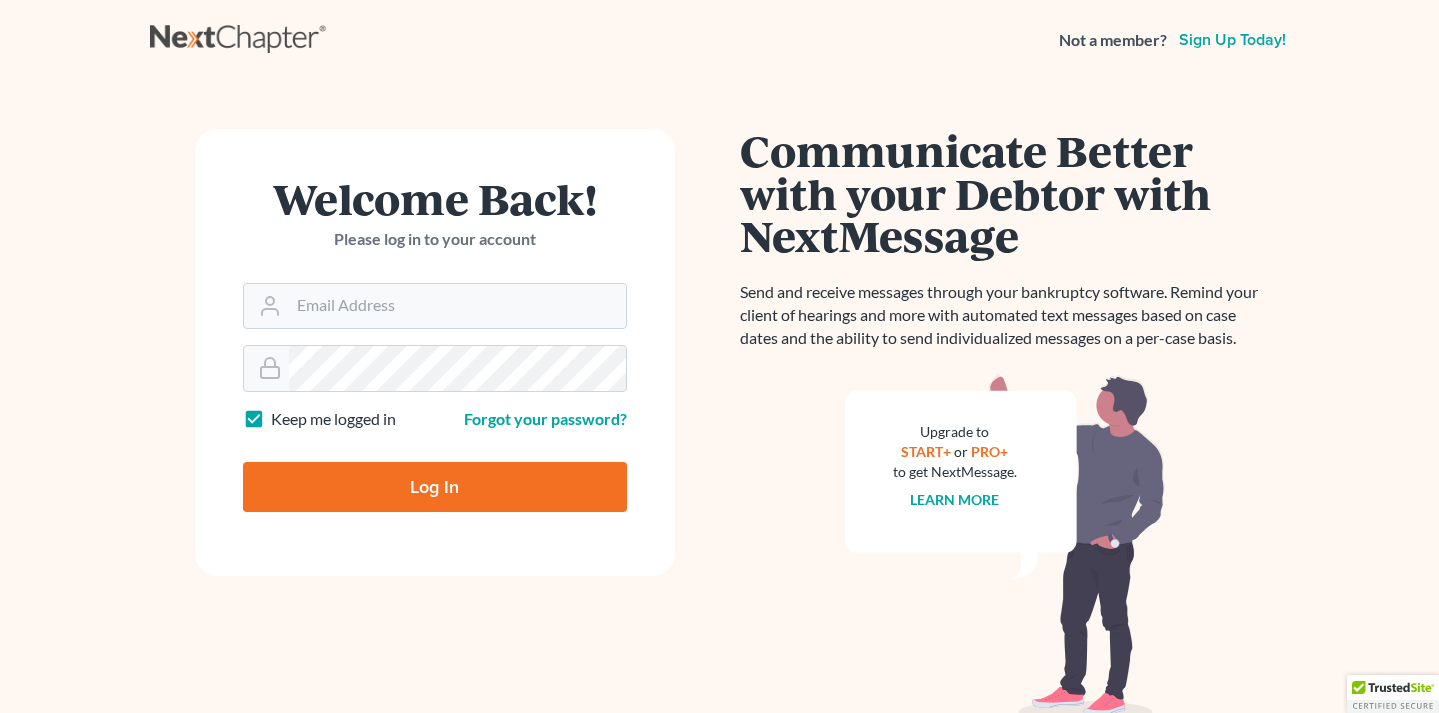 scroll, scrollTop: 0, scrollLeft: 0, axis: both 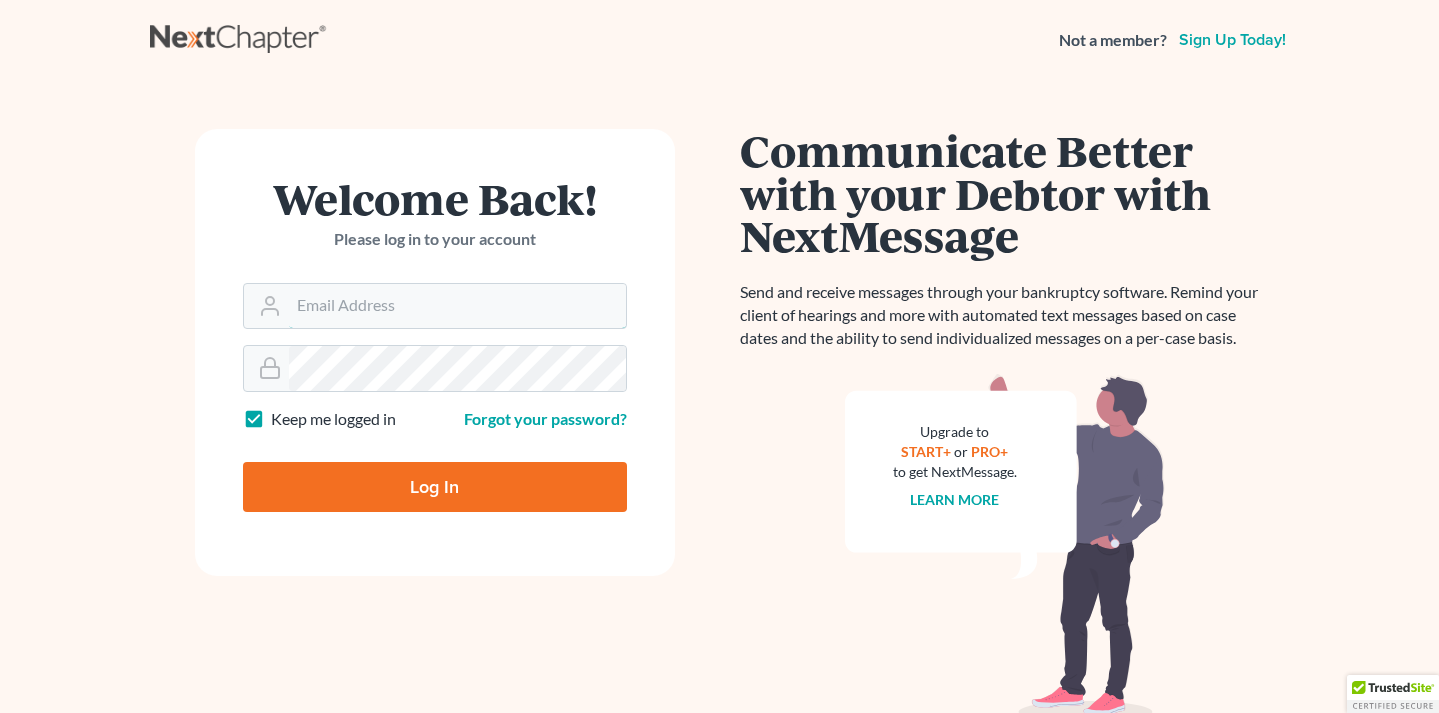 type on "[USERNAME]@[DOMAIN].com" 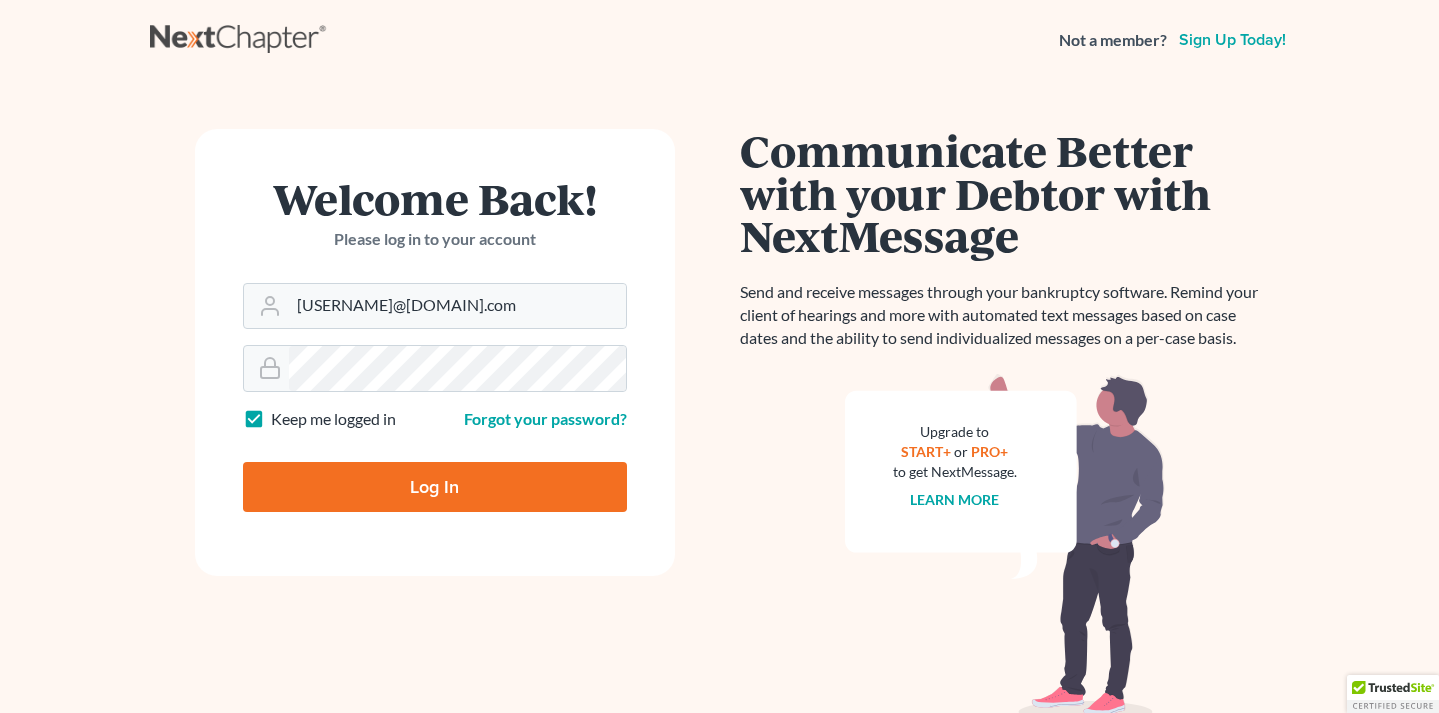click on "Log In" at bounding box center (435, 487) 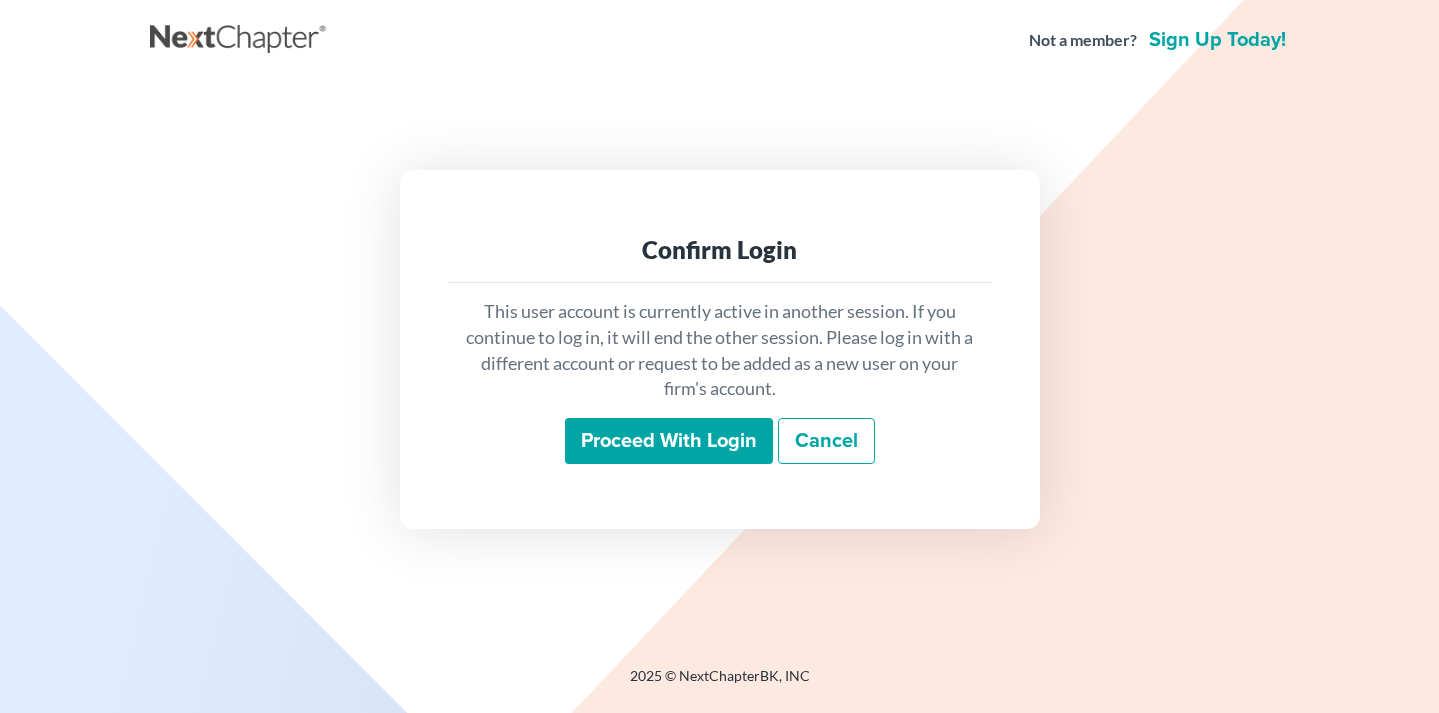 scroll, scrollTop: 0, scrollLeft: 0, axis: both 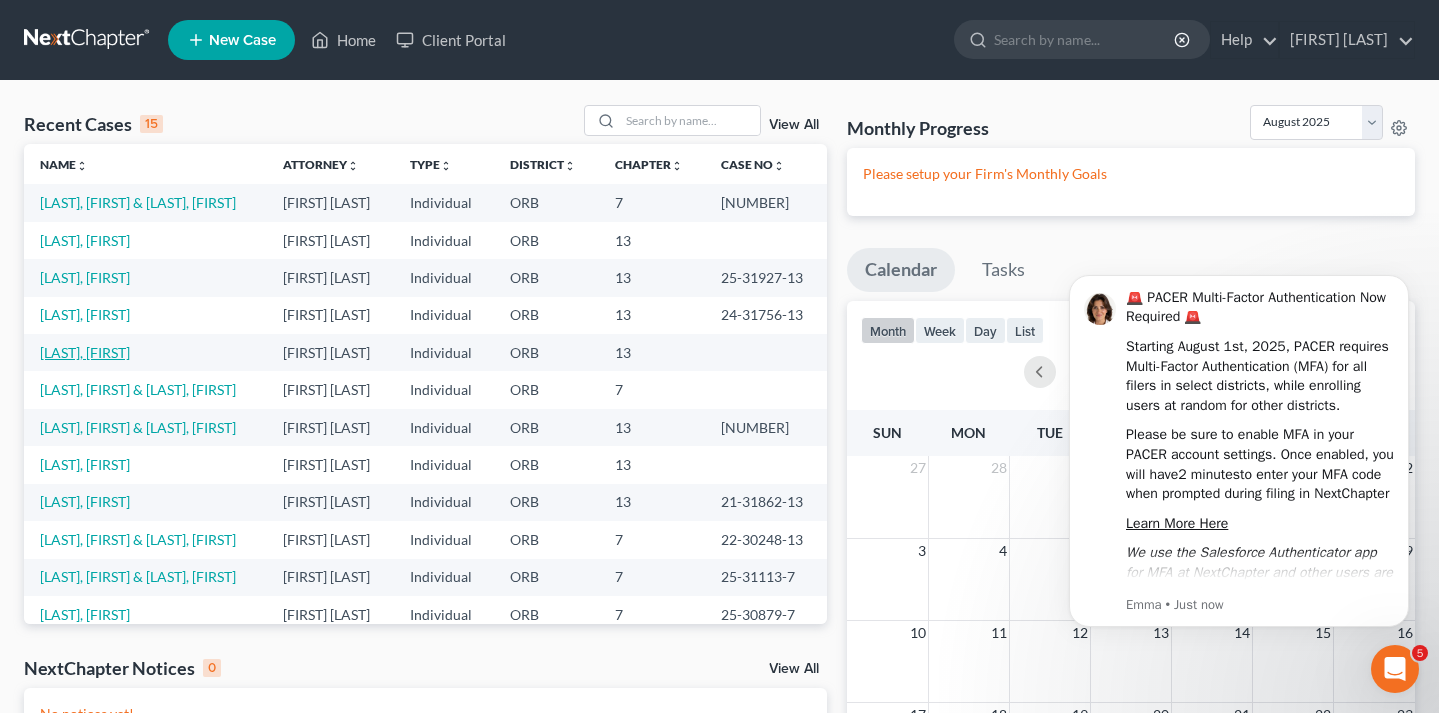 click on "Najdek, Amy" at bounding box center (85, 352) 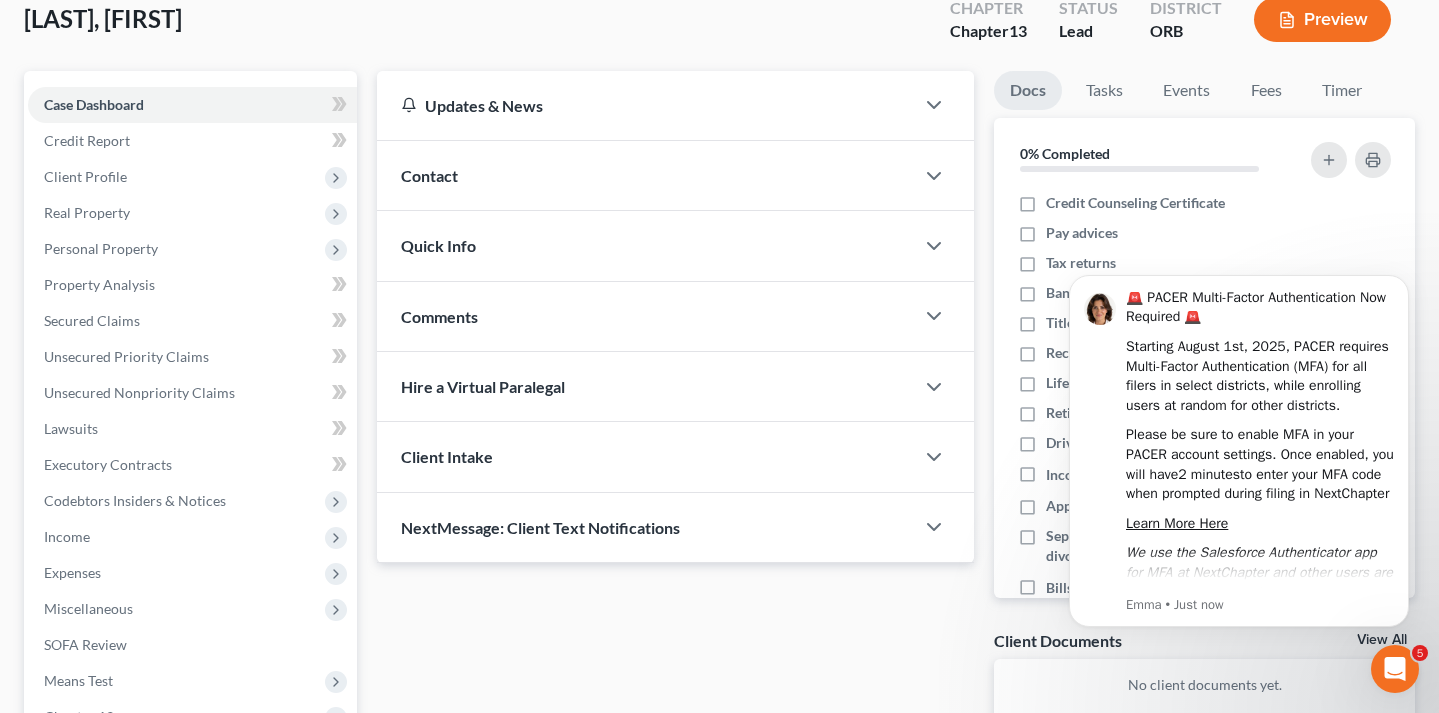 scroll, scrollTop: 129, scrollLeft: 0, axis: vertical 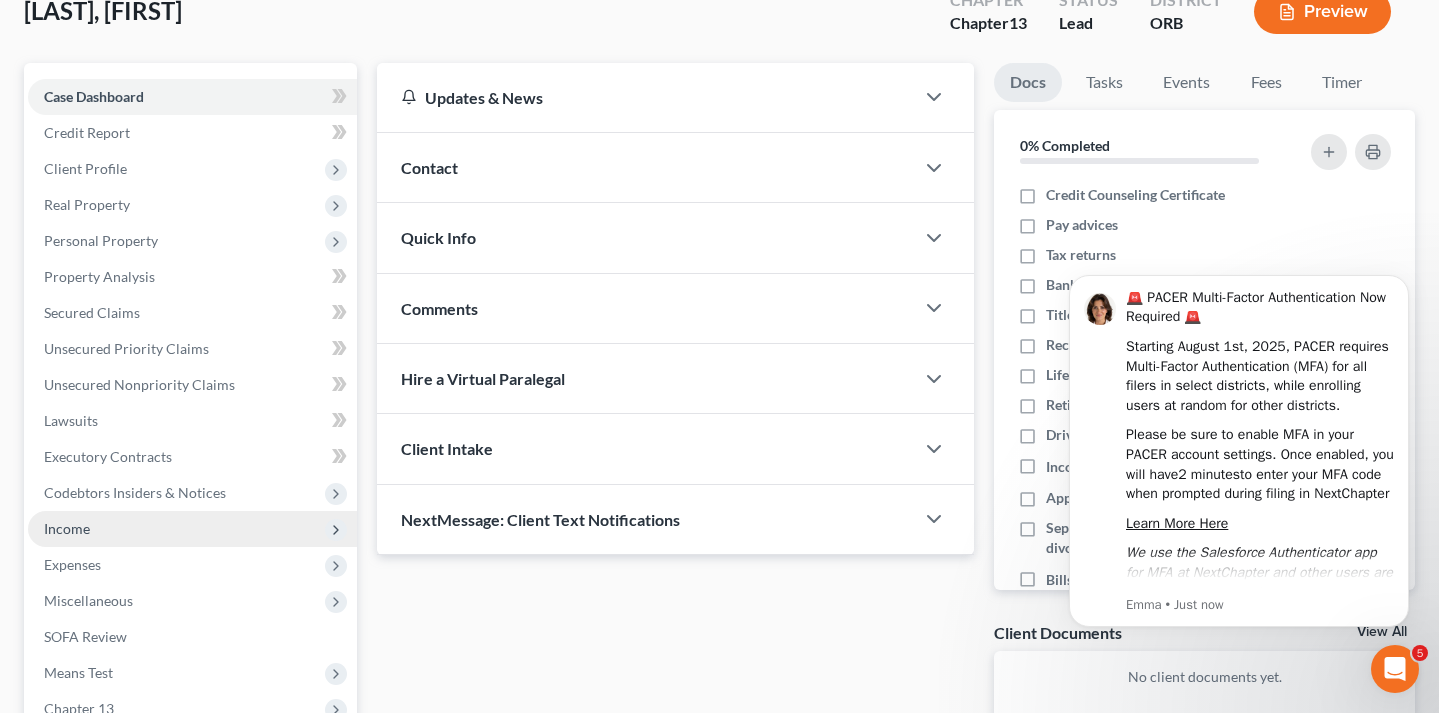 click on "Income" at bounding box center [67, 528] 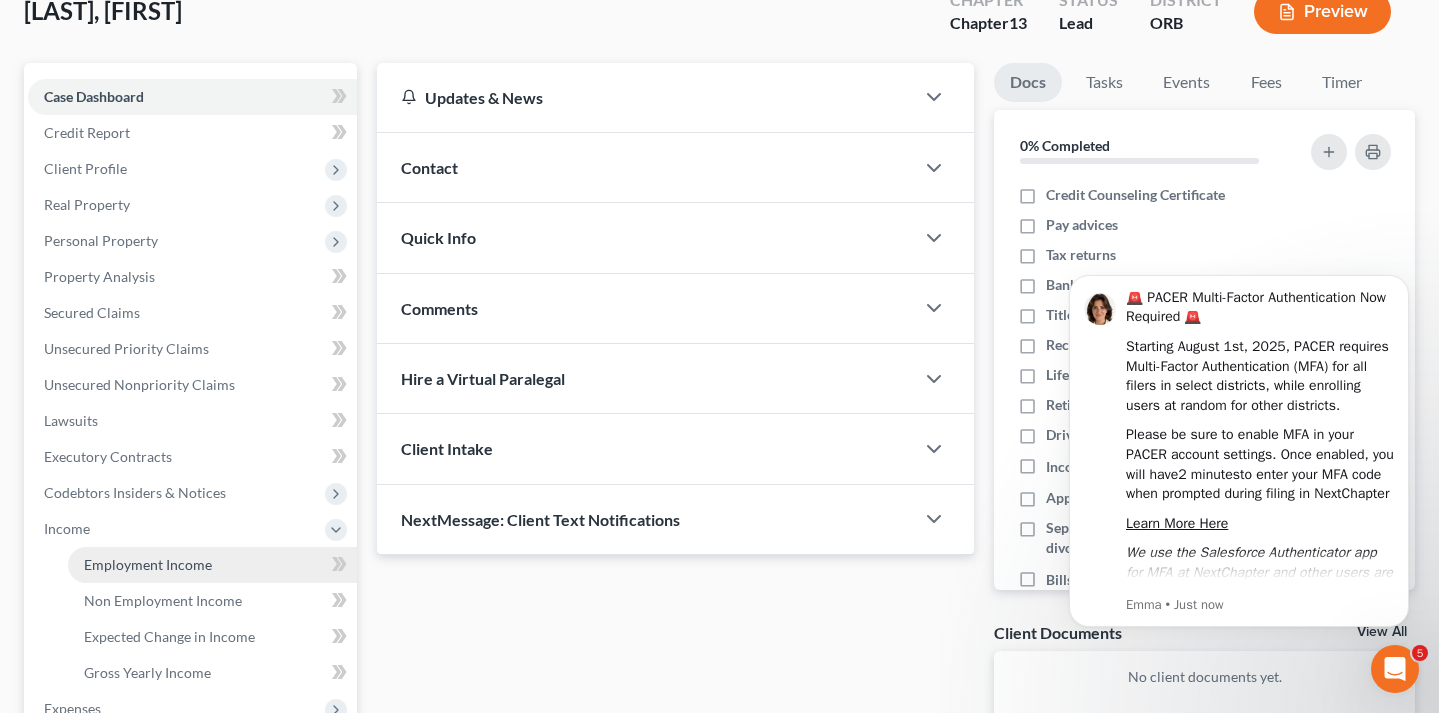 click on "Employment Income" at bounding box center [148, 564] 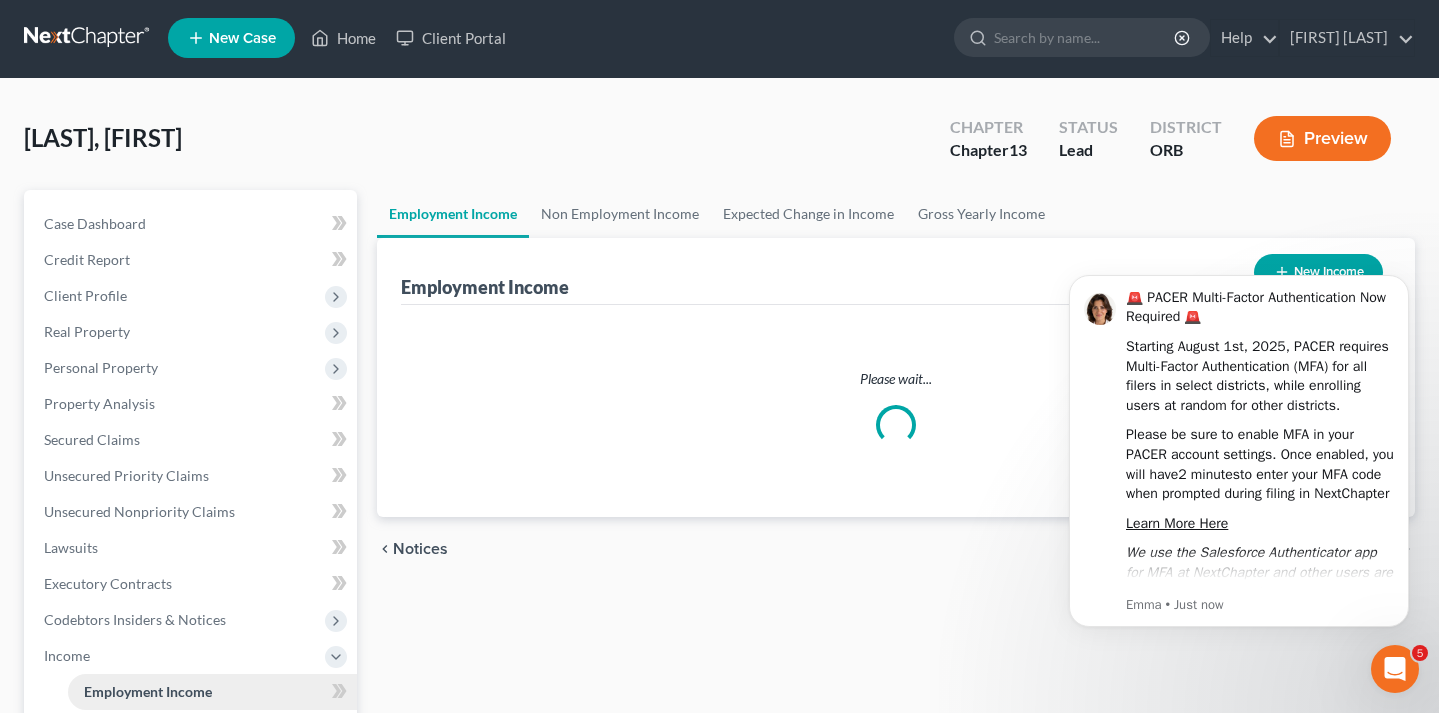 scroll, scrollTop: 0, scrollLeft: 0, axis: both 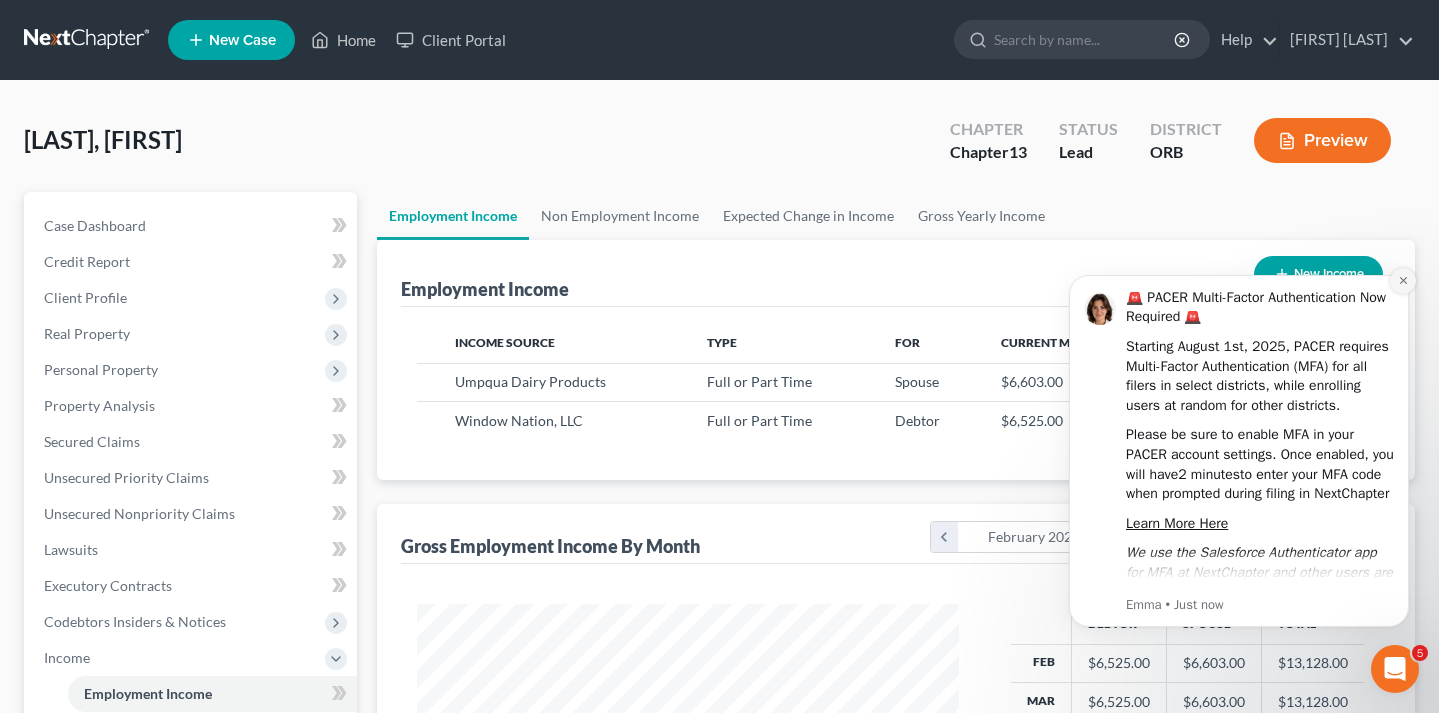 click 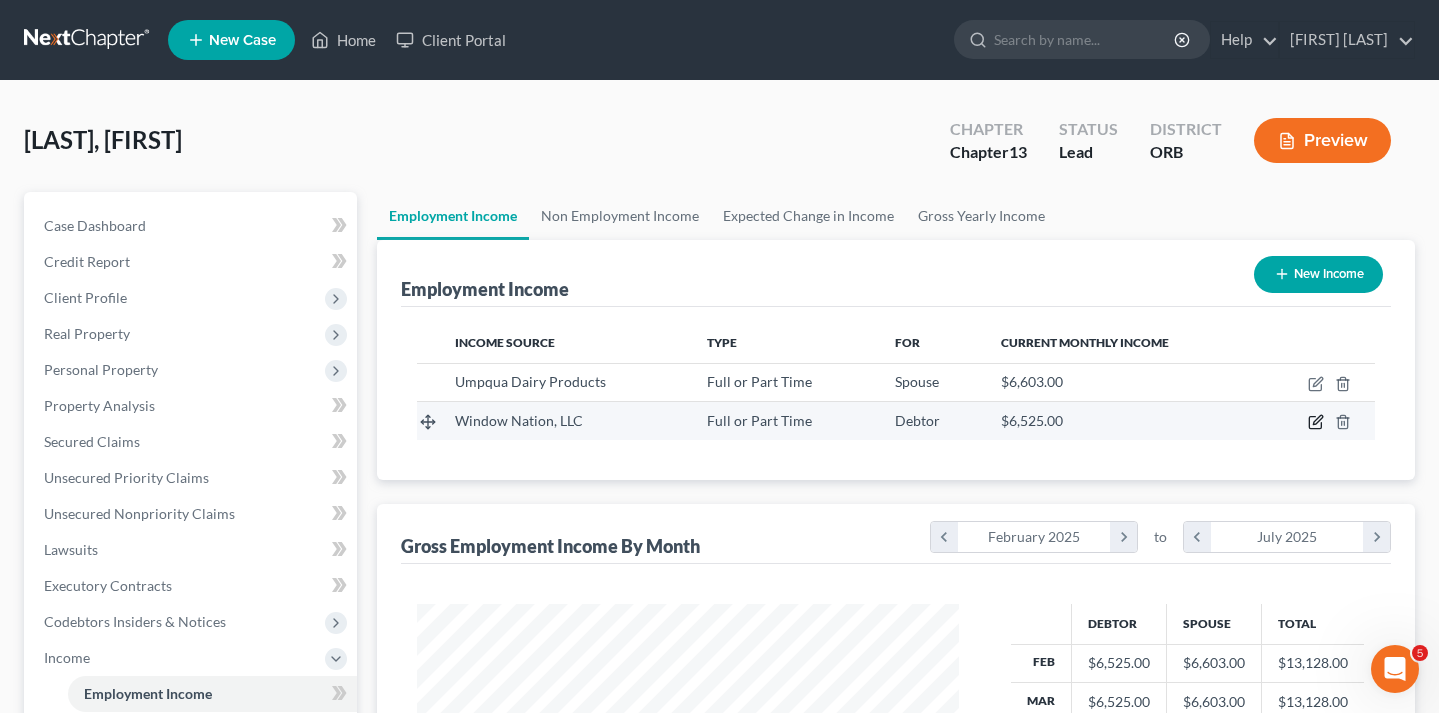 click 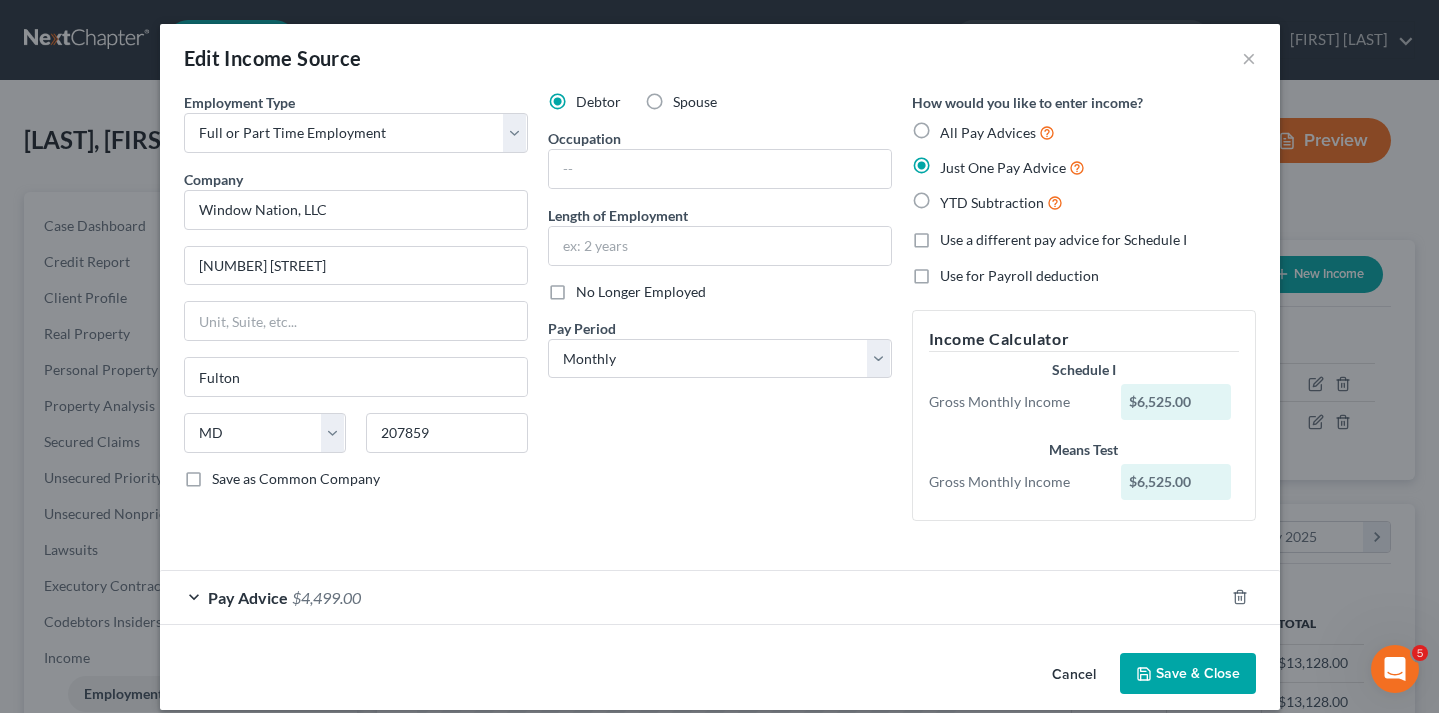 click on "Pay Advice $4,499.00" at bounding box center (692, 597) 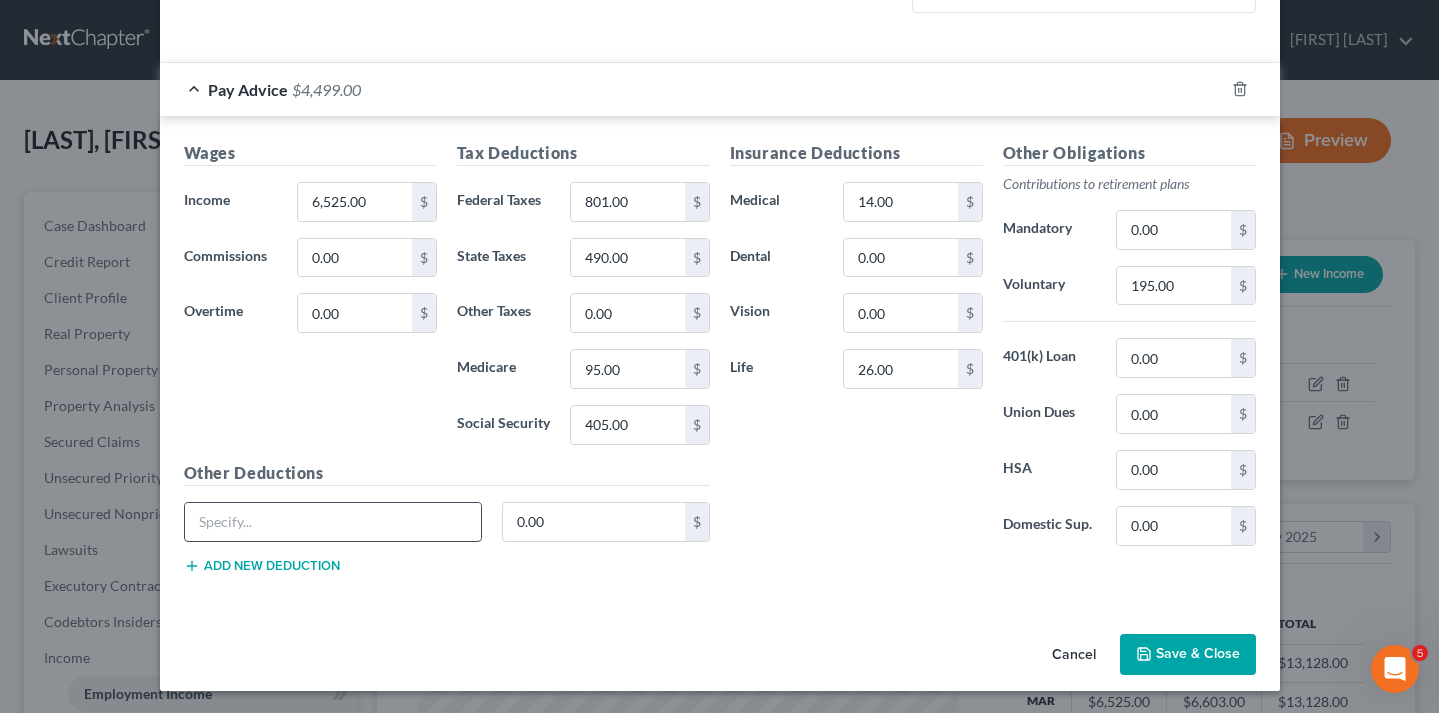 scroll, scrollTop: 507, scrollLeft: 0, axis: vertical 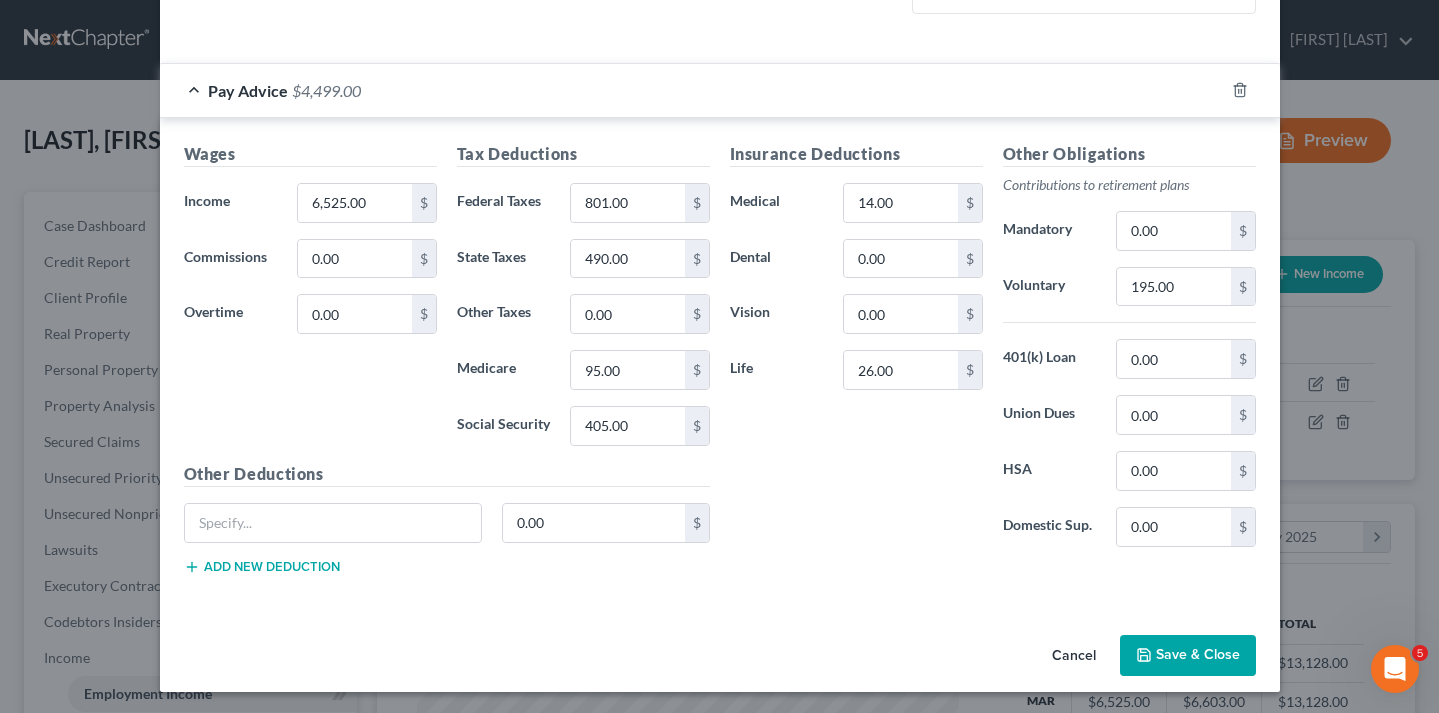click on "Save & Close" at bounding box center (1188, 656) 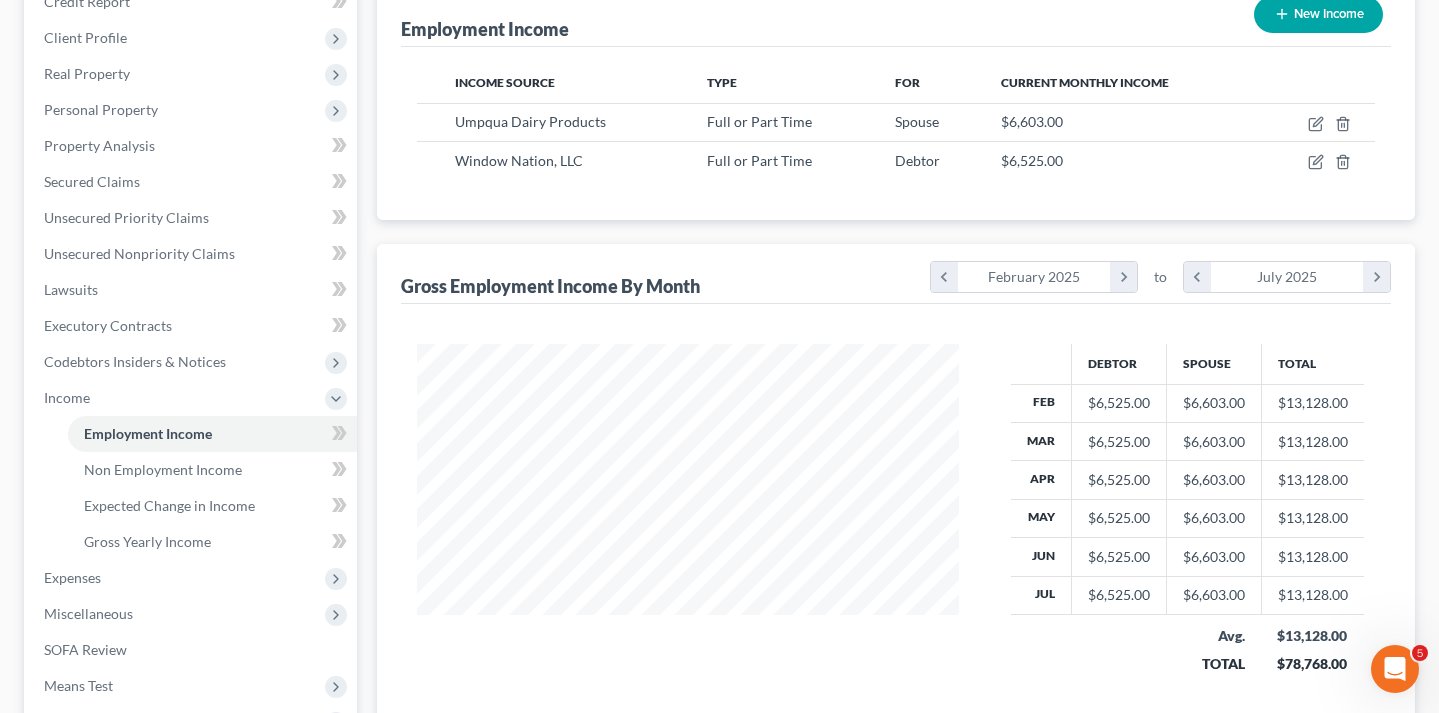 scroll, scrollTop: 265, scrollLeft: 0, axis: vertical 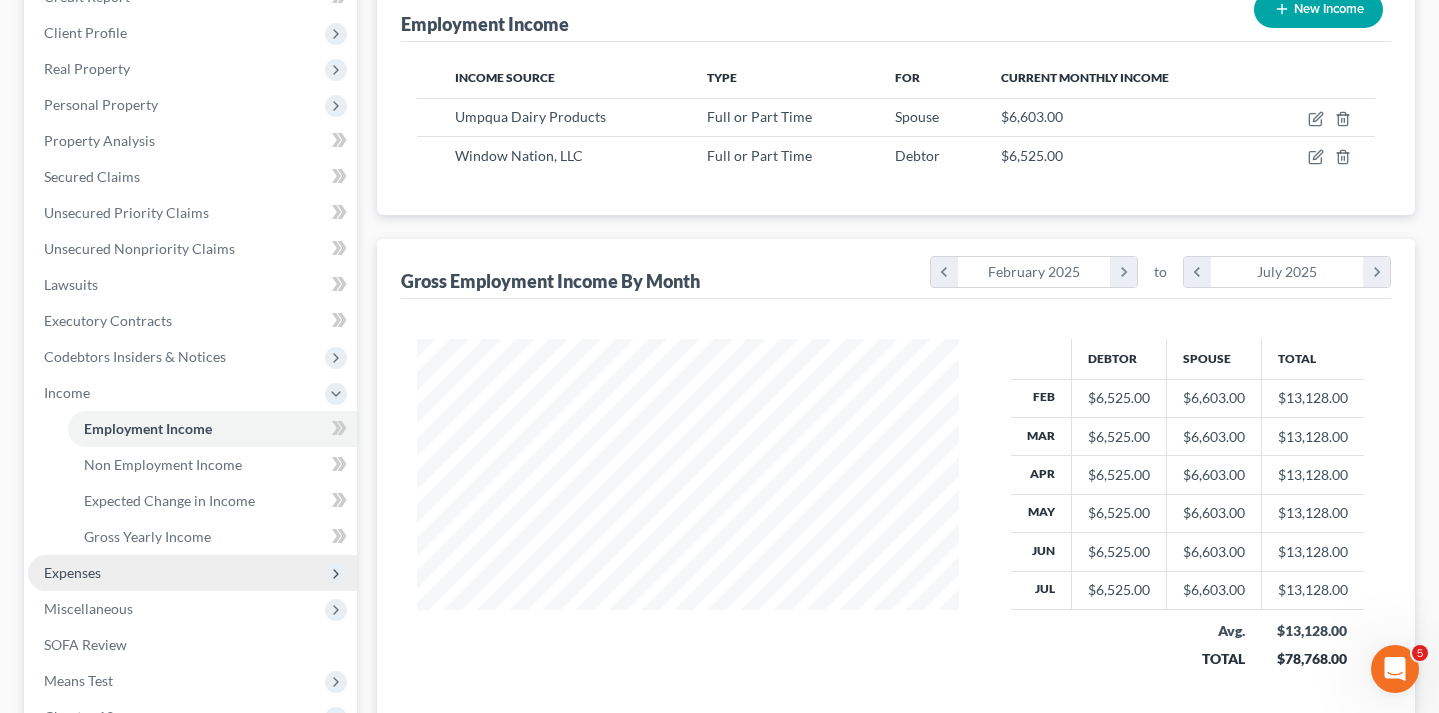 click on "Expenses" at bounding box center (72, 572) 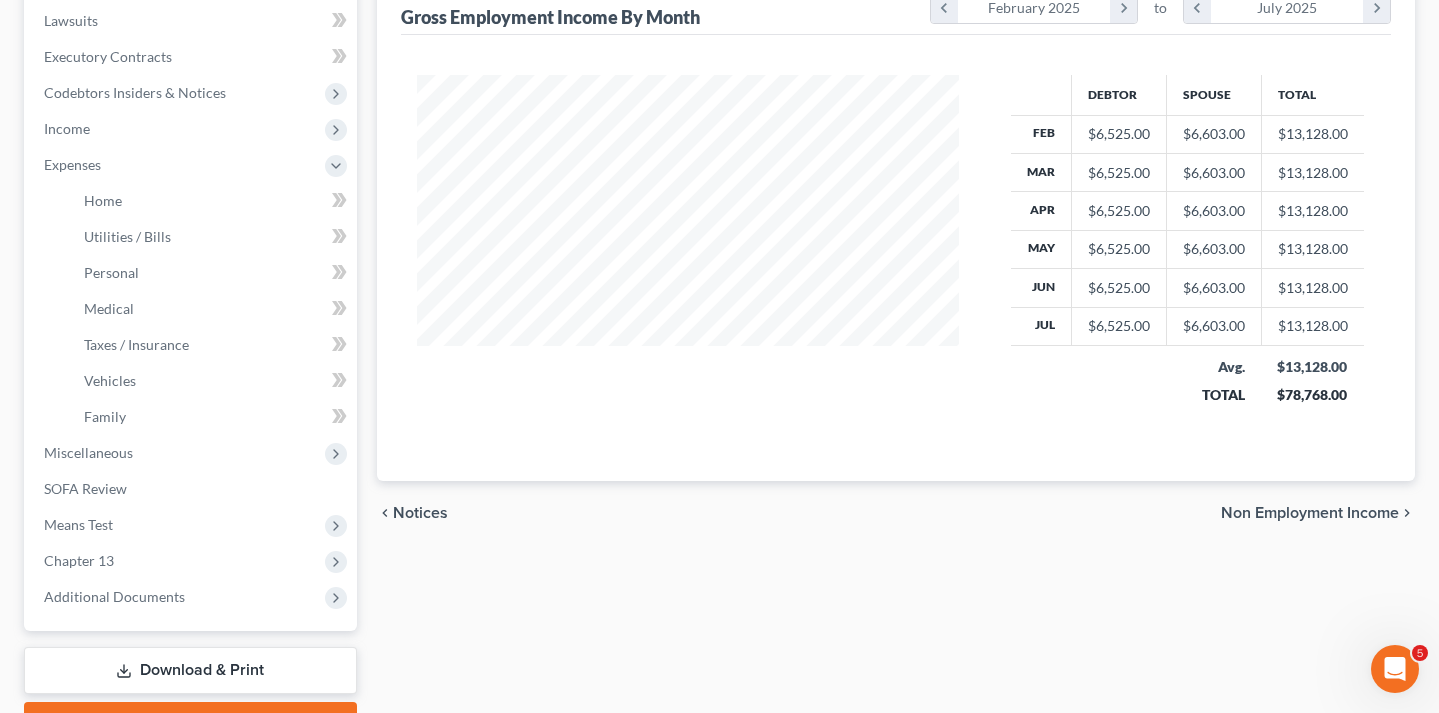scroll, scrollTop: 531, scrollLeft: 0, axis: vertical 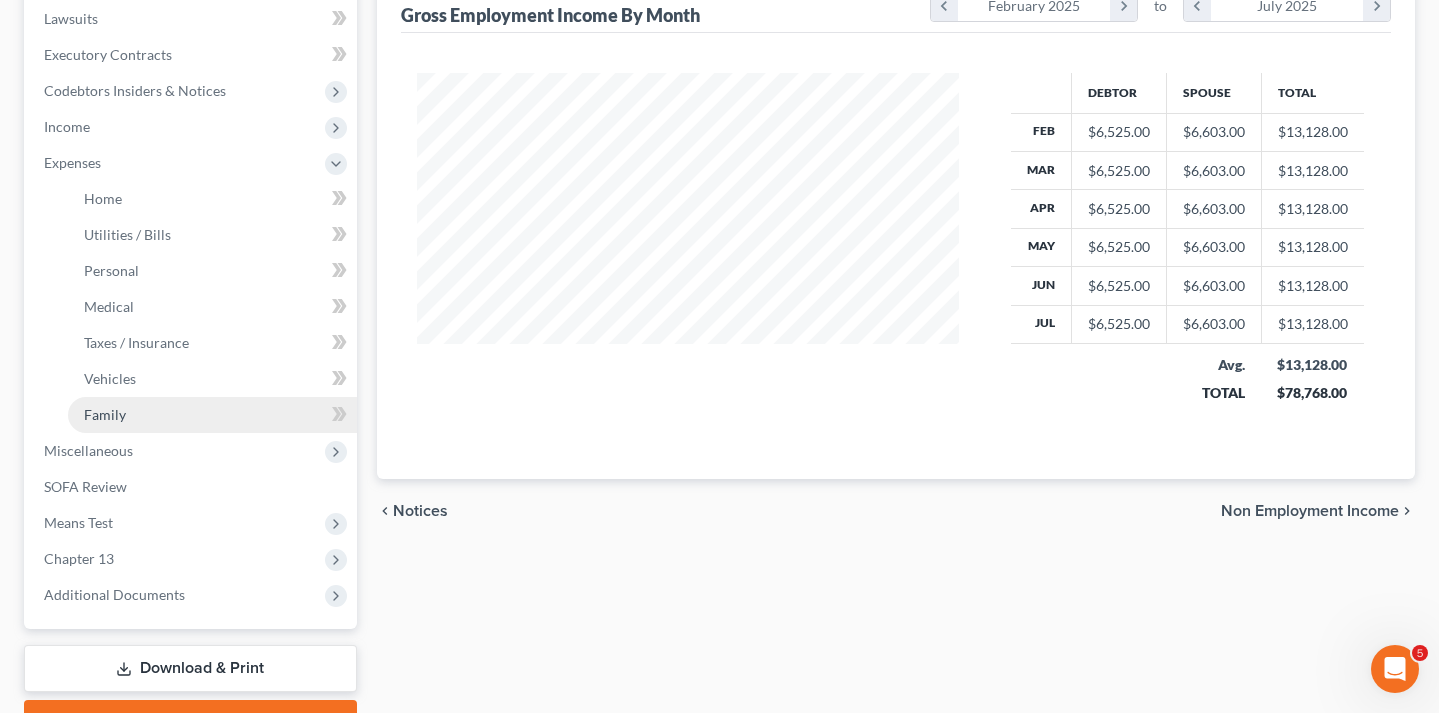 click on "Family" at bounding box center [105, 414] 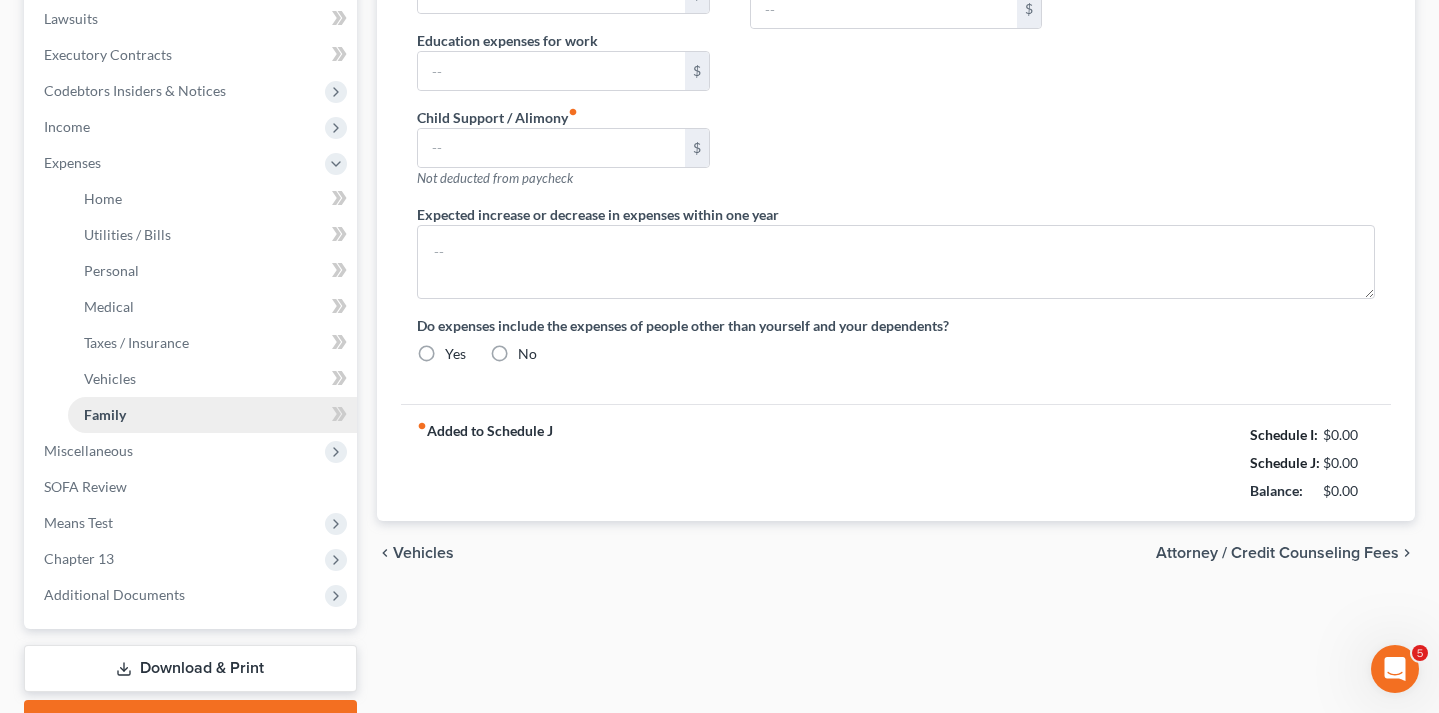 type on "0.00" 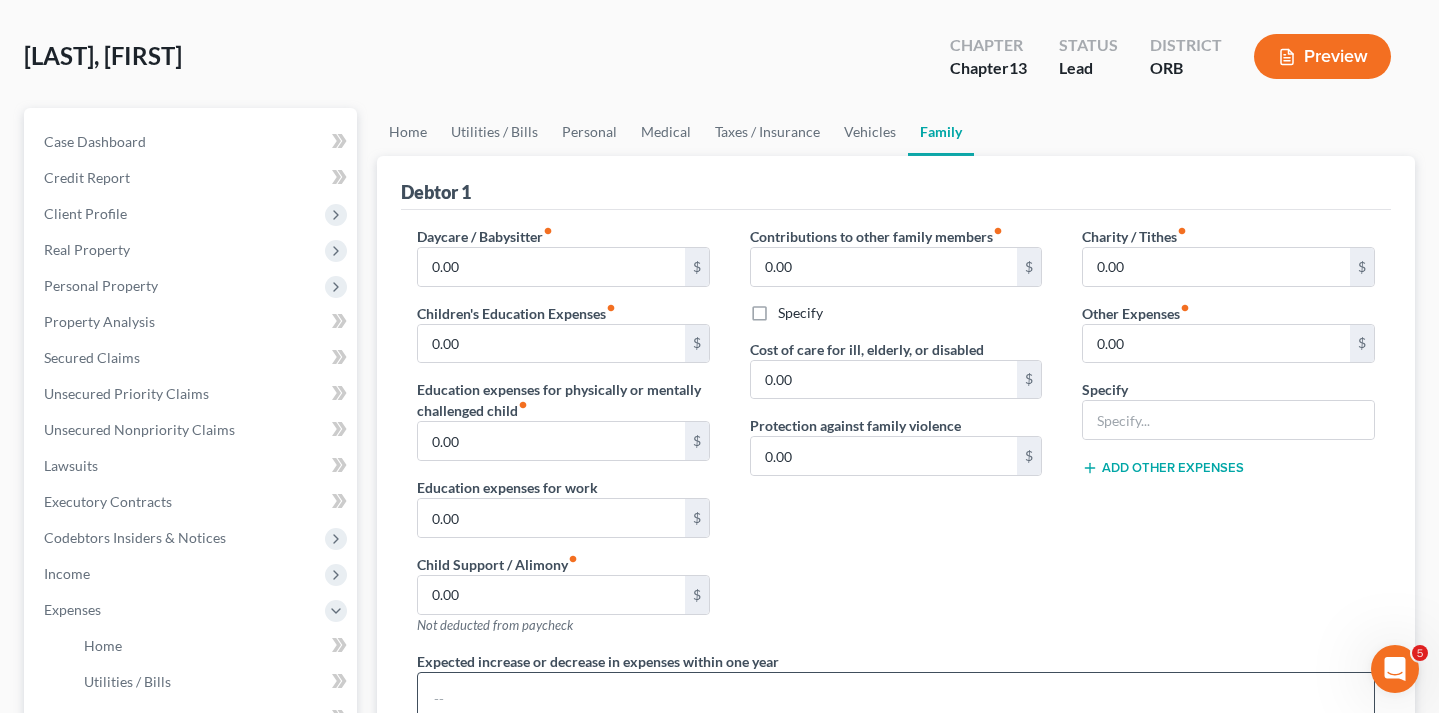 scroll, scrollTop: 83, scrollLeft: 0, axis: vertical 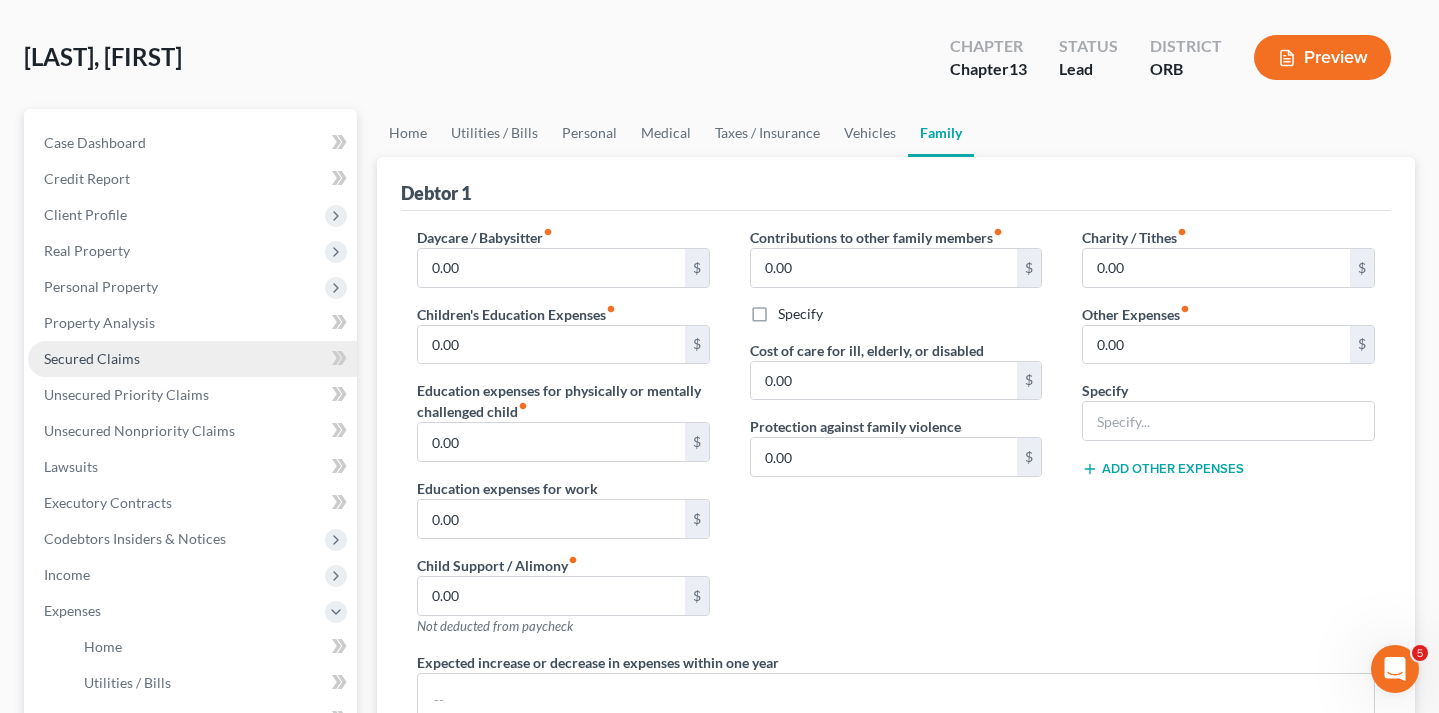 click on "Secured Claims" at bounding box center [92, 358] 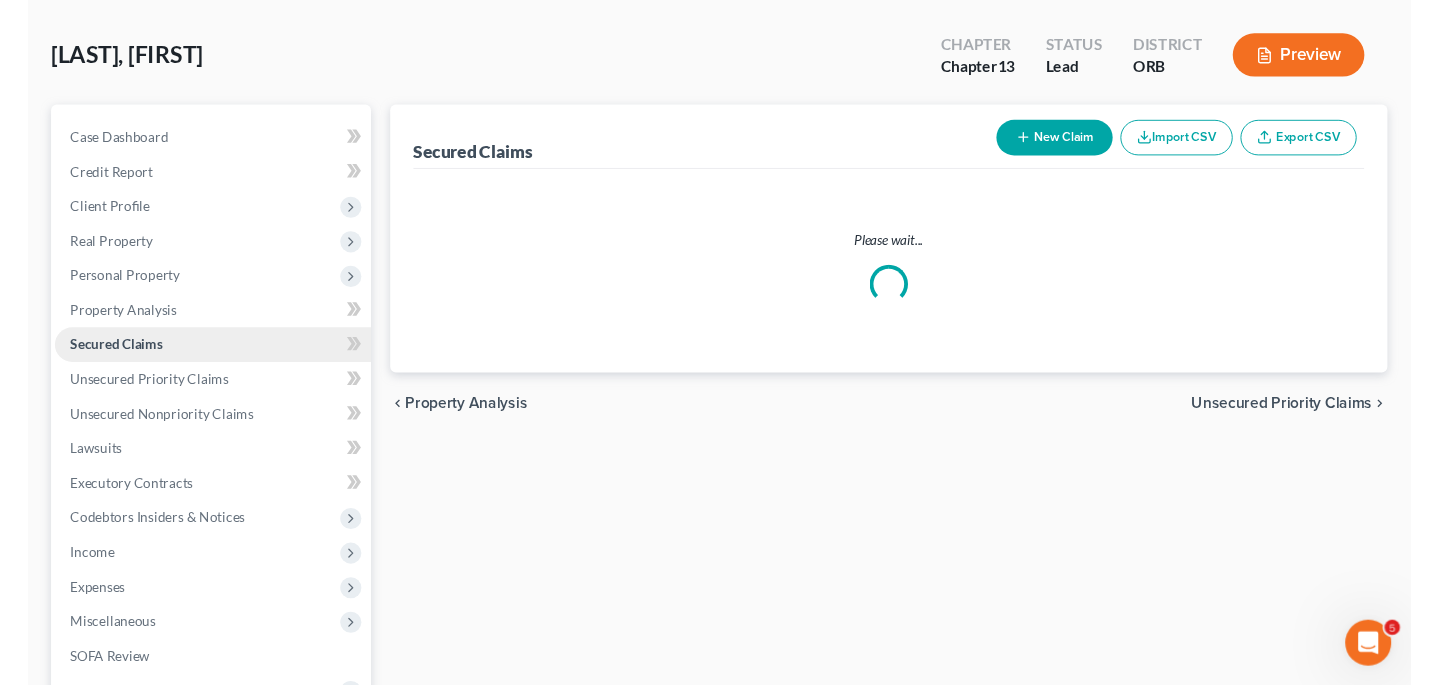 scroll, scrollTop: 0, scrollLeft: 0, axis: both 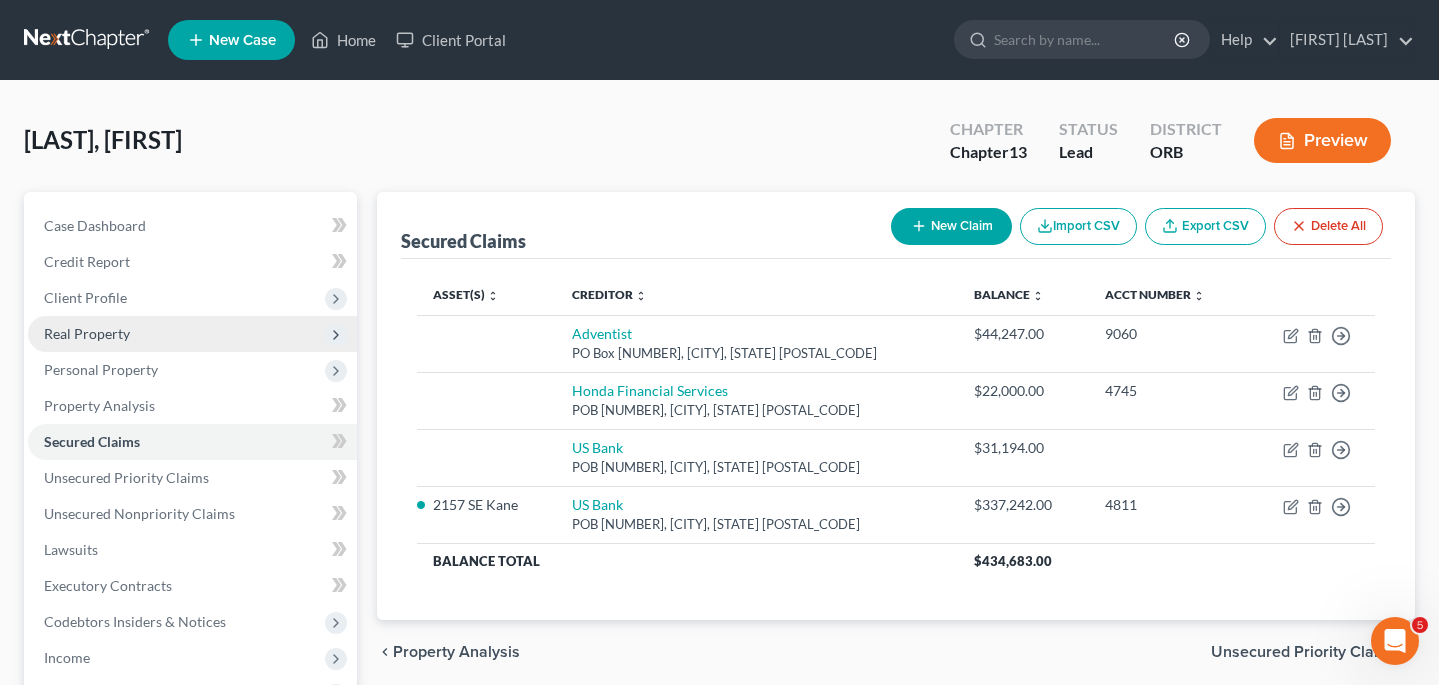 click on "Real Property" at bounding box center (192, 334) 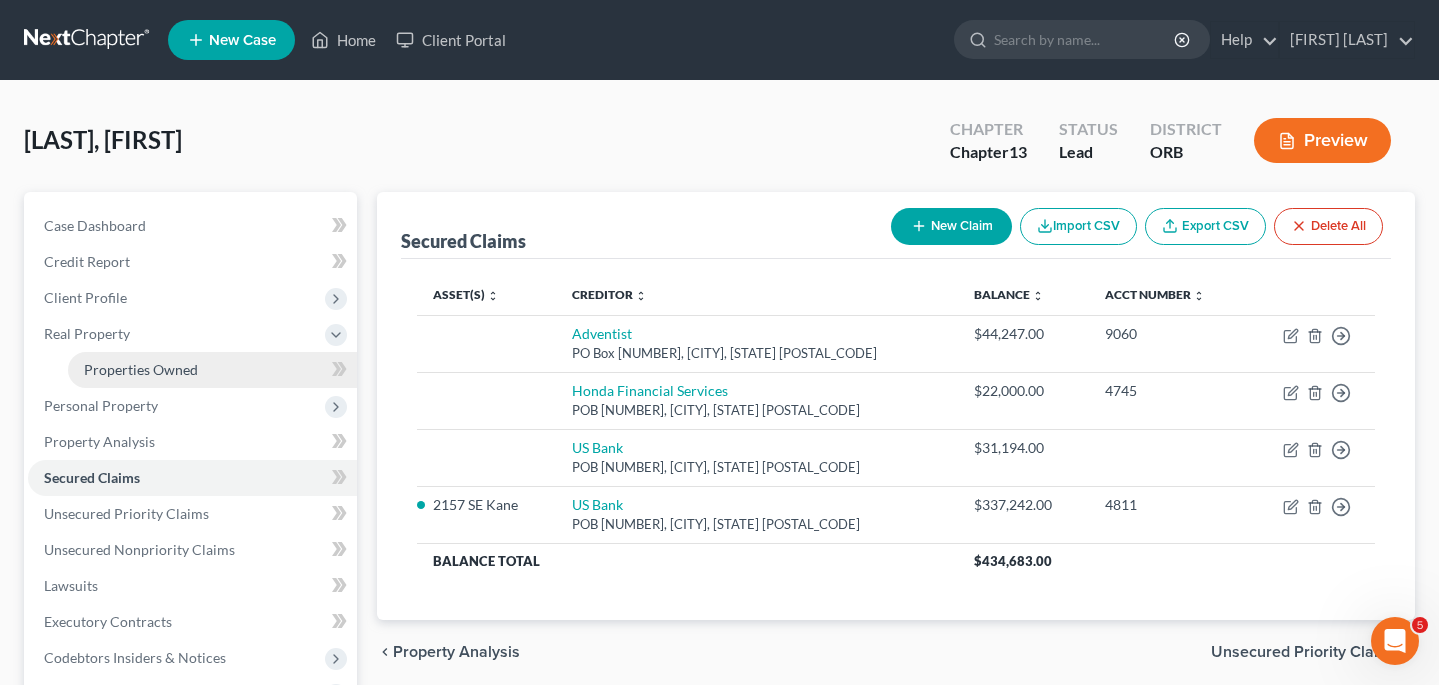 click on "Properties Owned" at bounding box center [212, 370] 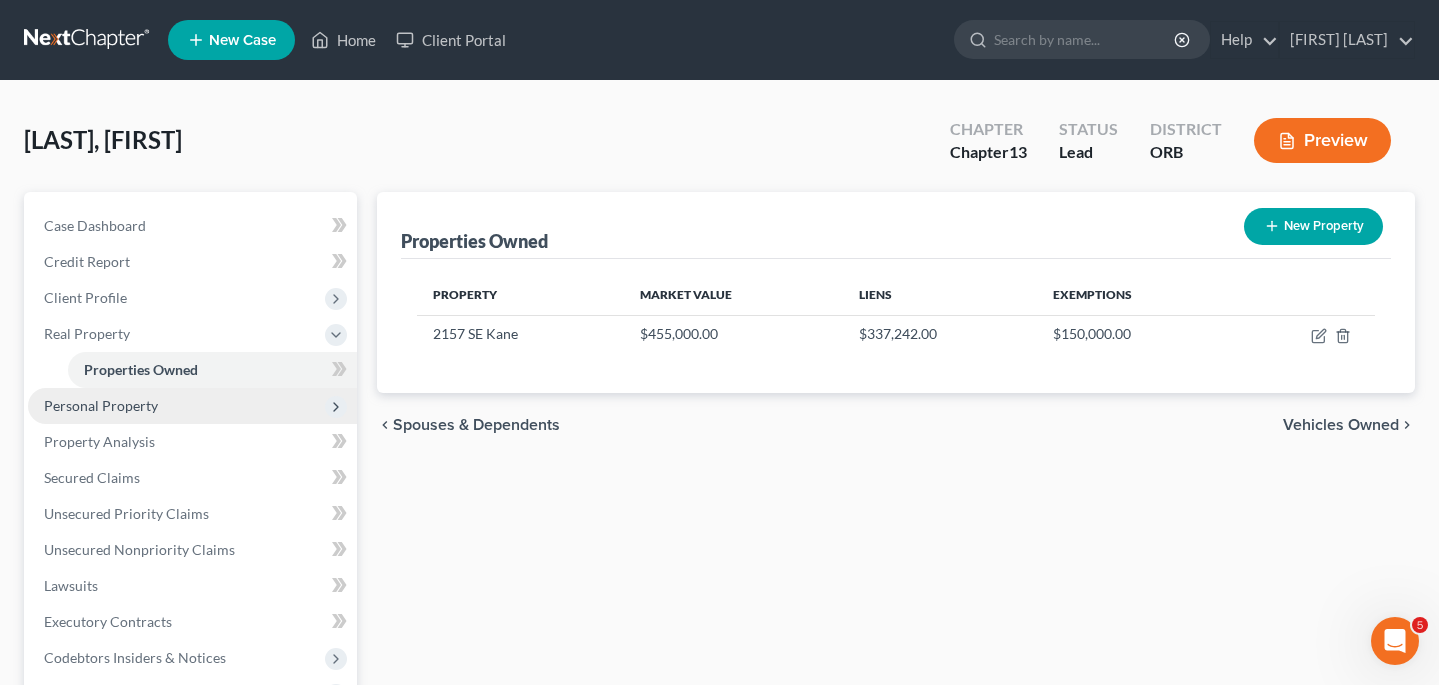 click on "Personal Property" at bounding box center [101, 405] 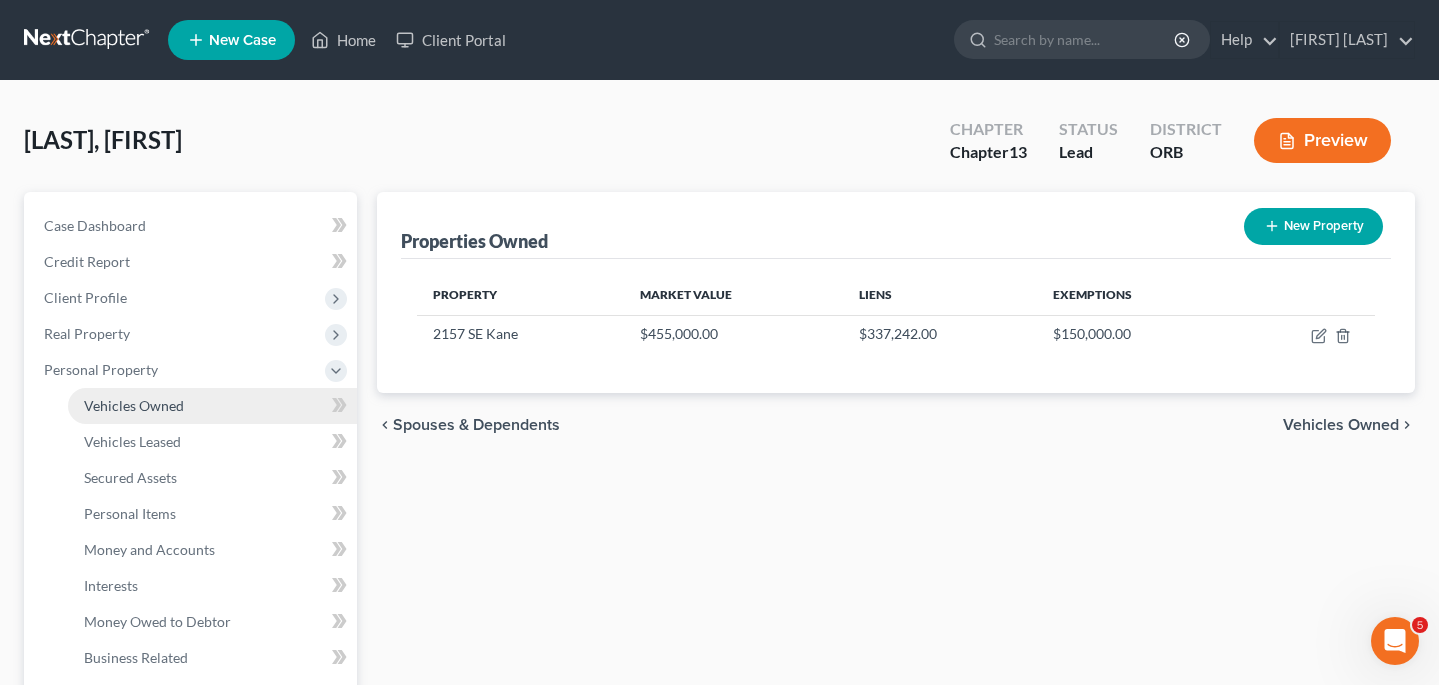 click on "Vehicles Owned" at bounding box center (134, 405) 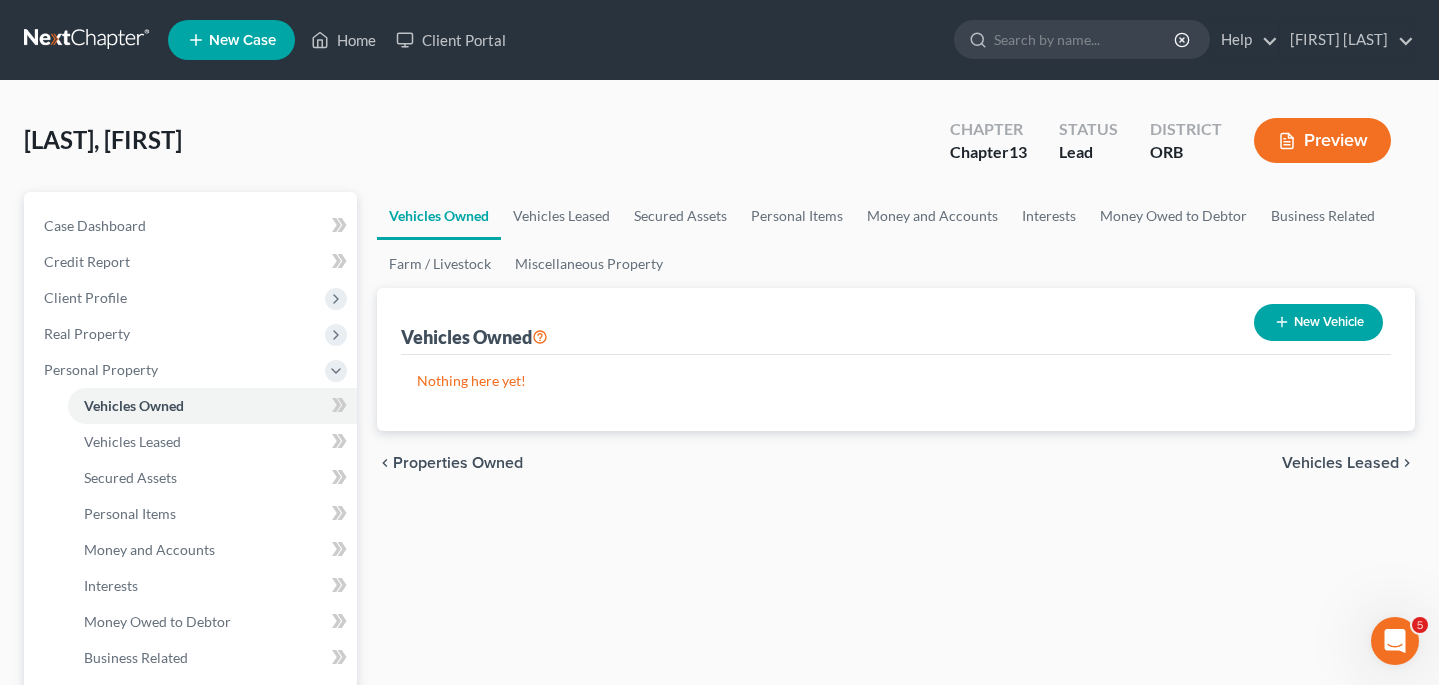 click on "New Vehicle" at bounding box center [1318, 322] 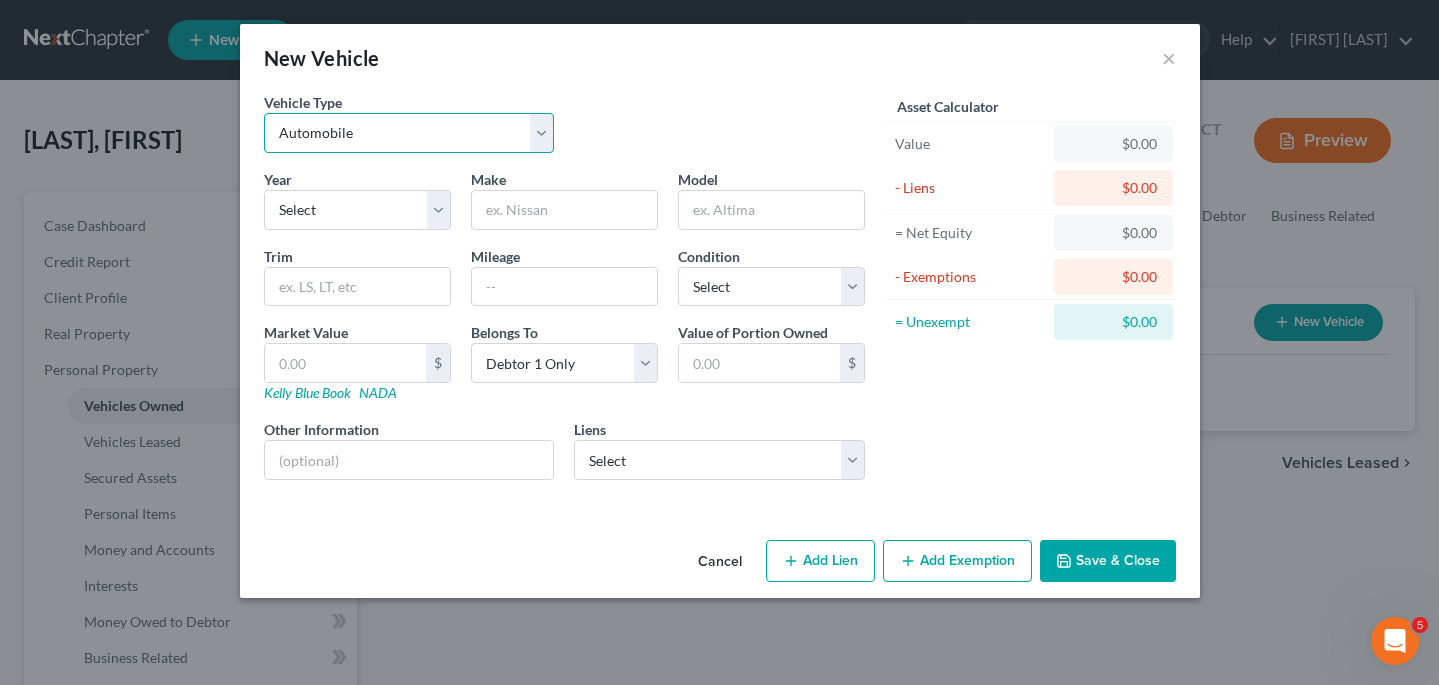 select on "2" 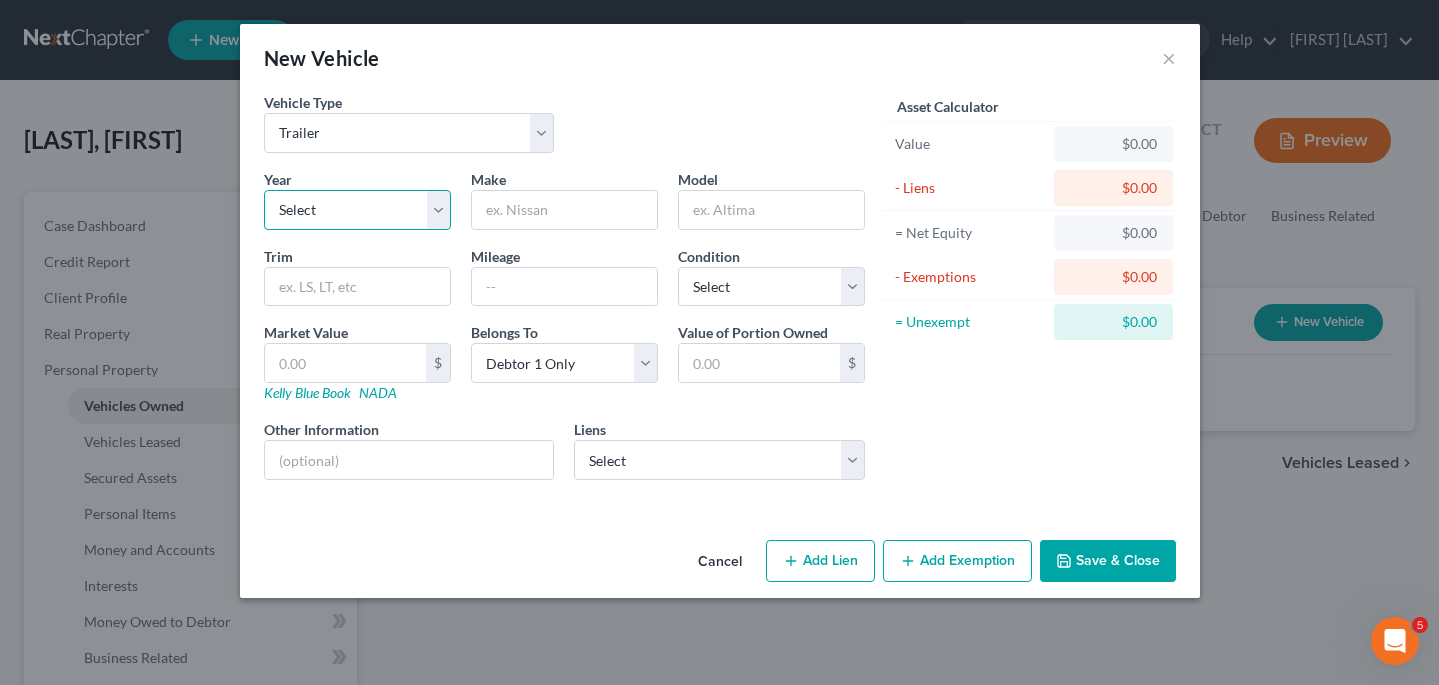 select on "5" 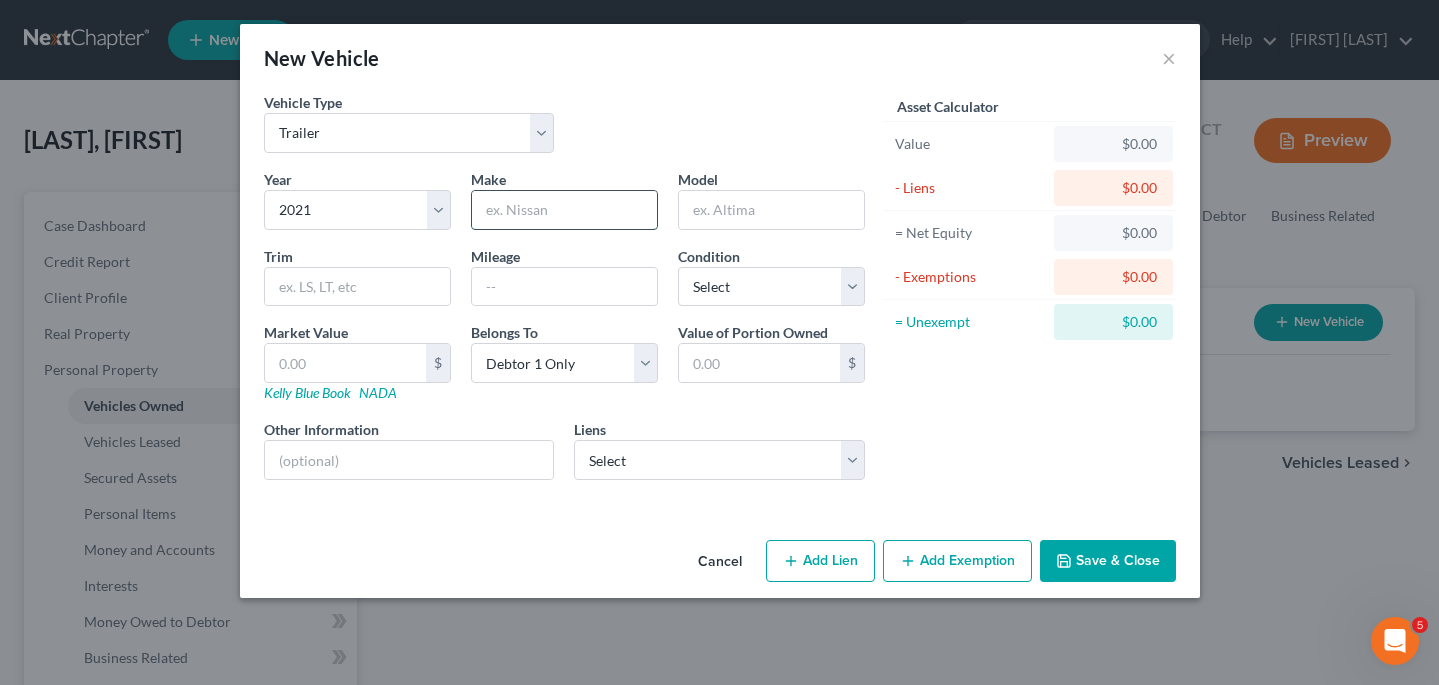 click at bounding box center (564, 210) 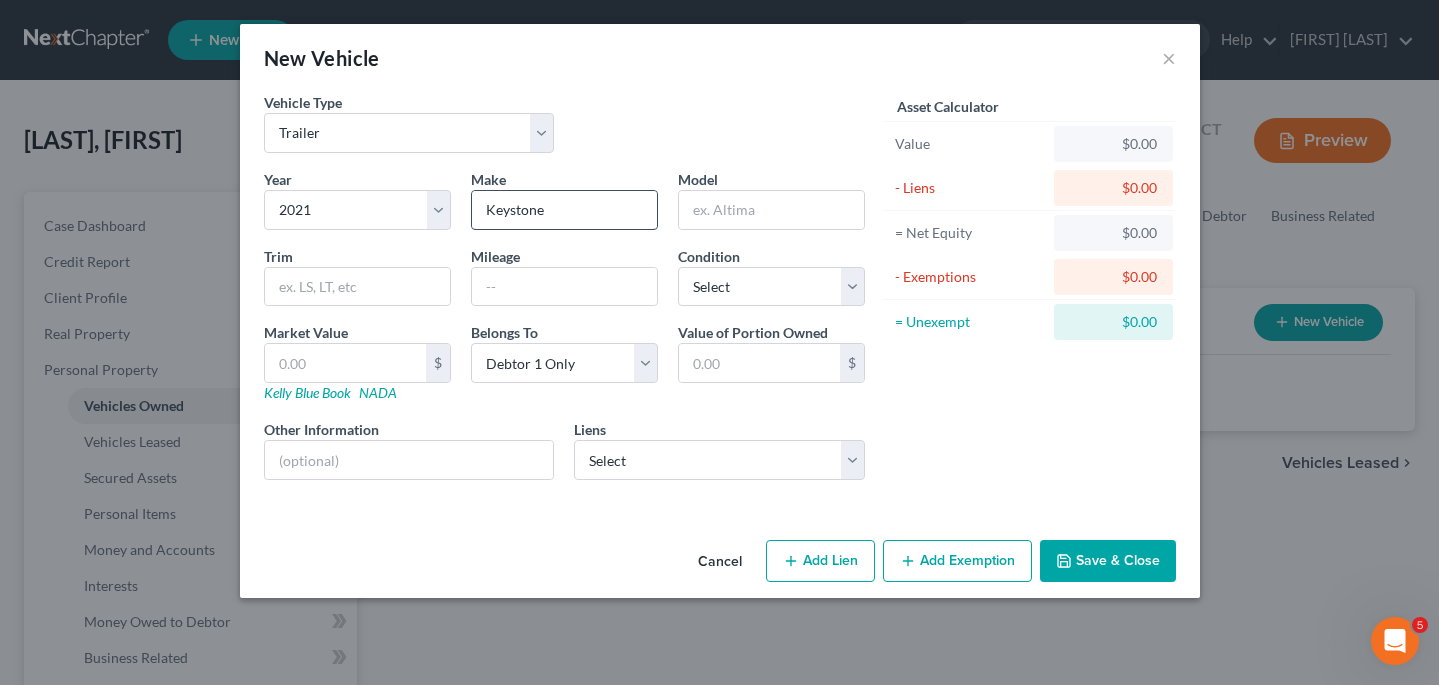 type on "Keystone" 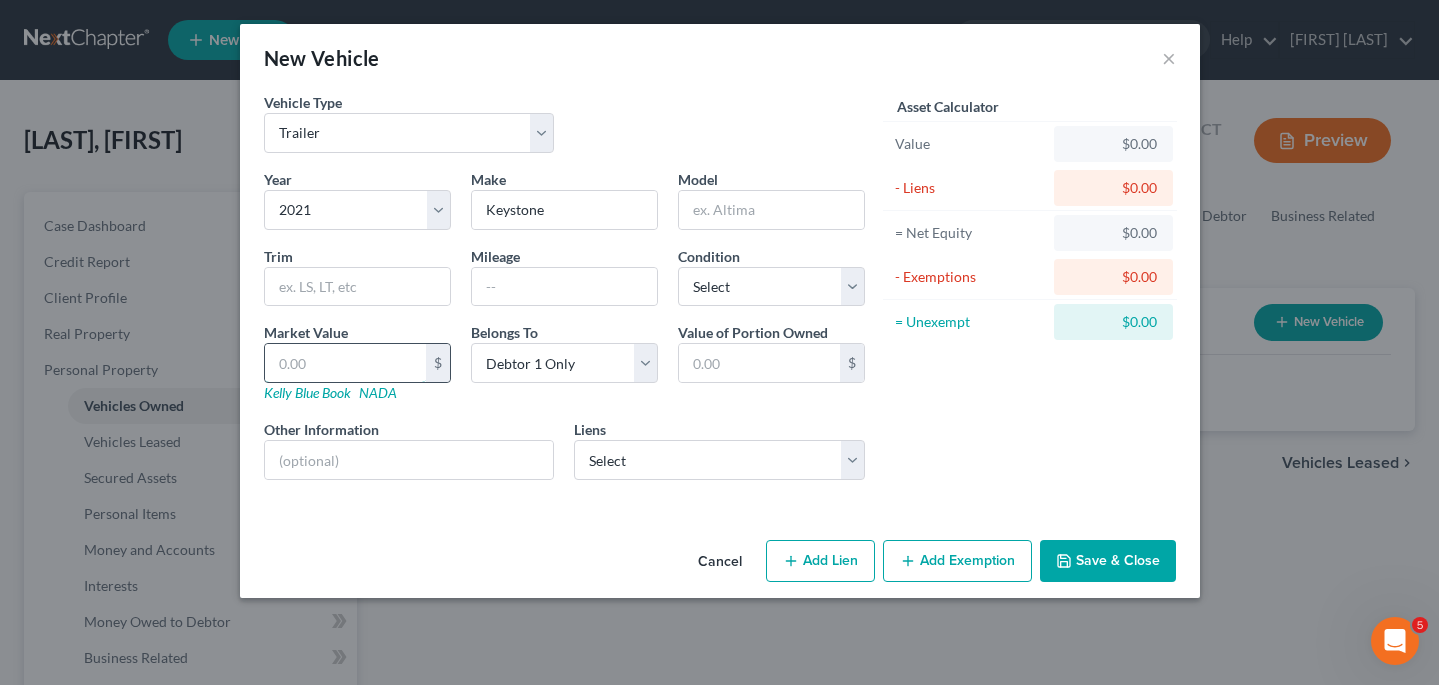 click at bounding box center [345, 363] 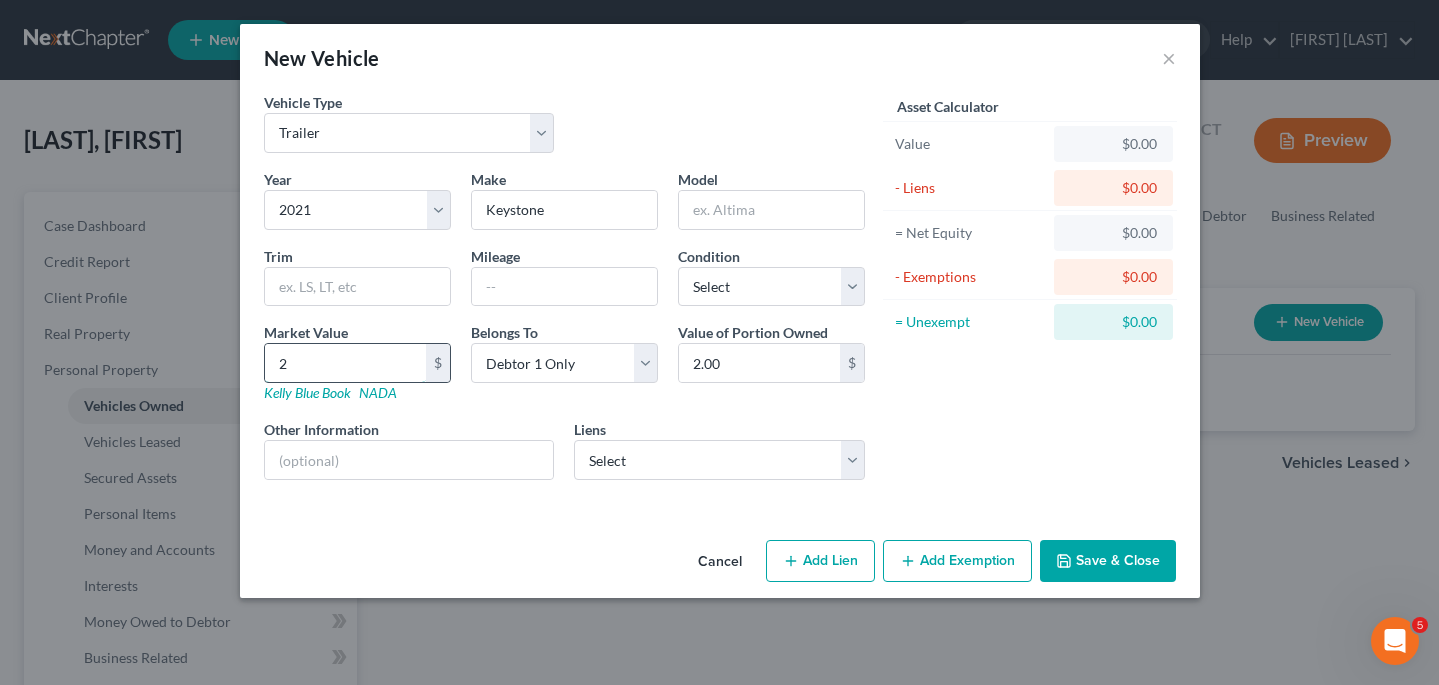 type on "22" 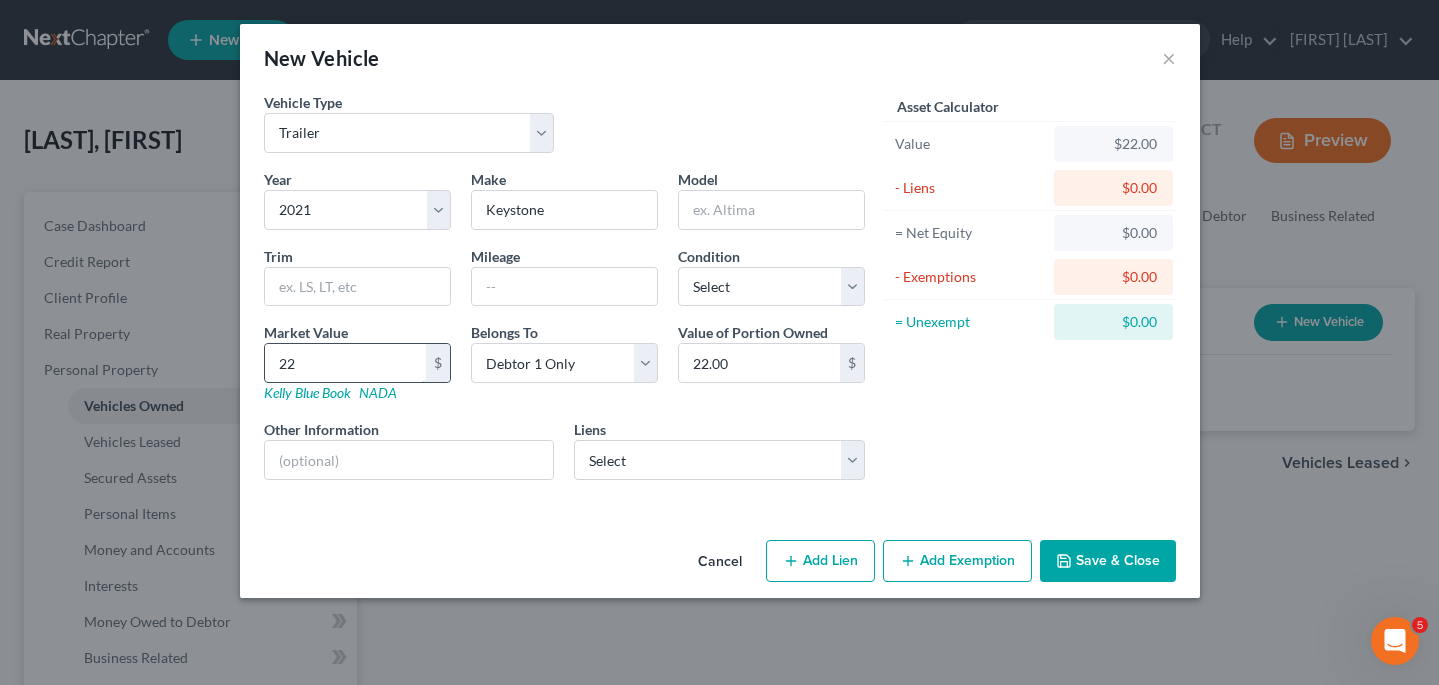 type on "220" 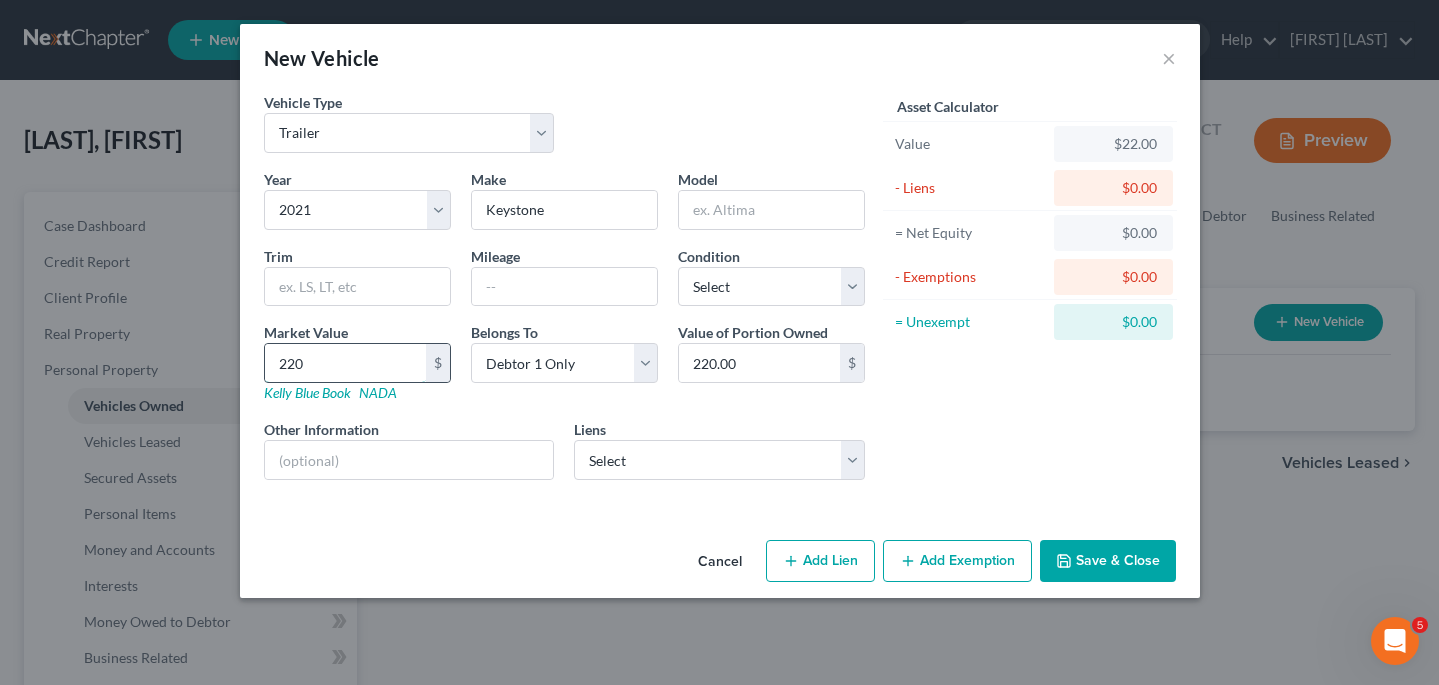 type on "2200" 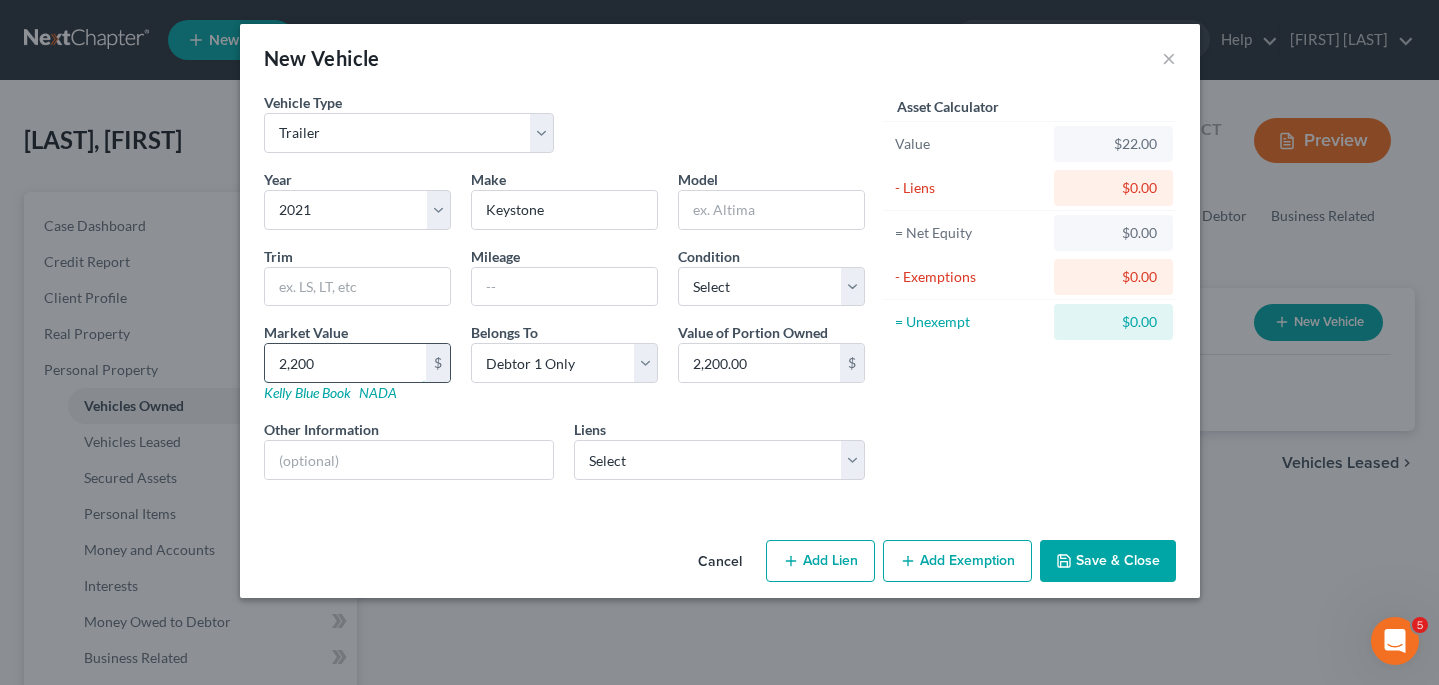 type on "2,2000" 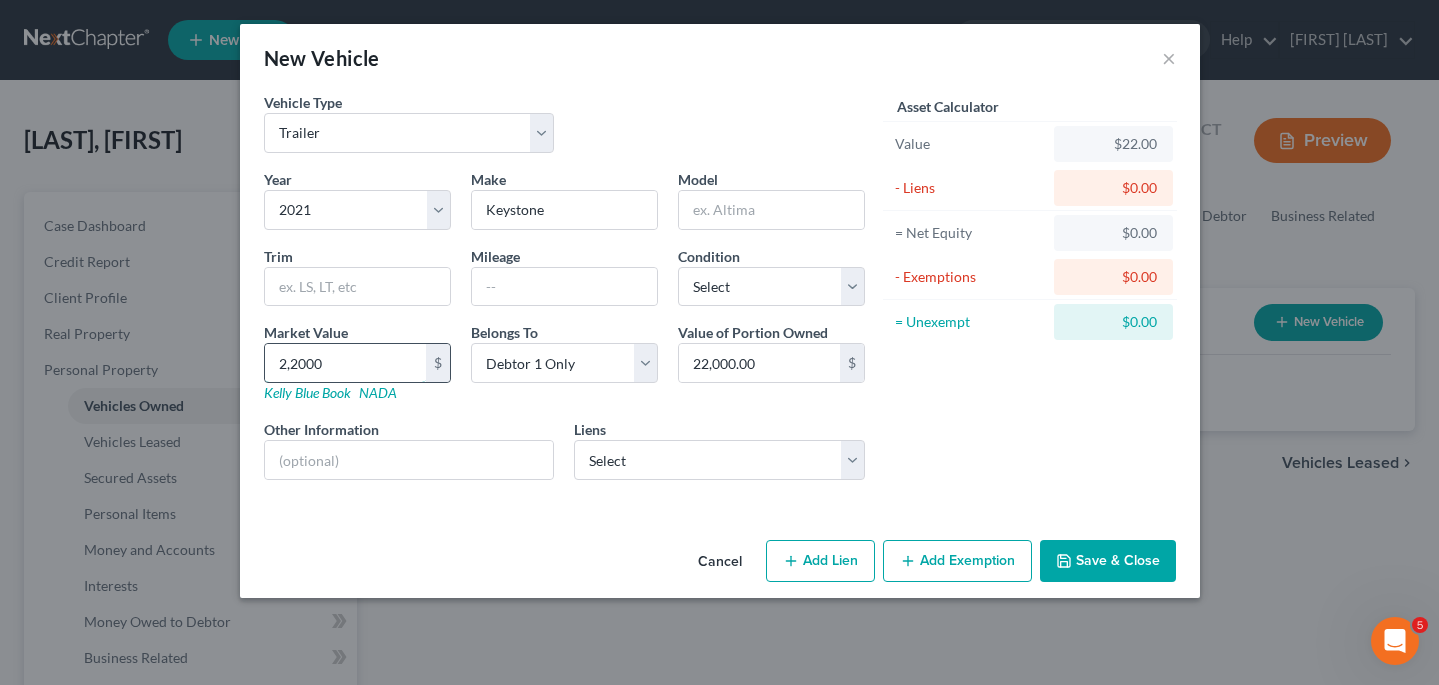 type on "22,000" 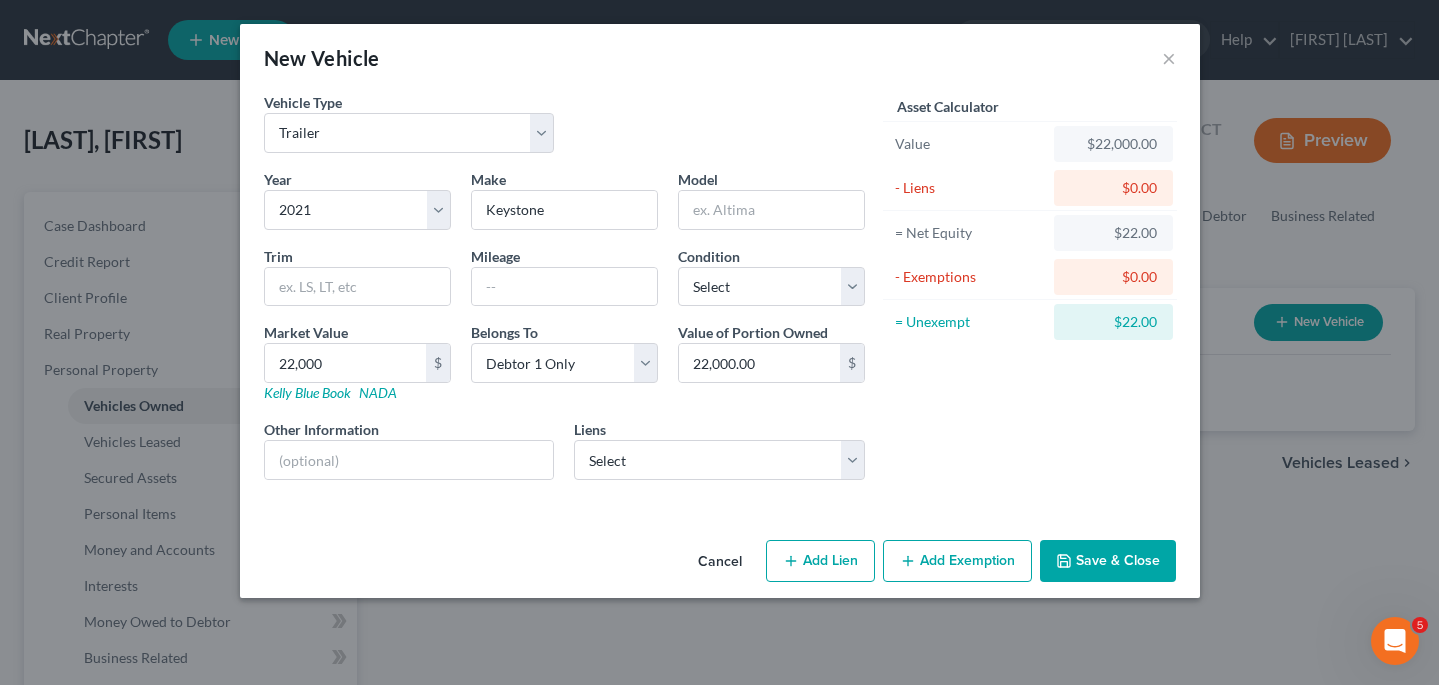 click on "Add Lien" at bounding box center [820, 561] 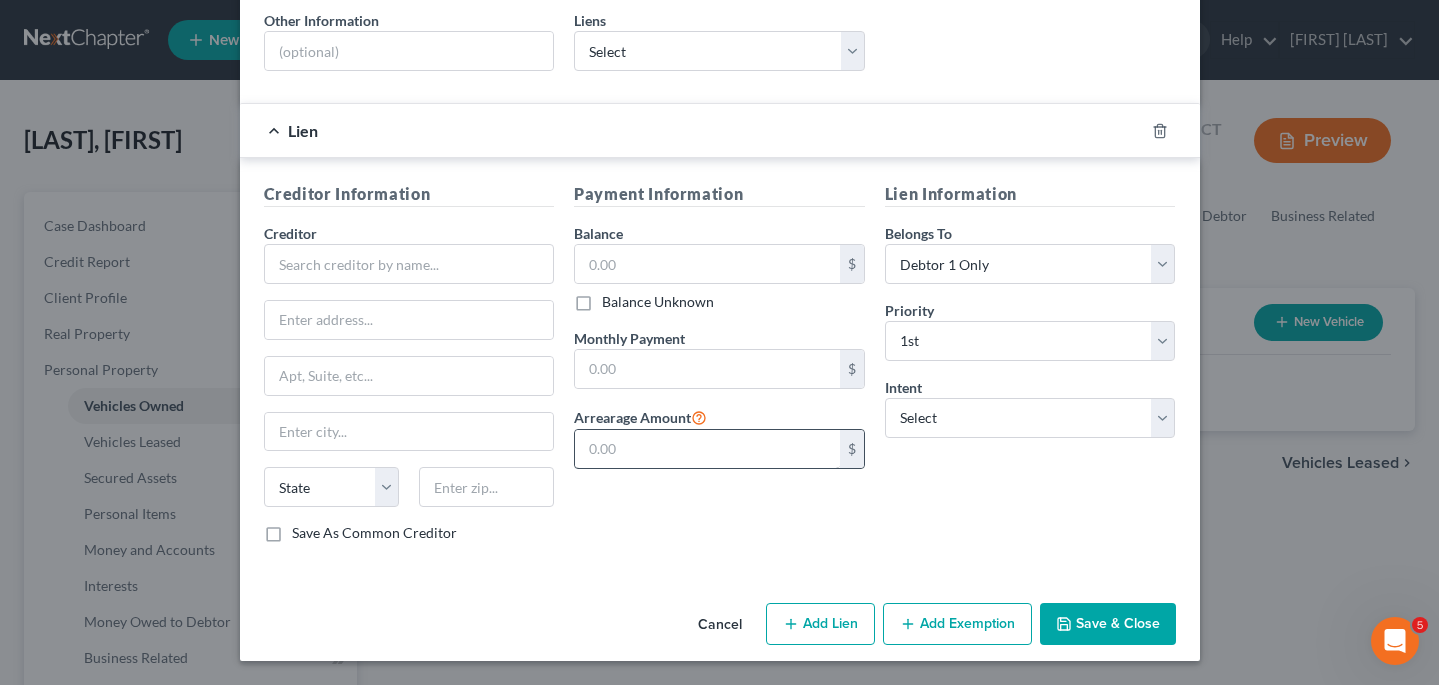 scroll, scrollTop: 408, scrollLeft: 0, axis: vertical 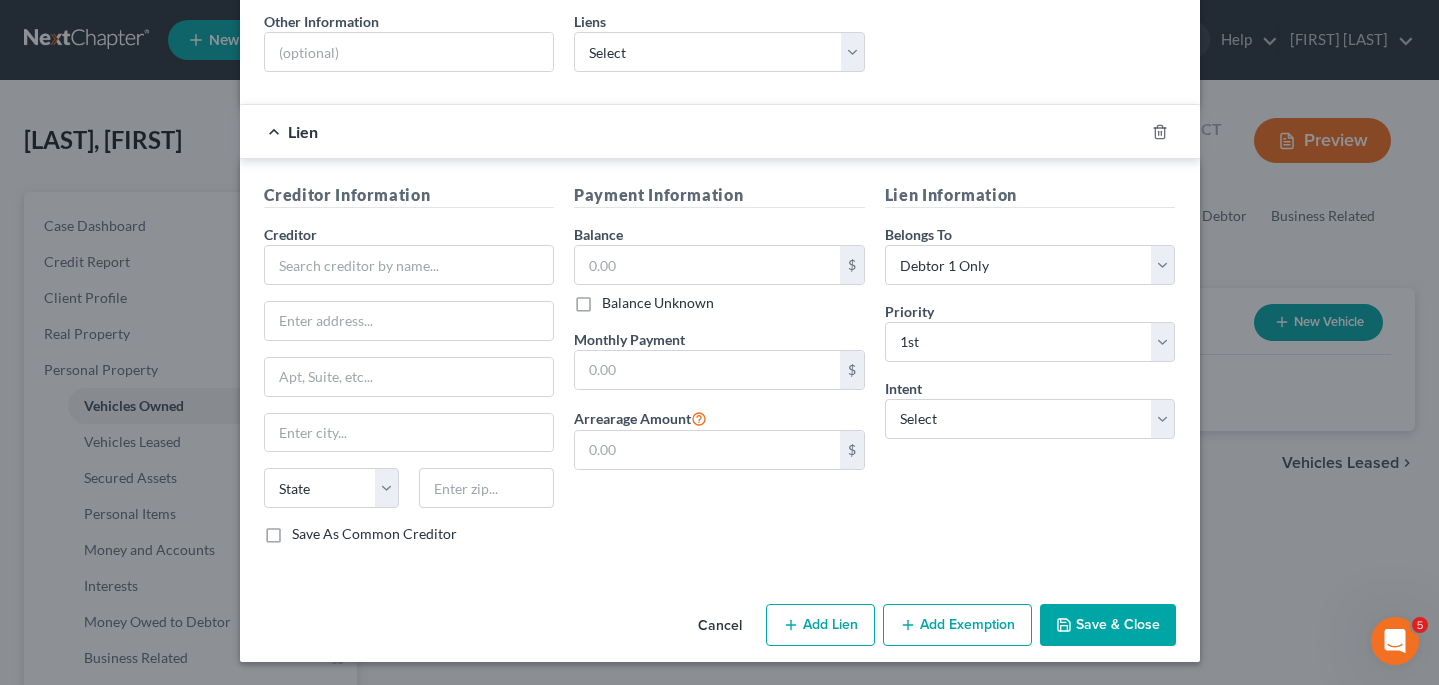 click on "Cancel" at bounding box center [720, 626] 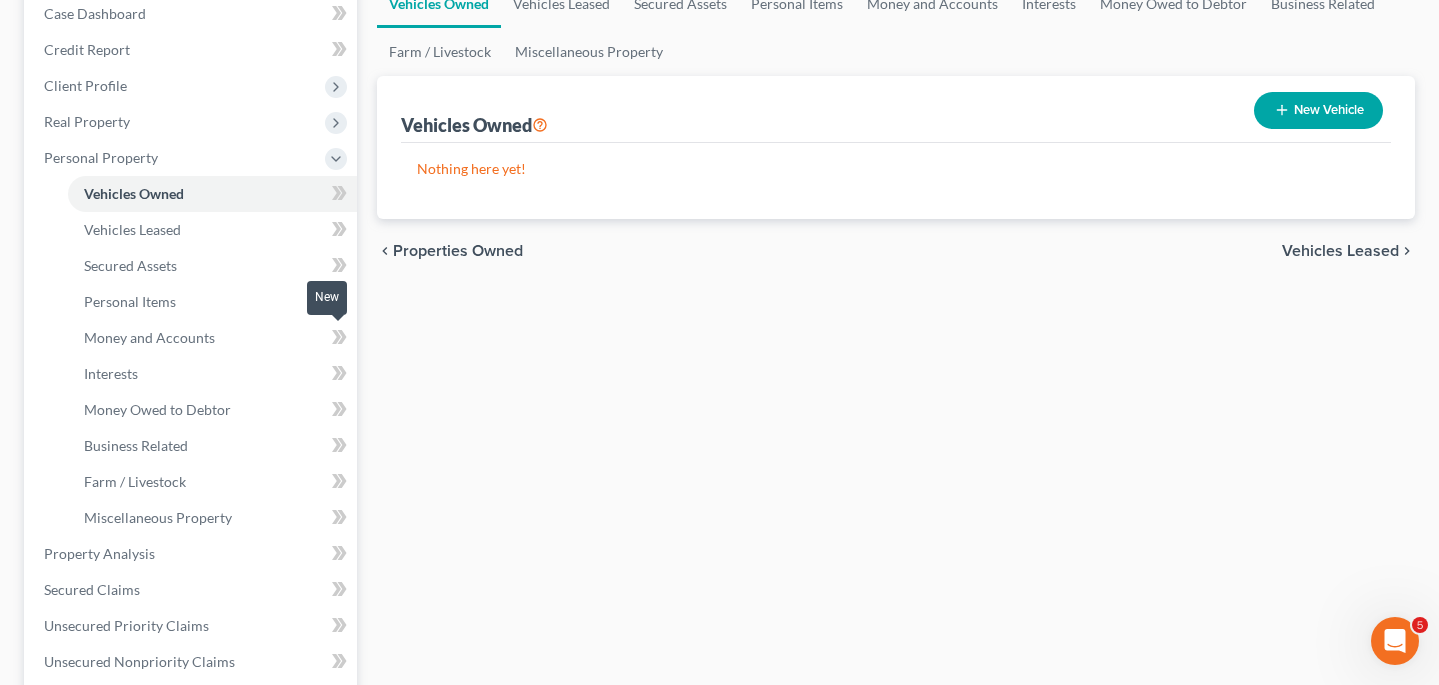 scroll, scrollTop: 212, scrollLeft: 0, axis: vertical 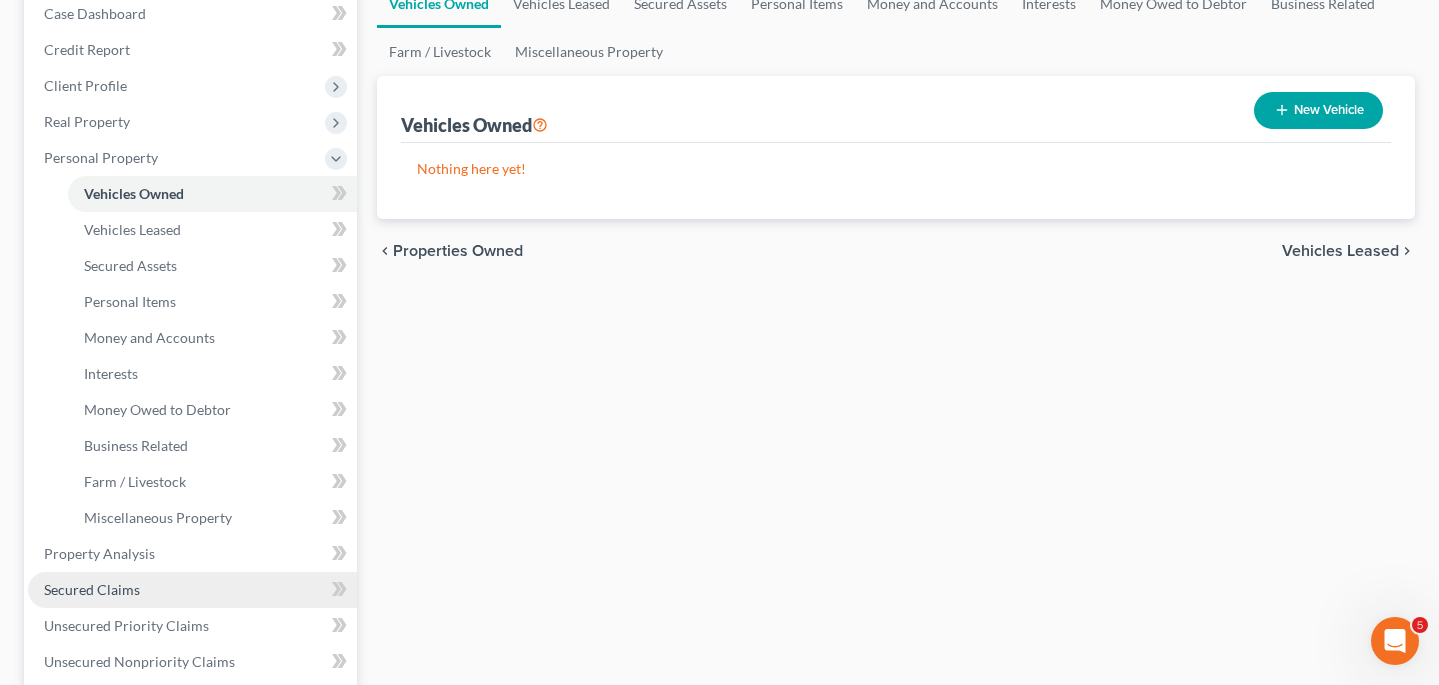 click on "Secured Claims" at bounding box center (92, 589) 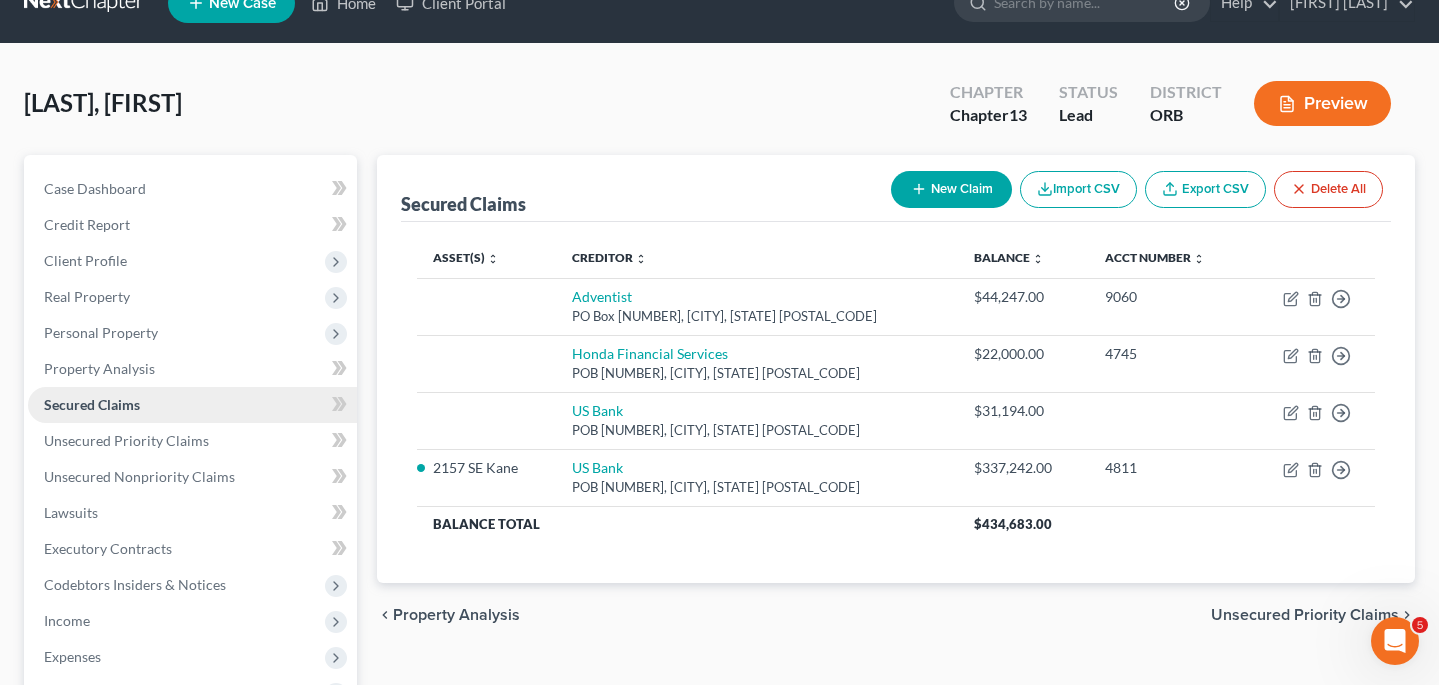 scroll, scrollTop: 0, scrollLeft: 0, axis: both 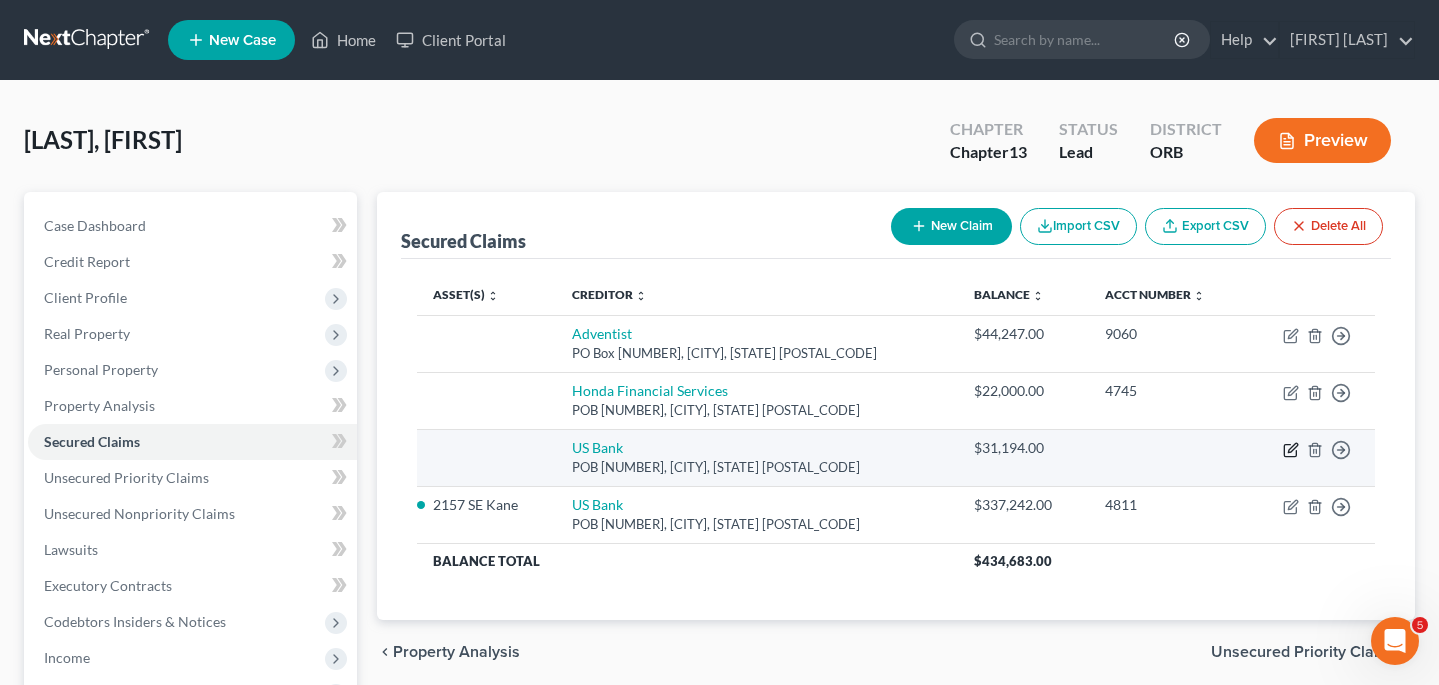 click 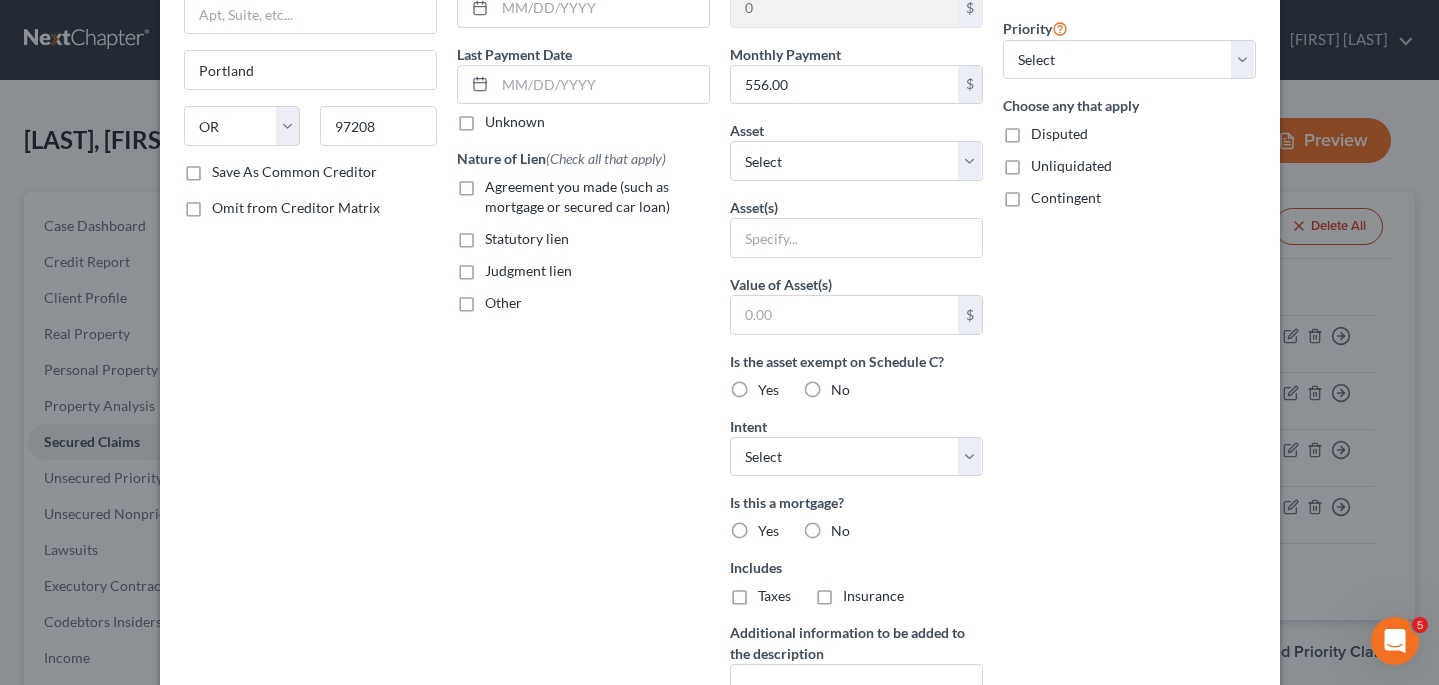 scroll, scrollTop: 230, scrollLeft: 0, axis: vertical 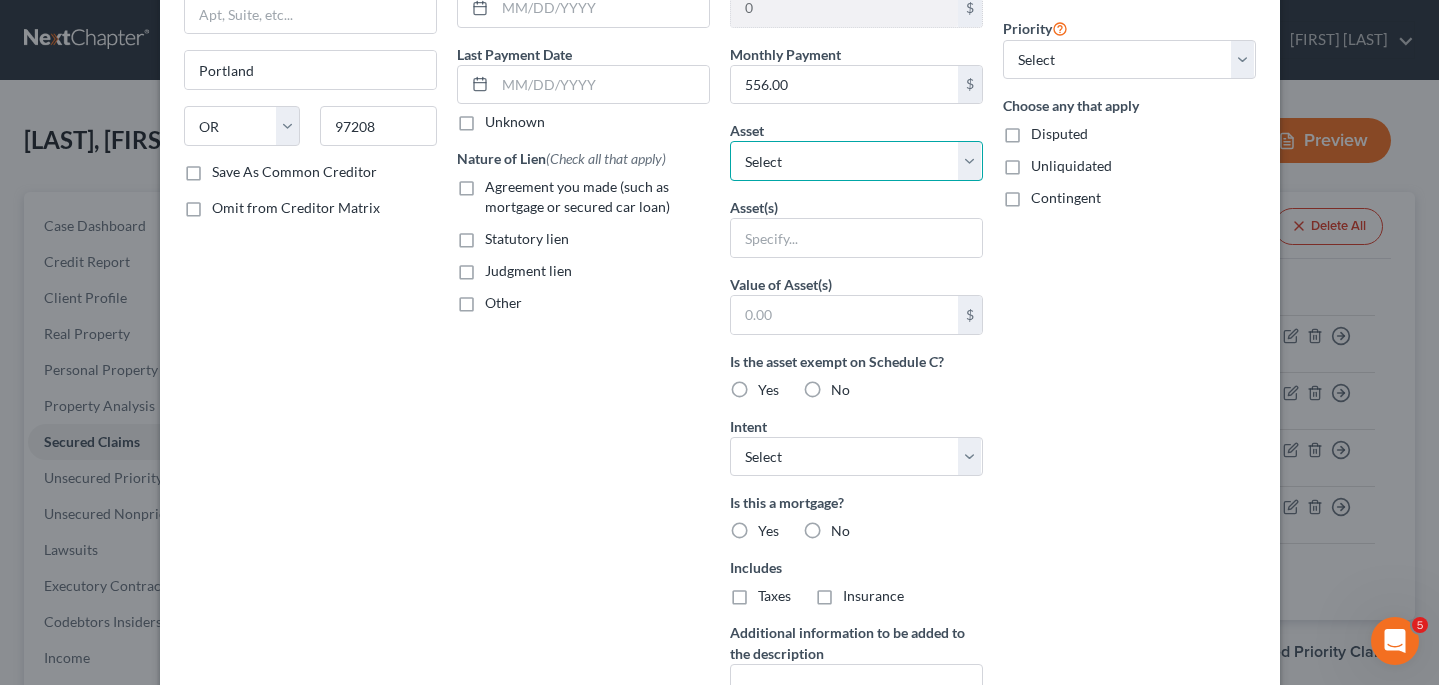 select on "1" 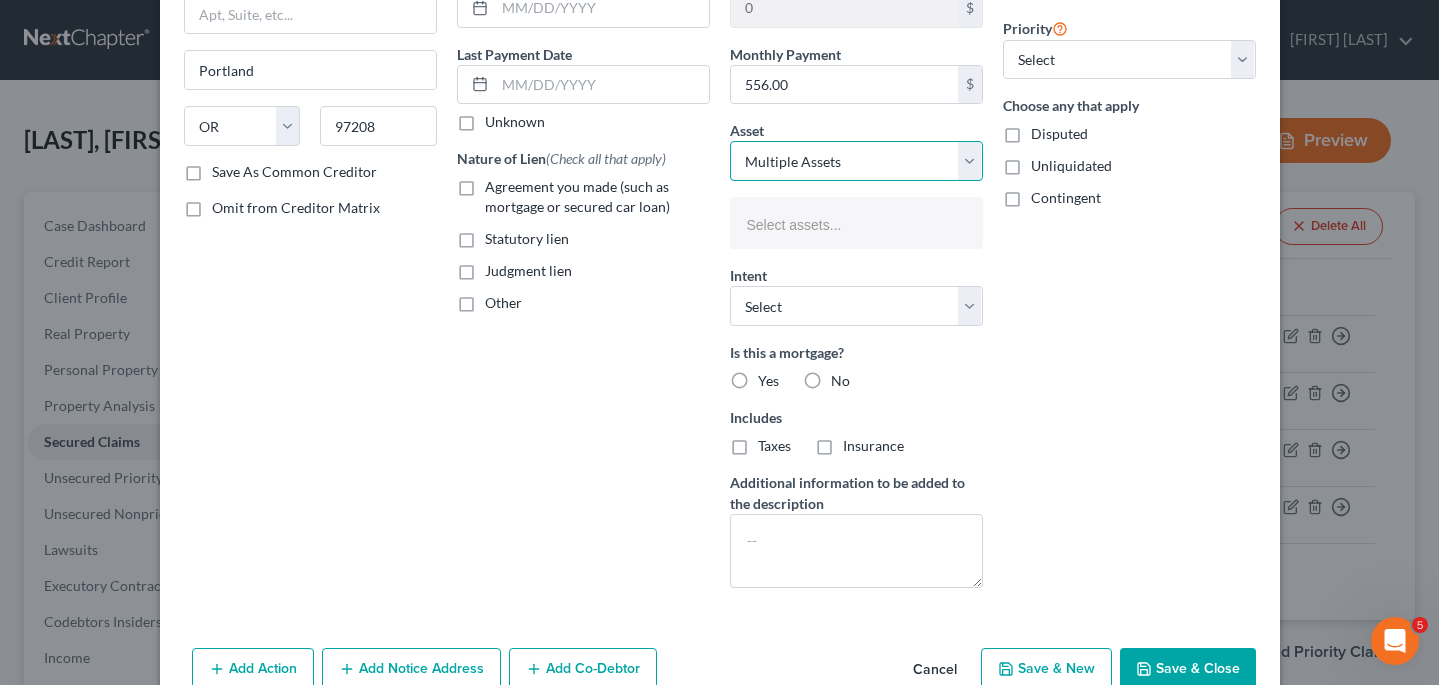 select 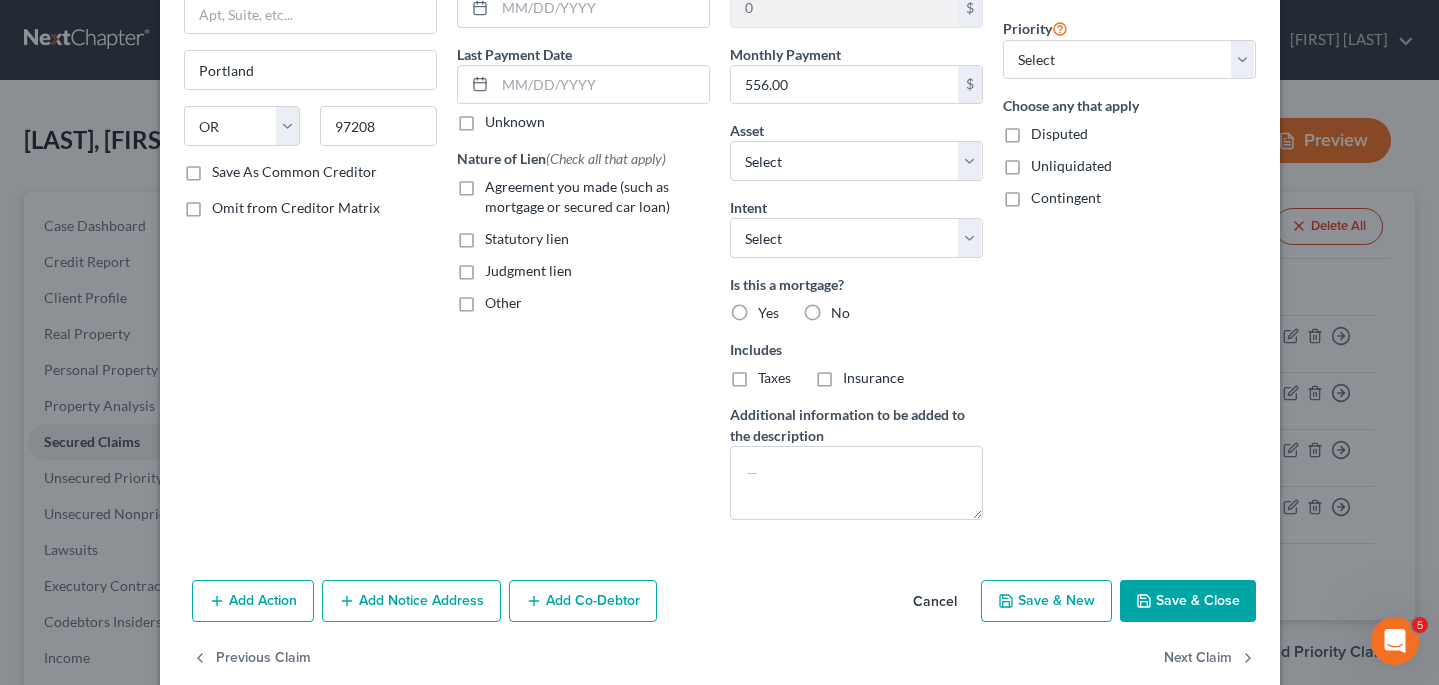 click on "Edit Secured Claim  × Creditor *    US Bank                      POB 4493 Portland State AL AK AR AZ CA CO CT DE DC FL GA GU HI ID IL IN IA KS KY LA ME MD MA MI MN MS MO MT NC ND NE NV NH NJ NM NY OH OK OR PA PR RI SC SD TN TX UT VI VA VT WA WV WI WY 97208 Save As Common Creditor Omit from Creditor Matrix
Account Number (last 4)
Full Account Number
Date Incurred         Last Payment Date         Unknown Nature of Lien  (Check all that apply) Agreement you made (such as mortgage or secured car loan) Statutory lien Judgment lien Other Balance
31,194.00 $
Balance Unknown
Balance Undetermined
31,194.00 $
Balance Unknown
Net Value 0 $ Monthly Payment 556.00 $
Asset
*
Select Other Multiple Assets 2157 SE Kane - $455000.0         Select assets...            No matches found No matches found No matches found No matches found No matches found" at bounding box center [719, 342] 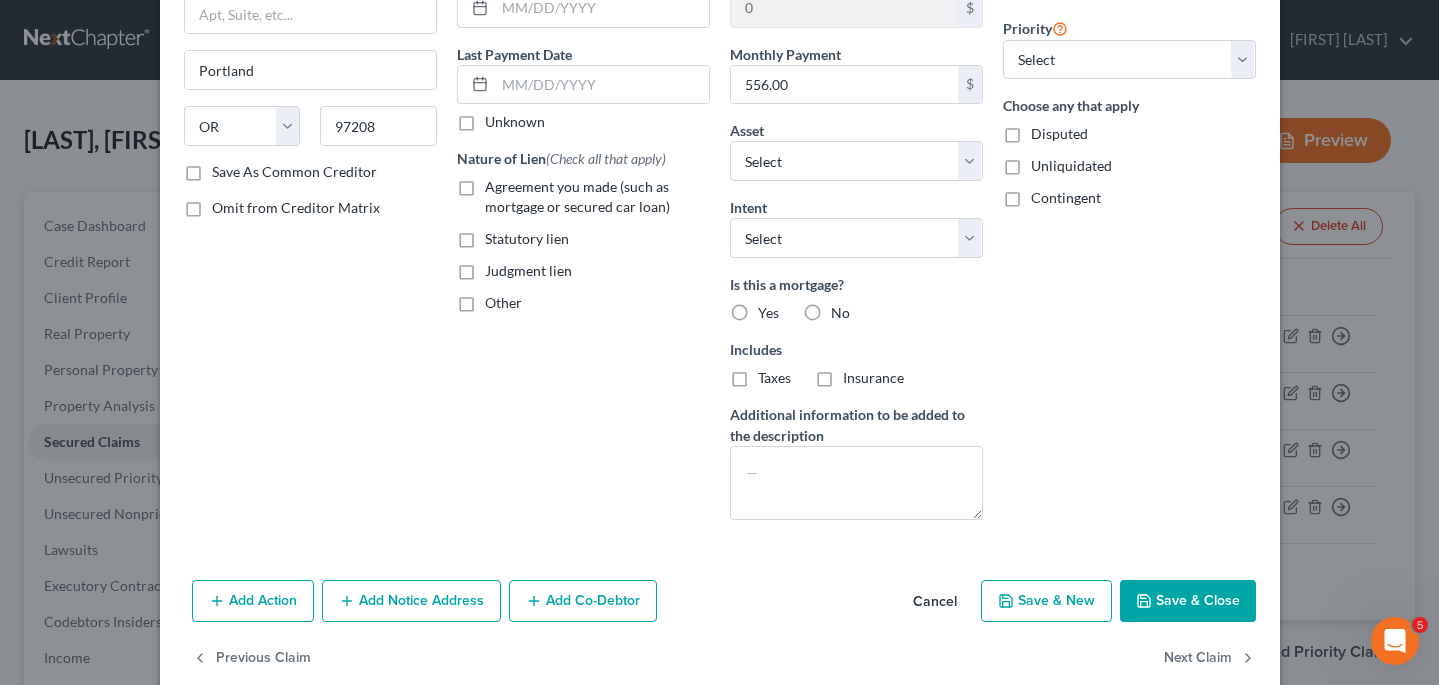 click on "Cancel" at bounding box center (935, 602) 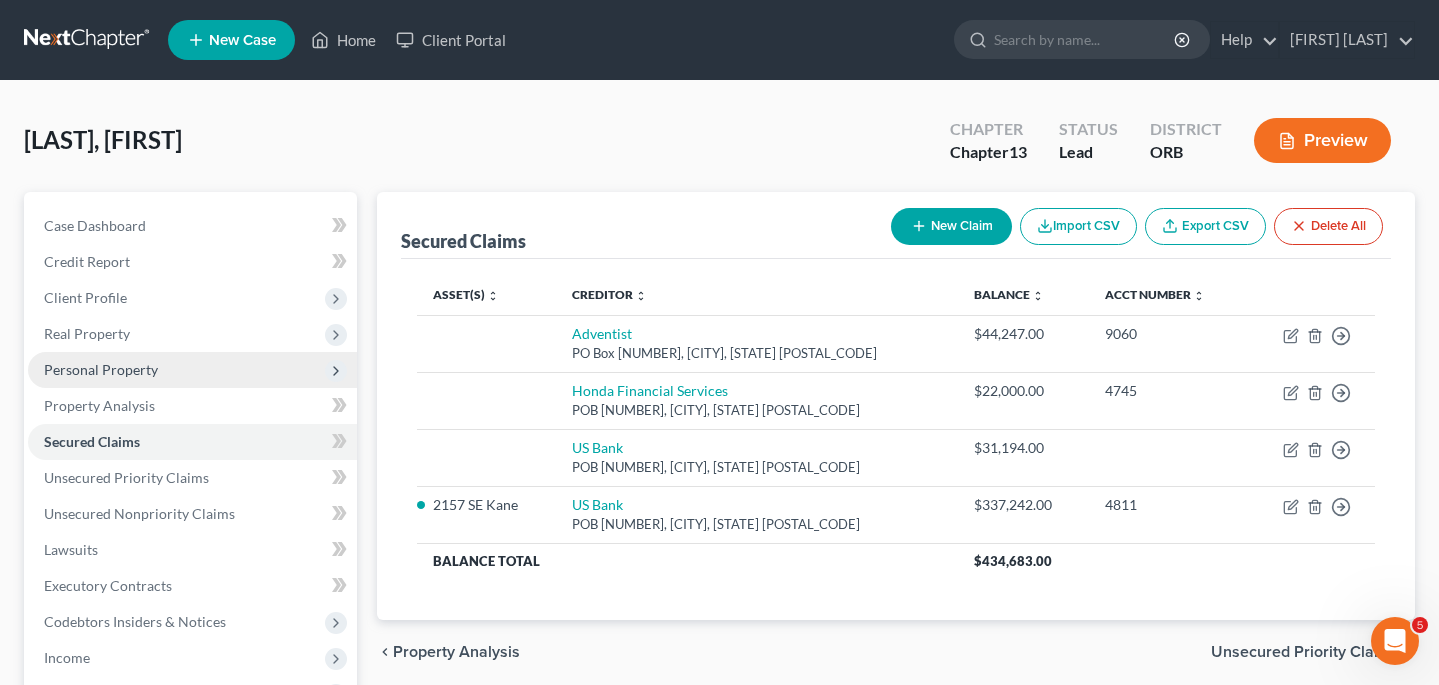 click on "Personal Property" at bounding box center (101, 369) 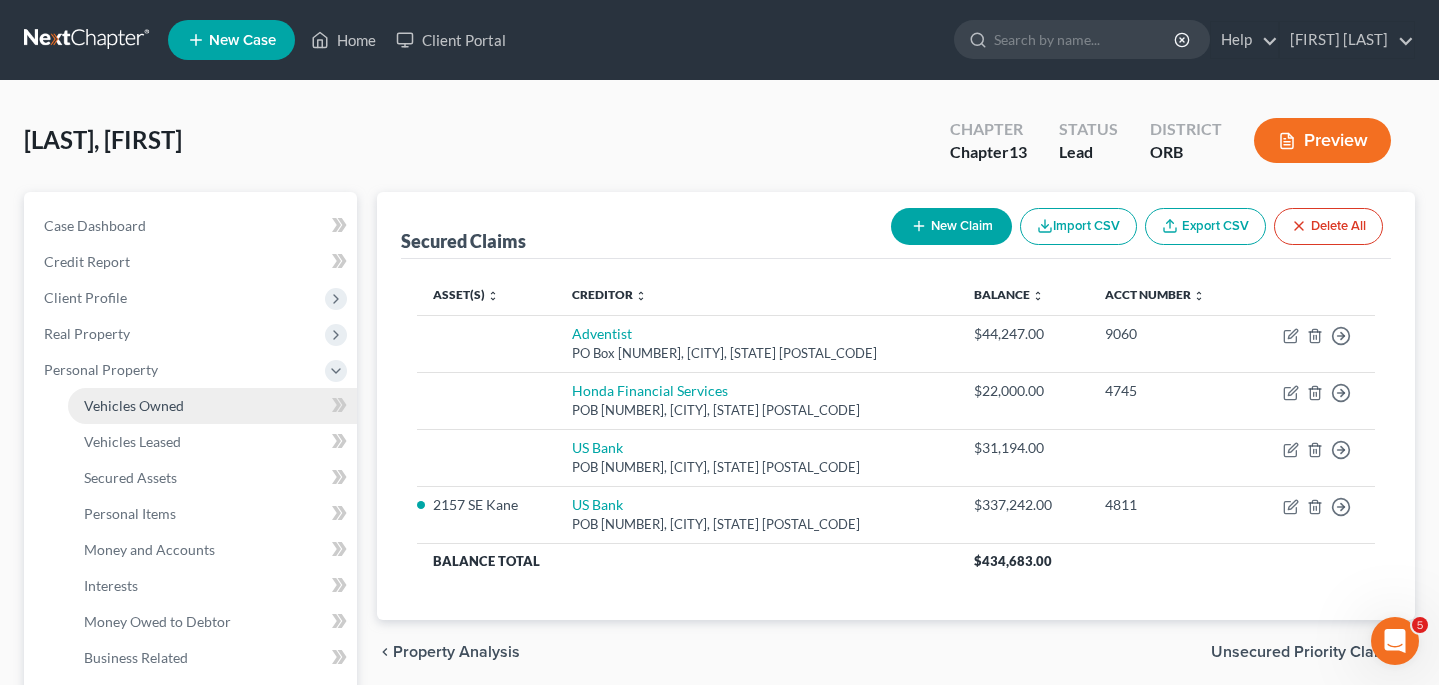 click on "Vehicles Owned" at bounding box center (134, 405) 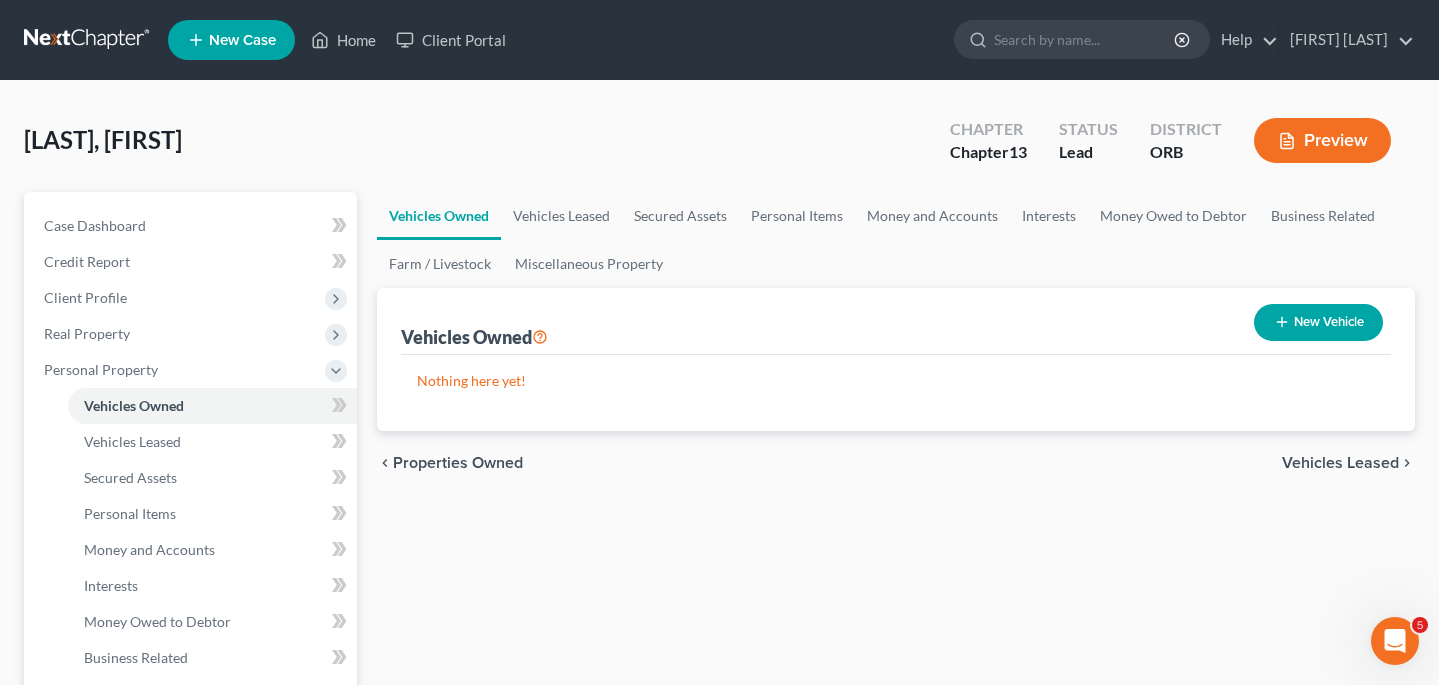 click on "New Vehicle" at bounding box center (1318, 322) 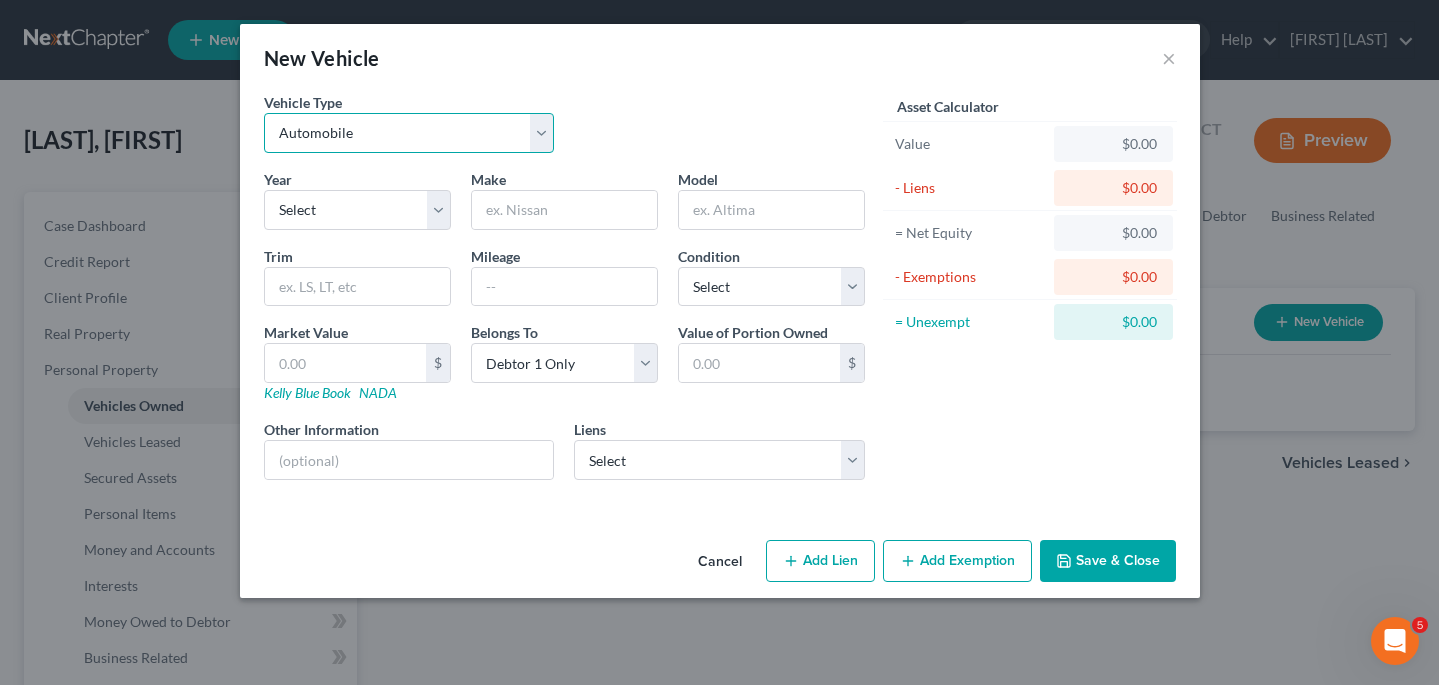 select on "2" 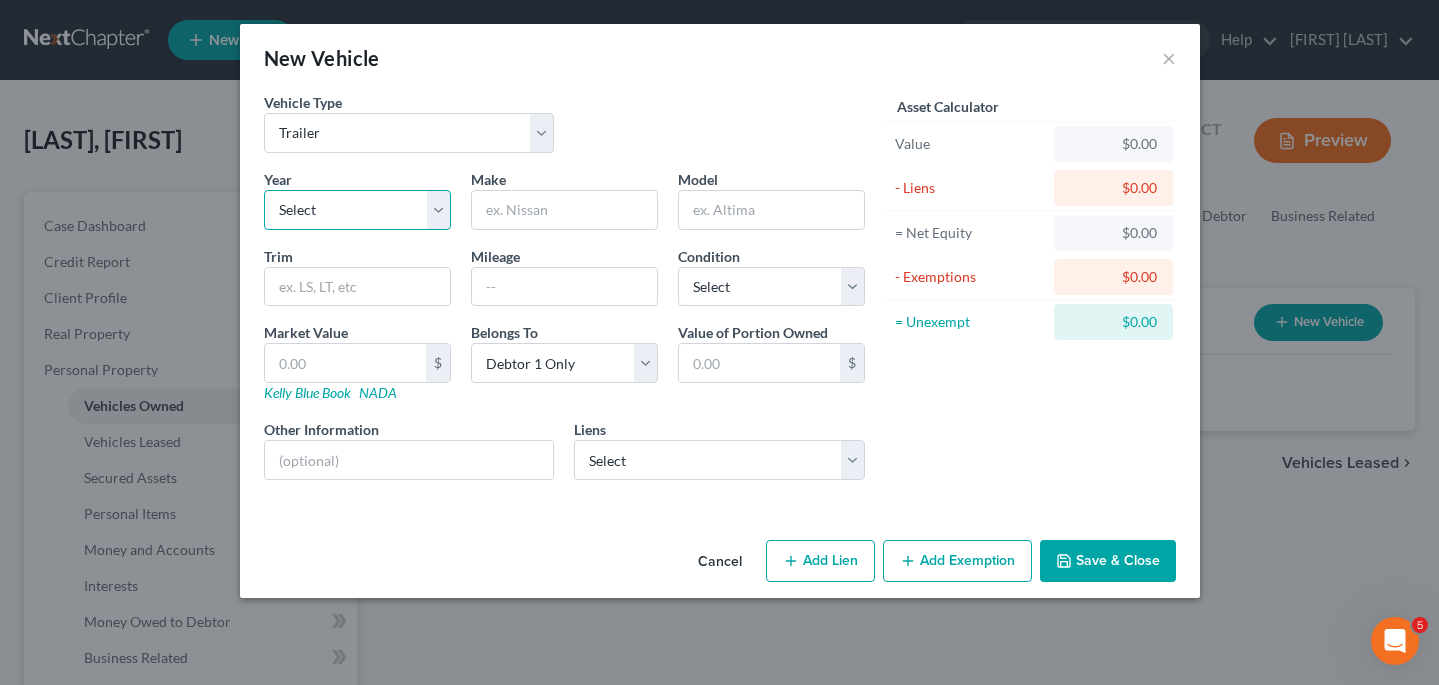 select on "5" 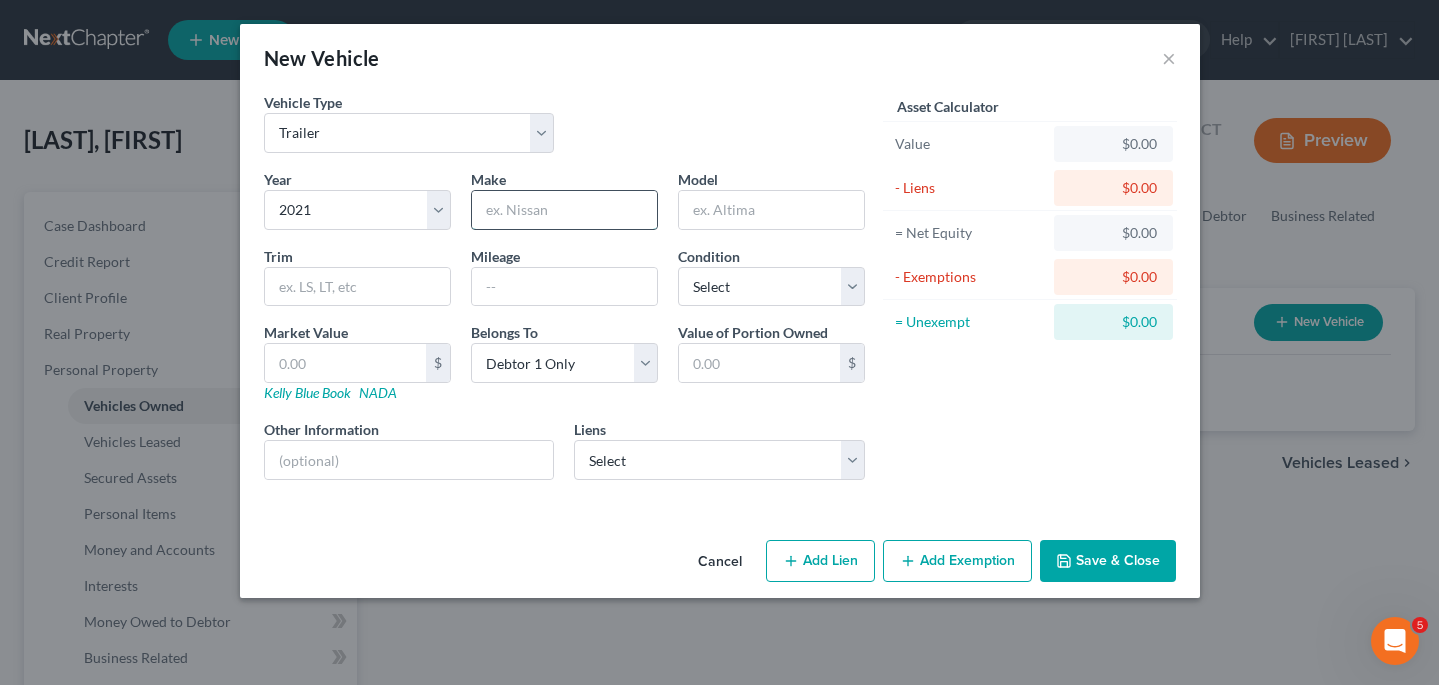 click at bounding box center [564, 210] 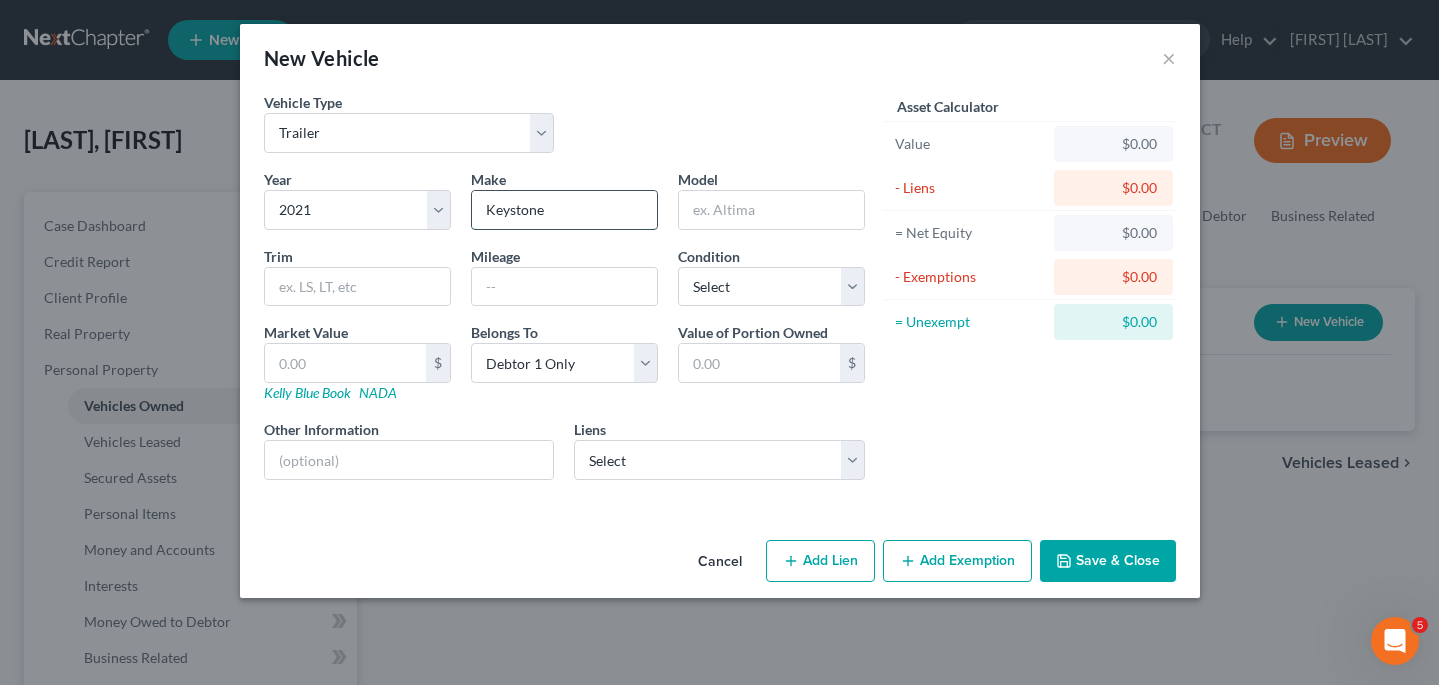 type on "Keystone" 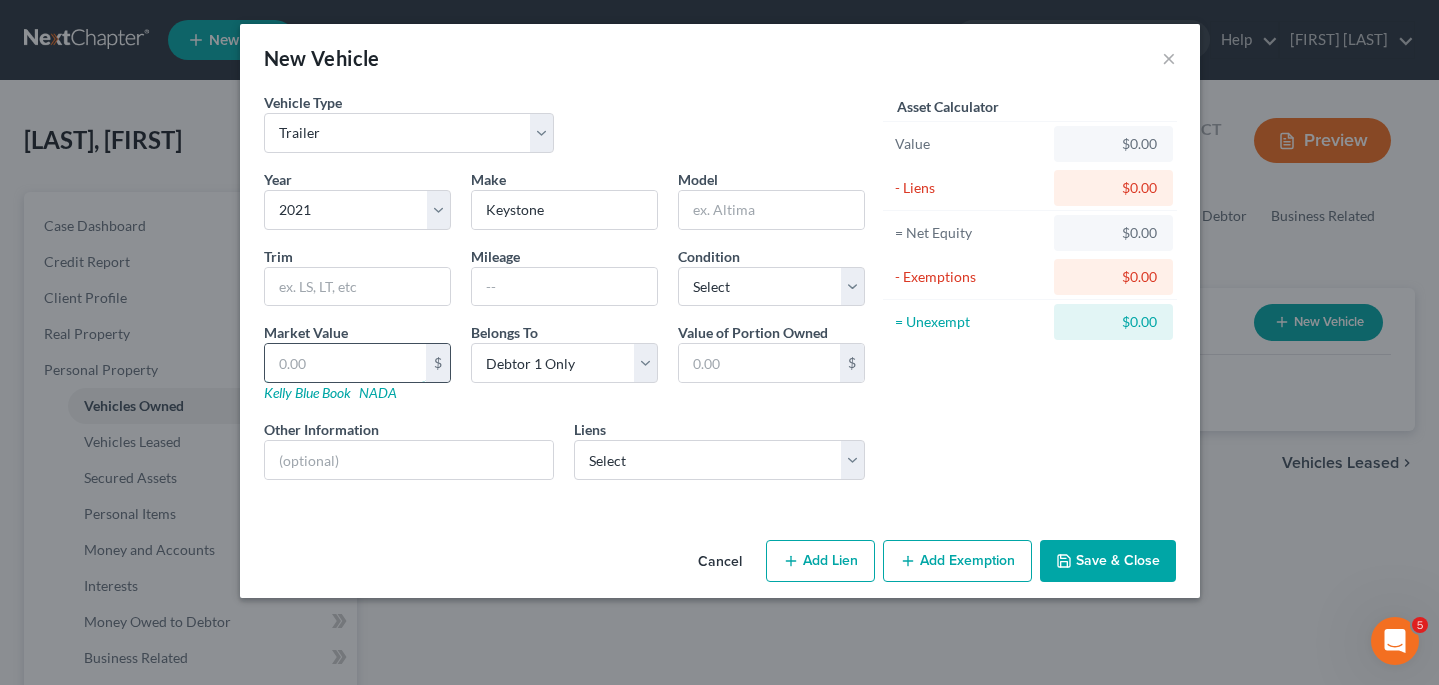 click at bounding box center (345, 363) 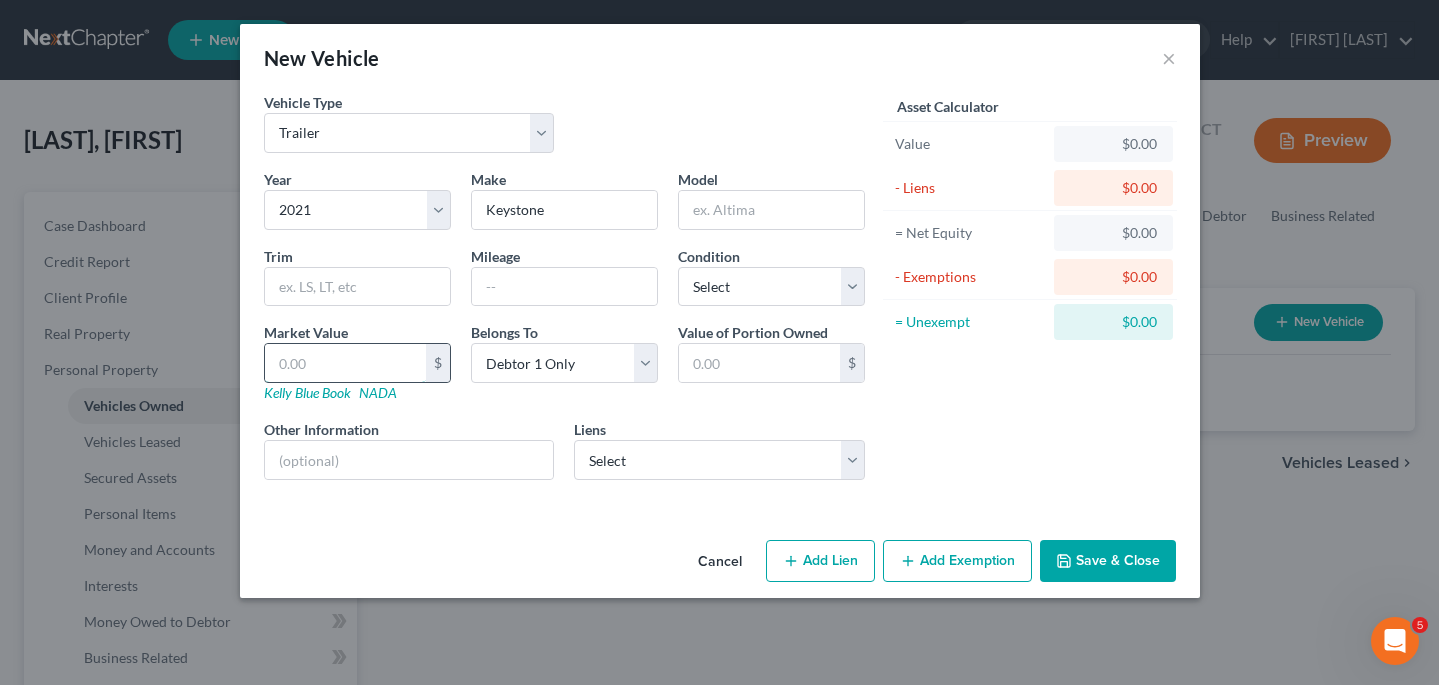 type on "2" 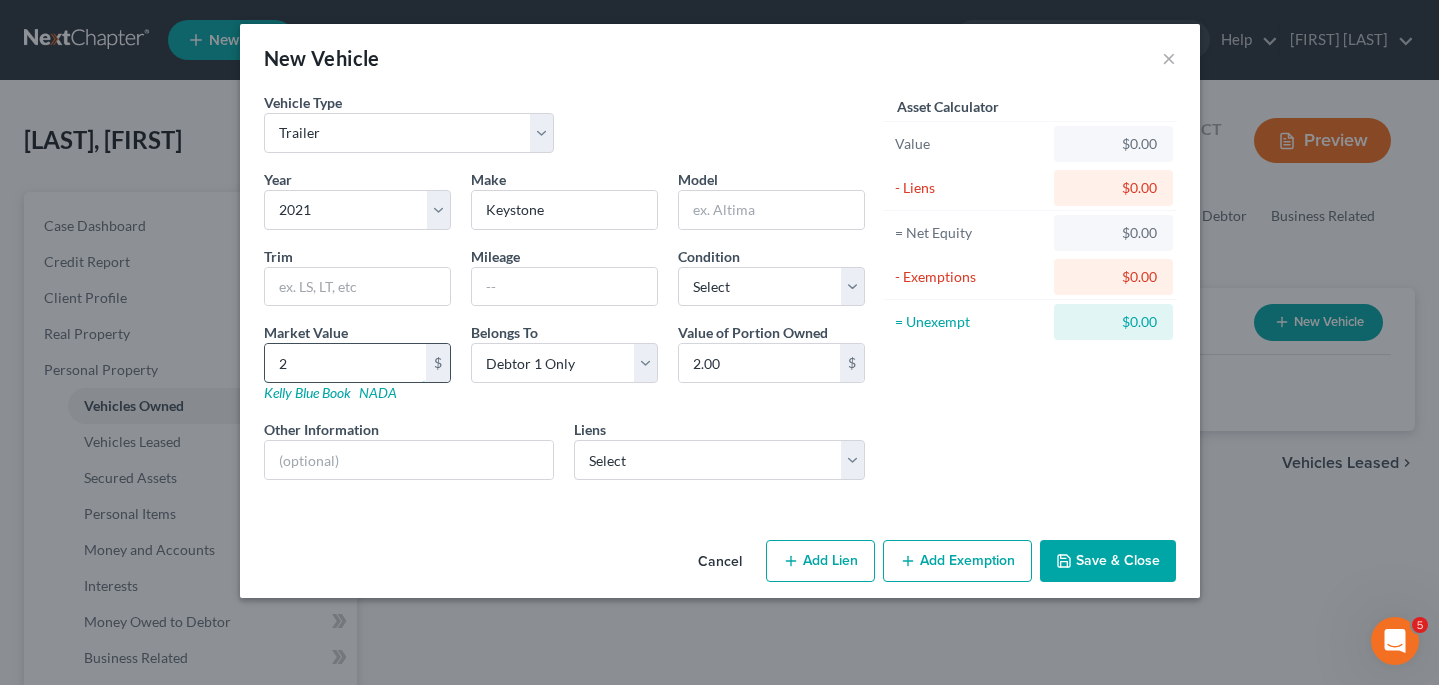 type on "22" 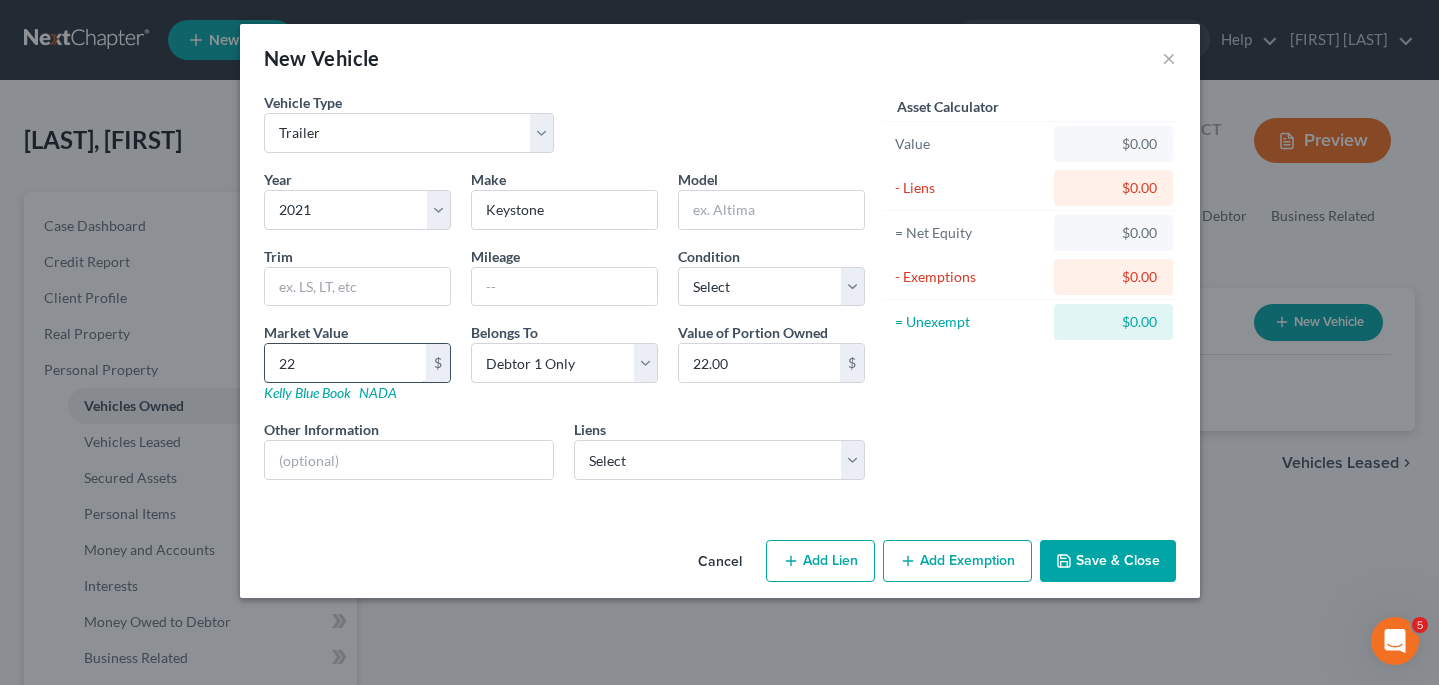 type on "220" 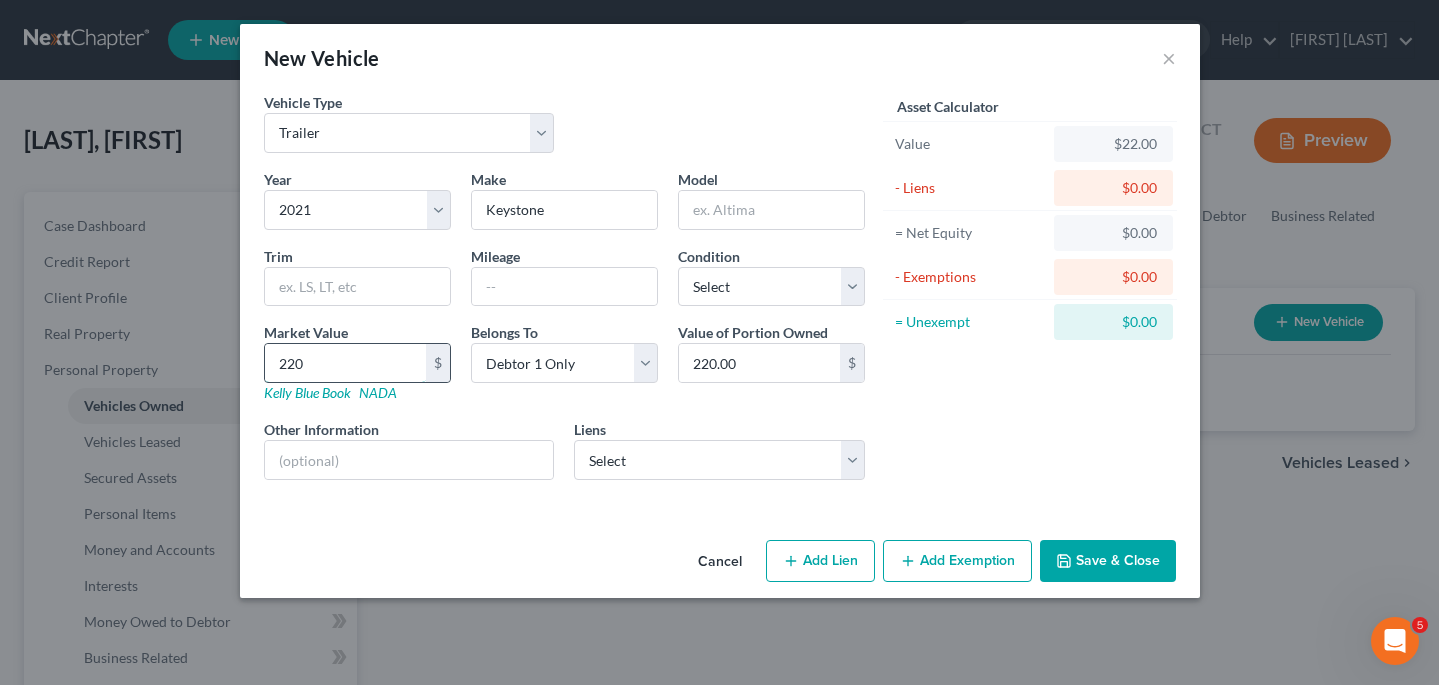 type on "2200" 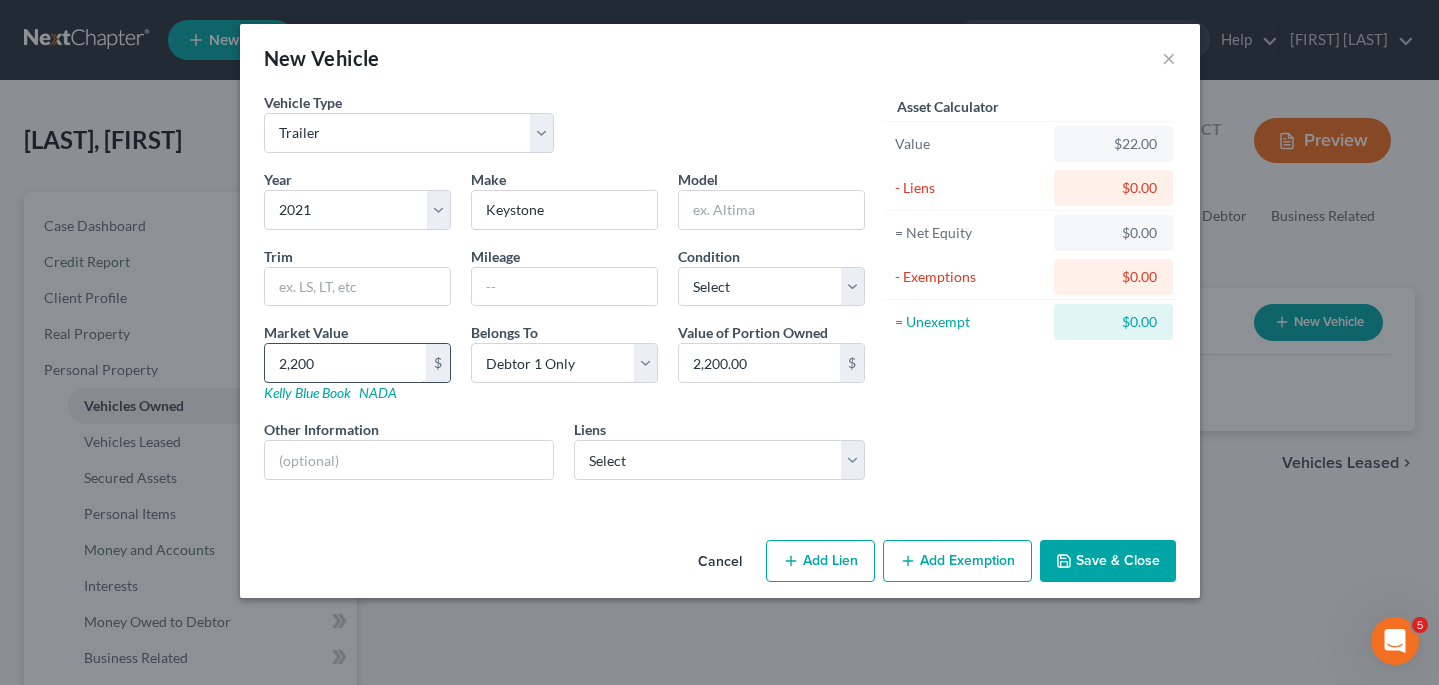 type on "2,2000" 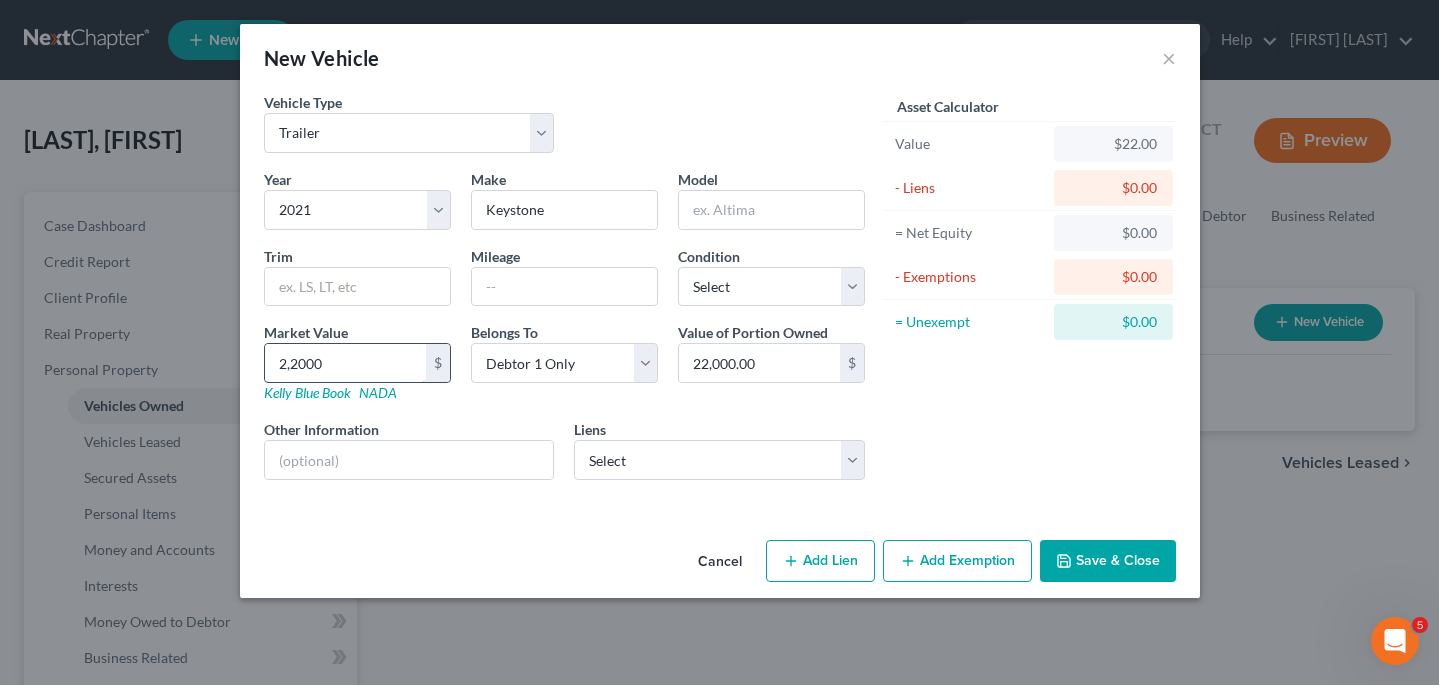 type on "22,000" 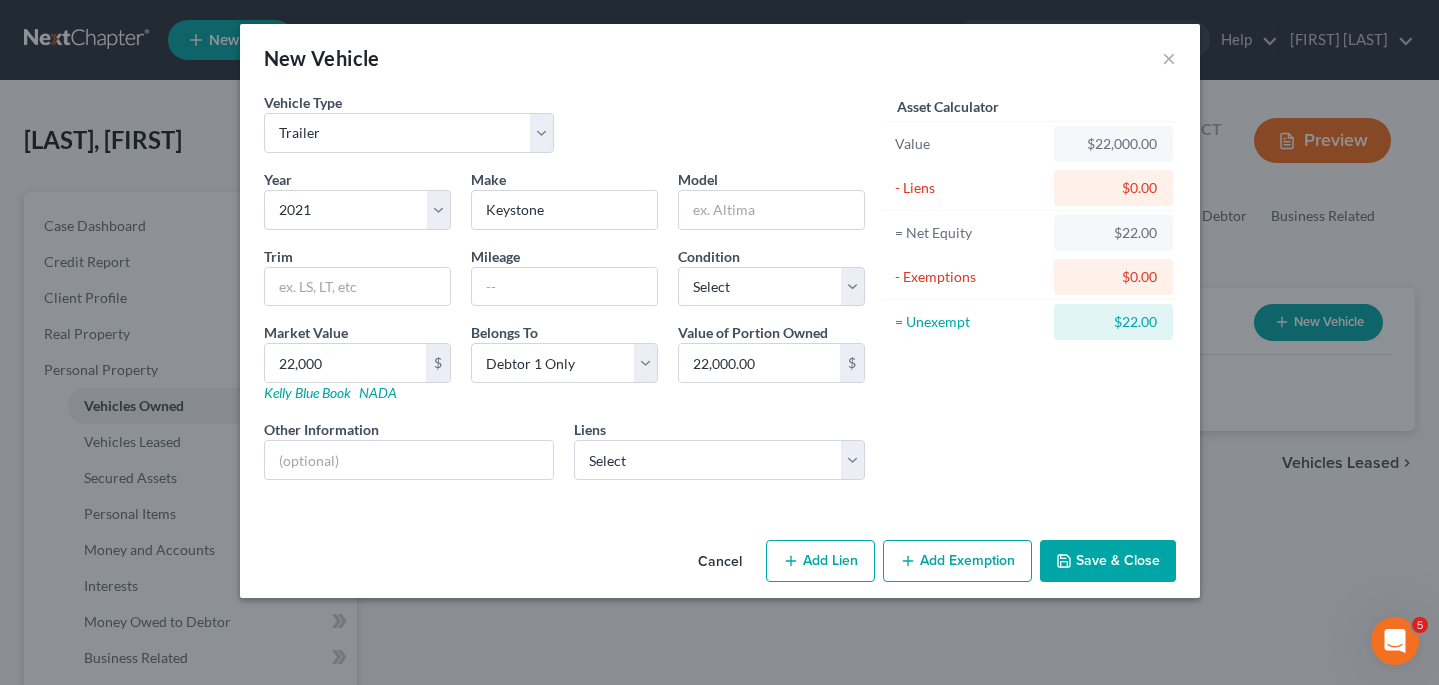 click on "Save & Close" at bounding box center [1108, 561] 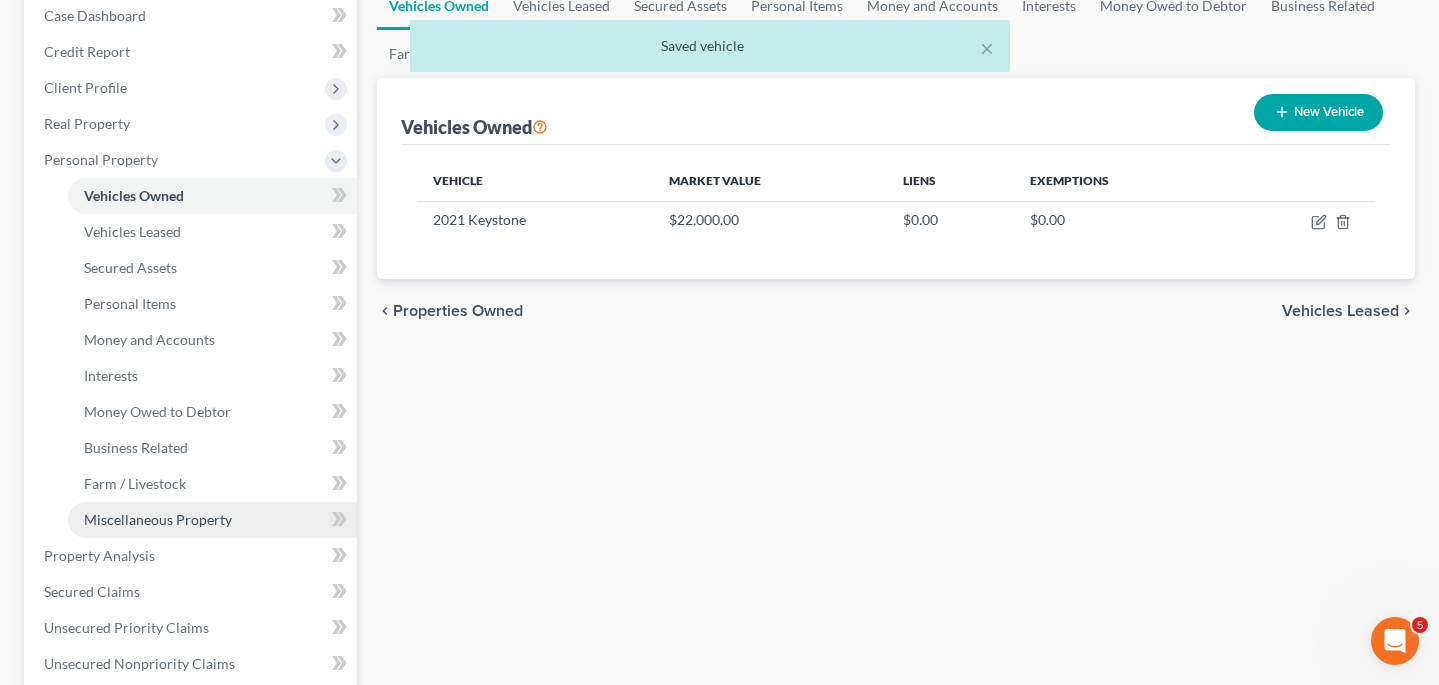 scroll, scrollTop: 207, scrollLeft: 0, axis: vertical 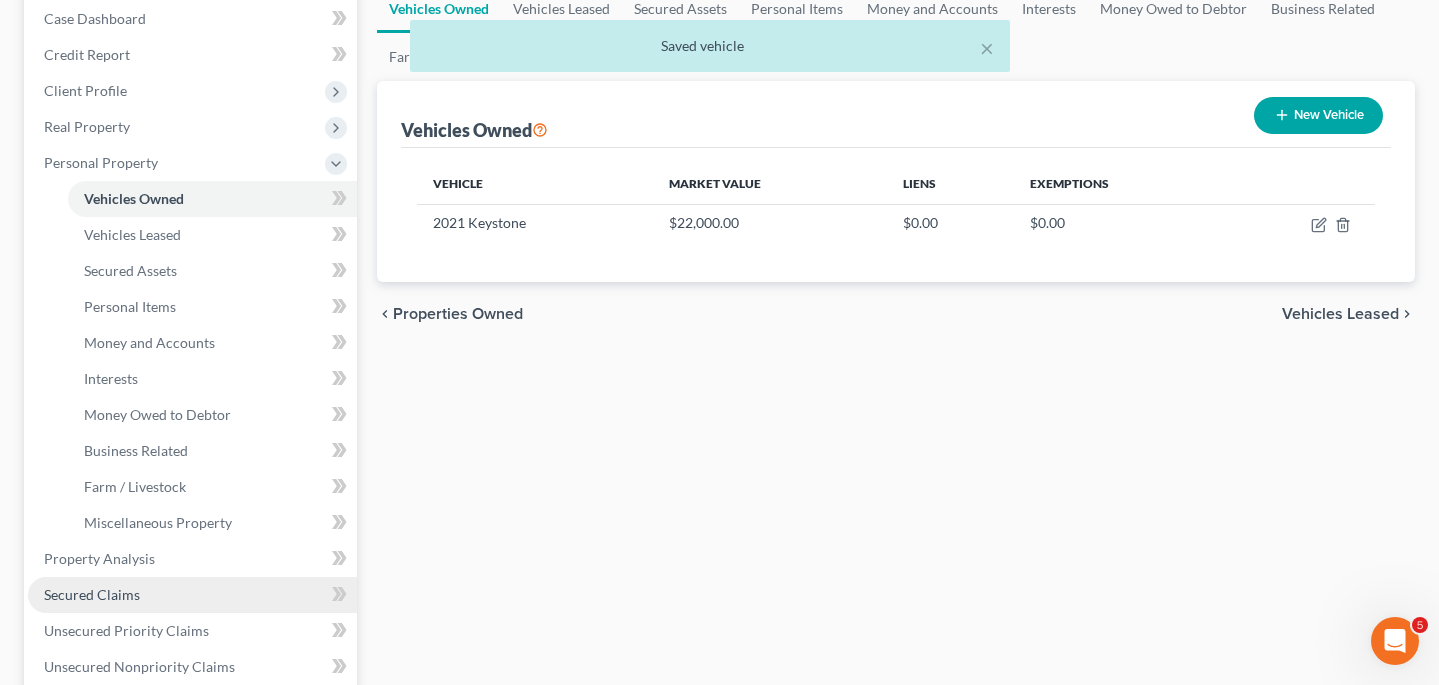 click on "Secured Claims" at bounding box center (92, 594) 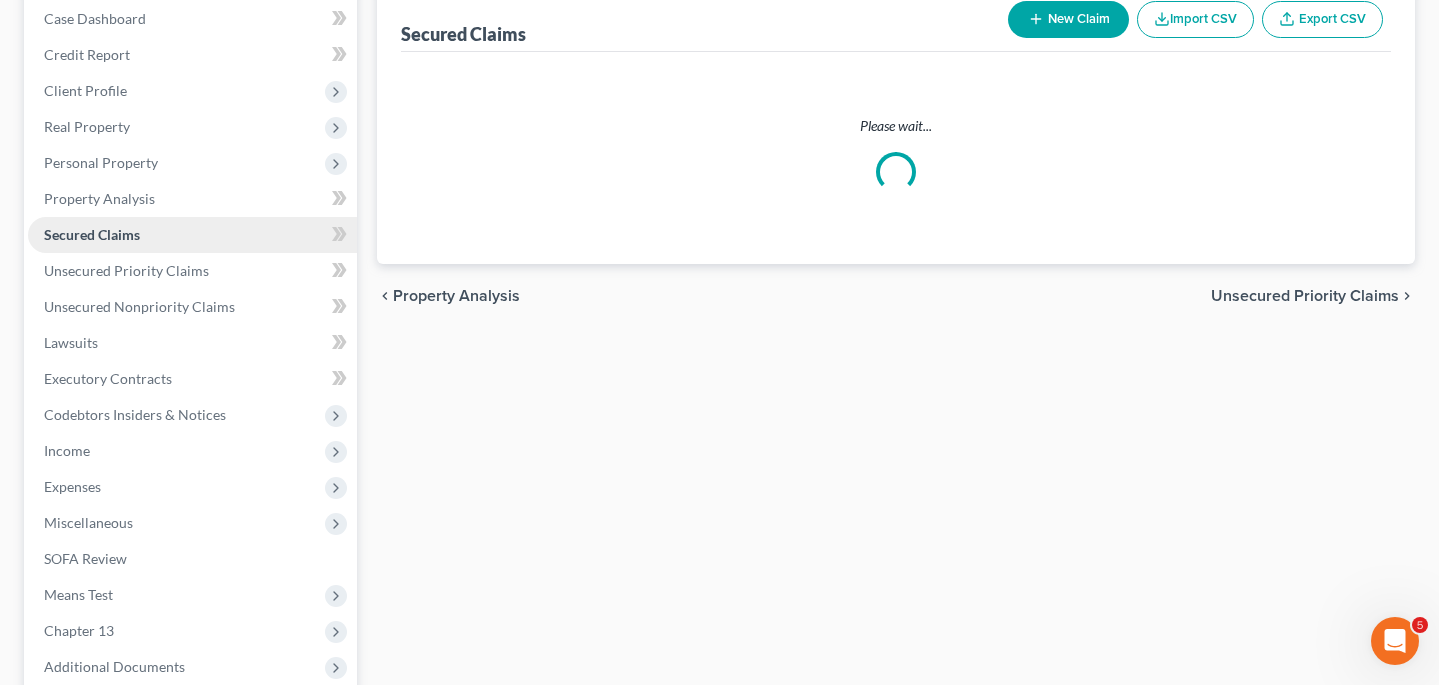 scroll, scrollTop: 0, scrollLeft: 0, axis: both 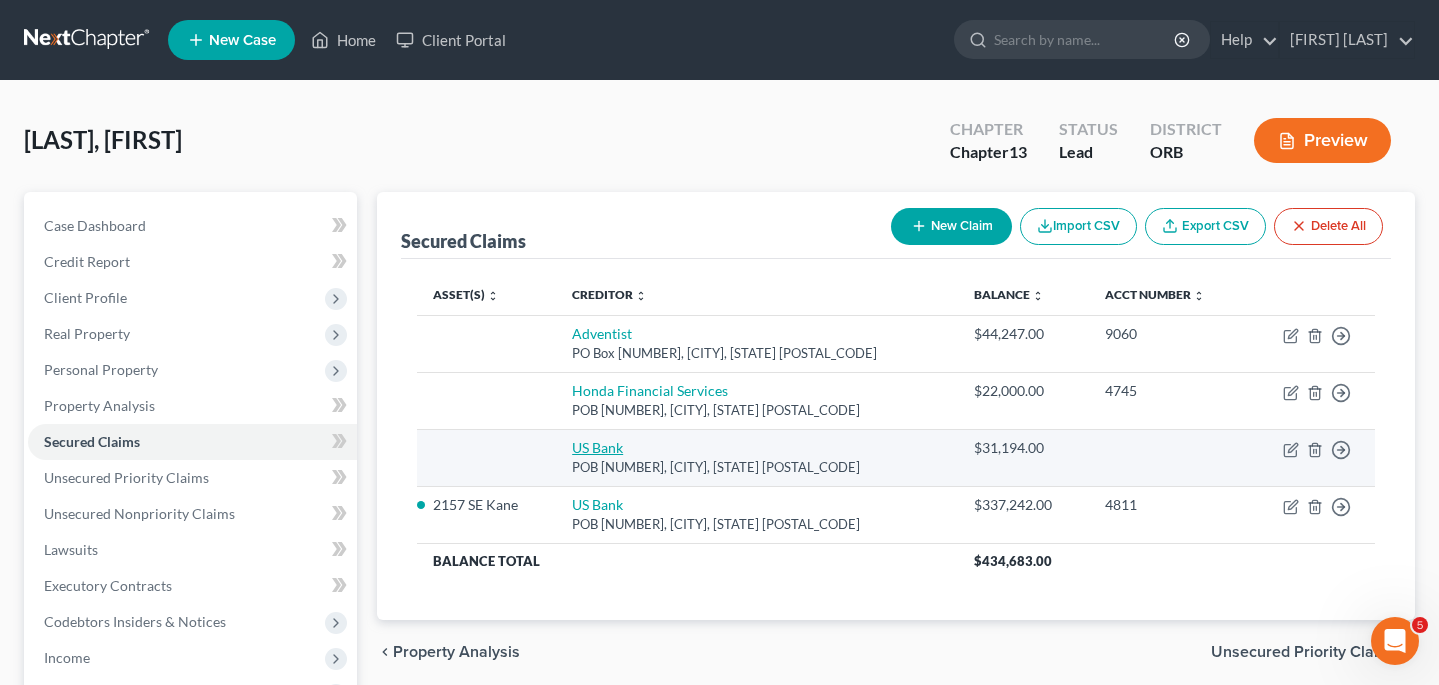 click on "US Bank" at bounding box center (597, 447) 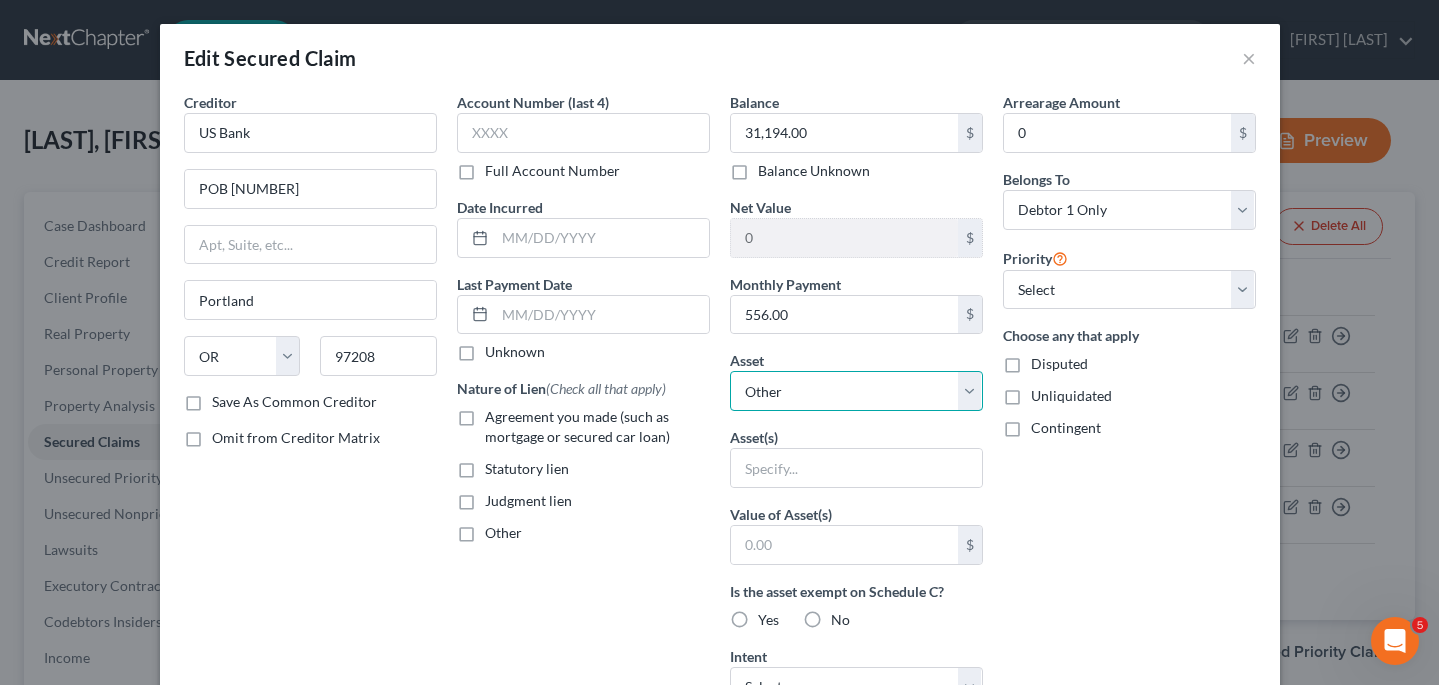 select on "3" 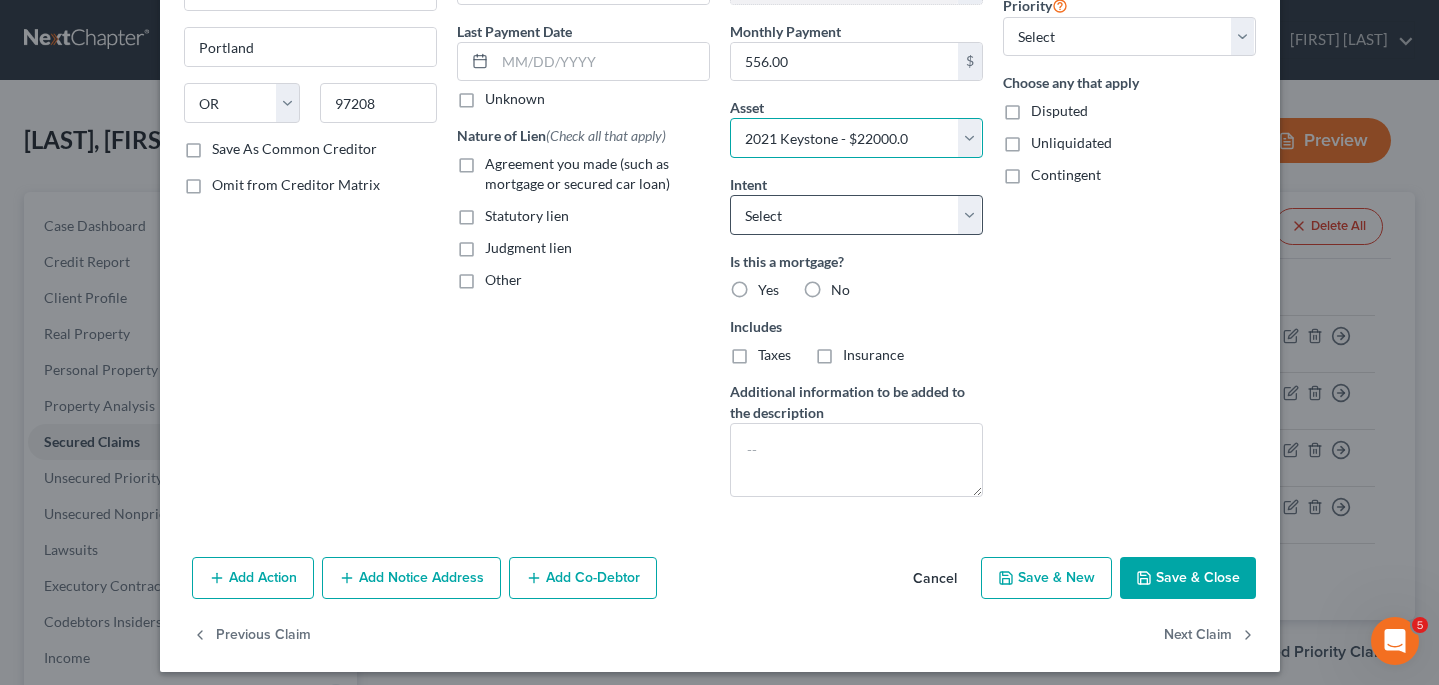 scroll, scrollTop: 256, scrollLeft: 0, axis: vertical 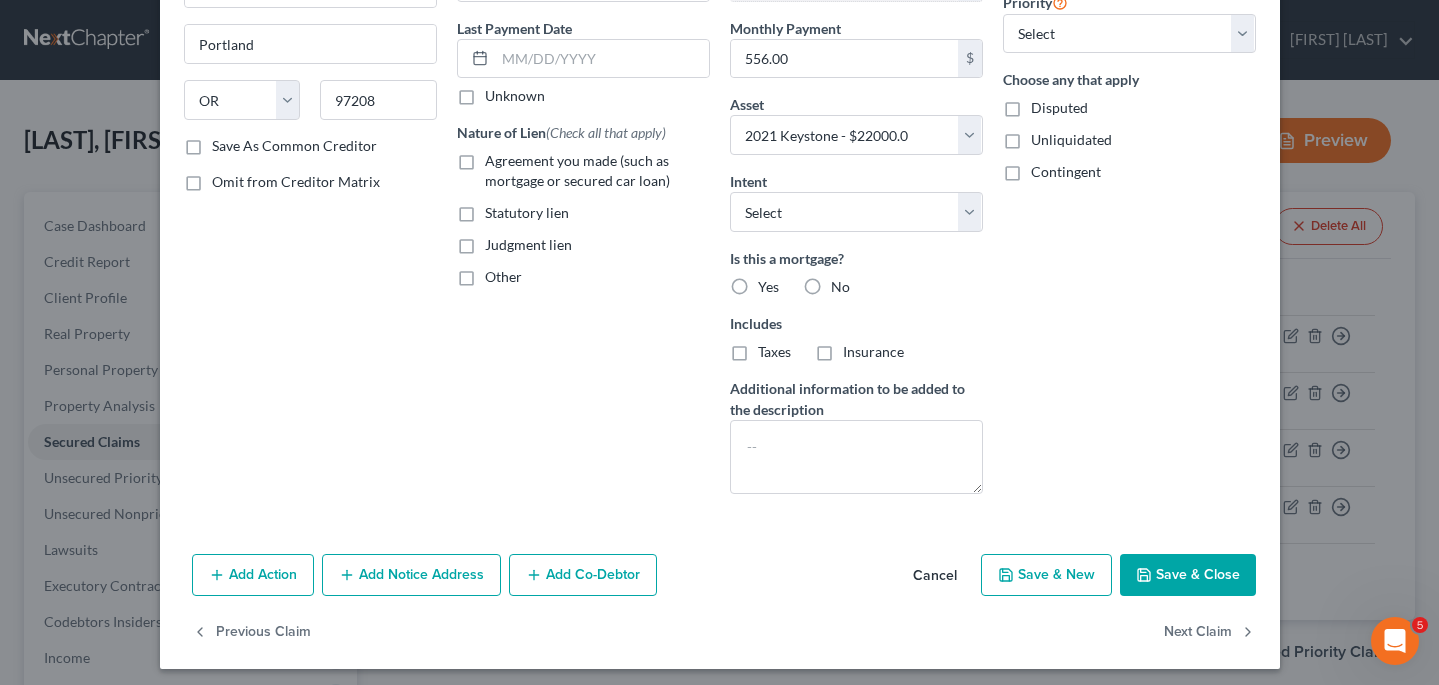 click on "Save & Close" at bounding box center [1188, 575] 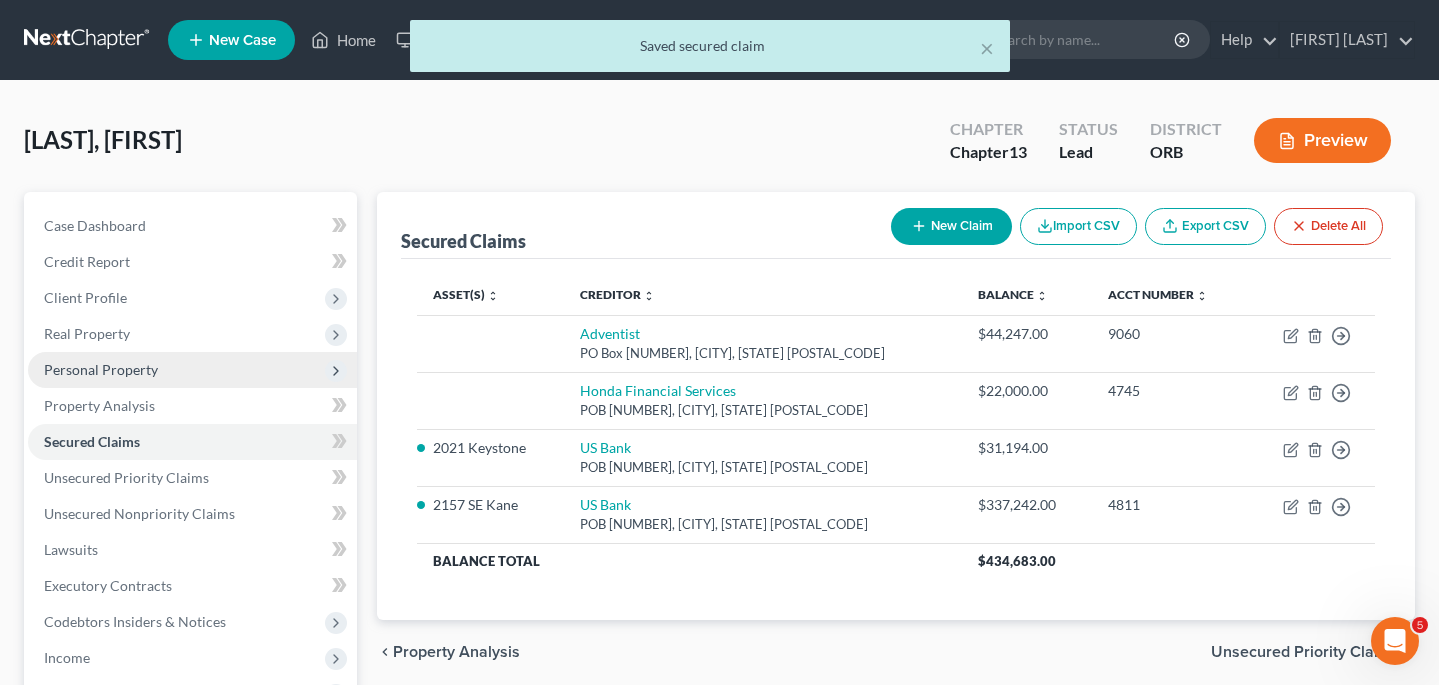click on "Personal Property" at bounding box center [101, 369] 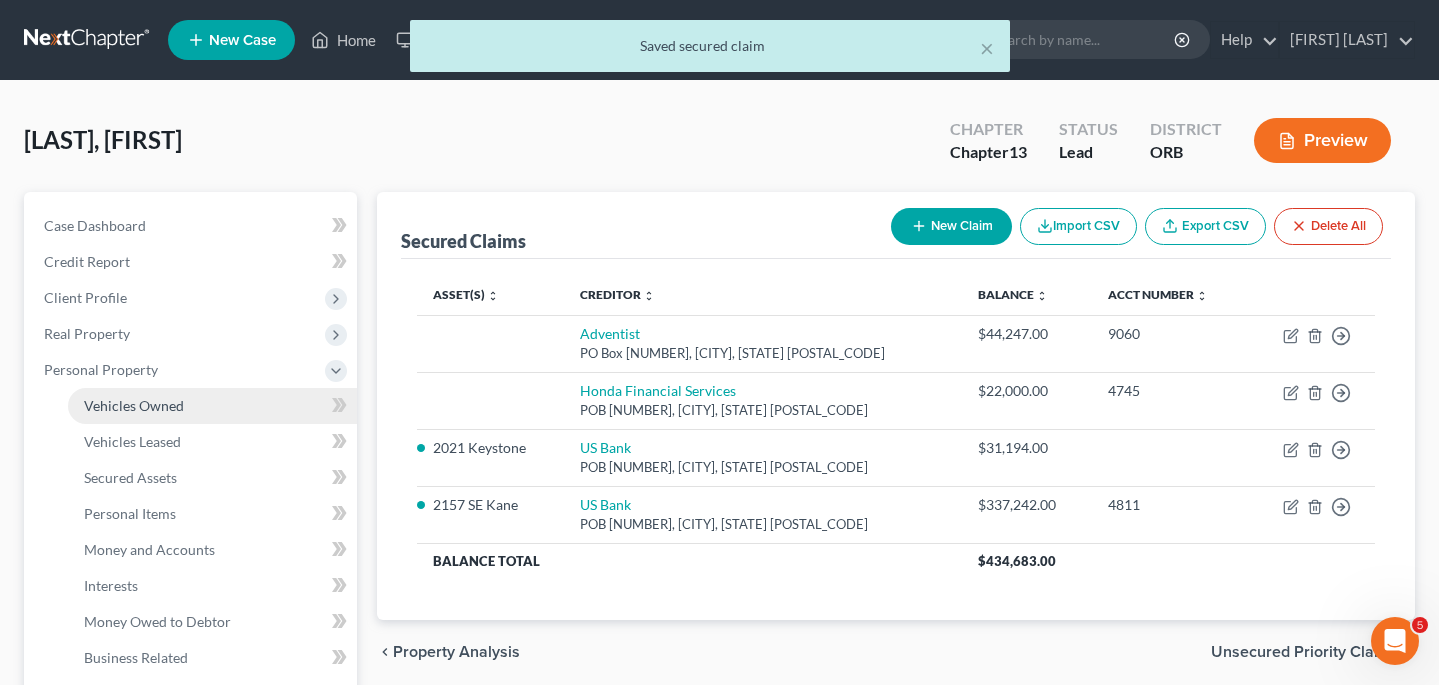 click on "Vehicles Owned" at bounding box center (134, 405) 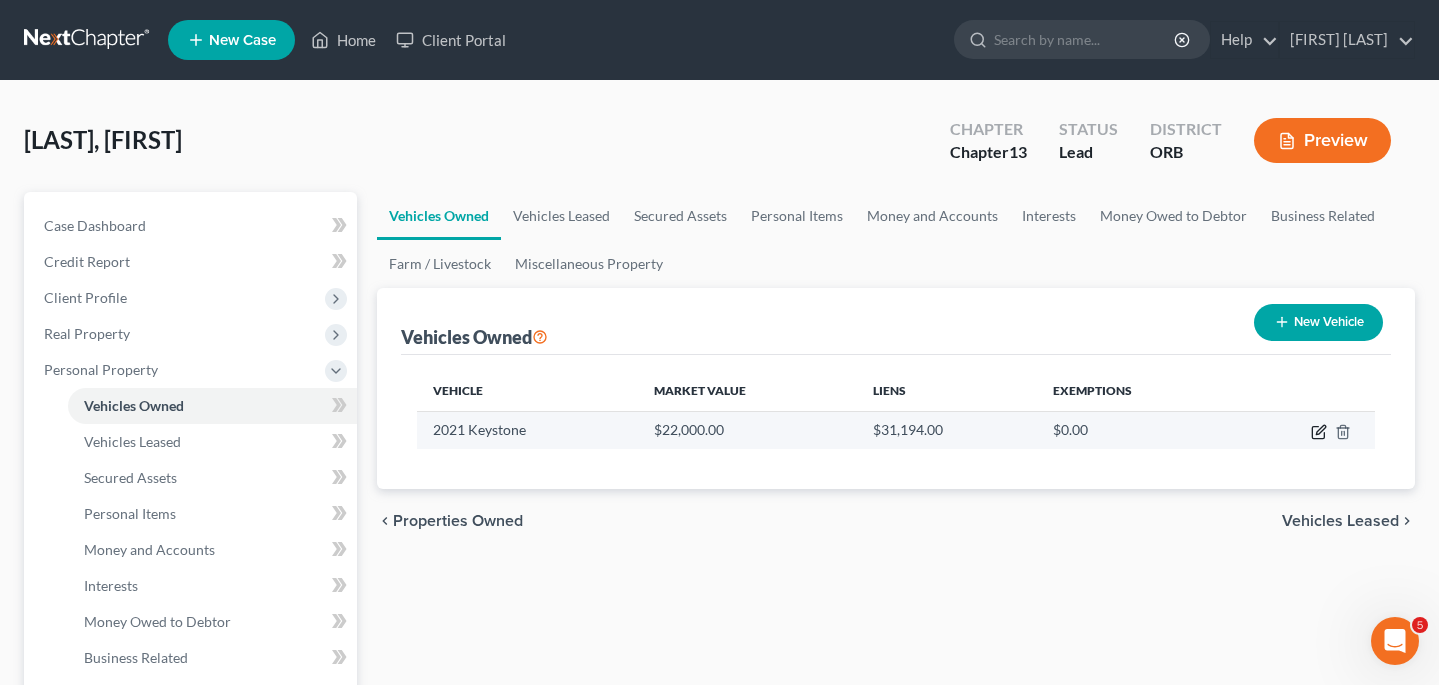 click 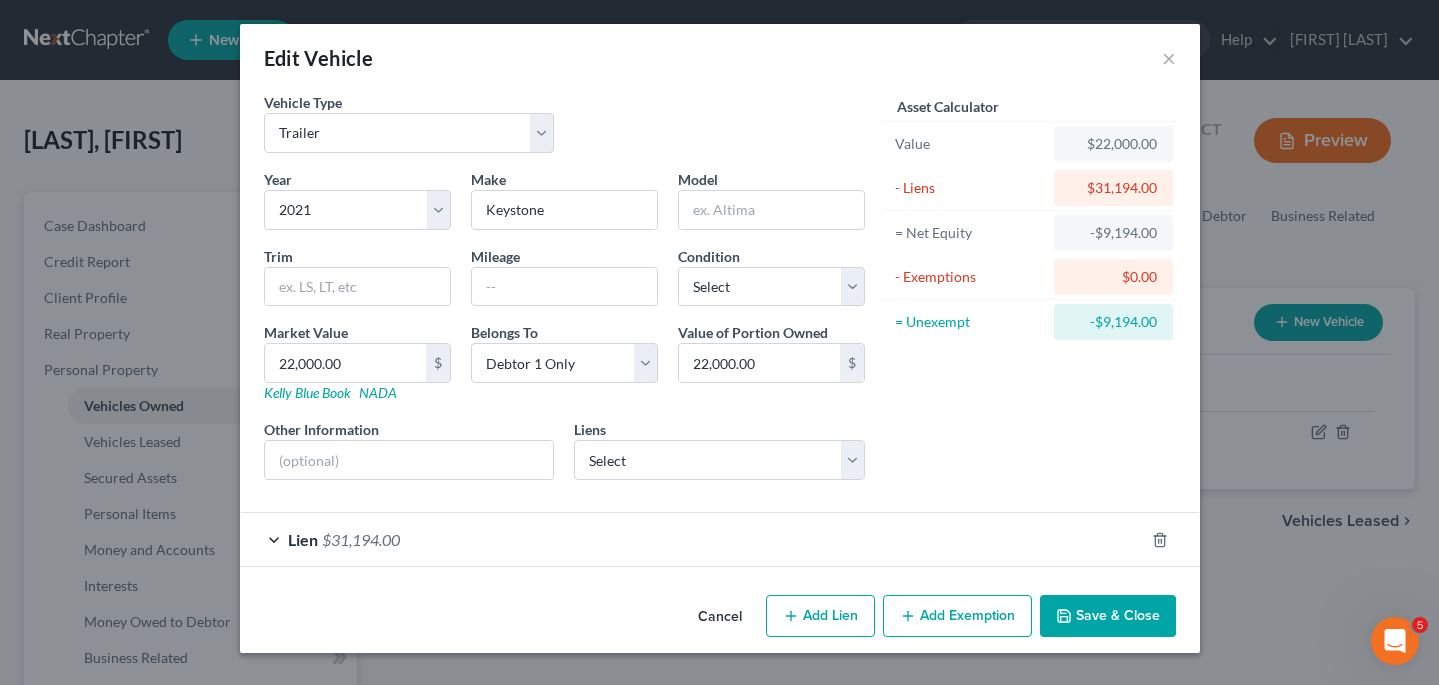 click on "Lien $31,194.00" at bounding box center (692, 539) 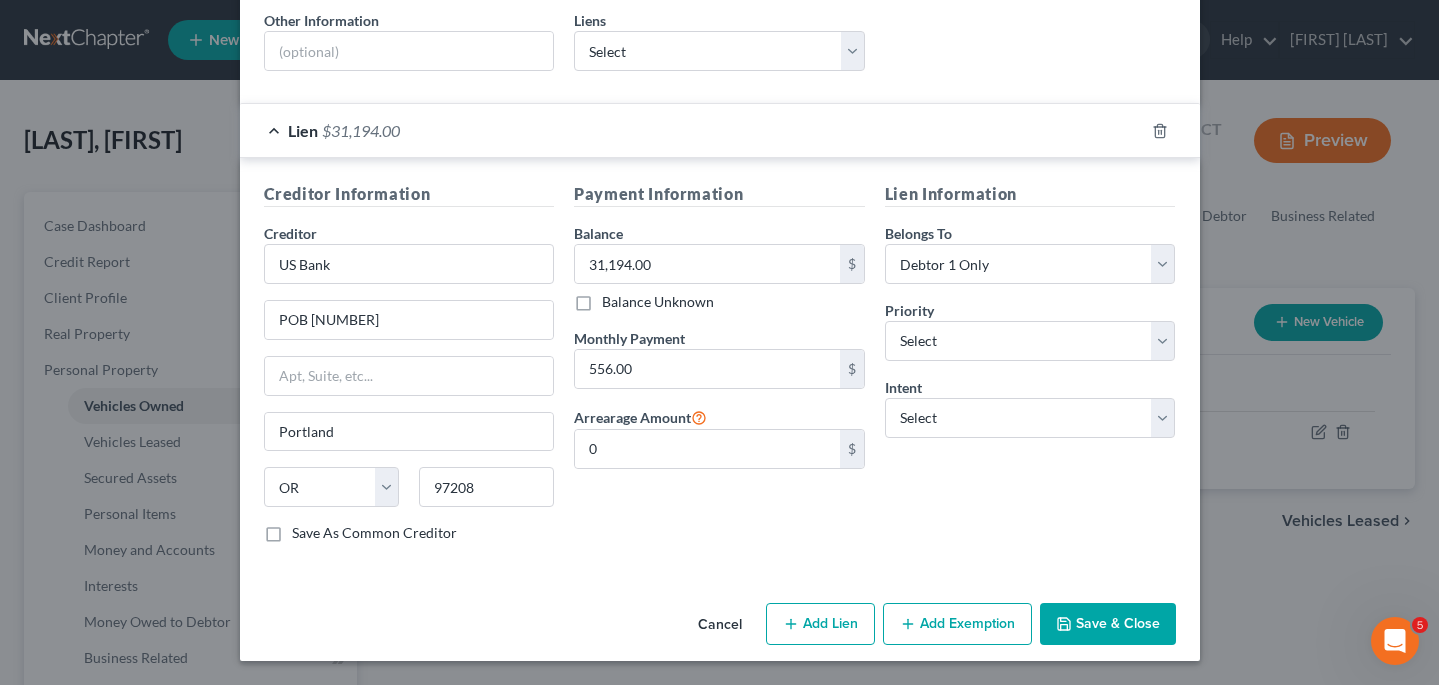 scroll, scrollTop: 408, scrollLeft: 0, axis: vertical 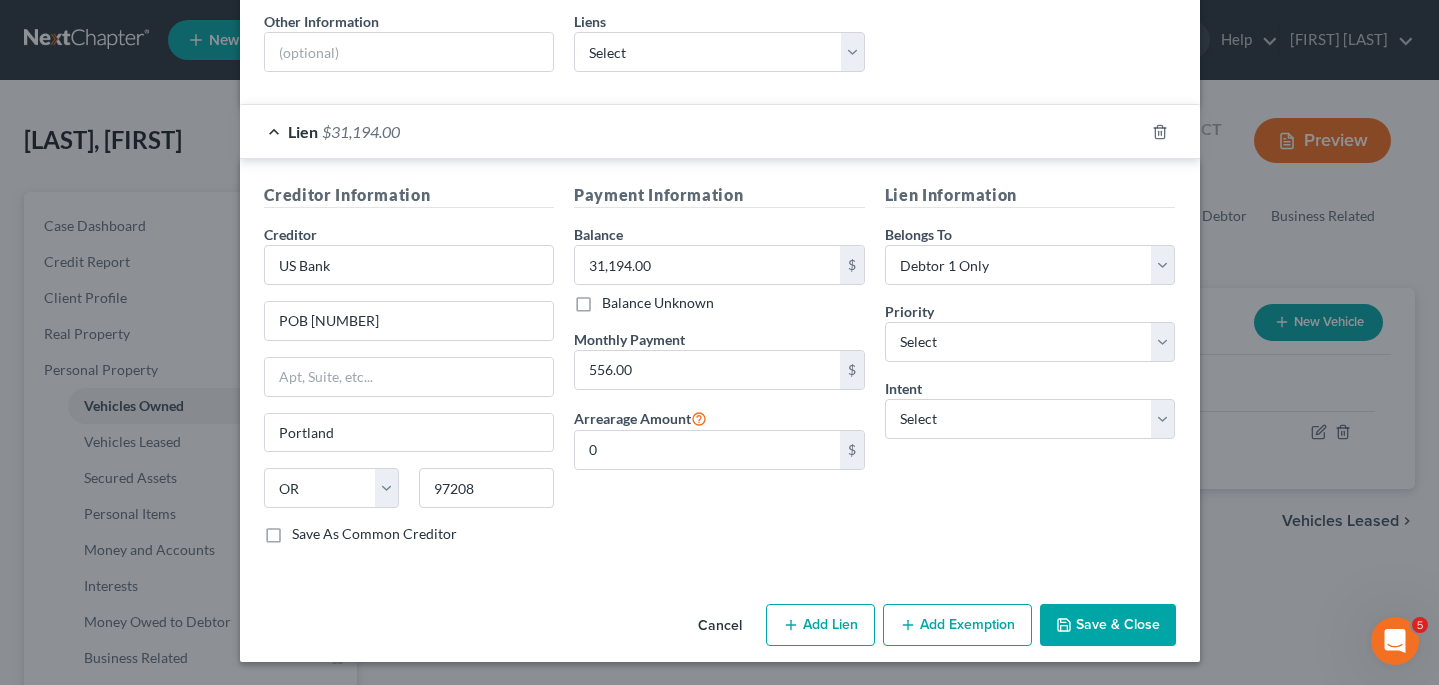 click on "Save & Close" at bounding box center [1108, 625] 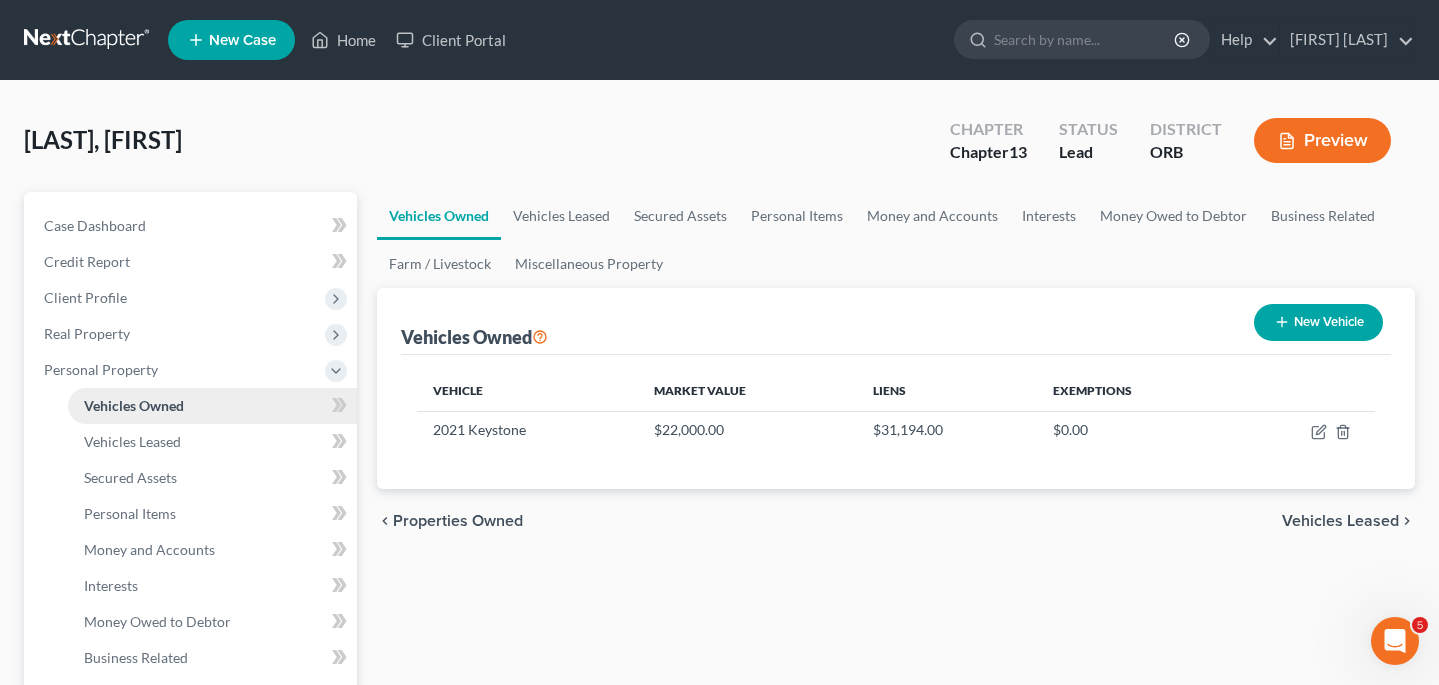 click on "Vehicles Owned" at bounding box center [212, 406] 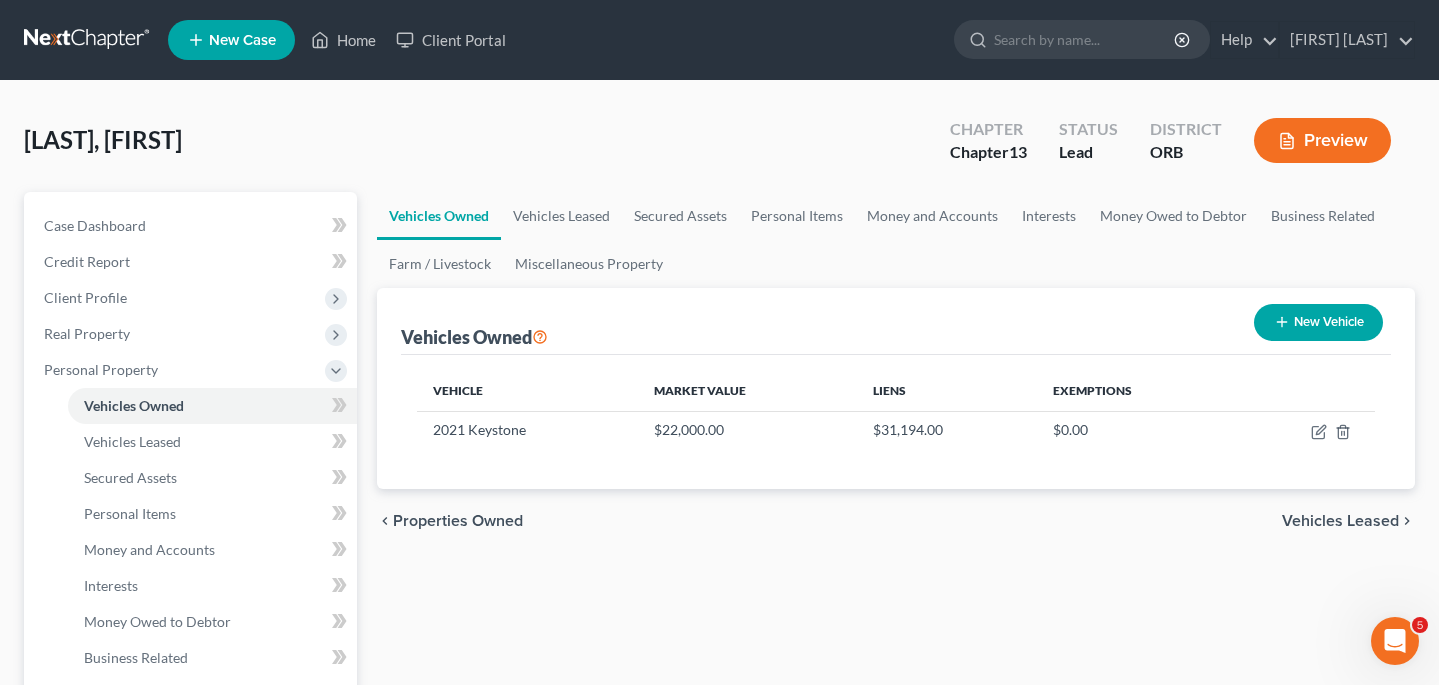 click on "New Vehicle" at bounding box center [1318, 322] 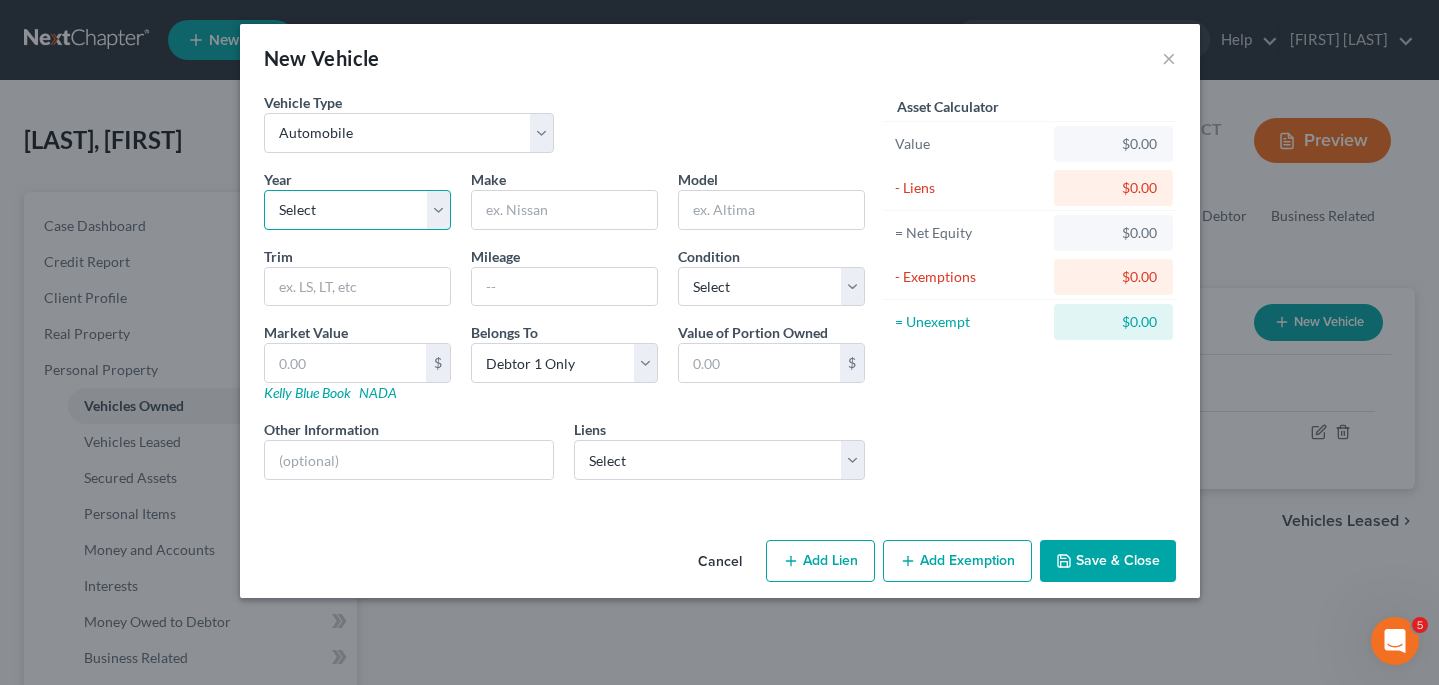 select on "5" 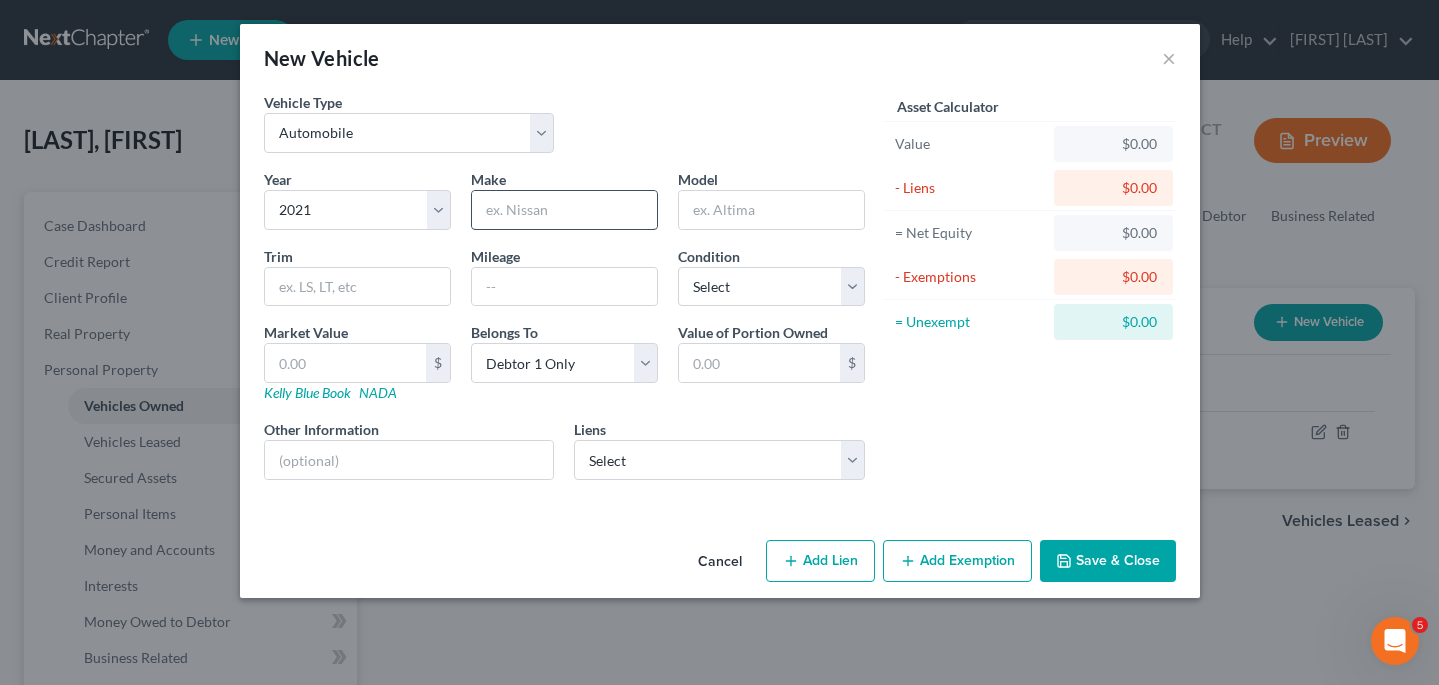 click at bounding box center (564, 210) 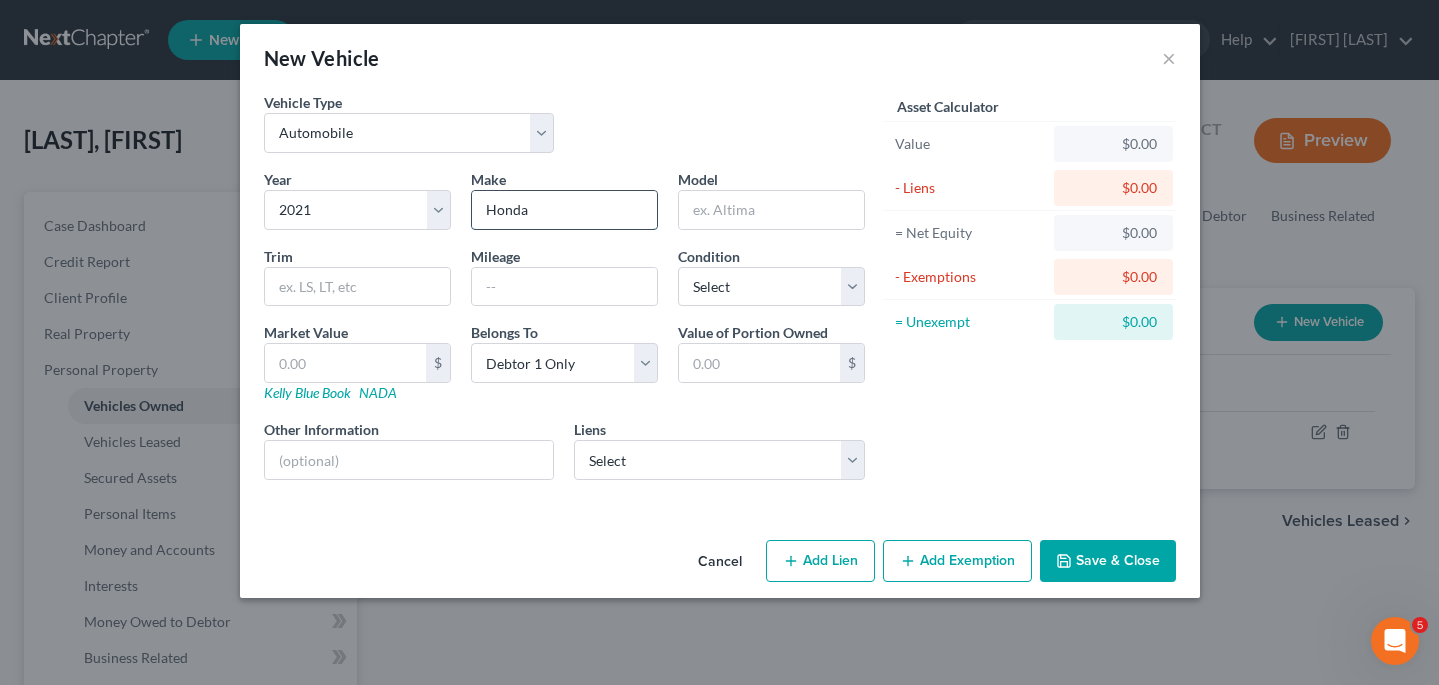 type on "Honda" 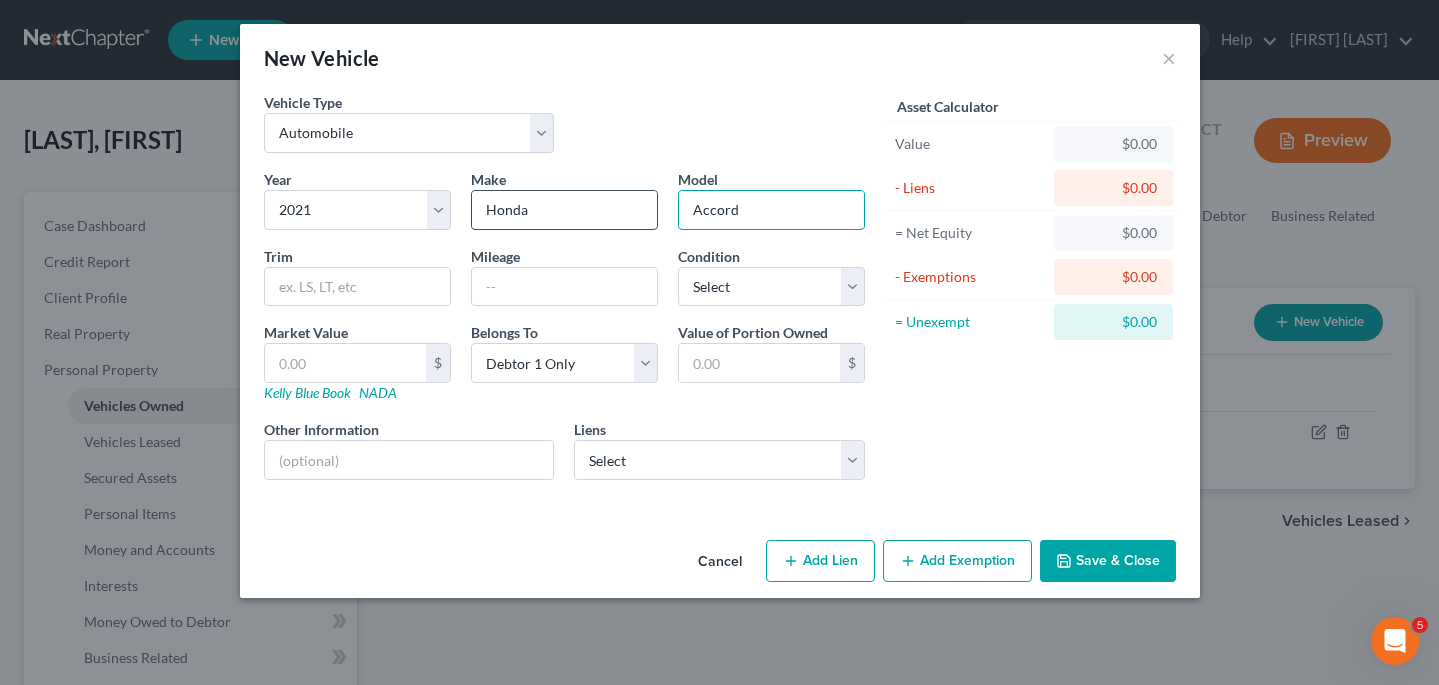 type on "Accord" 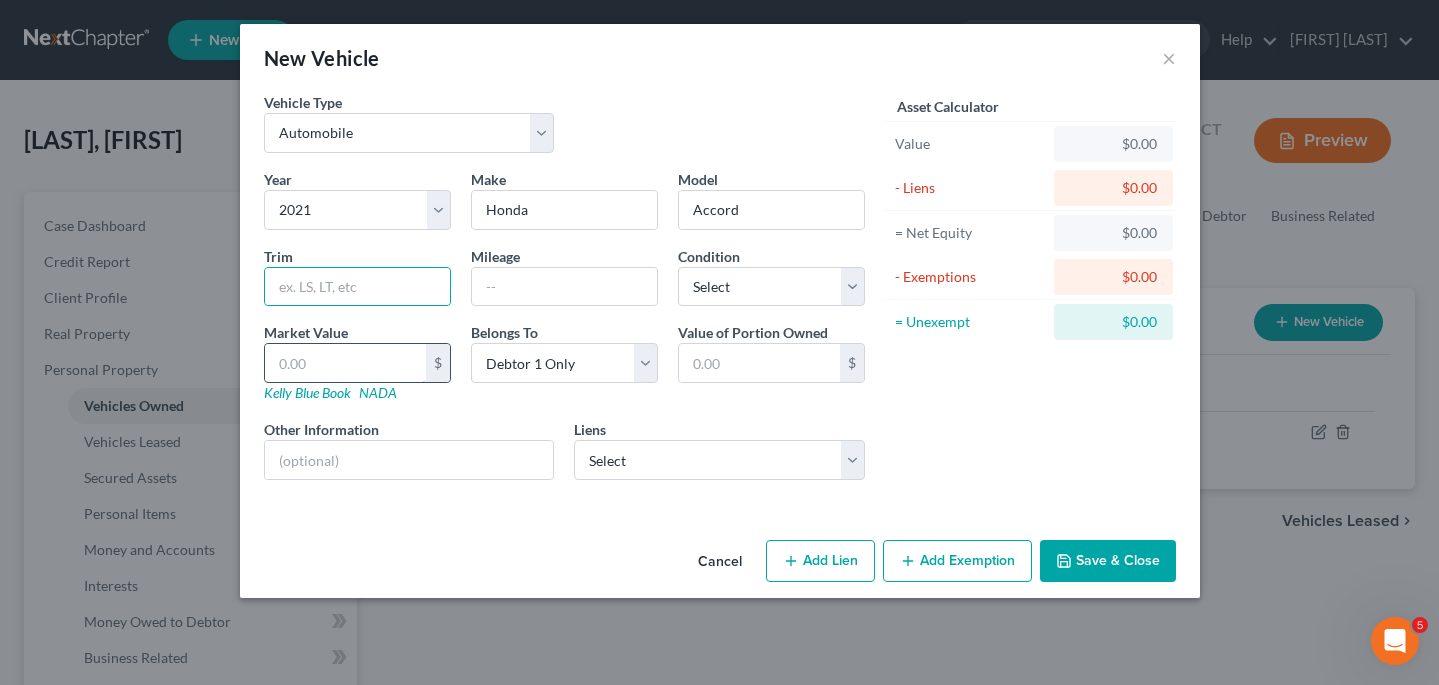 click at bounding box center [345, 363] 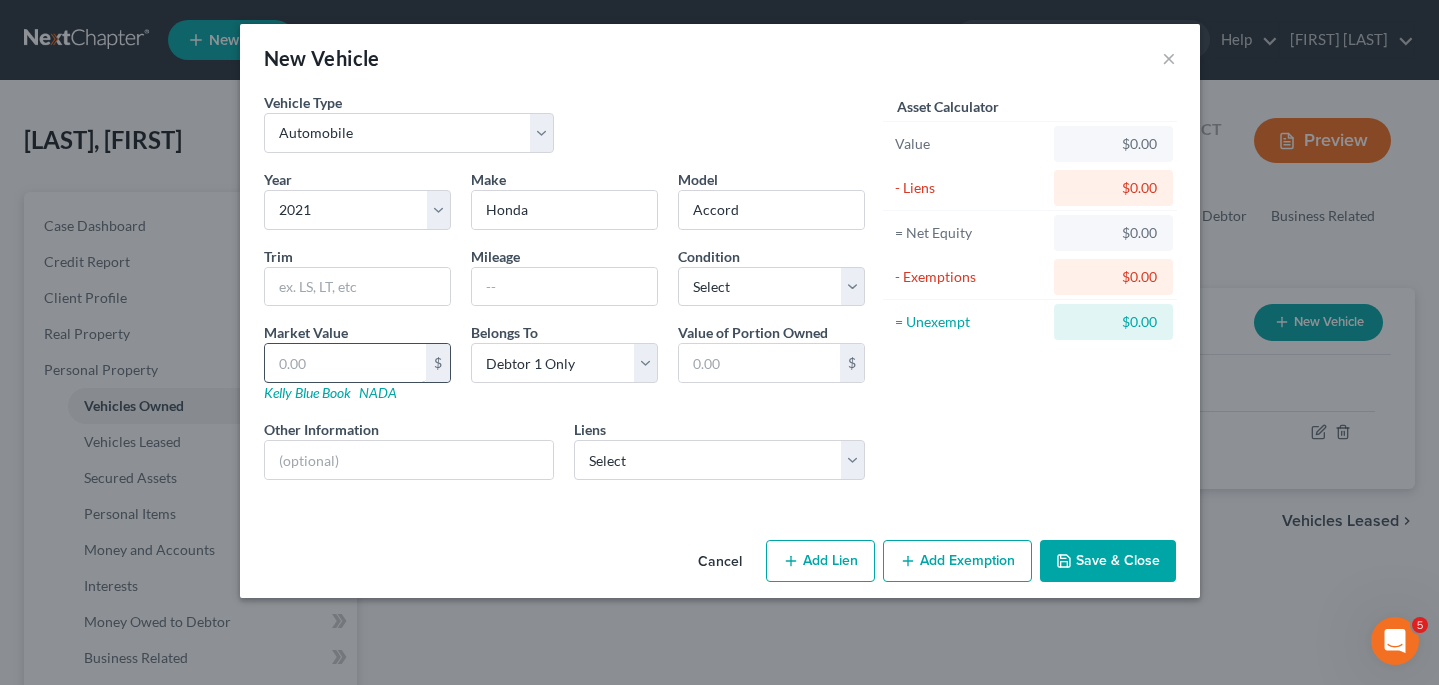 type on "2" 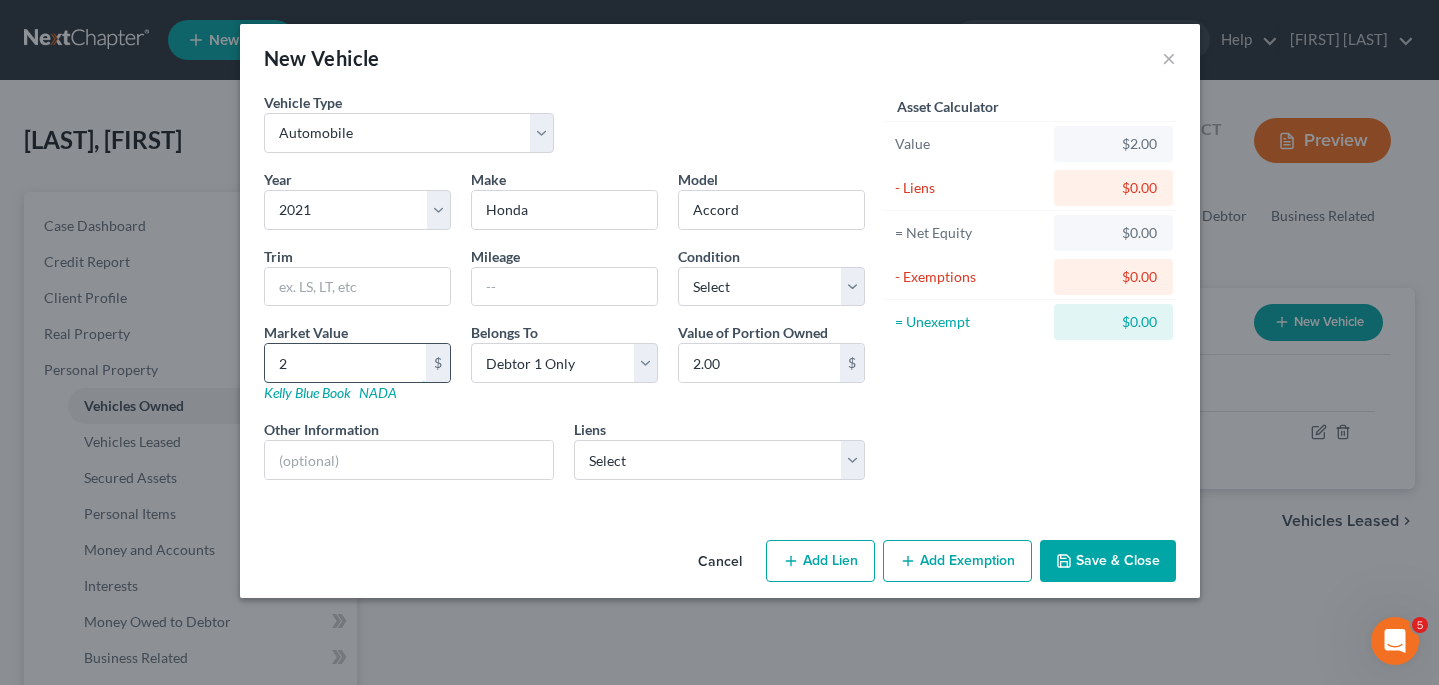 type on "20" 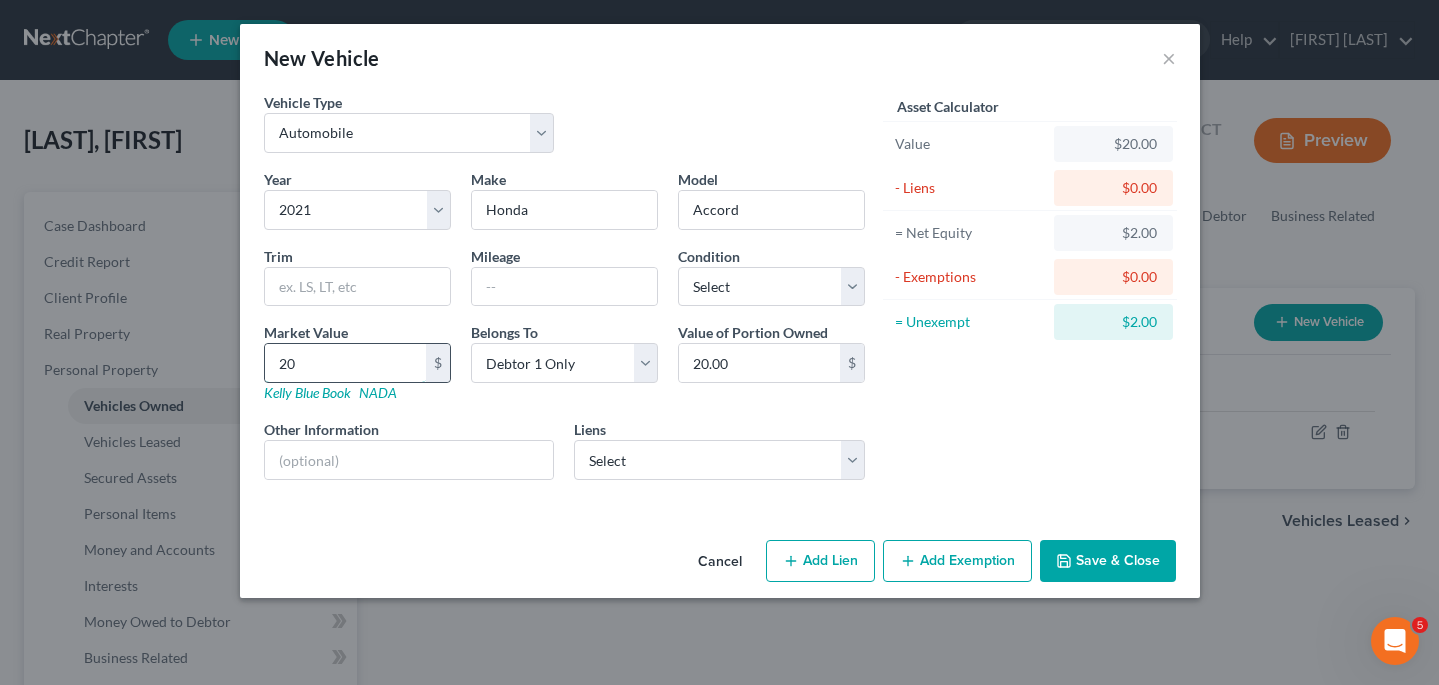 type on "200" 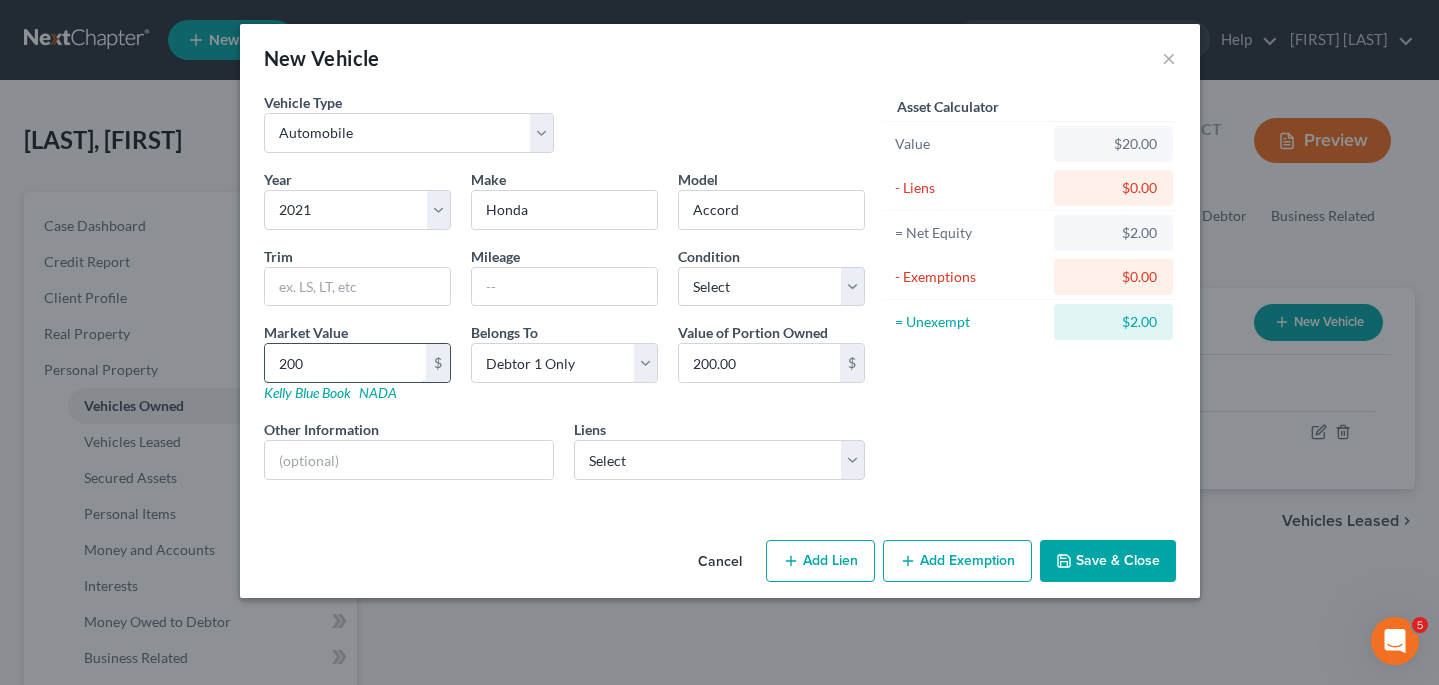 type on "2000" 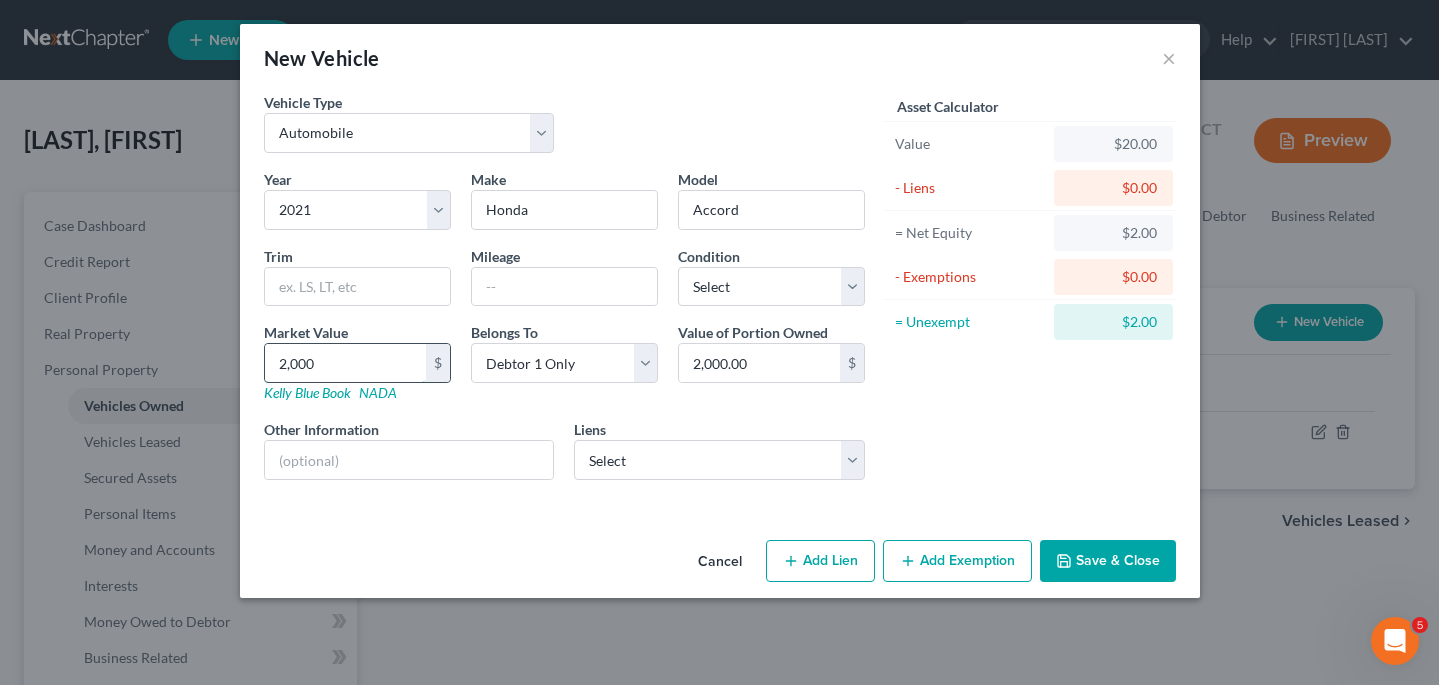 type on "2,0000" 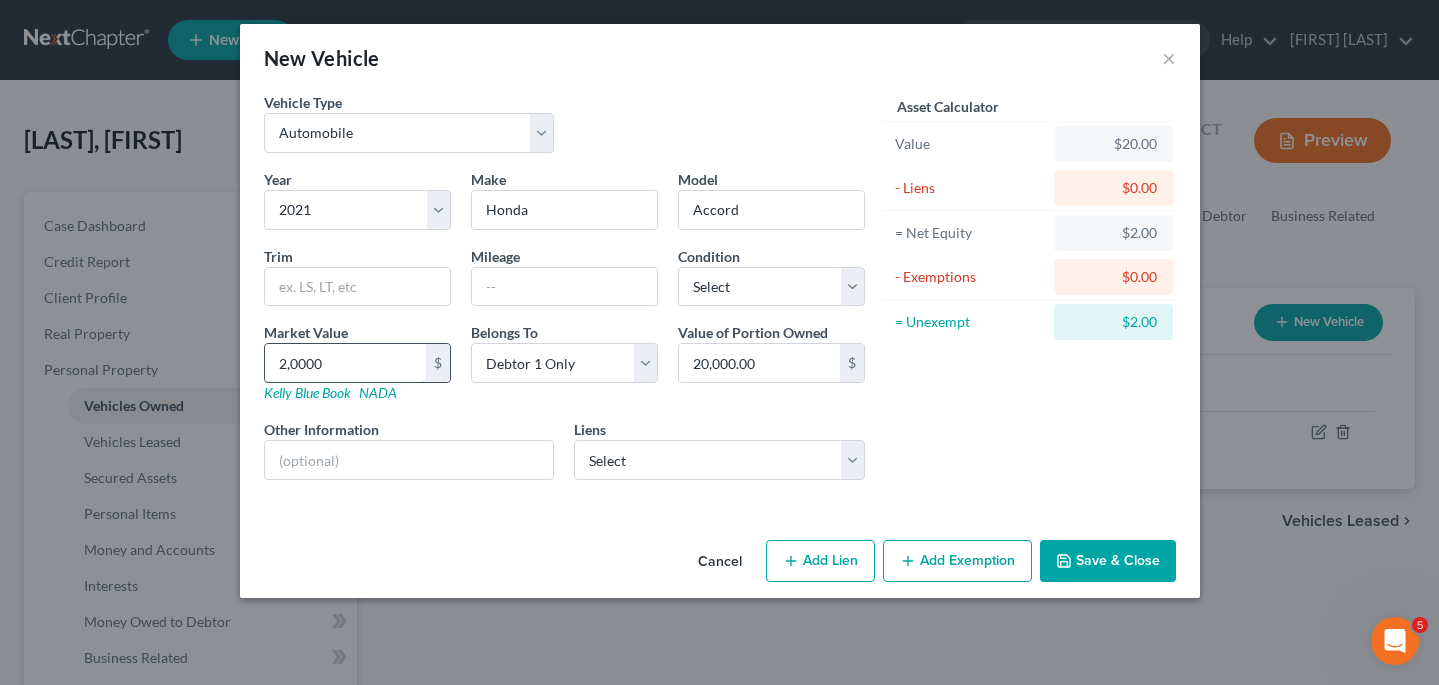 type on "20,000" 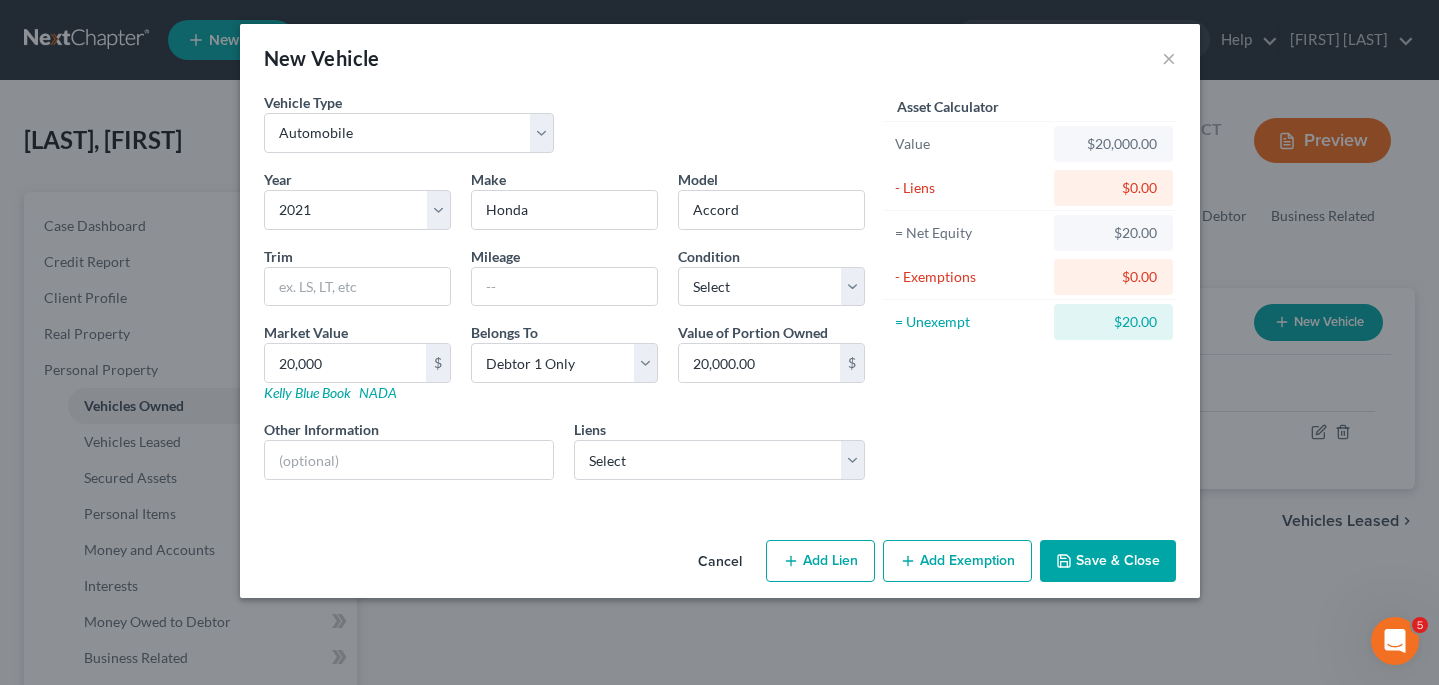 click on "Save & Close" at bounding box center [1108, 561] 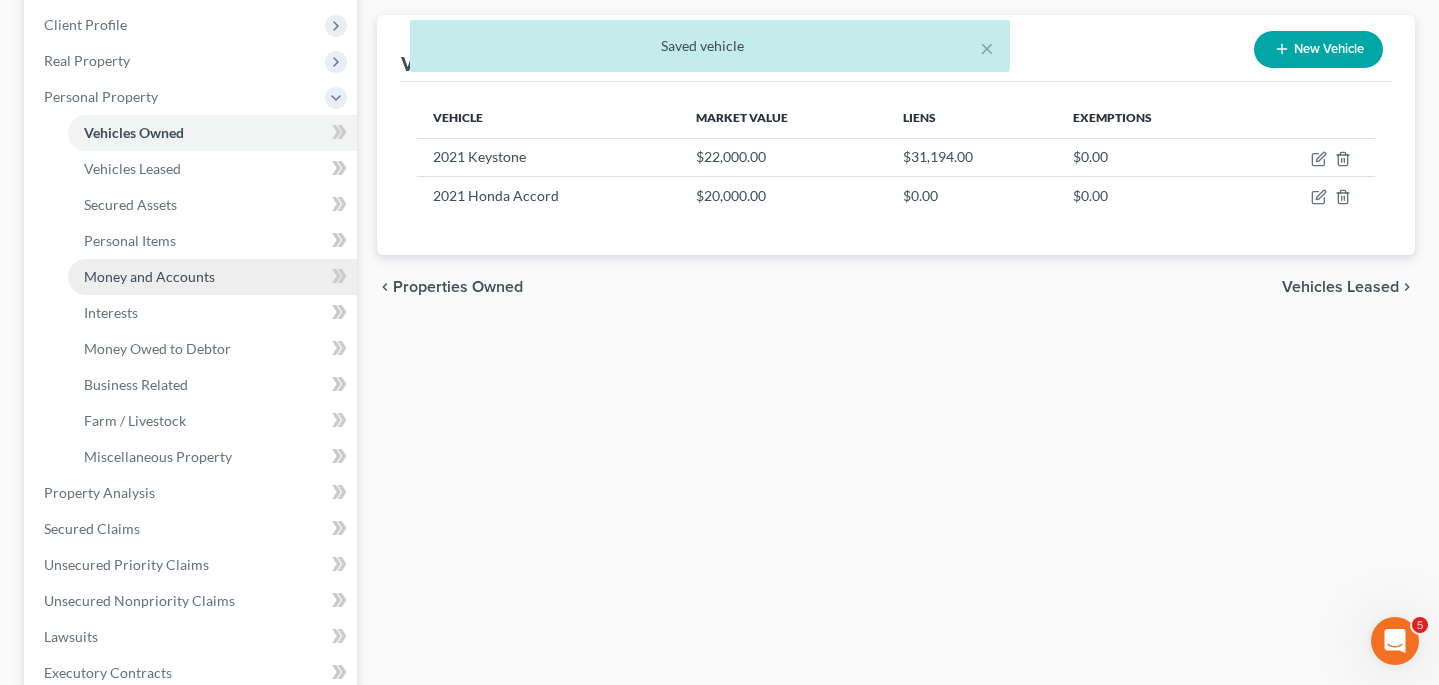 scroll, scrollTop: 280, scrollLeft: 0, axis: vertical 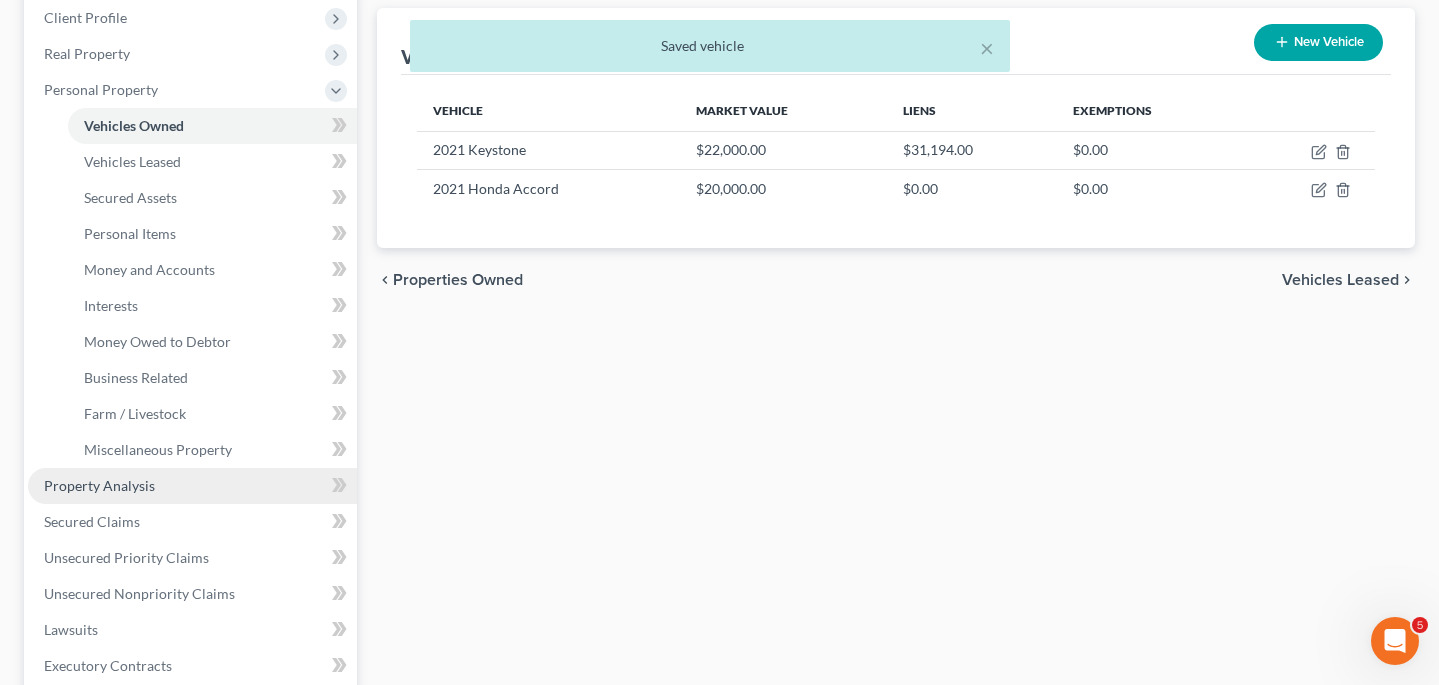 click on "Property Analysis" at bounding box center [99, 485] 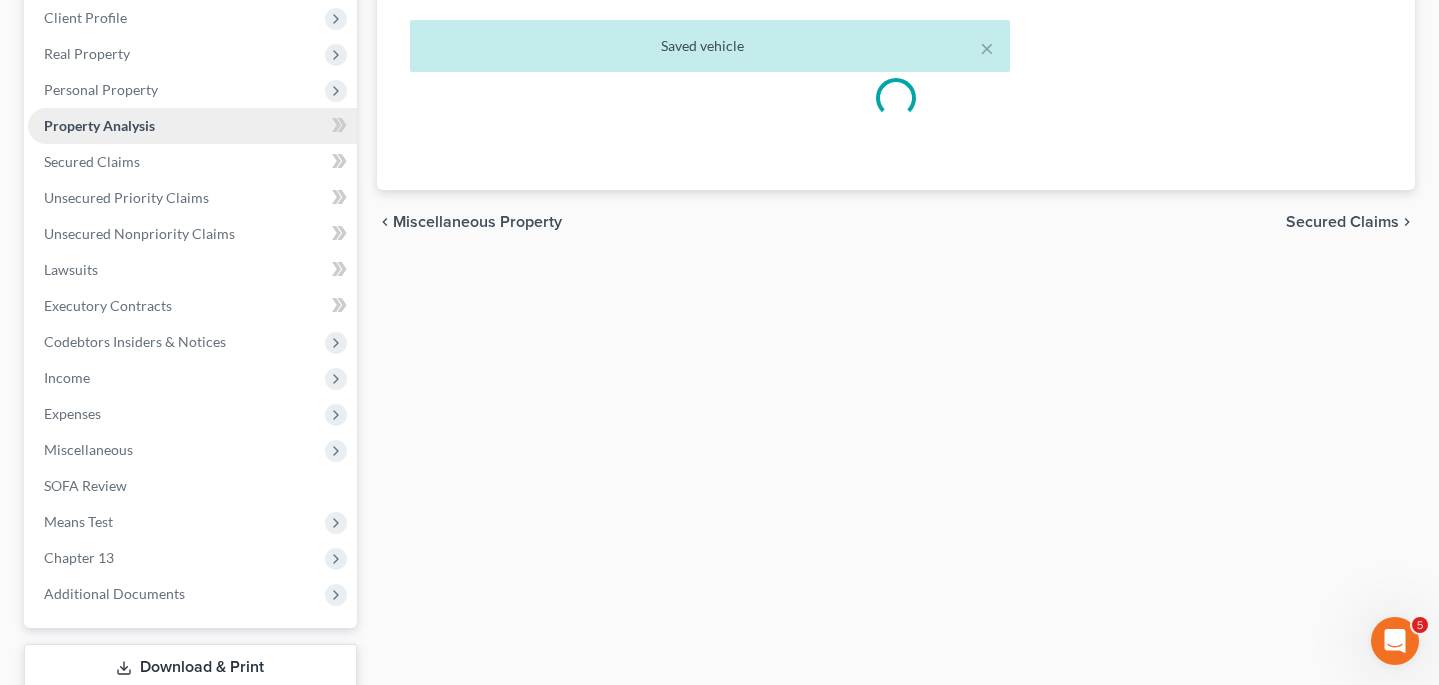scroll, scrollTop: 0, scrollLeft: 0, axis: both 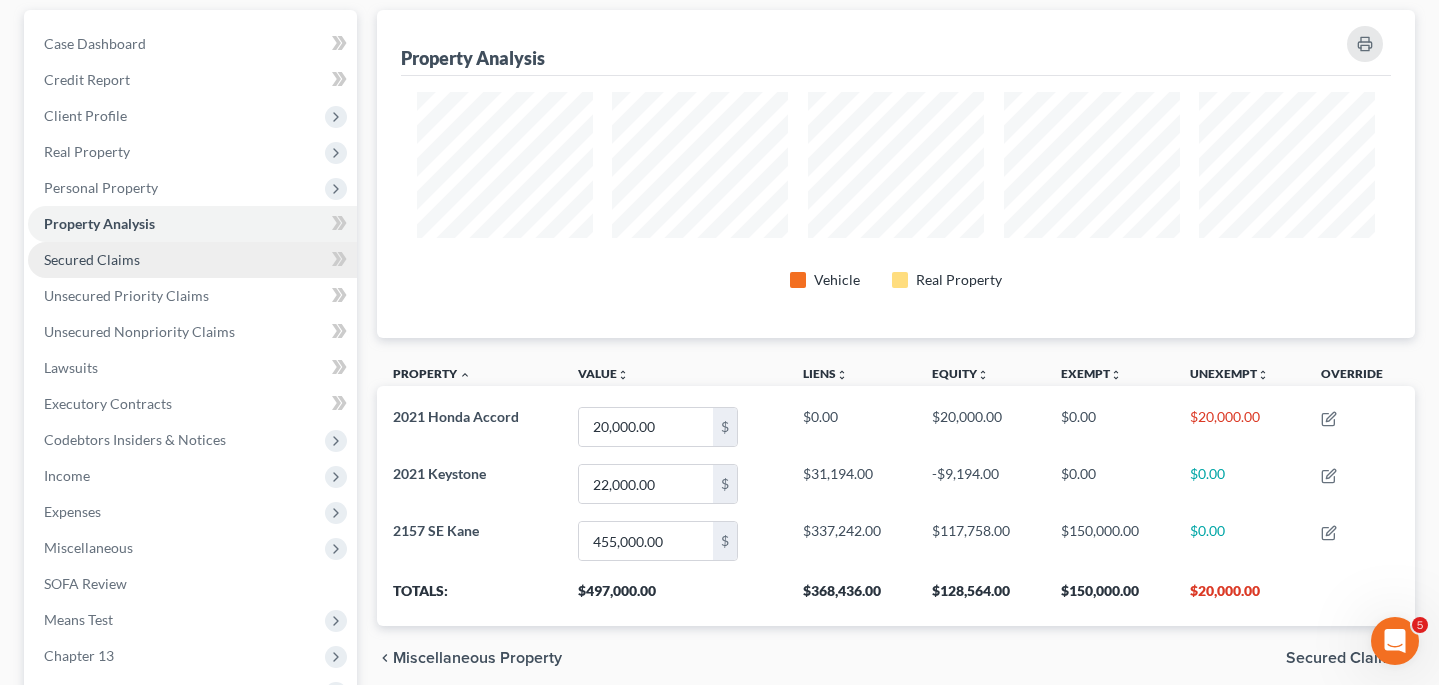 click on "Secured Claims" at bounding box center [92, 259] 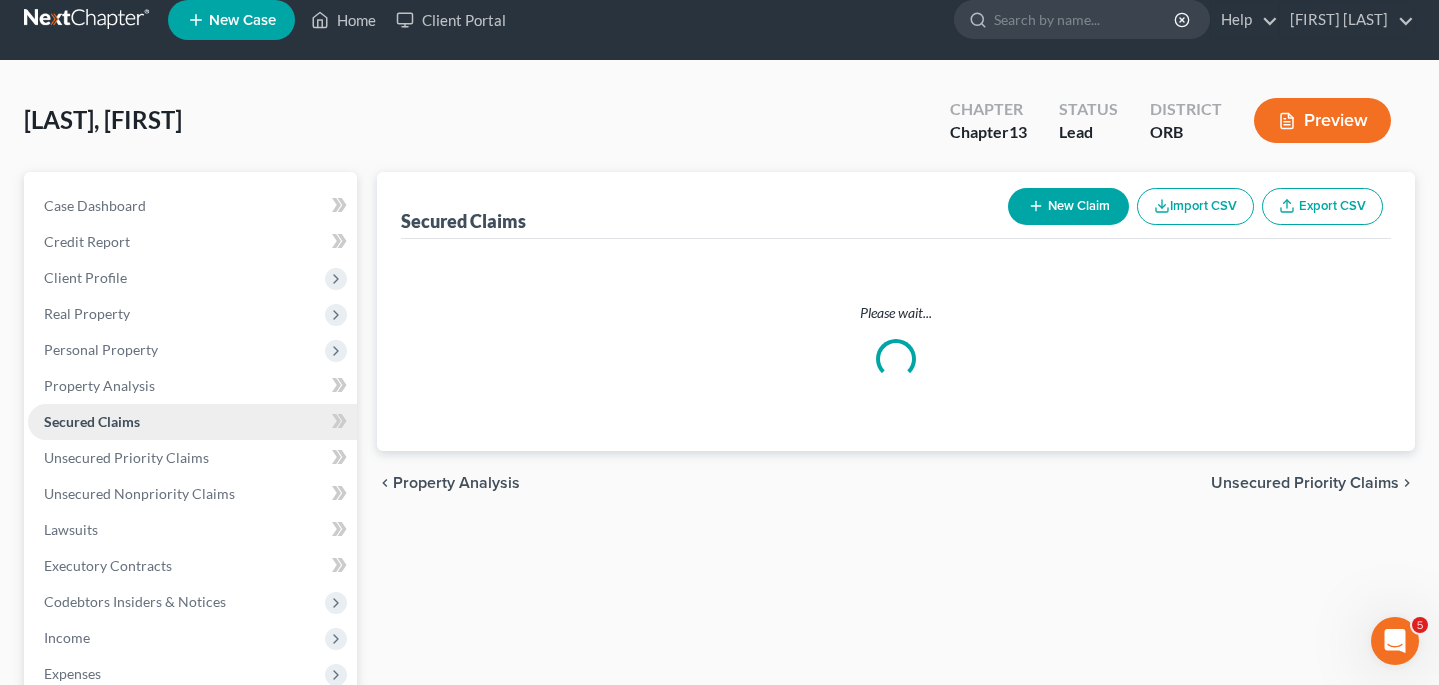 scroll, scrollTop: 0, scrollLeft: 0, axis: both 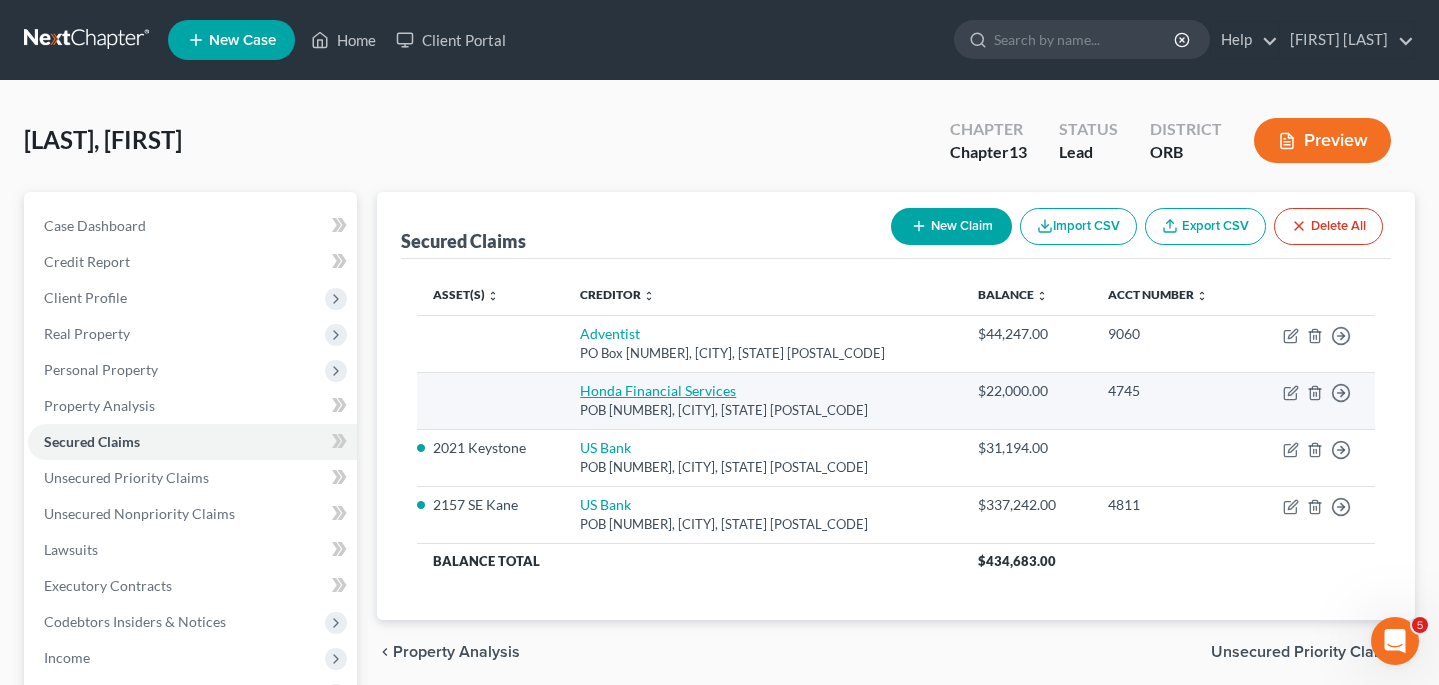 click on "Honda Financial Services" at bounding box center [658, 390] 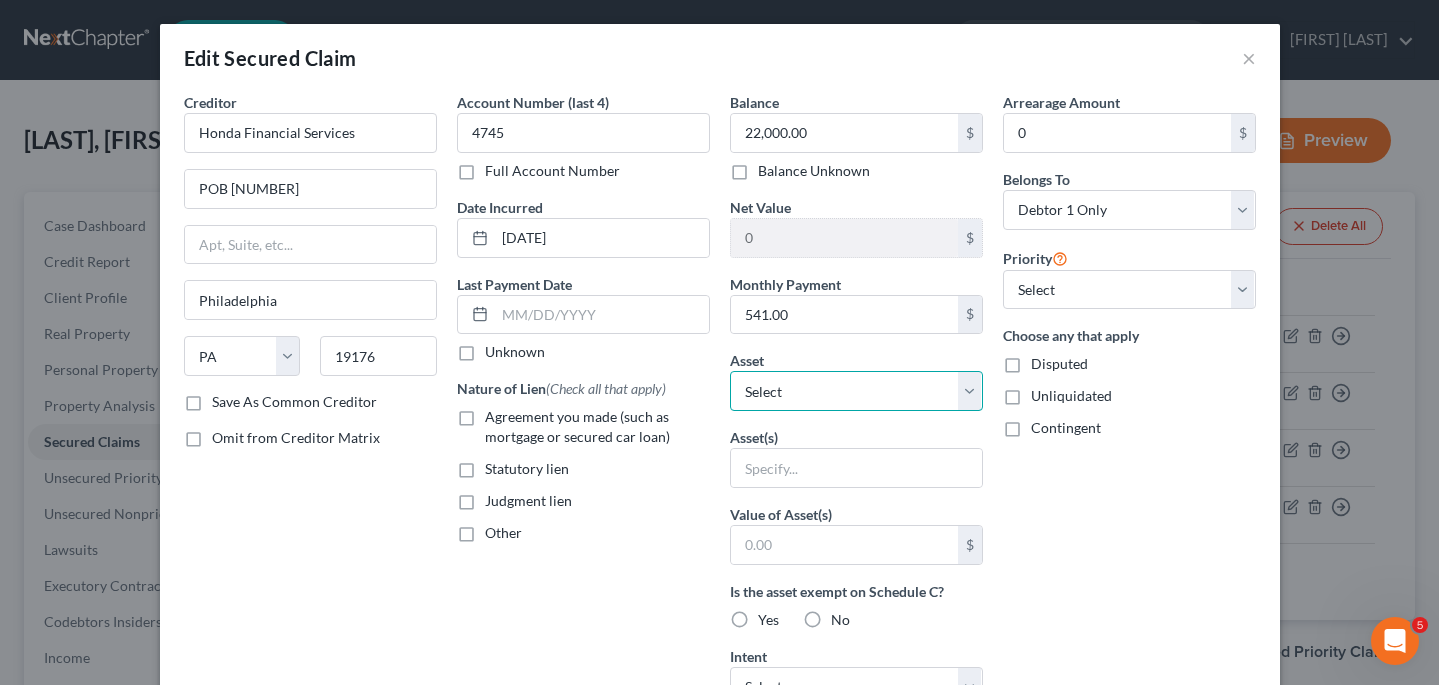 select on "2" 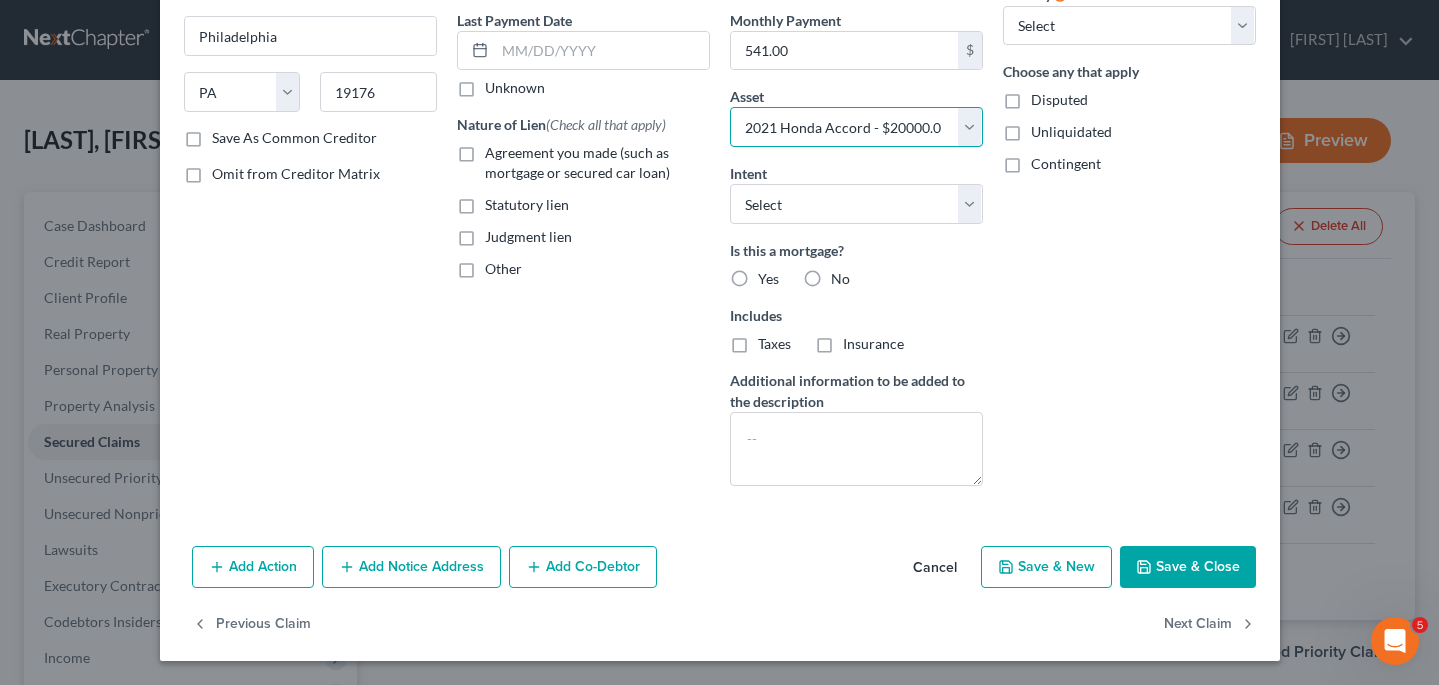 scroll, scrollTop: 264, scrollLeft: 0, axis: vertical 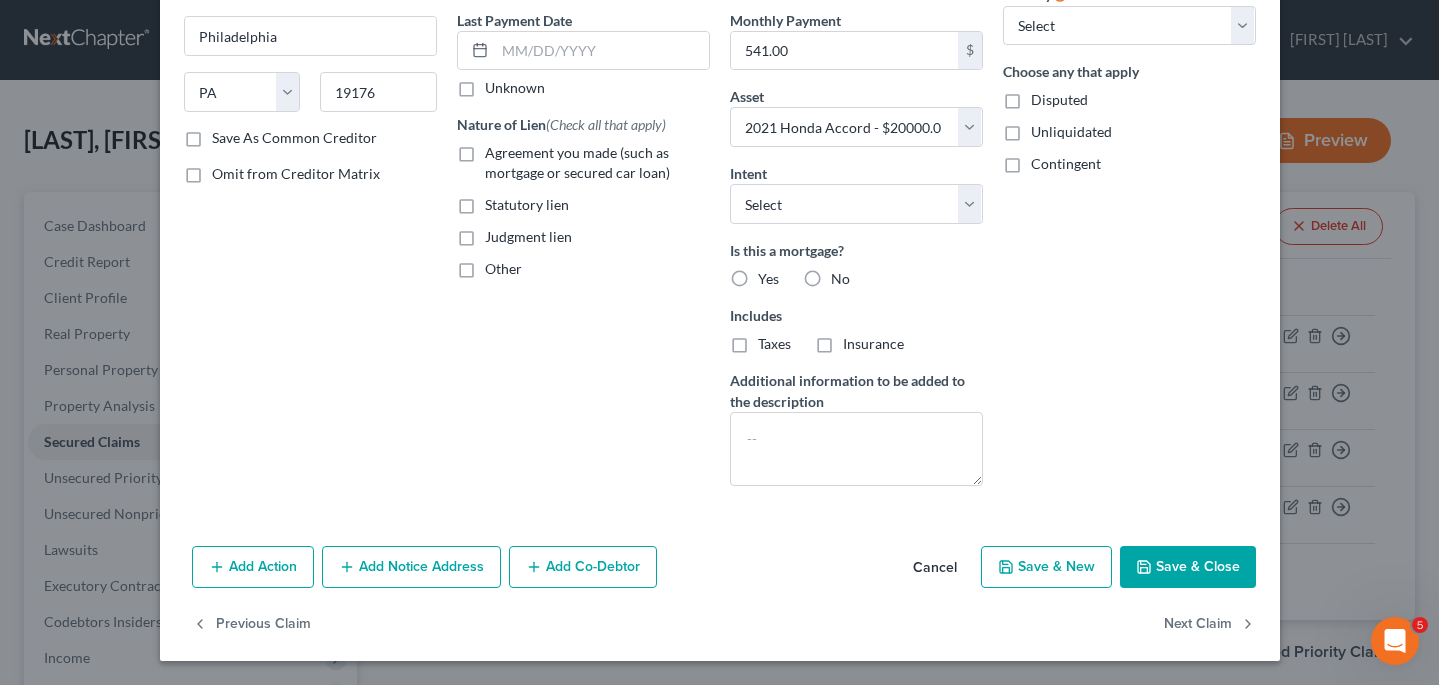 click 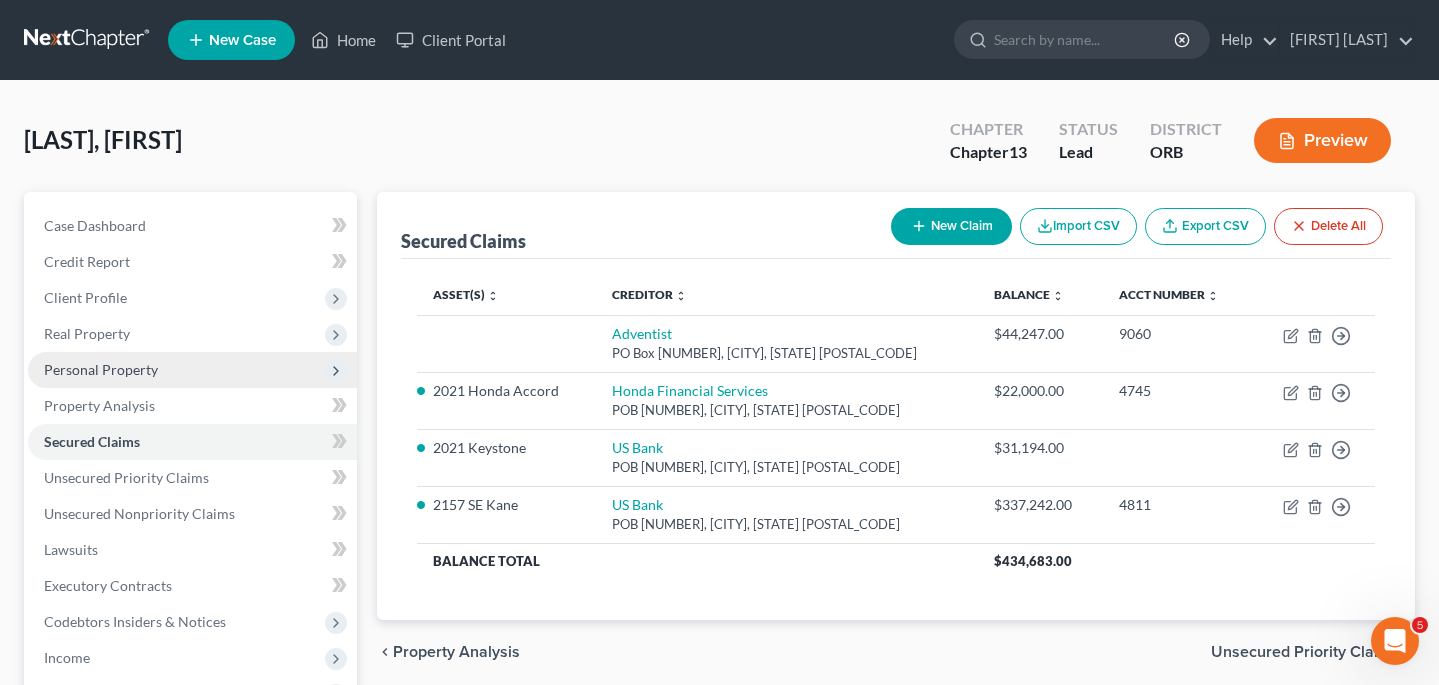 click on "Personal Property" at bounding box center (101, 369) 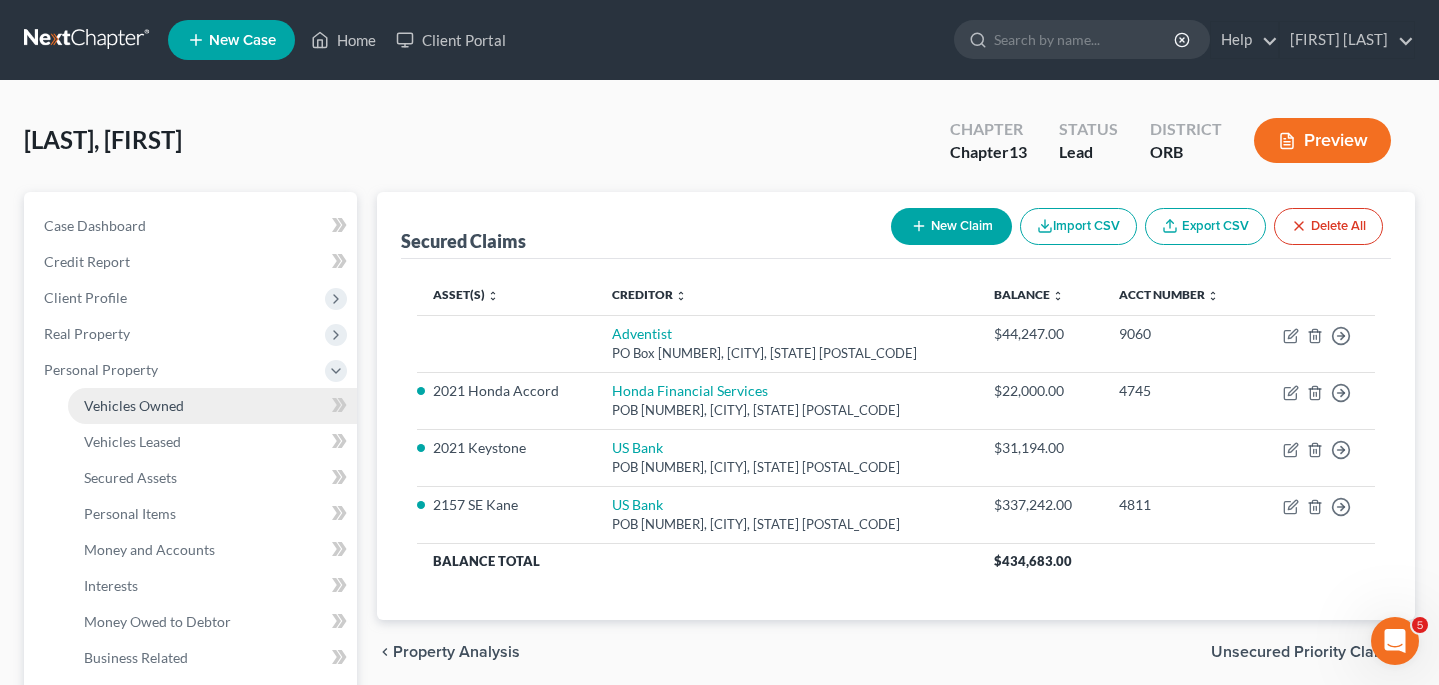 click on "Vehicles Owned" at bounding box center (212, 406) 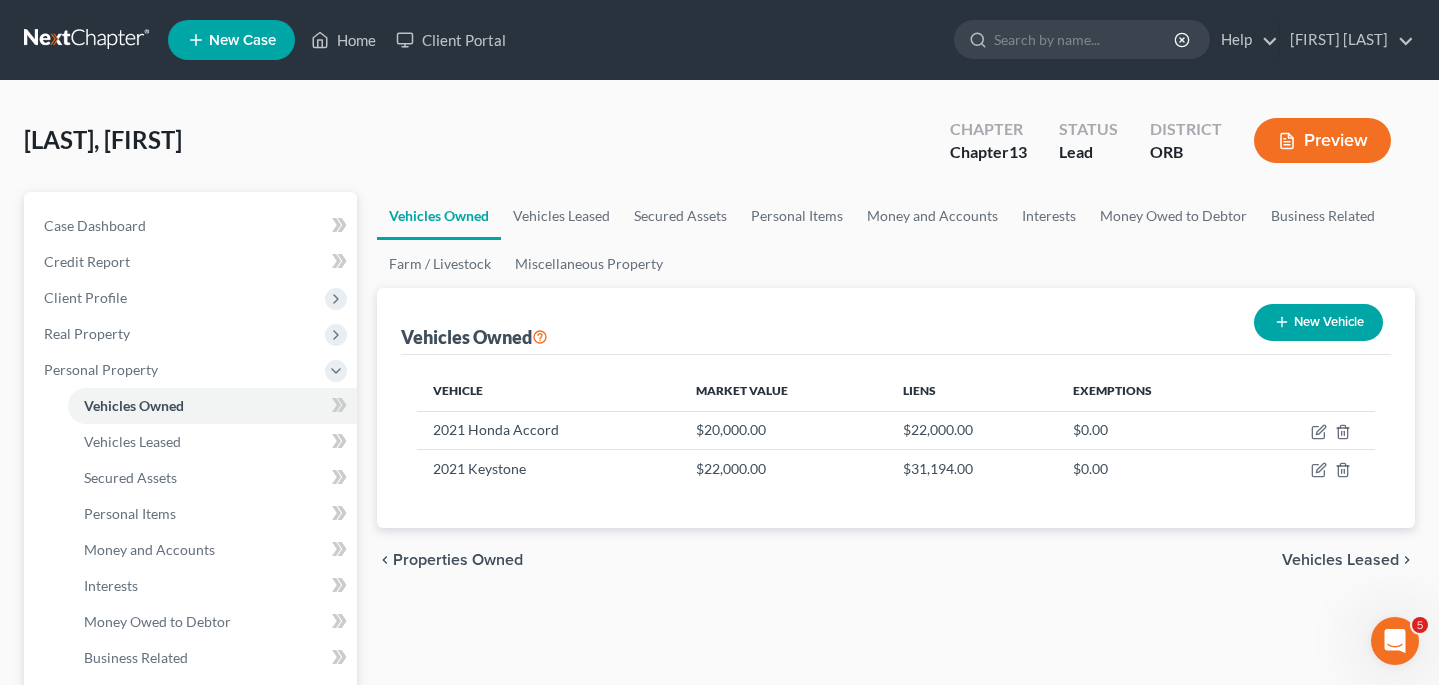 click 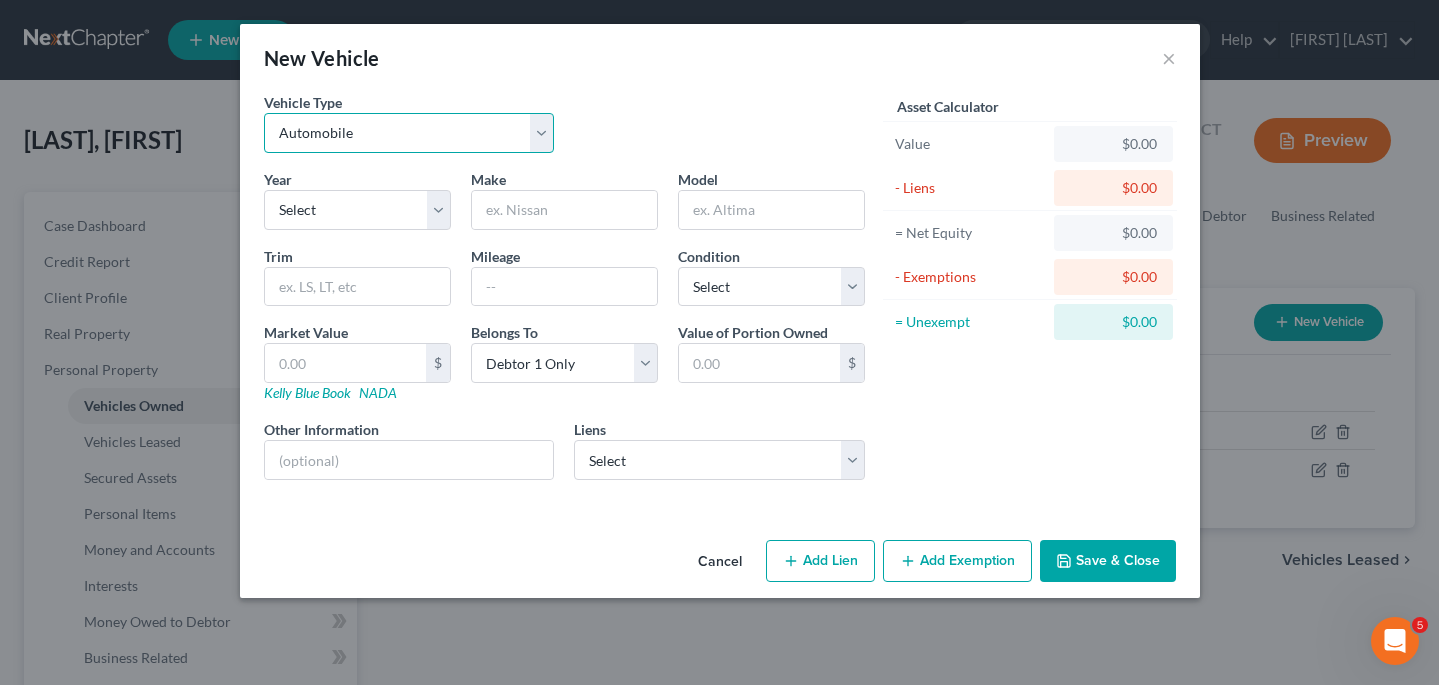 select on "1" 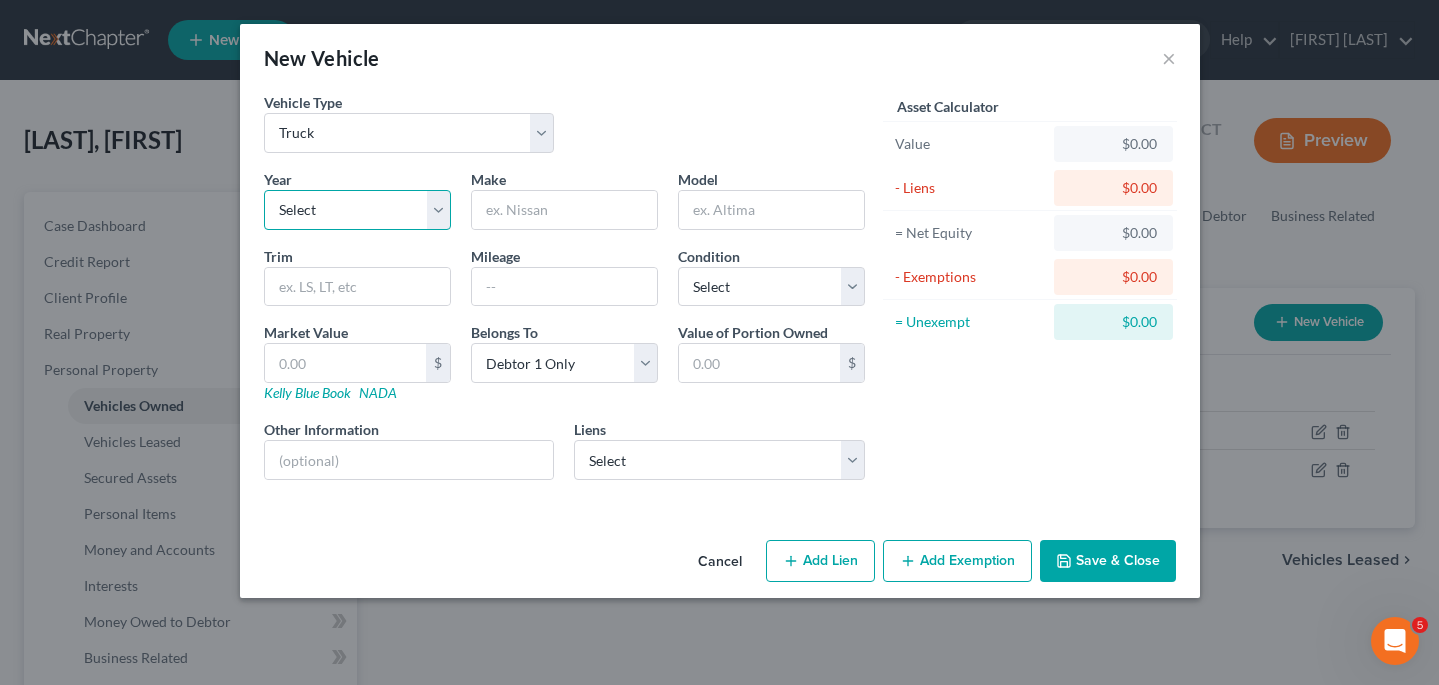 select on "4" 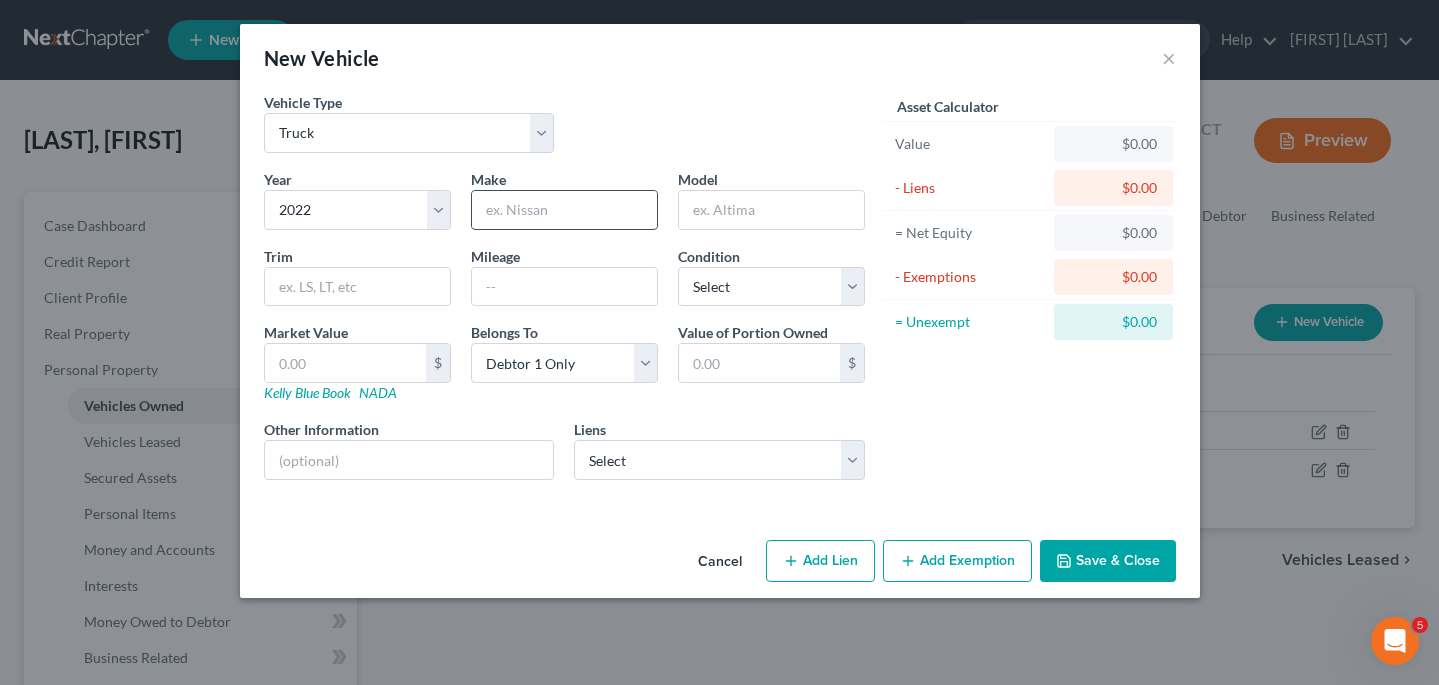 click at bounding box center [564, 210] 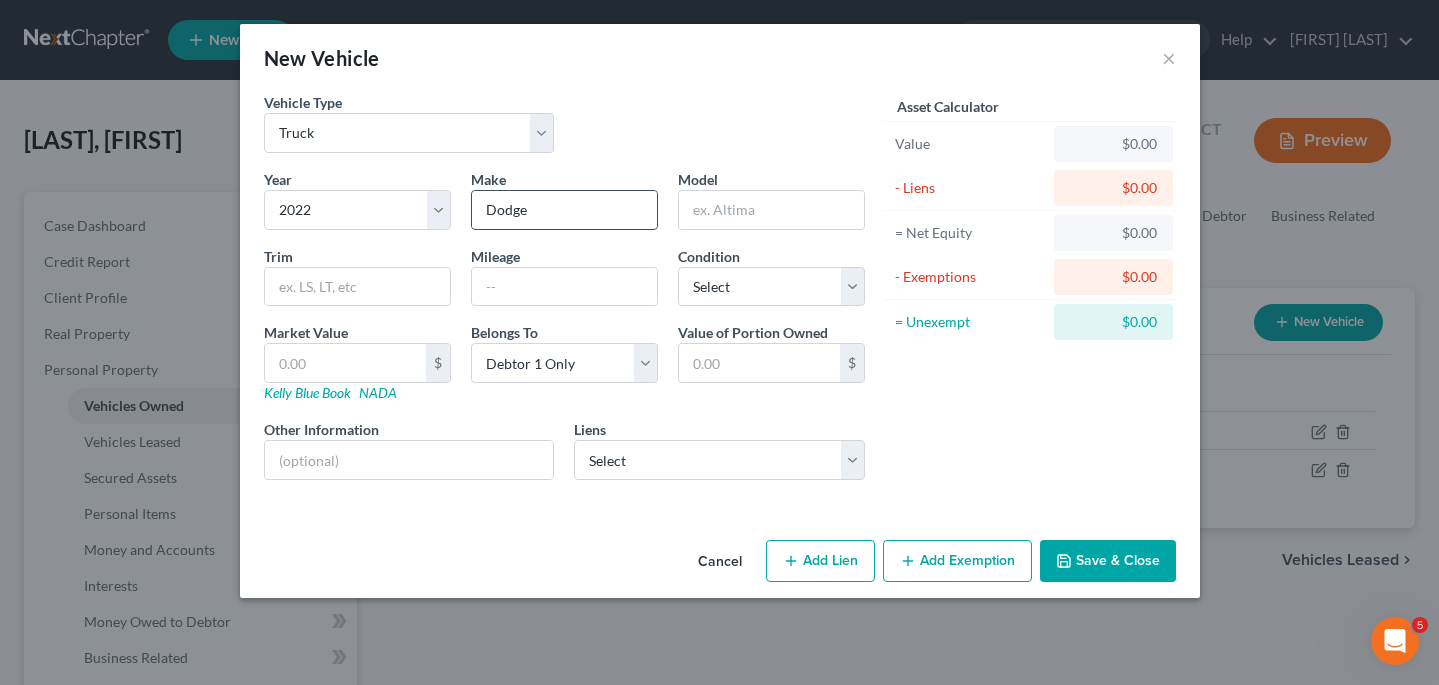 type on "Dodge" 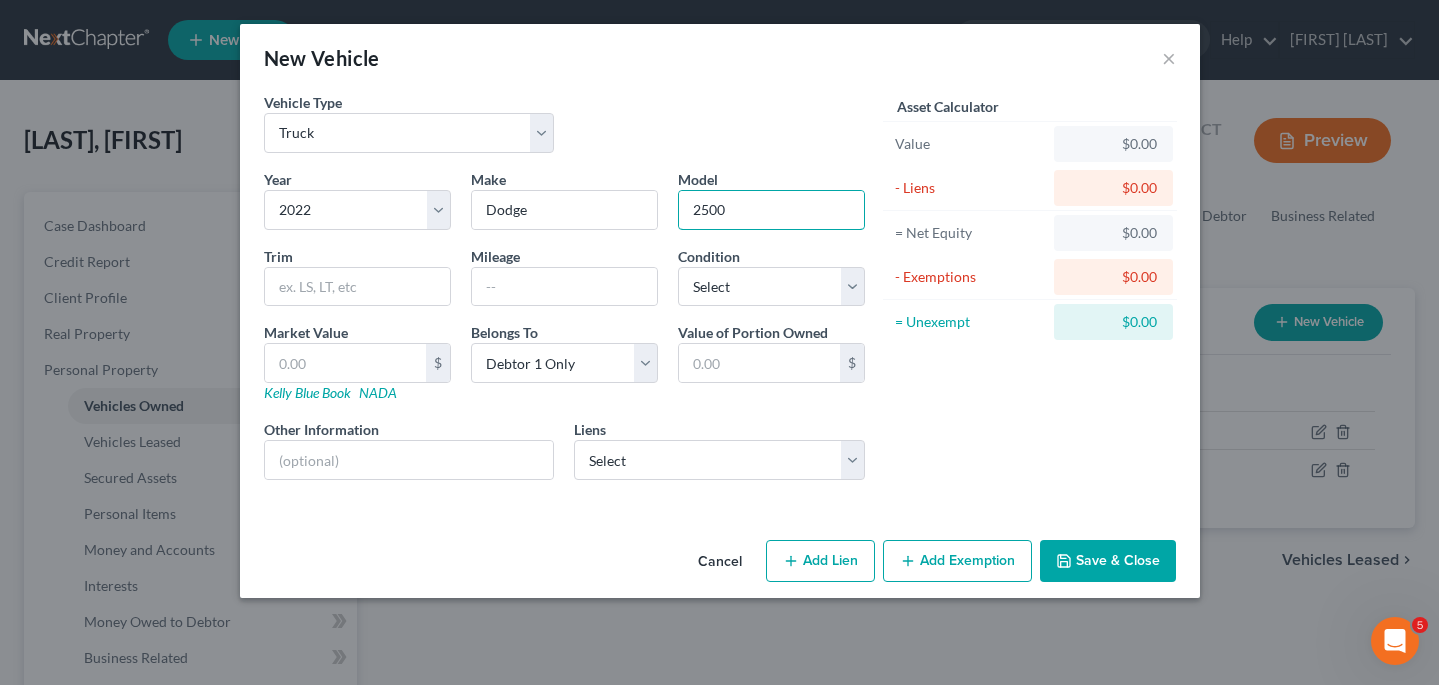 type on "2500" 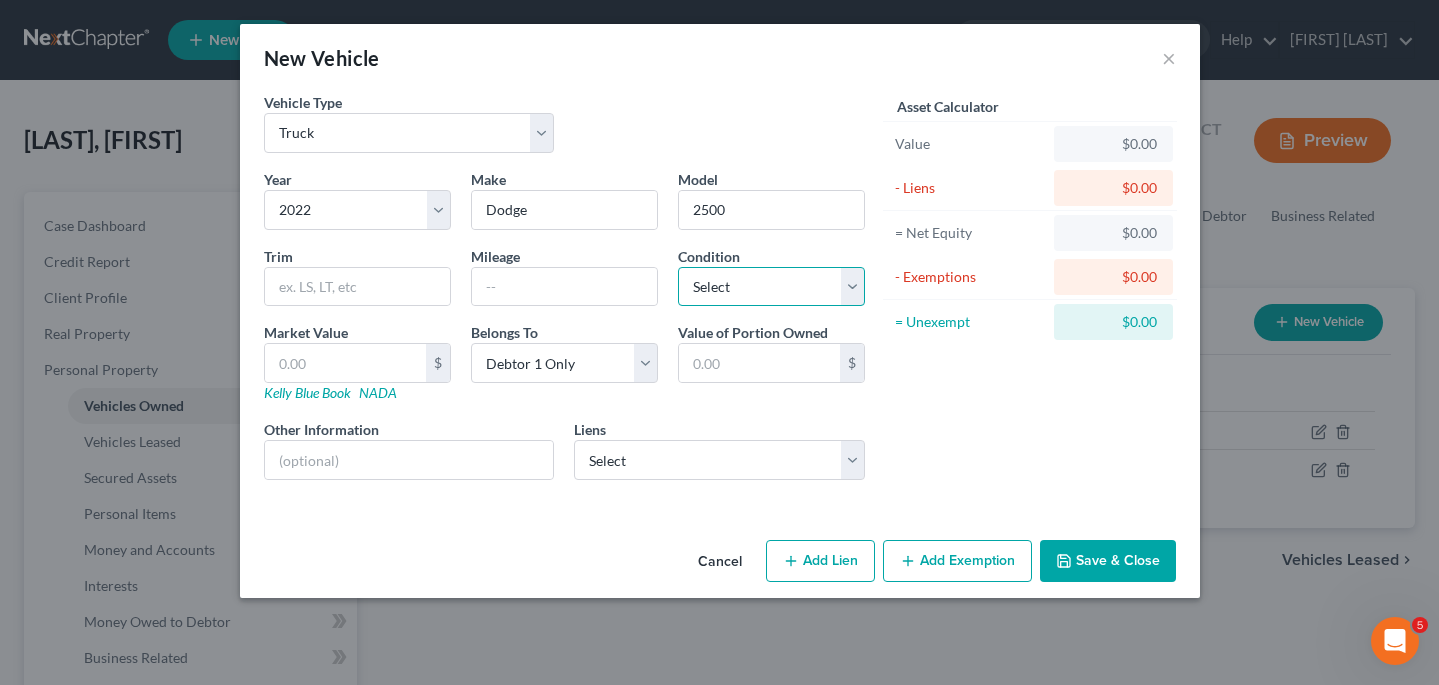 select on "2" 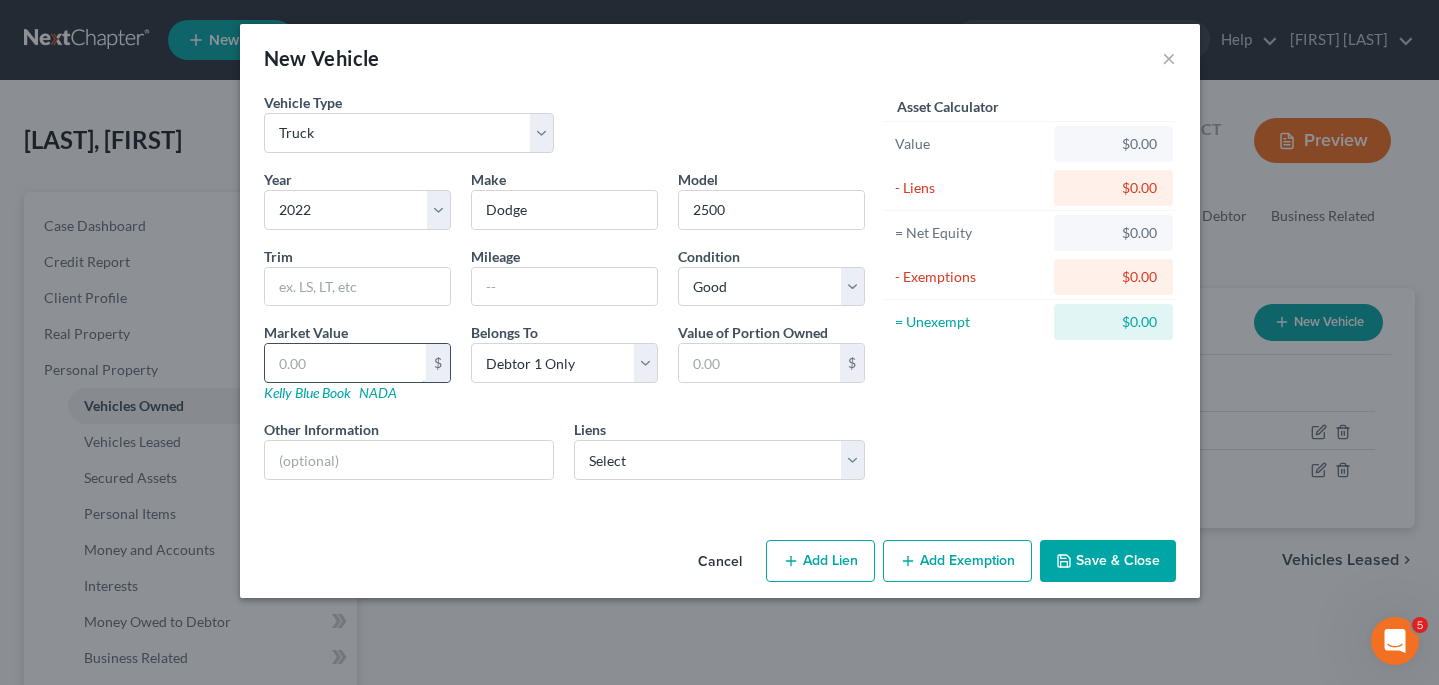 click at bounding box center (345, 363) 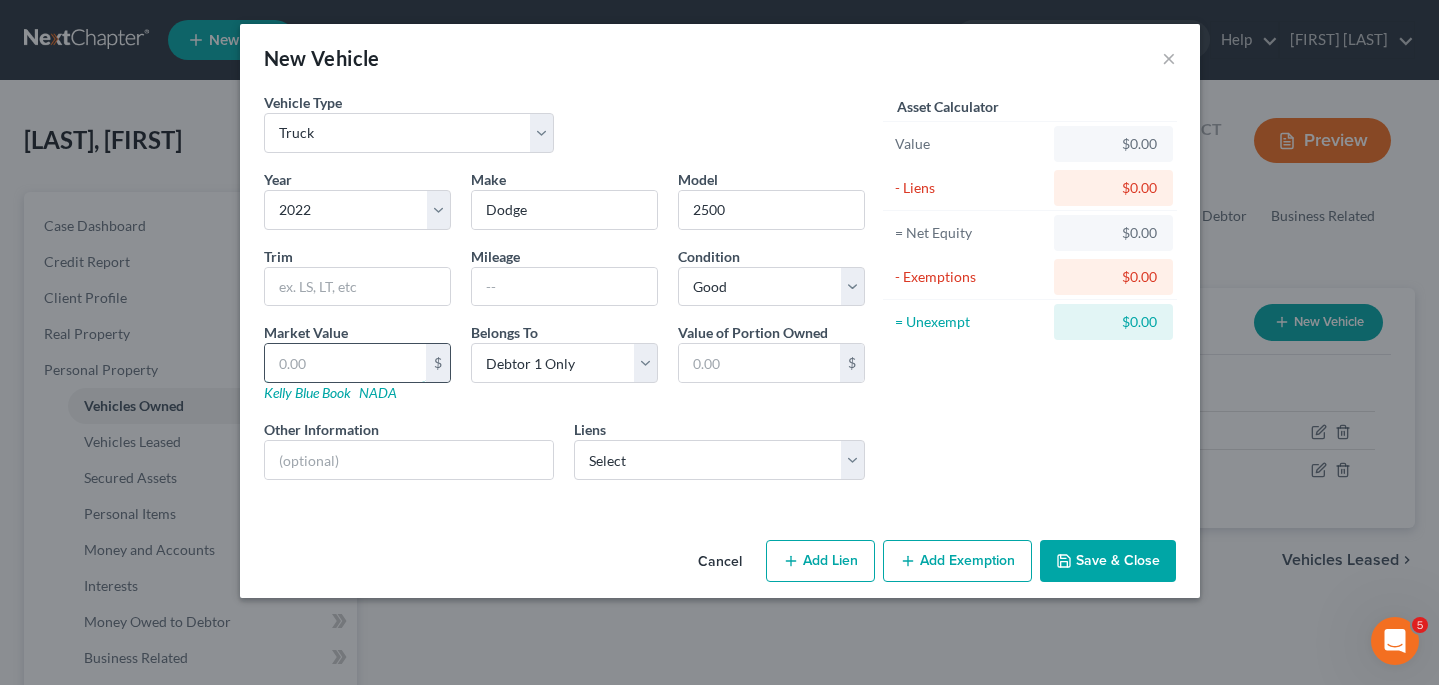 type on "4" 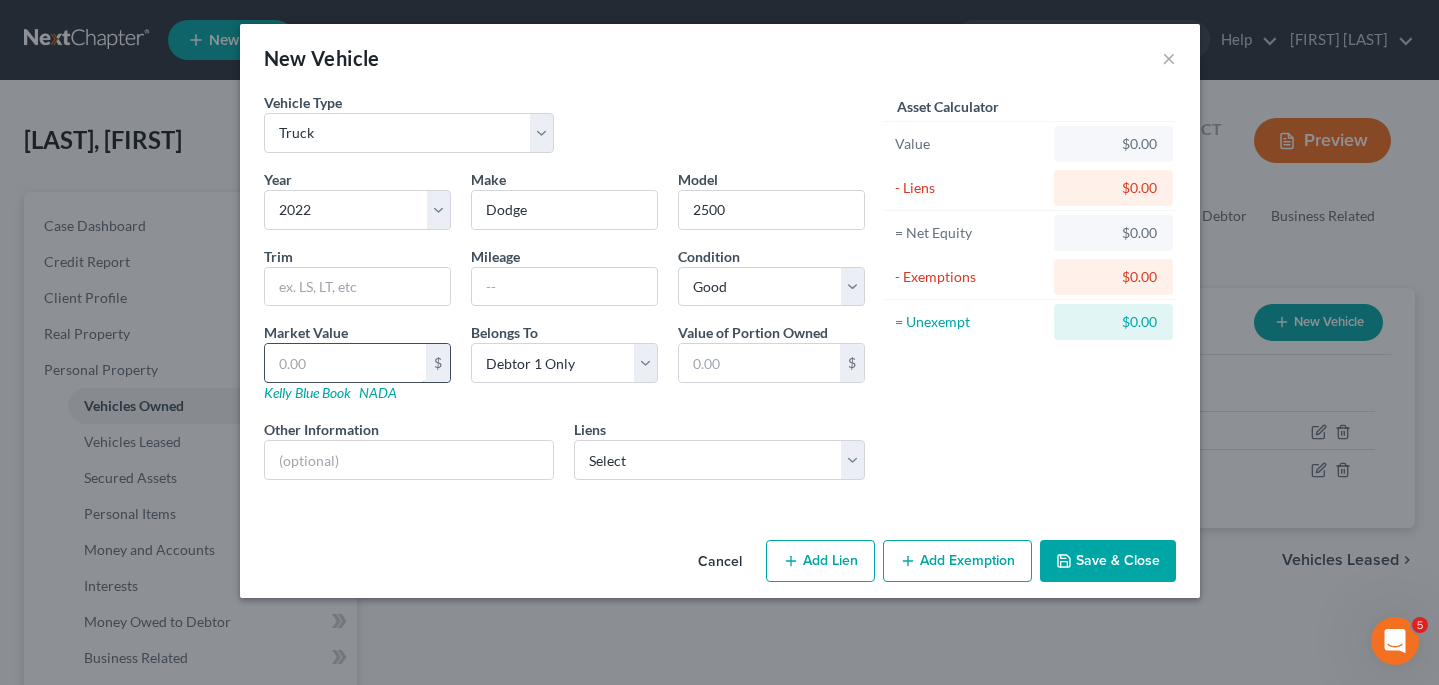 type on "4.00" 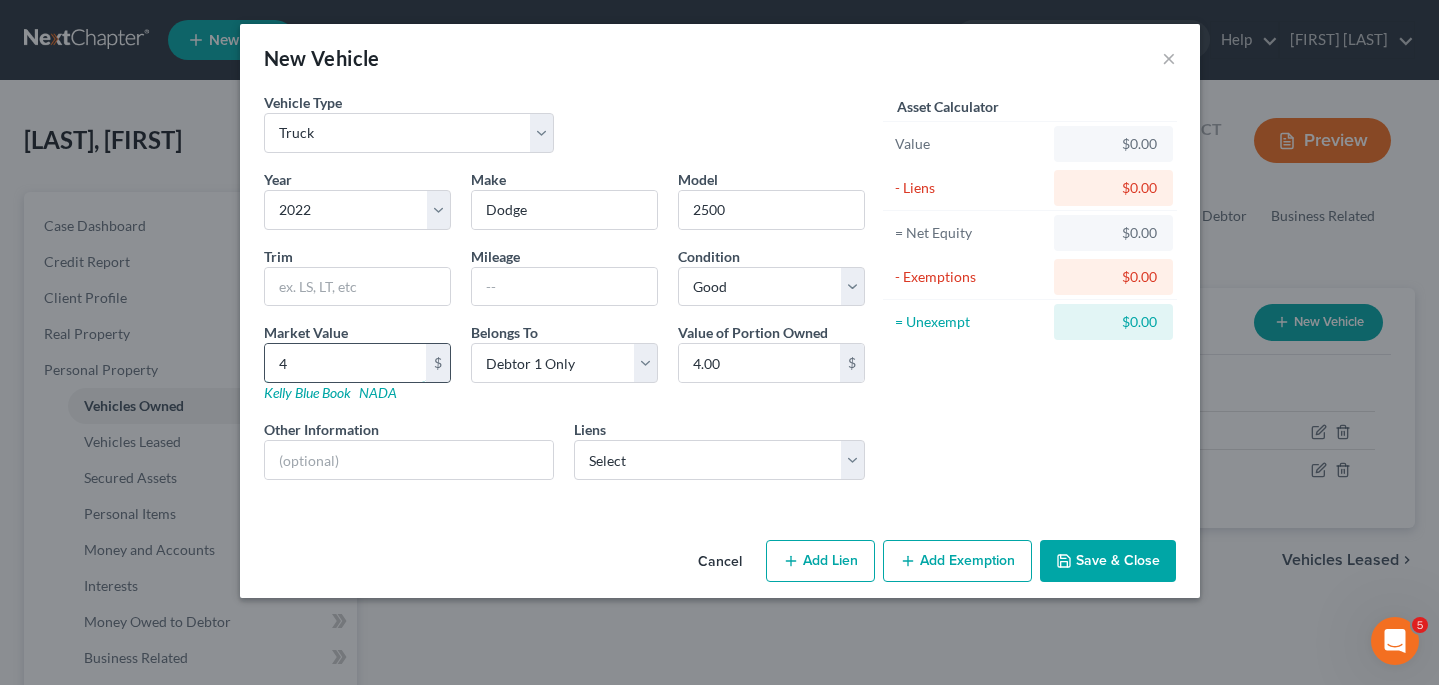 type on "44" 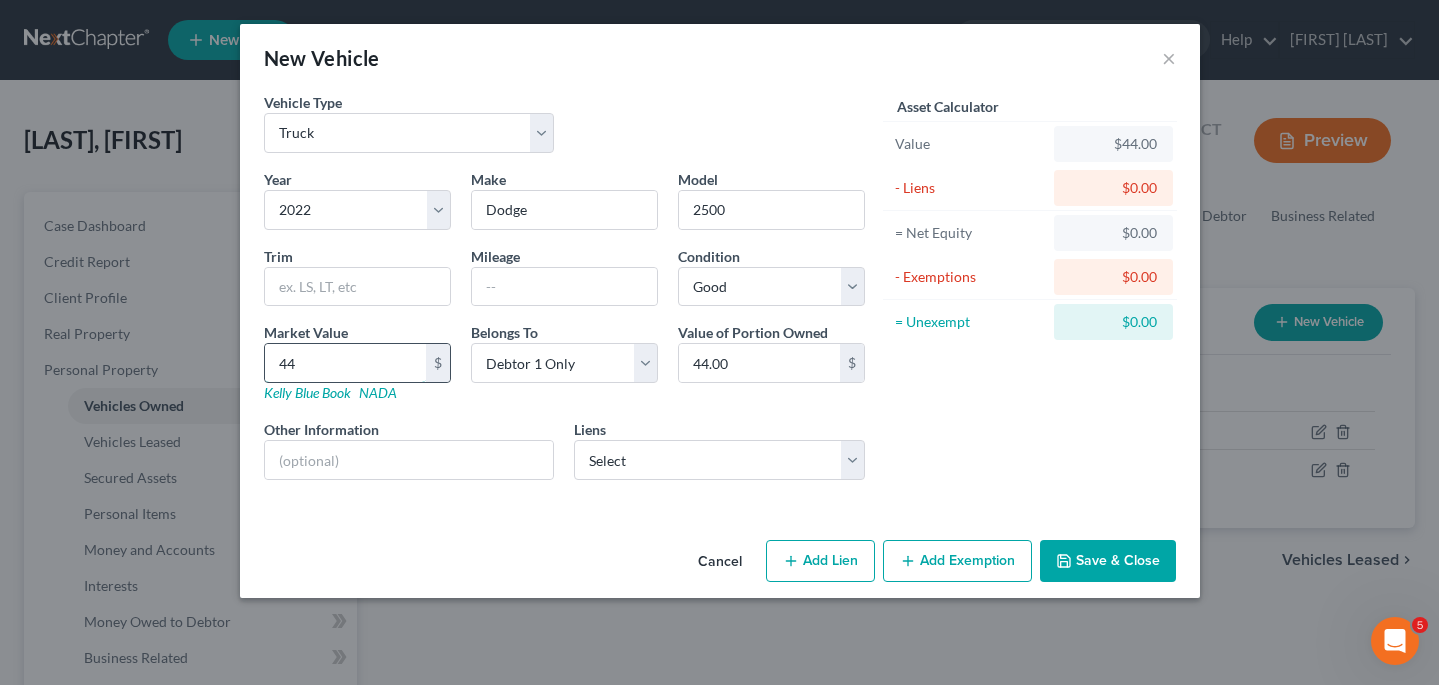 type on "440" 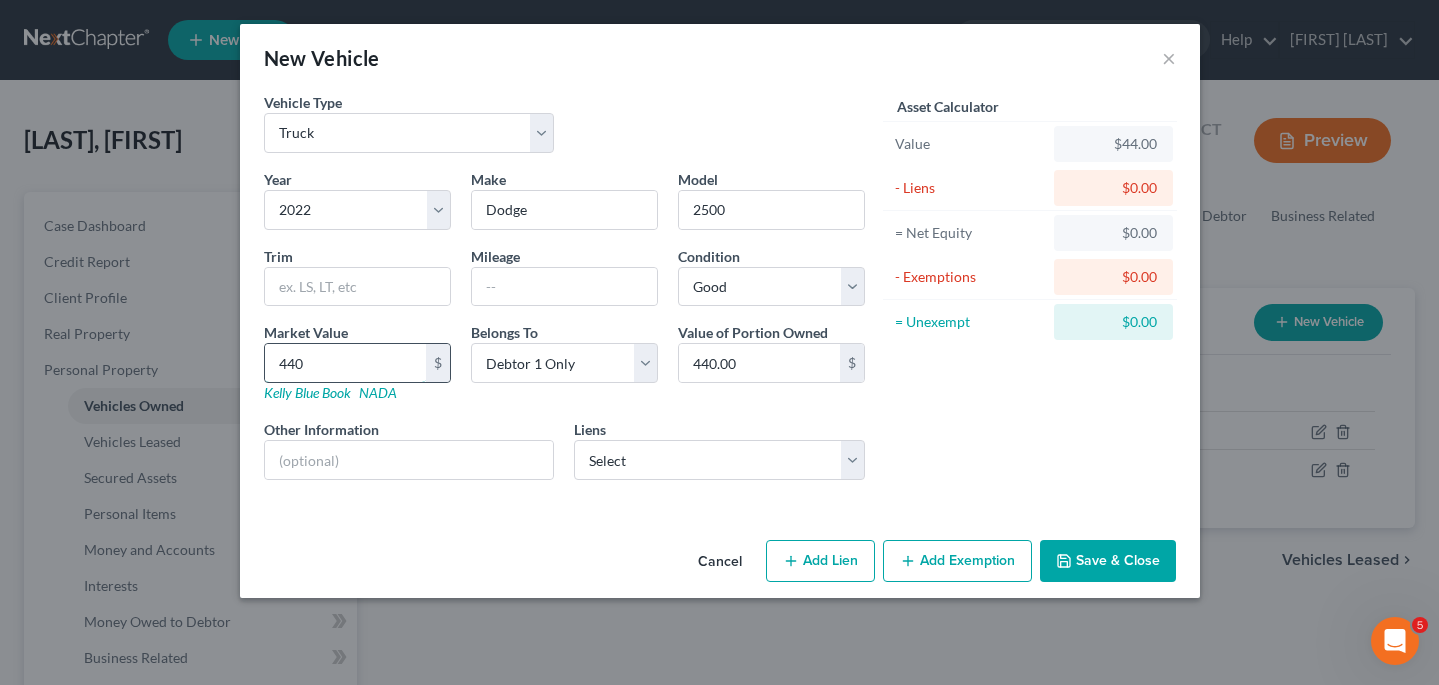 type on "4400" 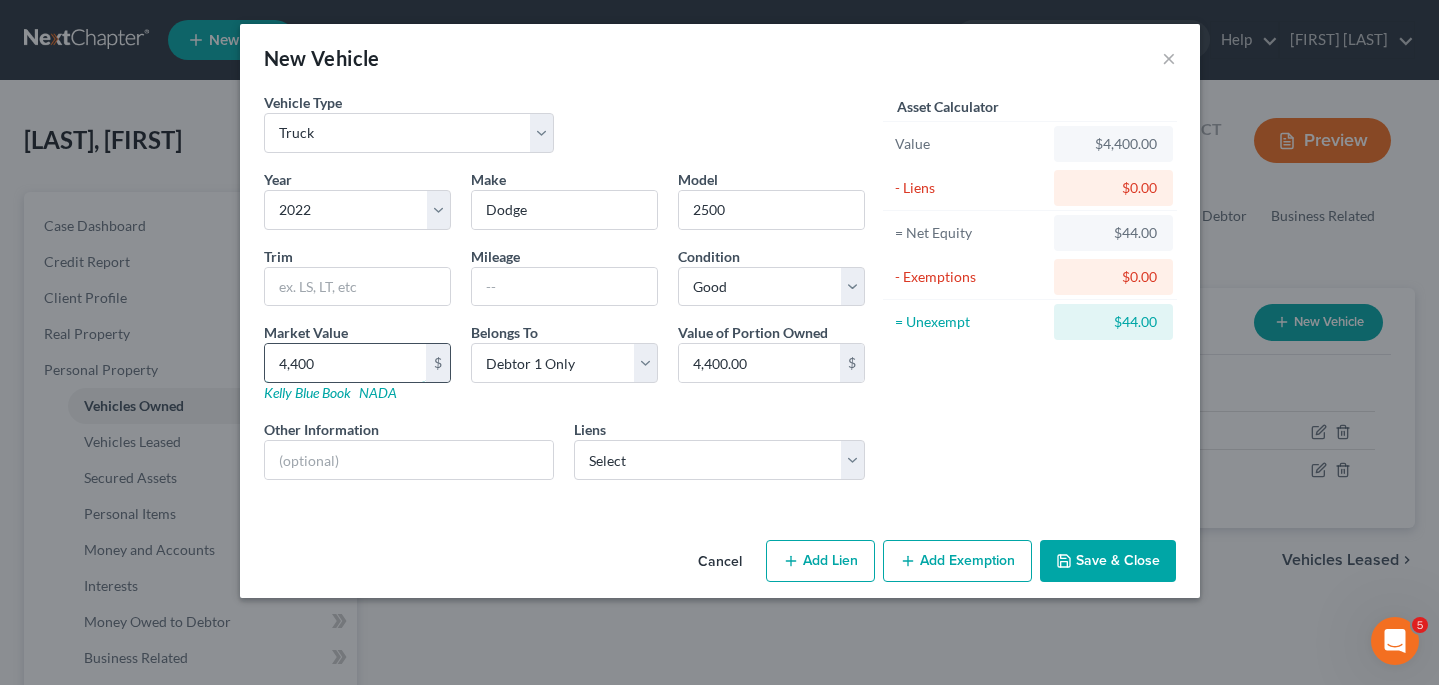 type on "4,4000" 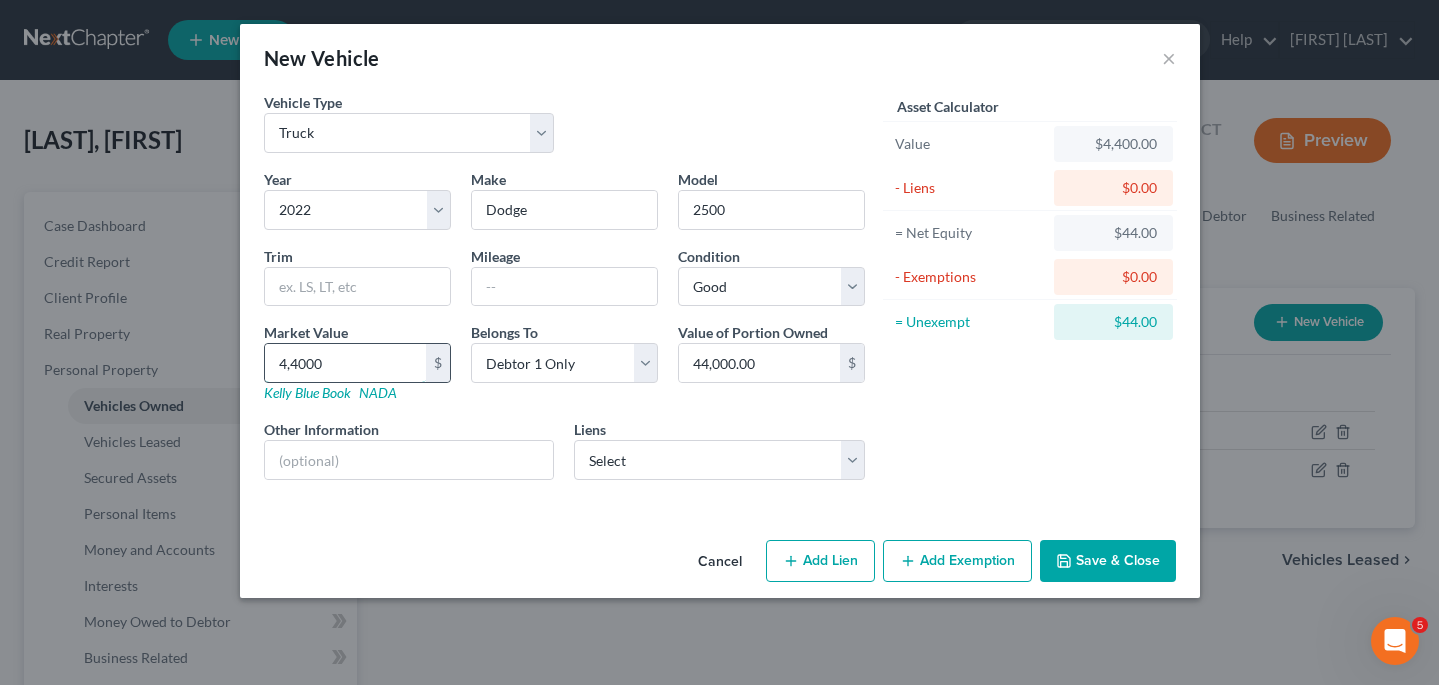 type on "44,000" 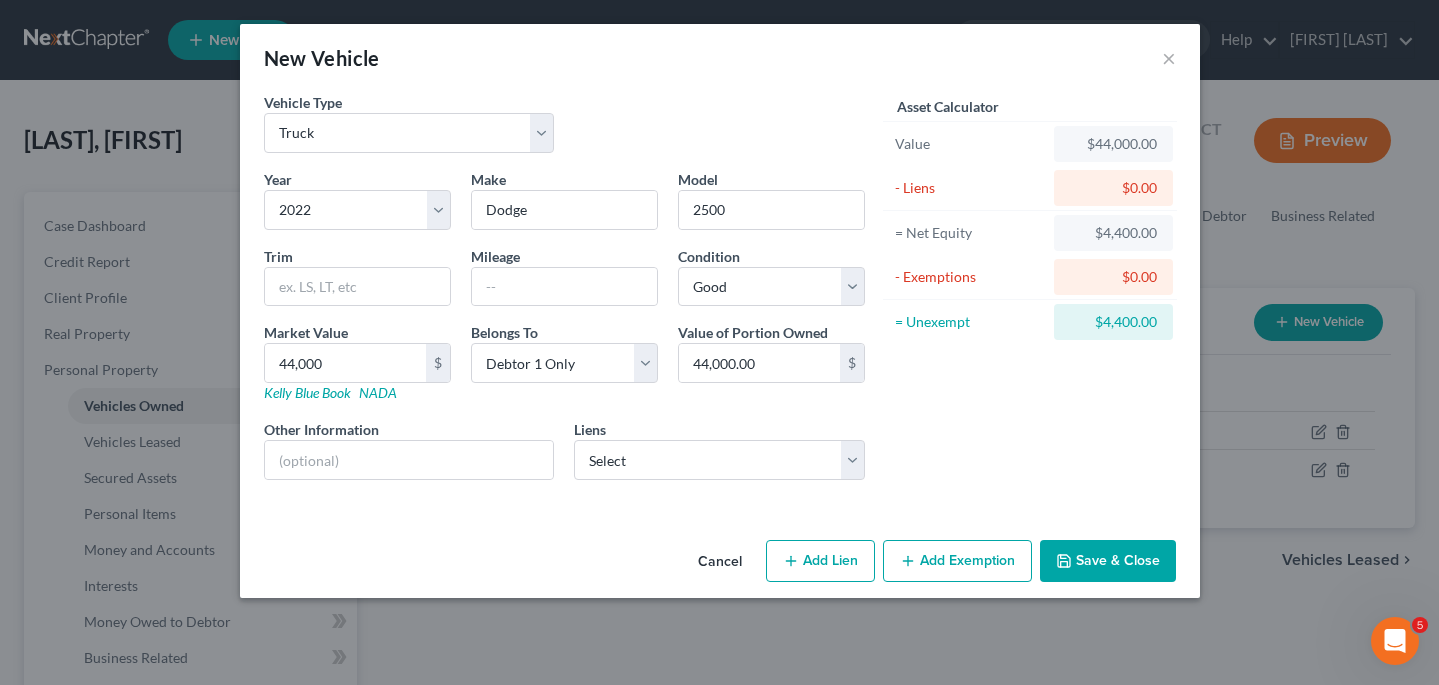 click on "Save & Close" at bounding box center [1108, 561] 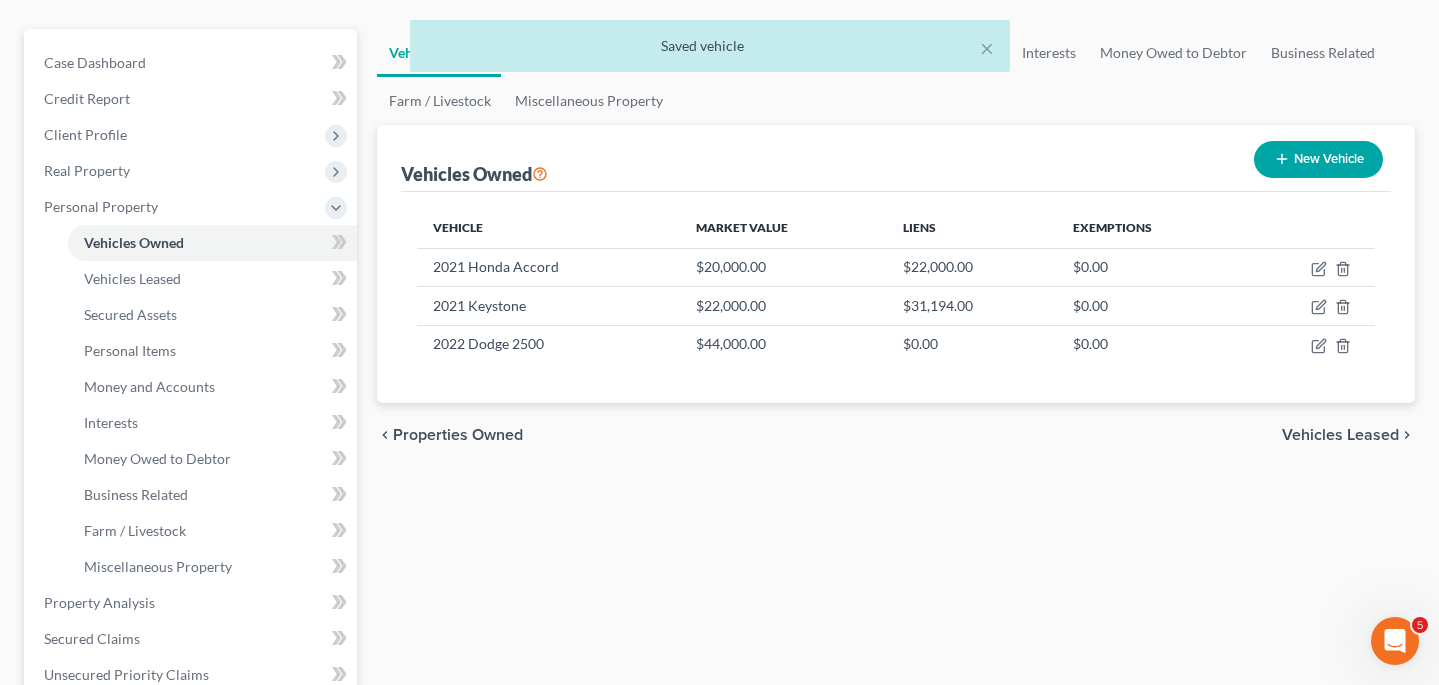 scroll, scrollTop: 170, scrollLeft: 0, axis: vertical 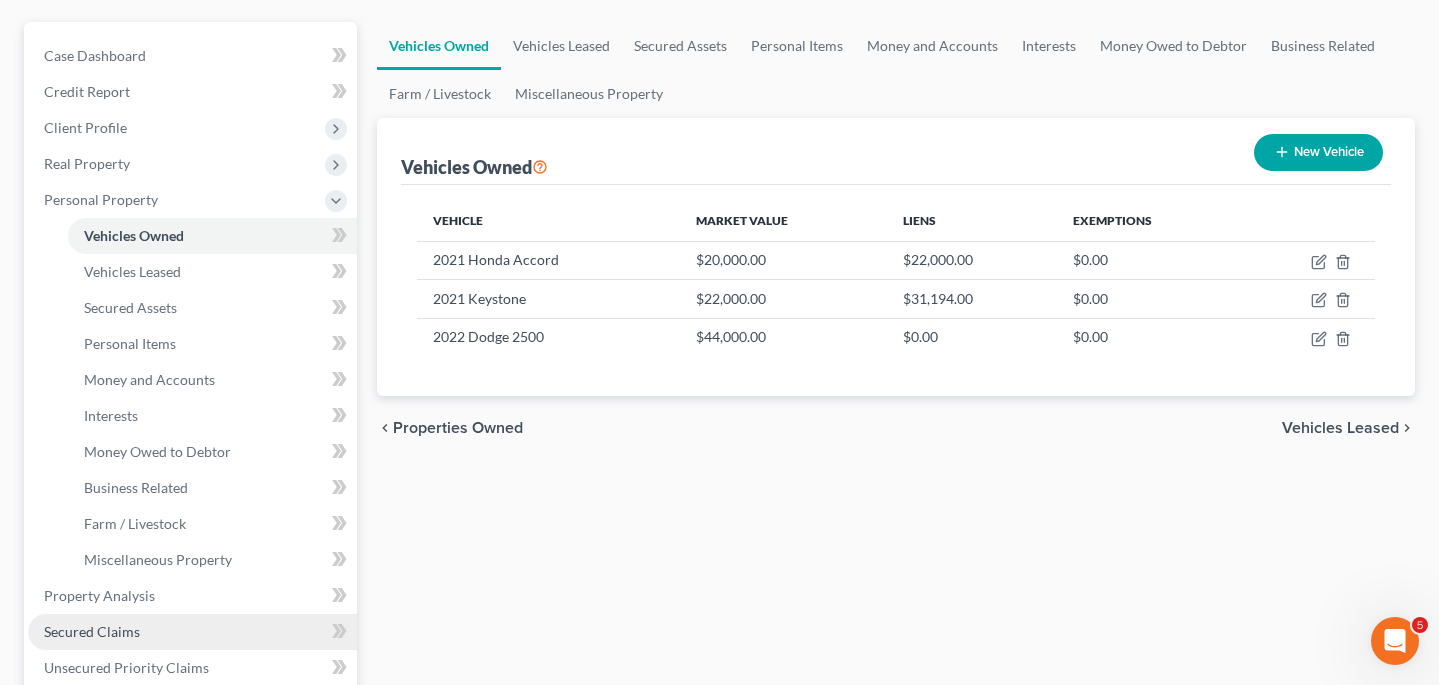click on "Secured Claims" at bounding box center (92, 631) 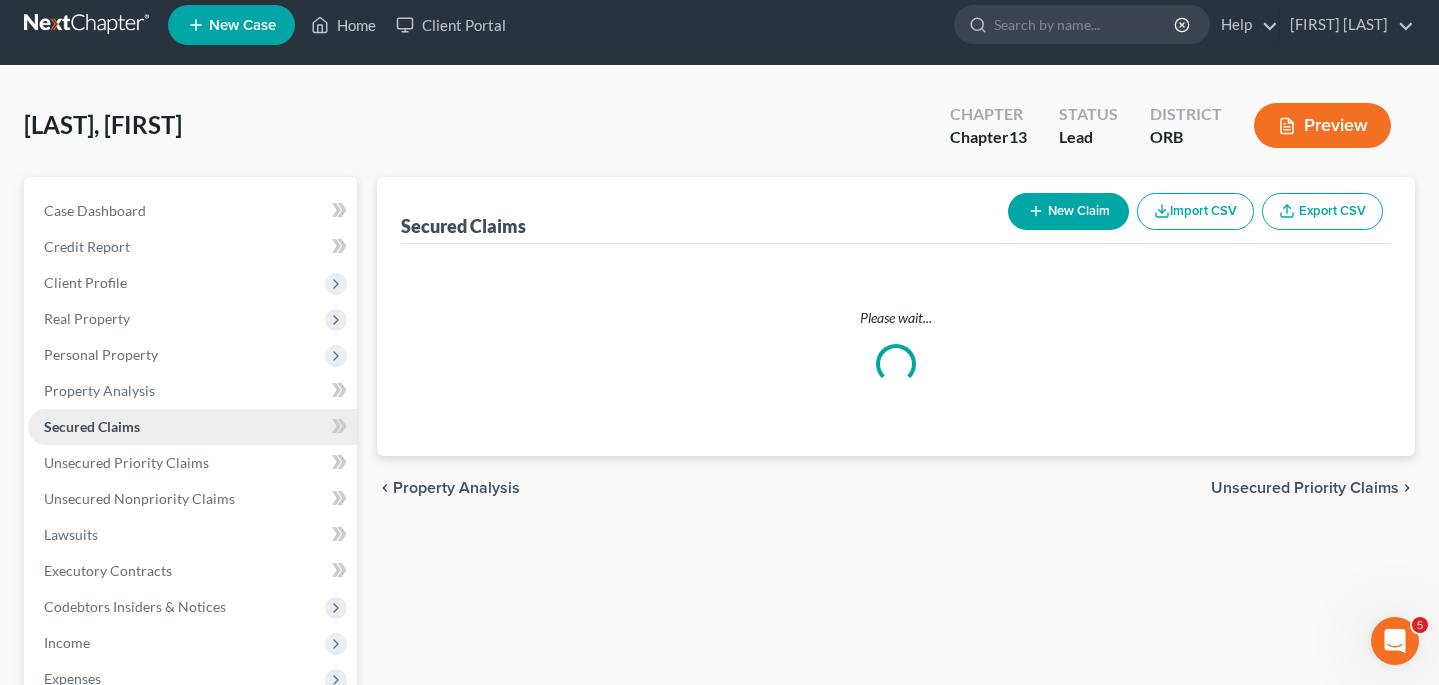 scroll, scrollTop: 0, scrollLeft: 0, axis: both 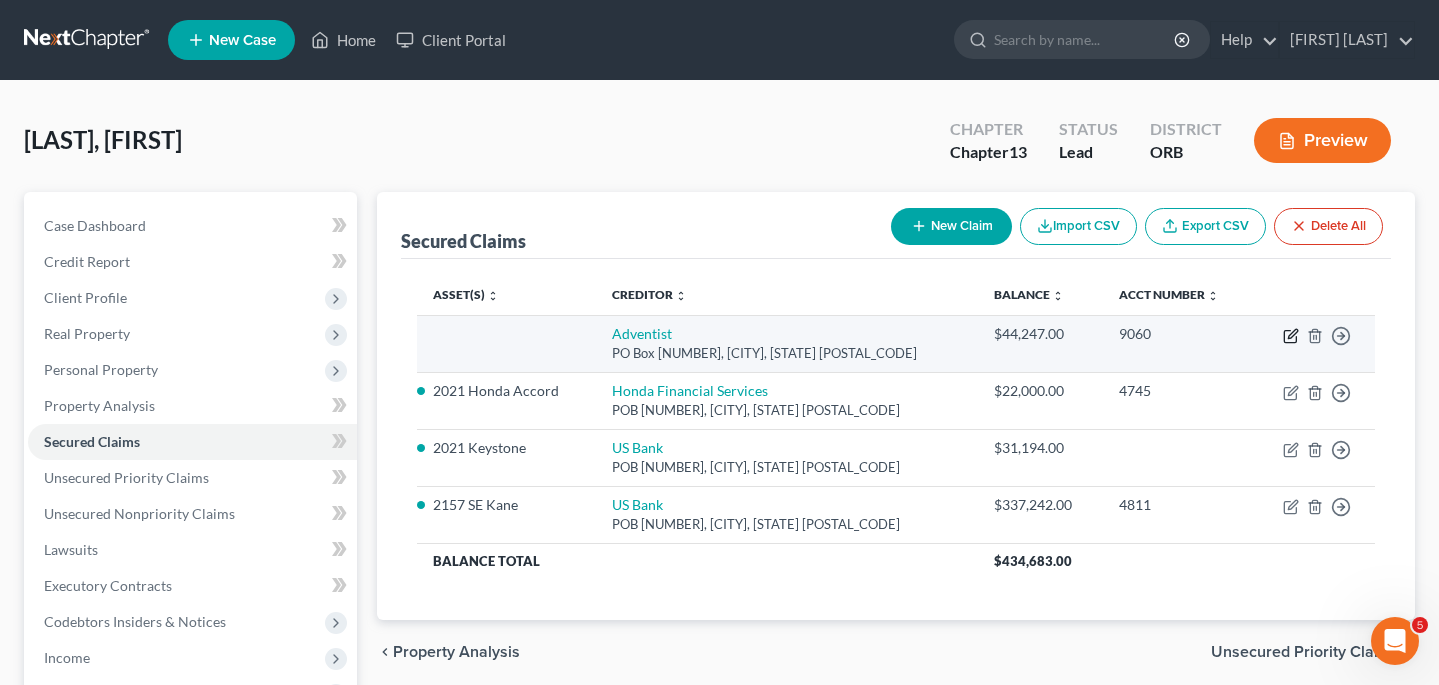 click 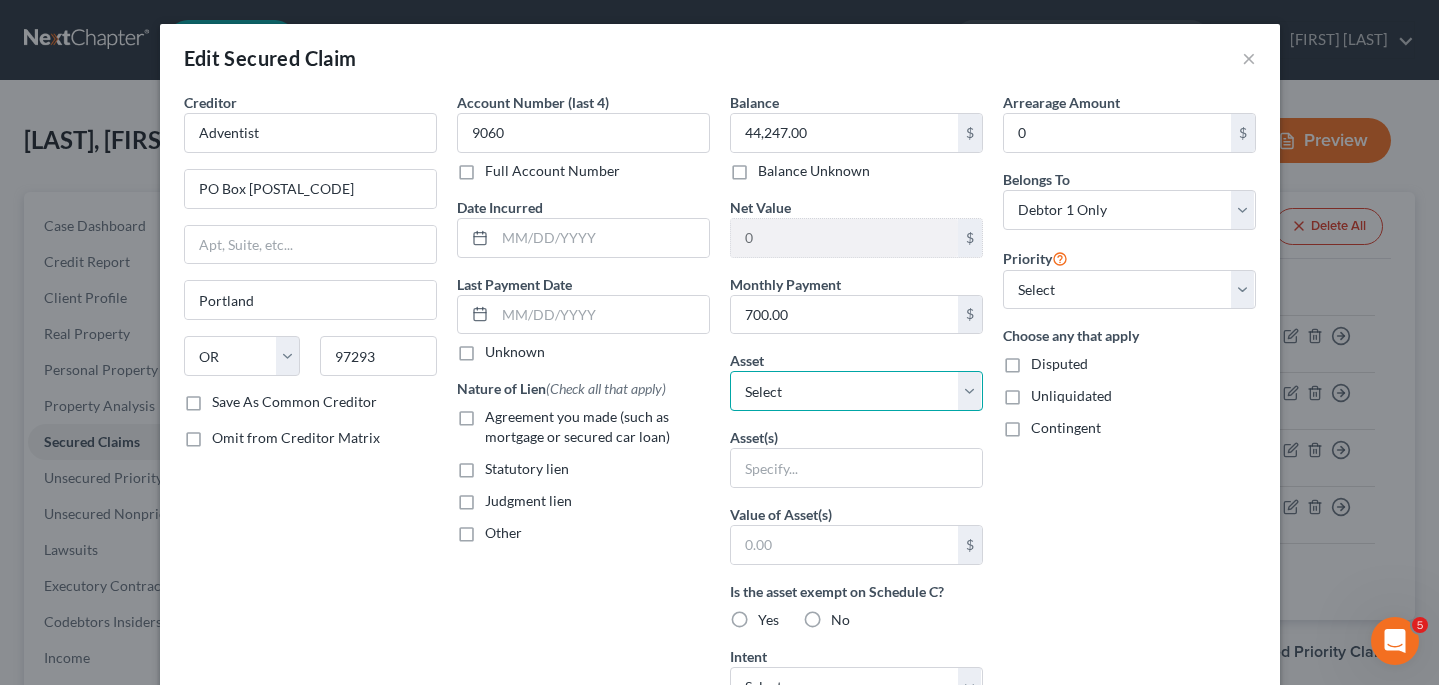 select on "4" 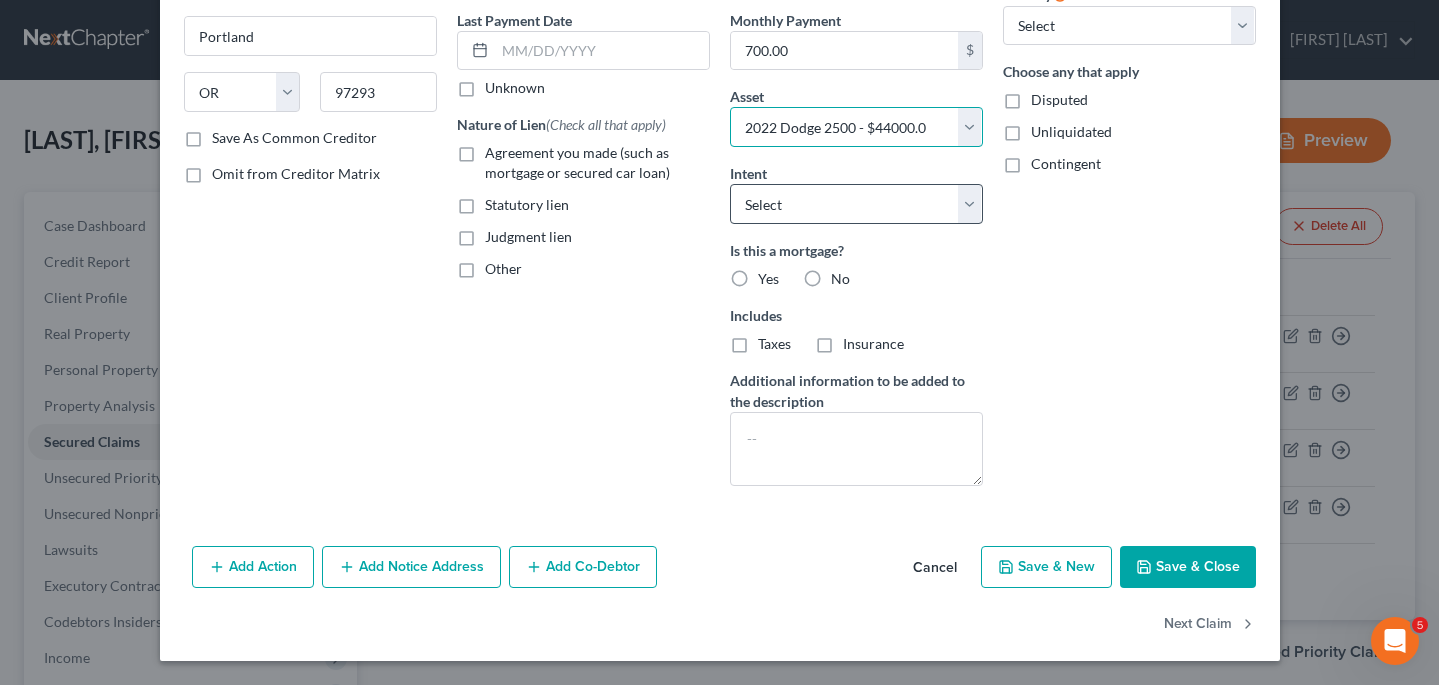 scroll, scrollTop: 264, scrollLeft: 0, axis: vertical 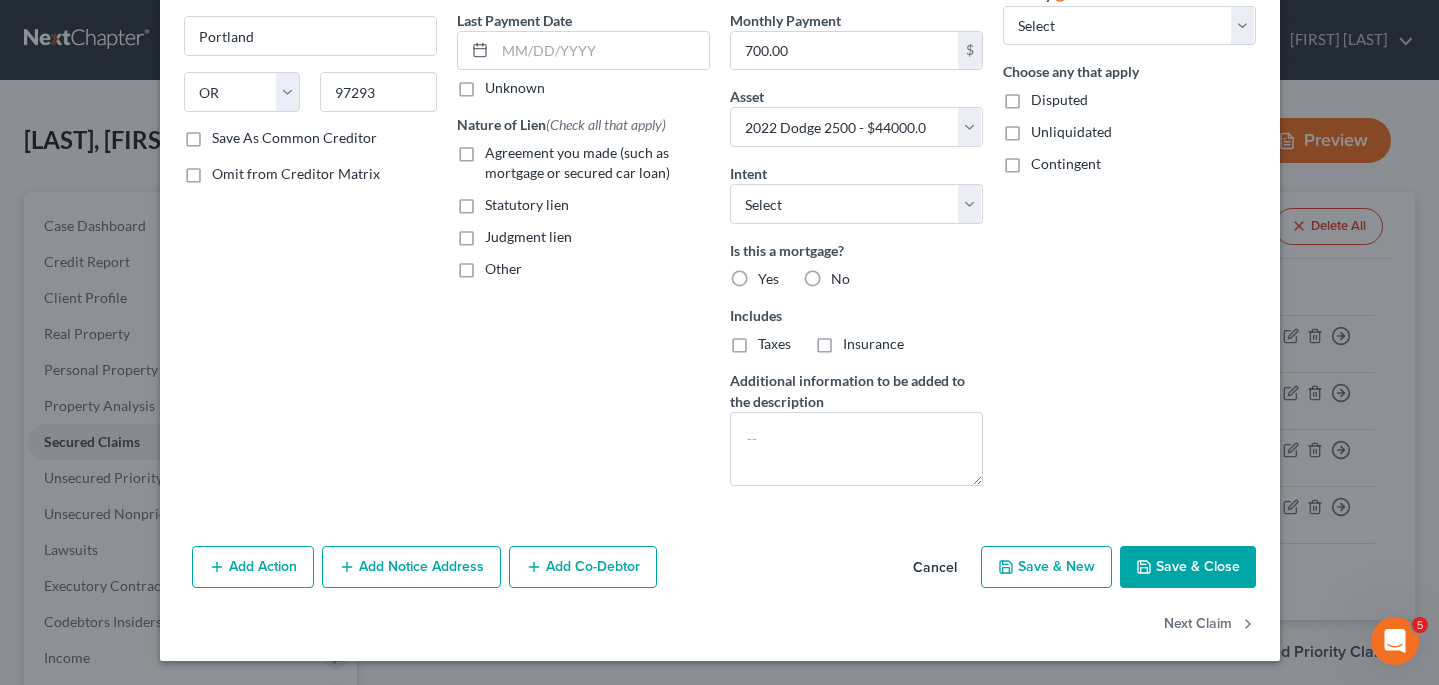 click on "Save & Close" at bounding box center [1188, 567] 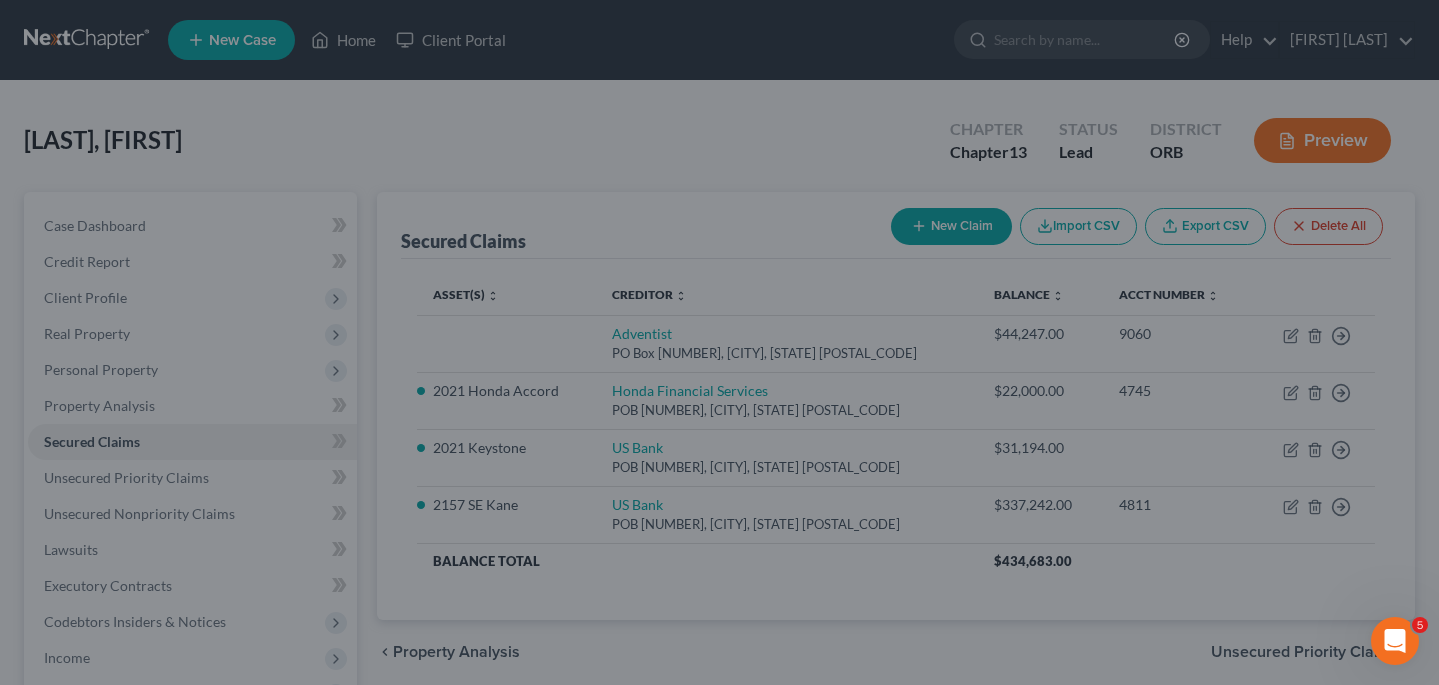type on "-247.00" 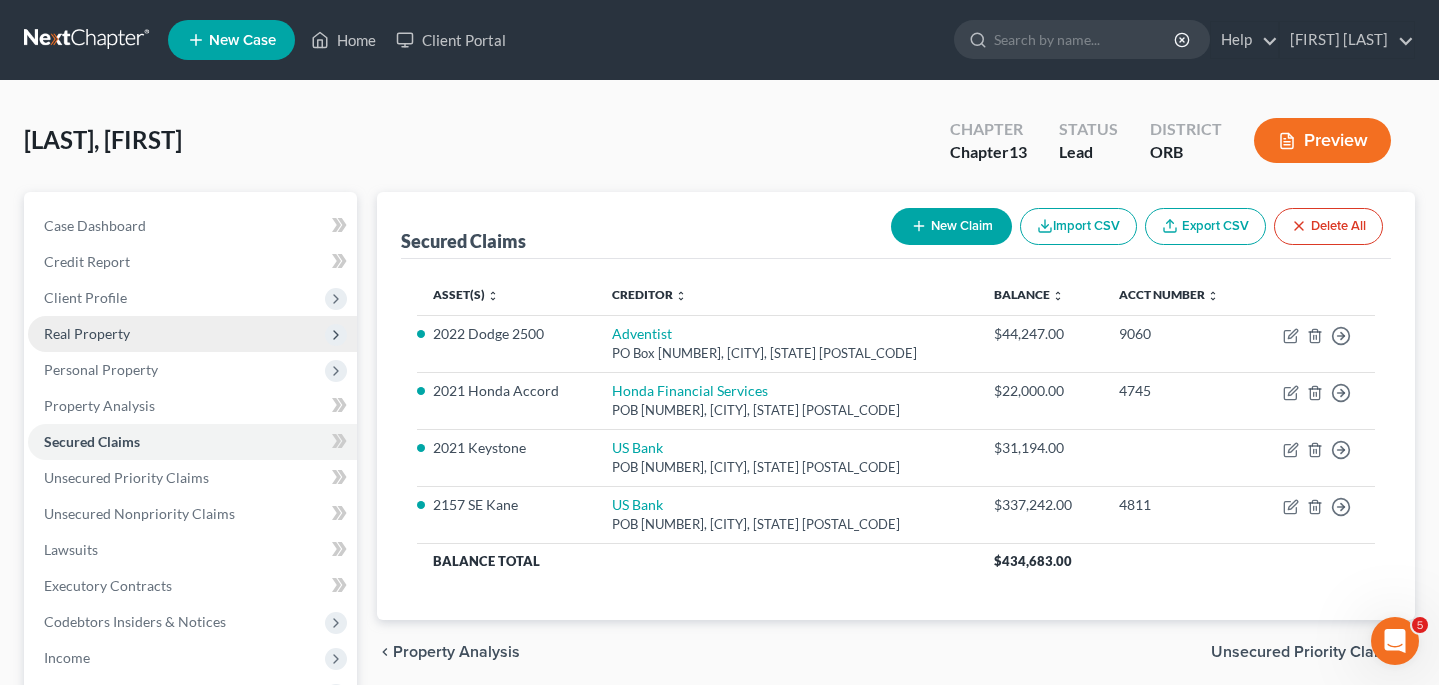 click on "Real Property" at bounding box center [87, 333] 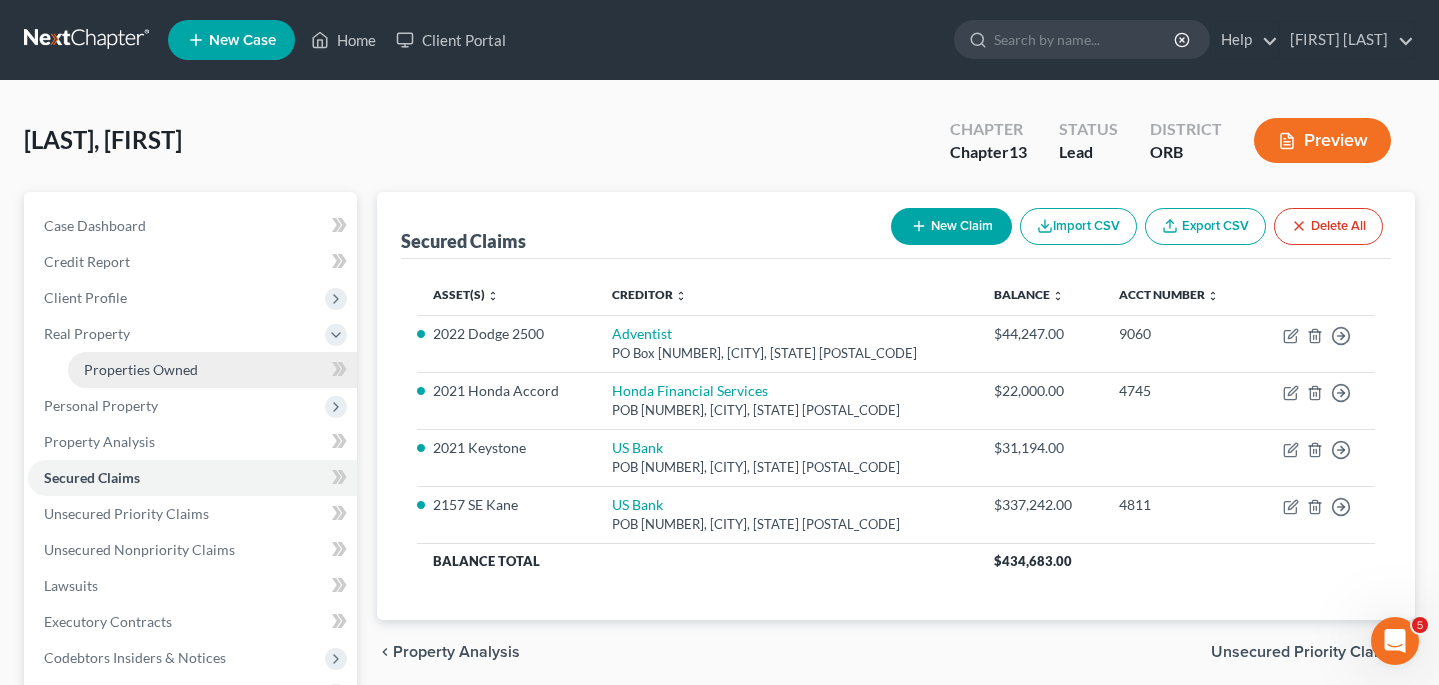 click on "Properties Owned" at bounding box center (141, 369) 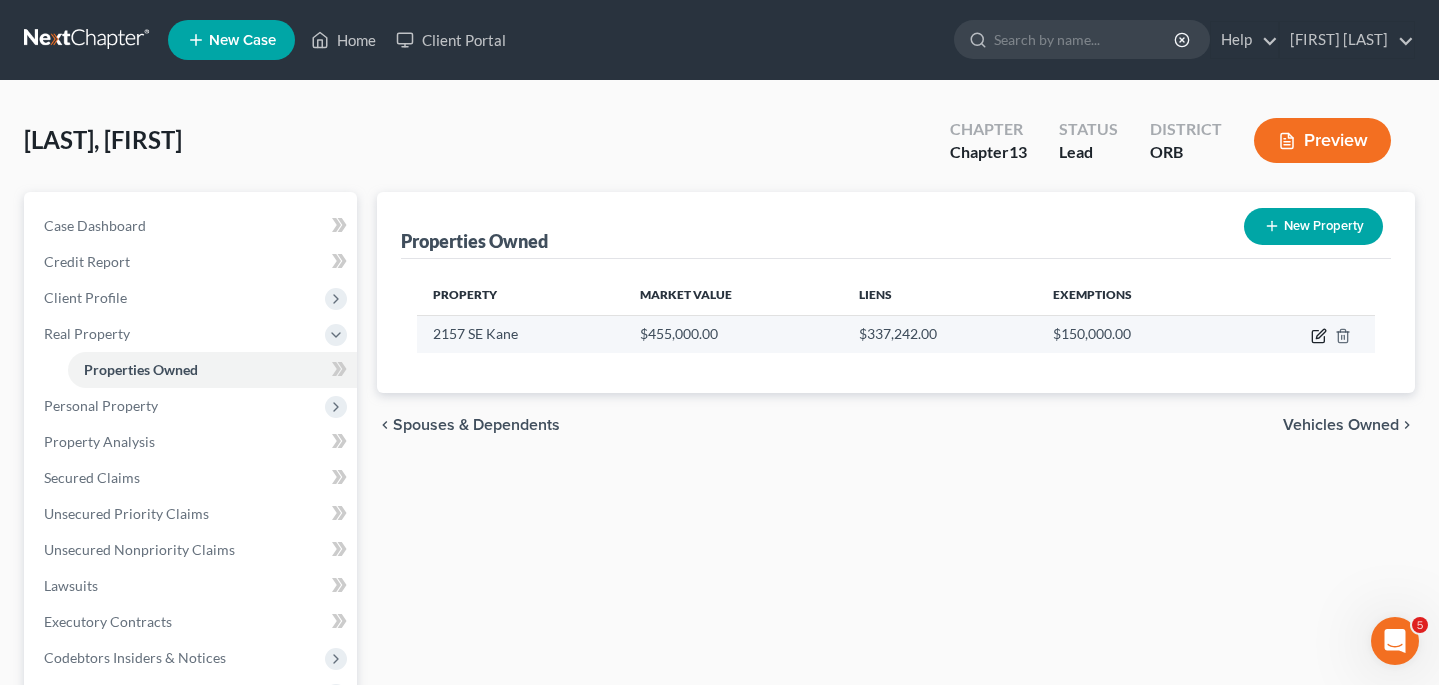 click 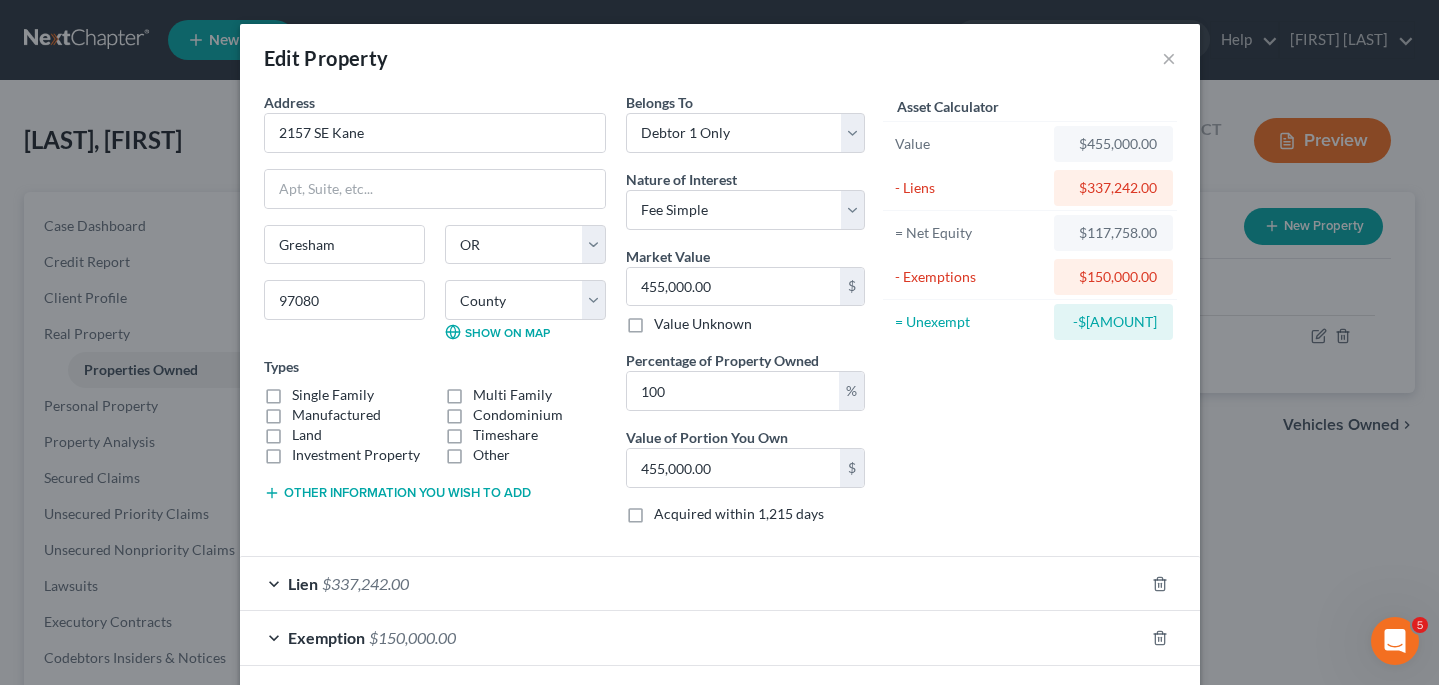 scroll, scrollTop: 0, scrollLeft: 0, axis: both 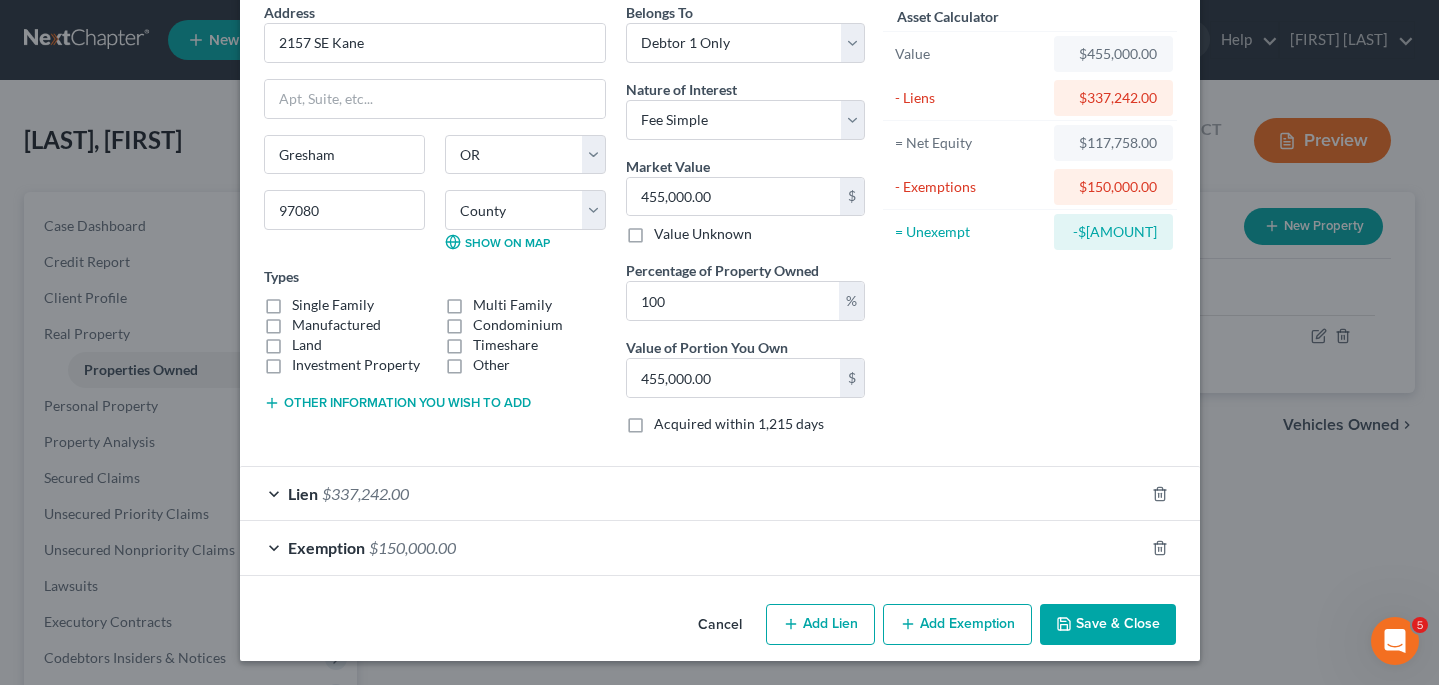 click on "Lien $337,242.00" at bounding box center (692, 493) 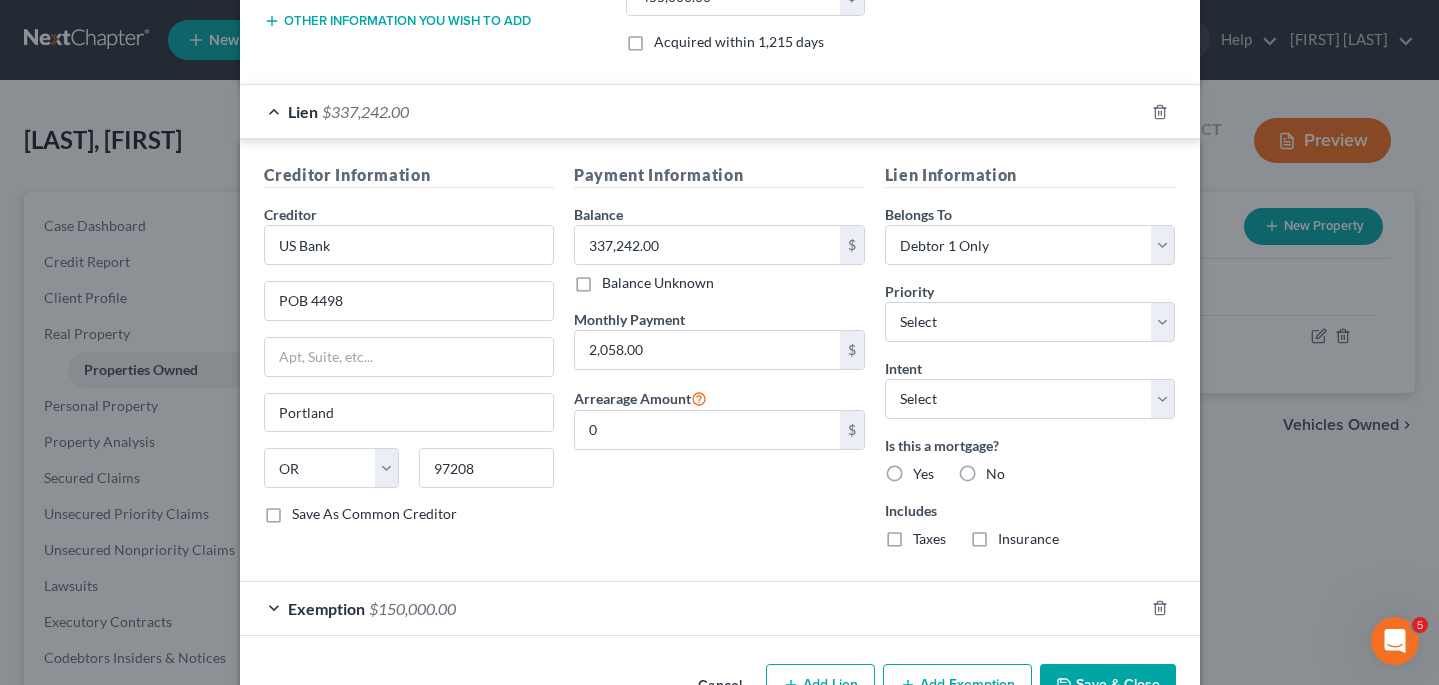 scroll, scrollTop: 502, scrollLeft: 0, axis: vertical 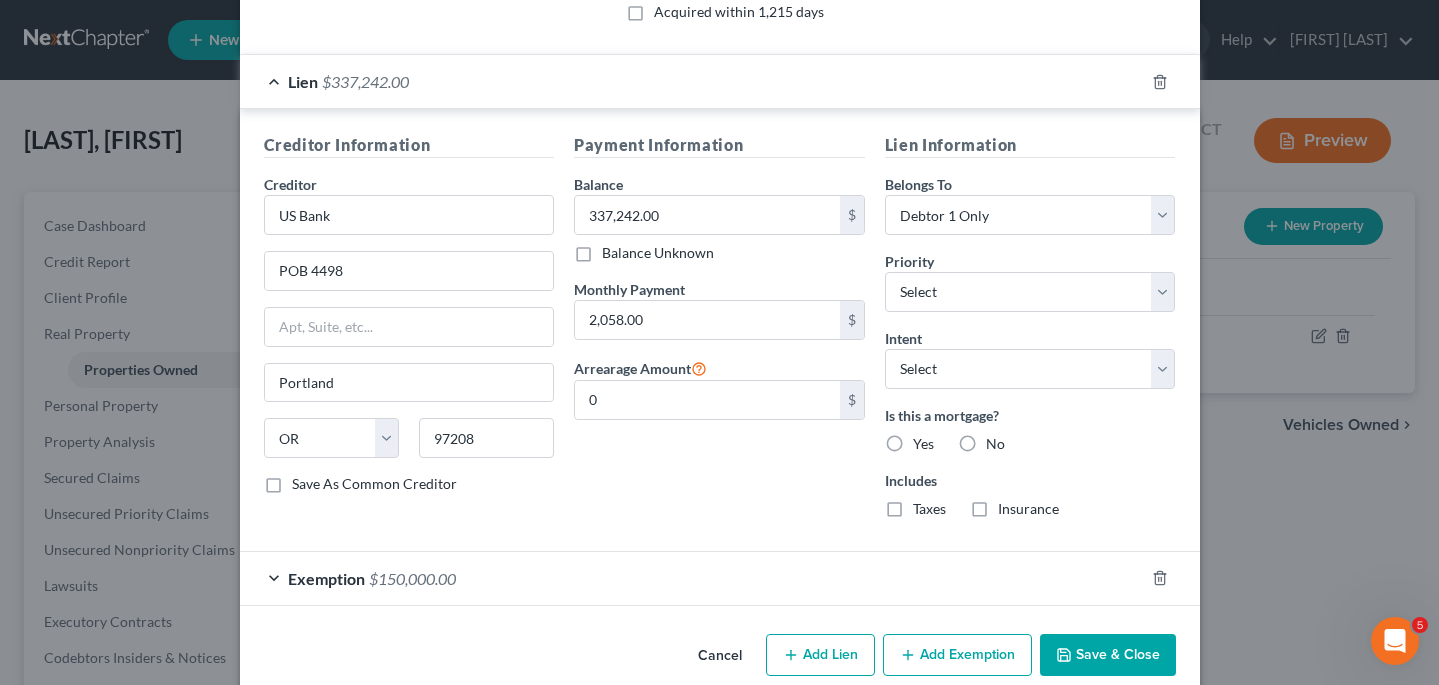 click on "Save & Close" at bounding box center (1108, 655) 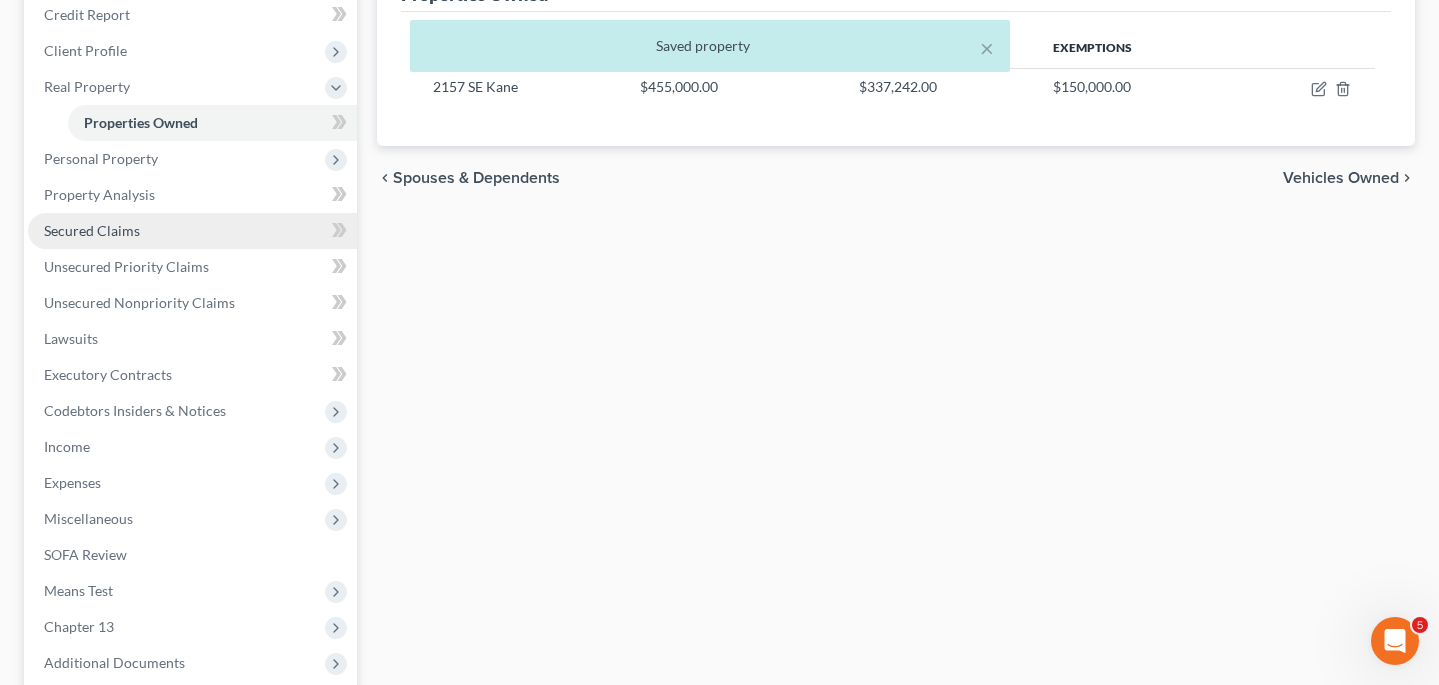 scroll, scrollTop: 248, scrollLeft: 0, axis: vertical 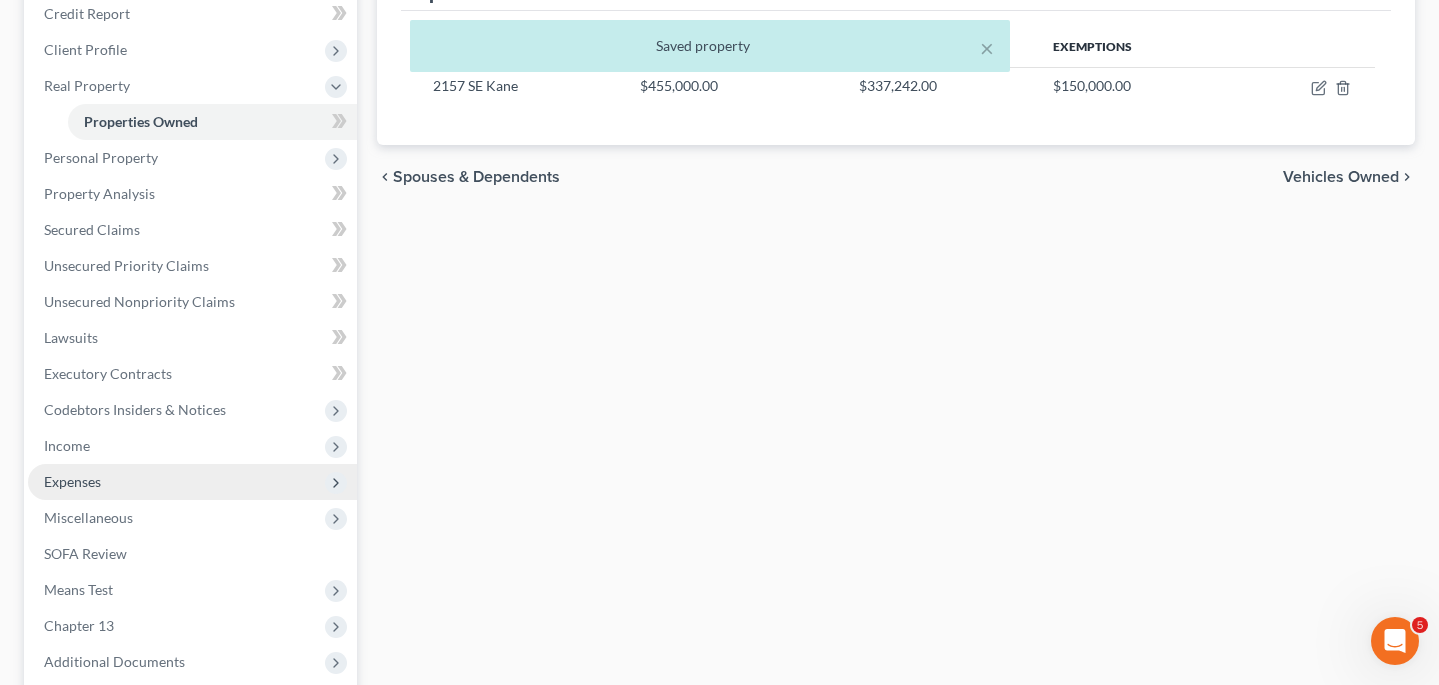 click on "Expenses" at bounding box center (72, 481) 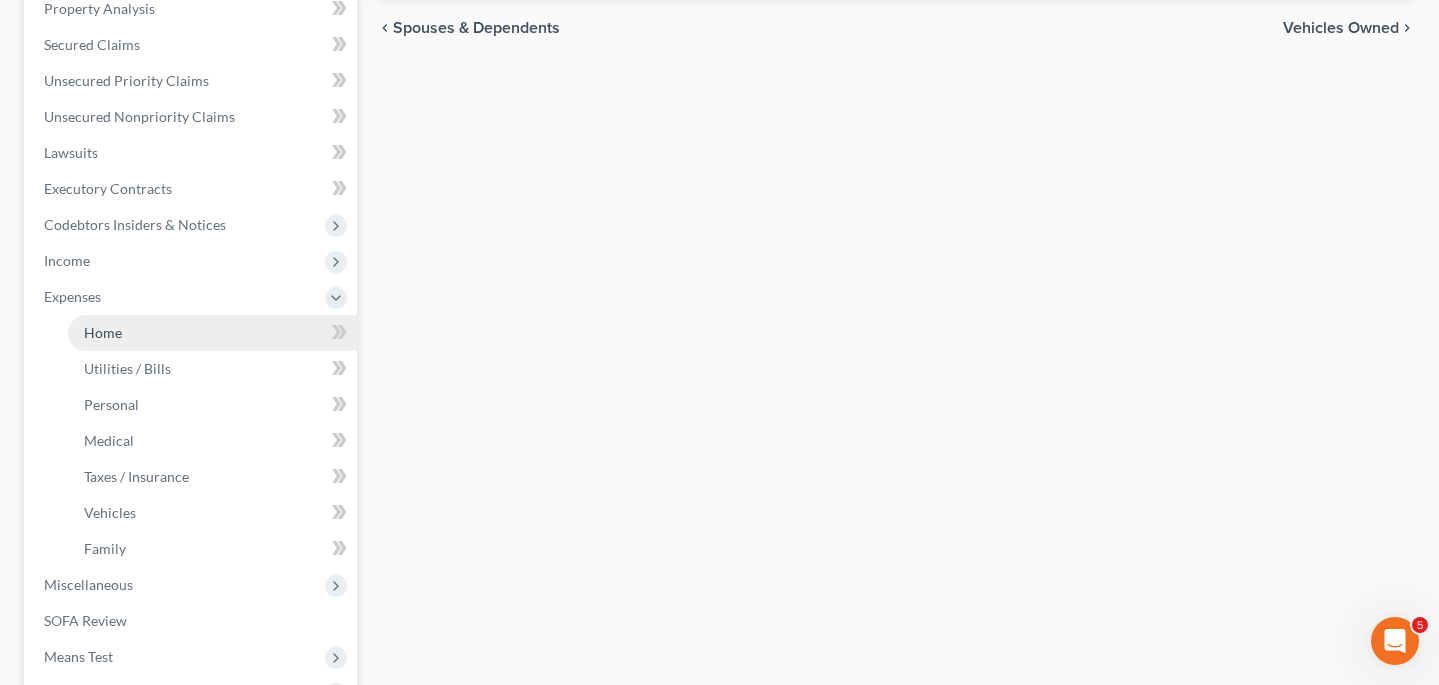 scroll, scrollTop: 399, scrollLeft: 0, axis: vertical 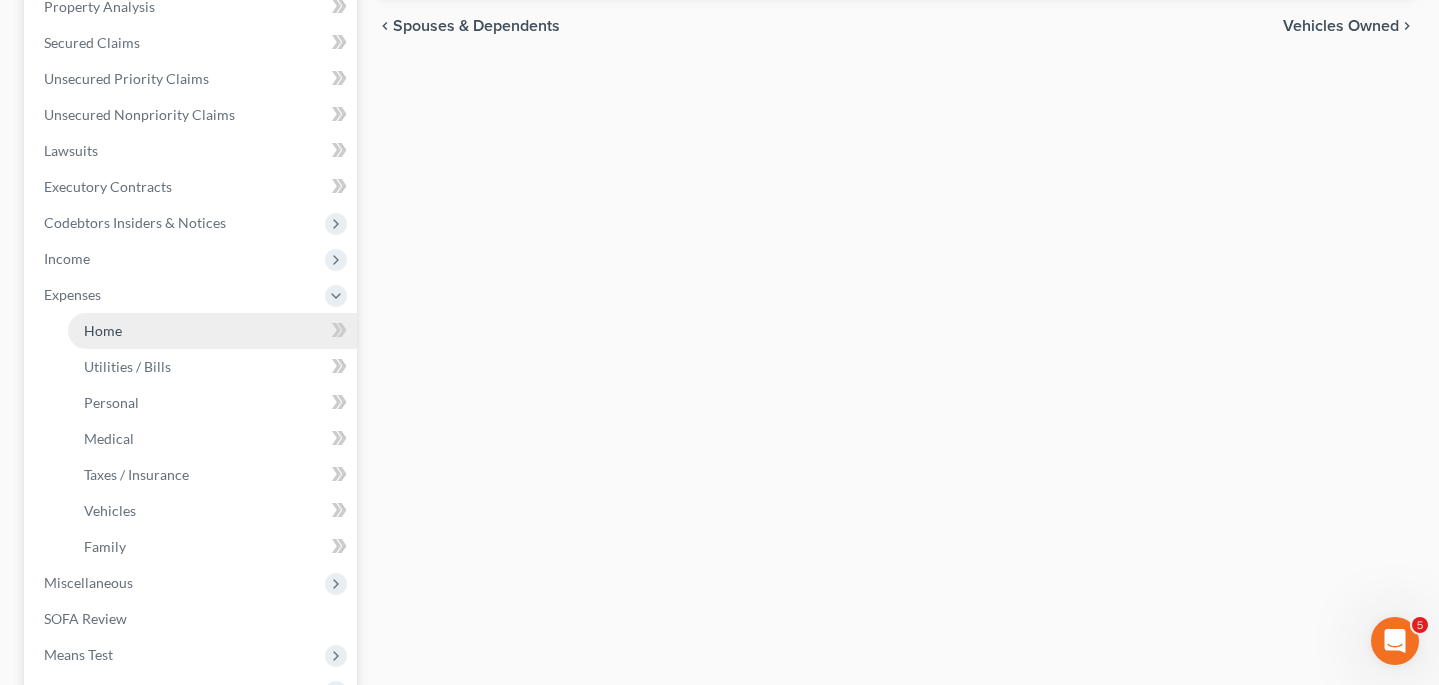 click on "Home" at bounding box center [212, 331] 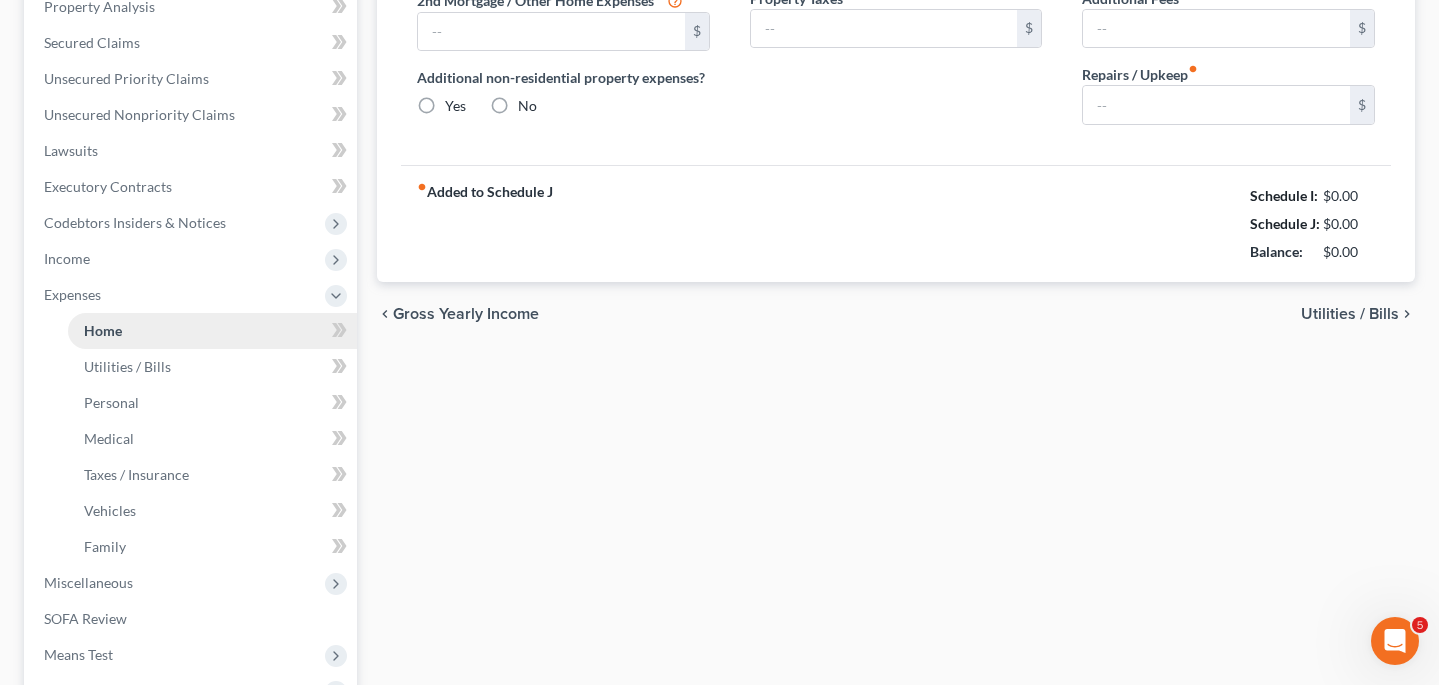 type on "0.00" 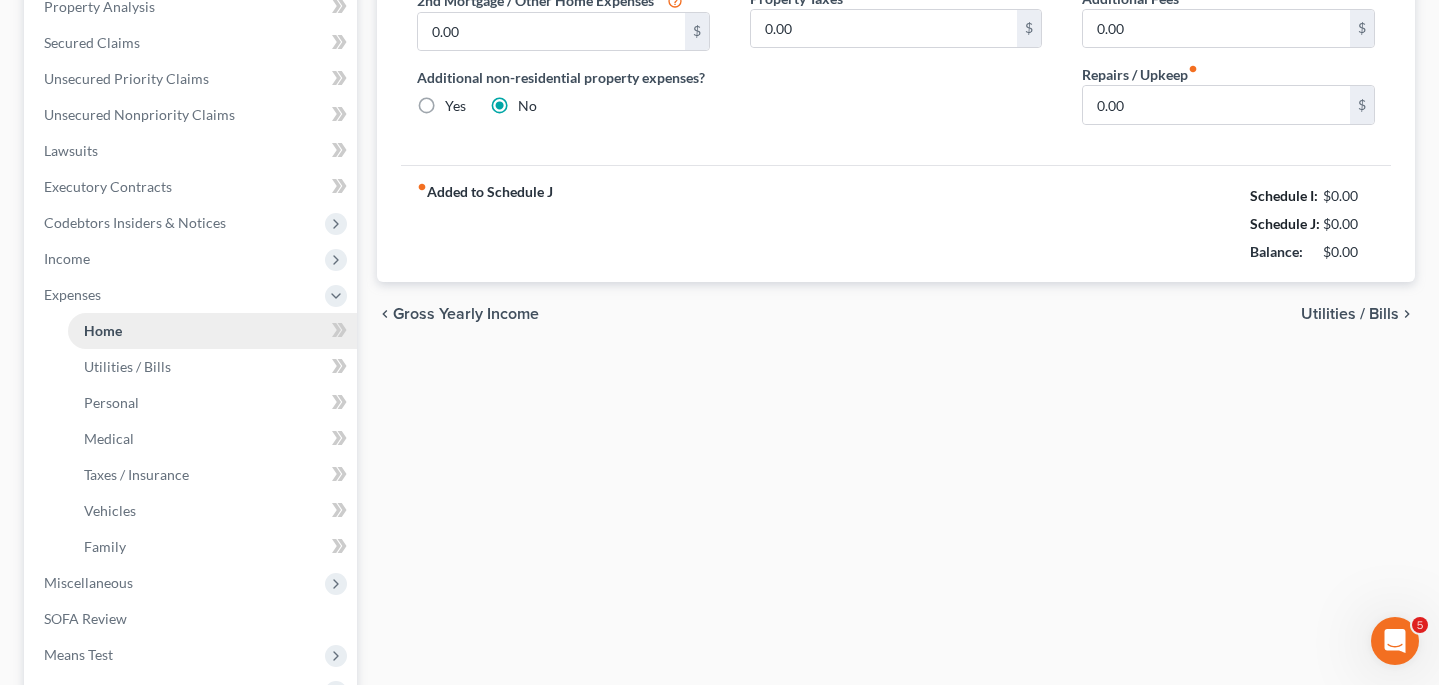 scroll, scrollTop: 0, scrollLeft: 0, axis: both 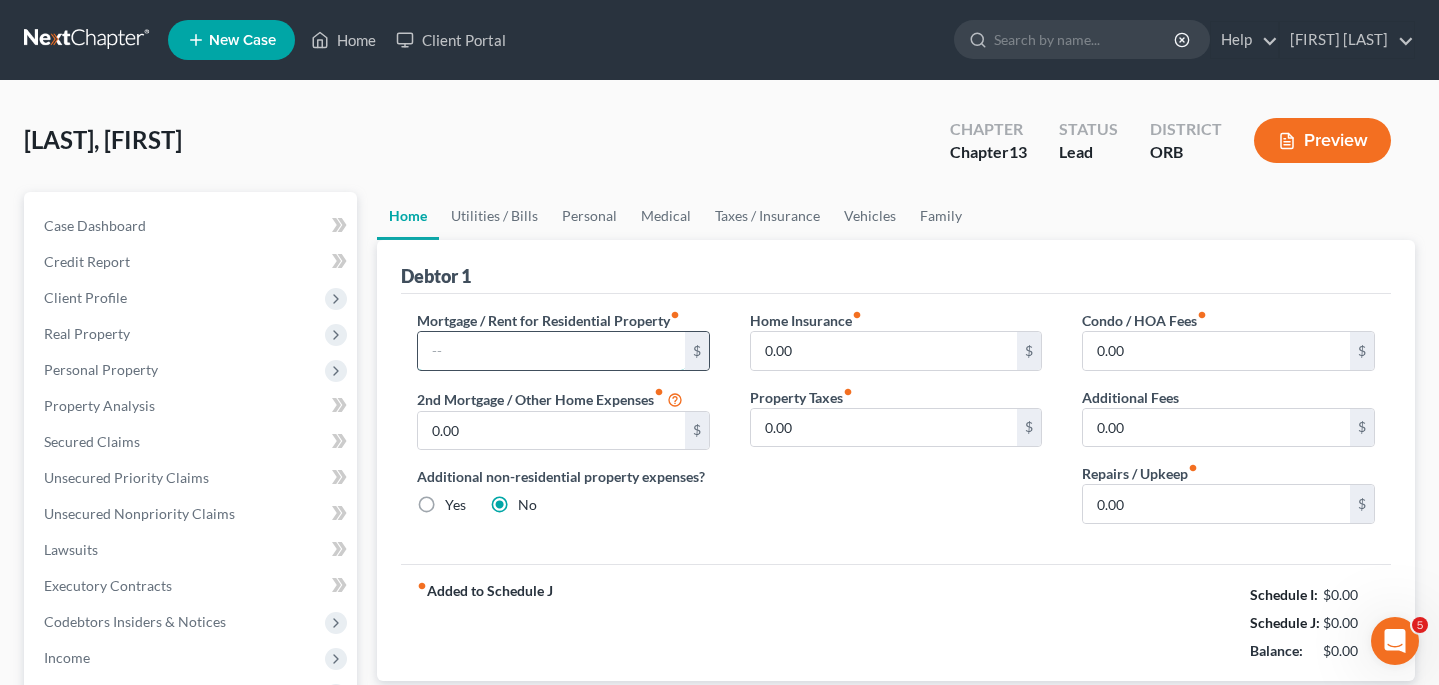 click at bounding box center [551, 351] 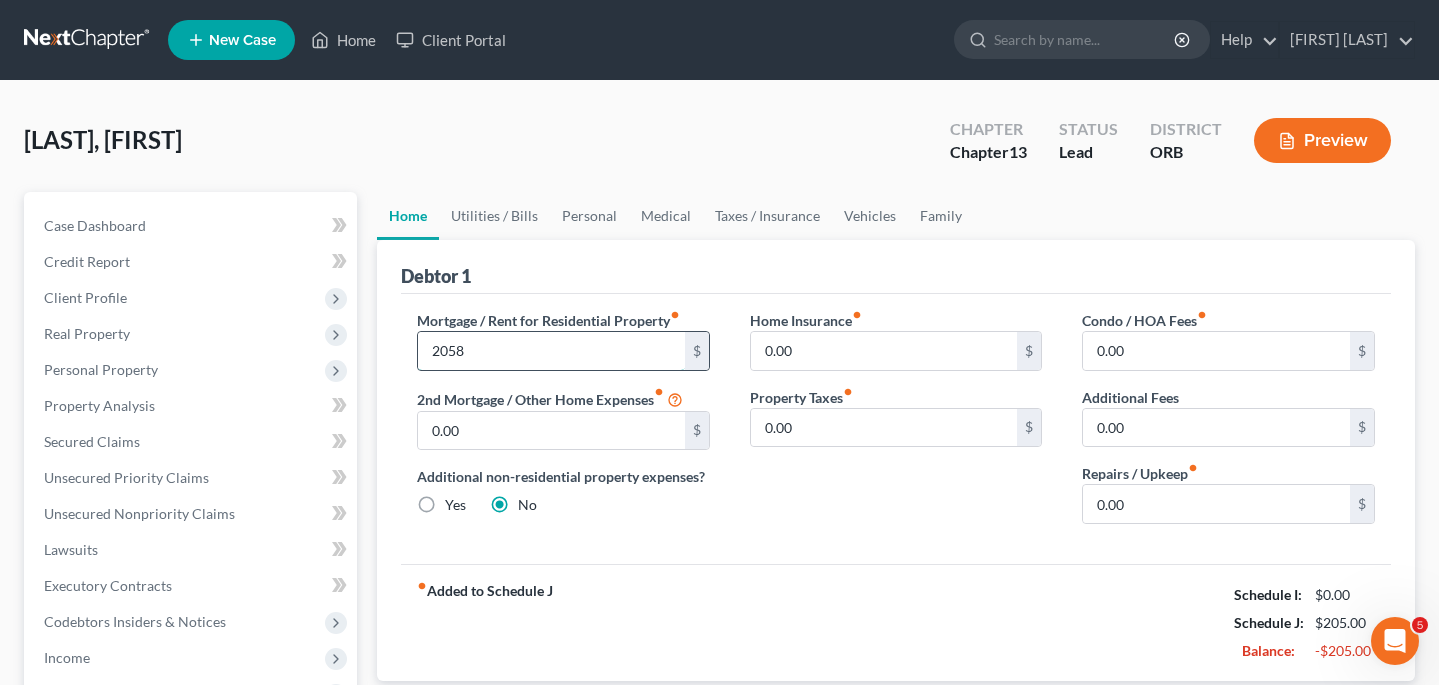 type on "2,058" 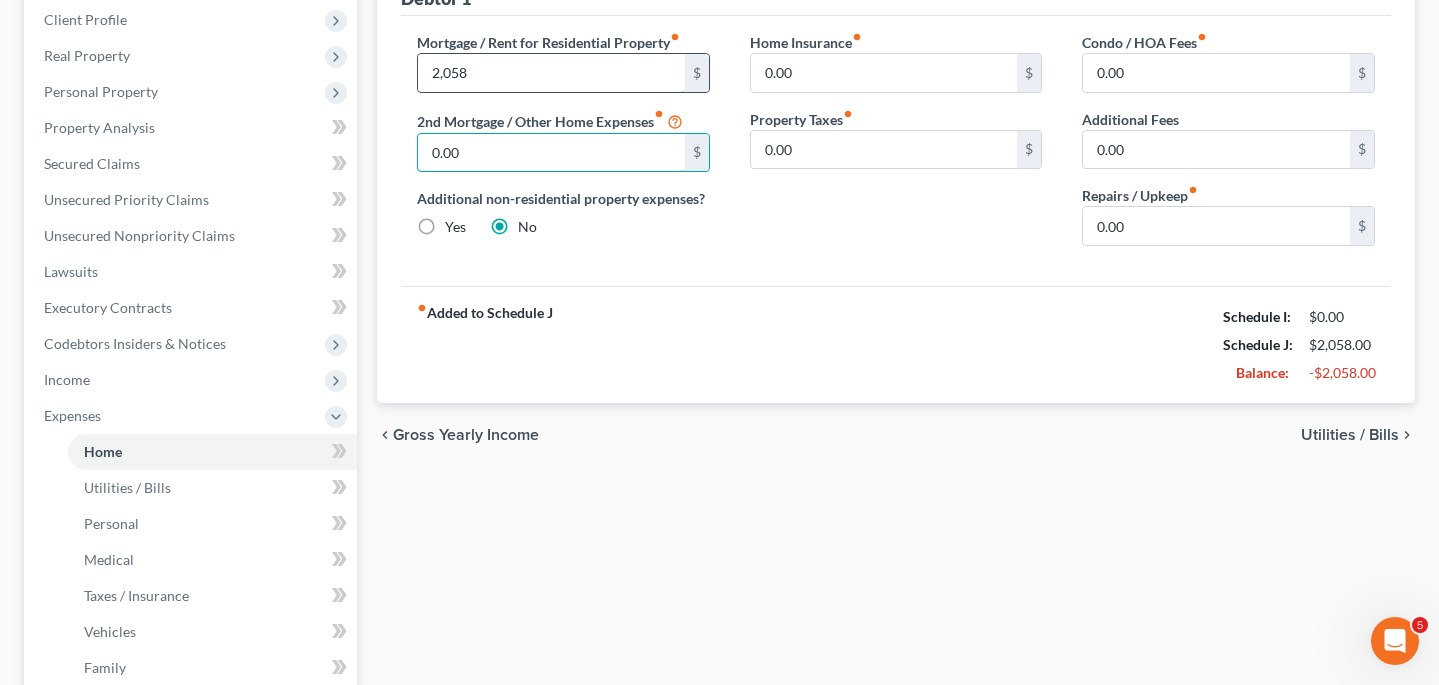 scroll, scrollTop: 279, scrollLeft: 0, axis: vertical 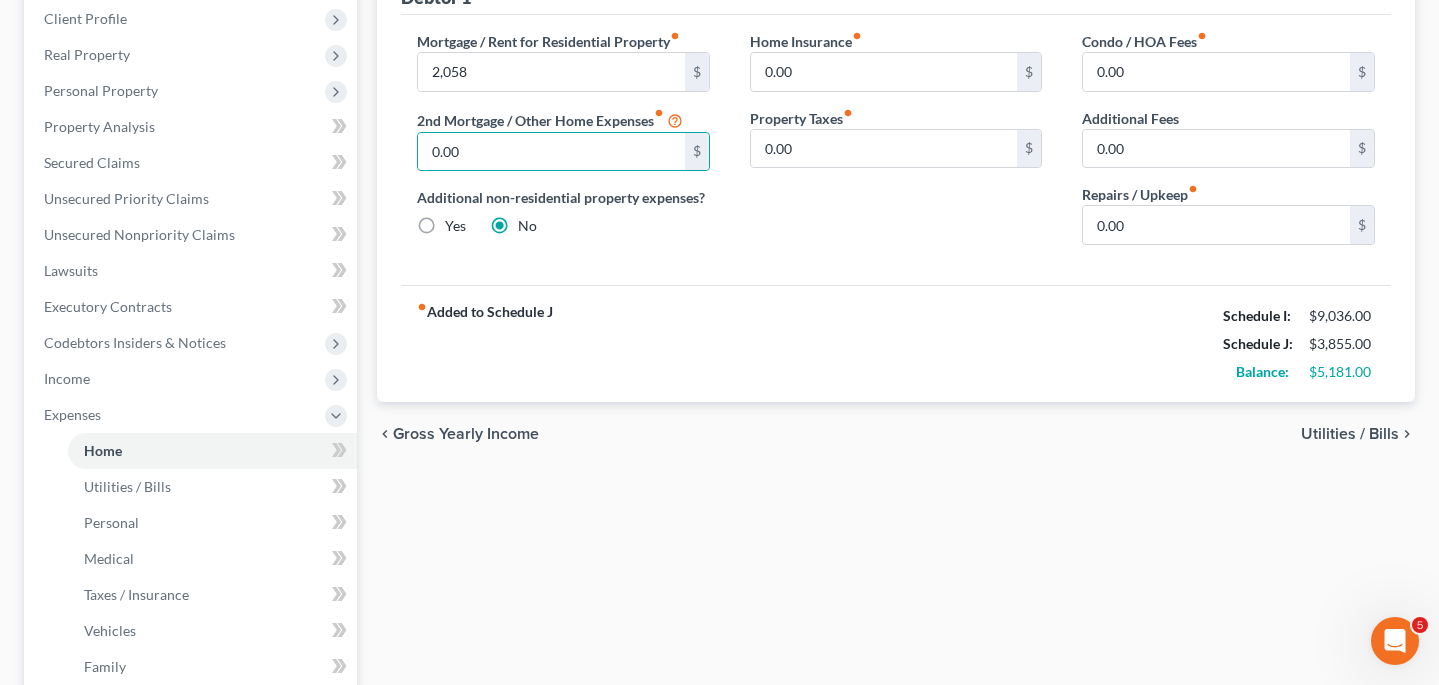 click on "fiber_manual_record  Added to Schedule J Schedule I: $9,036.00 Schedule J: $3,855.00 Balance: $5,181.00" at bounding box center (896, 343) 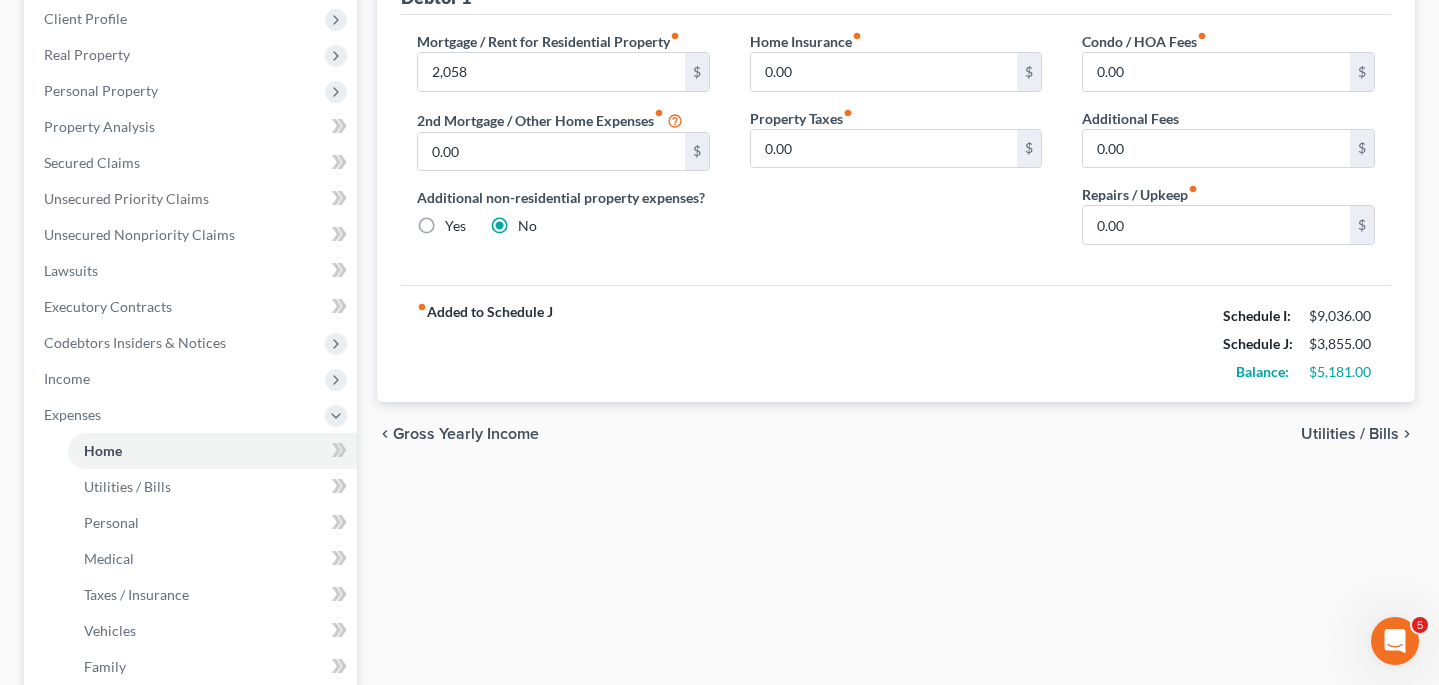 click on "Utilities / Bills" at bounding box center [1350, 434] 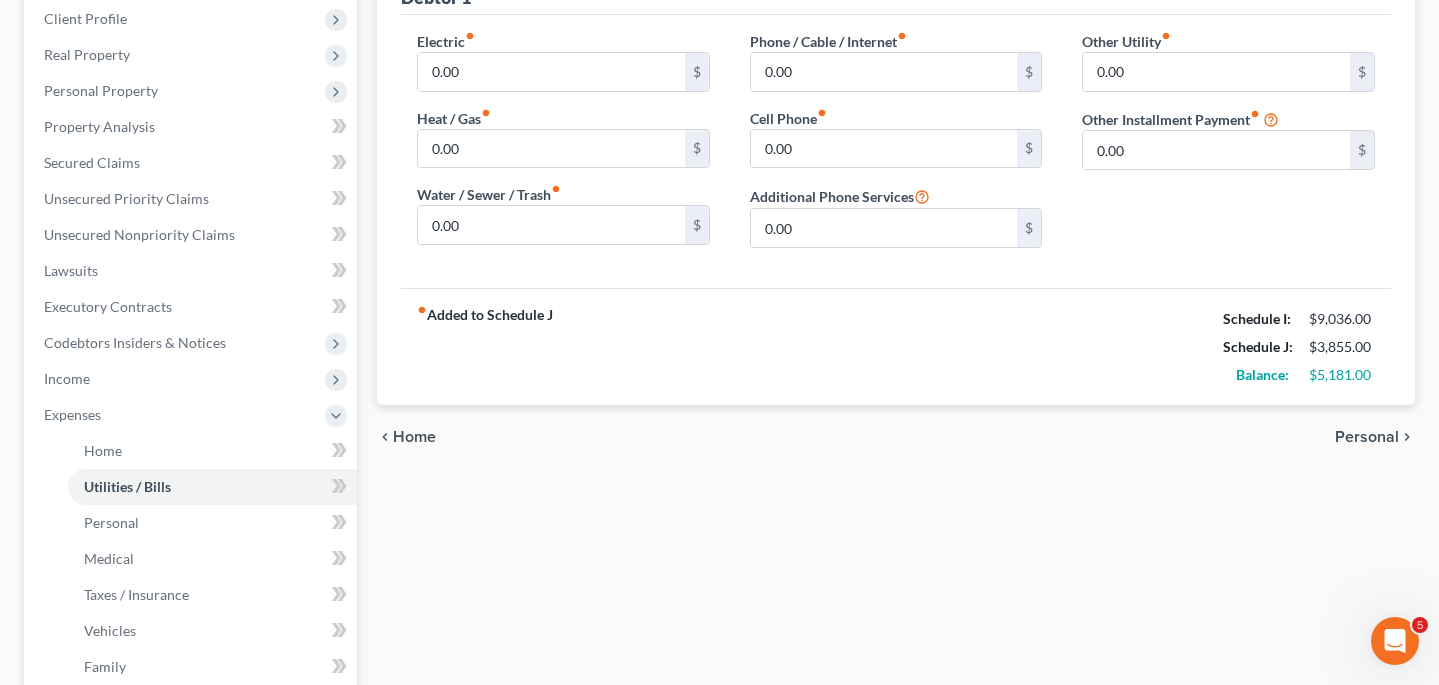 scroll, scrollTop: 0, scrollLeft: 0, axis: both 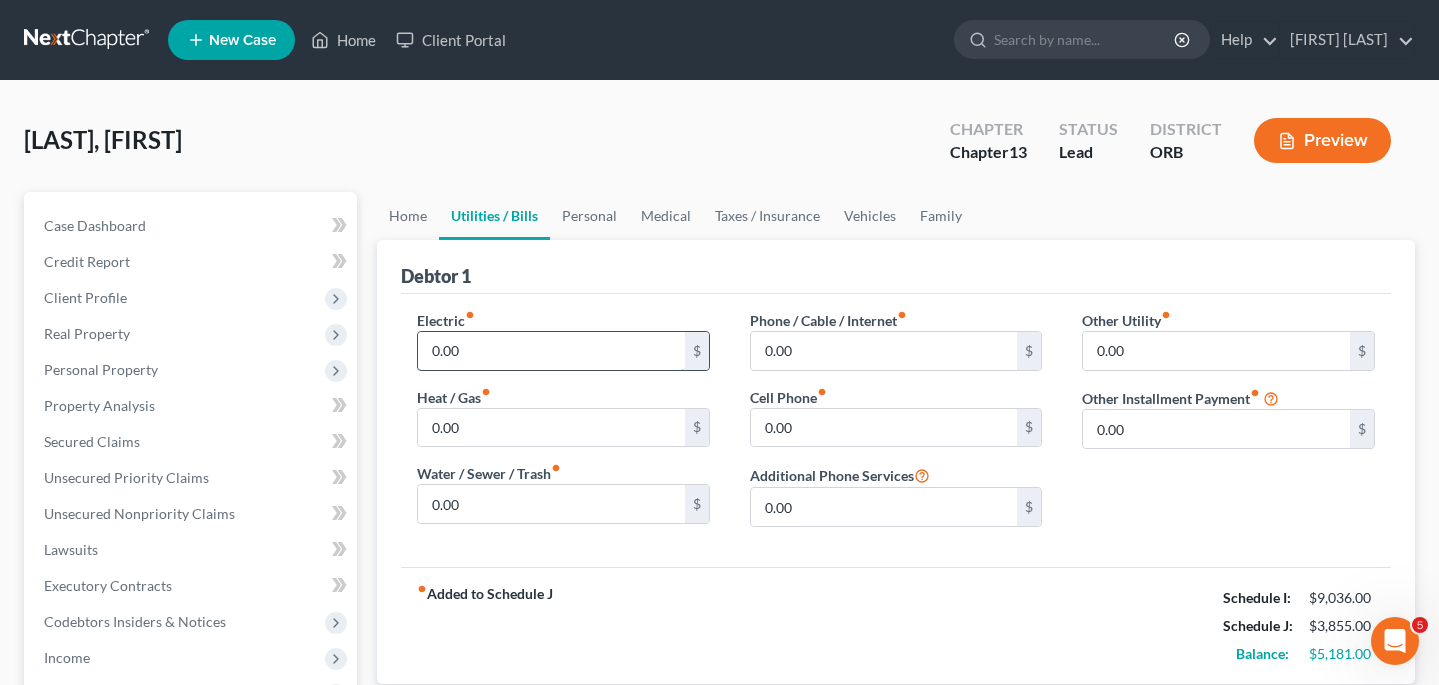 click on "0.00" at bounding box center [551, 351] 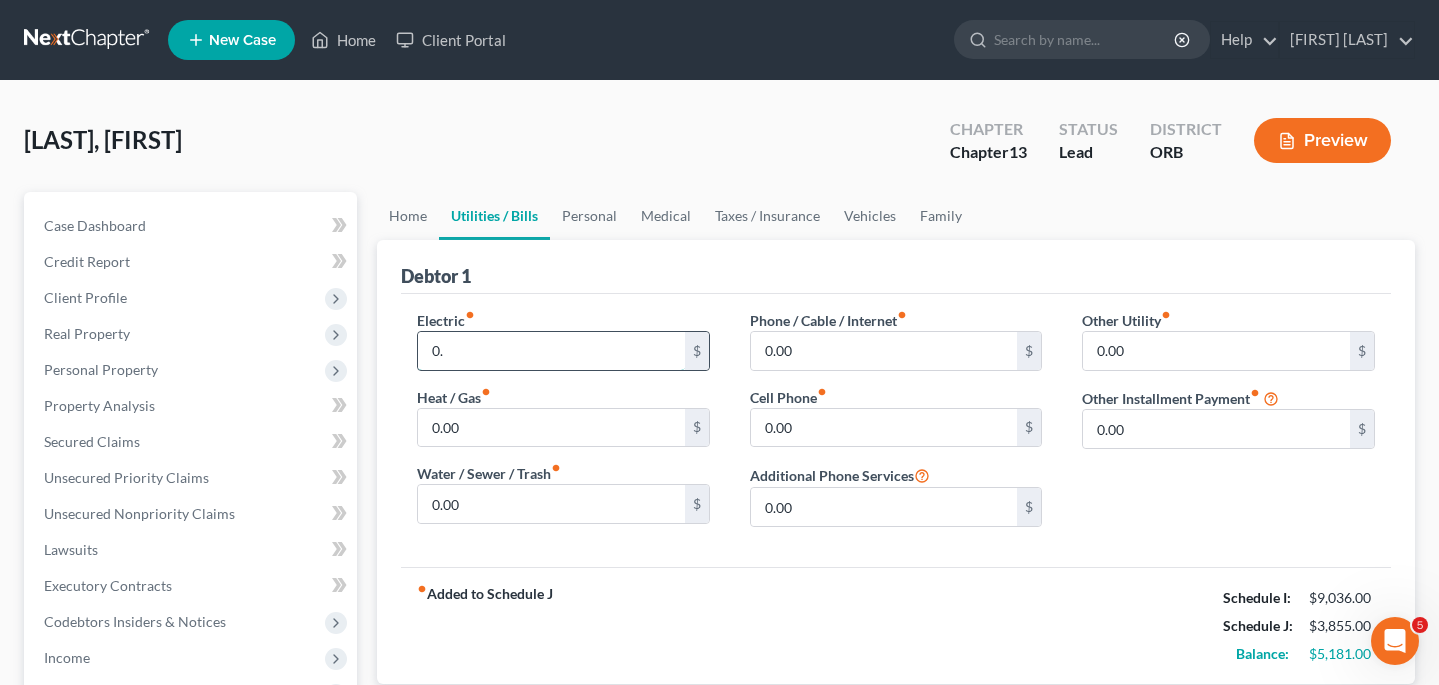 type on "0" 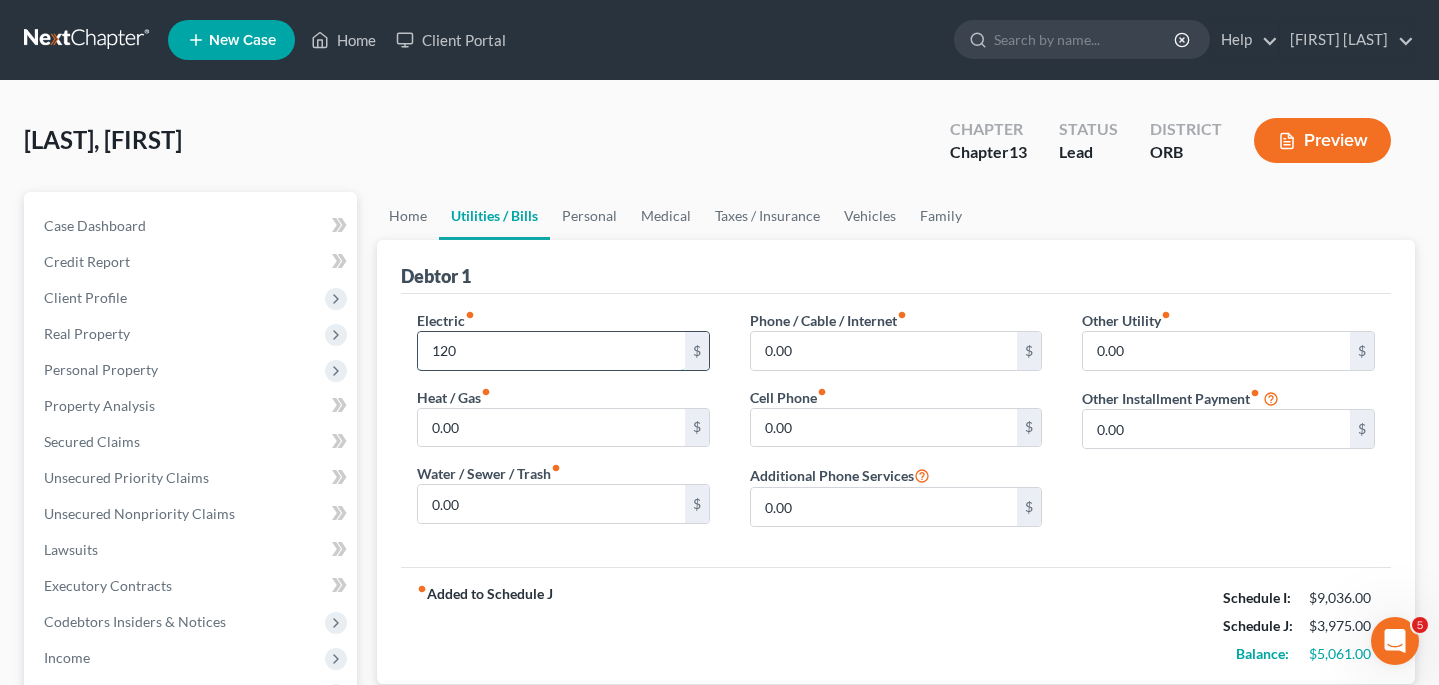 type on "120" 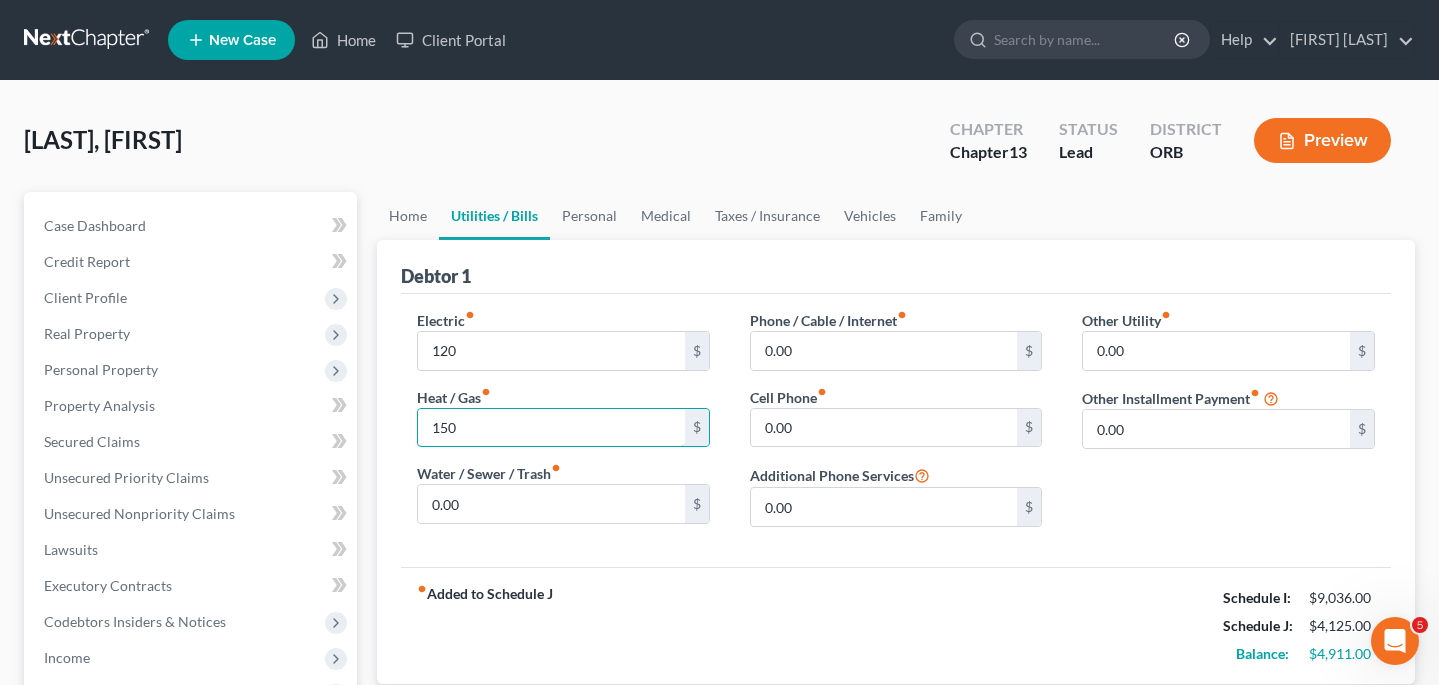 type on "150" 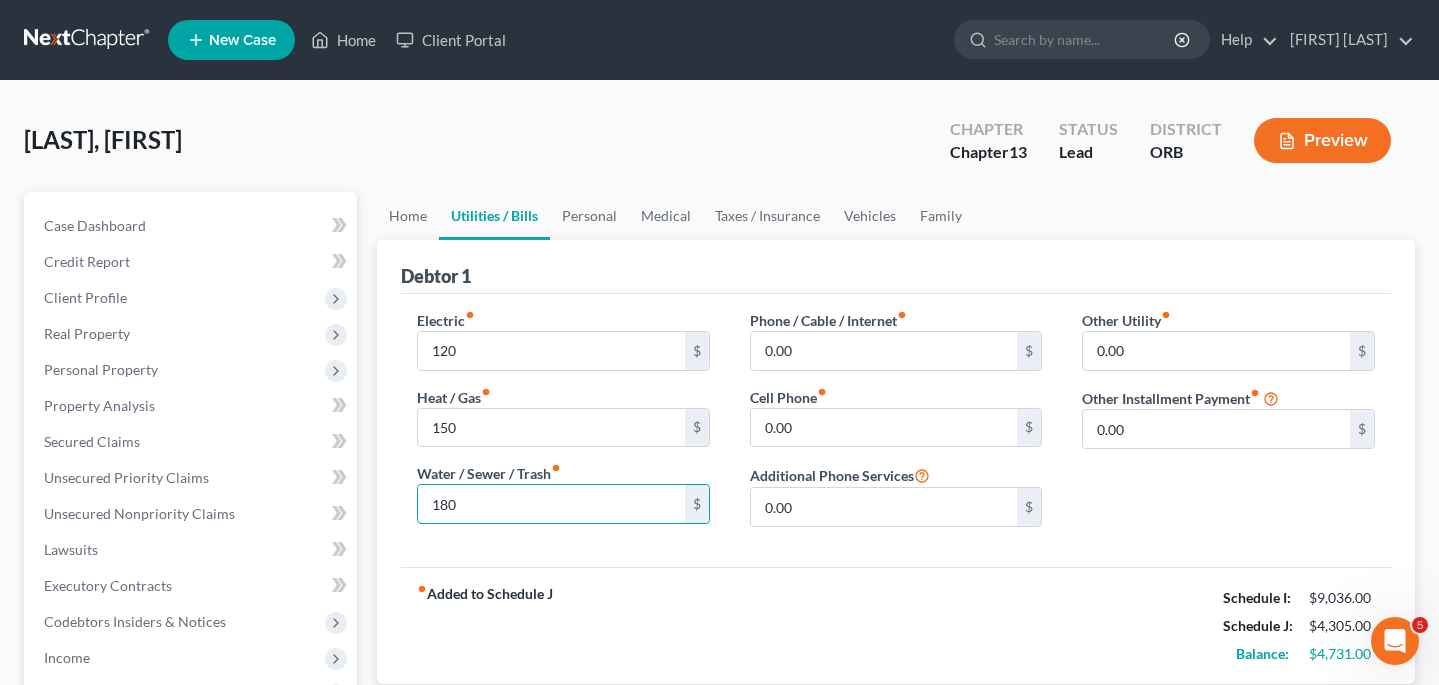 type on "180" 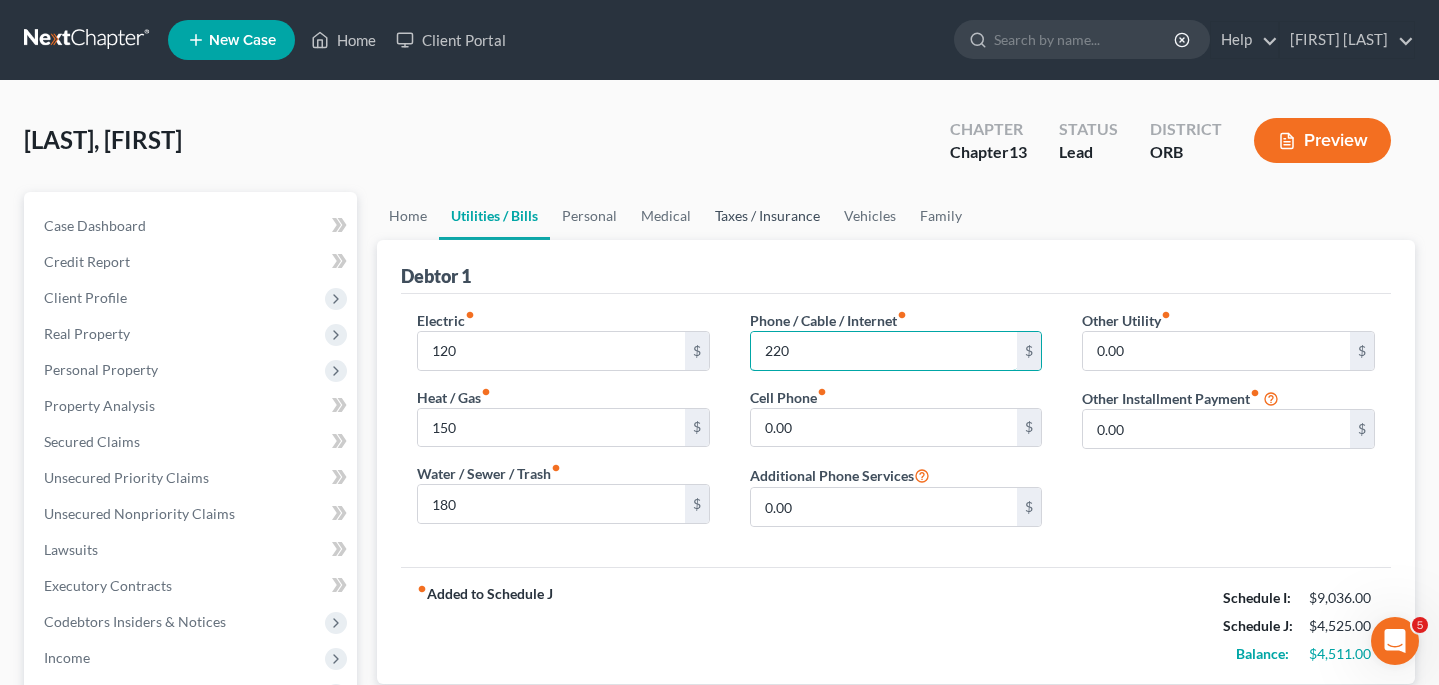 type on "220" 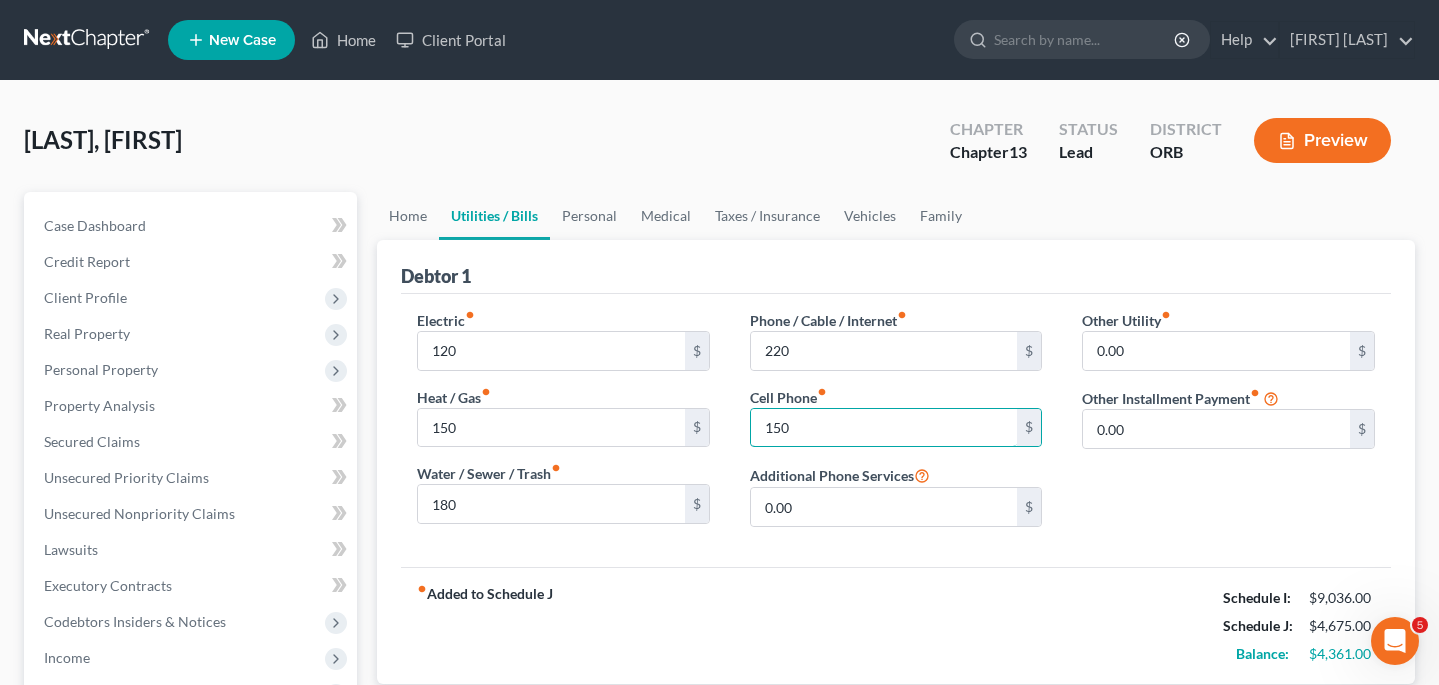 type on "150" 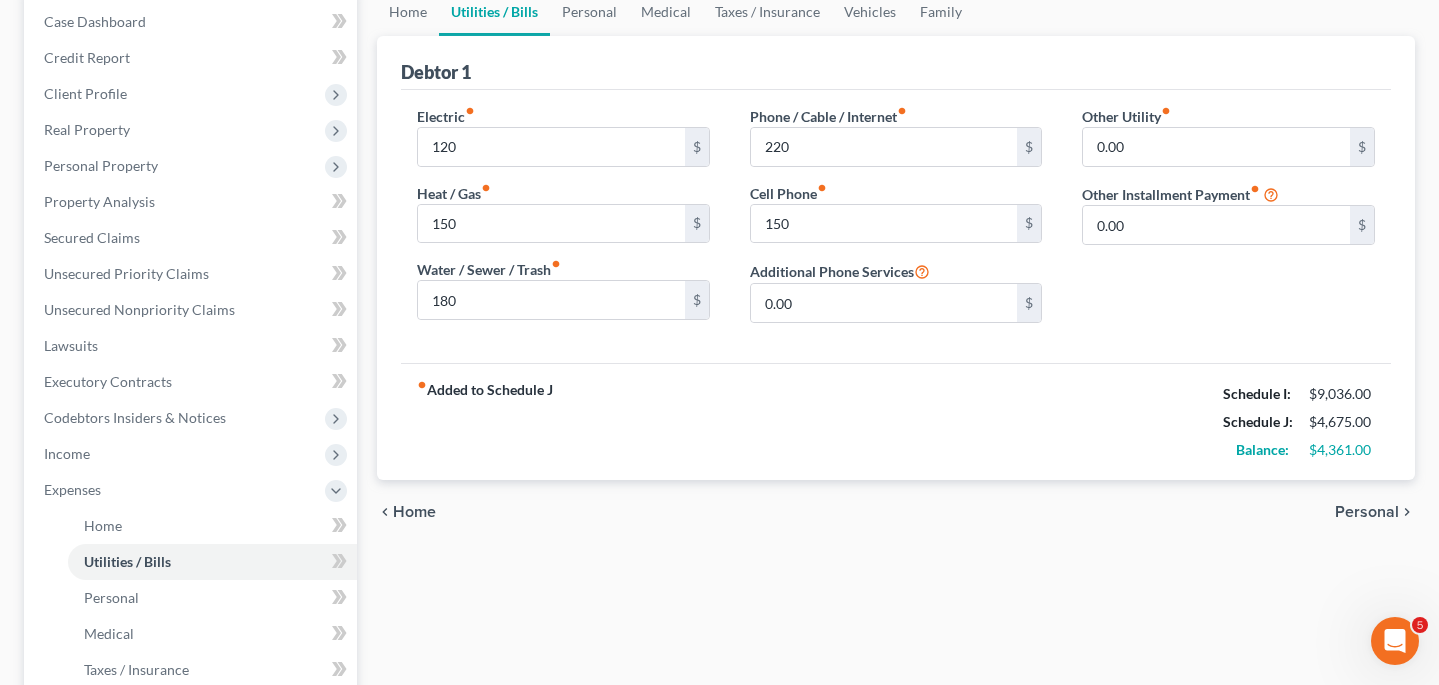 click on "Personal" at bounding box center (1367, 512) 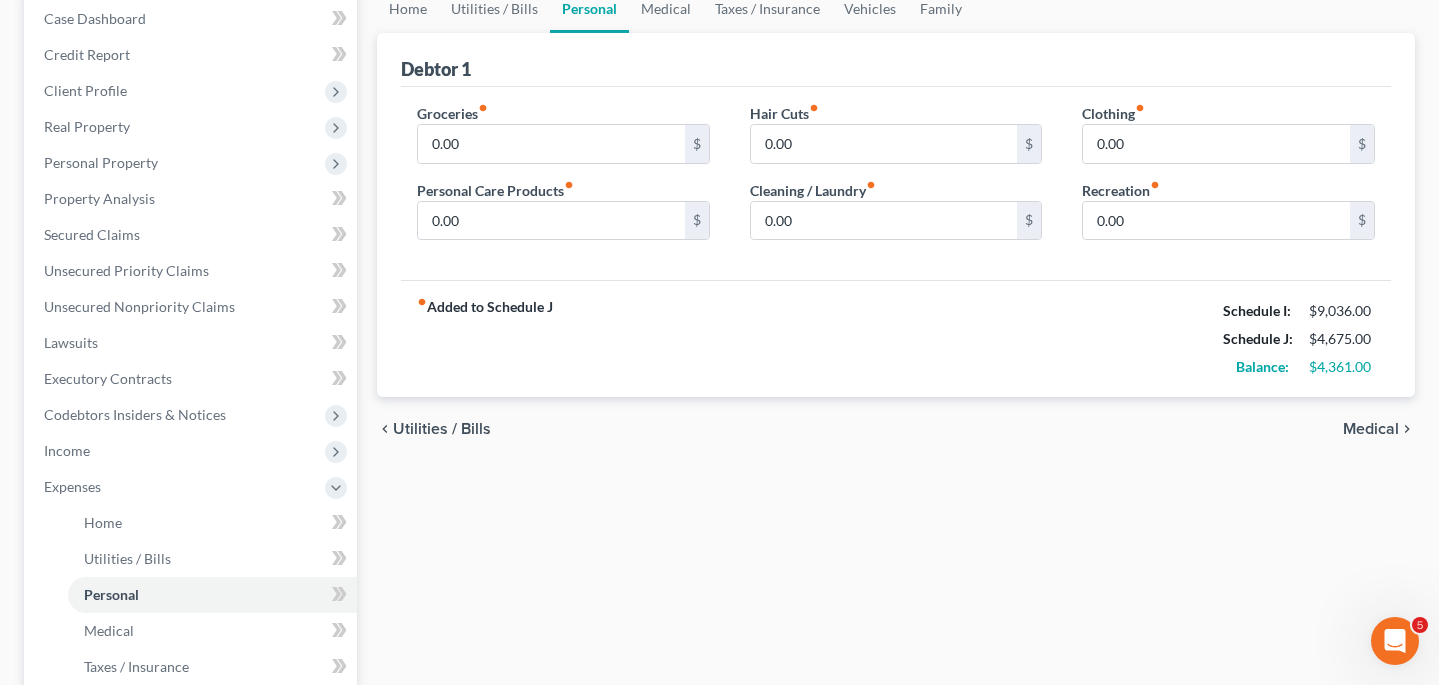scroll, scrollTop: 240, scrollLeft: 0, axis: vertical 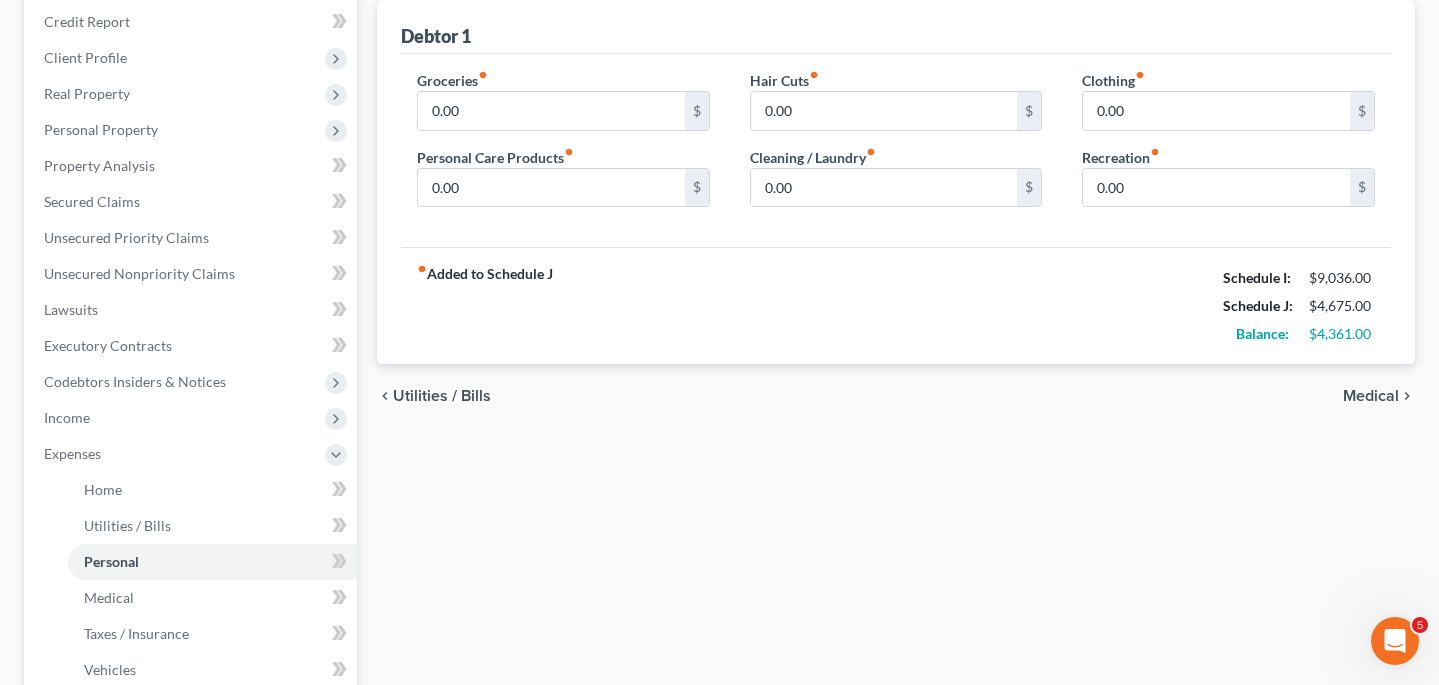 click on "chevron_left
Utilities / Bills
Medical
chevron_right" at bounding box center [896, 396] 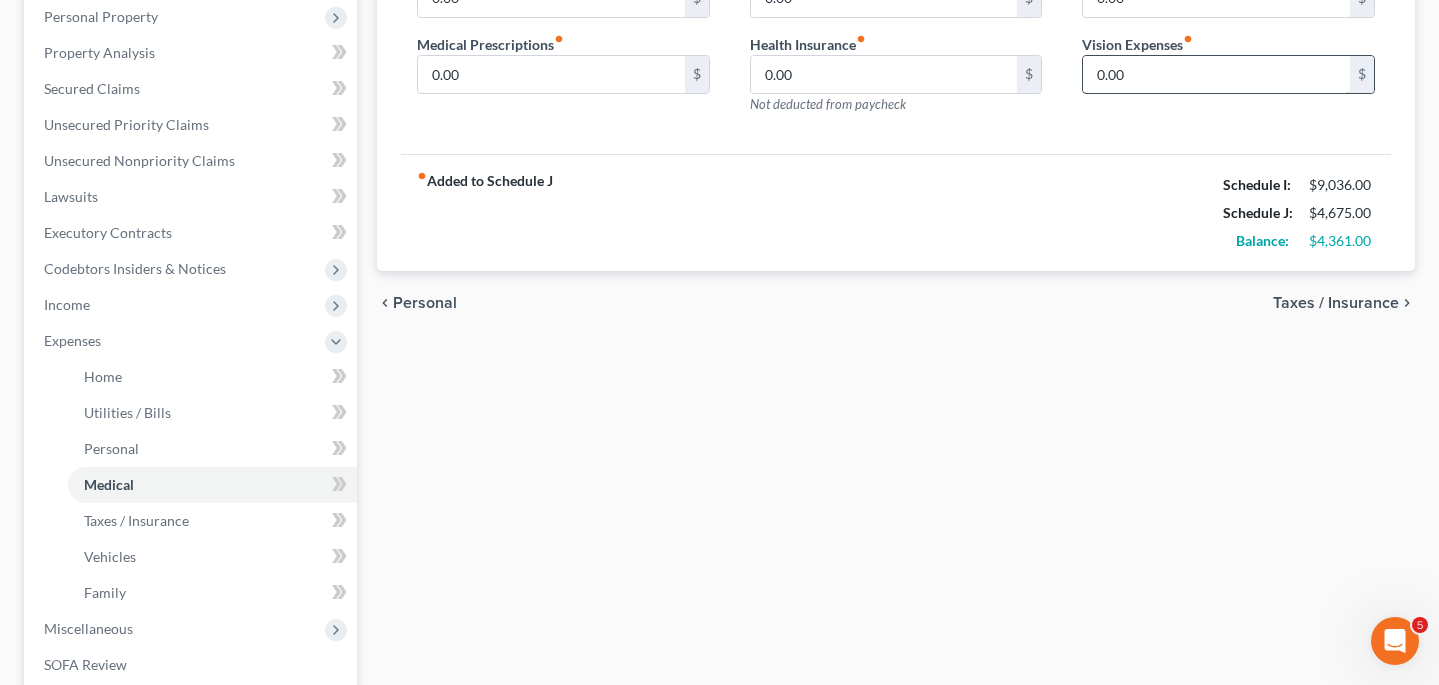 scroll, scrollTop: 368, scrollLeft: 0, axis: vertical 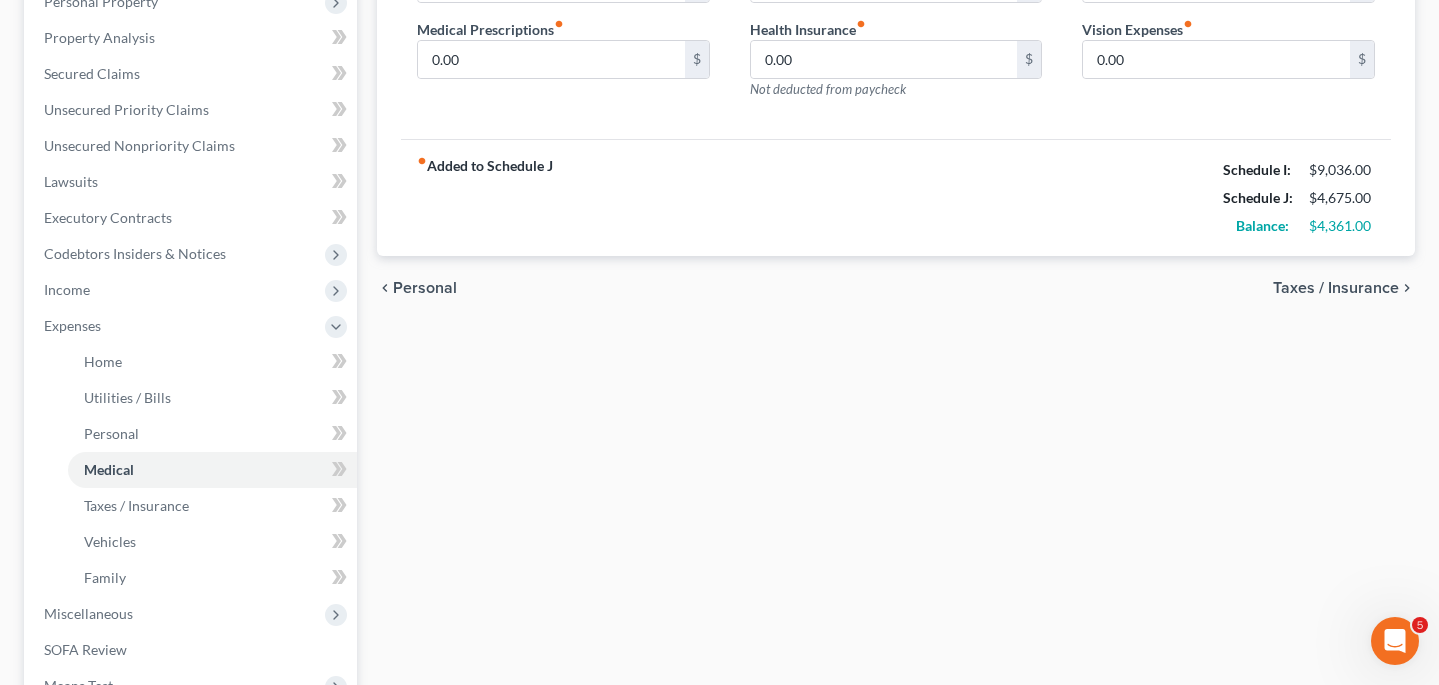 click on "Taxes / Insurance" at bounding box center [1336, 288] 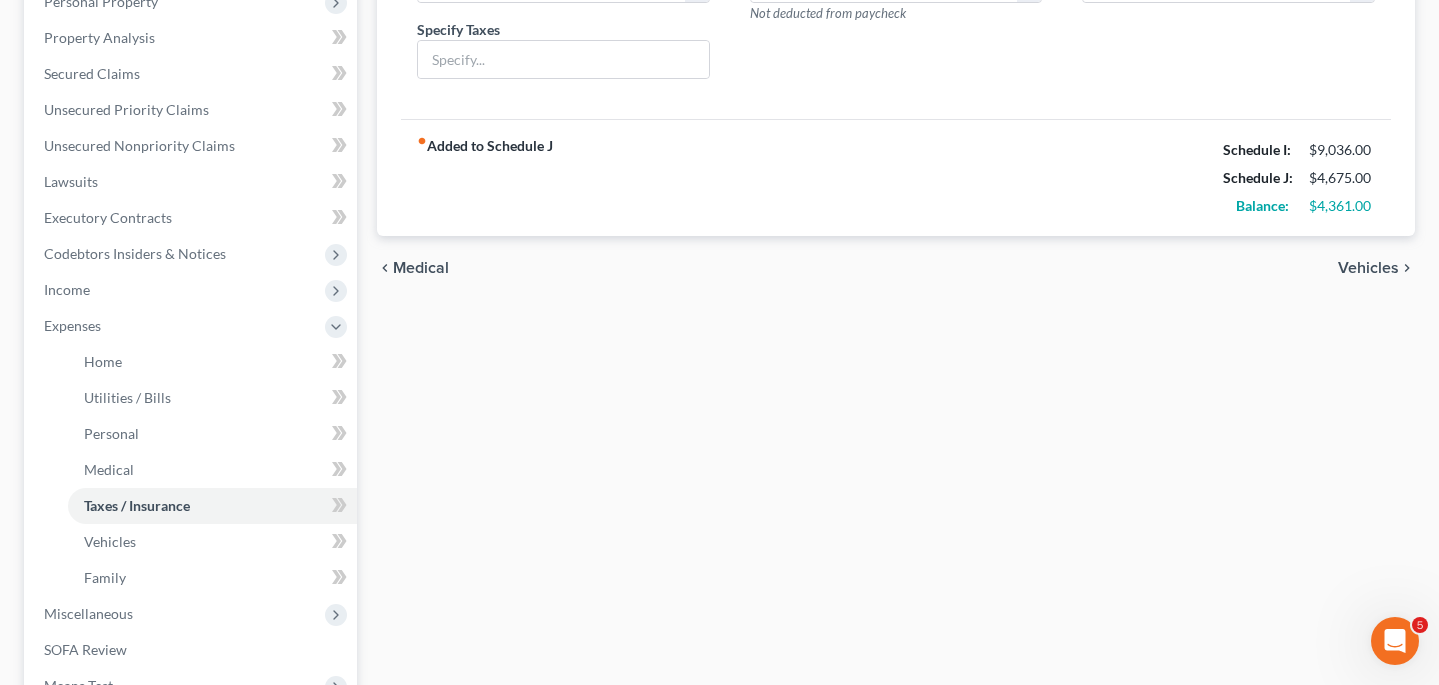 scroll, scrollTop: 0, scrollLeft: 0, axis: both 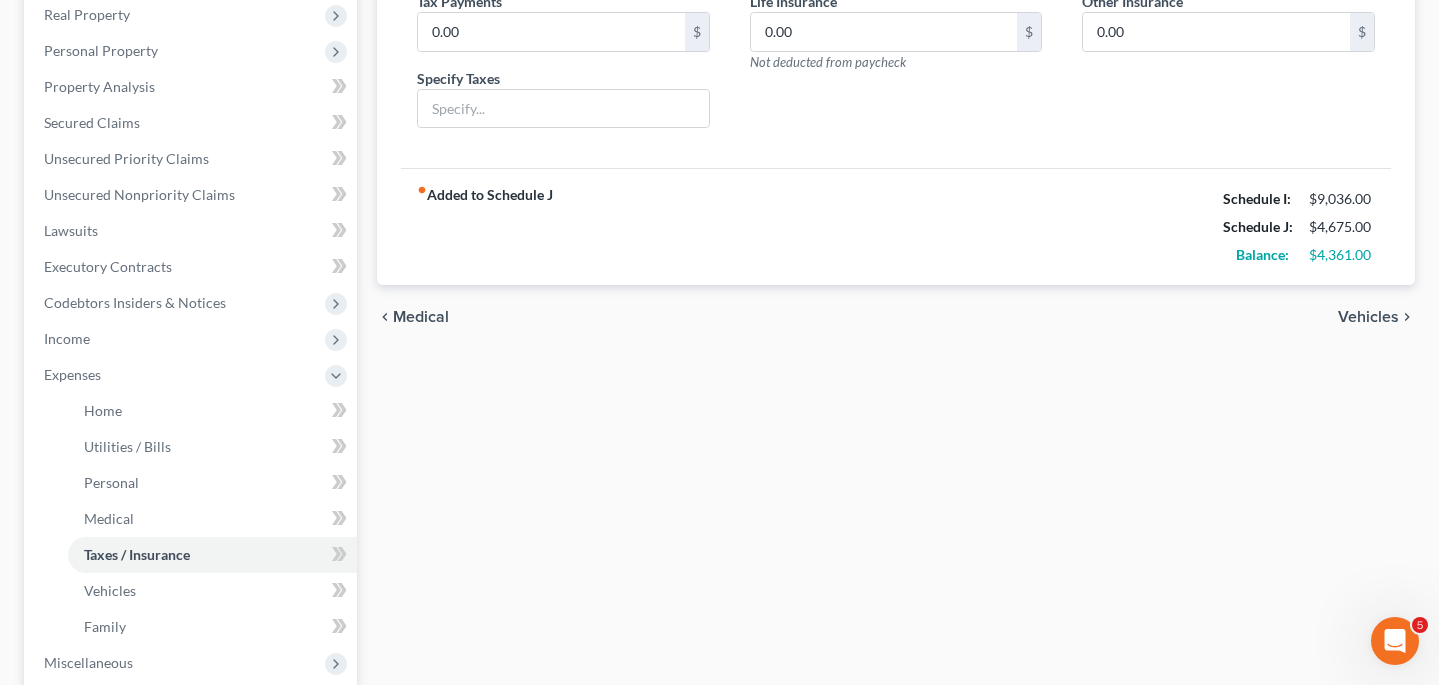 click on "Vehicles" at bounding box center [1368, 317] 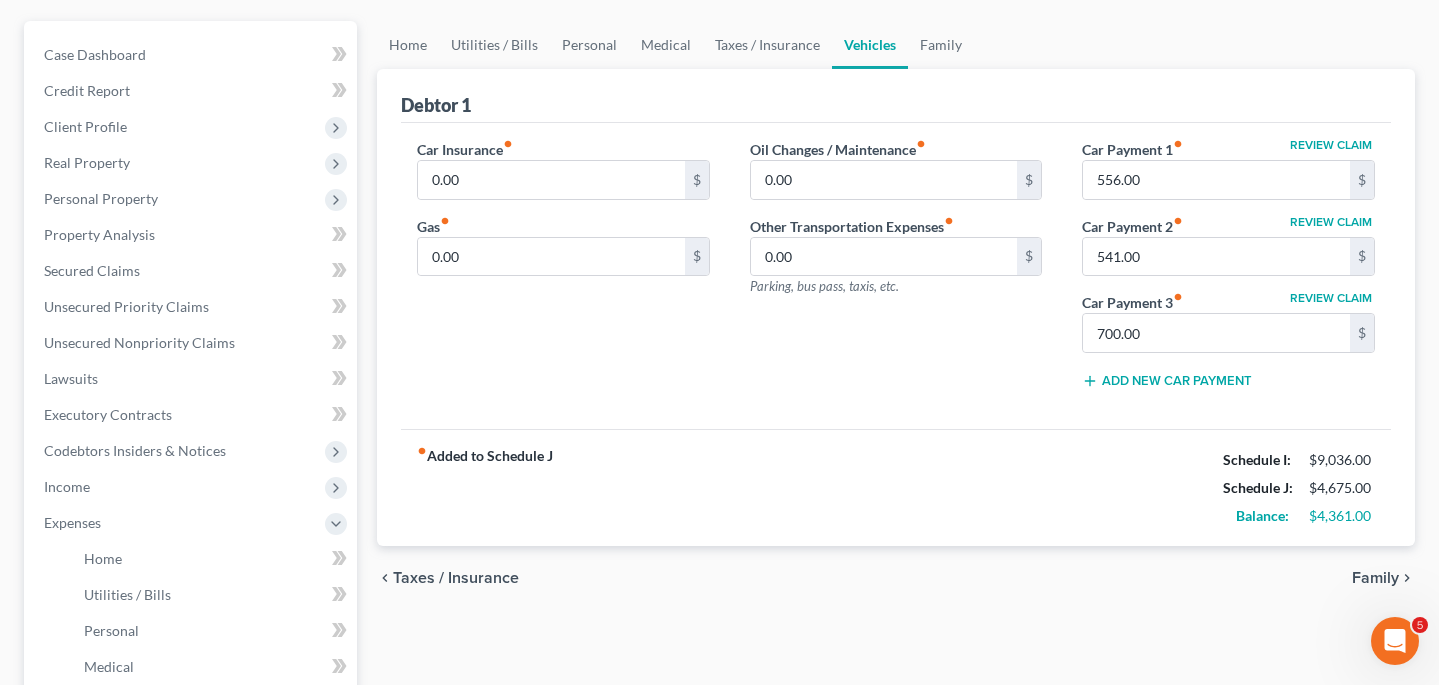 scroll, scrollTop: 186, scrollLeft: 0, axis: vertical 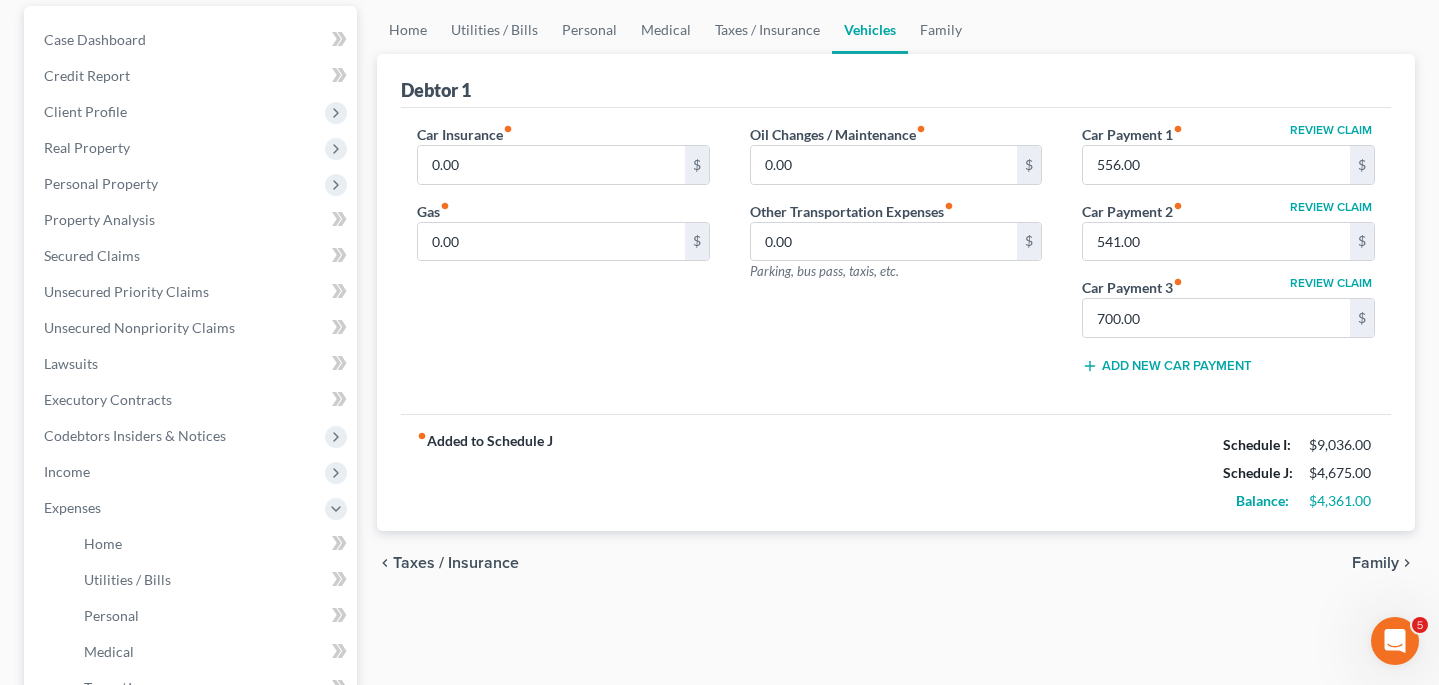 click on "Family" at bounding box center (1375, 563) 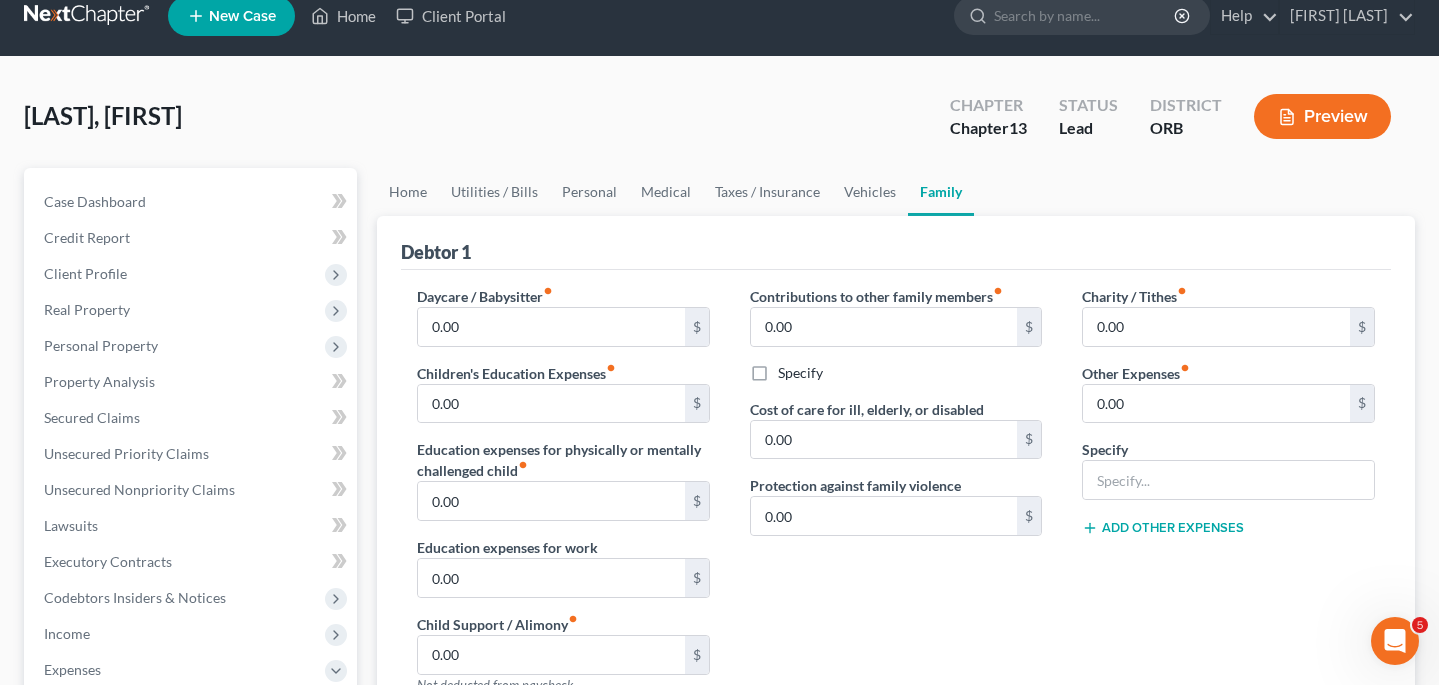 scroll, scrollTop: 0, scrollLeft: 0, axis: both 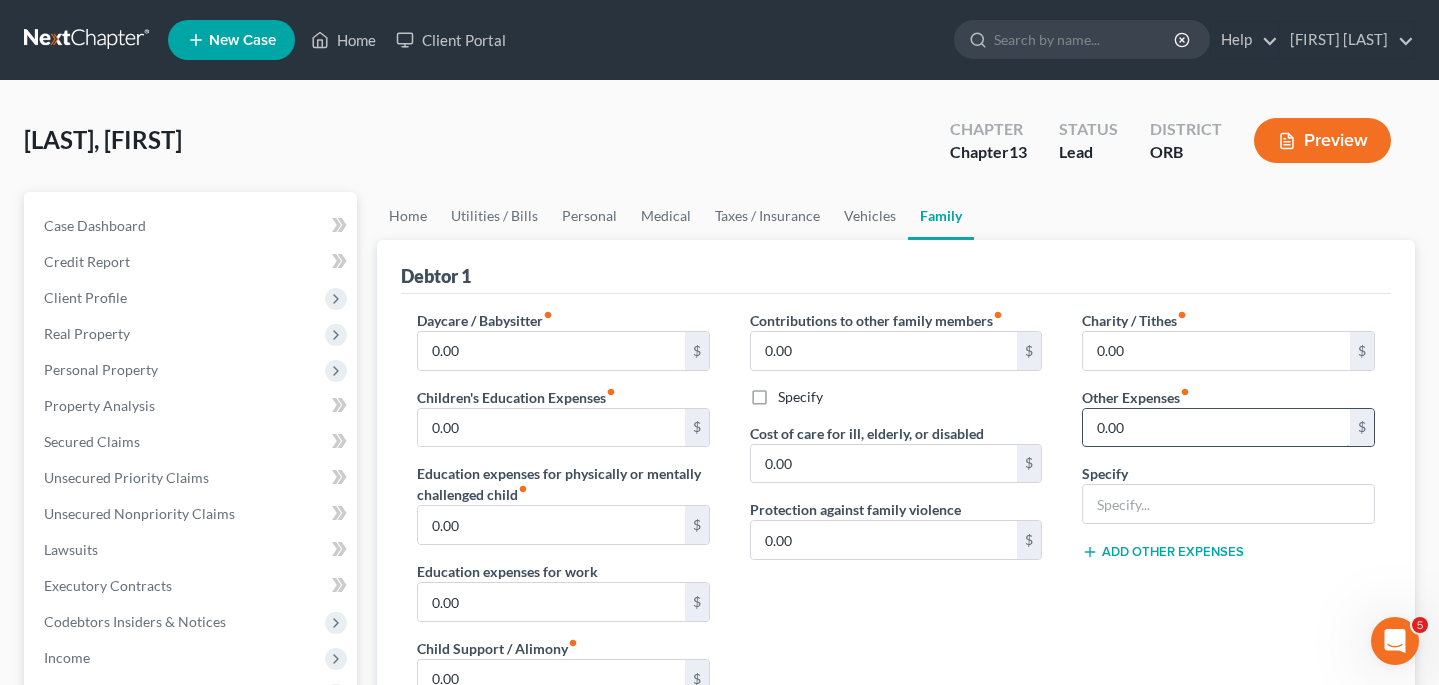 click on "0.00" at bounding box center [1216, 428] 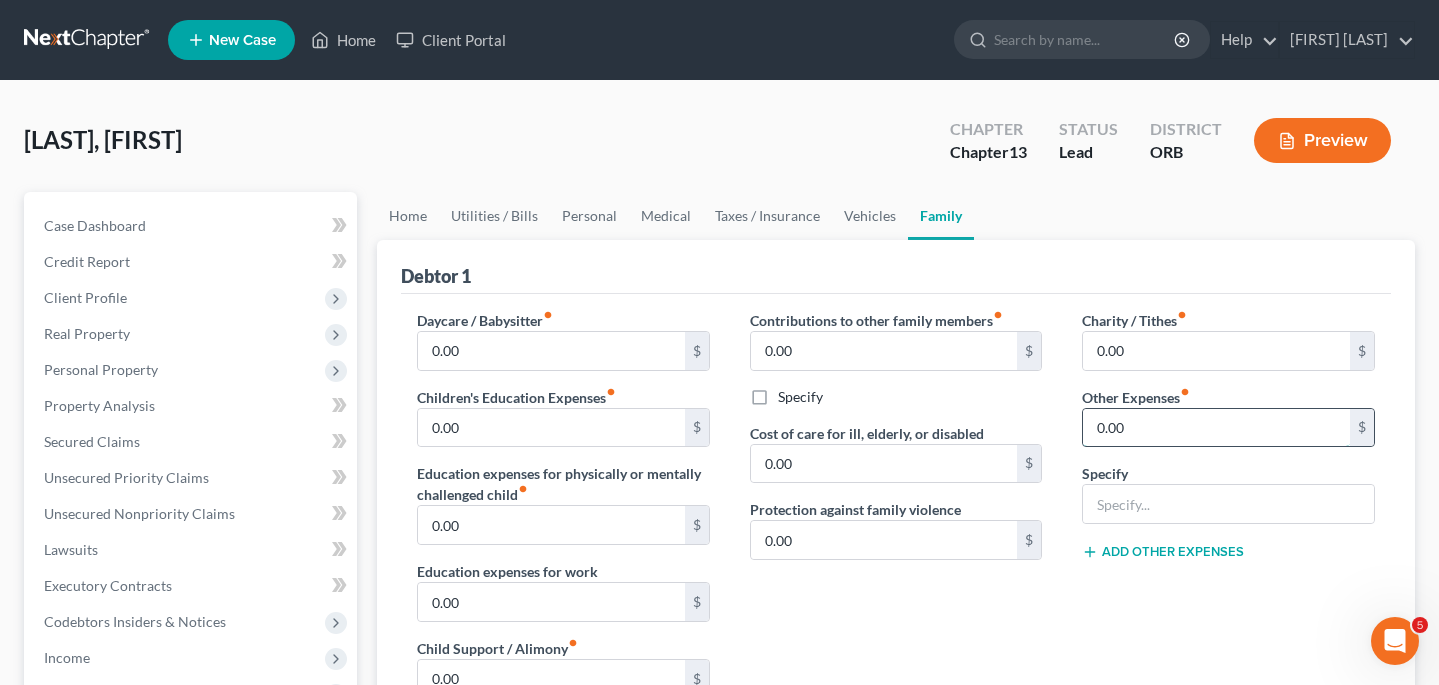 click on "0.00" at bounding box center [1216, 428] 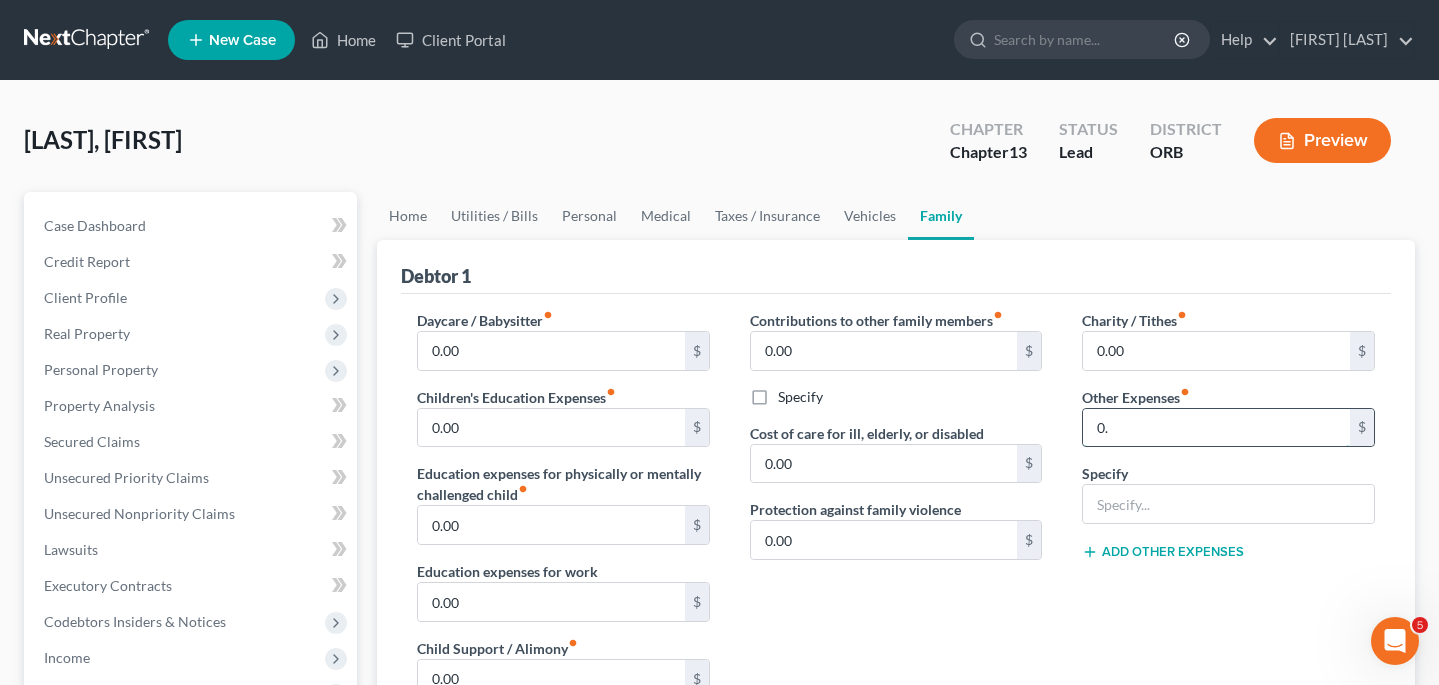 type on "0" 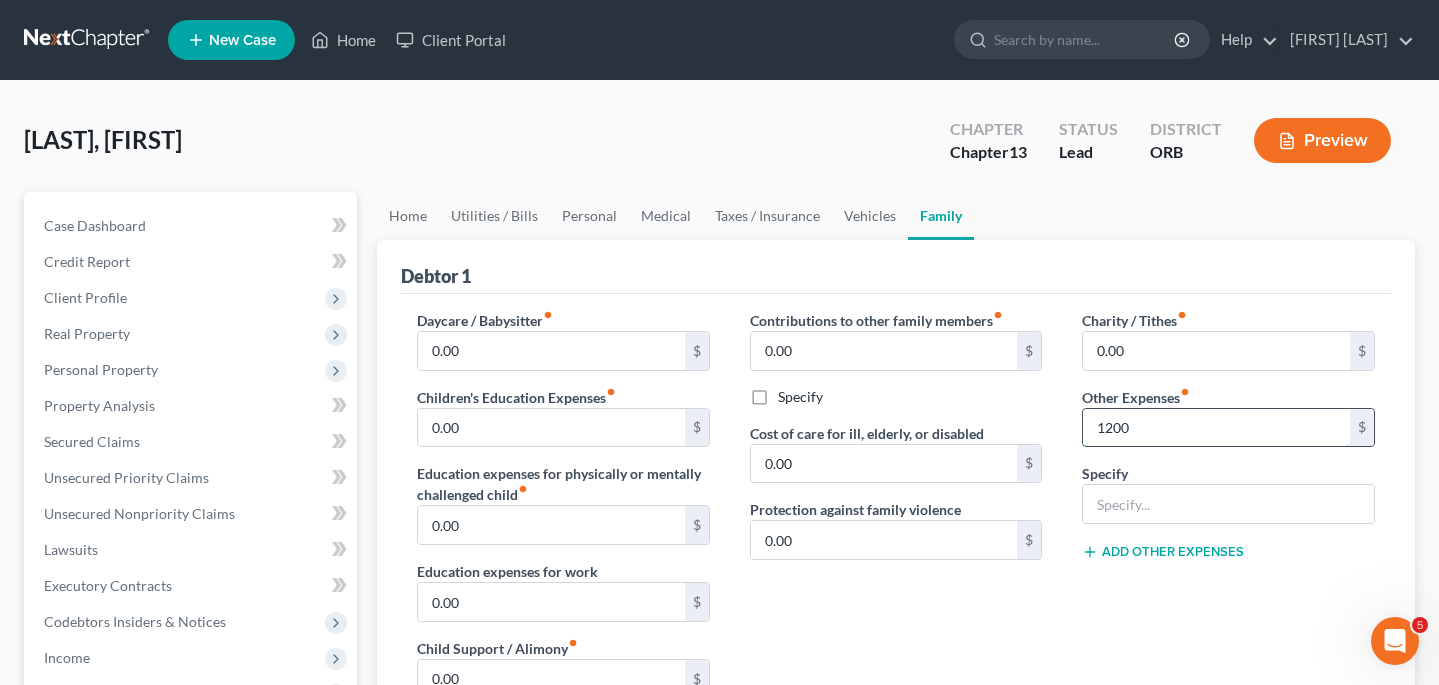 type on "1,200" 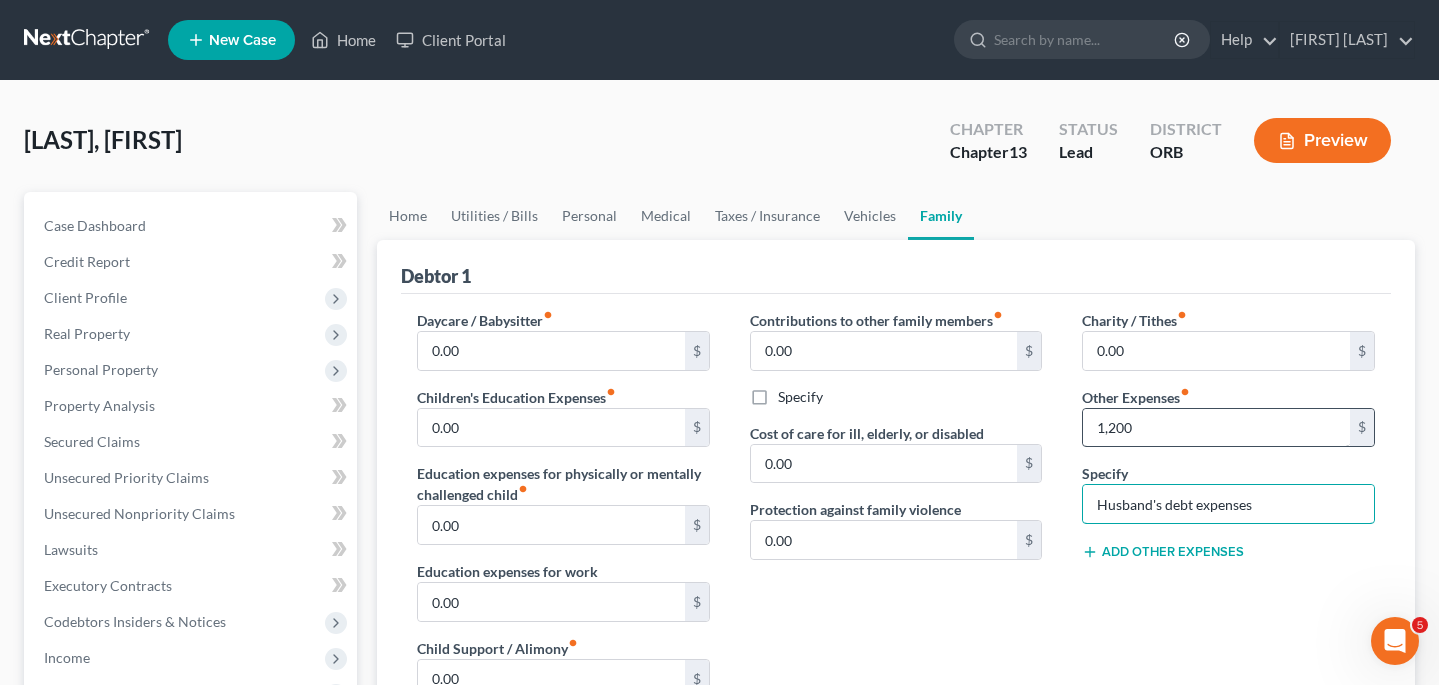 type on "Husband's debt expenses" 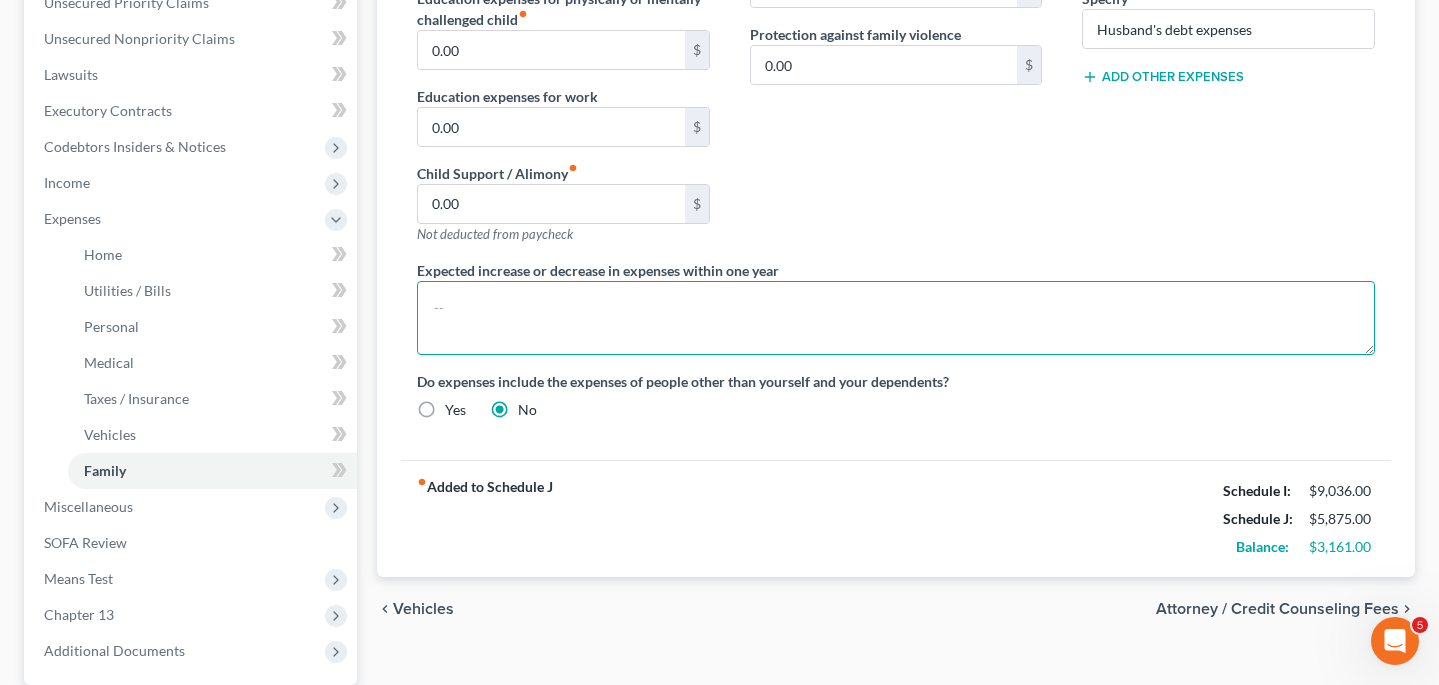 scroll, scrollTop: 483, scrollLeft: 0, axis: vertical 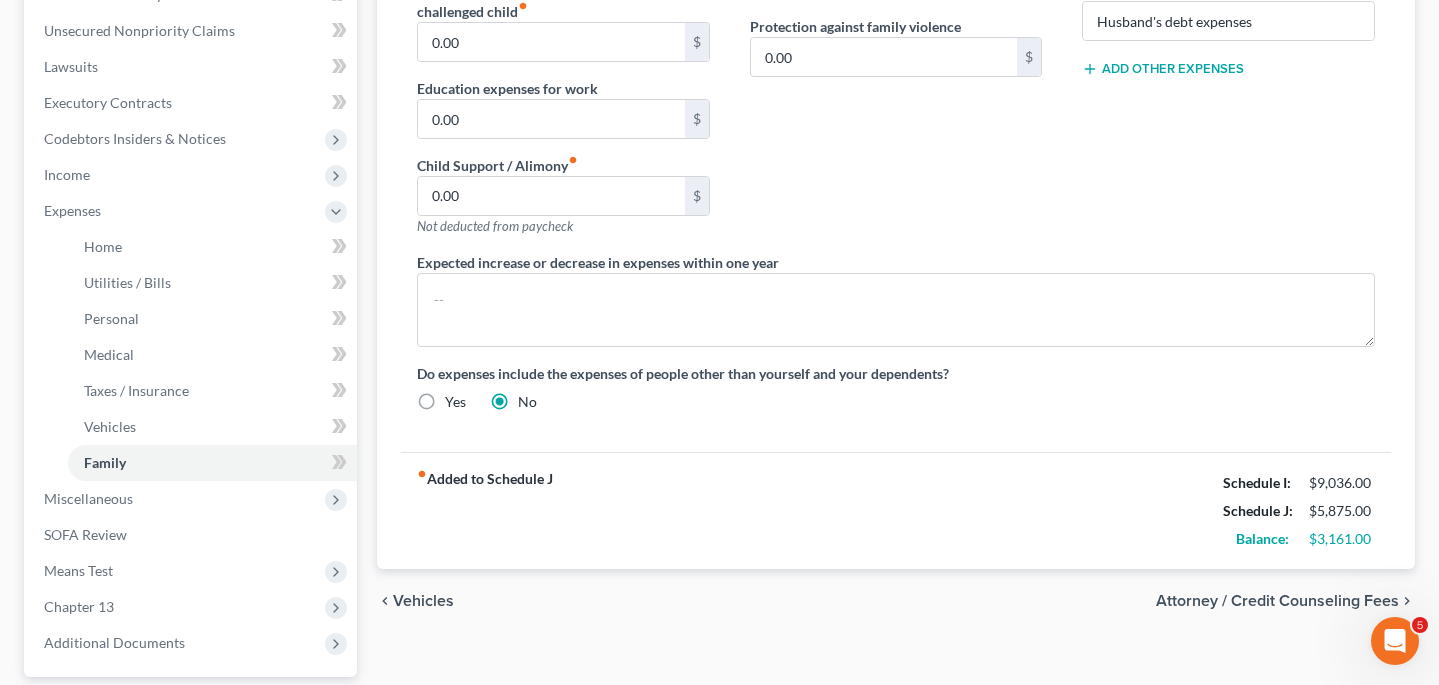 click on "Attorney / Credit Counseling Fees" at bounding box center (1277, 601) 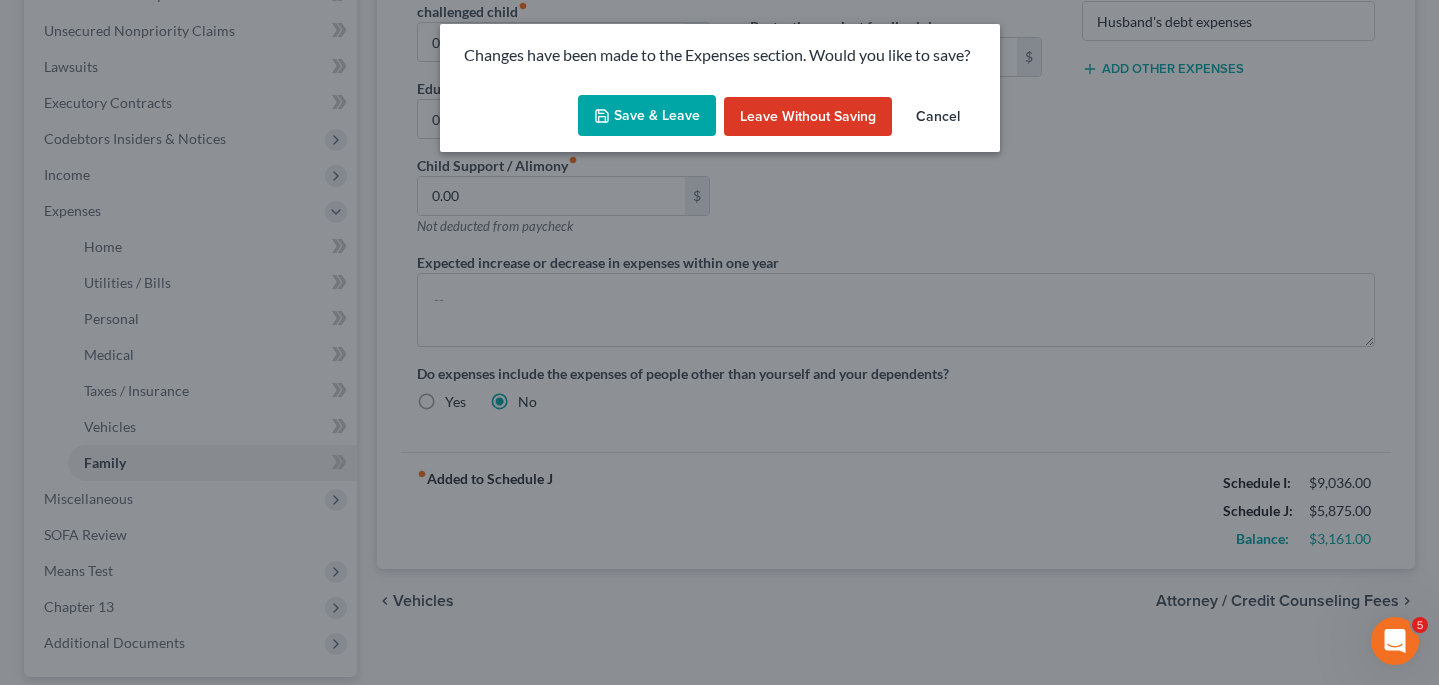 click on "Save & Leave" at bounding box center [647, 116] 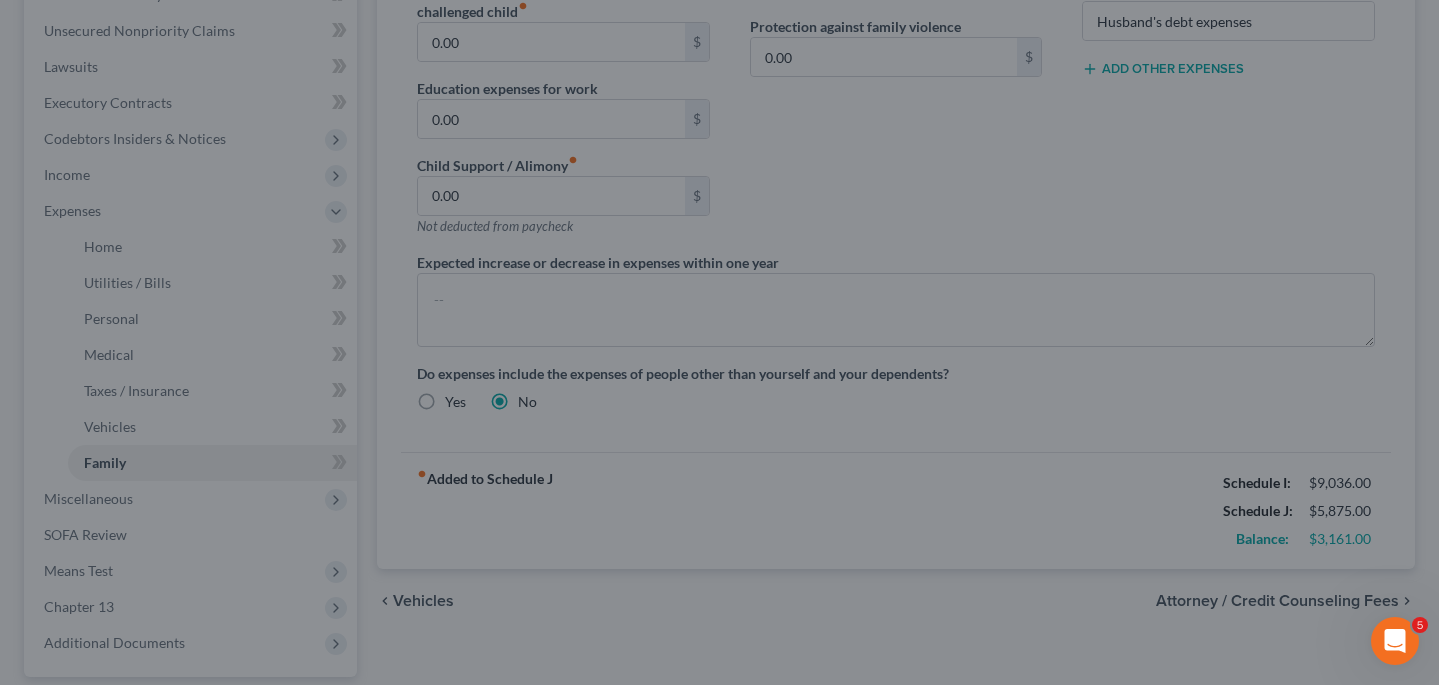 type on "1,200.00" 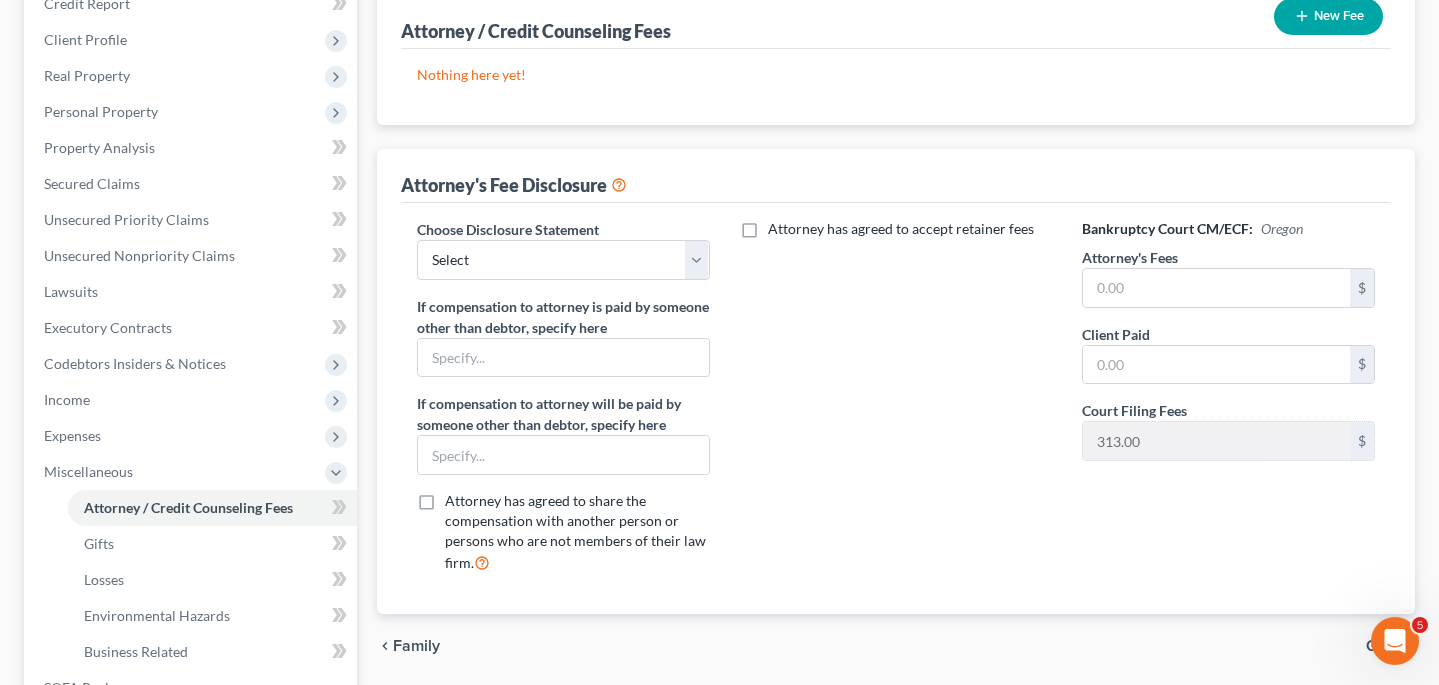 scroll, scrollTop: 270, scrollLeft: 0, axis: vertical 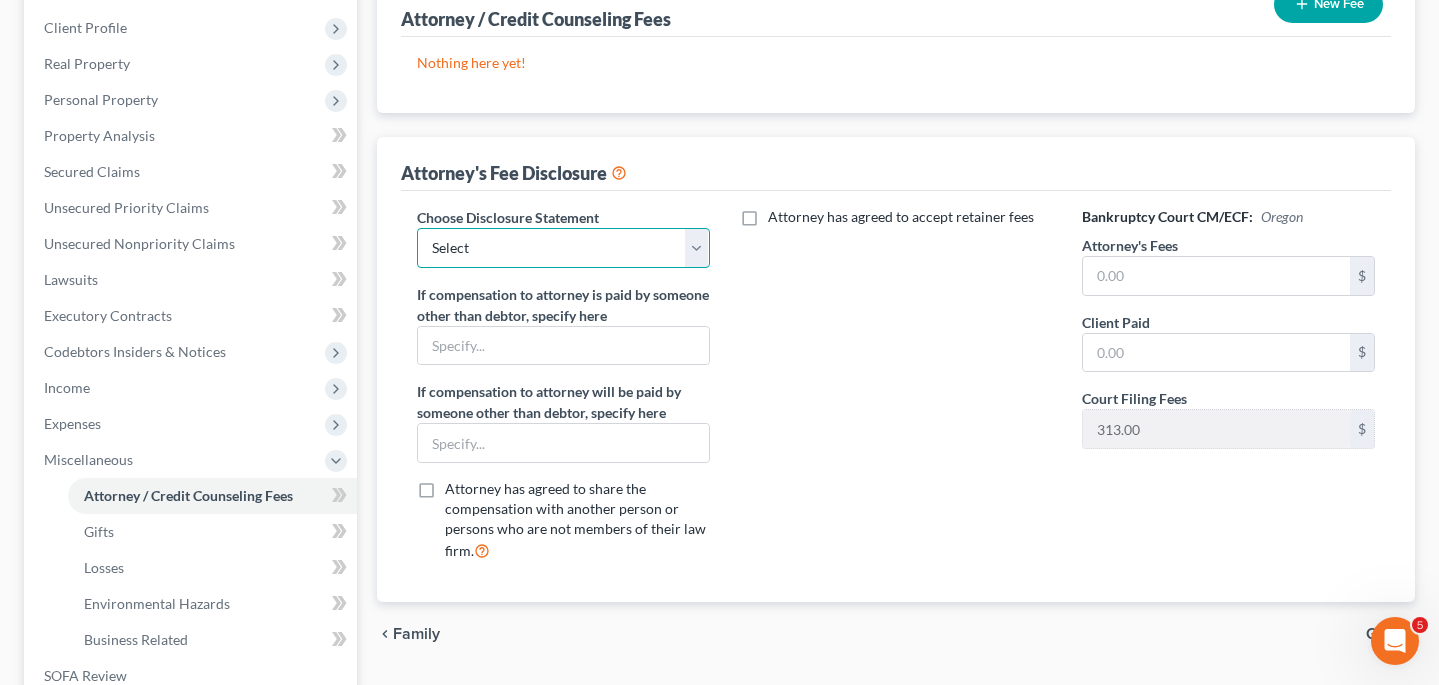 select on "0" 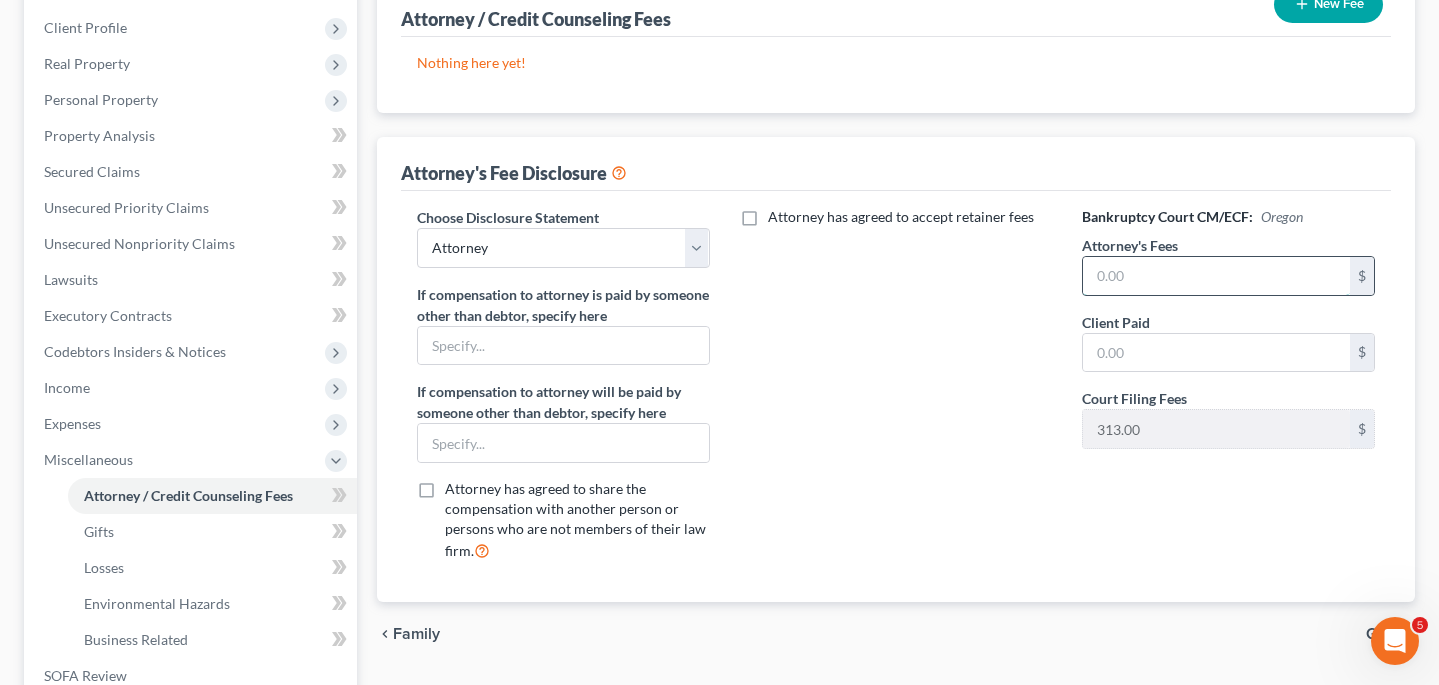 click at bounding box center [1216, 276] 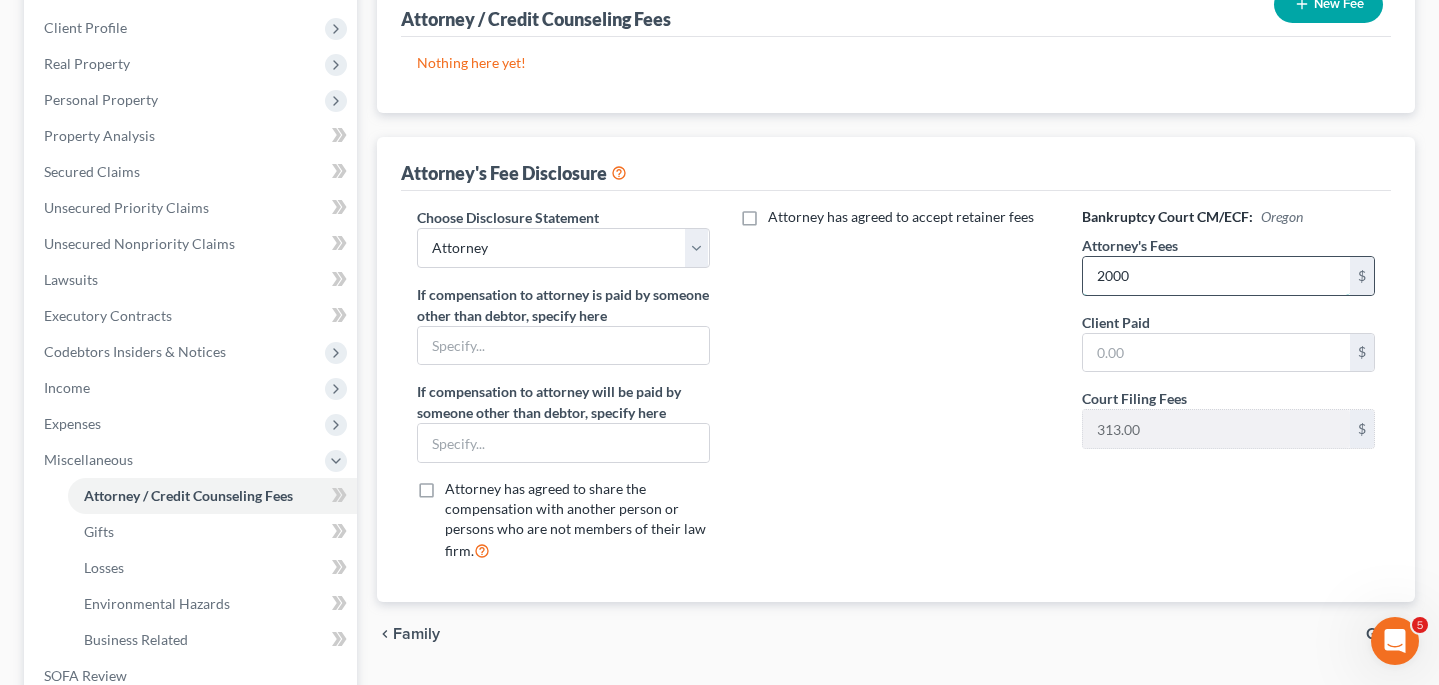 type on "2,000" 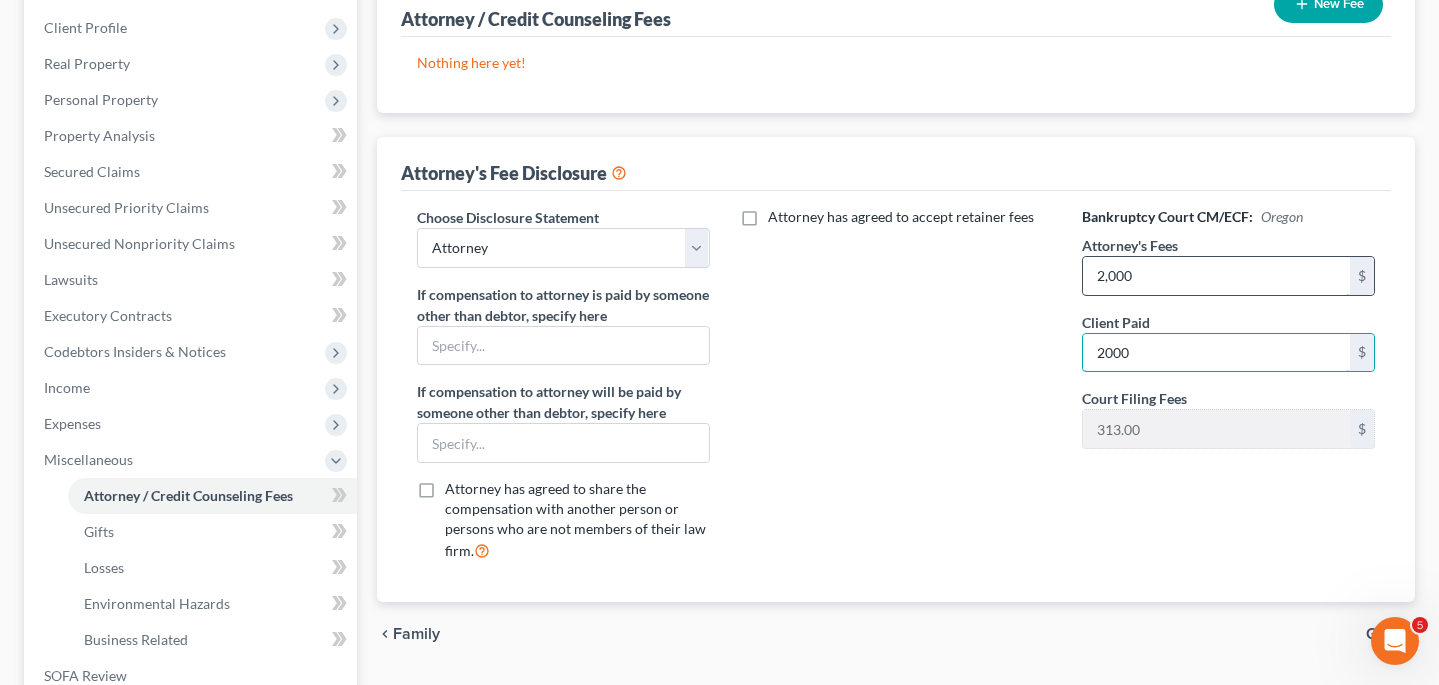 type on "2,000" 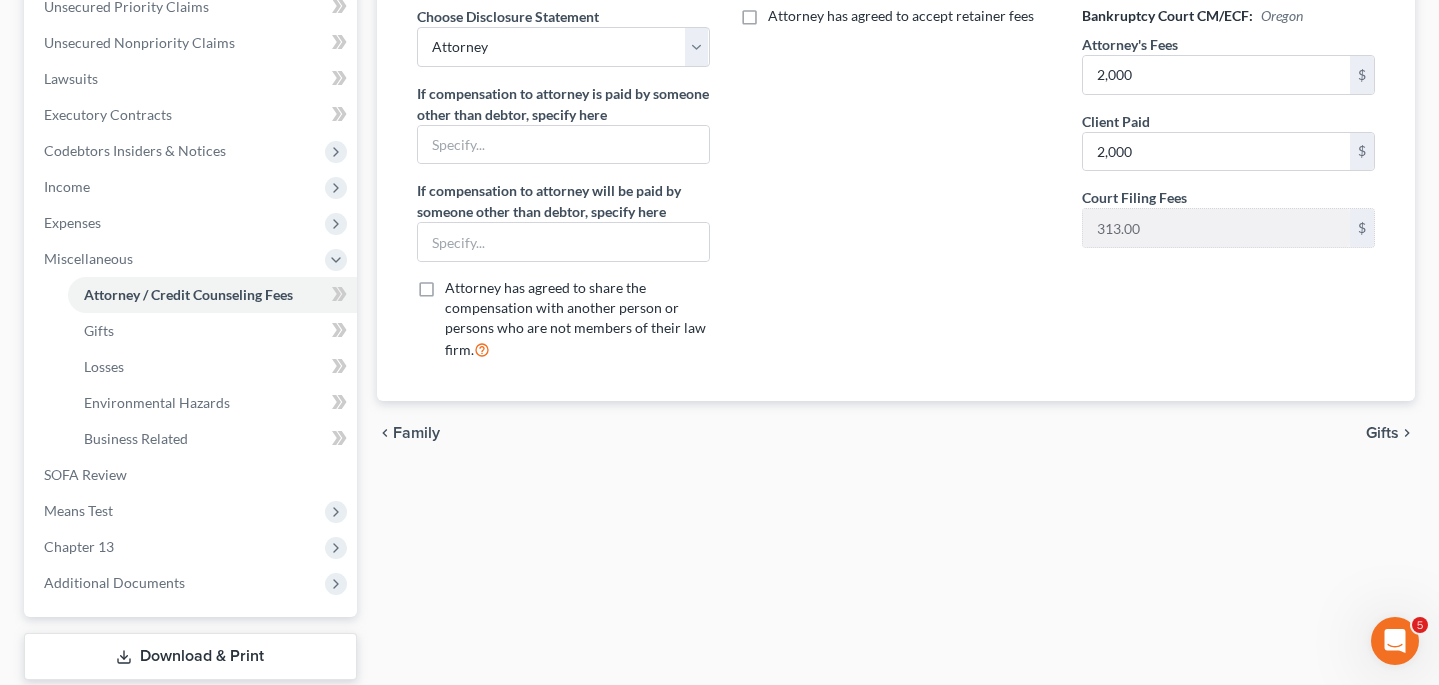 scroll, scrollTop: 484, scrollLeft: 0, axis: vertical 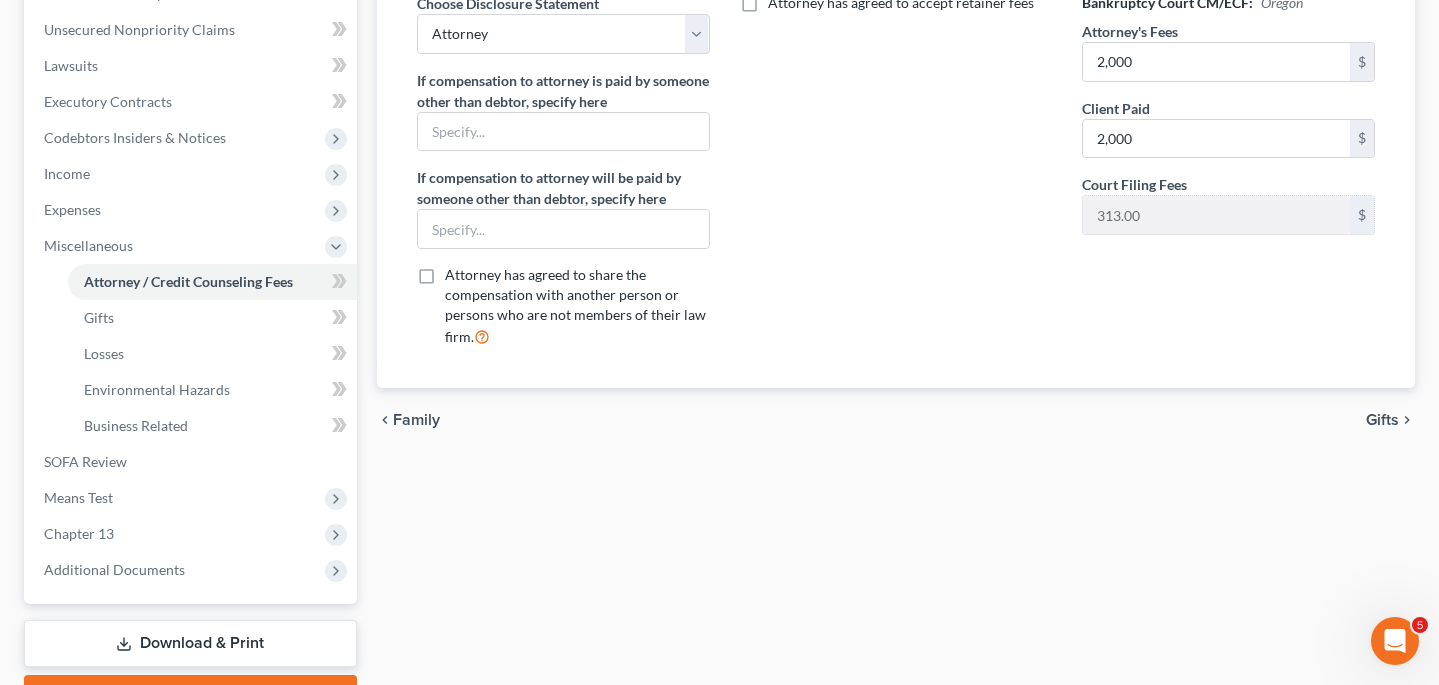 click on "Gifts" at bounding box center [1382, 420] 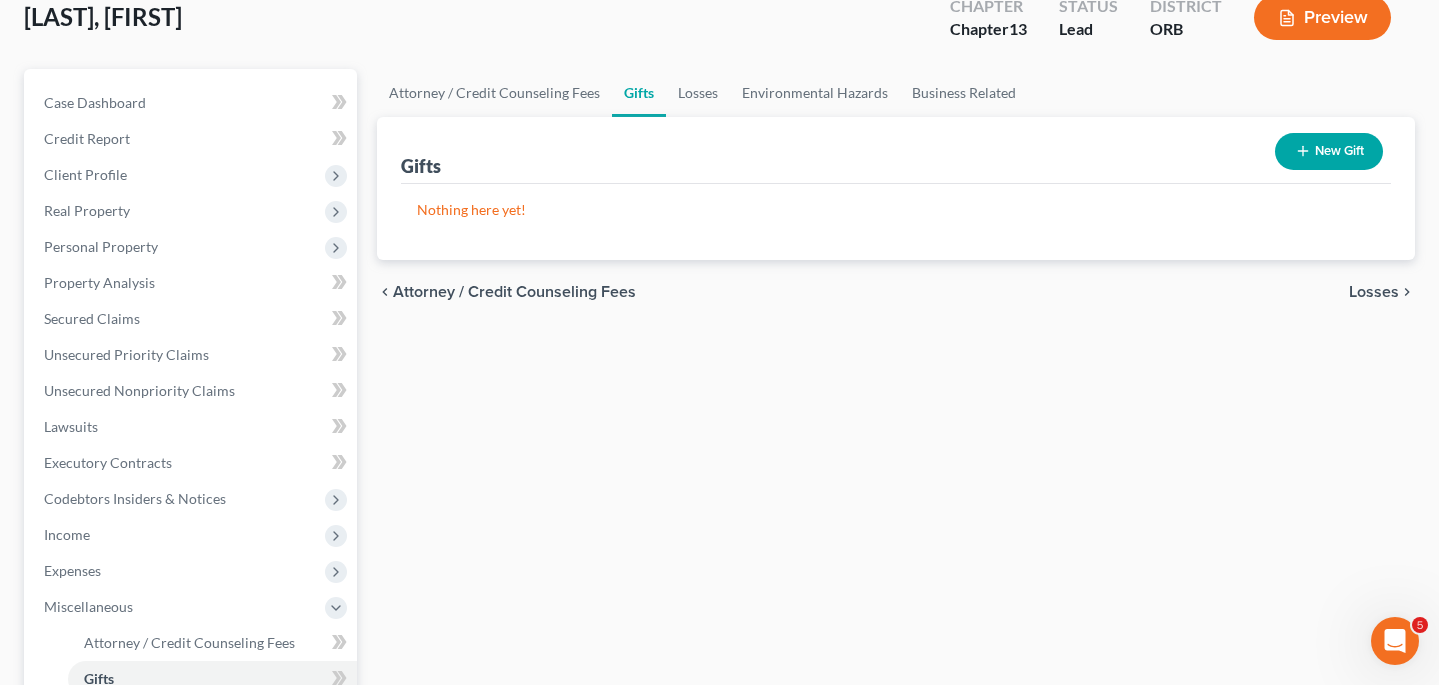 scroll, scrollTop: 127, scrollLeft: 0, axis: vertical 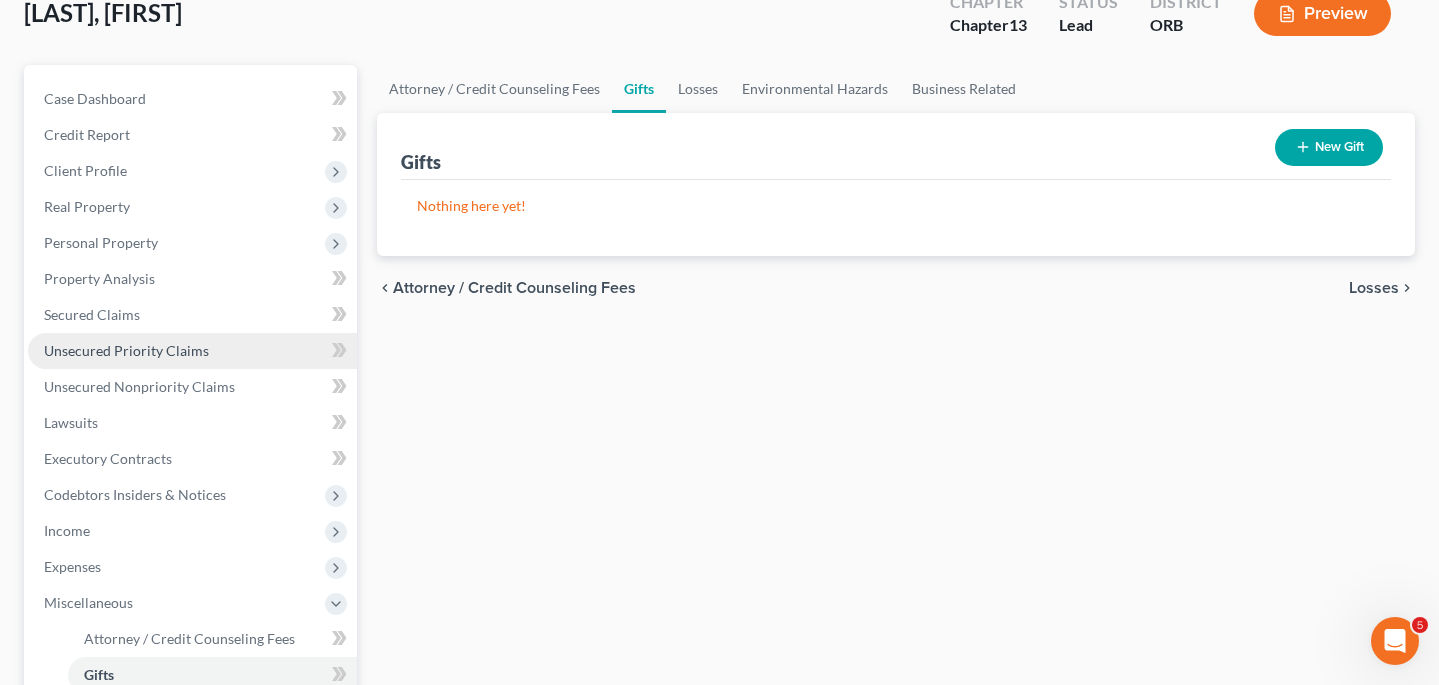 click on "Unsecured Priority Claims" at bounding box center (126, 350) 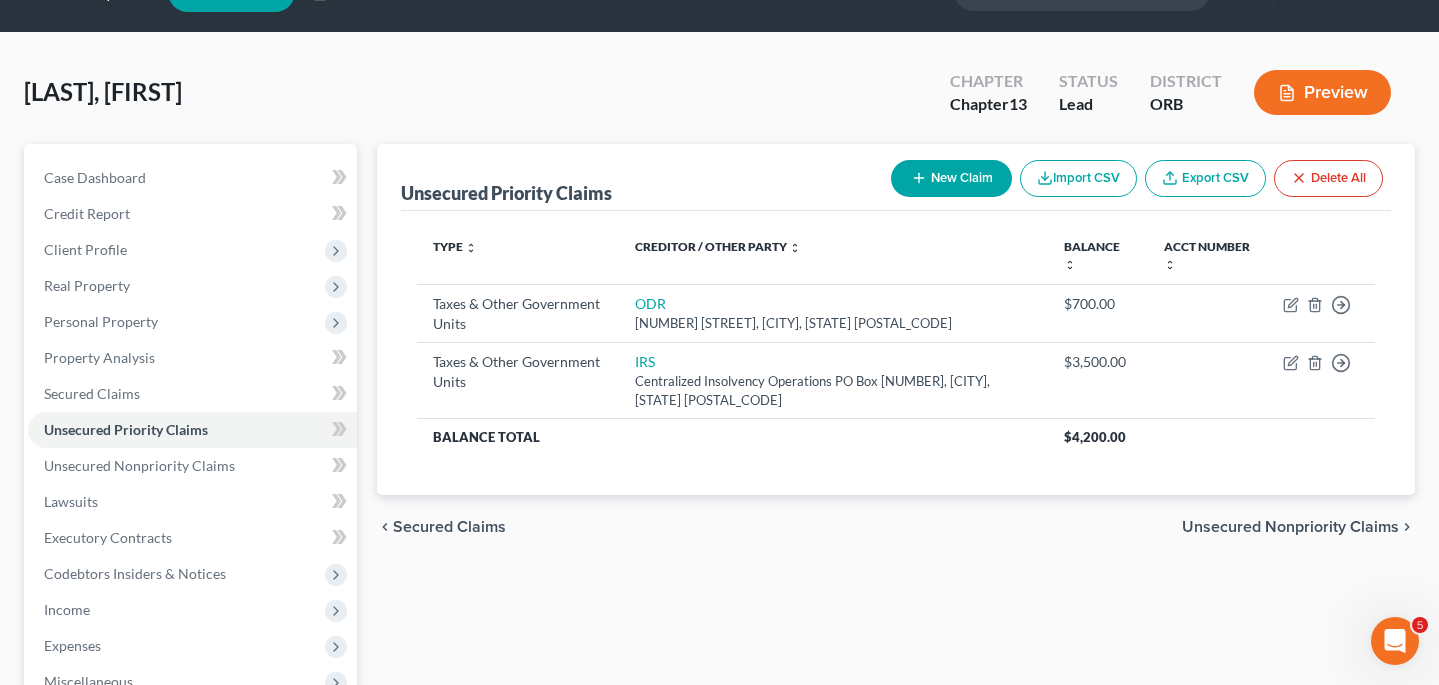 scroll, scrollTop: 55, scrollLeft: 0, axis: vertical 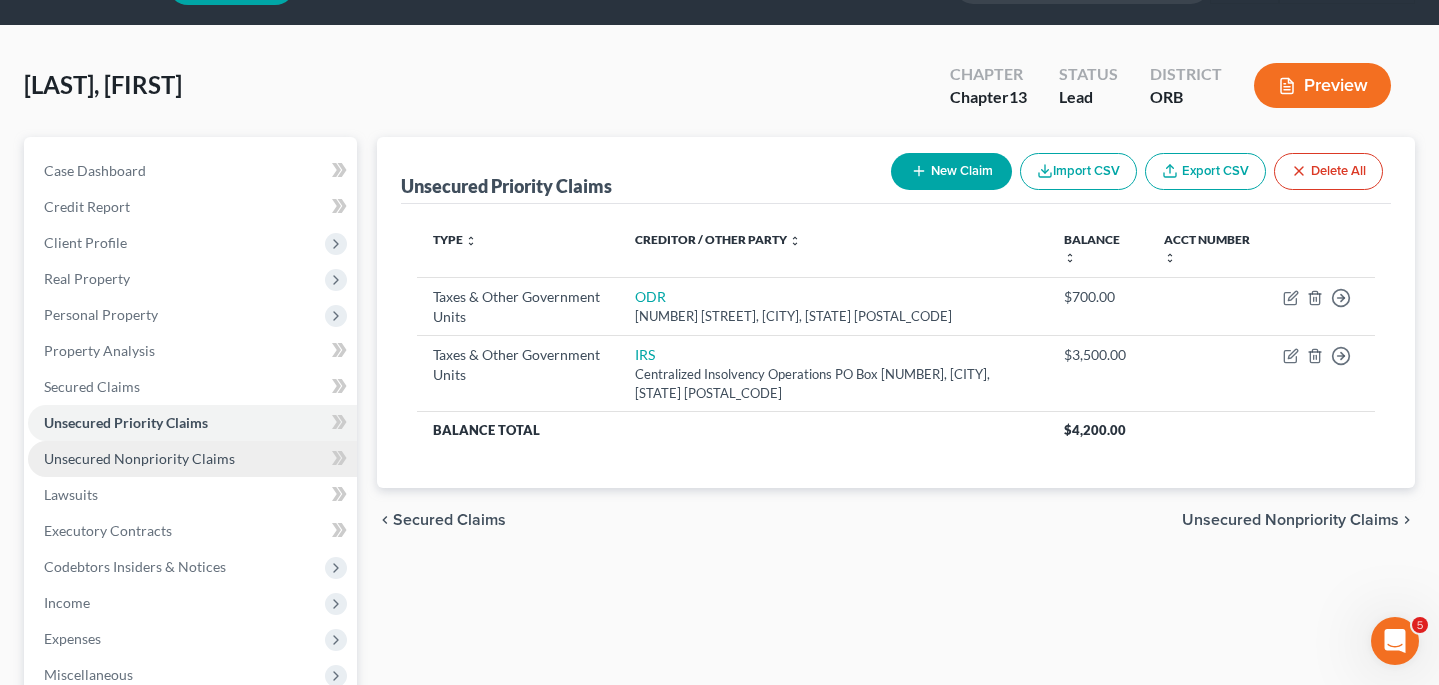 click on "Unsecured Nonpriority Claims" at bounding box center [192, 459] 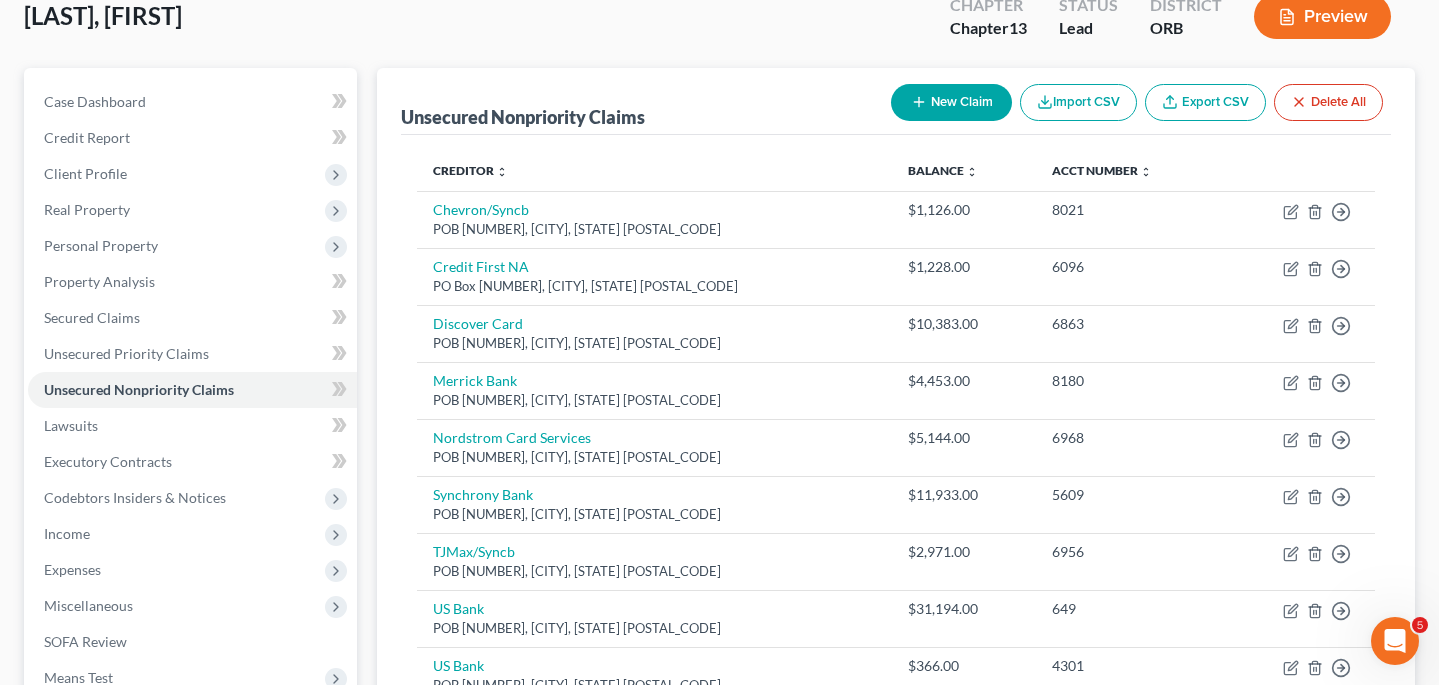 scroll, scrollTop: 122, scrollLeft: 0, axis: vertical 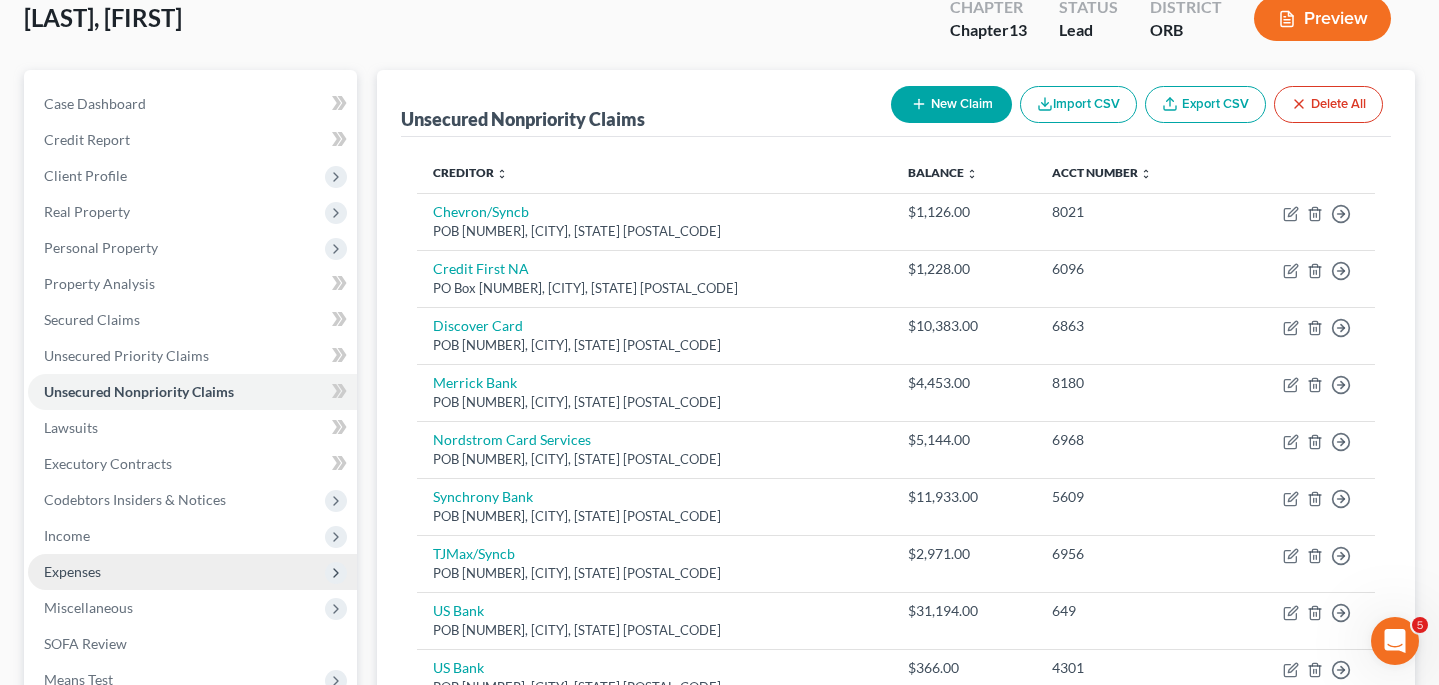 click on "Expenses" at bounding box center (192, 572) 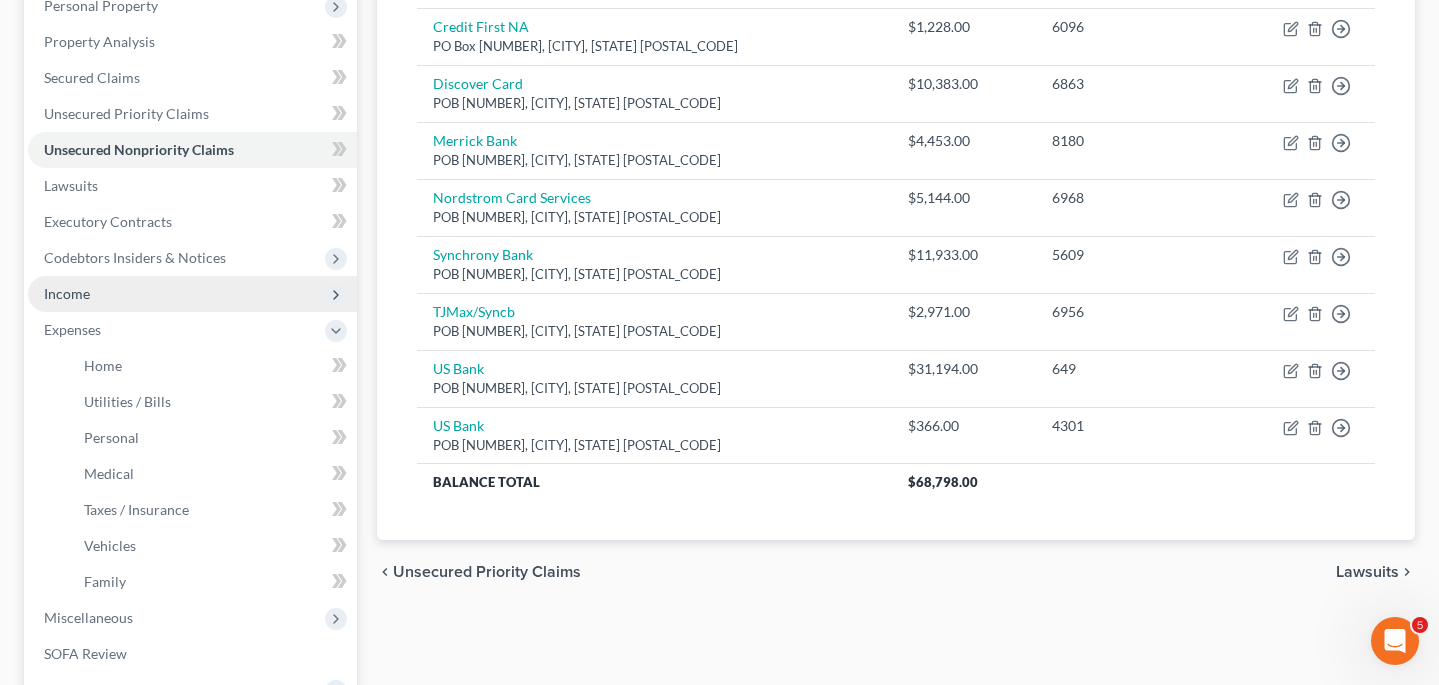scroll, scrollTop: 370, scrollLeft: 0, axis: vertical 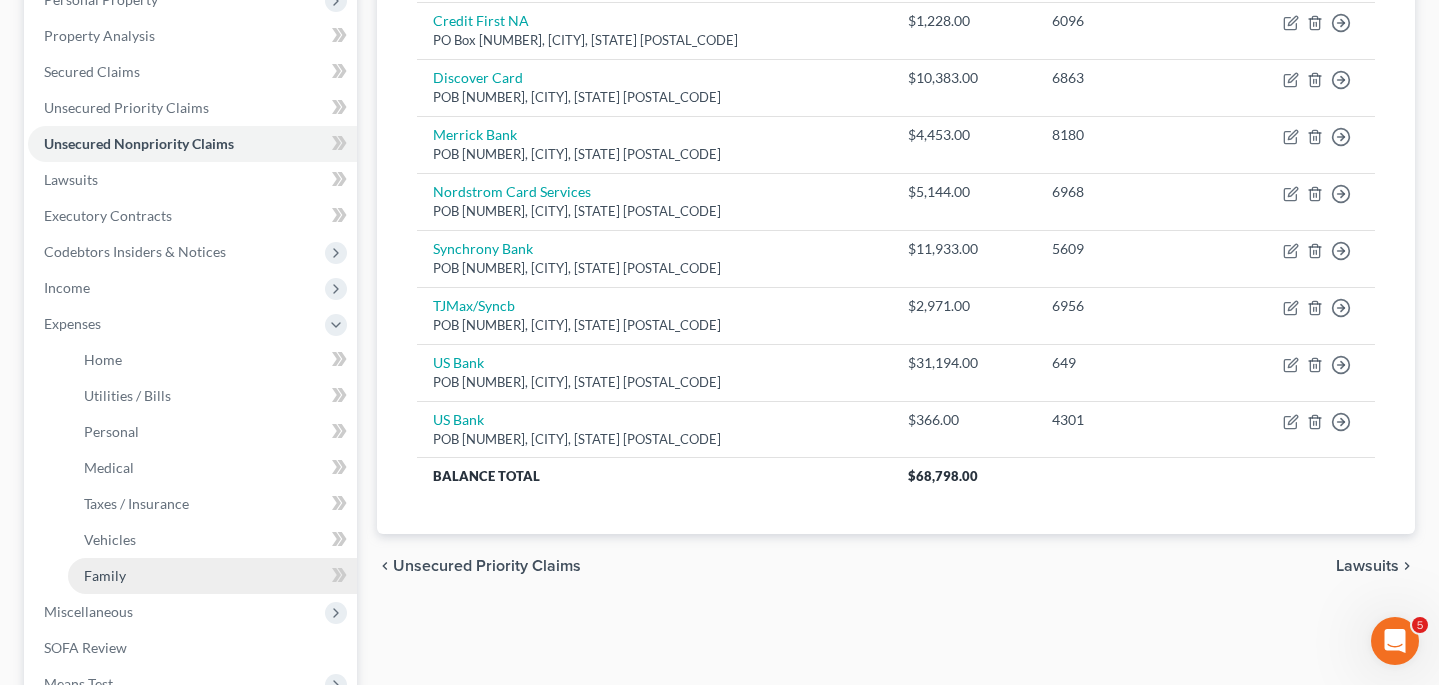 click on "Family" at bounding box center [212, 576] 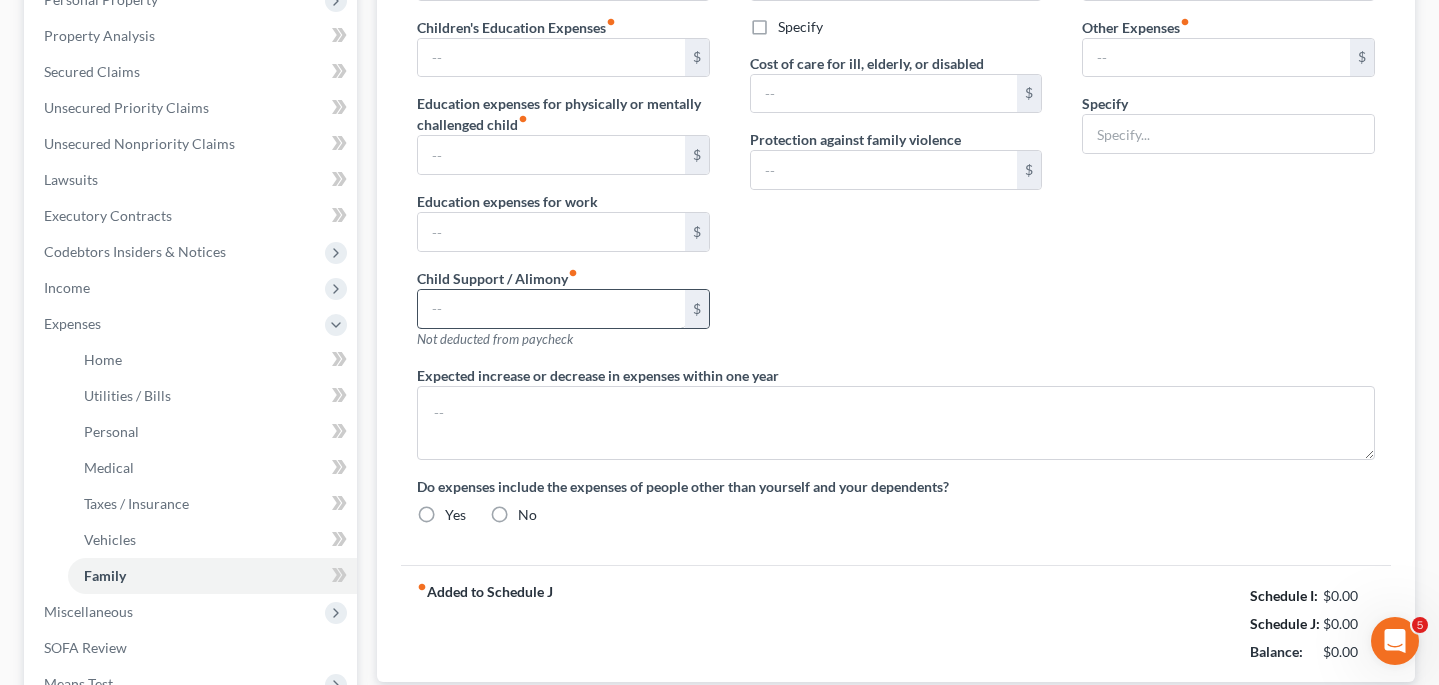 scroll, scrollTop: 52, scrollLeft: 0, axis: vertical 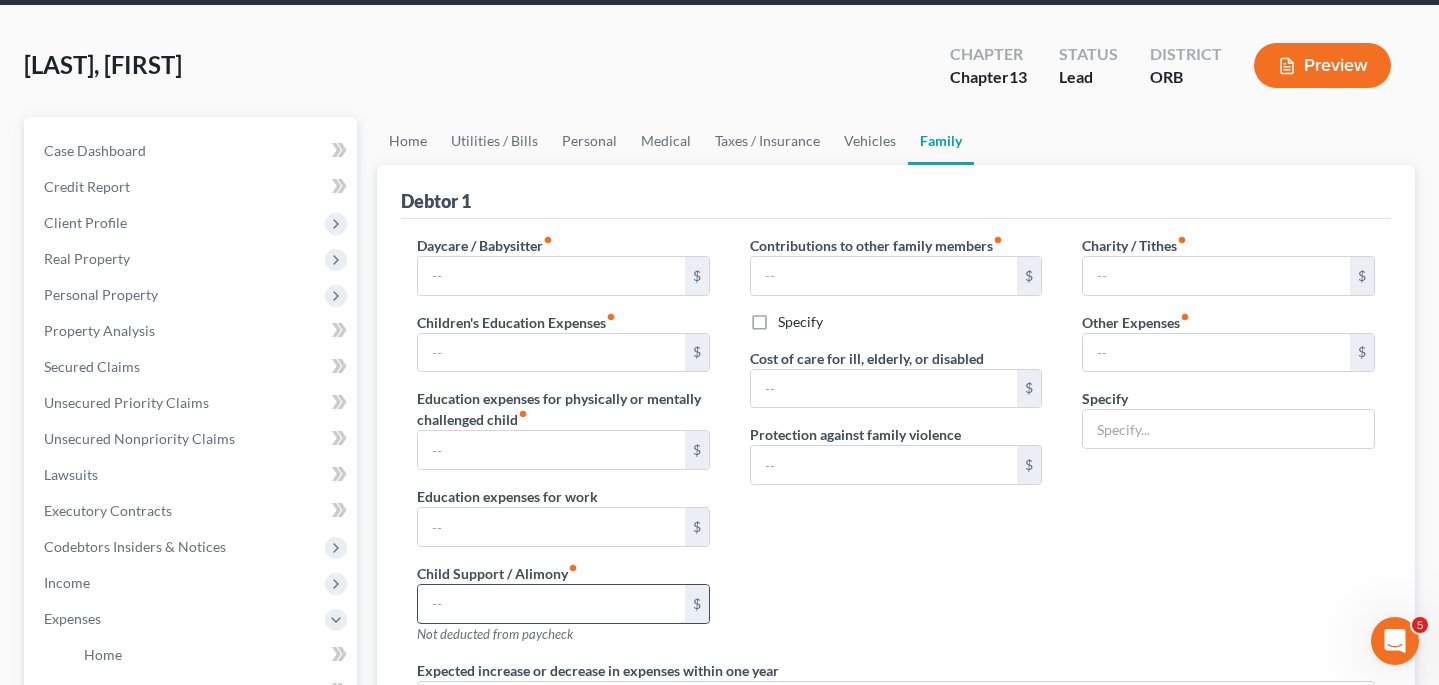type on "0.00" 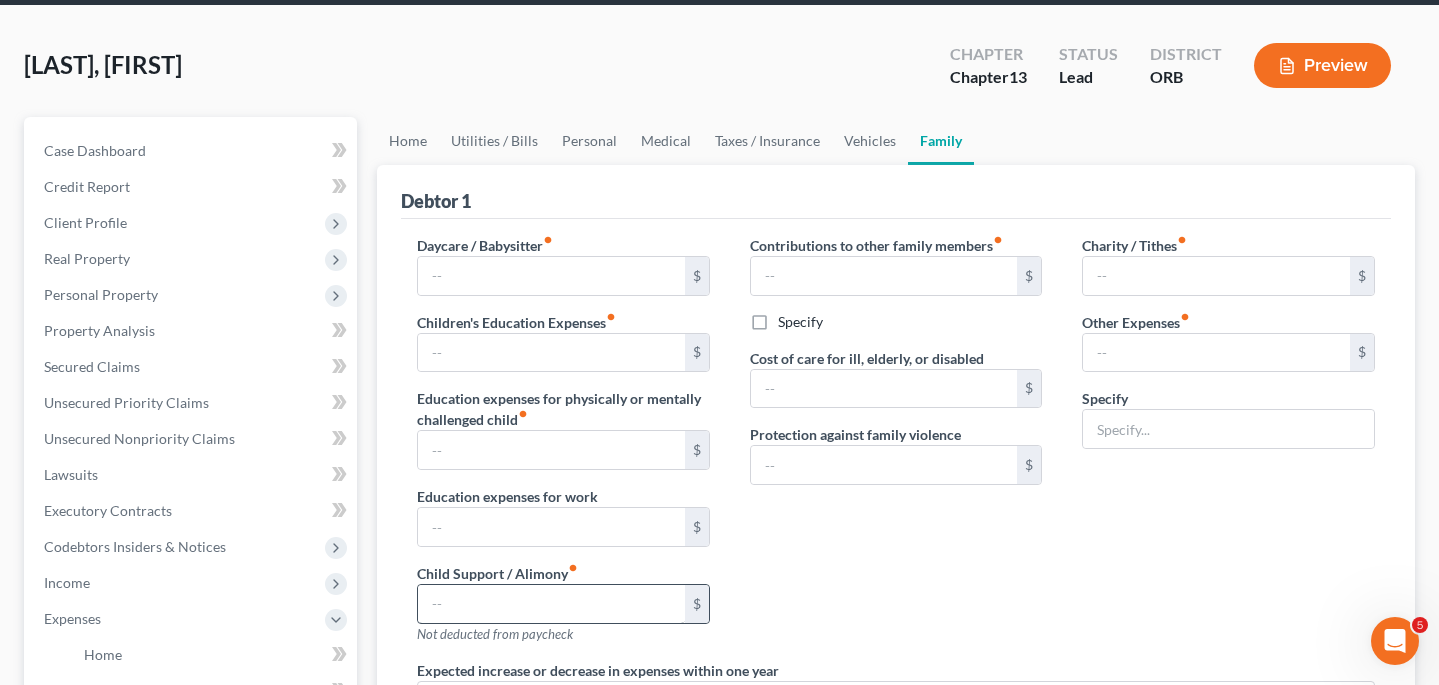 type on "0.00" 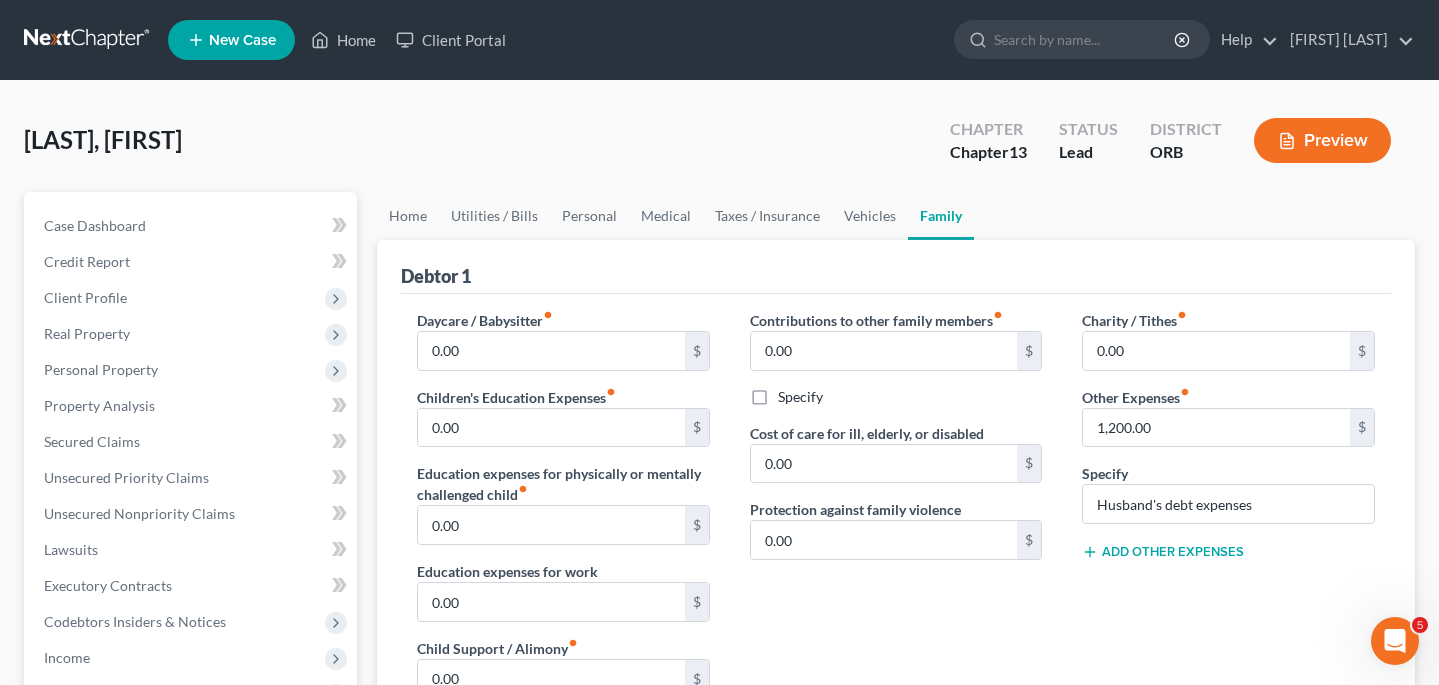 scroll, scrollTop: 0, scrollLeft: 0, axis: both 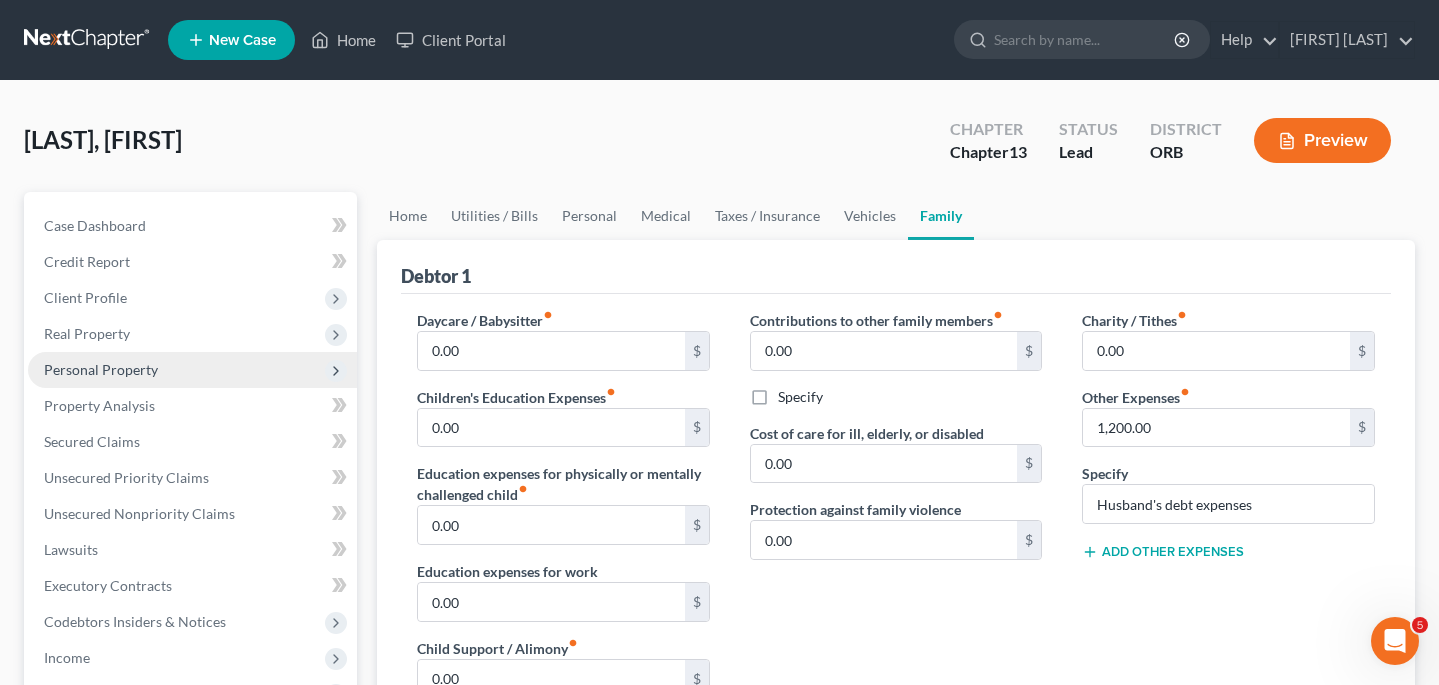 click on "Personal Property" at bounding box center (101, 369) 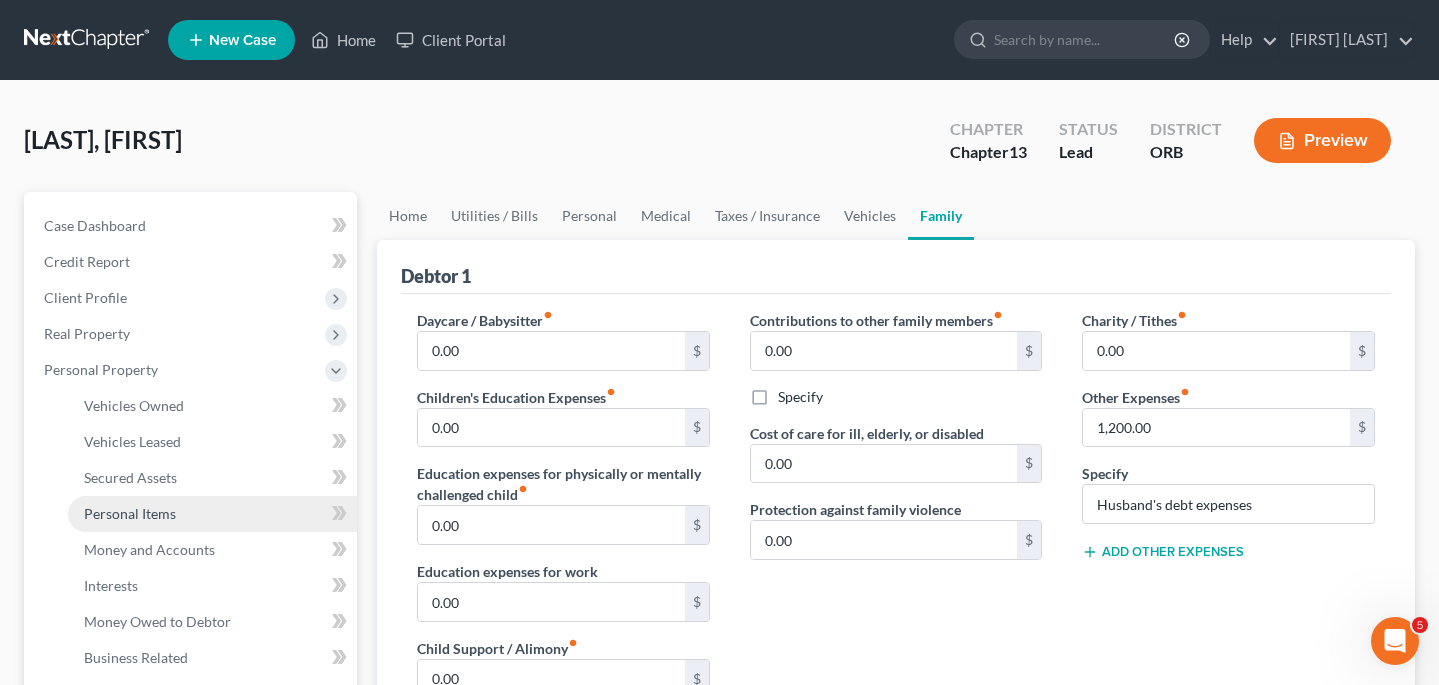 click on "Personal Items" at bounding box center (130, 513) 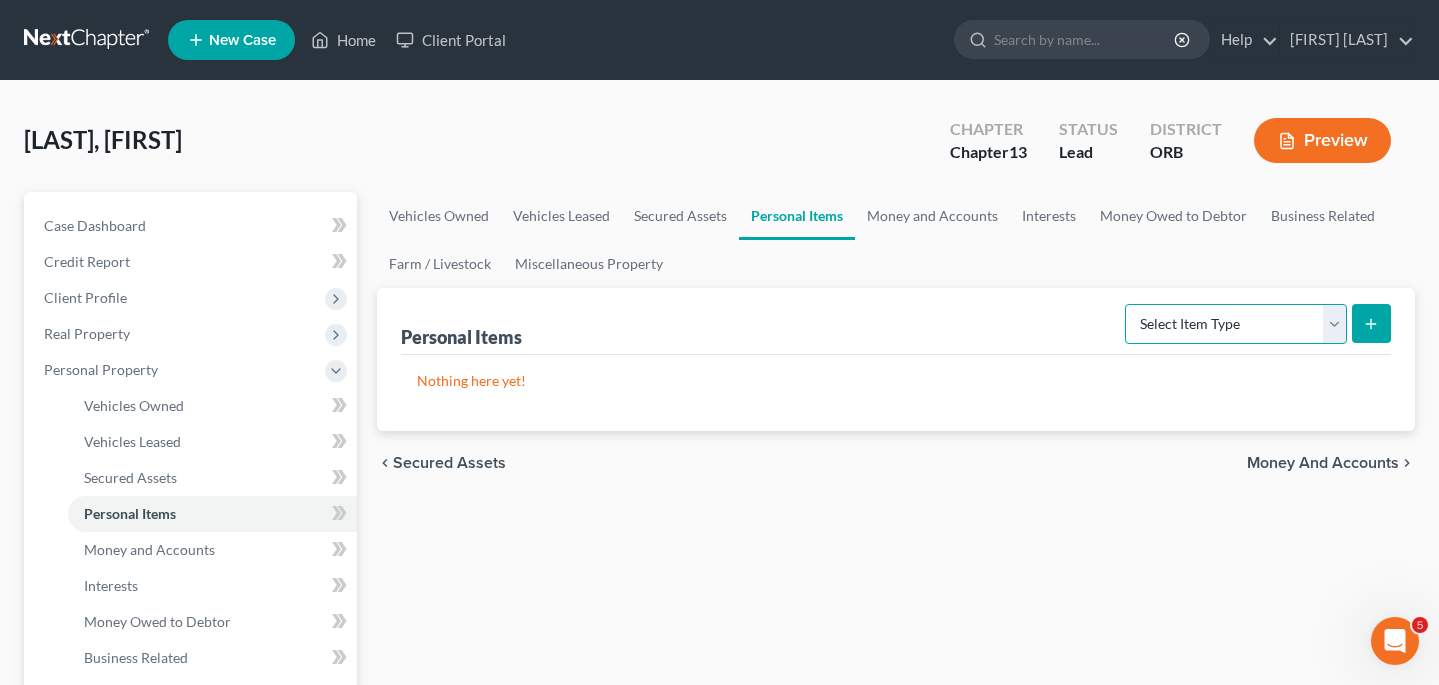 select on "clothing" 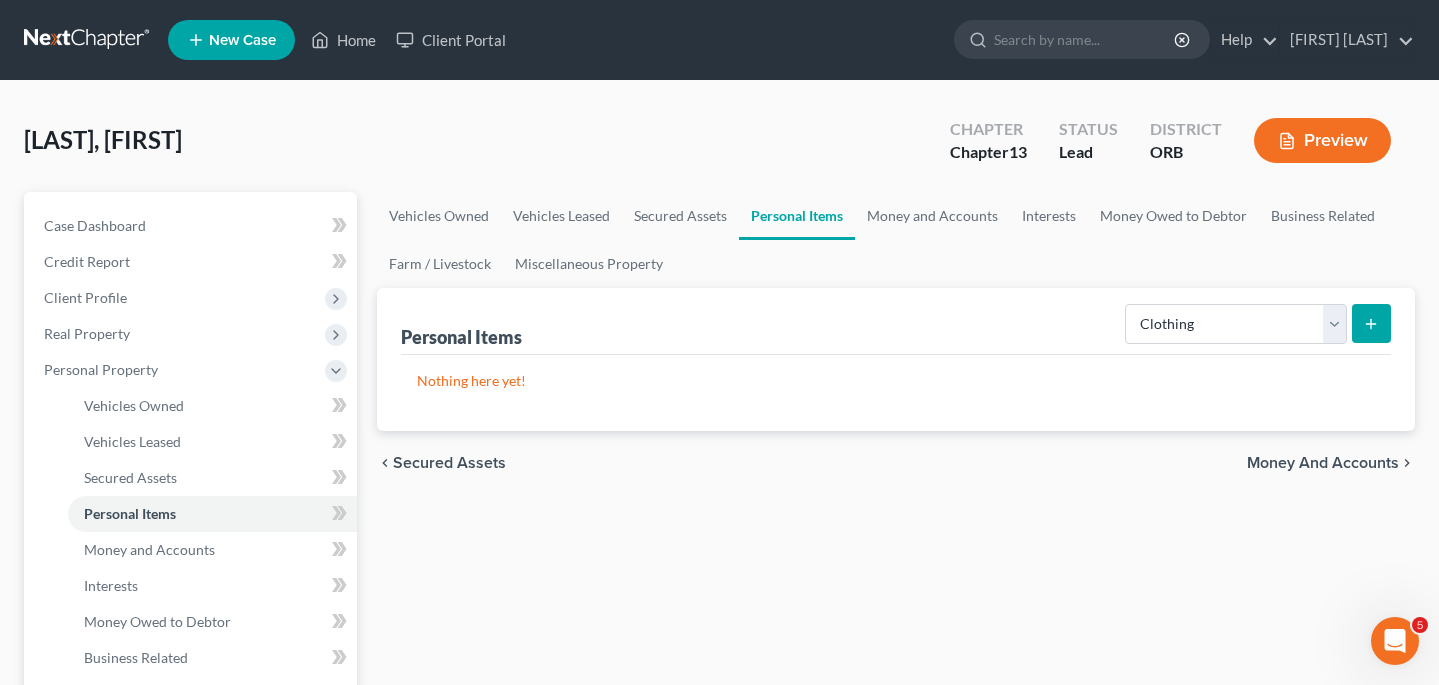 click 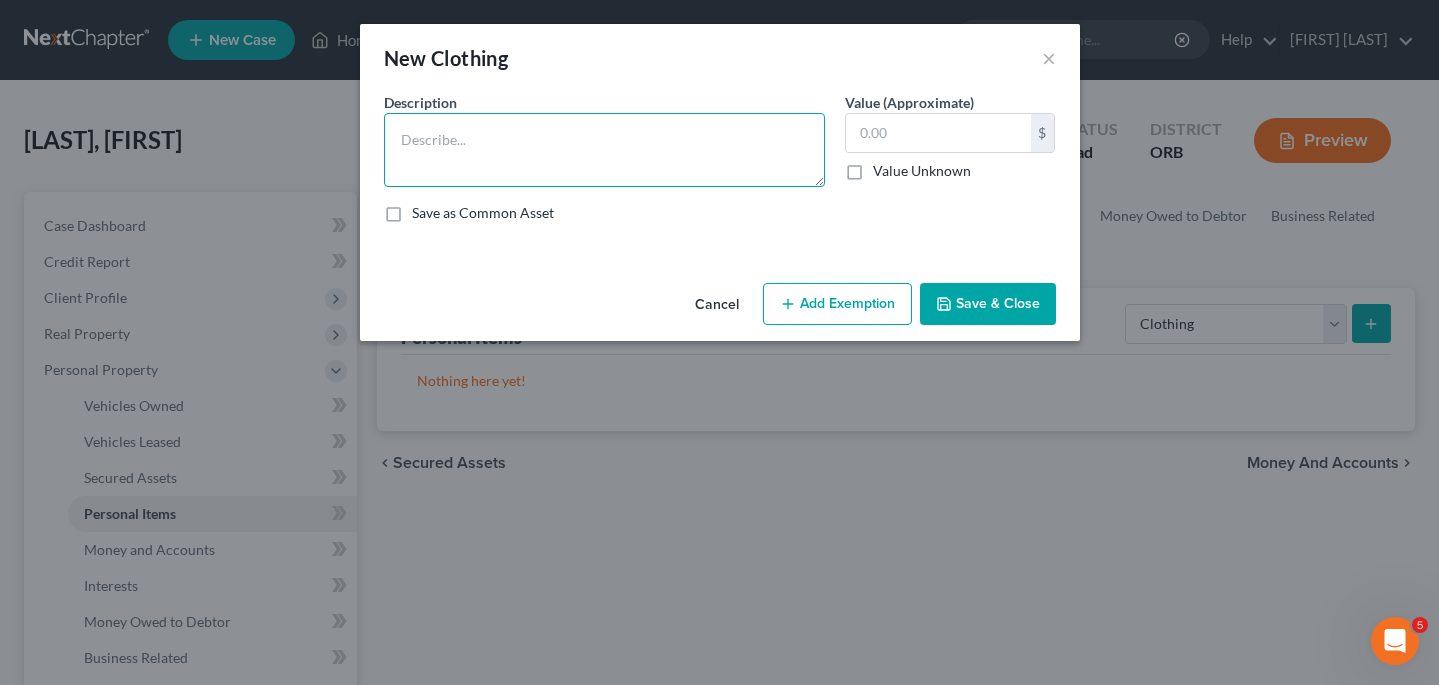 click at bounding box center [604, 150] 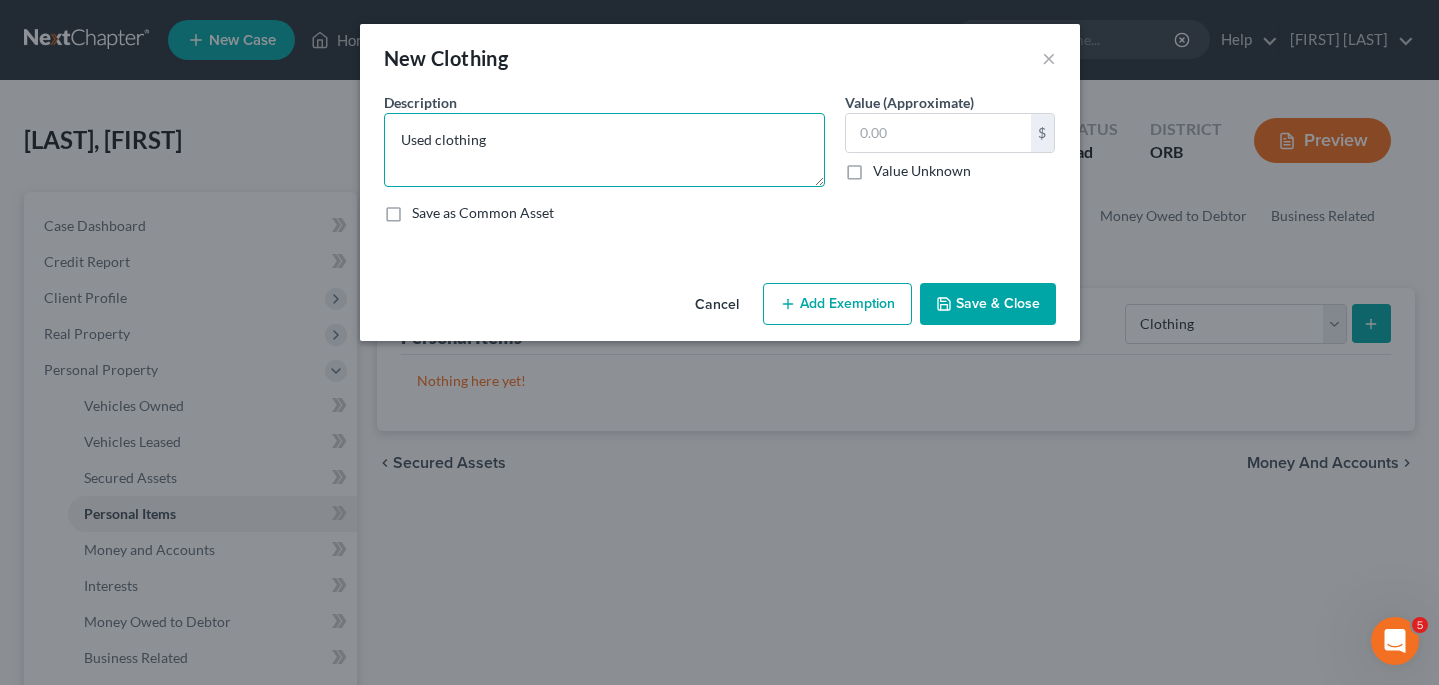 type on "Used clothing" 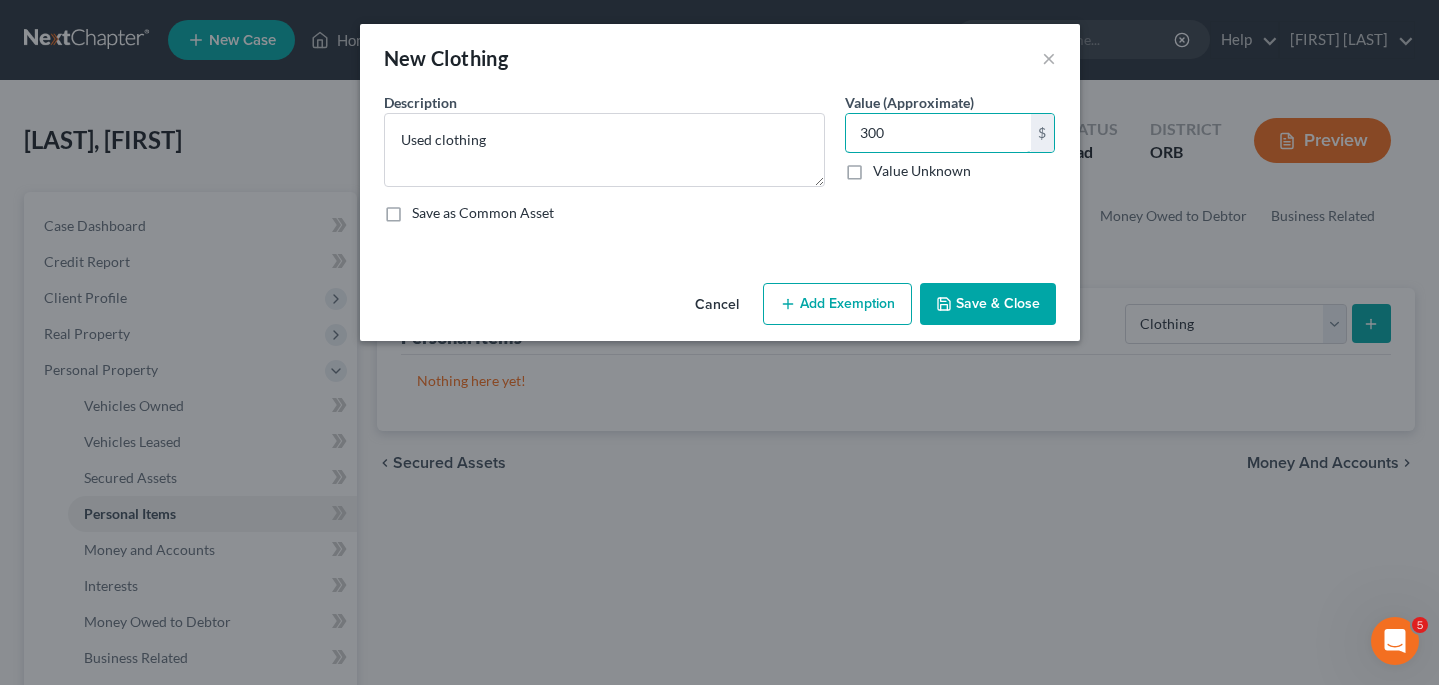 type on "300" 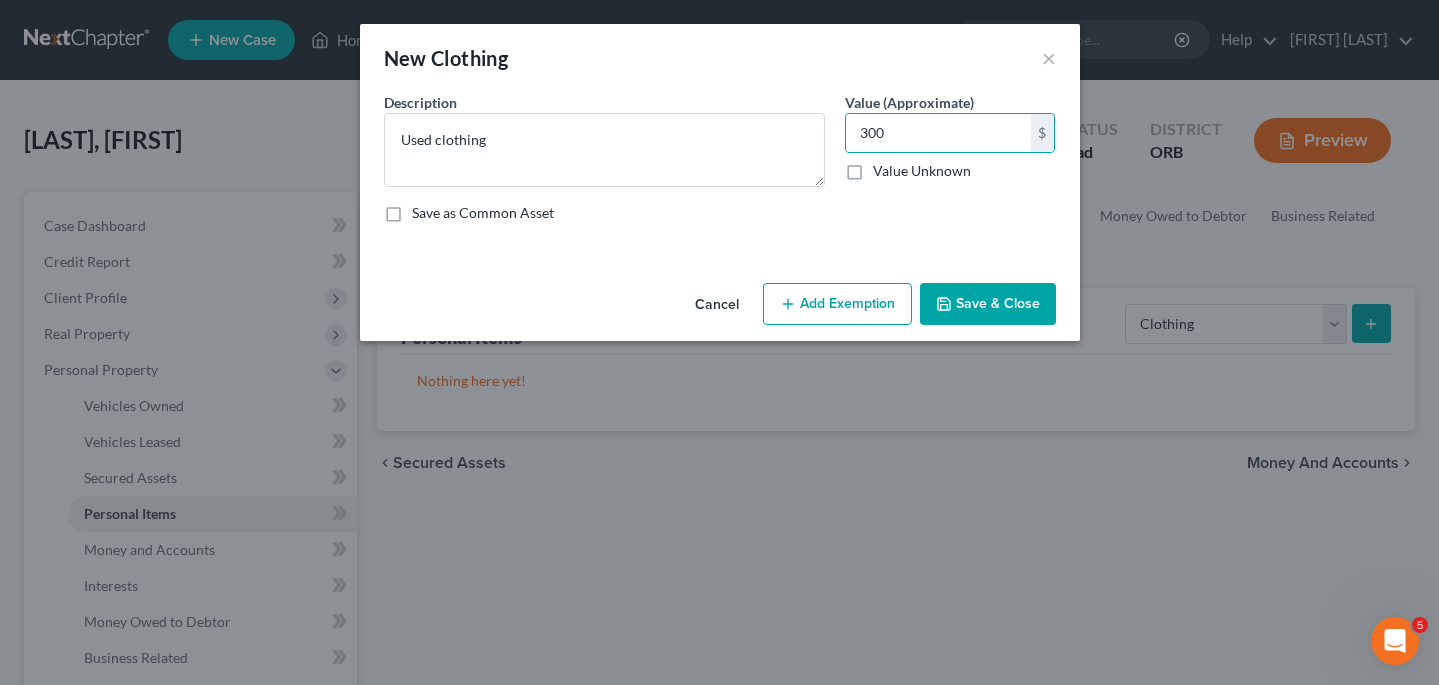 click on "Add Exemption" at bounding box center [837, 304] 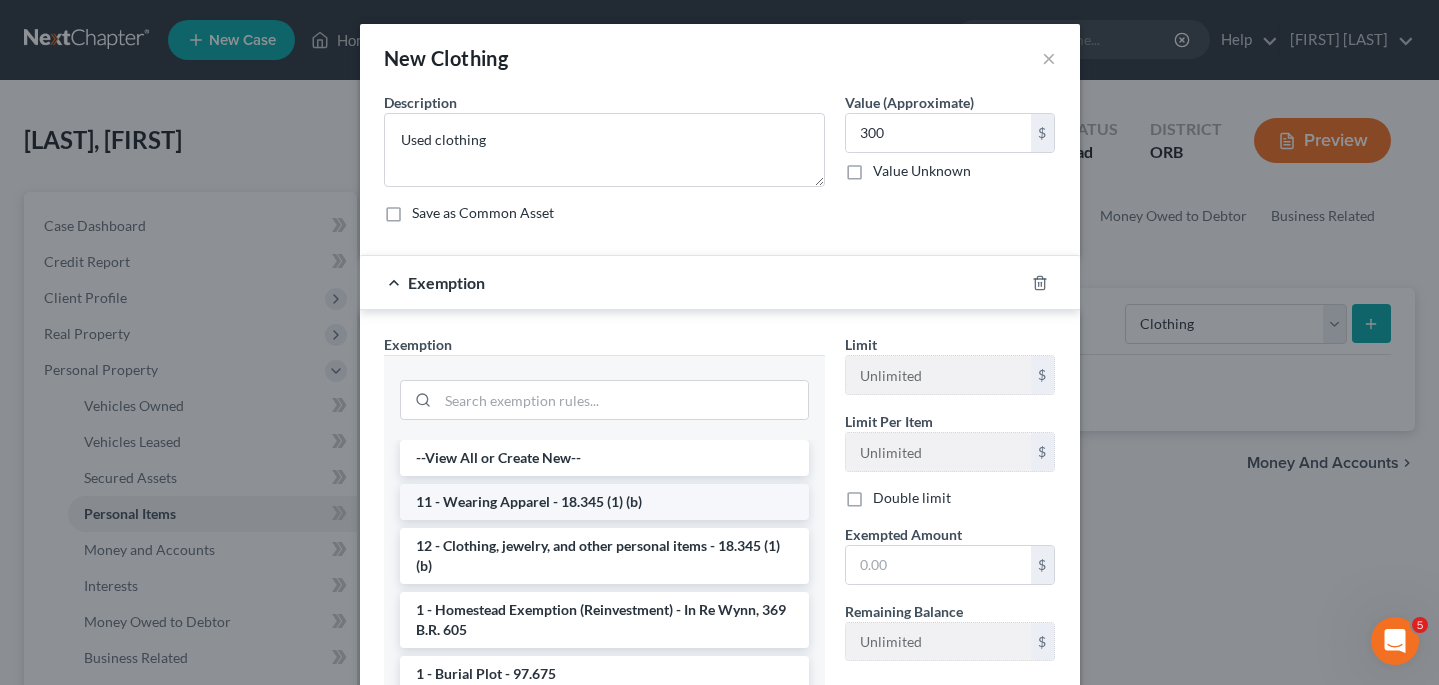 click on "11 - Wearing Apparel - 18.345 (1) (b)" at bounding box center (604, 502) 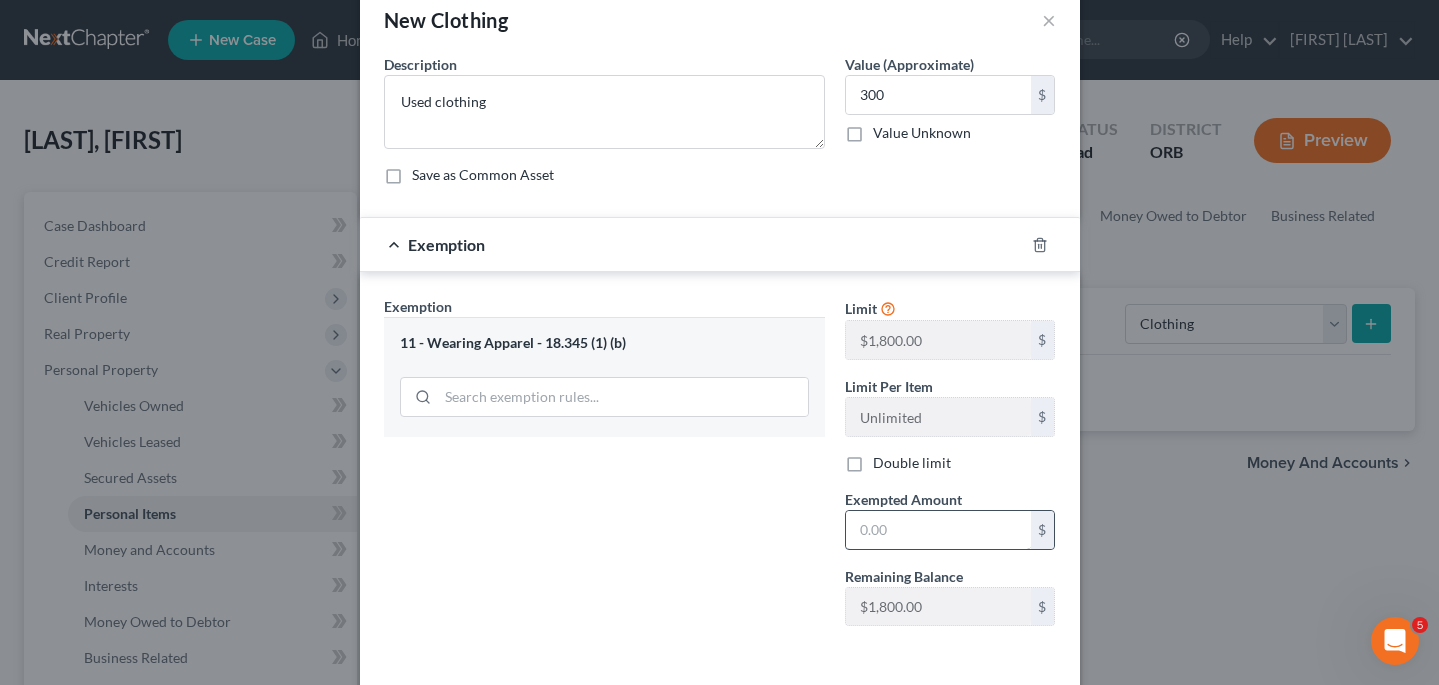 scroll, scrollTop: 40, scrollLeft: 0, axis: vertical 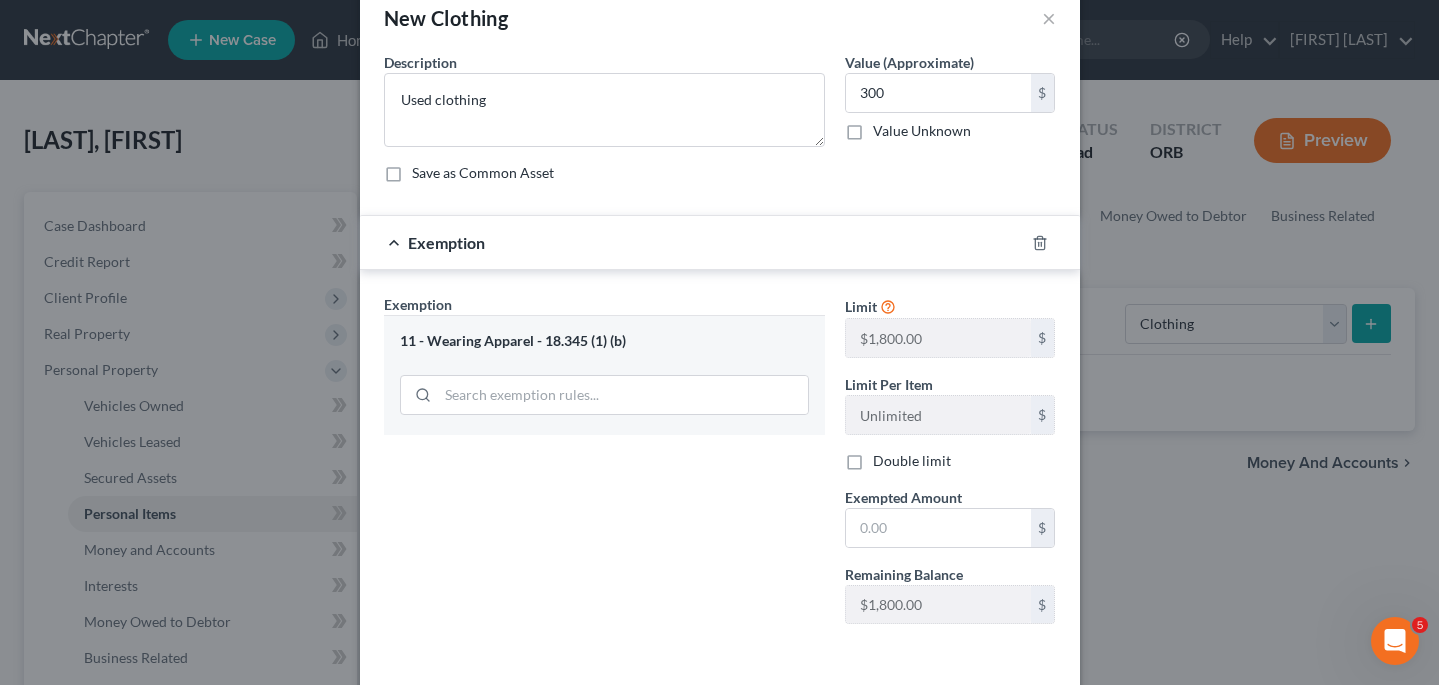 click on "Limit     $1,800.00 $ Limit Per Item Unlimited $ Double limit
Exempted Amount
*
$ Remaining Balance $1,800.00 $" at bounding box center [950, 467] 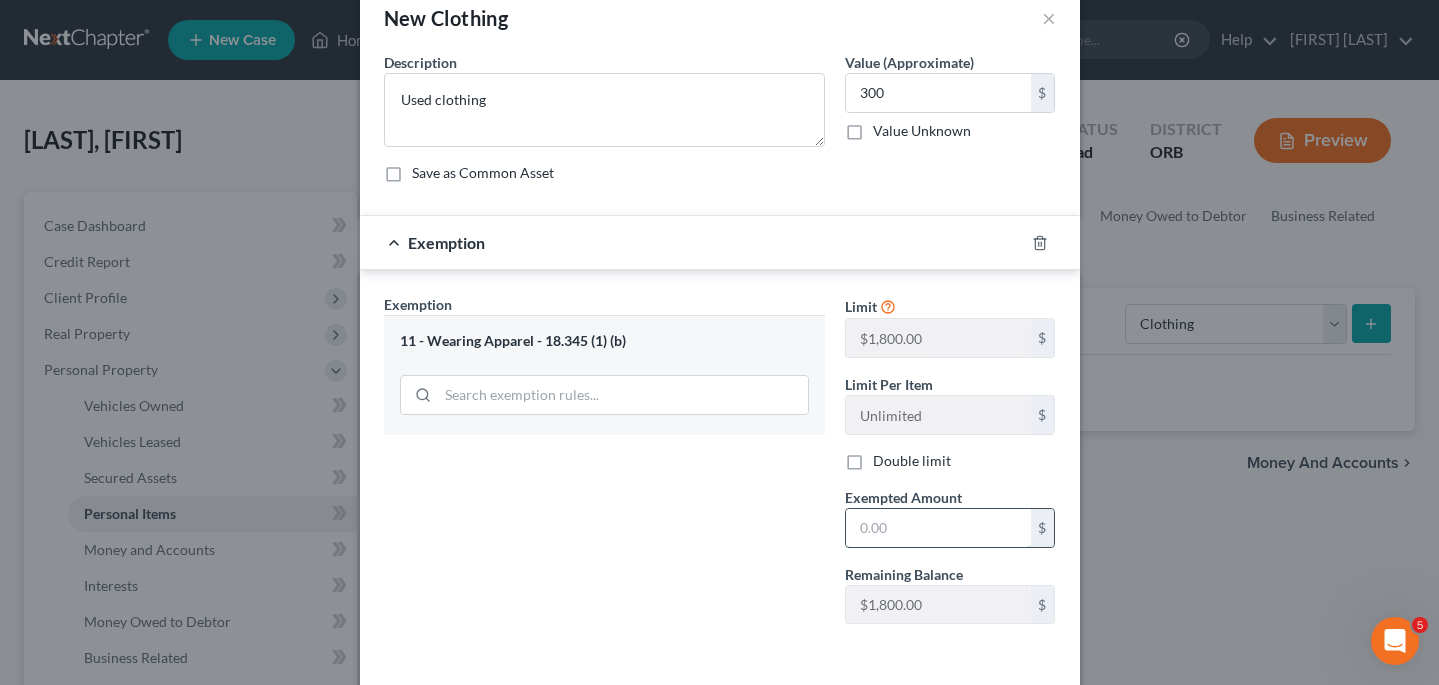 click at bounding box center (938, 528) 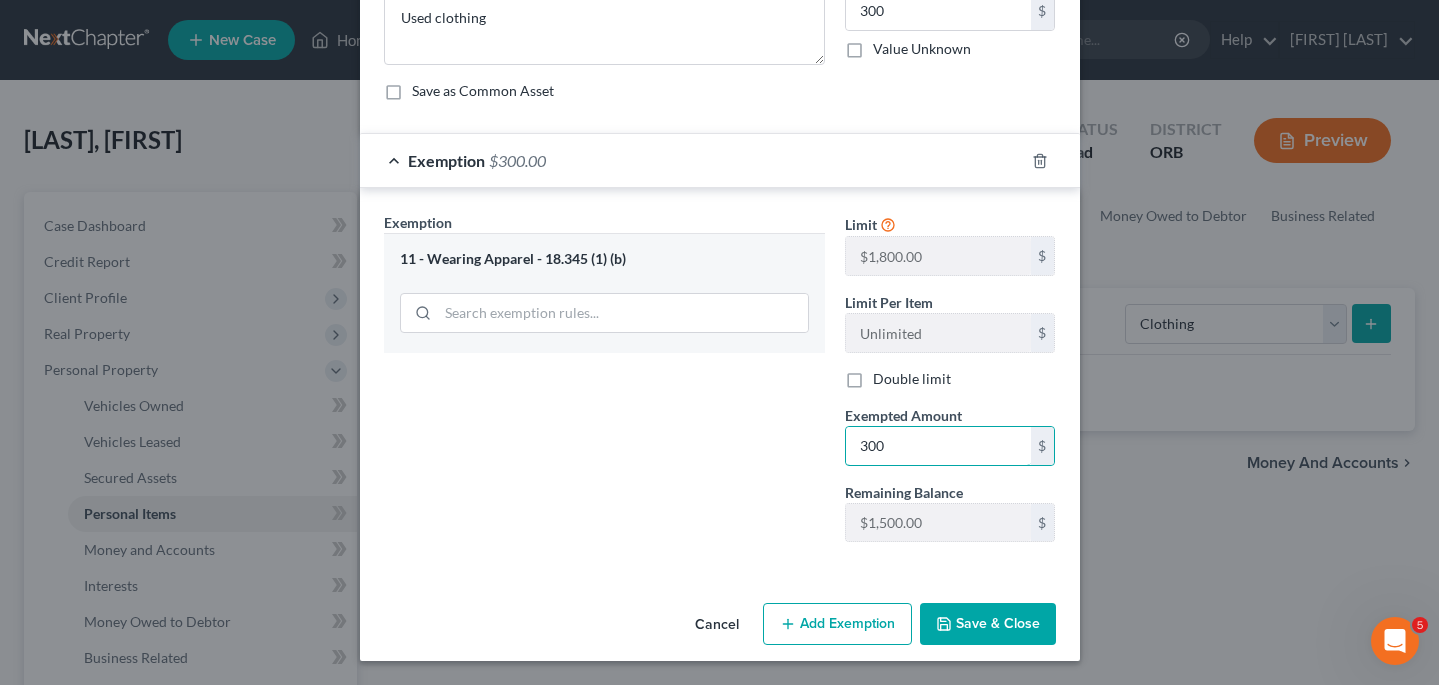 scroll, scrollTop: 122, scrollLeft: 0, axis: vertical 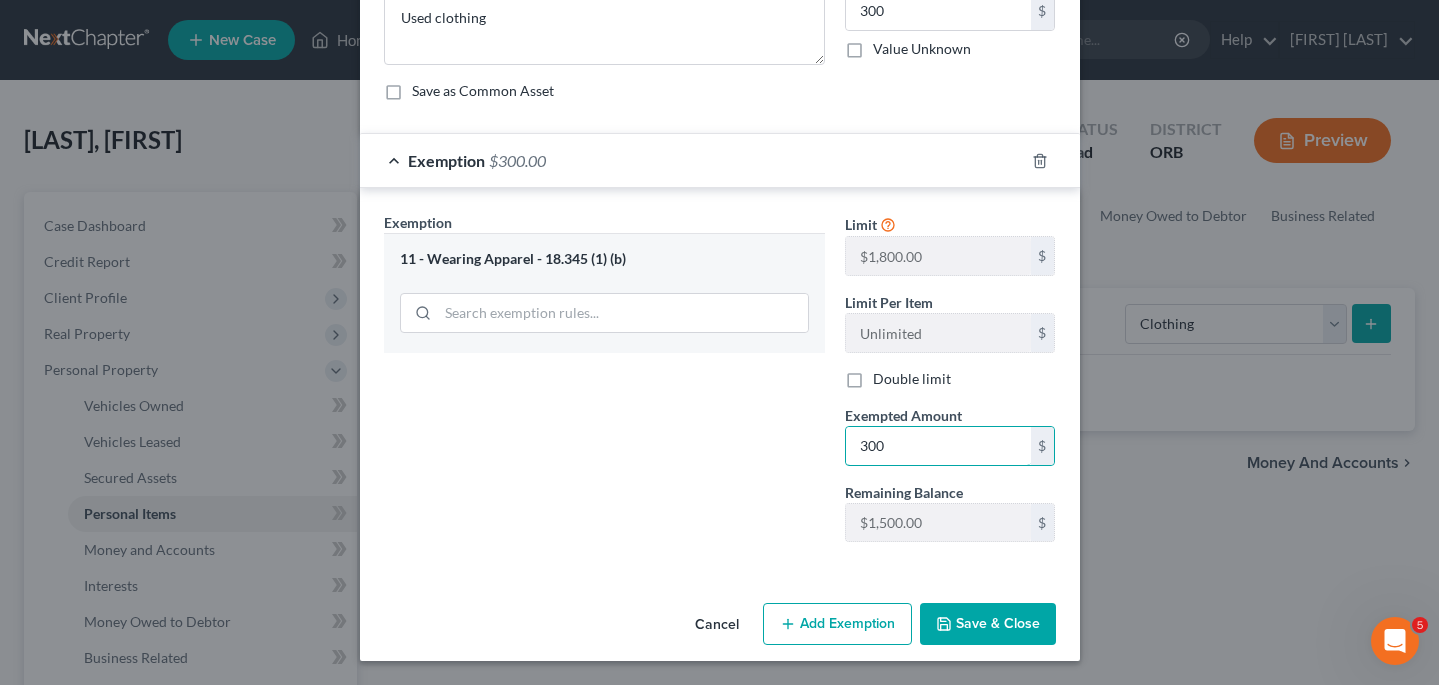 type on "300" 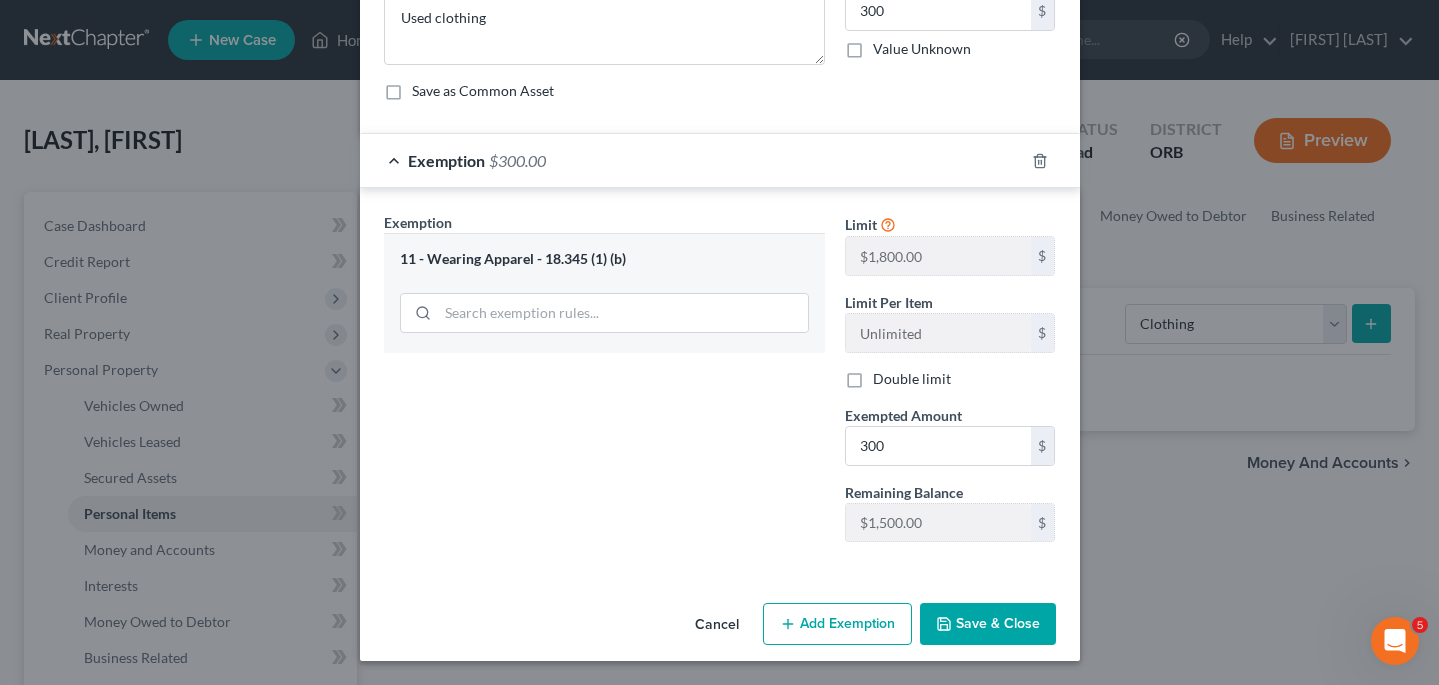 click 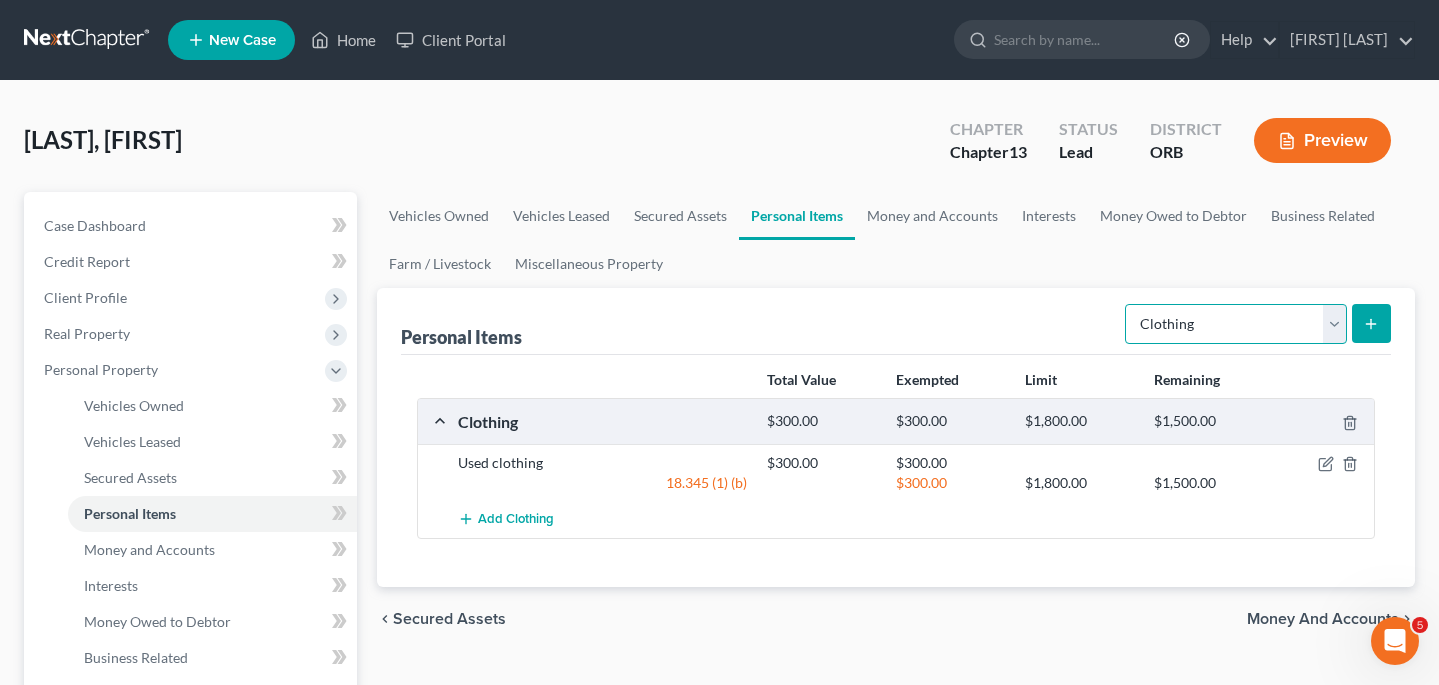 select on "electronics" 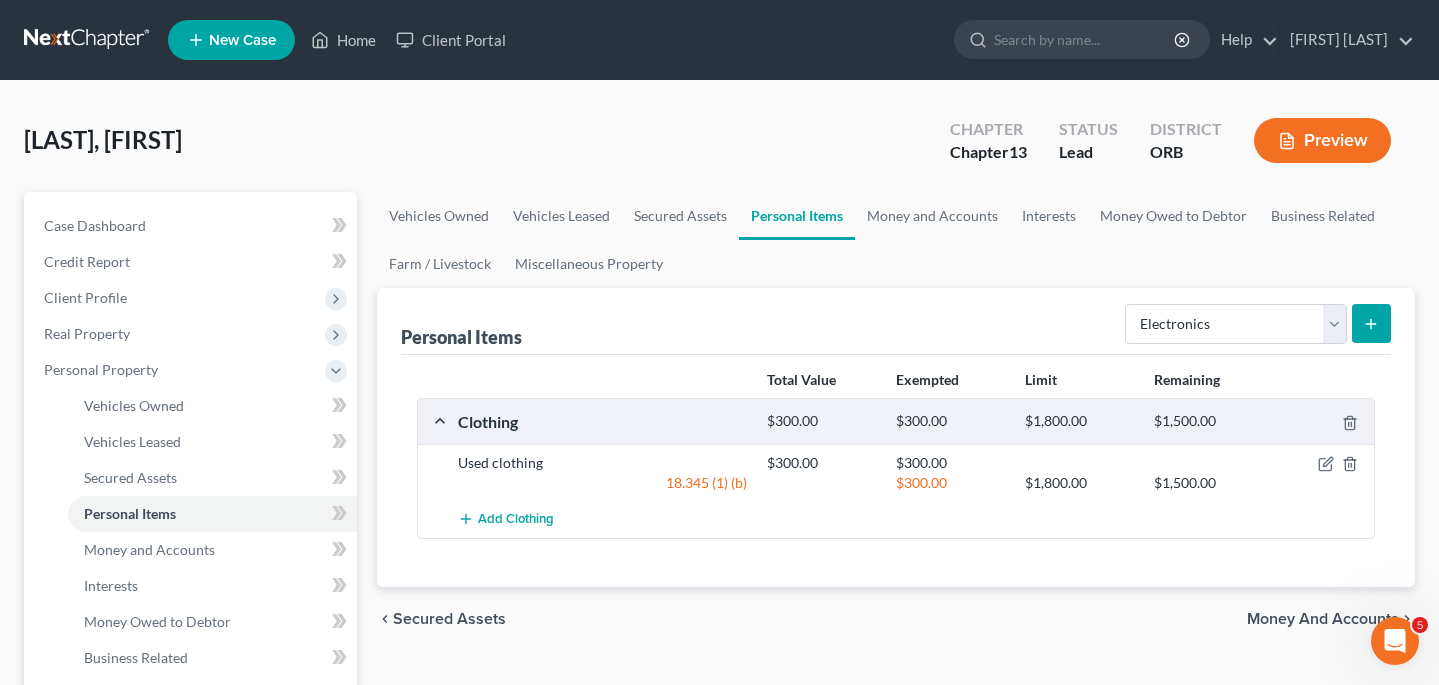 click 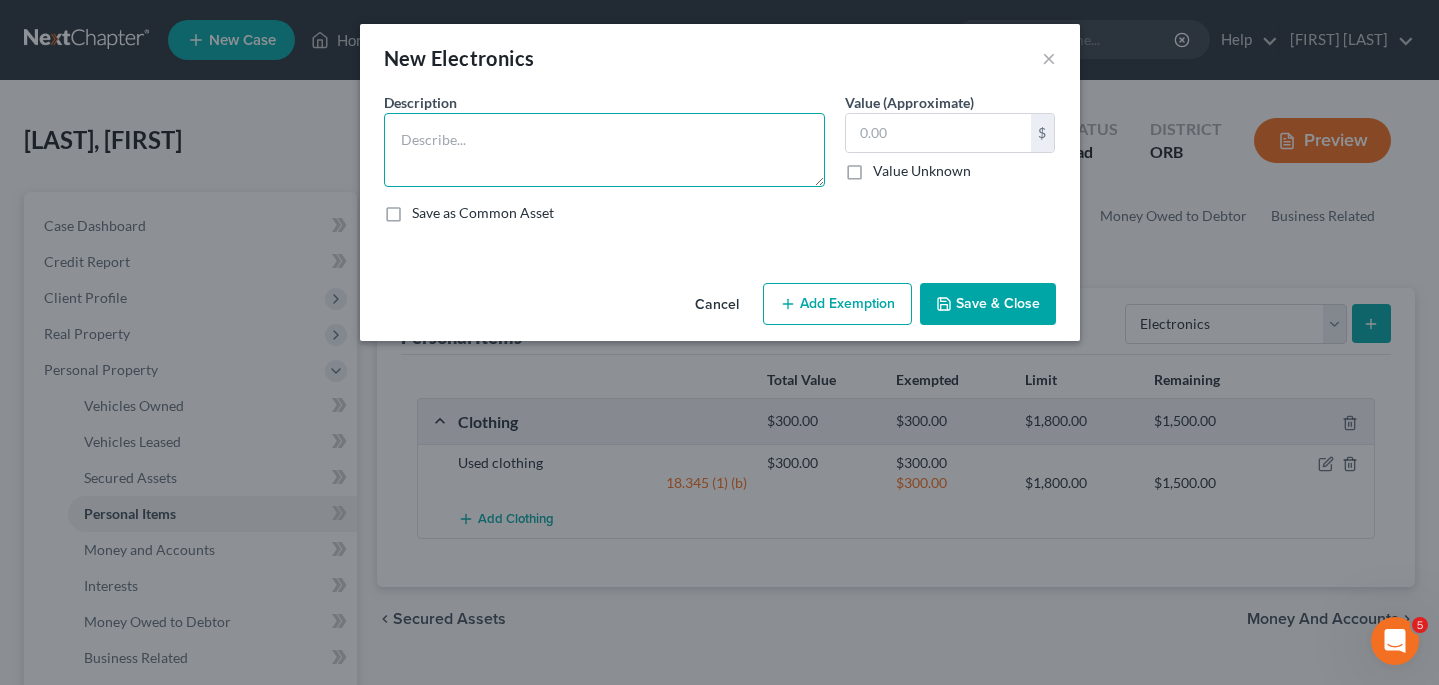 click at bounding box center [604, 150] 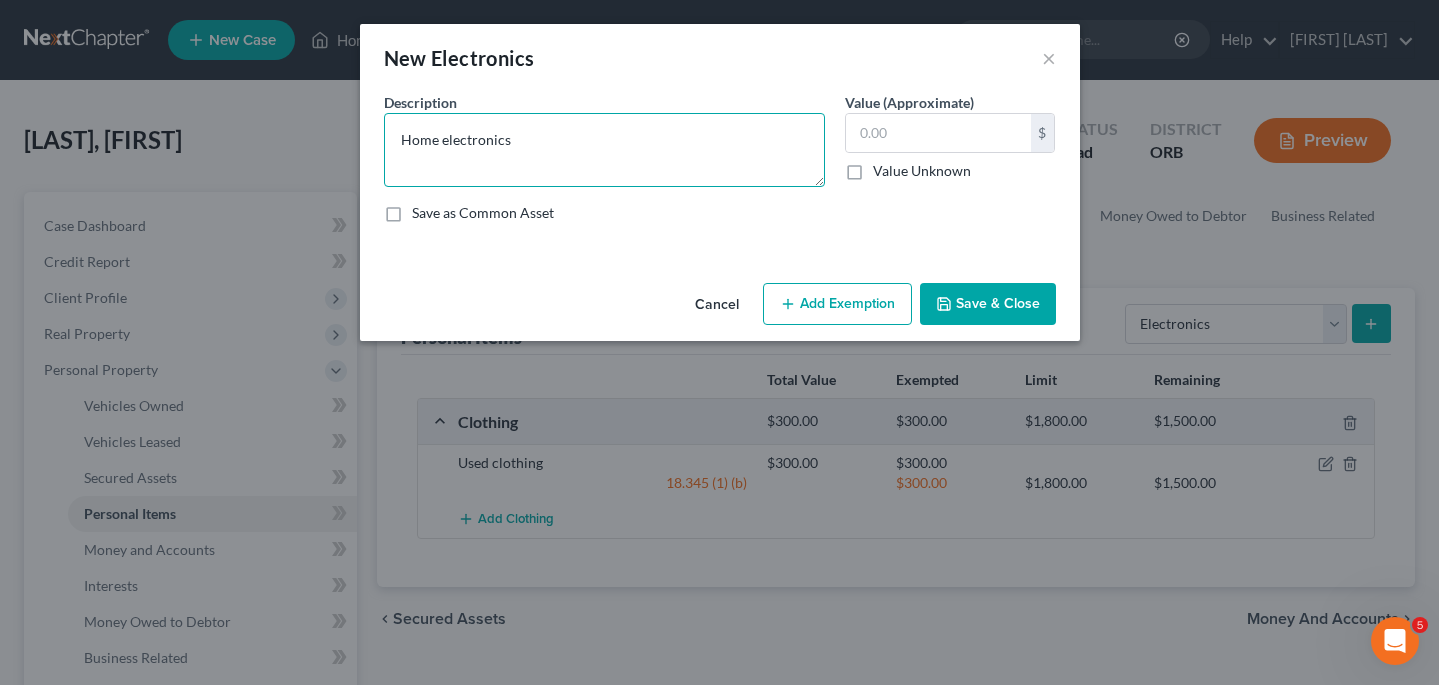 type on "Home electronics" 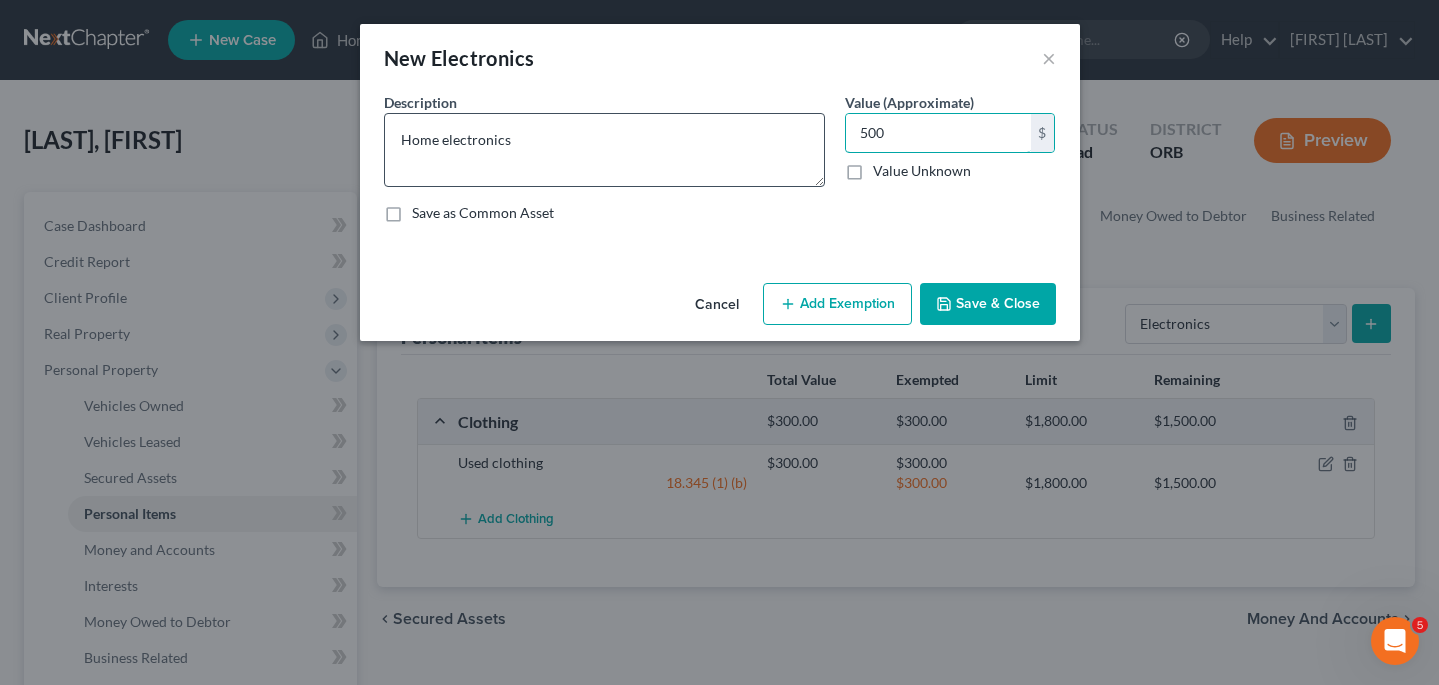 type on "500" 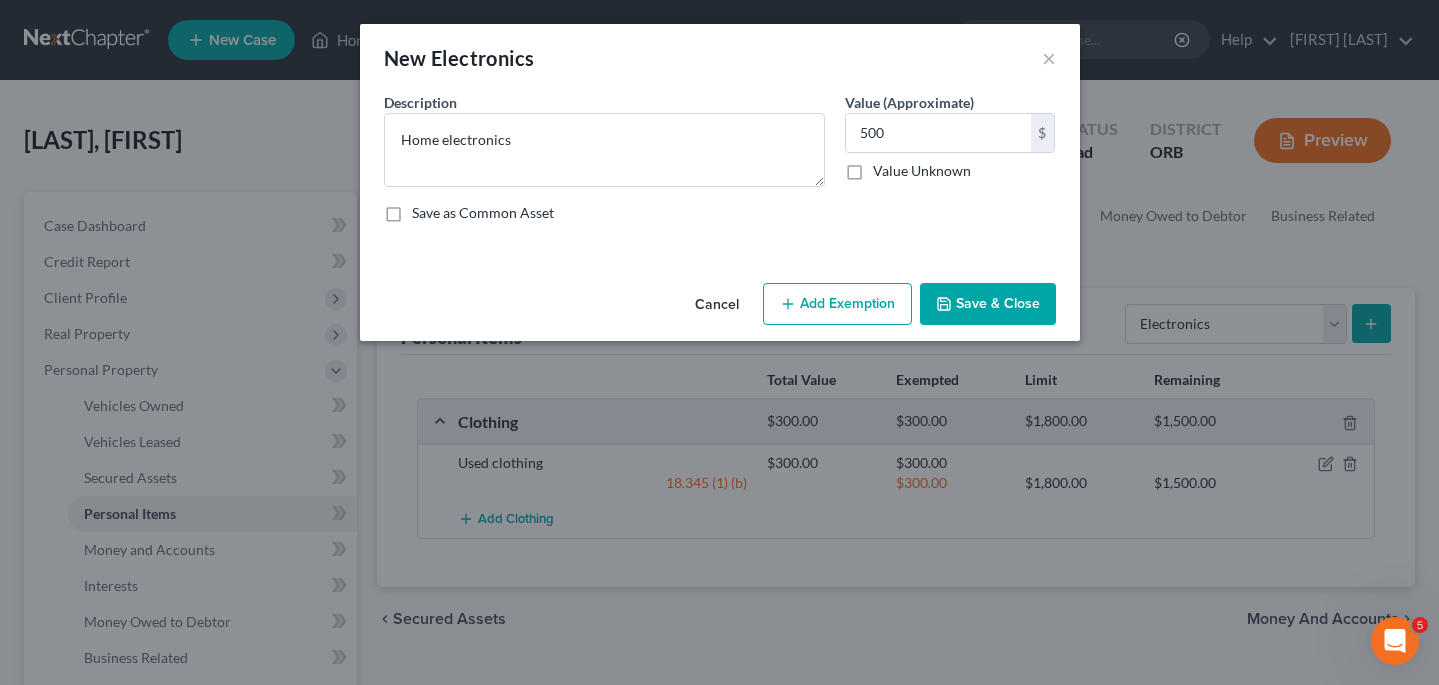 click on "Add Exemption" at bounding box center (837, 304) 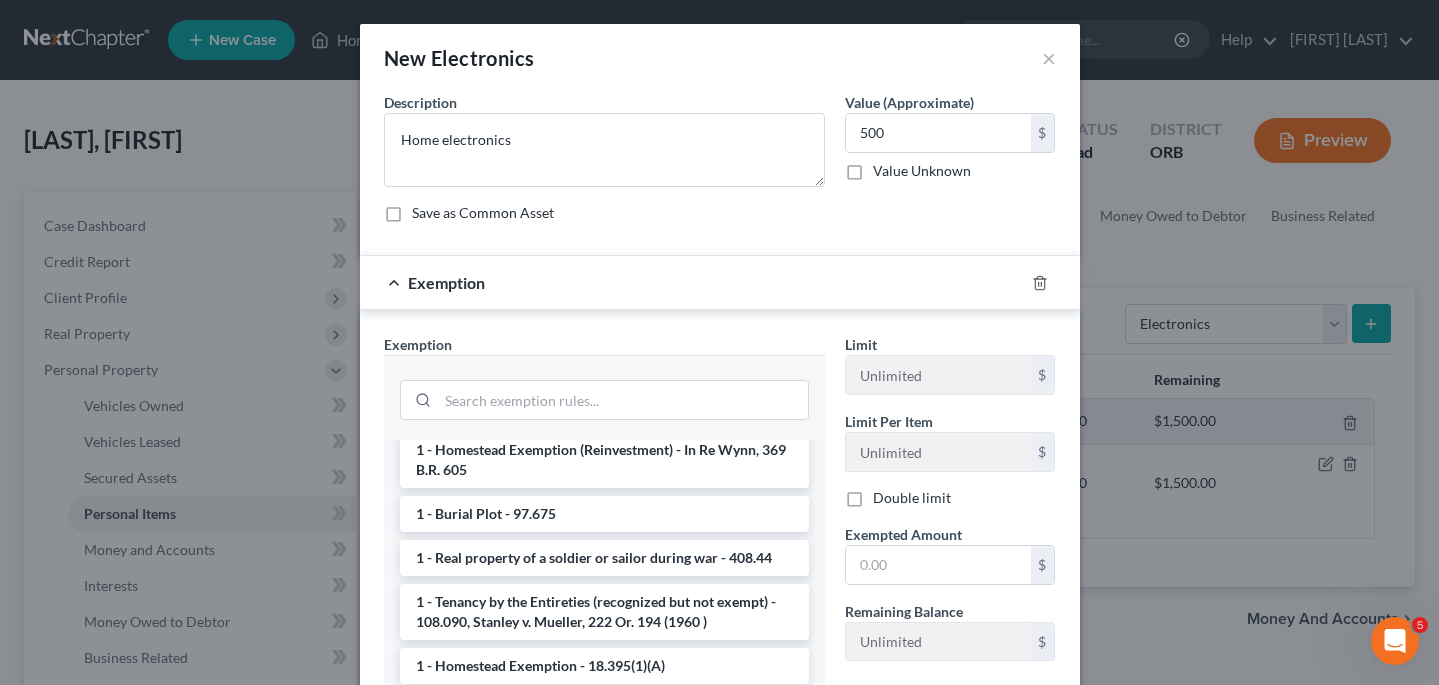 scroll, scrollTop: 58, scrollLeft: 0, axis: vertical 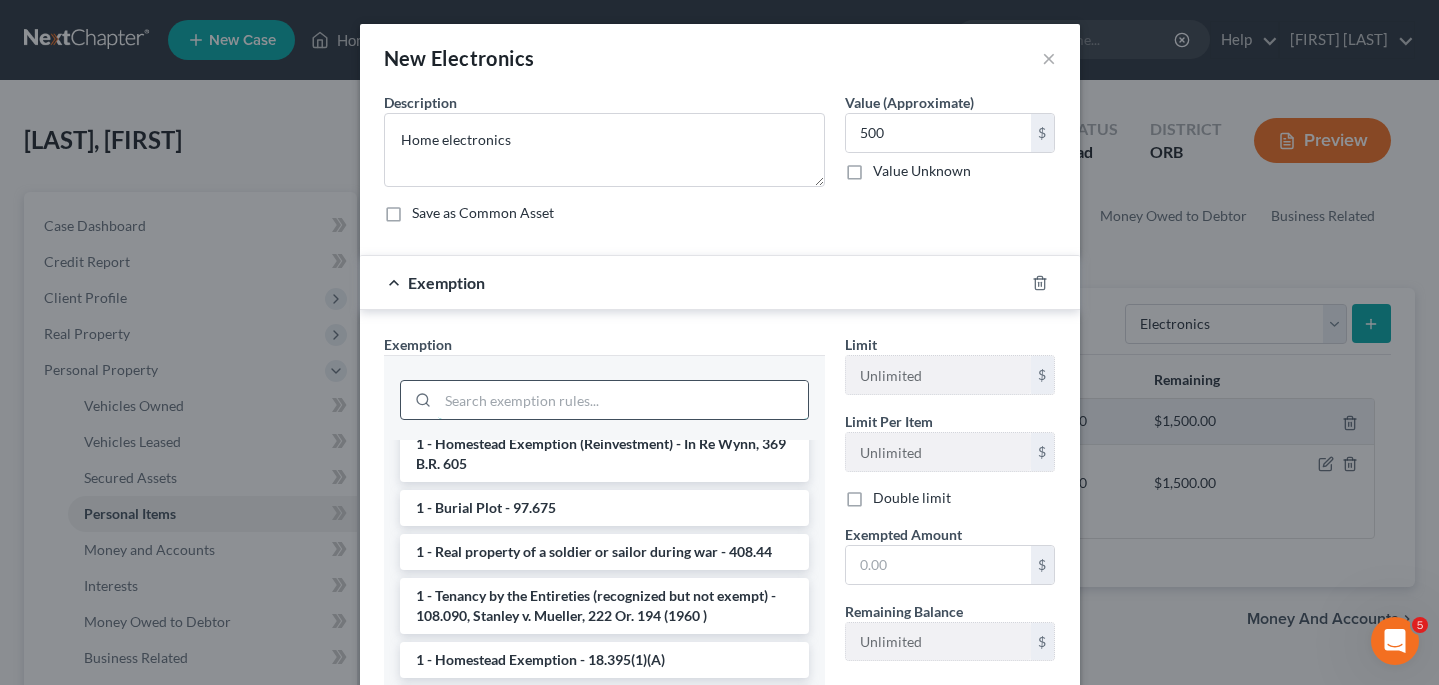 click at bounding box center (623, 400) 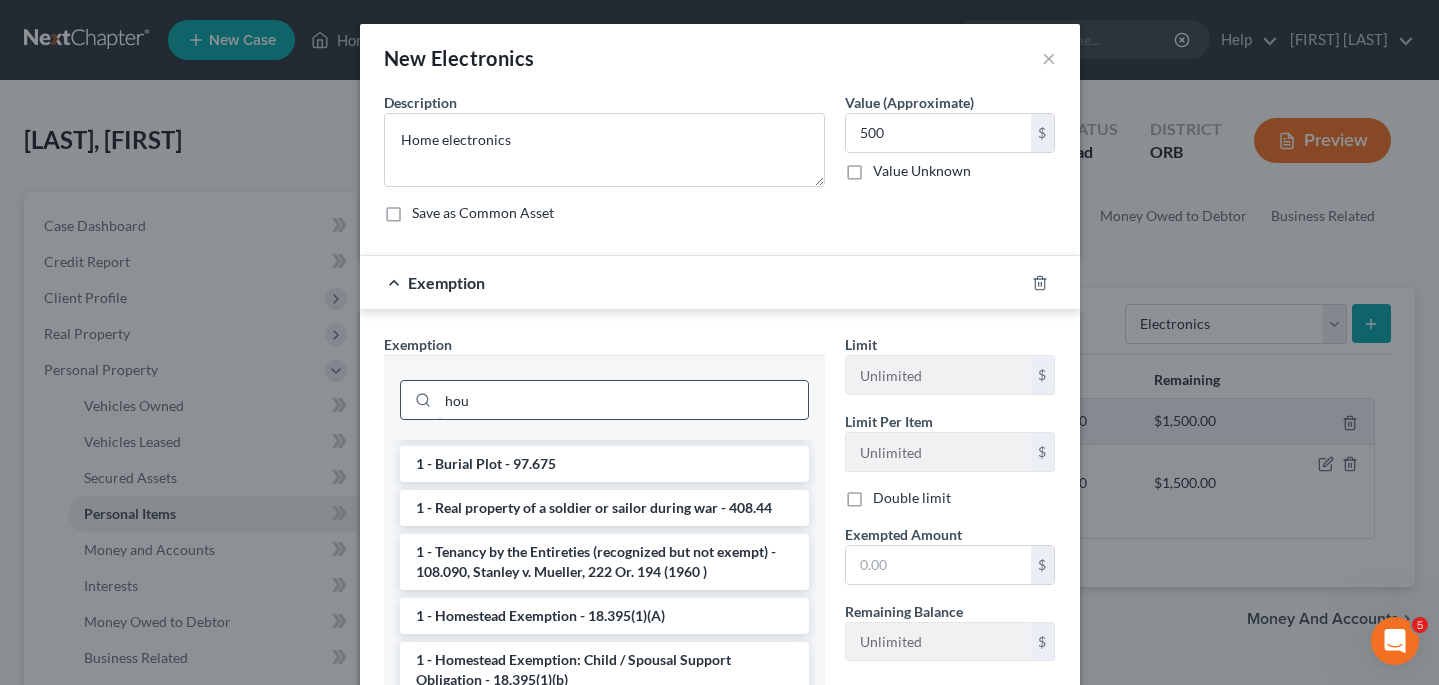 scroll, scrollTop: 0, scrollLeft: 0, axis: both 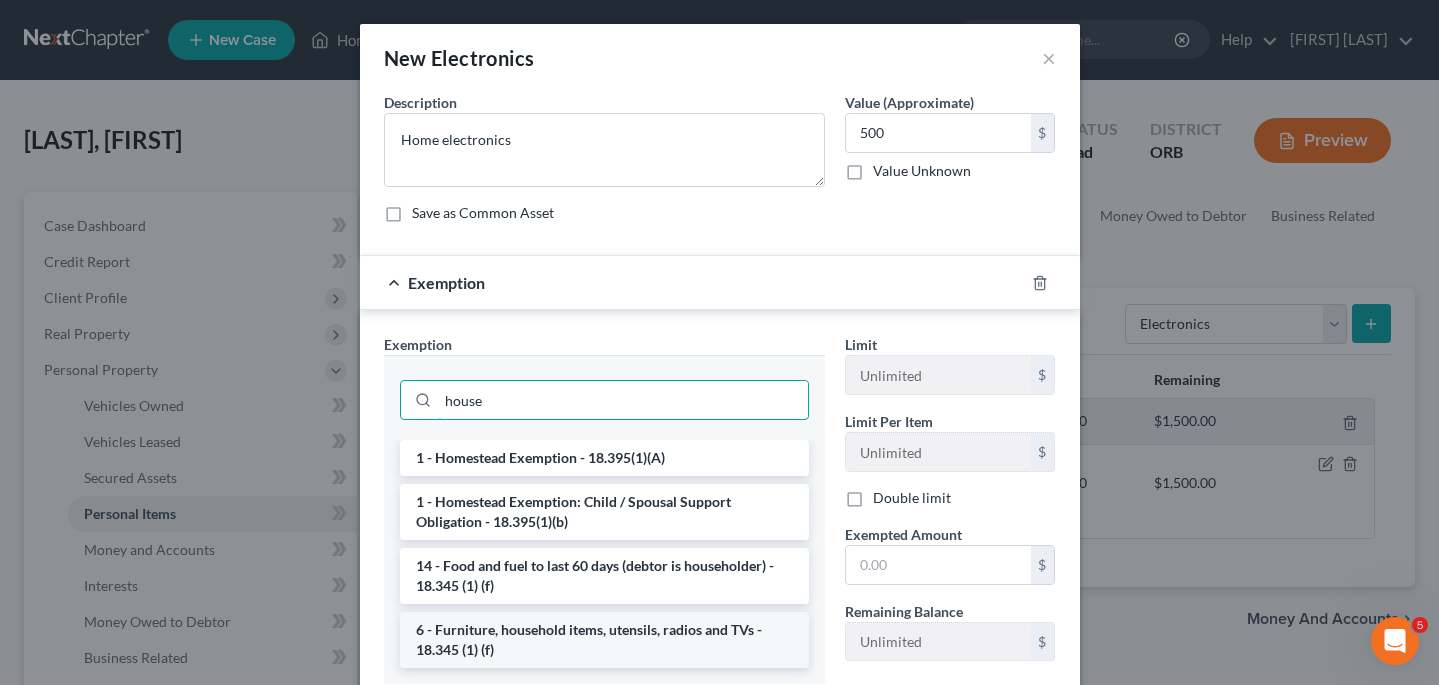 type on "house" 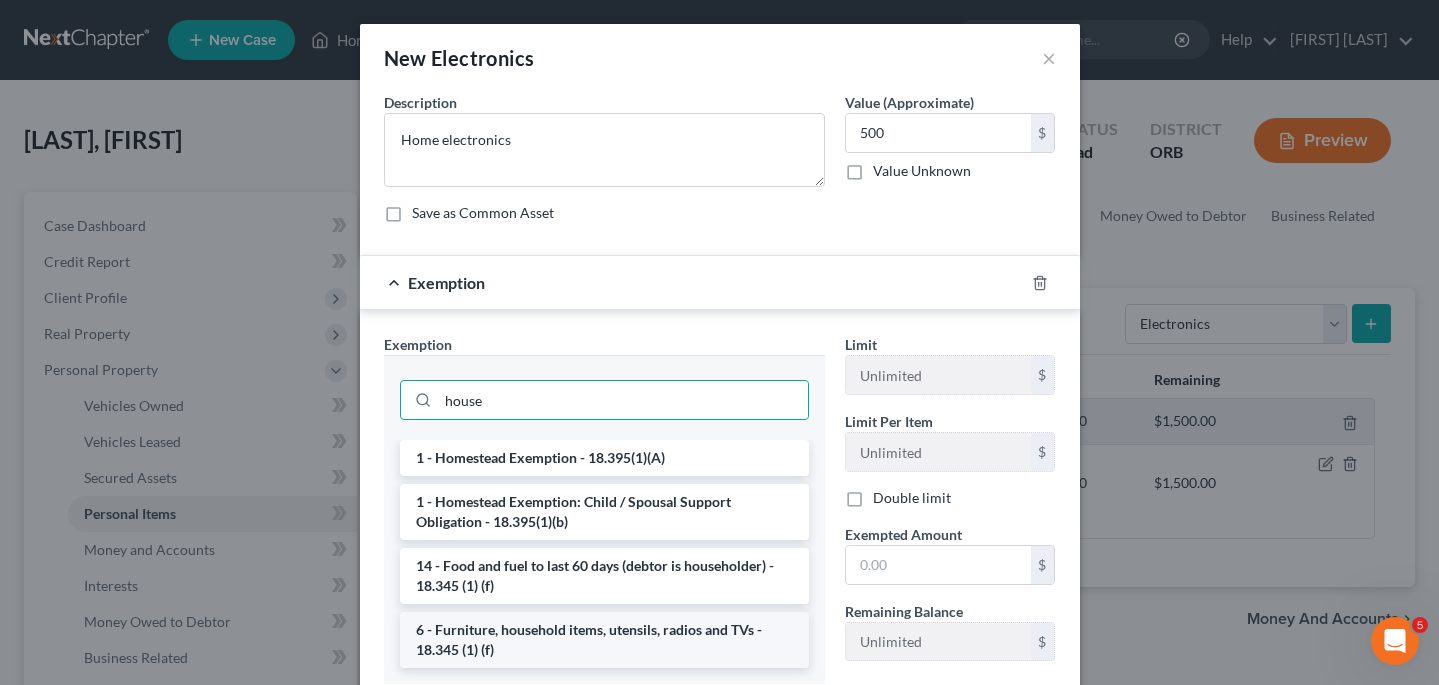 click on "6 - Furniture, household items, utensils, radios and  TVs - 18.345 (1) (f)" at bounding box center [604, 640] 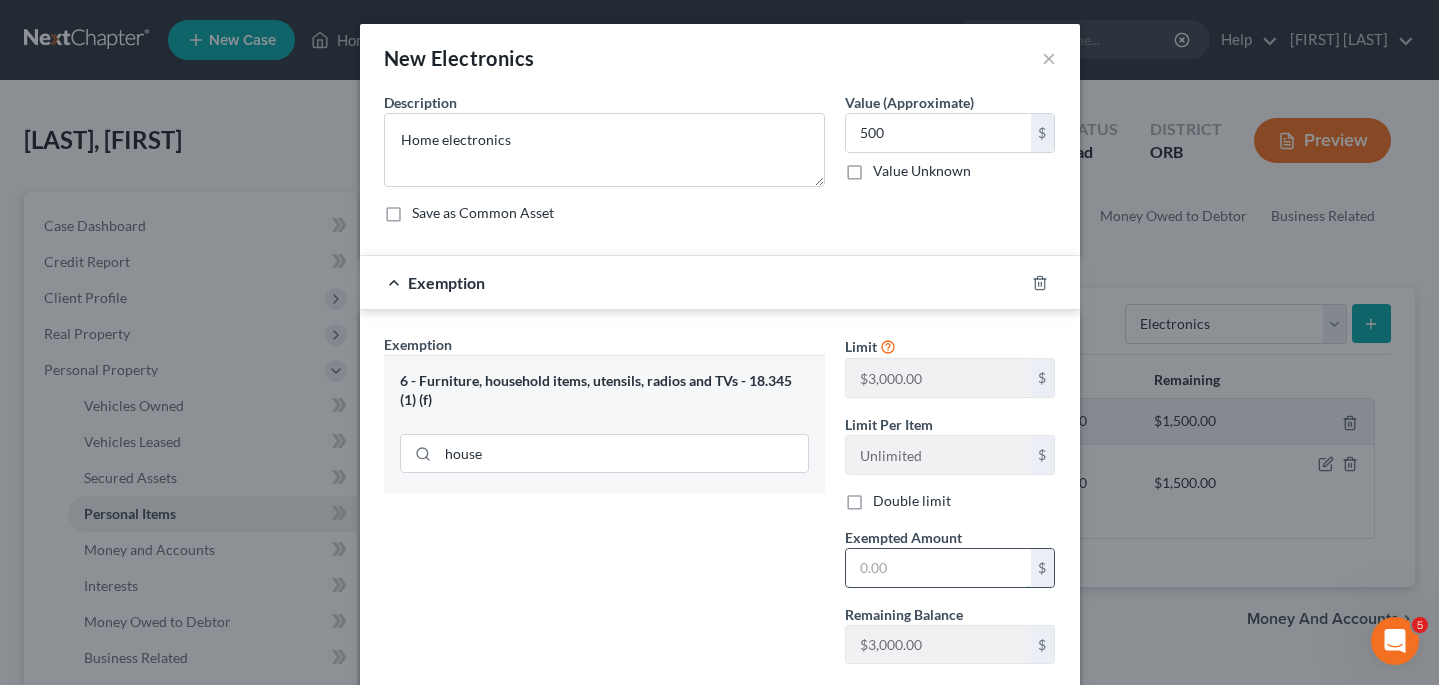click at bounding box center (938, 568) 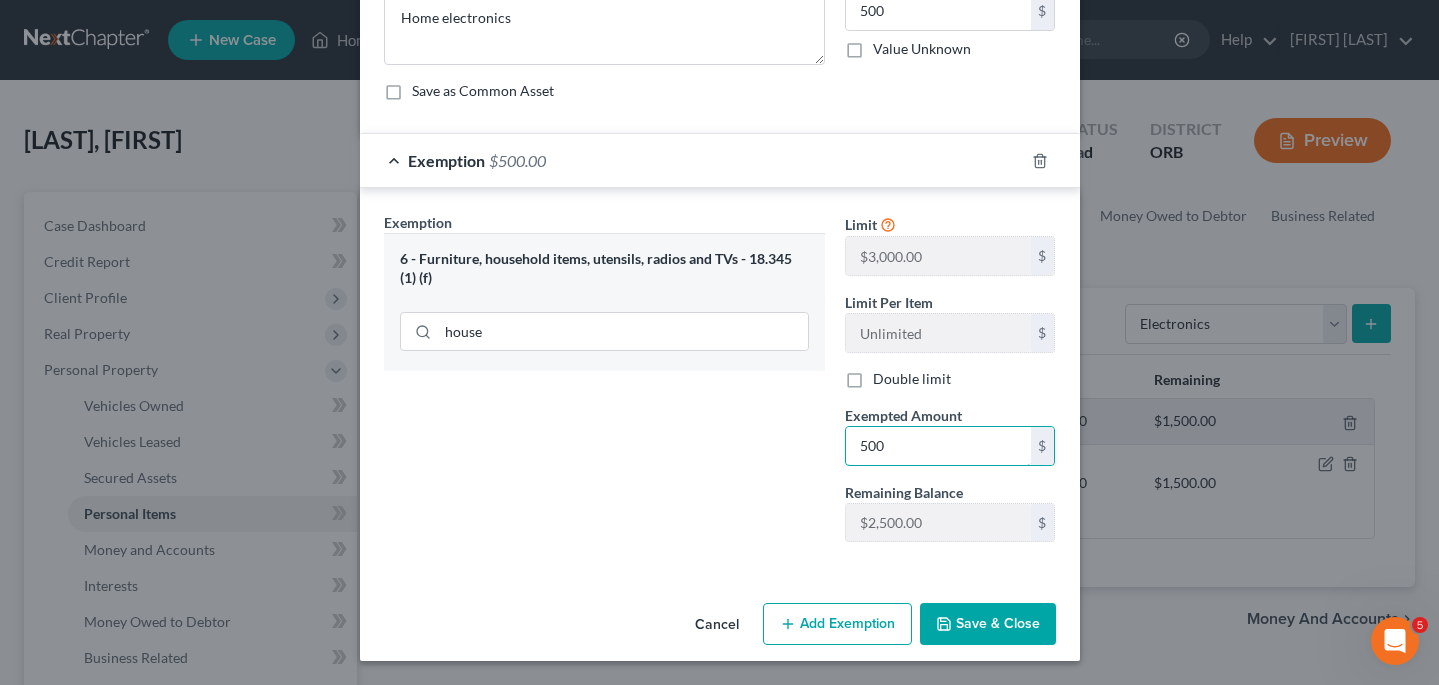 scroll, scrollTop: 122, scrollLeft: 0, axis: vertical 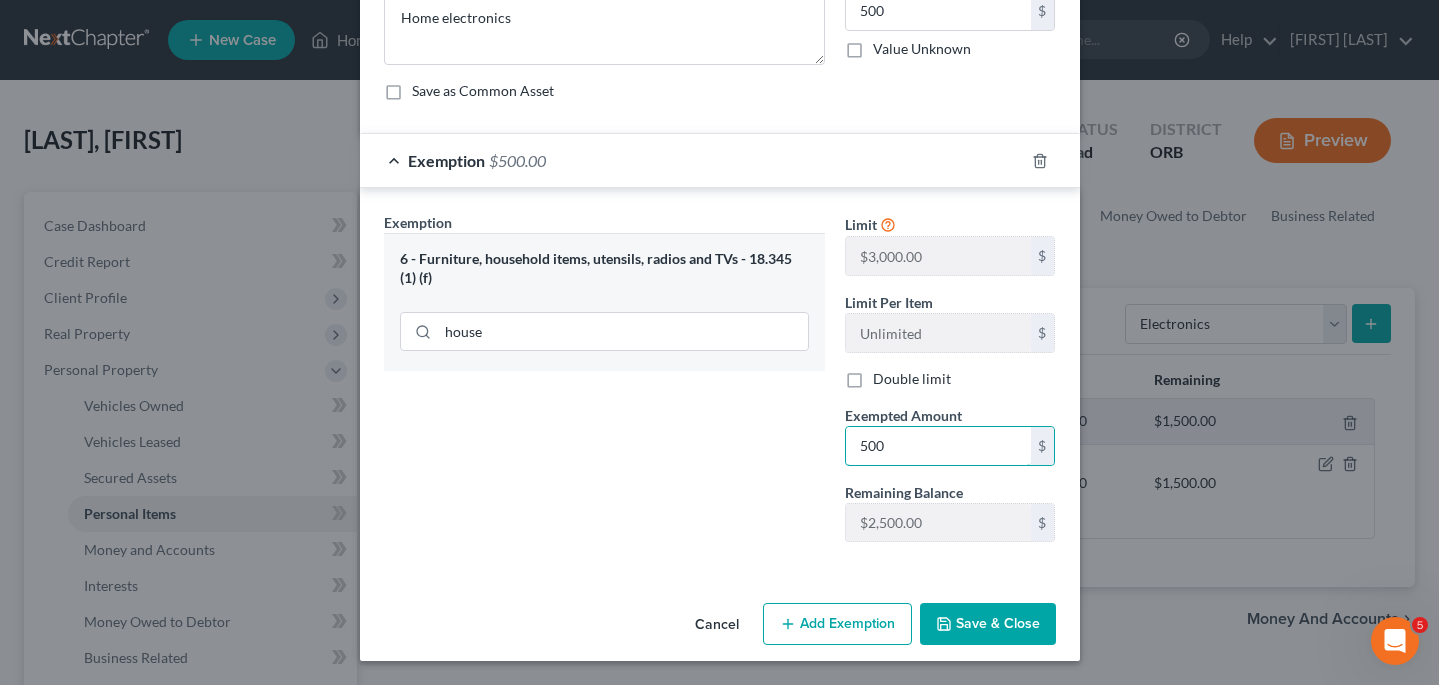 type on "500" 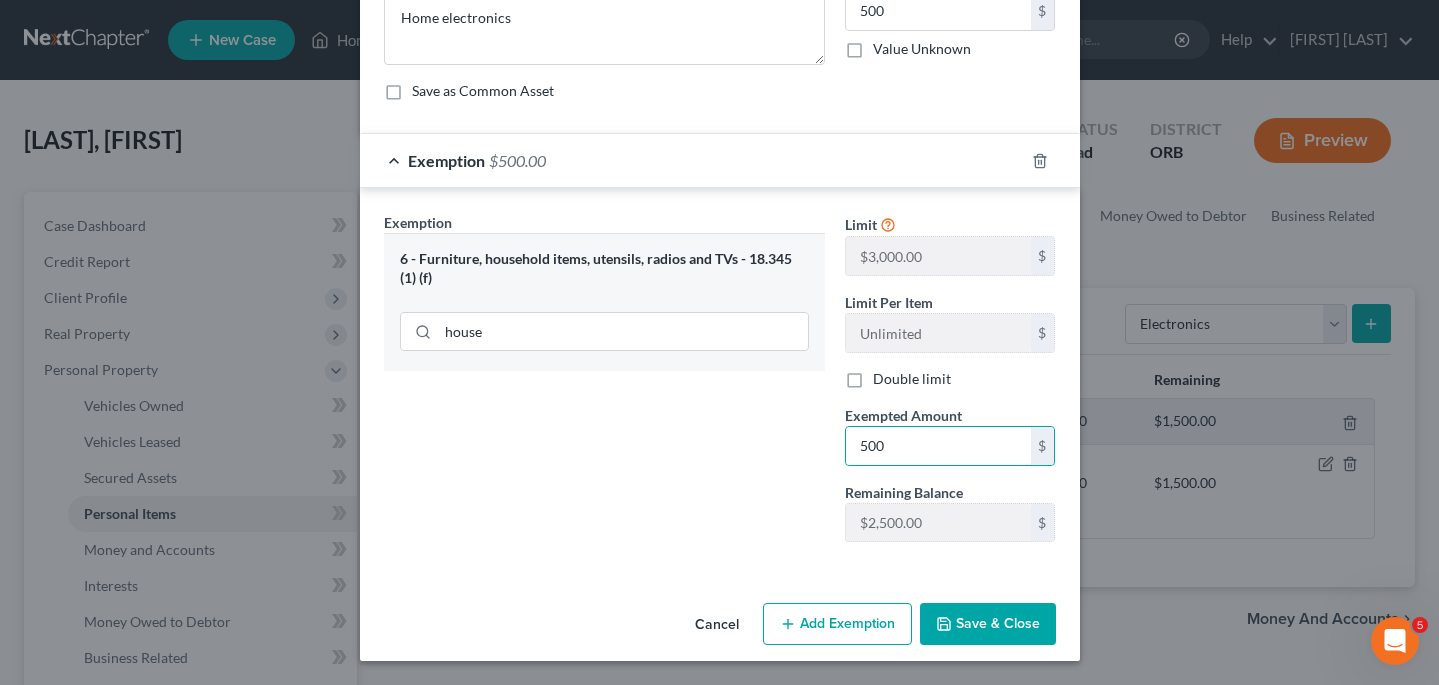 click on "Save & Close" at bounding box center (988, 624) 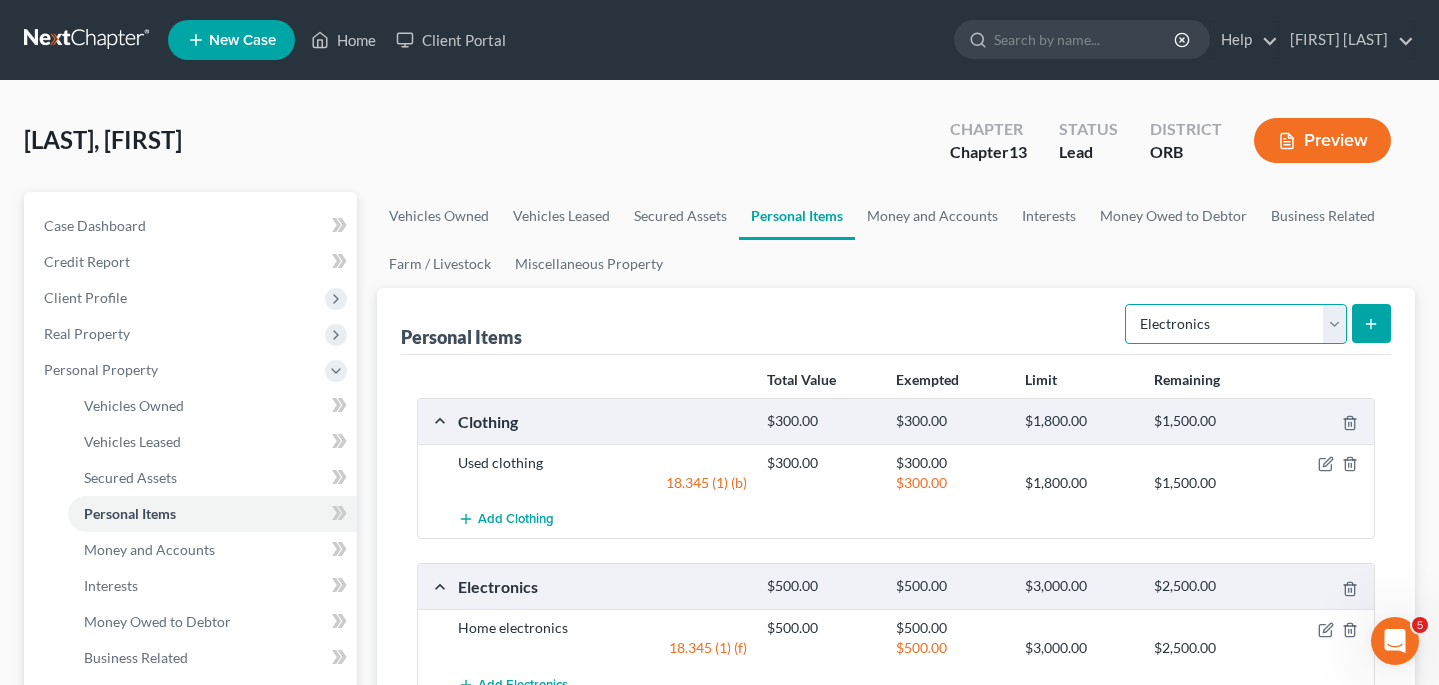 select on "household_goods" 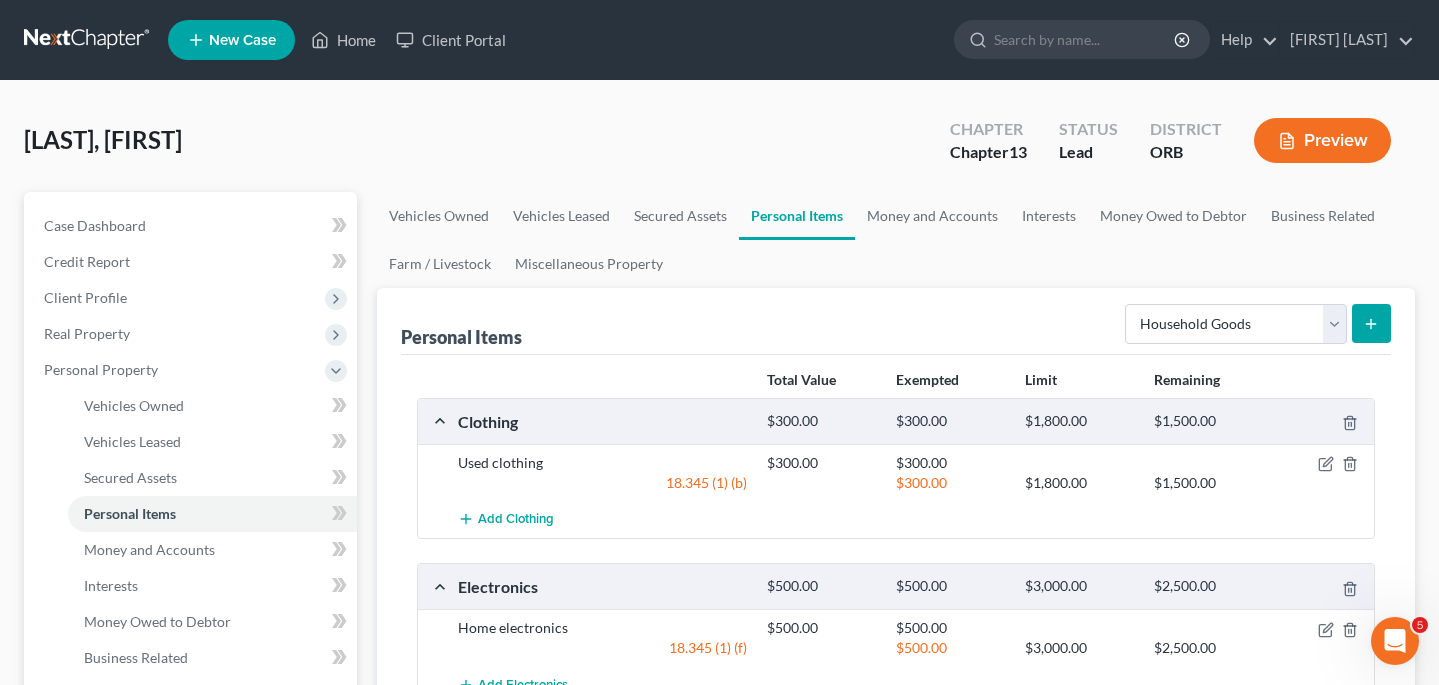 click 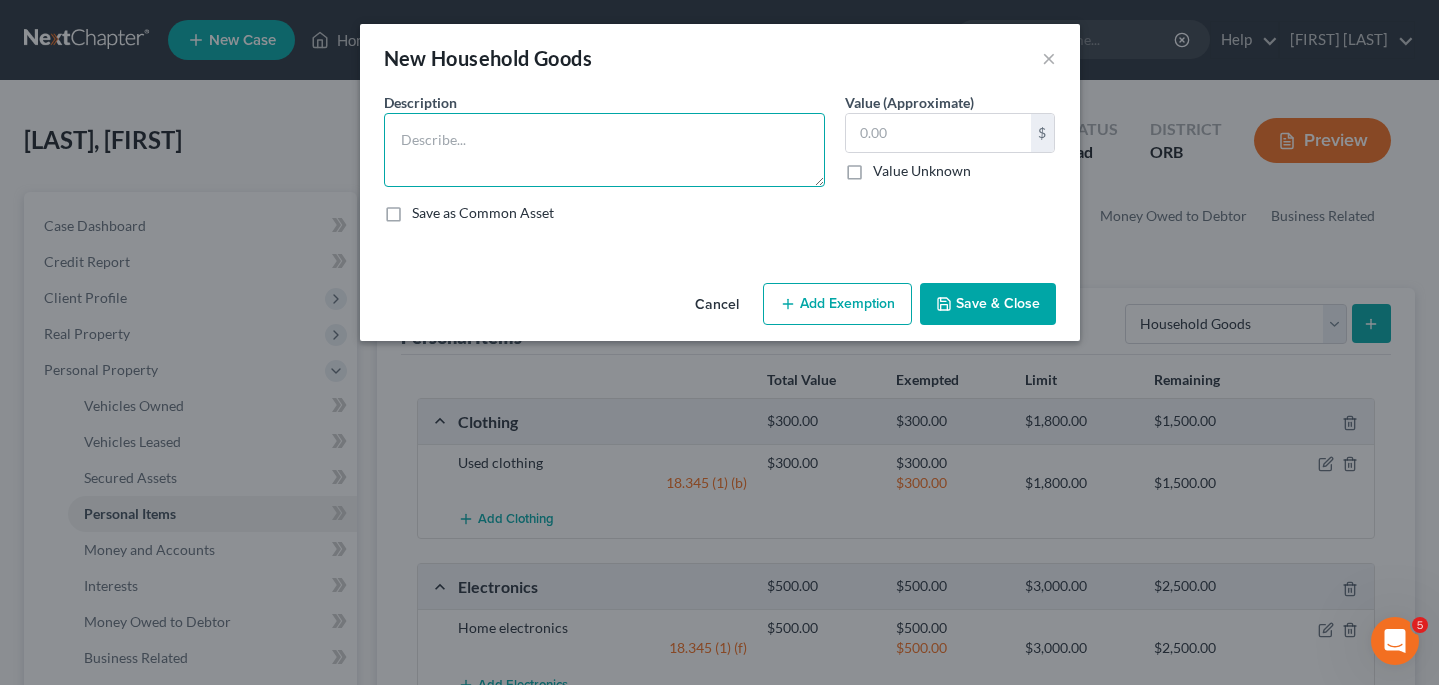 click at bounding box center [604, 150] 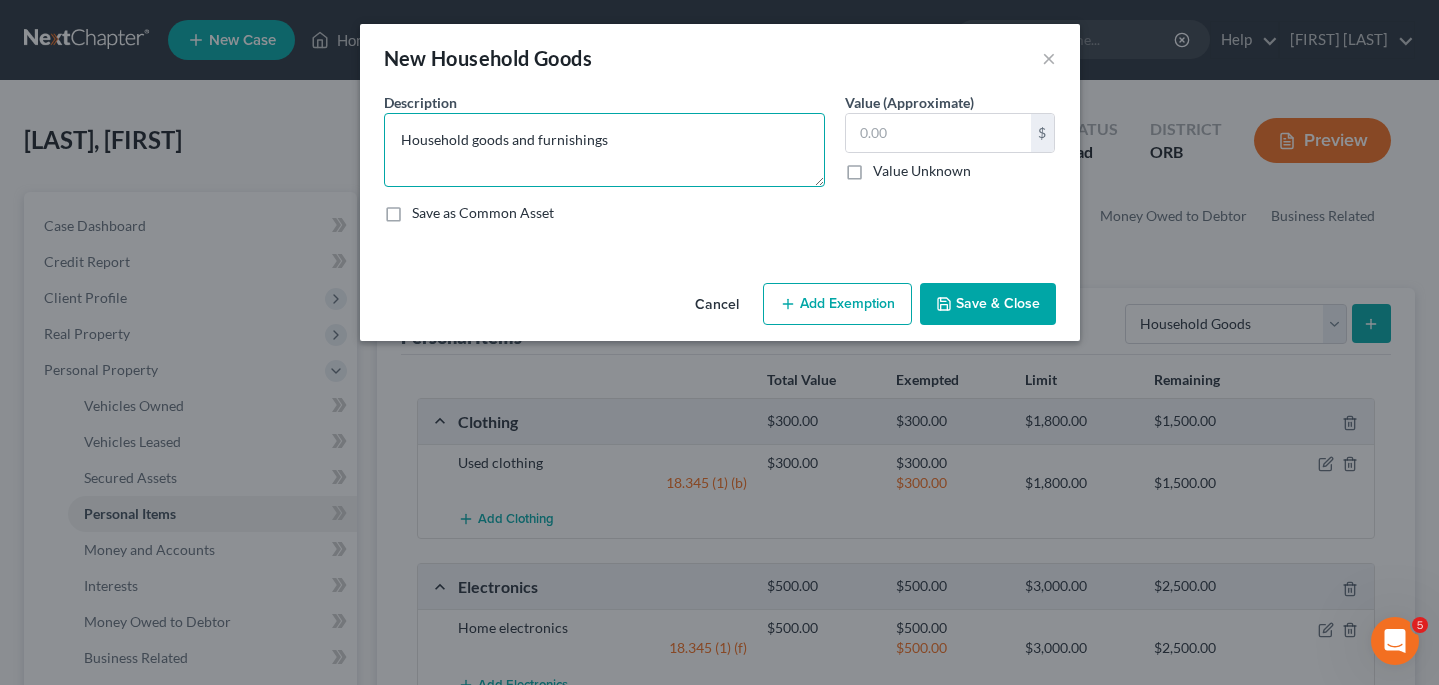 type on "Household goods and furnishings" 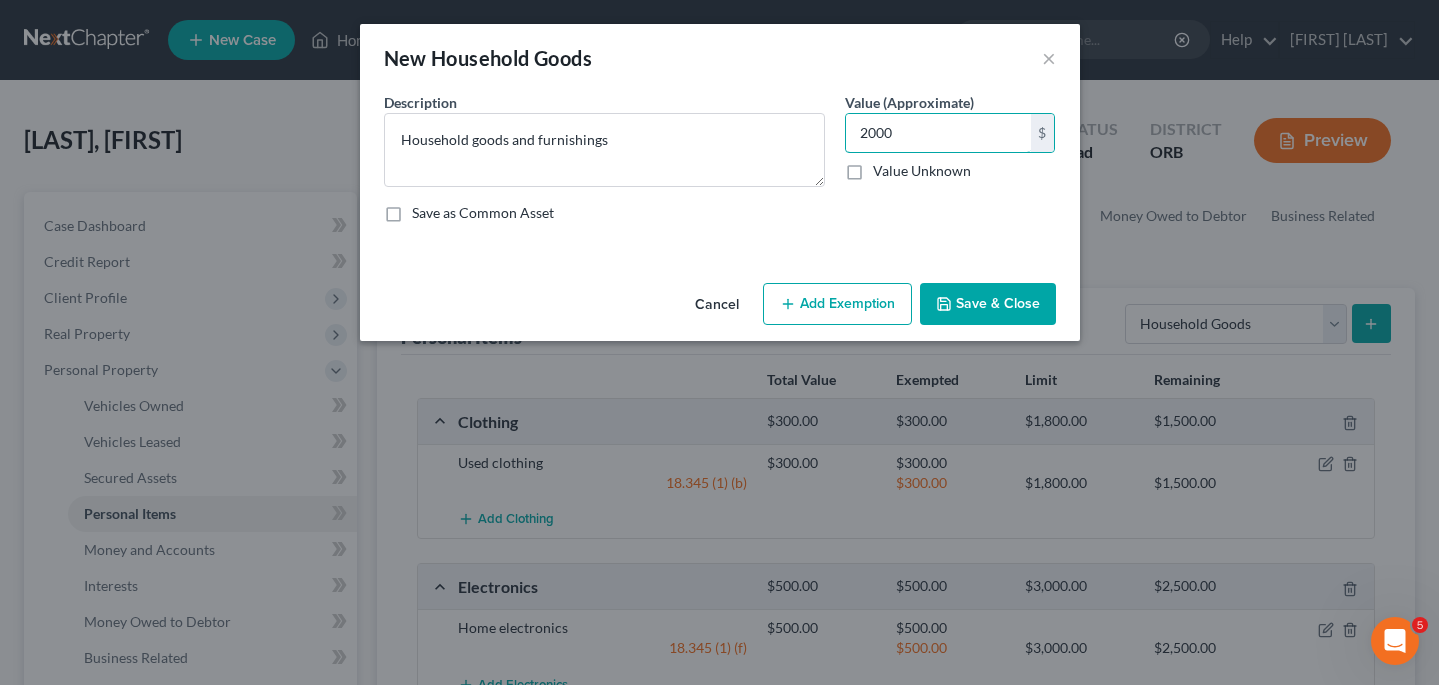 type on "2,000" 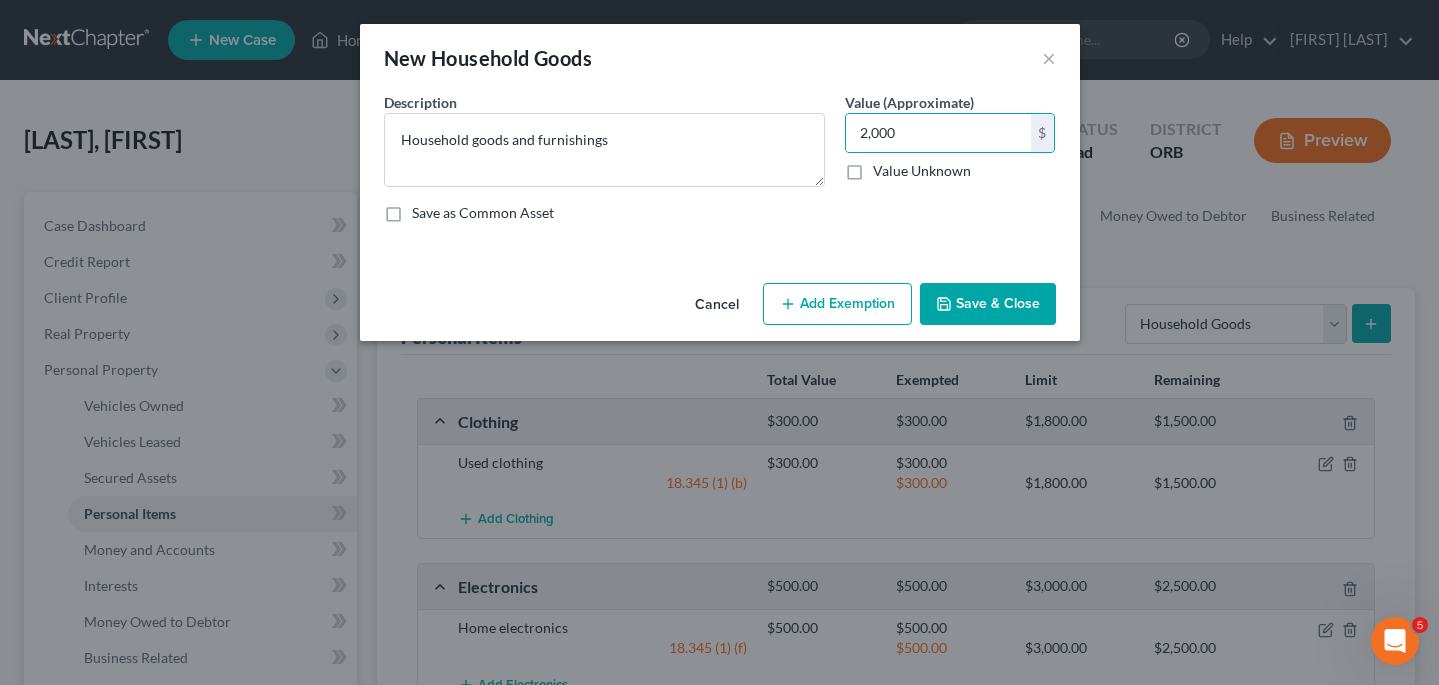 click on "Add Exemption" at bounding box center (837, 304) 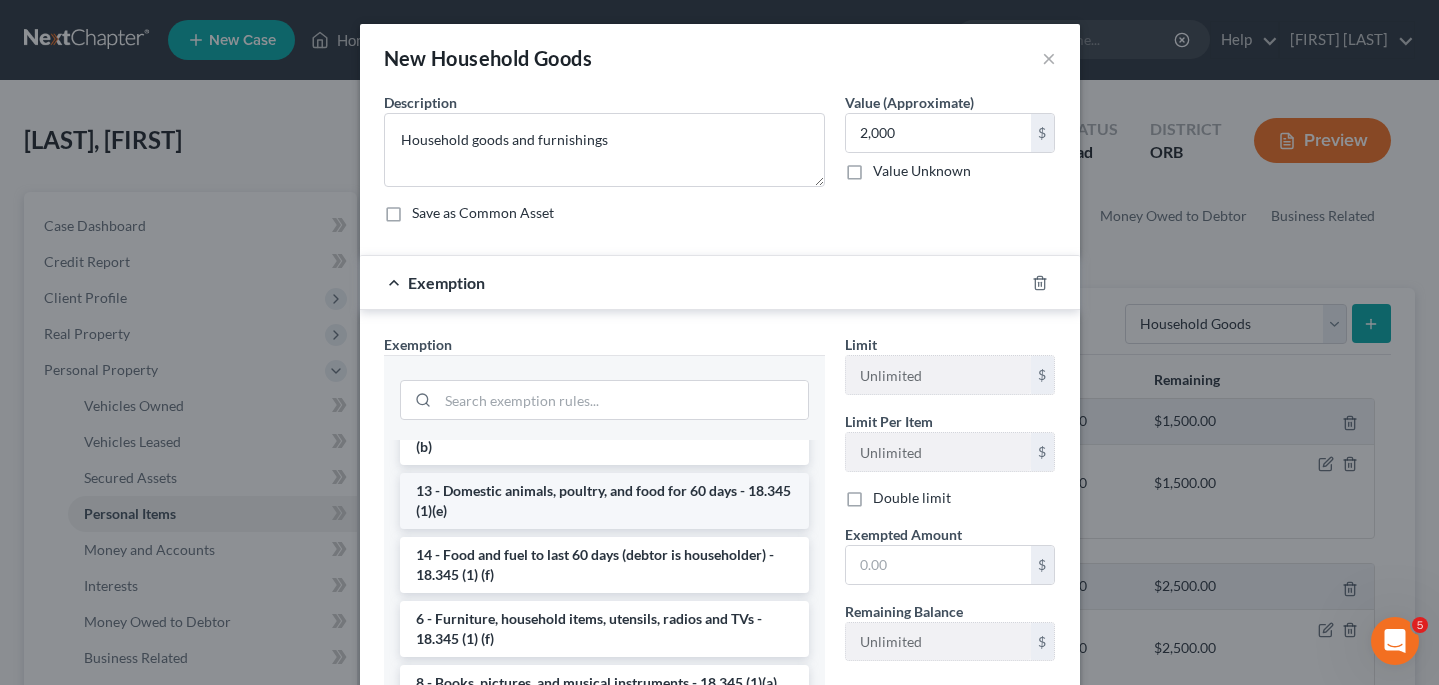 scroll, scrollTop: 118, scrollLeft: 0, axis: vertical 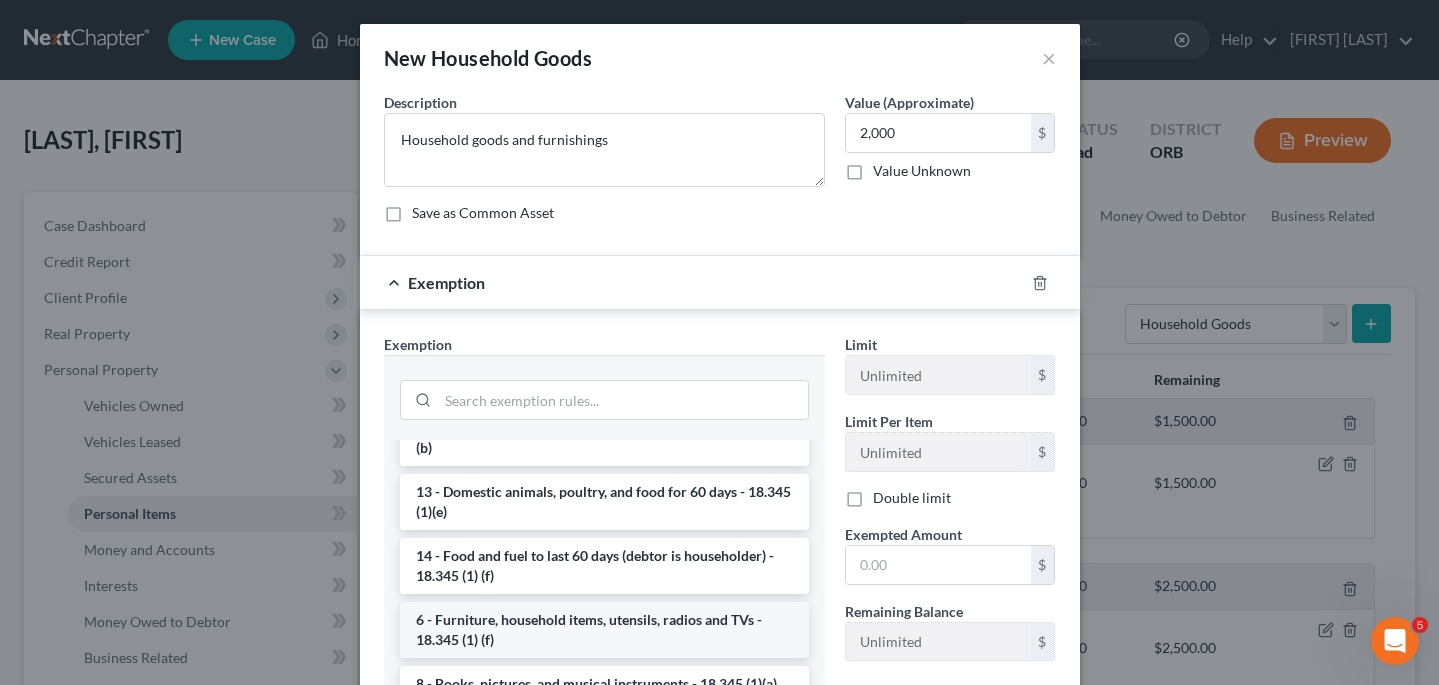 click on "6 - Furniture, household items, utensils, radios and  TVs - 18.345 (1) (f)" at bounding box center [604, 630] 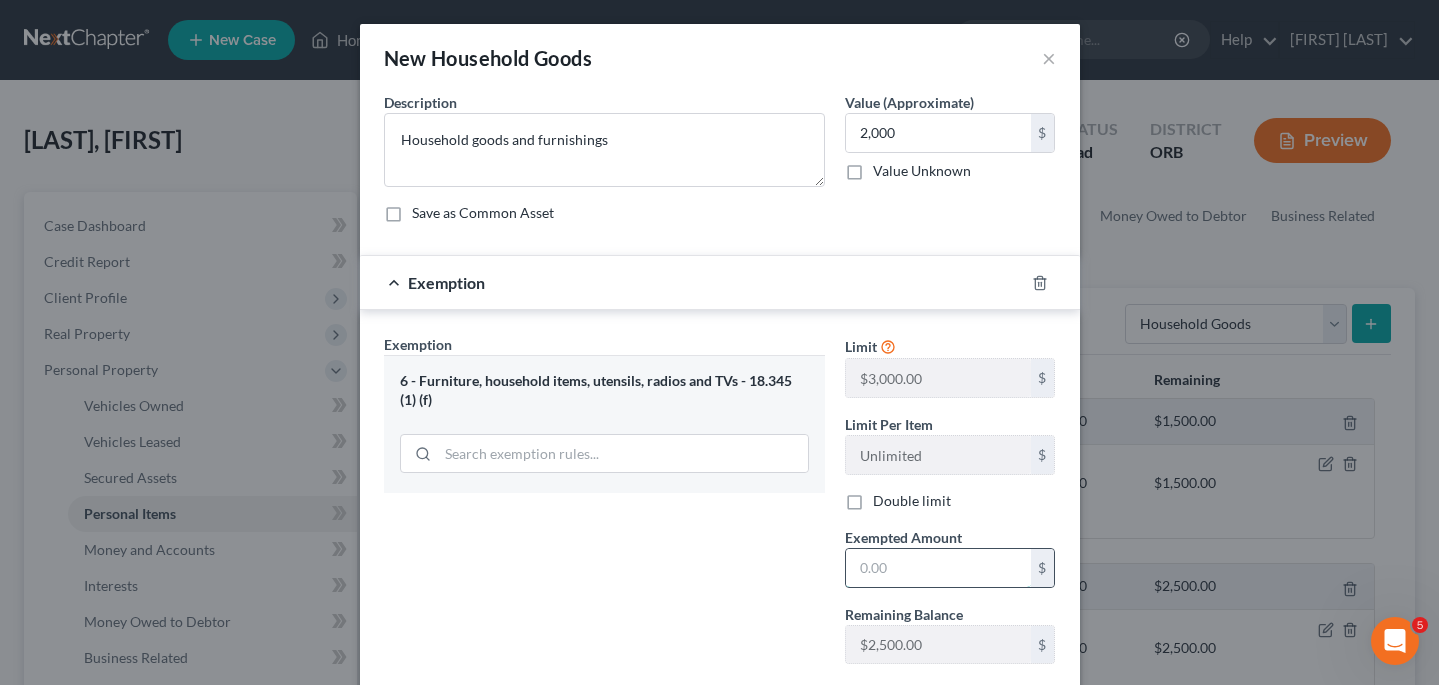 click at bounding box center [938, 568] 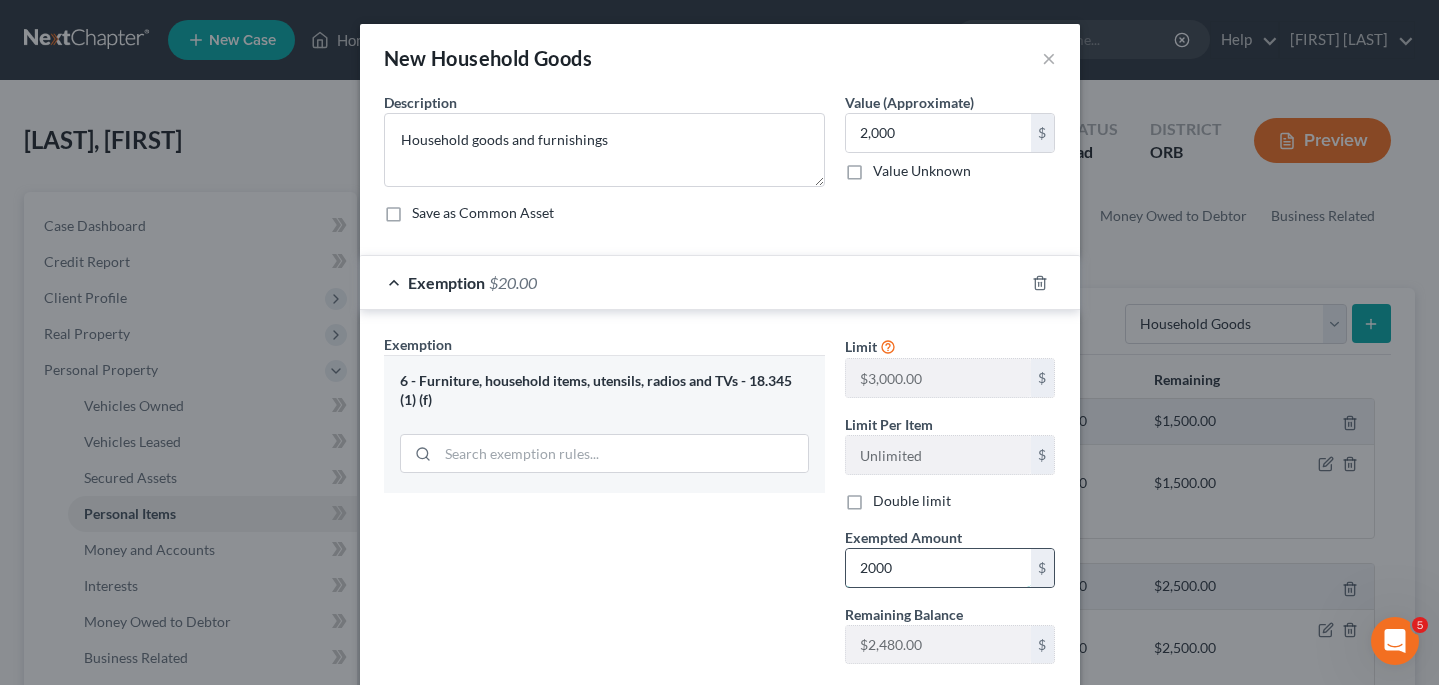 type on "2,000" 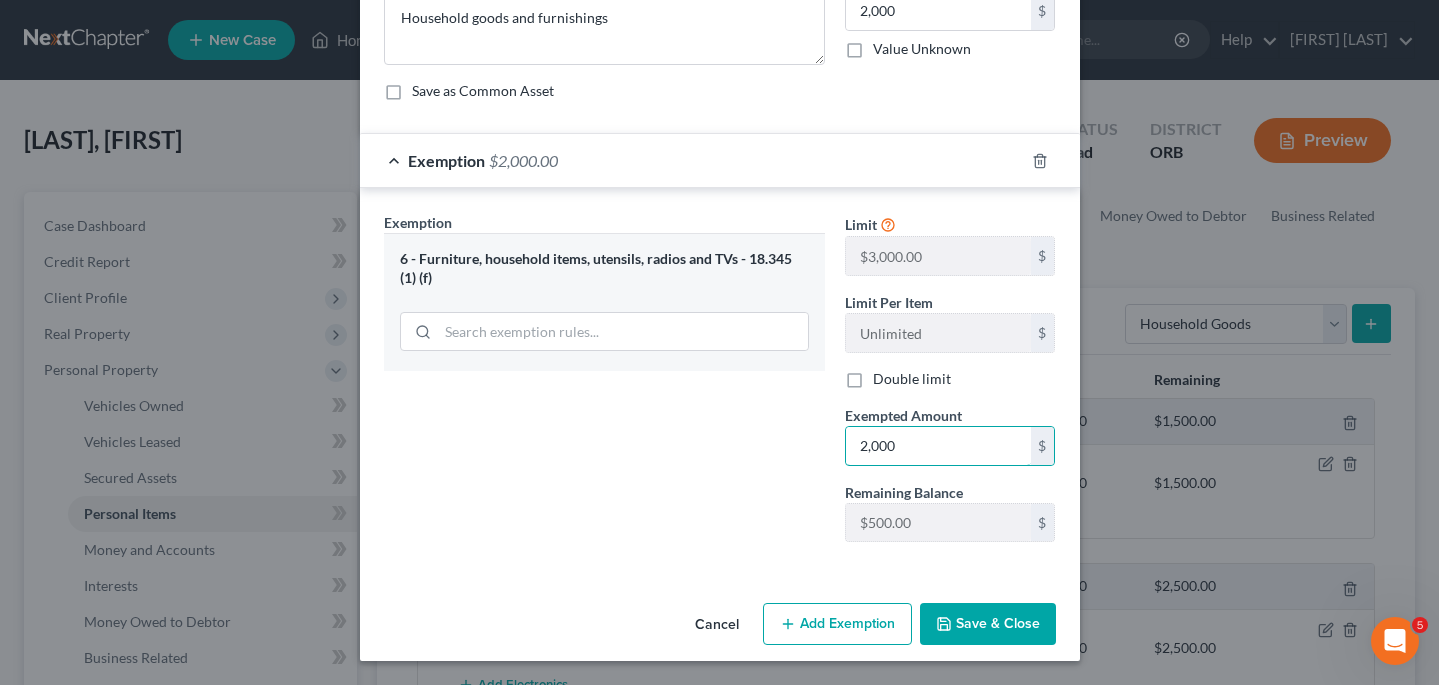 scroll, scrollTop: 122, scrollLeft: 0, axis: vertical 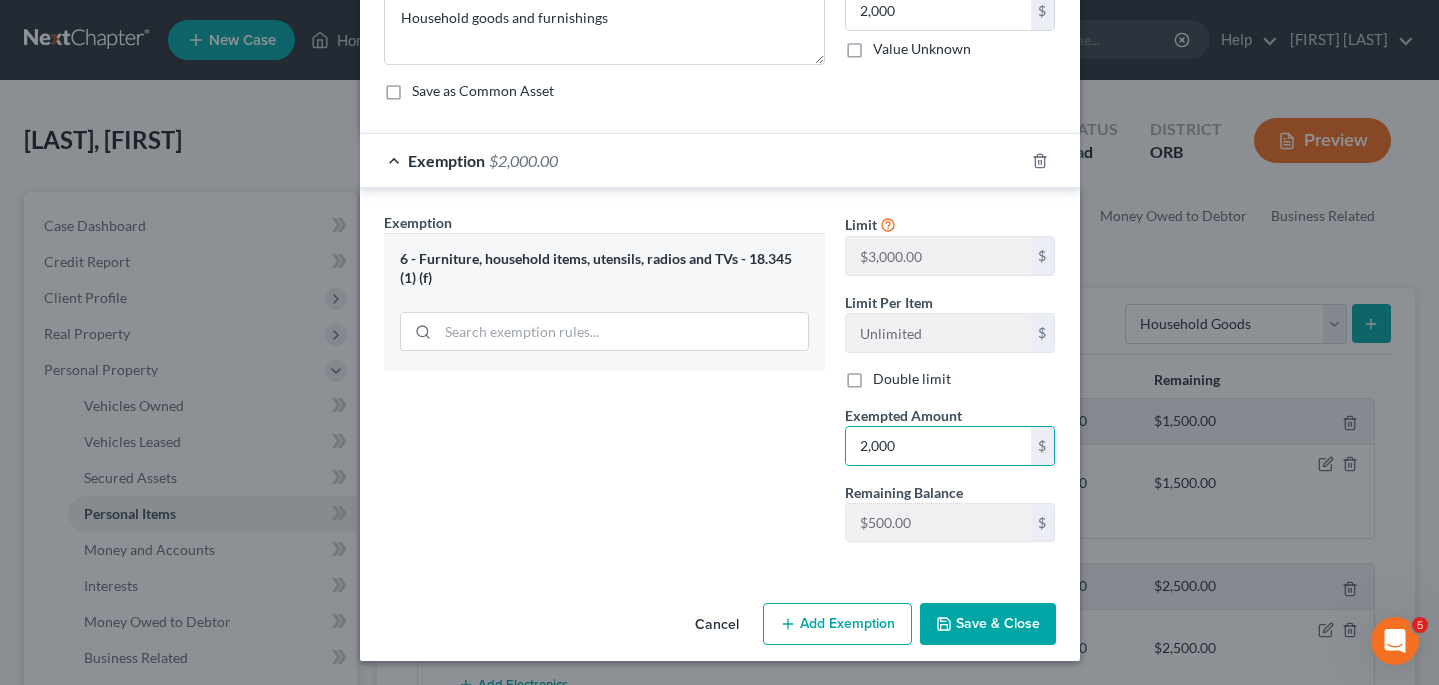 click on "Save & Close" at bounding box center (988, 624) 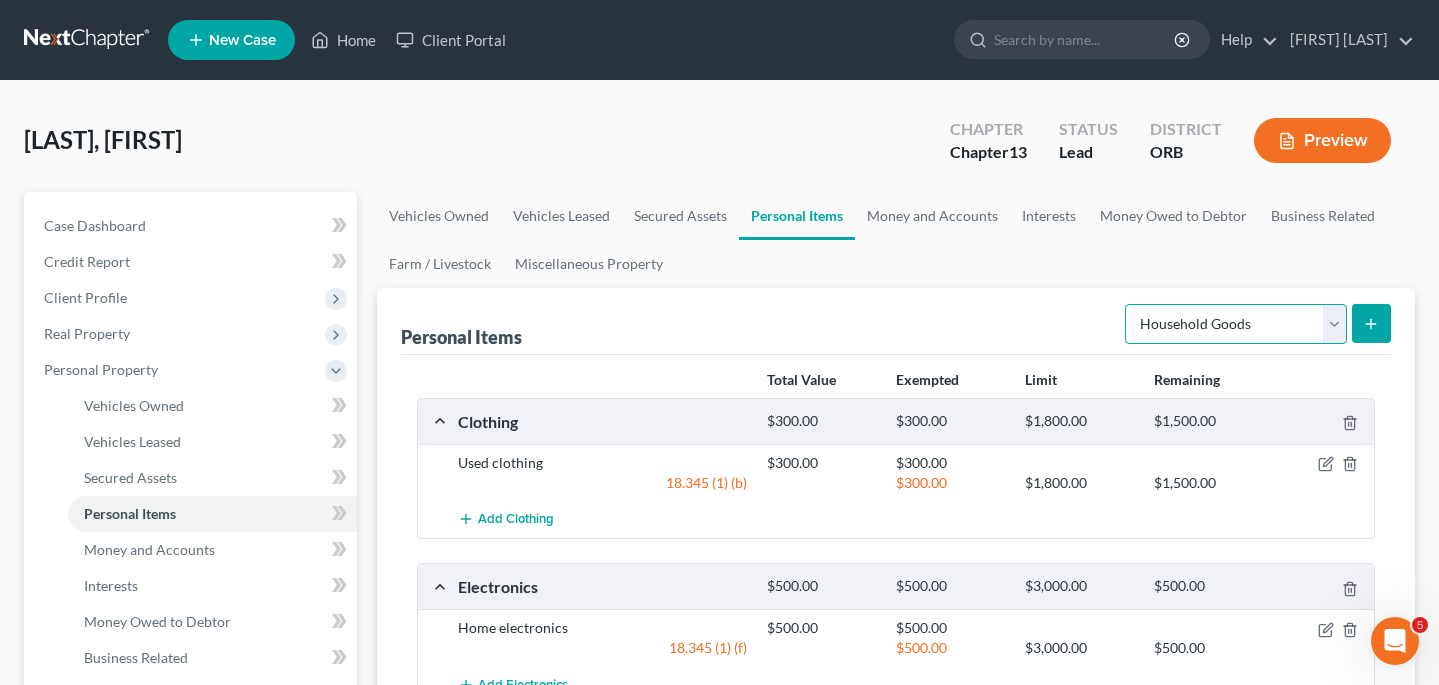 select on "jewelry" 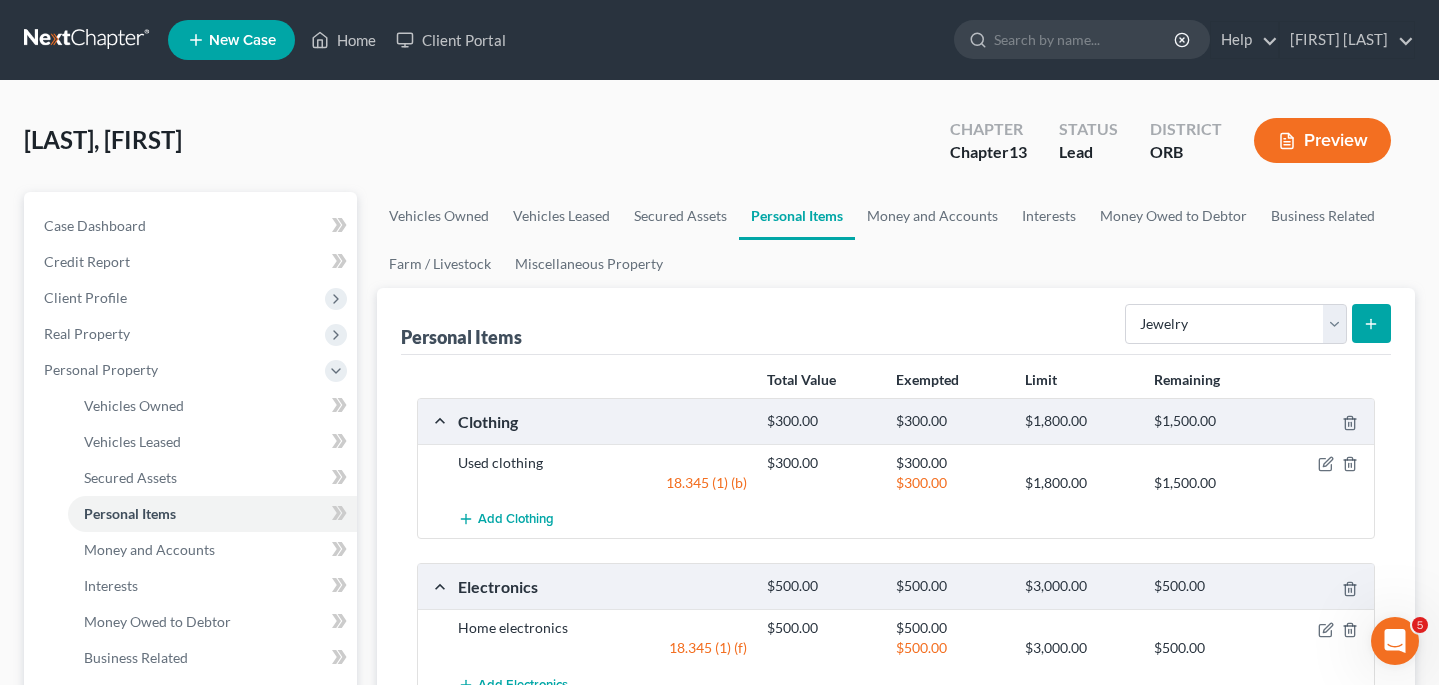 click 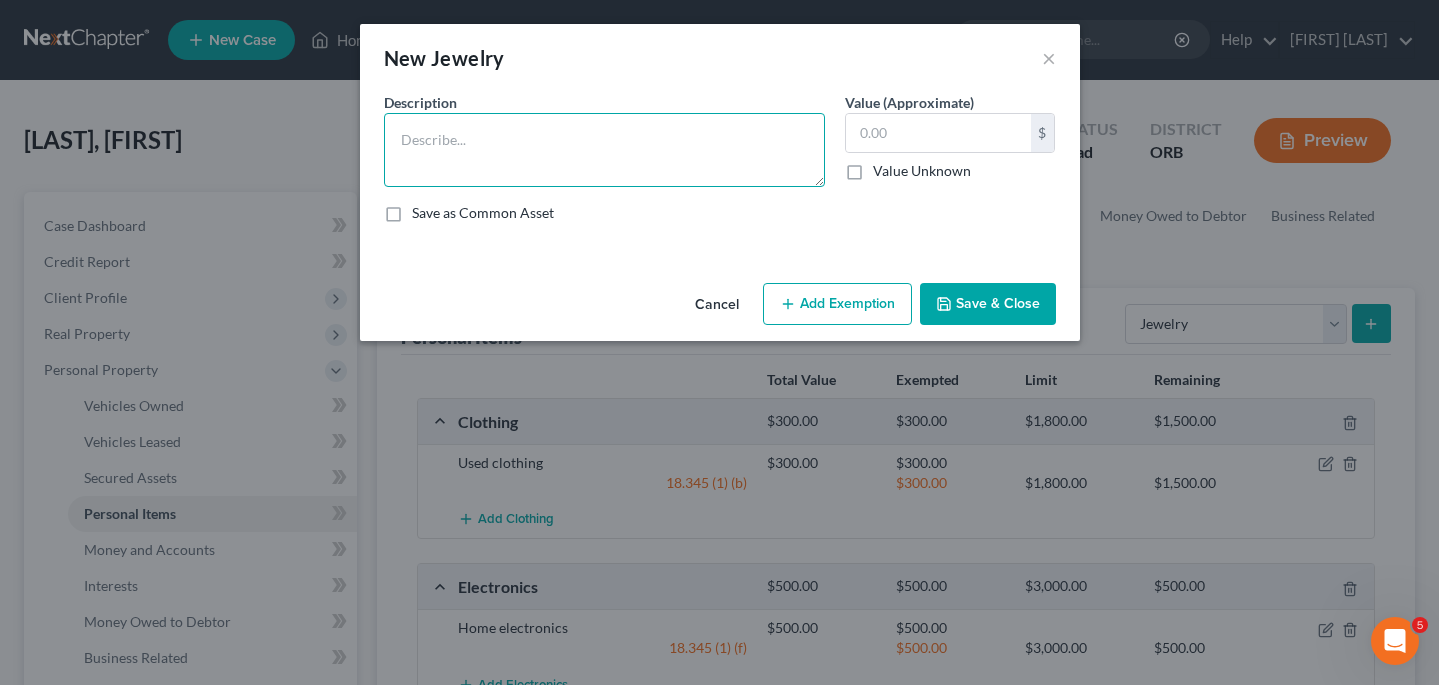 click at bounding box center (604, 150) 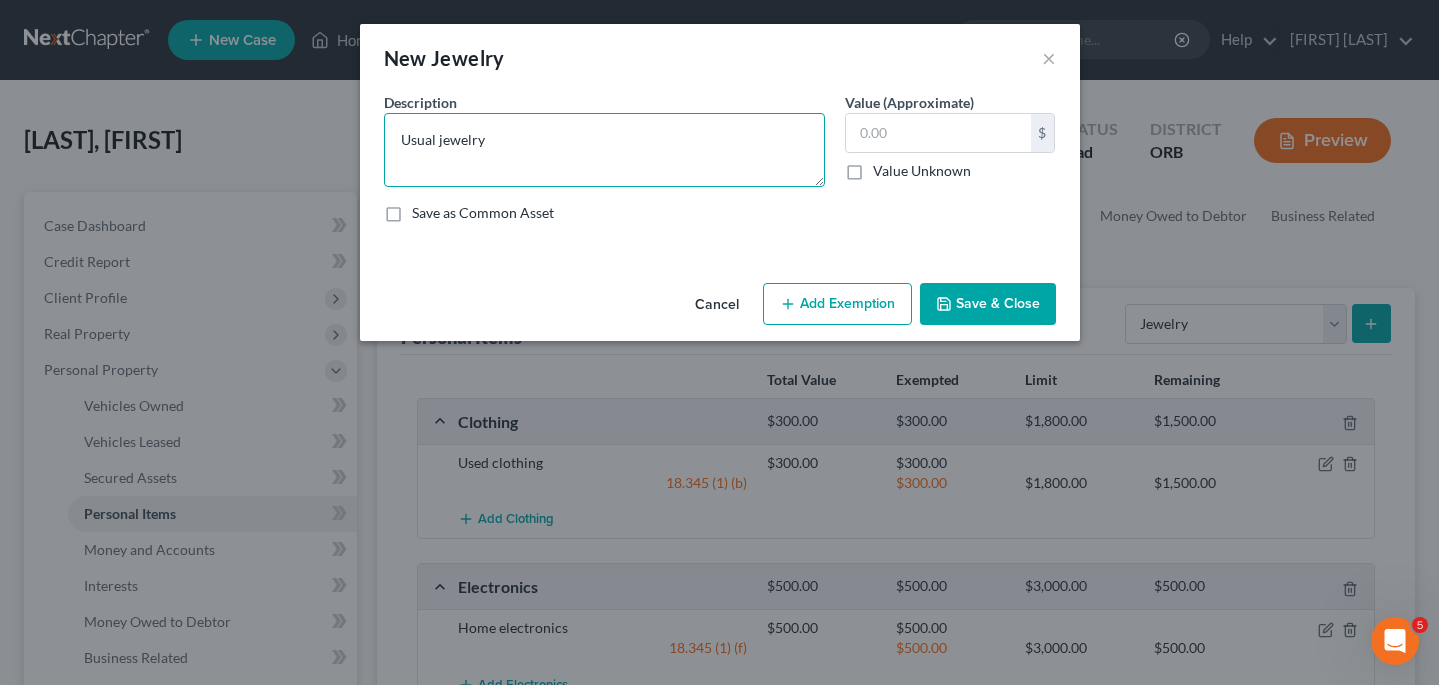 type on "Usual jewelry" 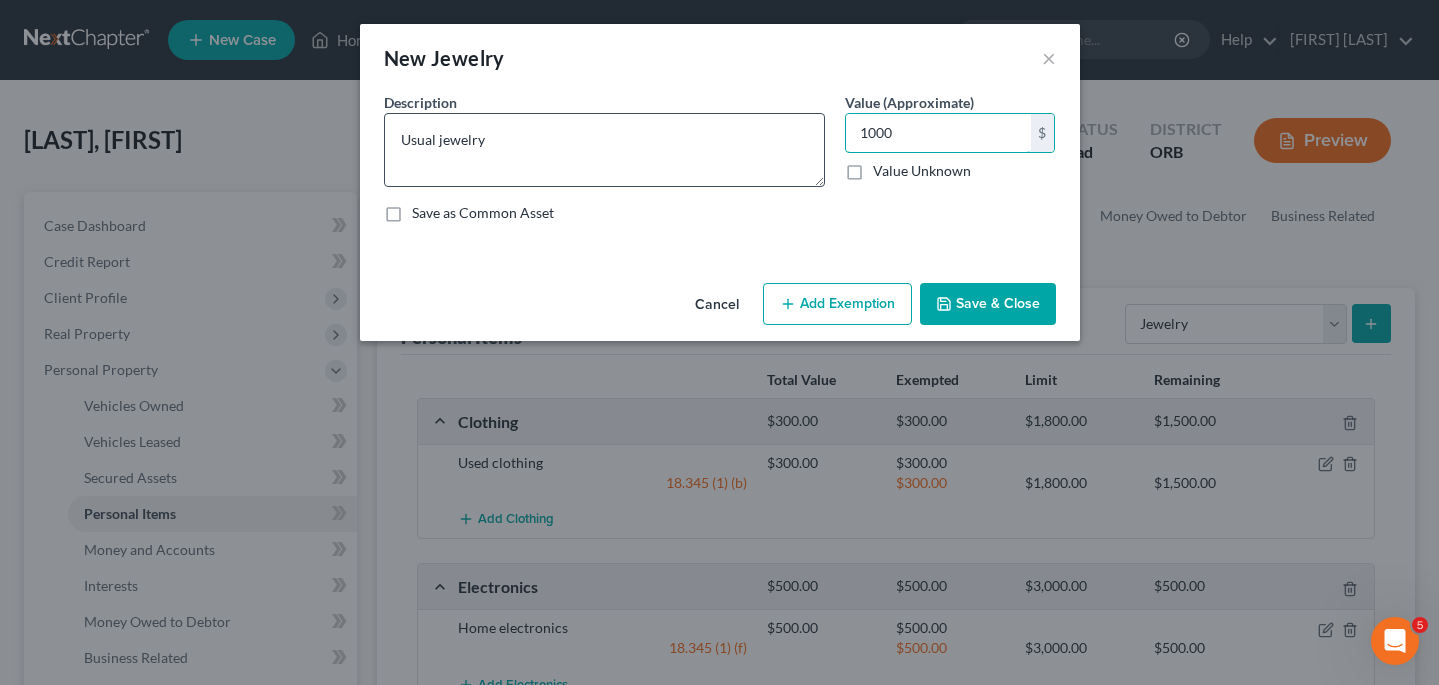 type on "1,000" 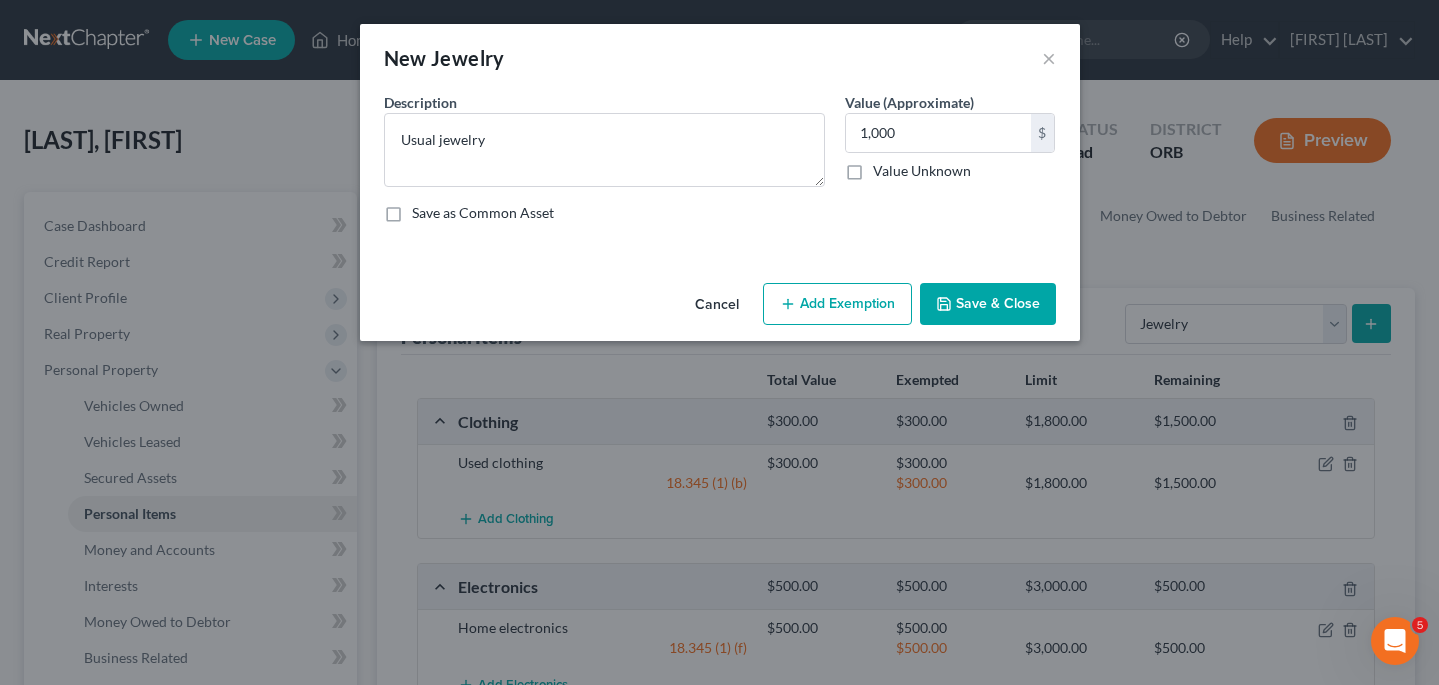 click on "Add Exemption" at bounding box center [837, 304] 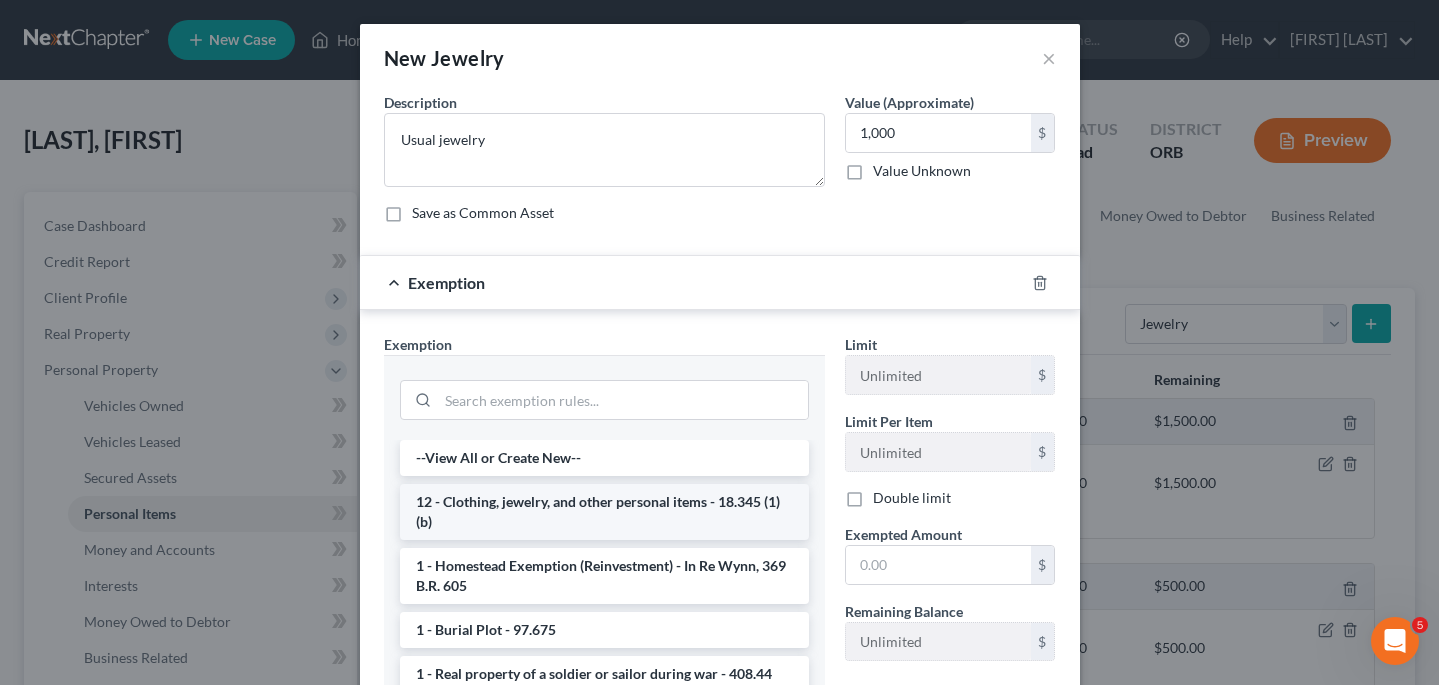 click on "12 - Clothing, jewelry, and other personal items - 18.345 (1)(b)" at bounding box center (604, 512) 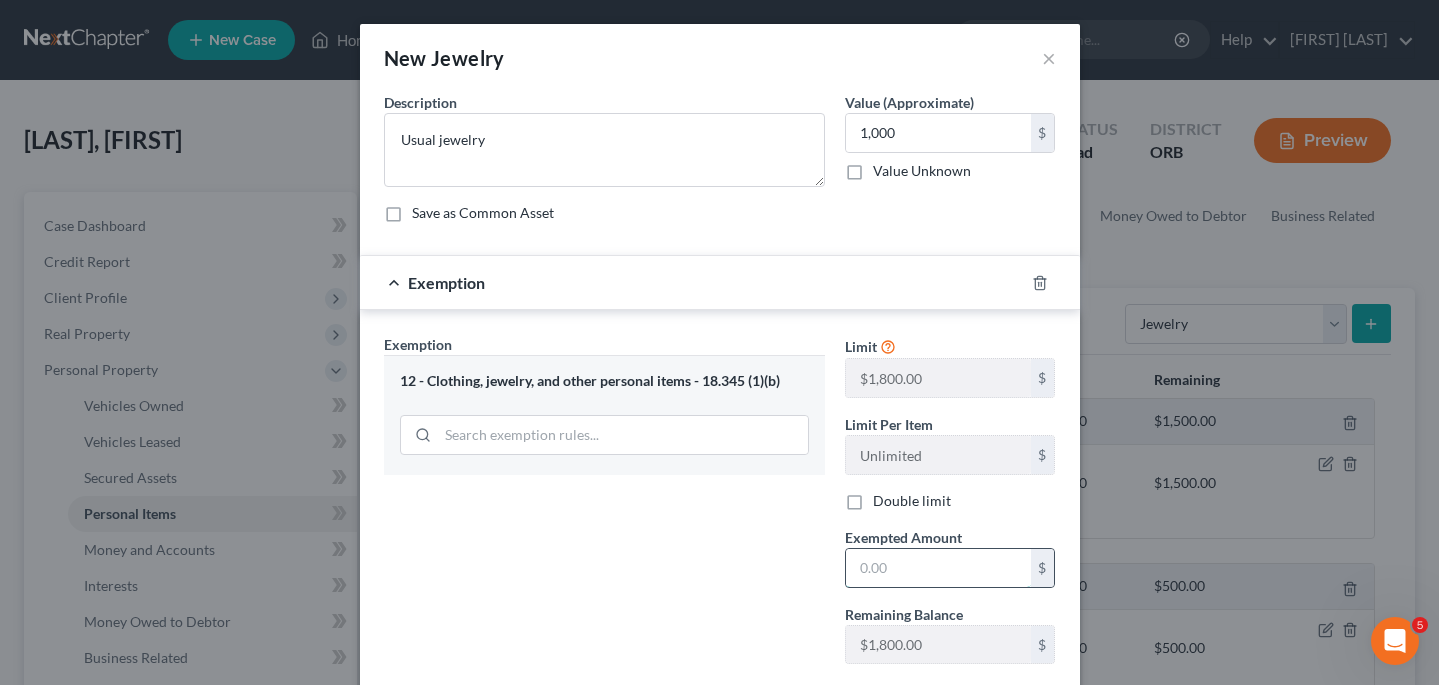 click at bounding box center (938, 568) 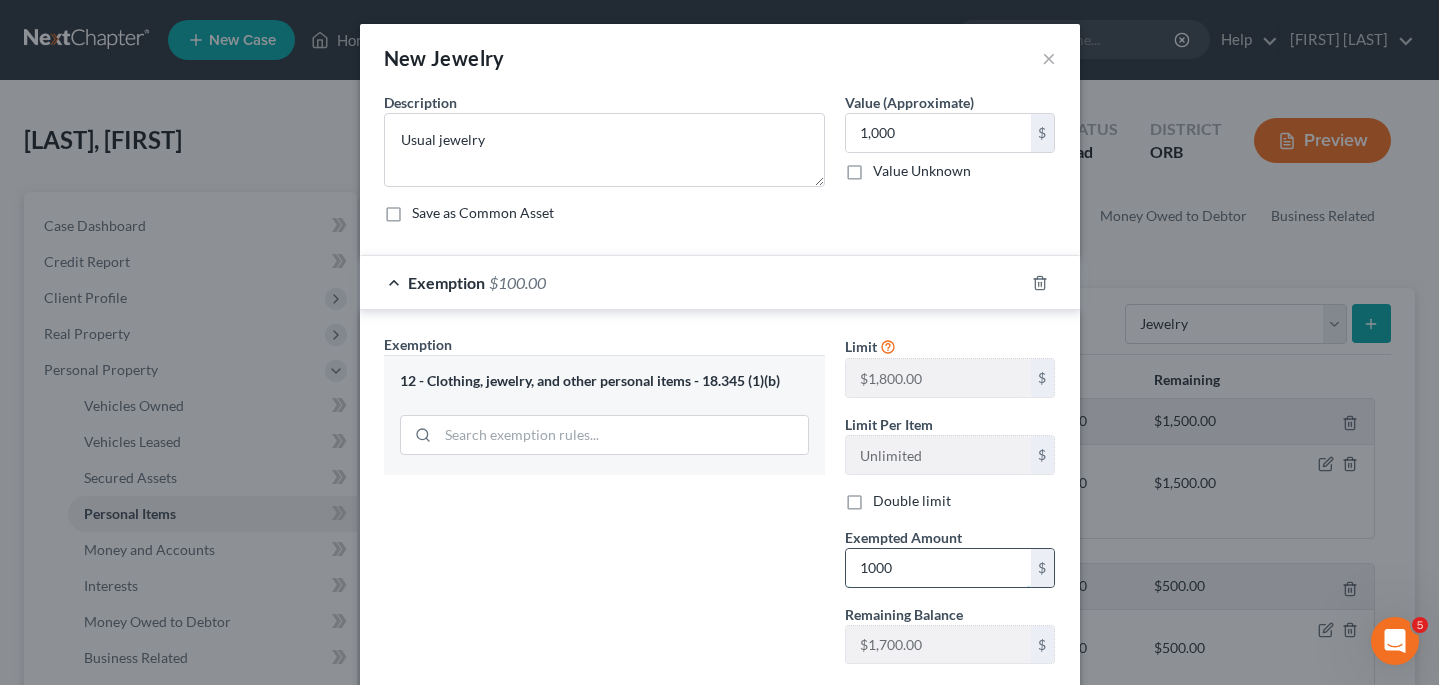 type on "1,000" 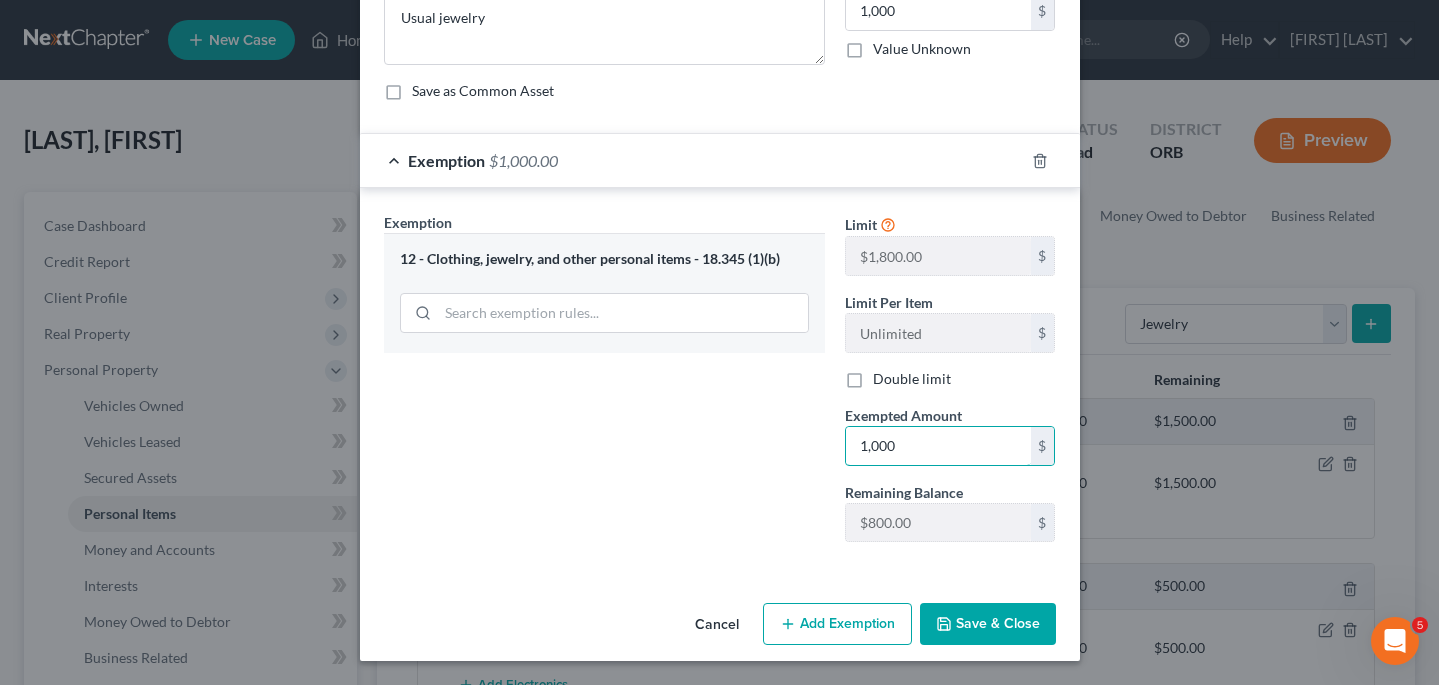 scroll, scrollTop: 122, scrollLeft: 0, axis: vertical 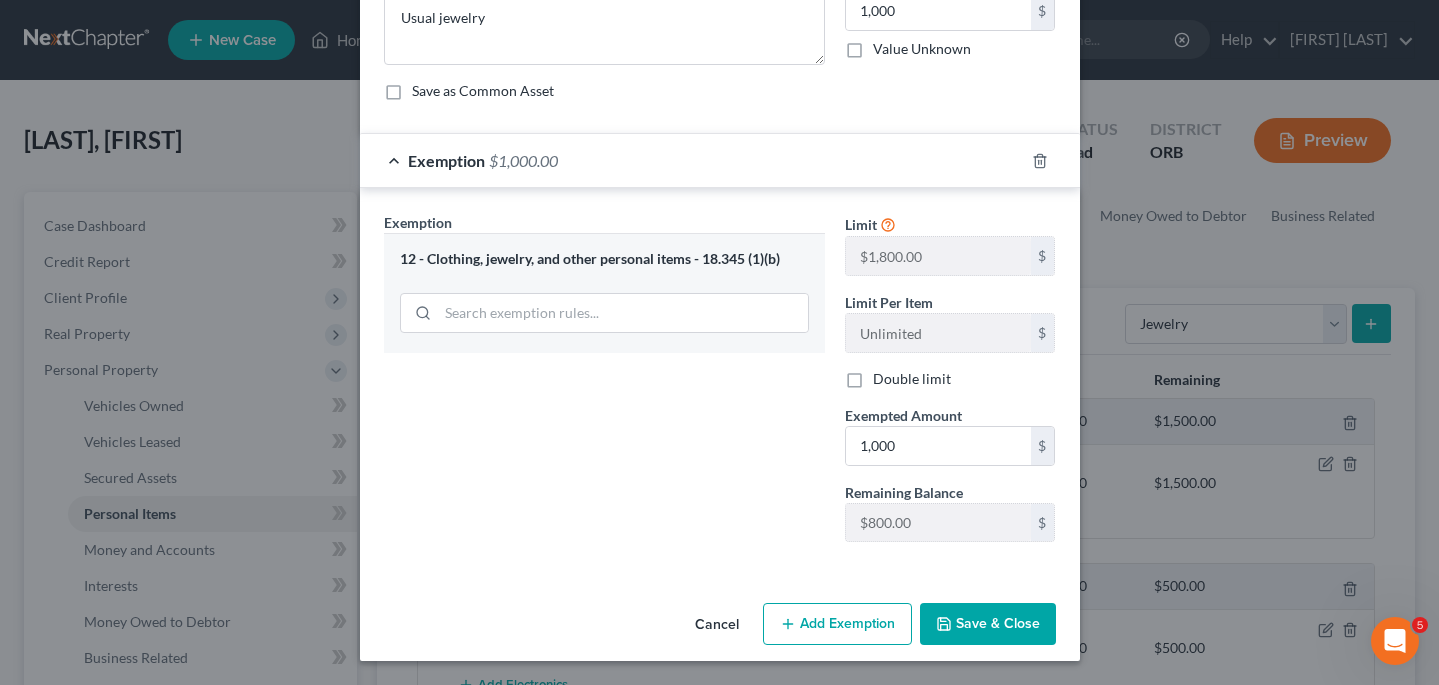 click on "Save & Close" at bounding box center (988, 624) 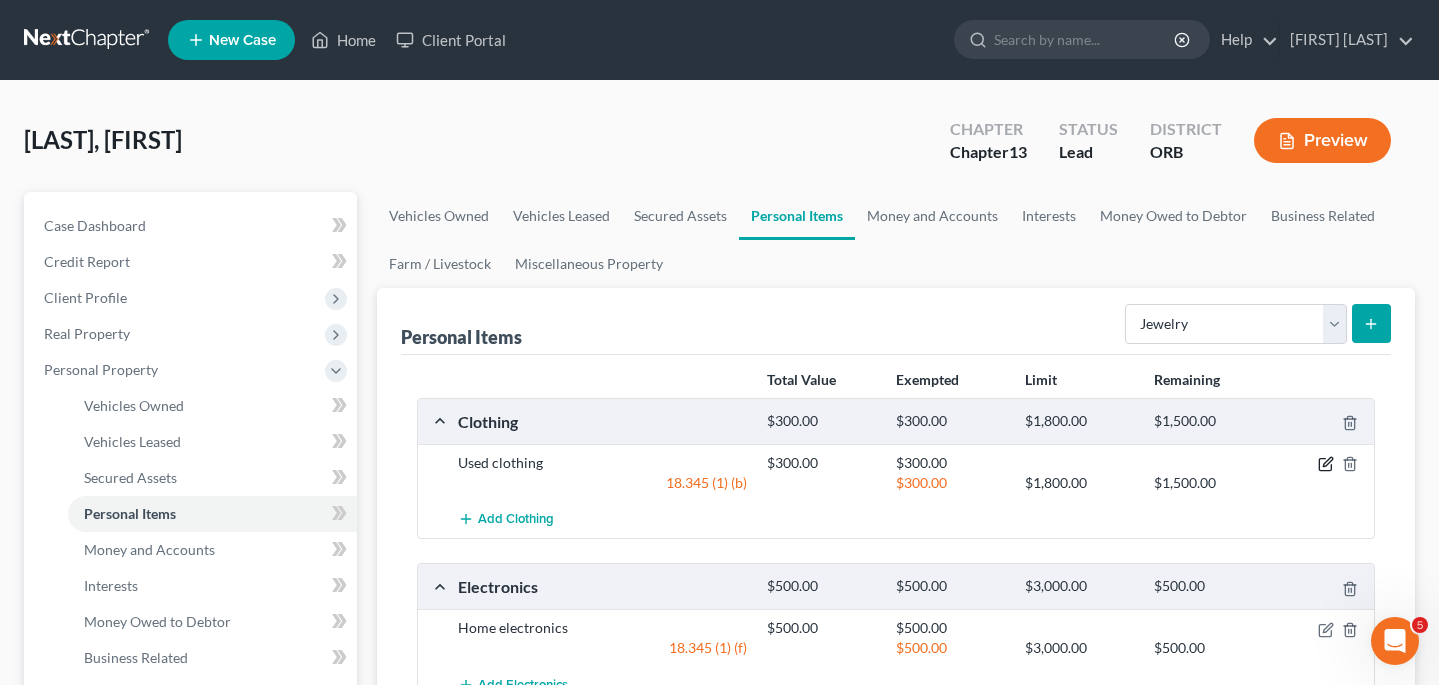 click 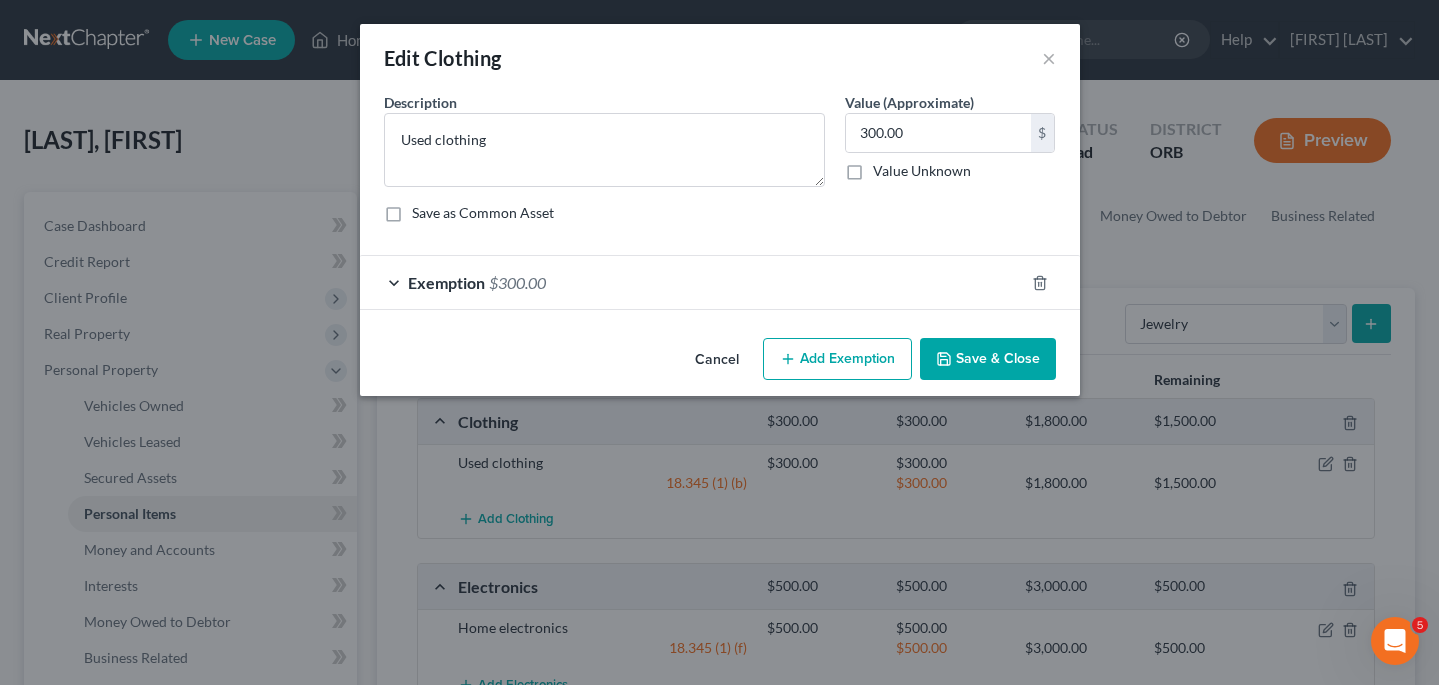 click on "Exemption $300.00" at bounding box center [692, 282] 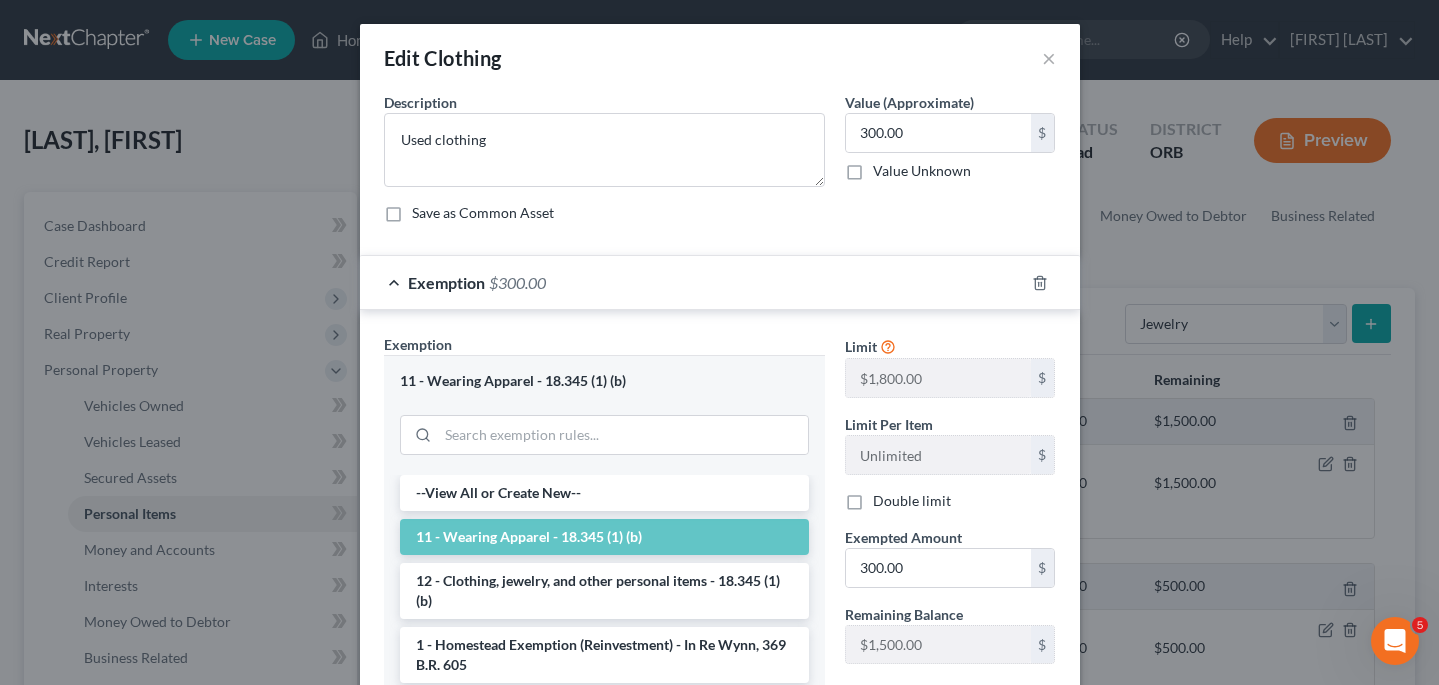 click on "Edit Clothing  ×" at bounding box center [720, 58] 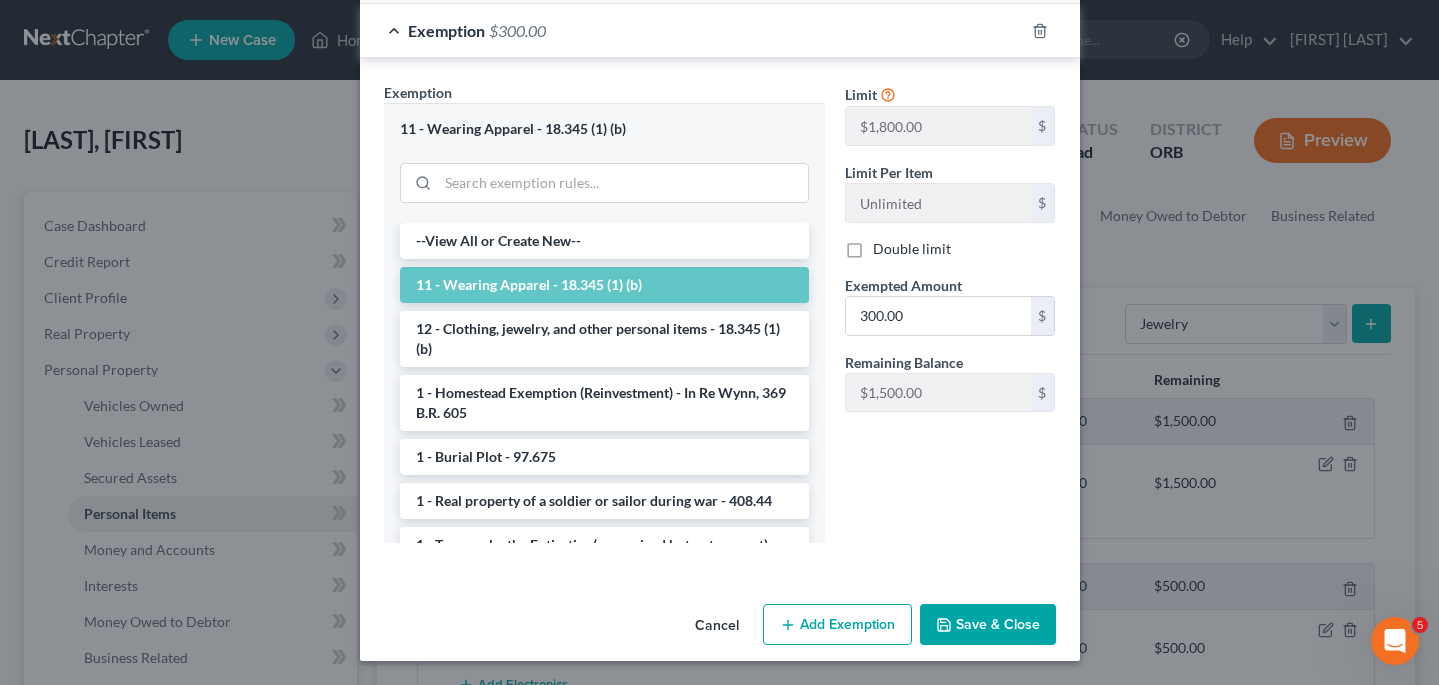 scroll, scrollTop: 251, scrollLeft: 0, axis: vertical 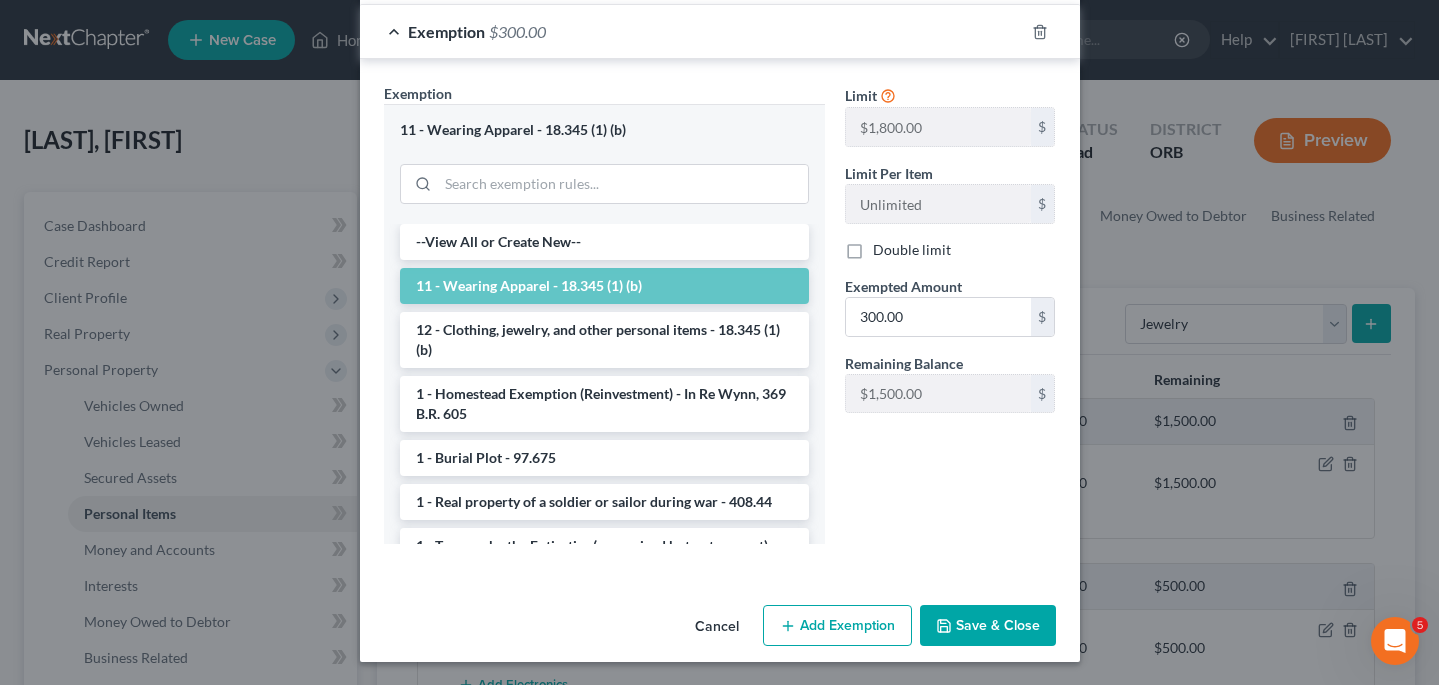 click on "Save & Close" at bounding box center (988, 626) 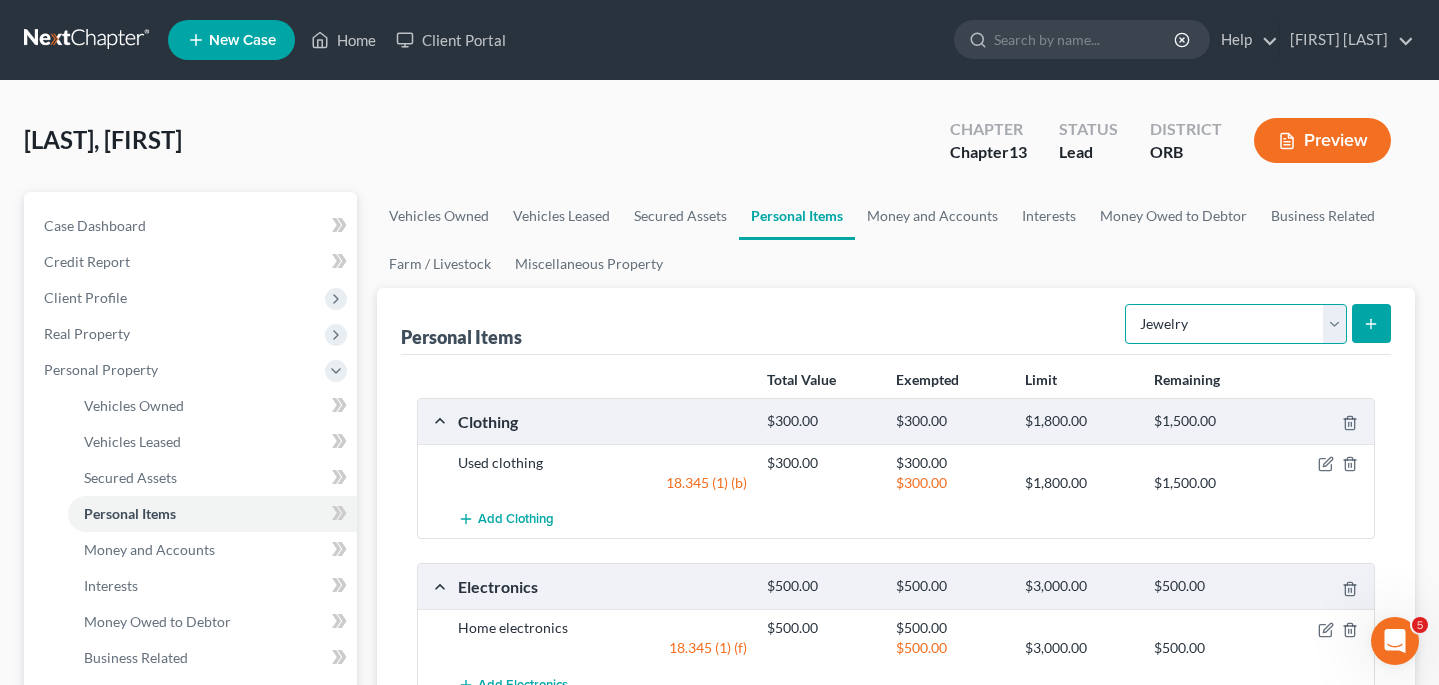 select on "pets" 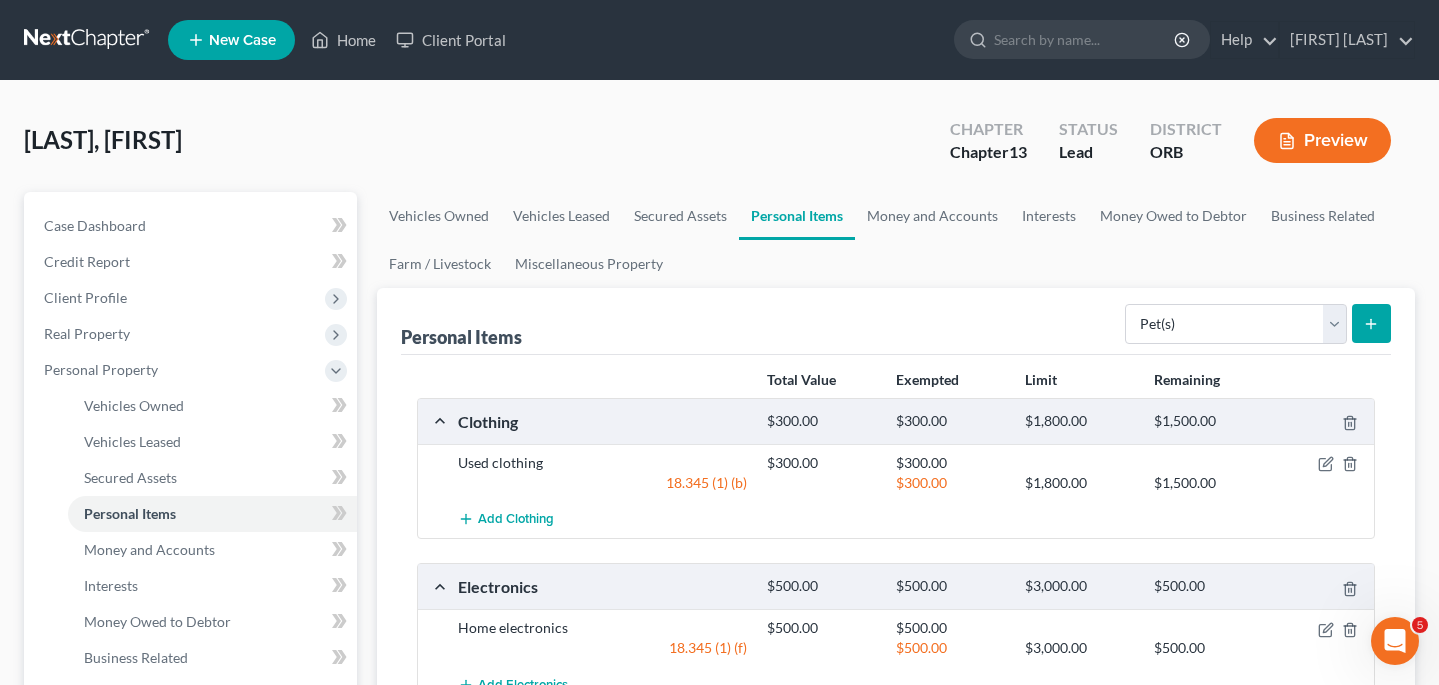 click at bounding box center [1371, 323] 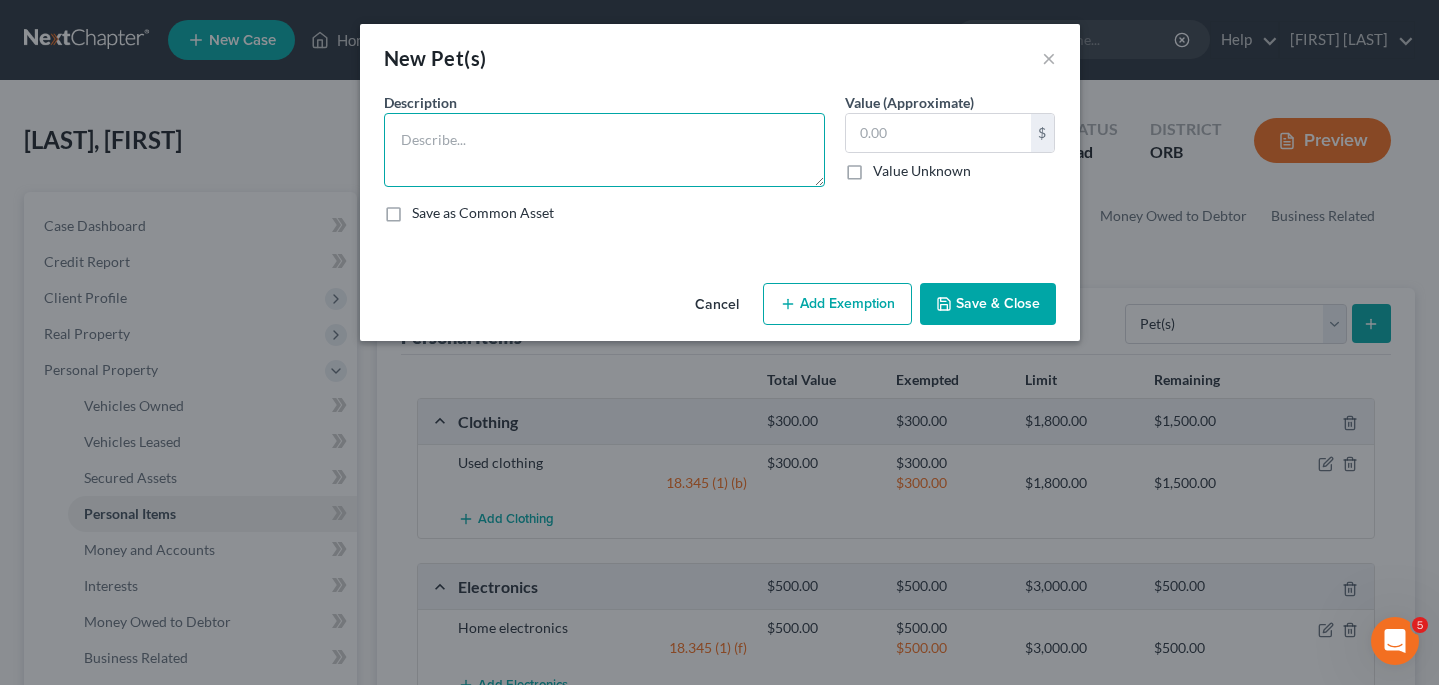 click at bounding box center [604, 150] 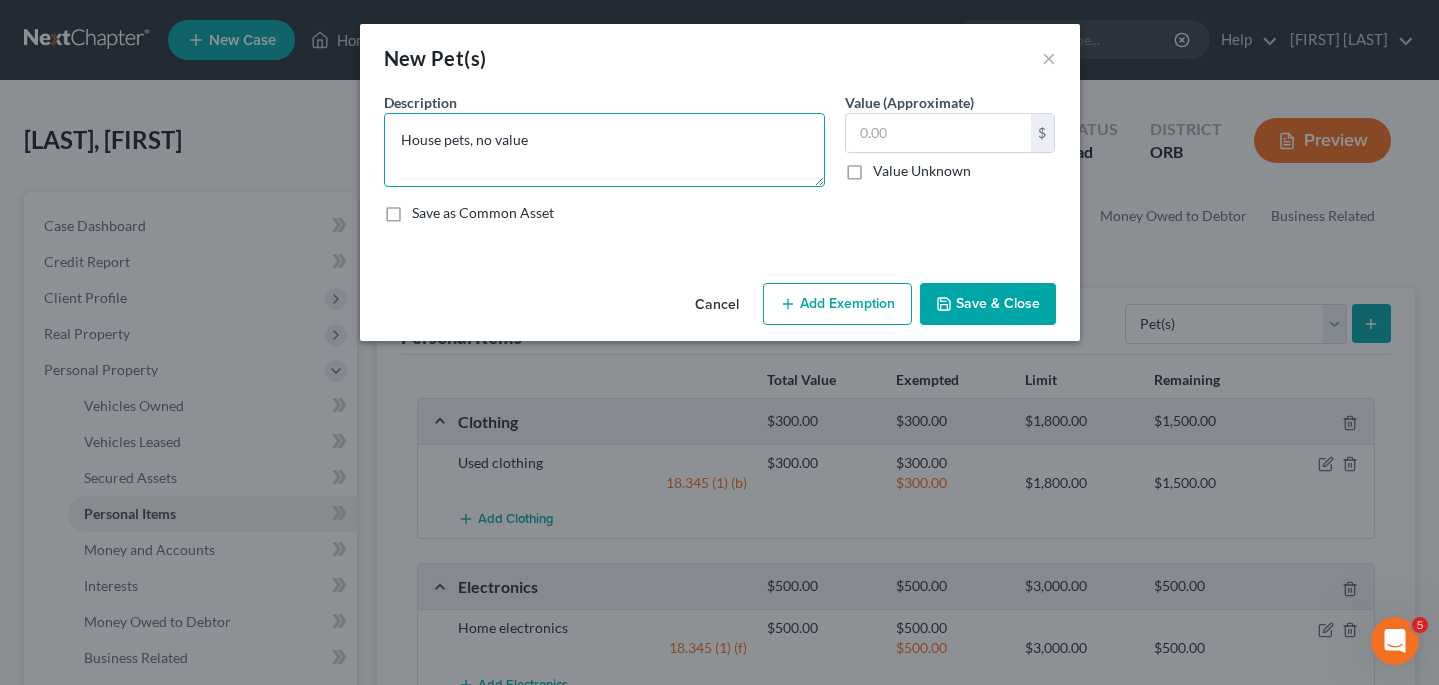 type on "House pets, no value" 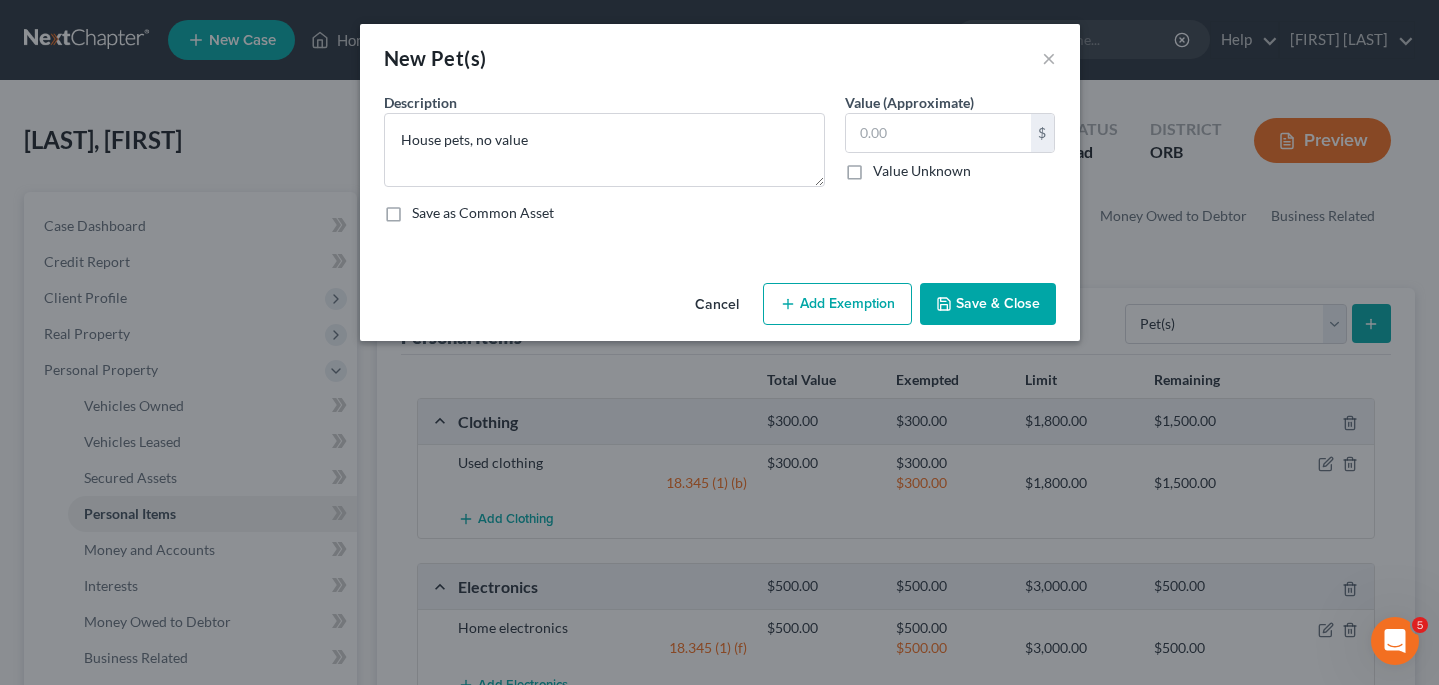 click on "Save & Close" at bounding box center (988, 304) 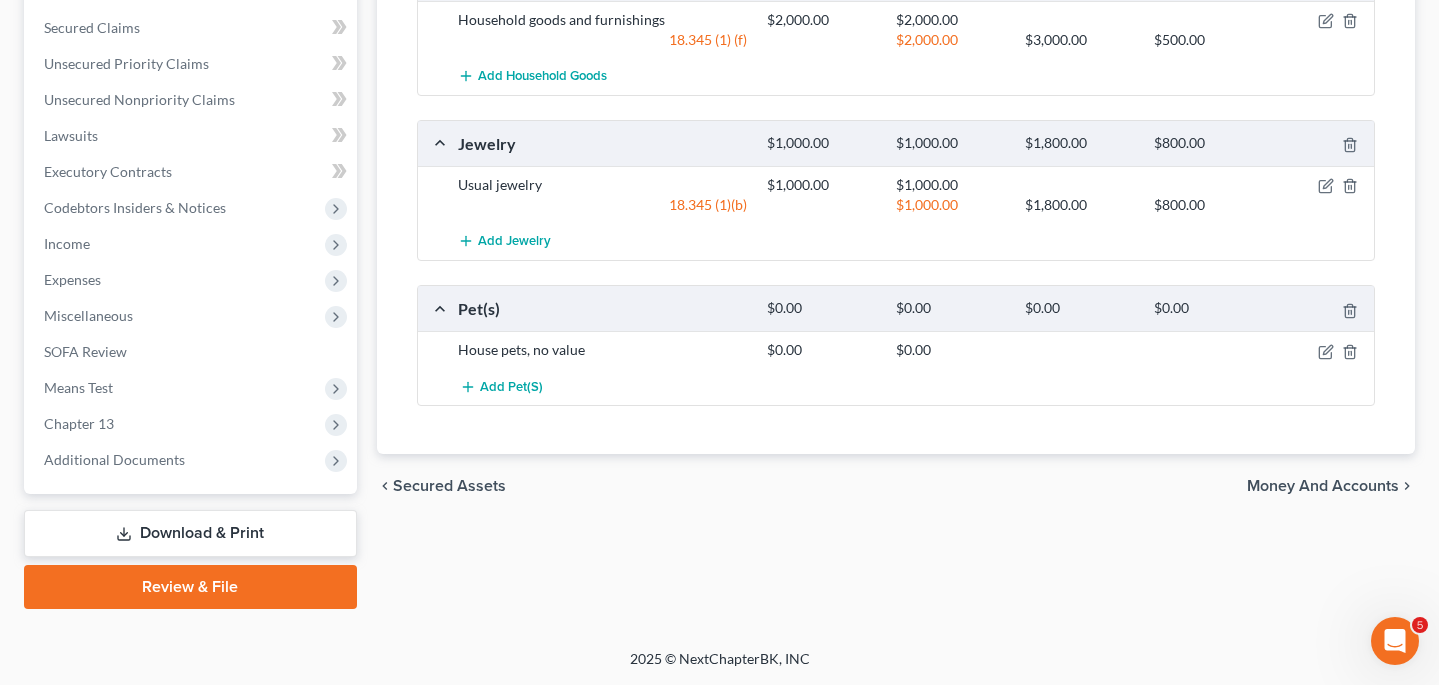 scroll, scrollTop: 774, scrollLeft: 0, axis: vertical 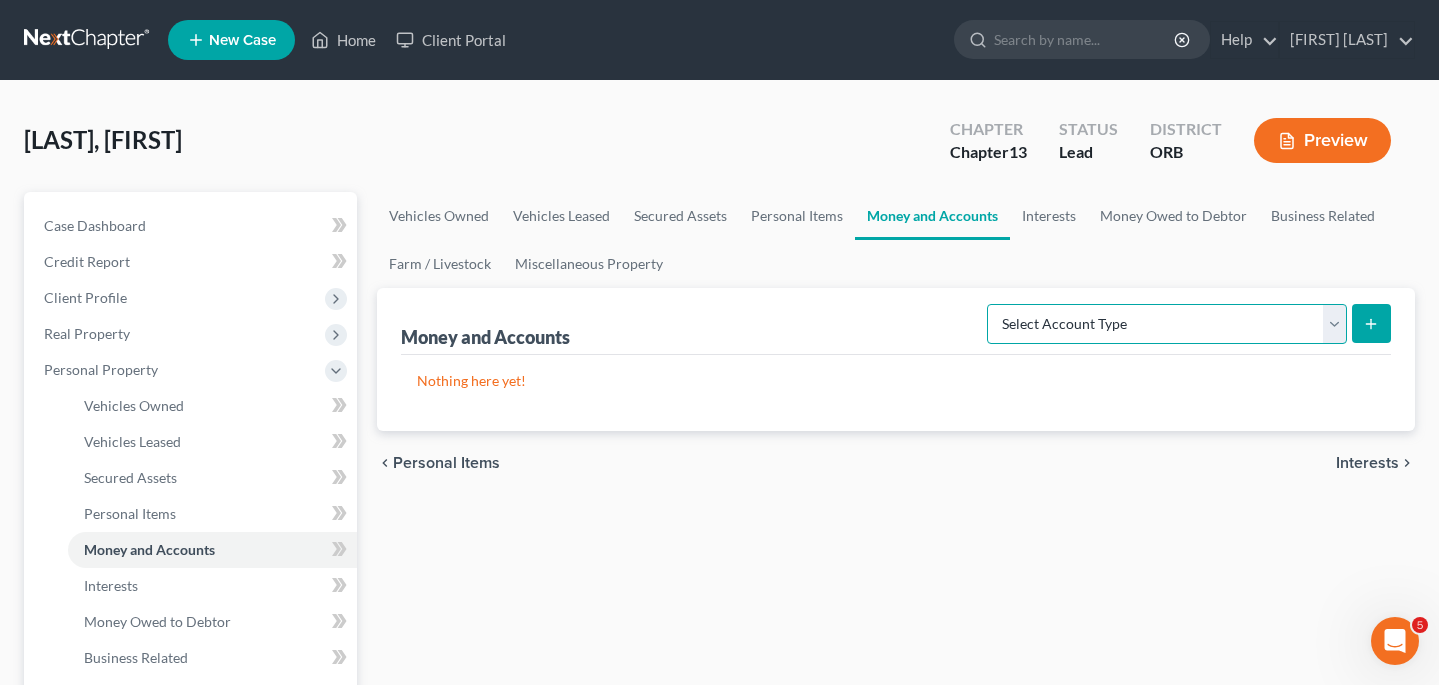 select on "checking" 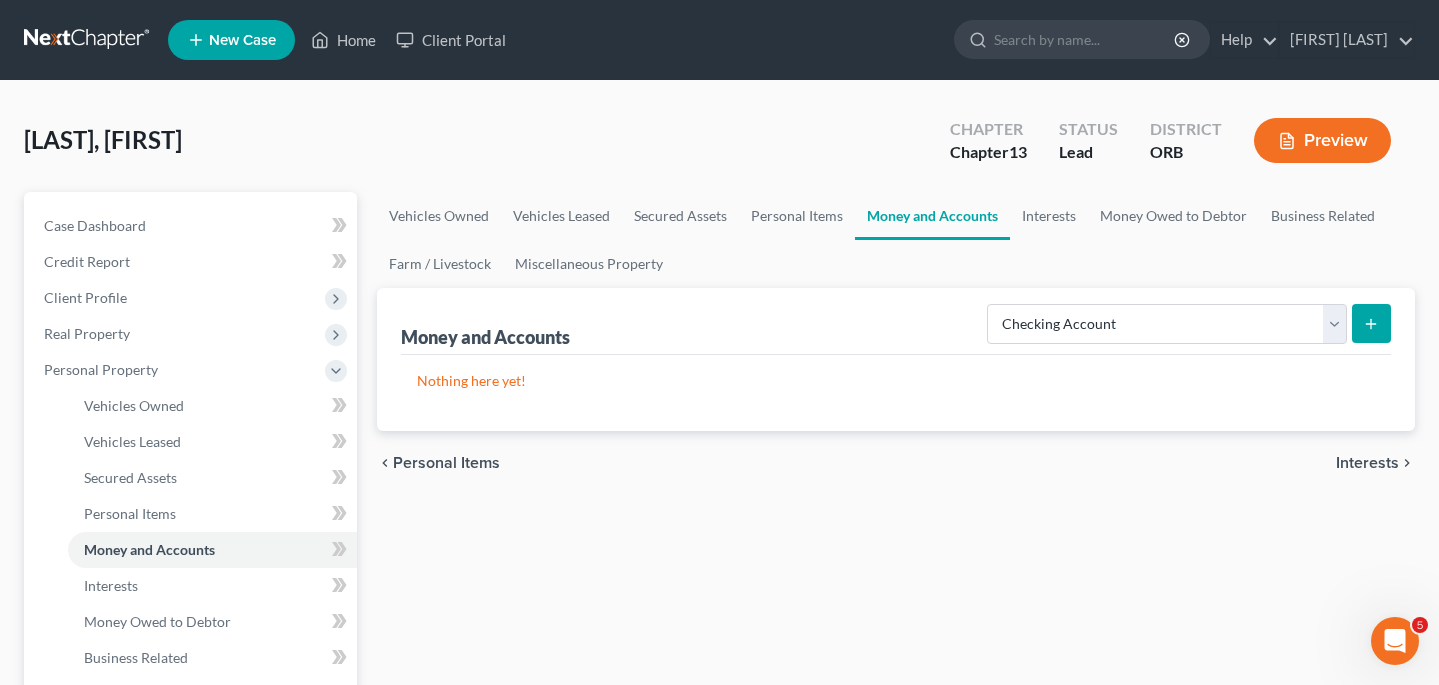click at bounding box center [1371, 323] 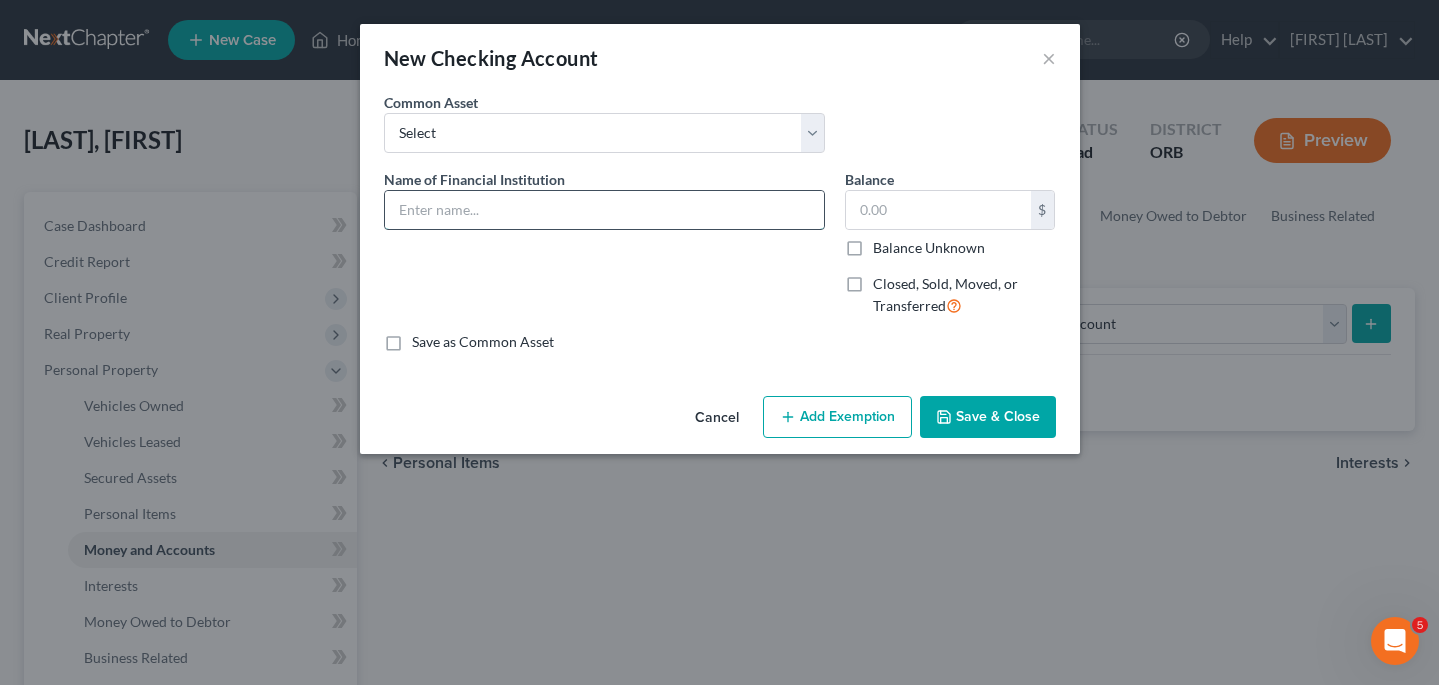 click at bounding box center (604, 210) 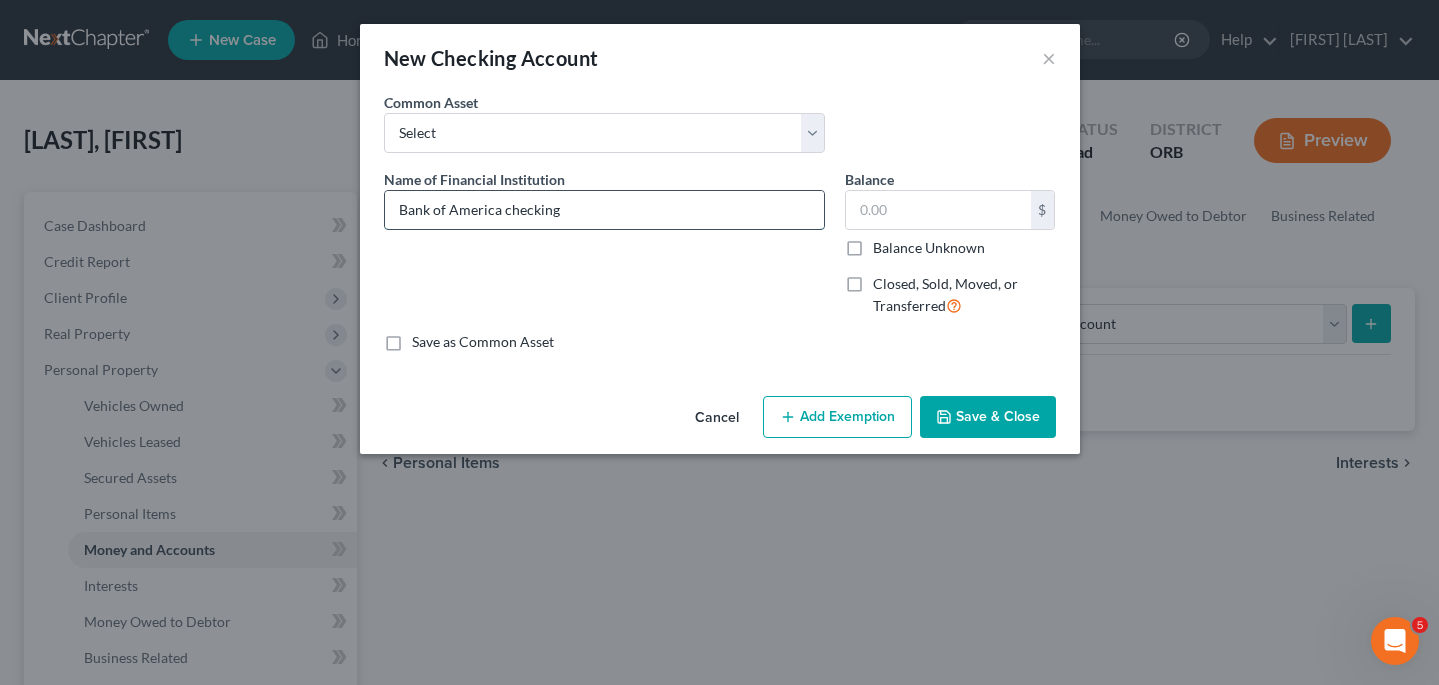type on "Bank of America checking" 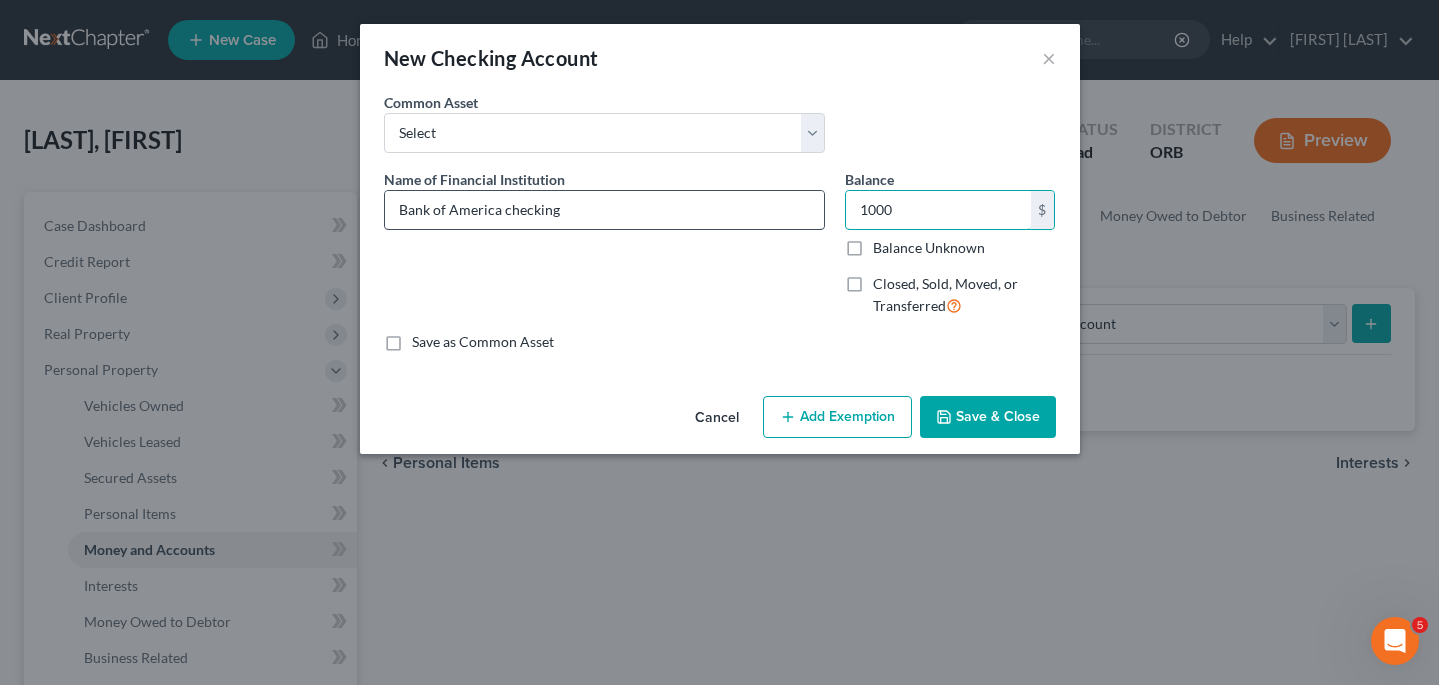 type on "1,000" 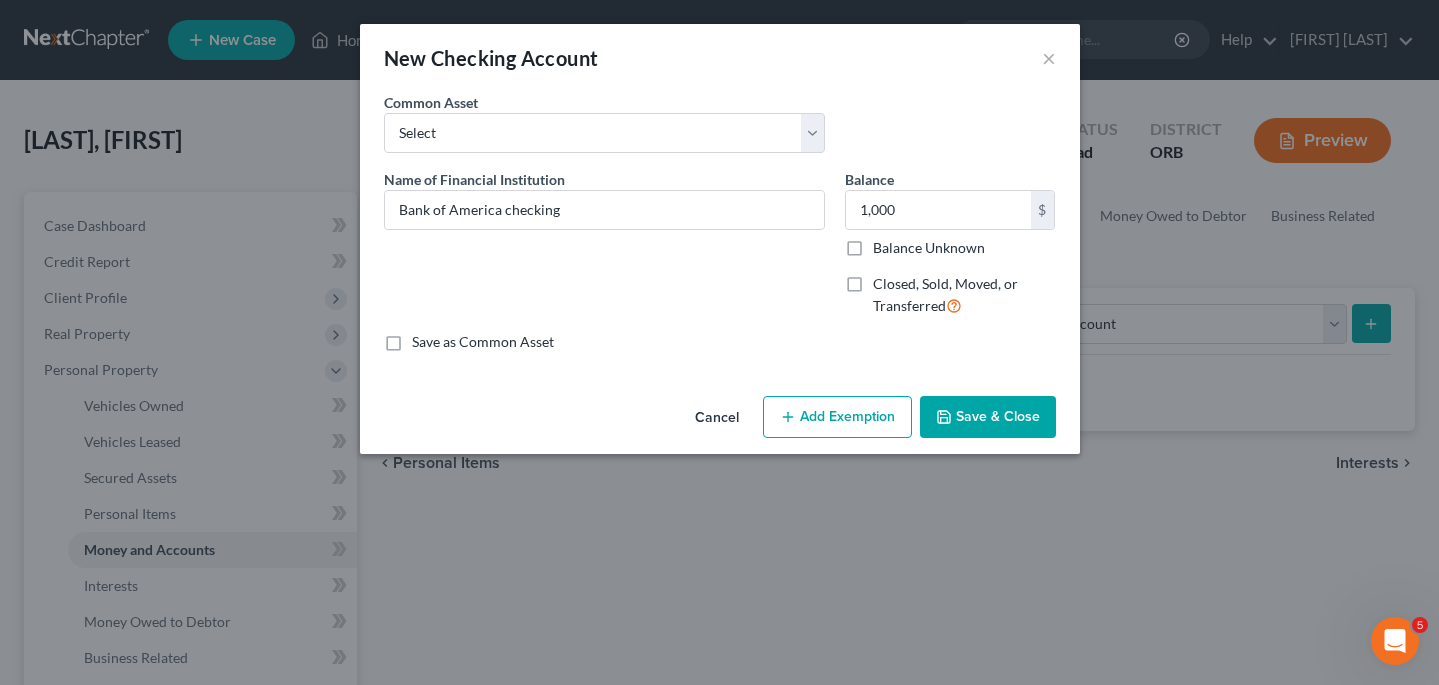 click on "Add Exemption" at bounding box center (837, 417) 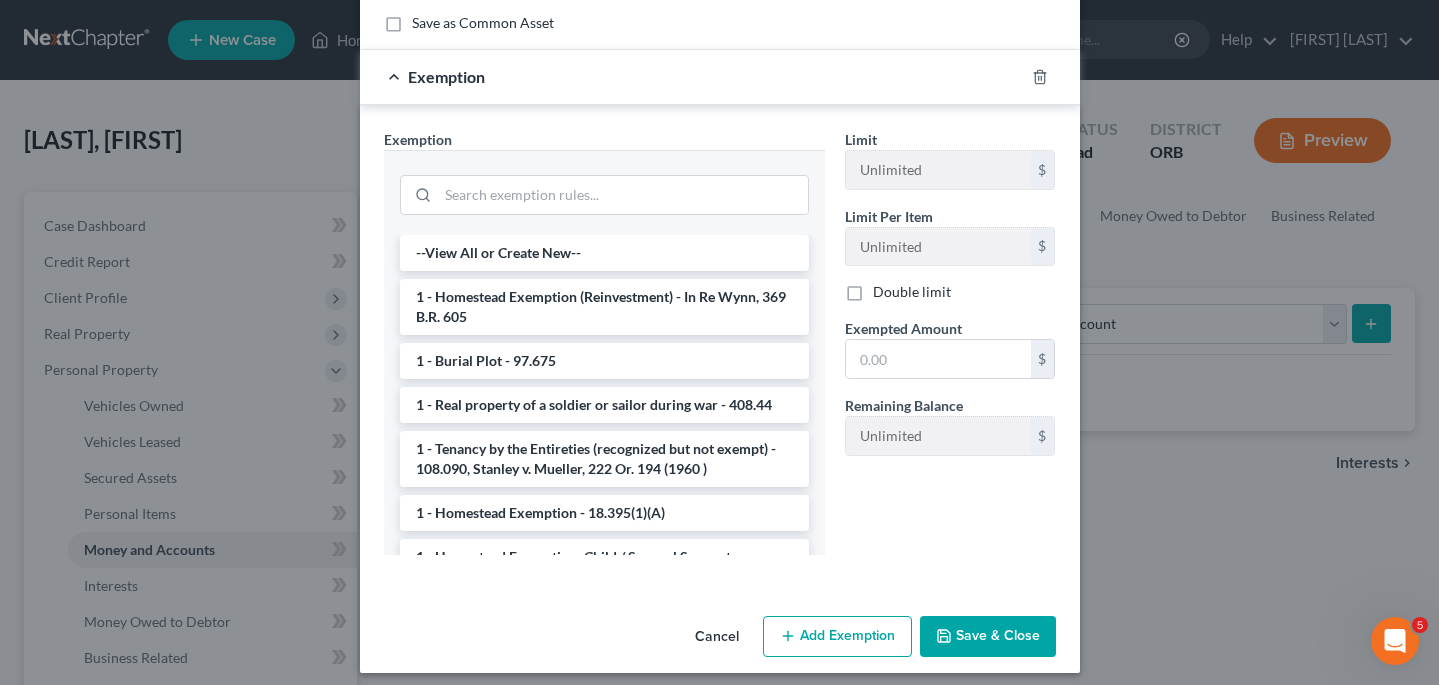 scroll, scrollTop: 321, scrollLeft: 0, axis: vertical 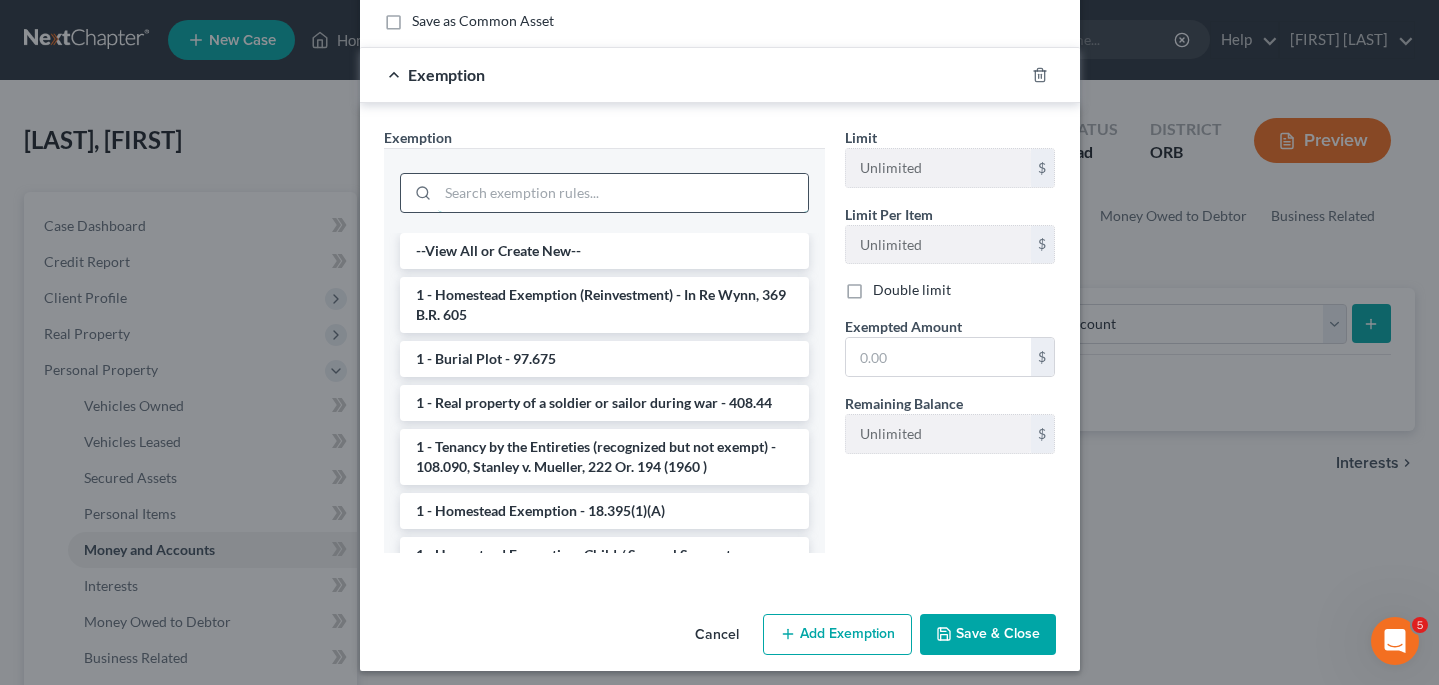 click at bounding box center [623, 193] 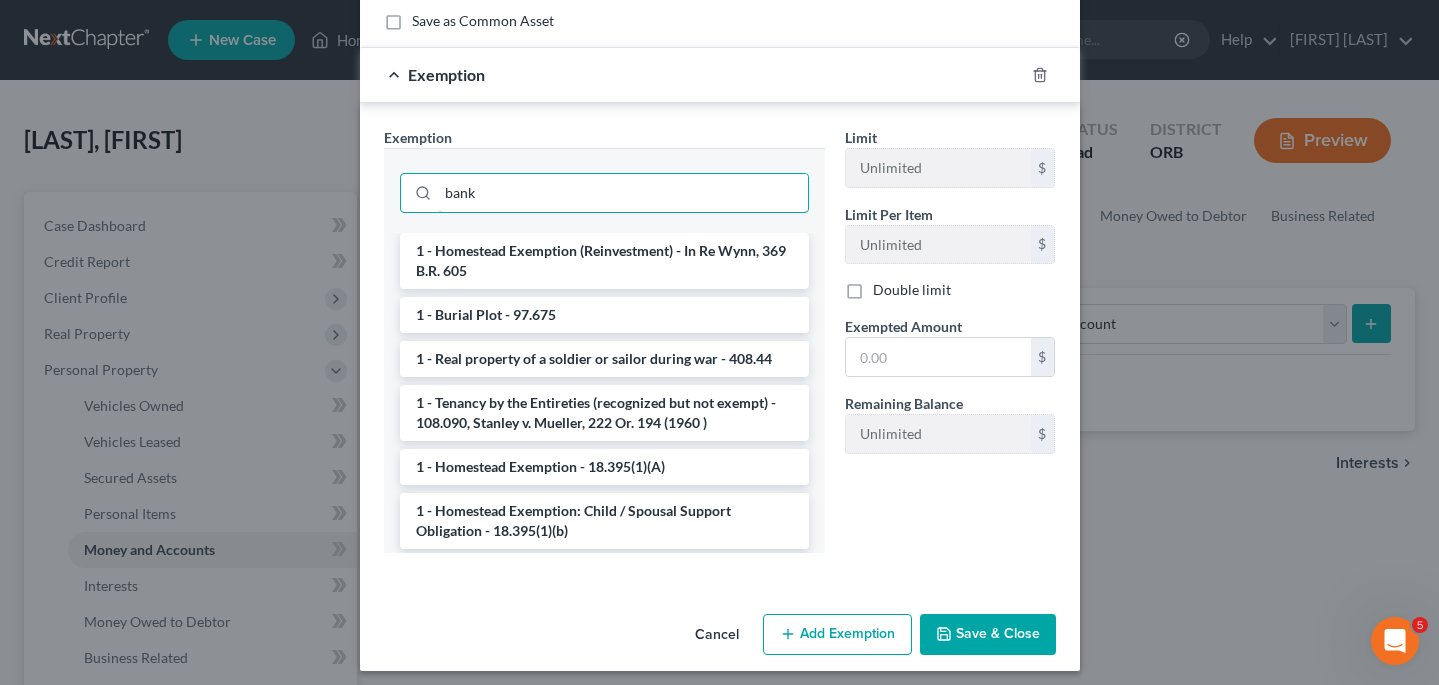 scroll, scrollTop: 0, scrollLeft: 0, axis: both 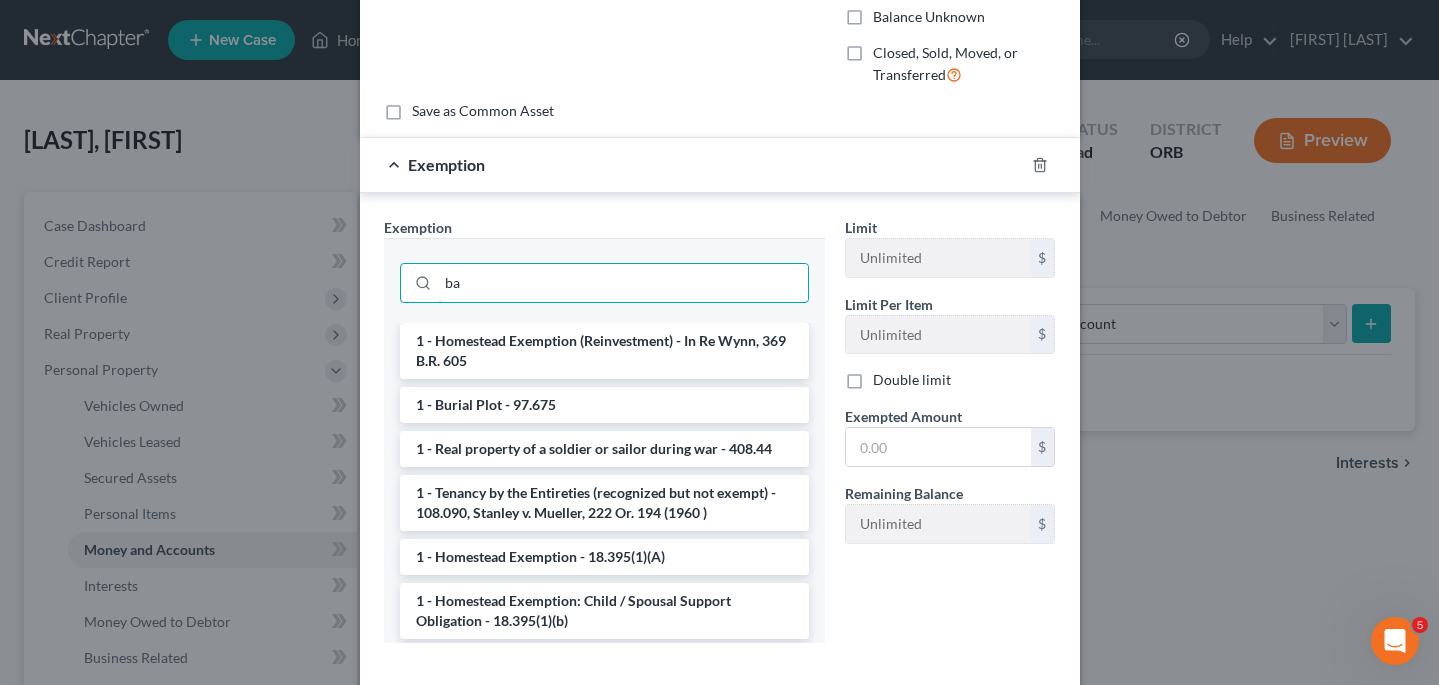 type on "b" 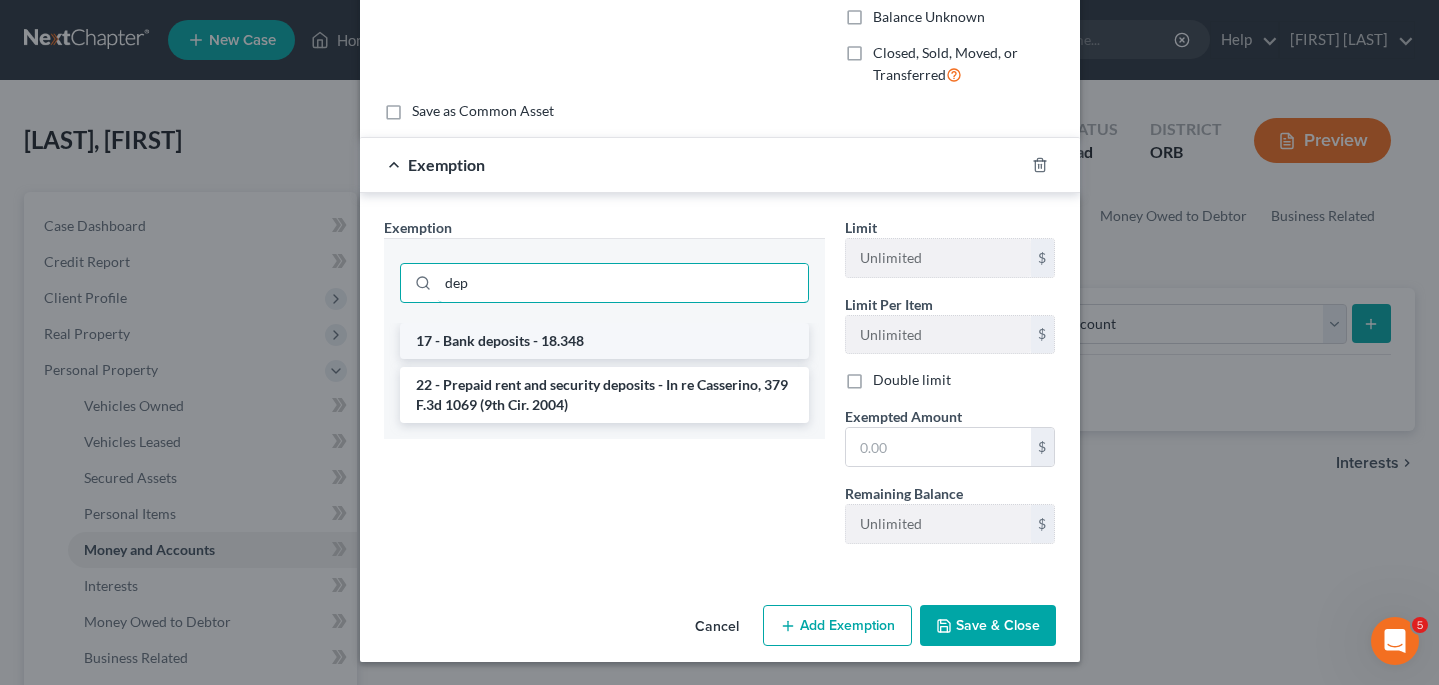 type on "dep" 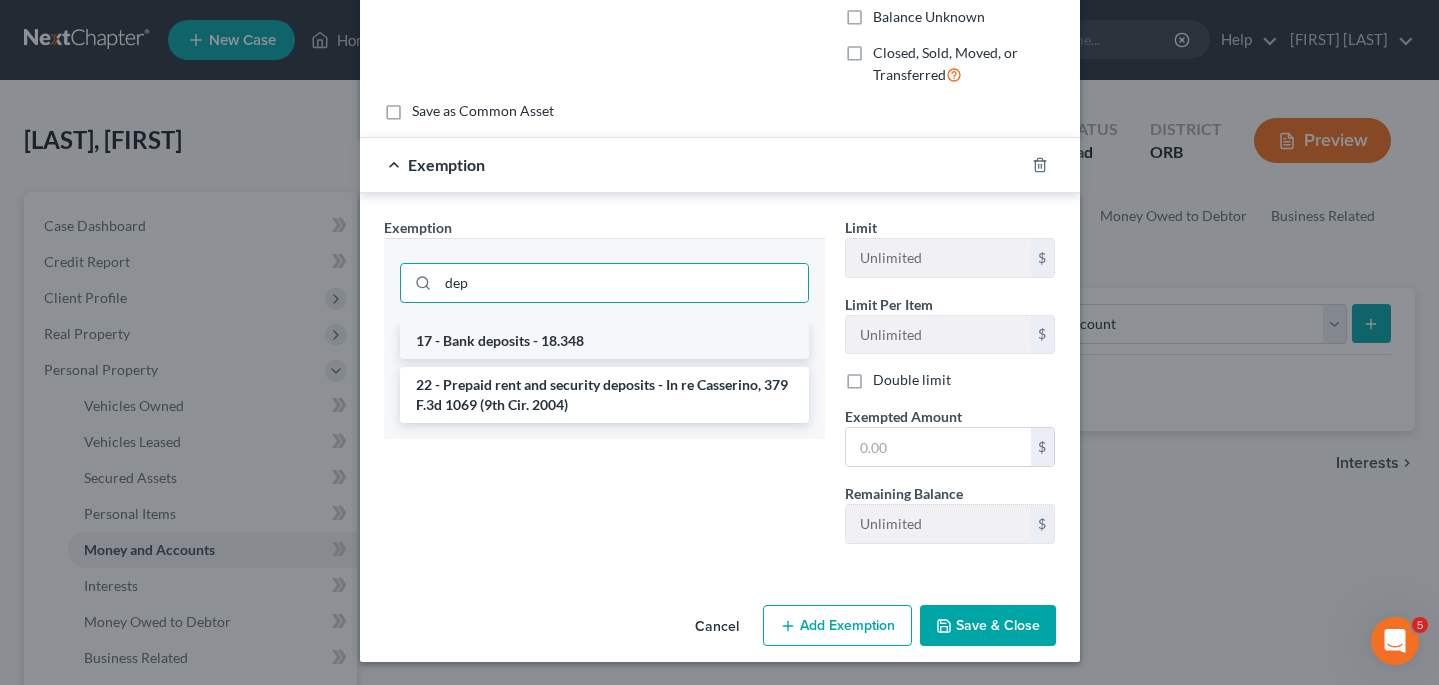 click on "17 - Bank deposits - 18.348" at bounding box center (604, 341) 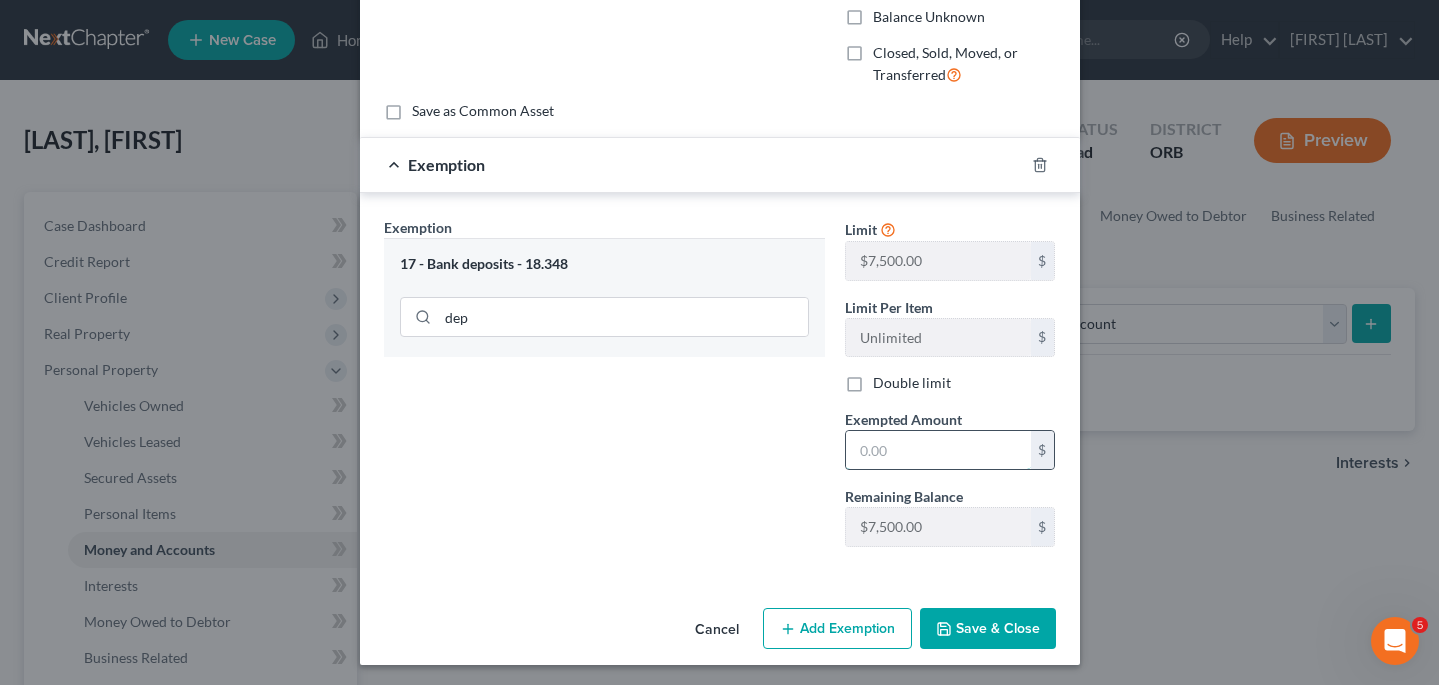 click at bounding box center [938, 450] 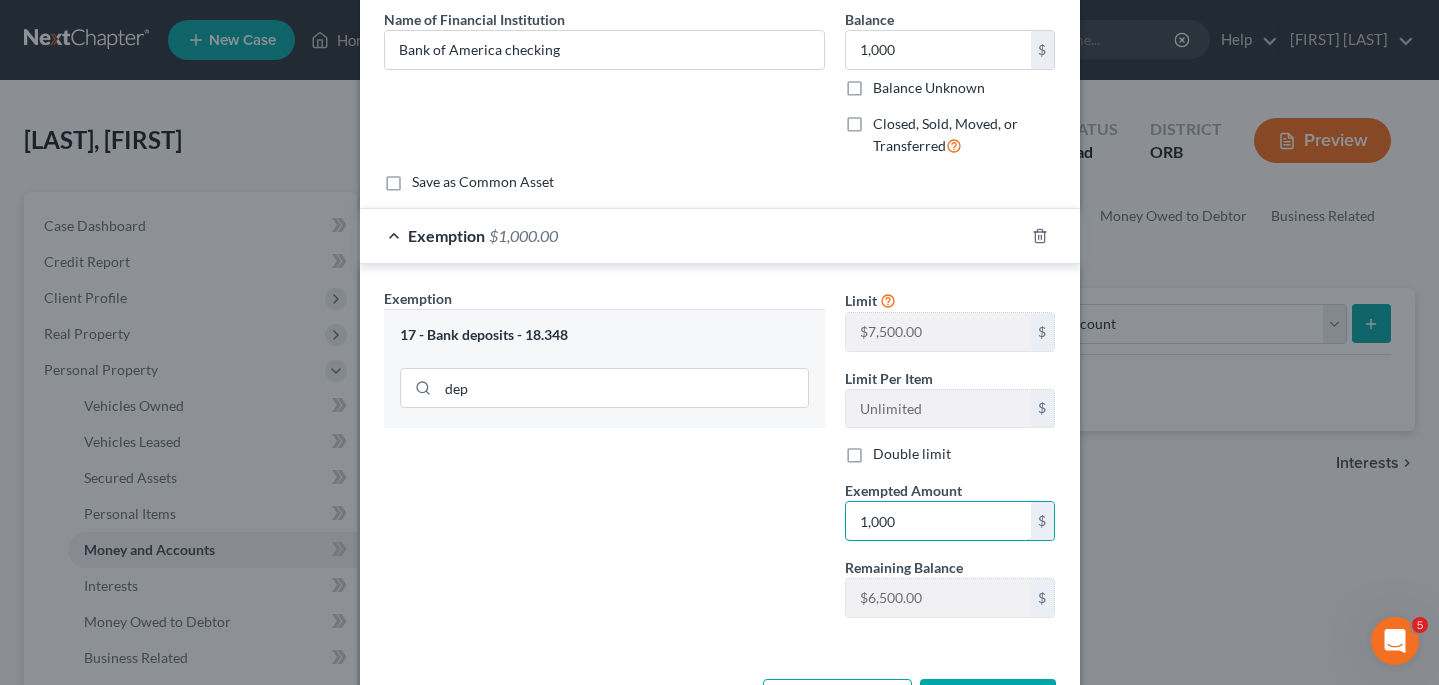 scroll, scrollTop: 161, scrollLeft: 0, axis: vertical 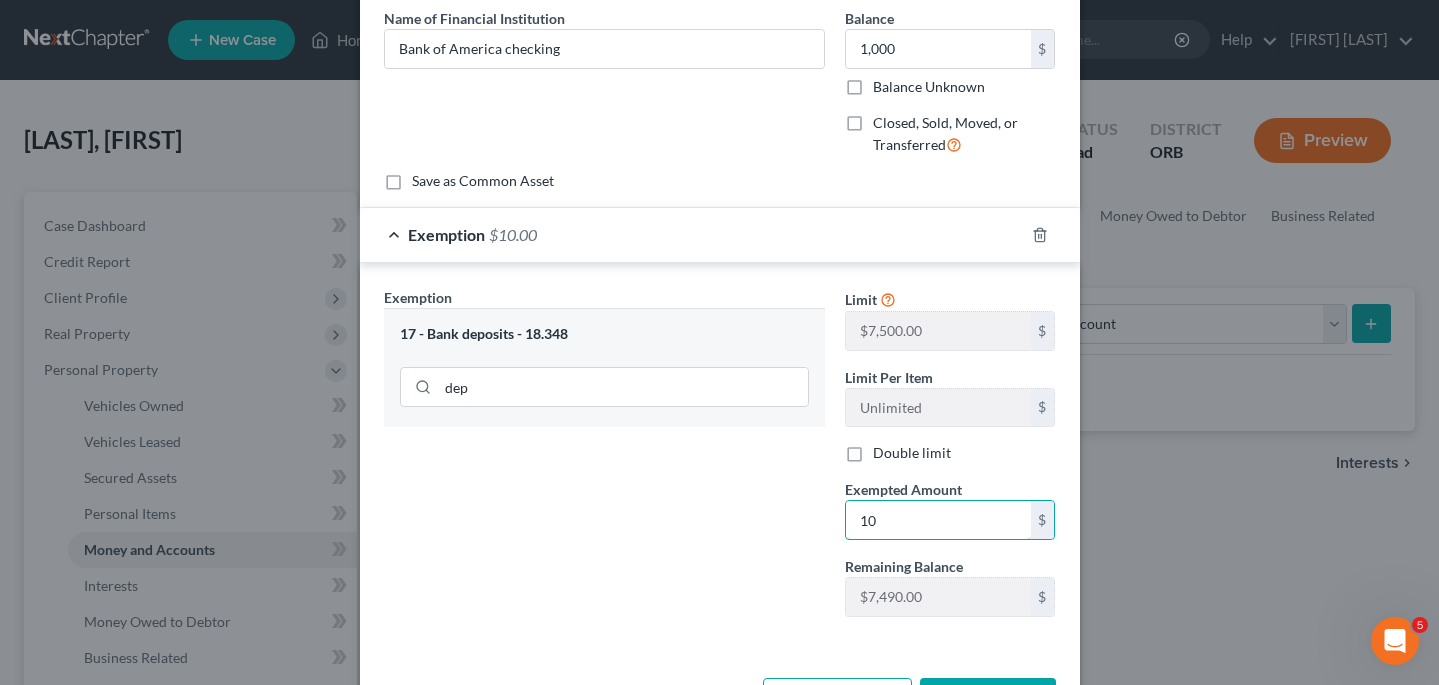 type on "1" 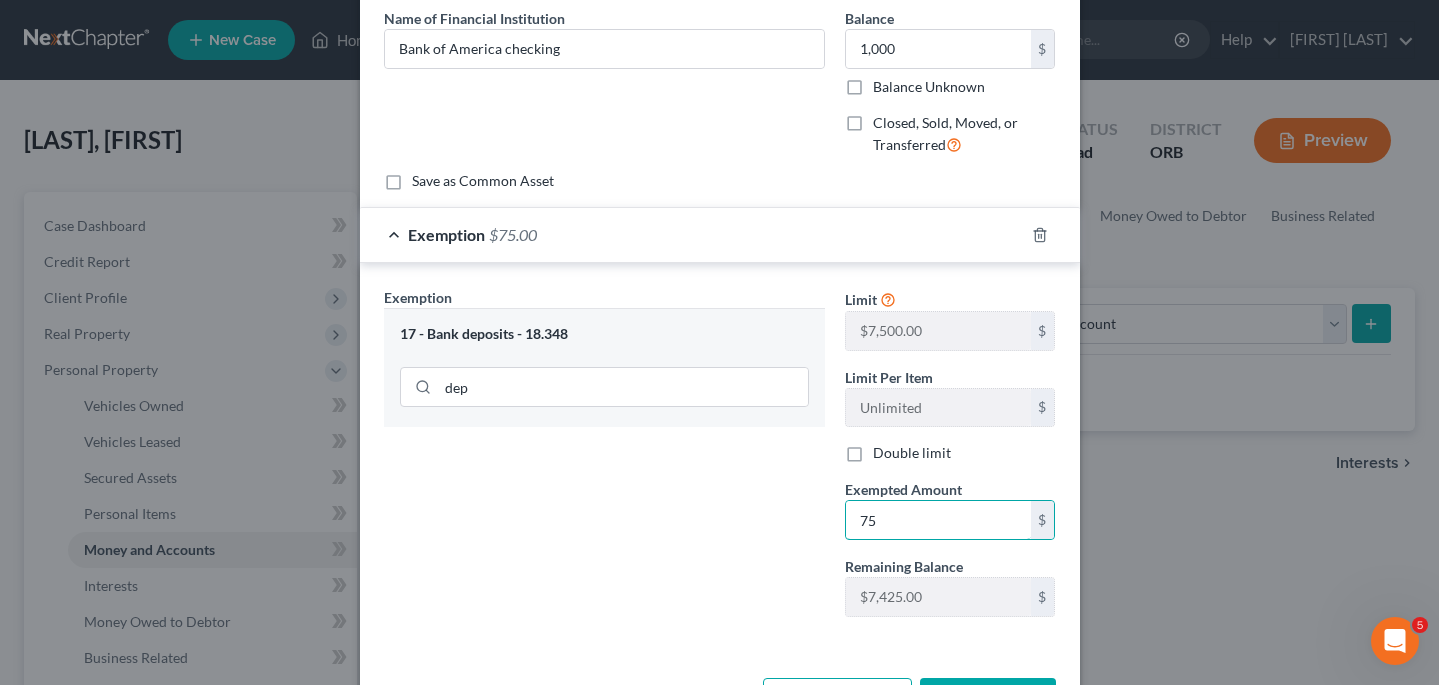 type on "7" 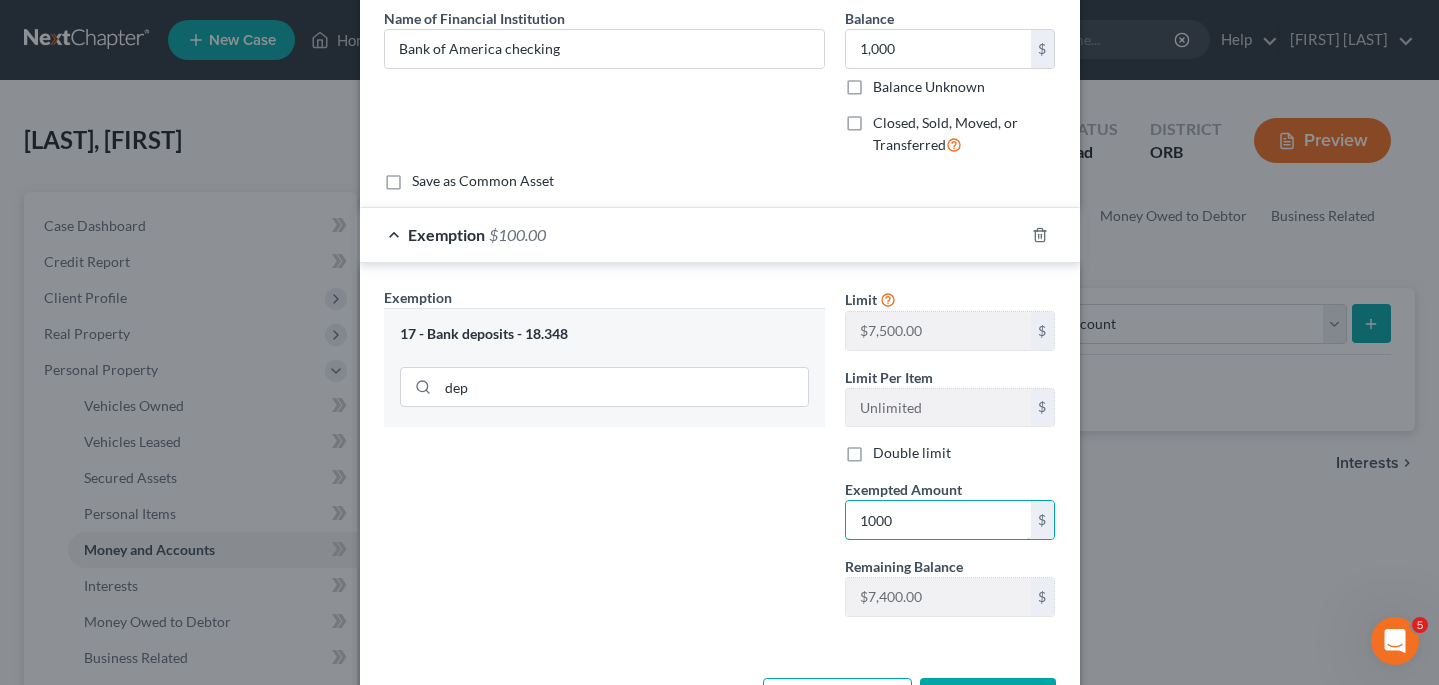type on "1,000" 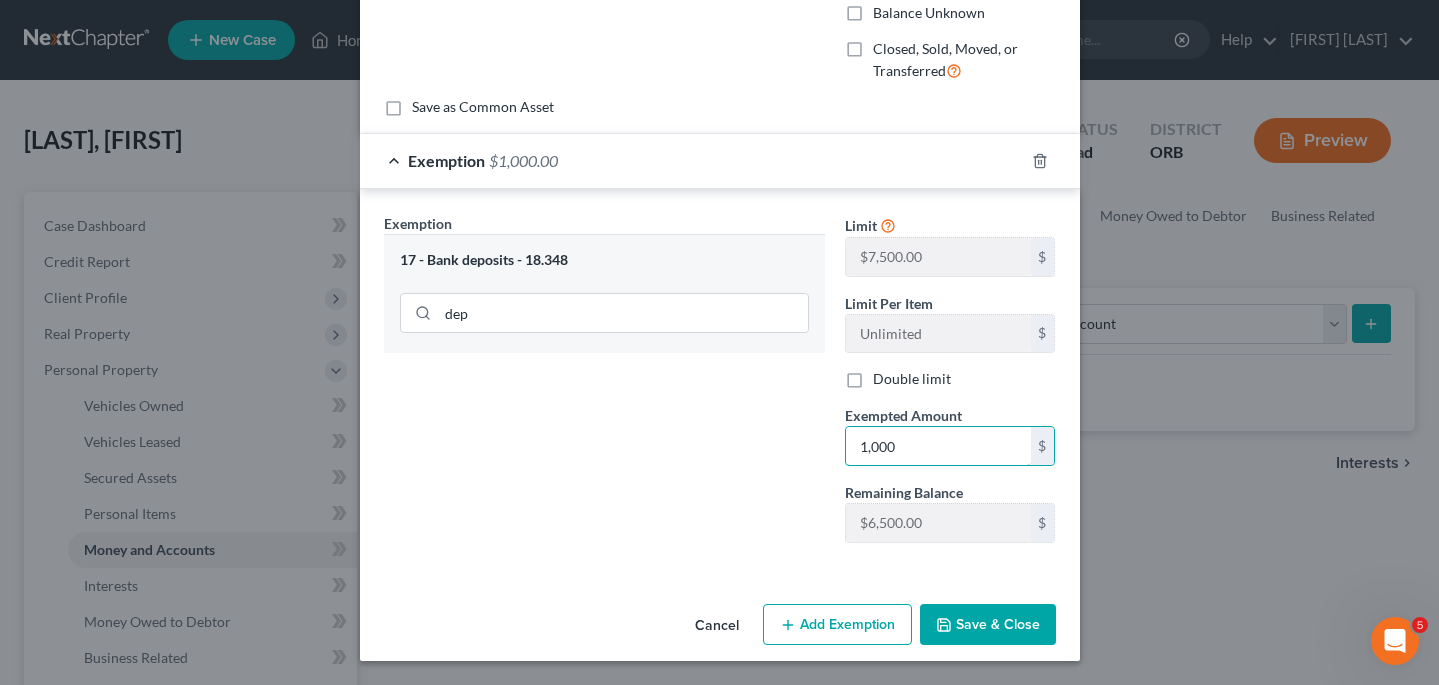 scroll, scrollTop: 234, scrollLeft: 0, axis: vertical 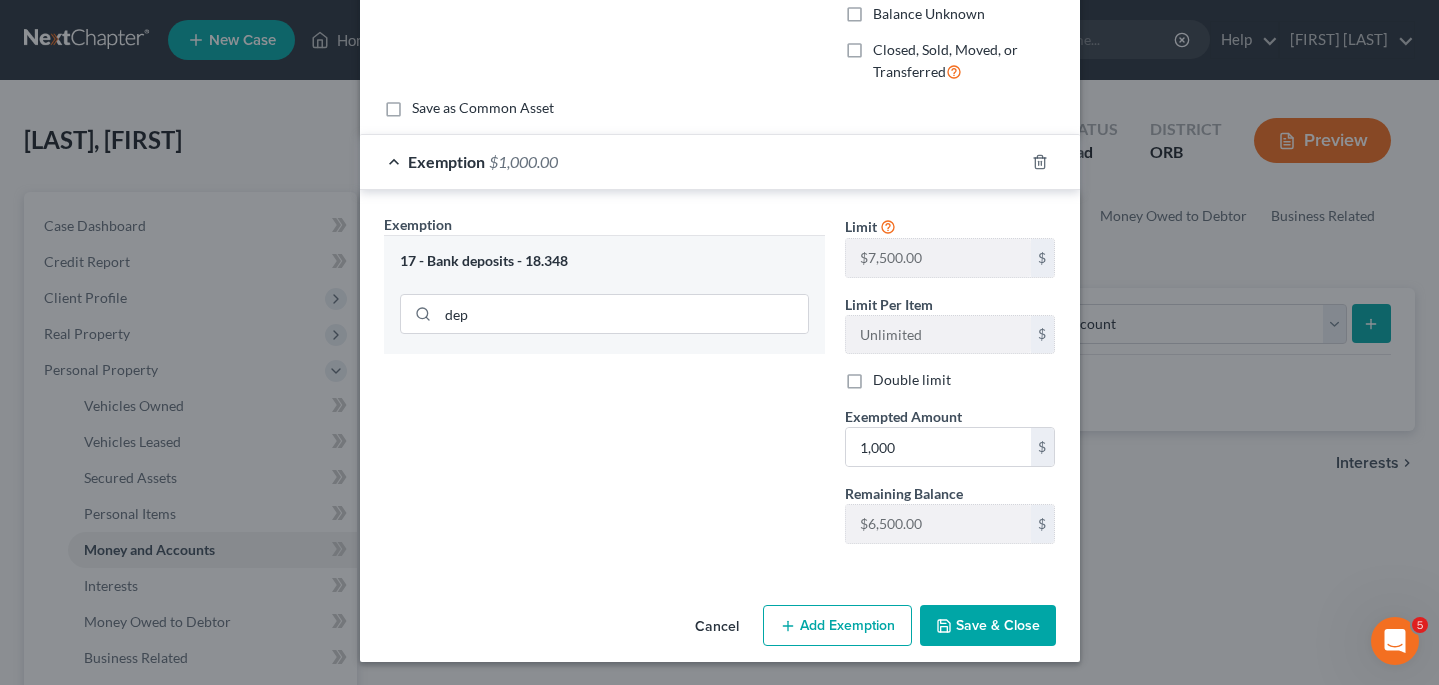click on "Save & Close" at bounding box center (988, 626) 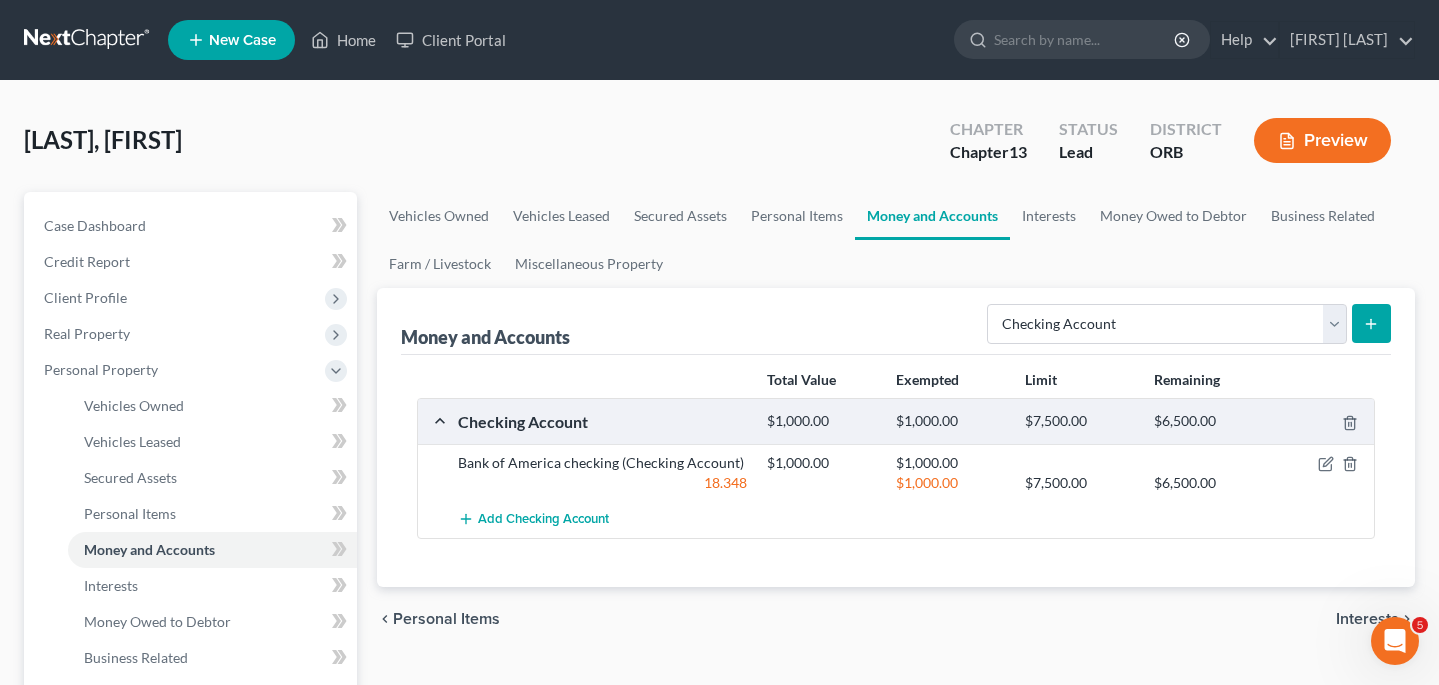 click 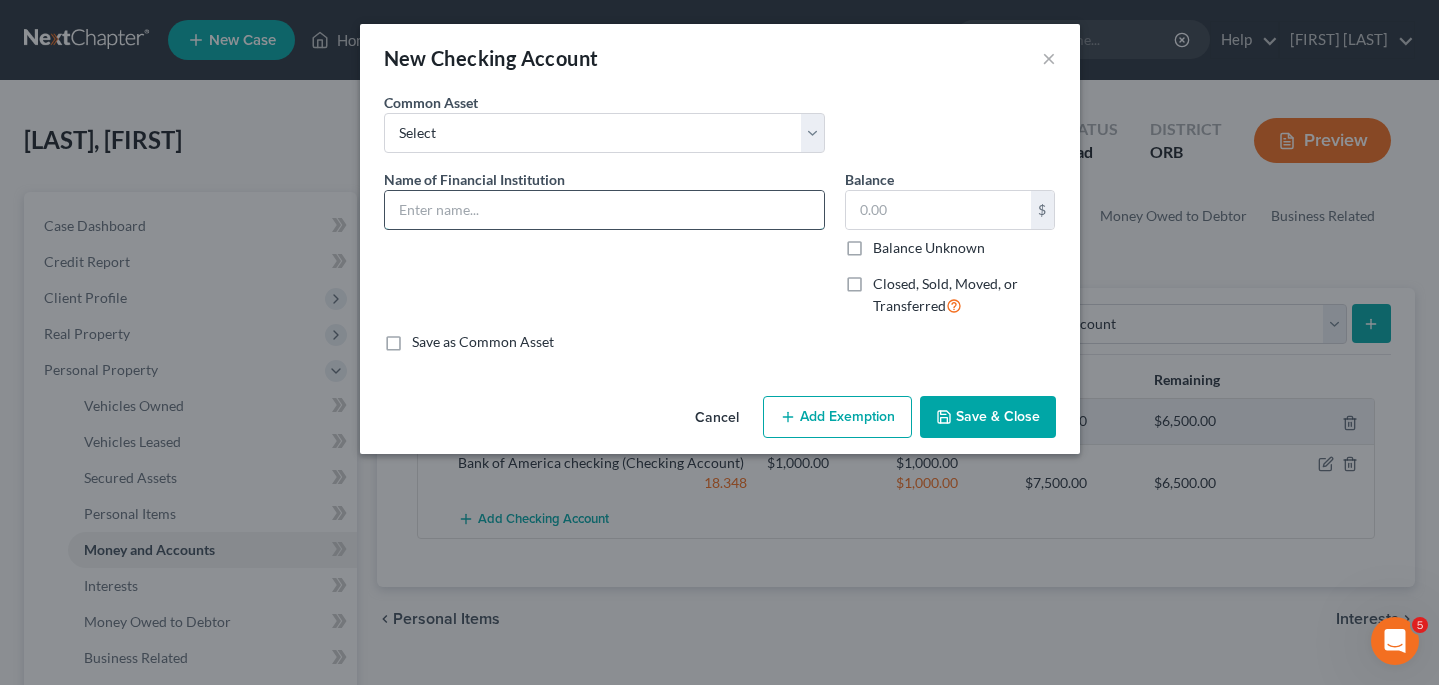 click at bounding box center (604, 210) 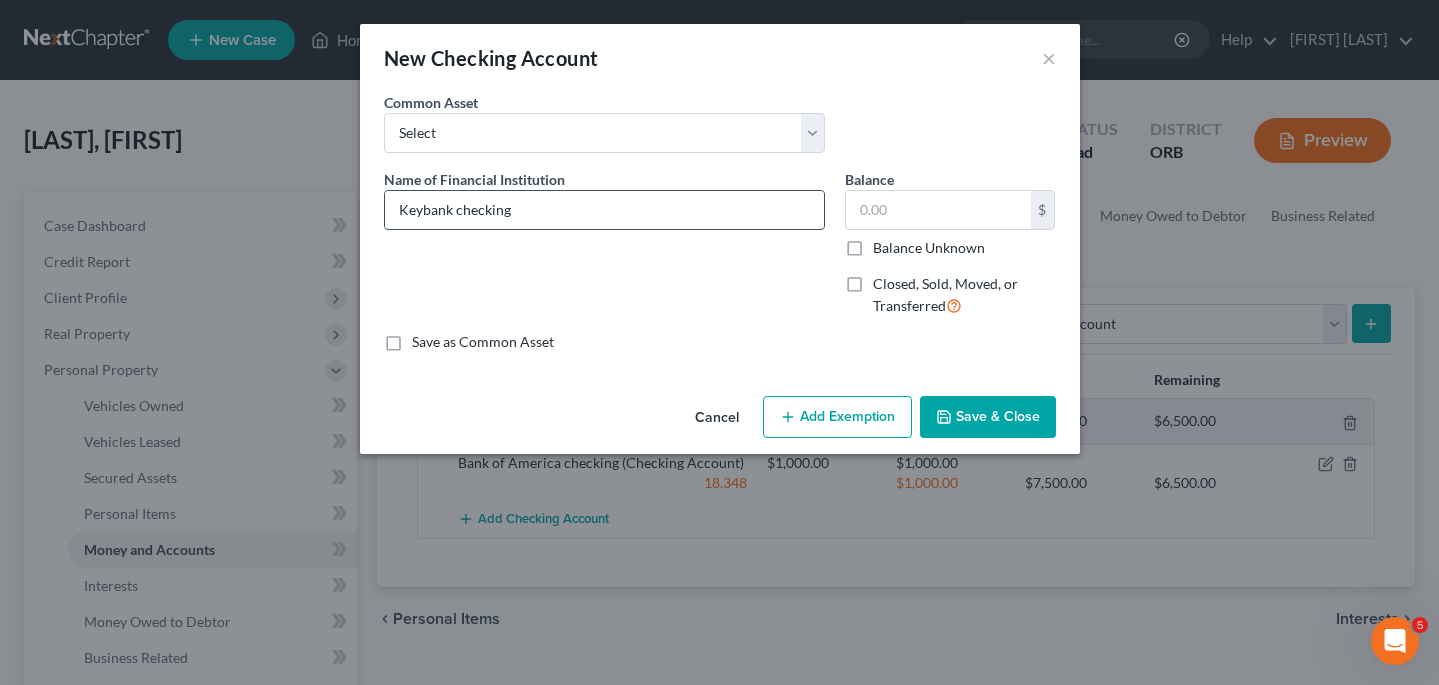 type on "Keybank checking" 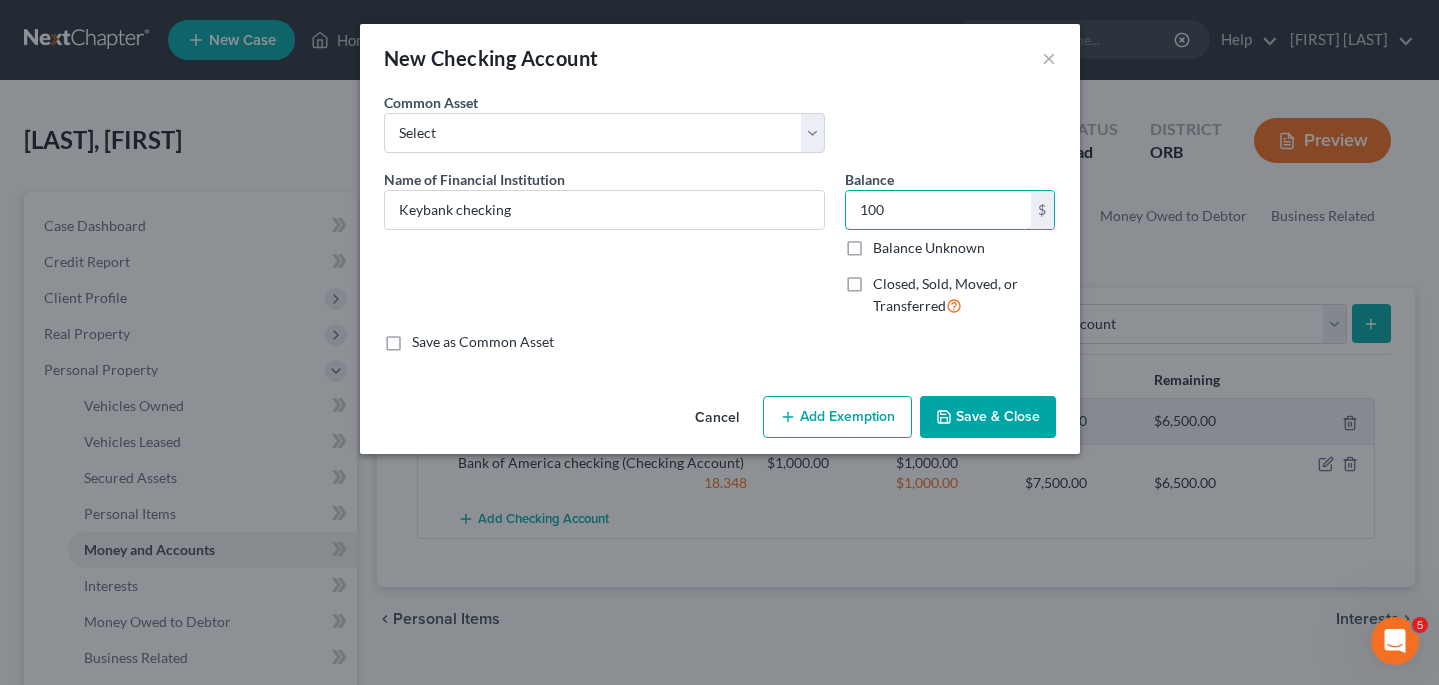type on "100" 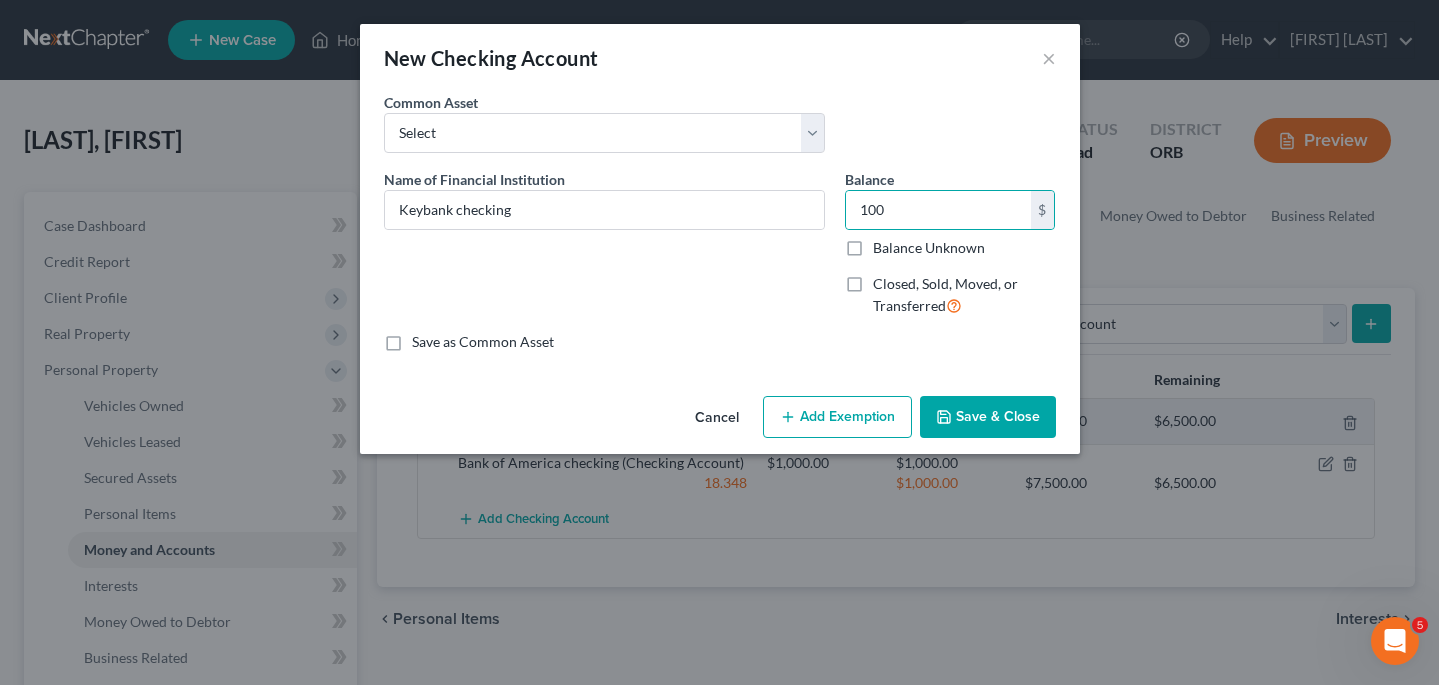 click on "Add Exemption" at bounding box center [837, 417] 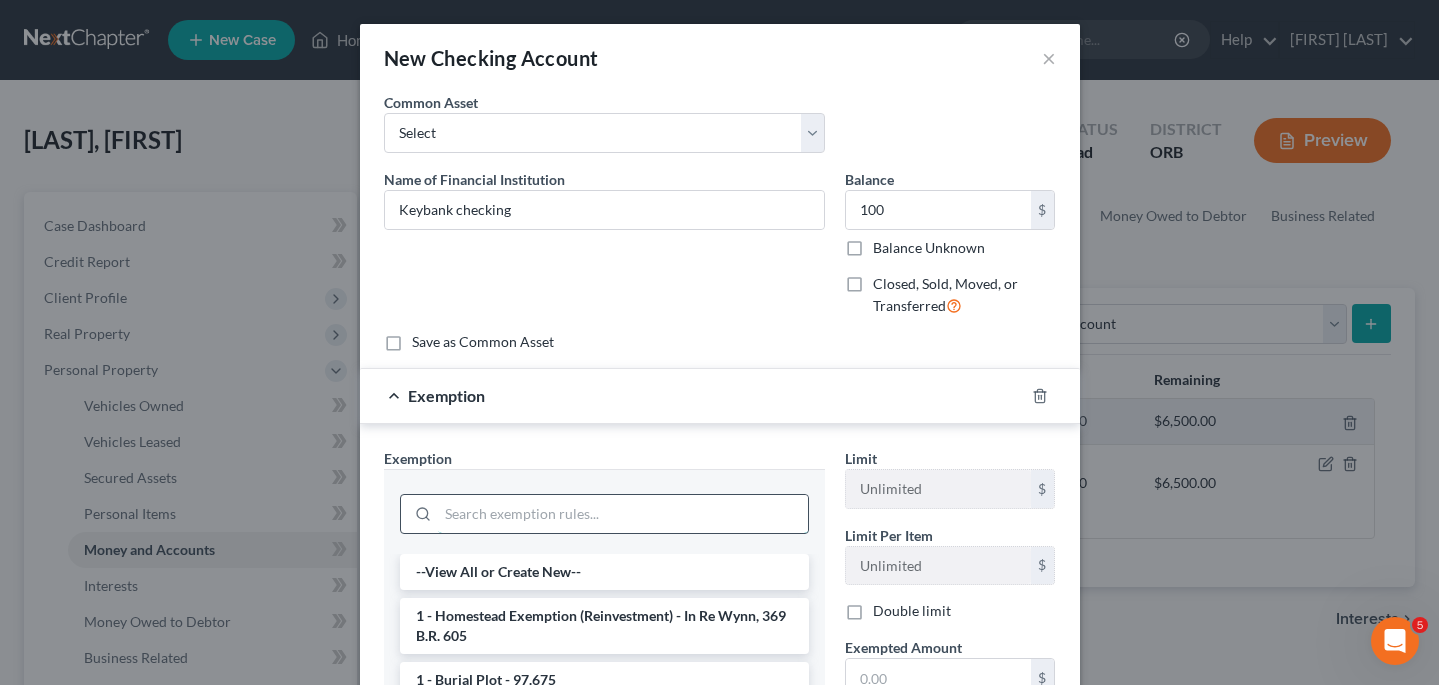 click at bounding box center [623, 514] 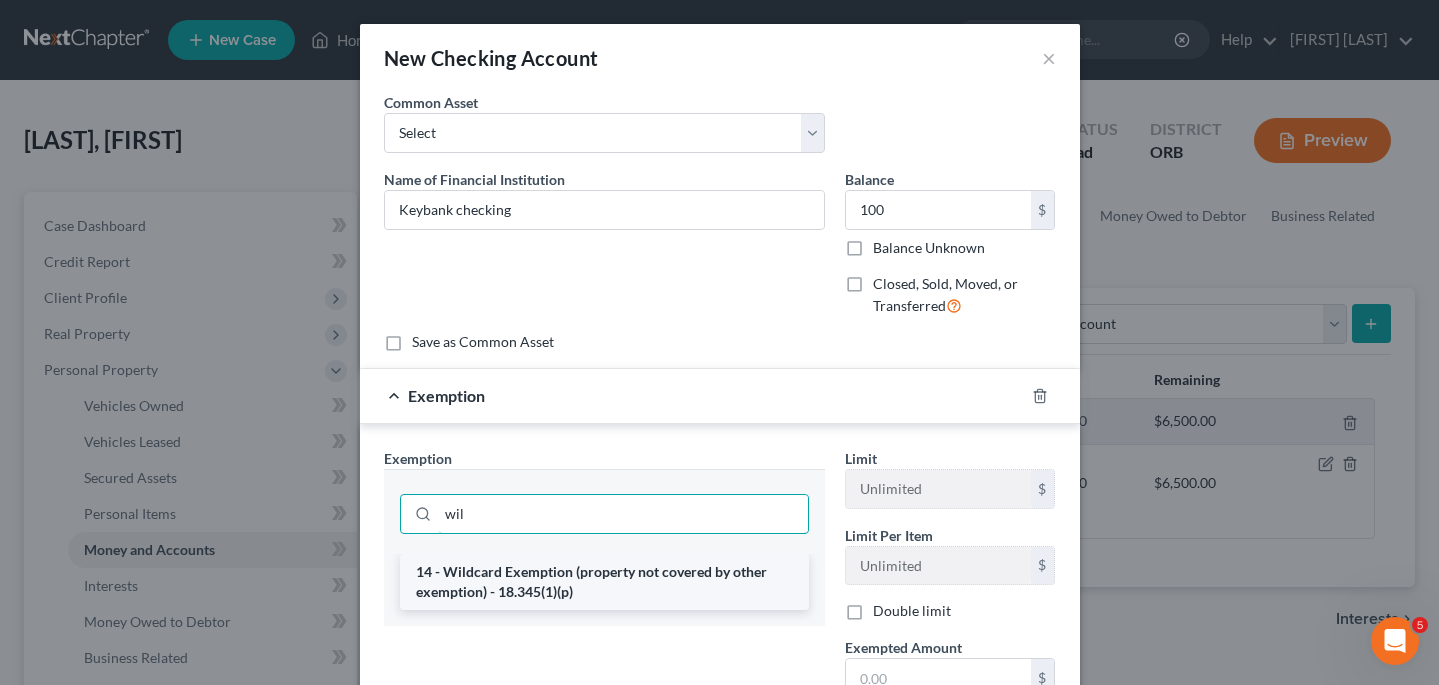 type on "wil" 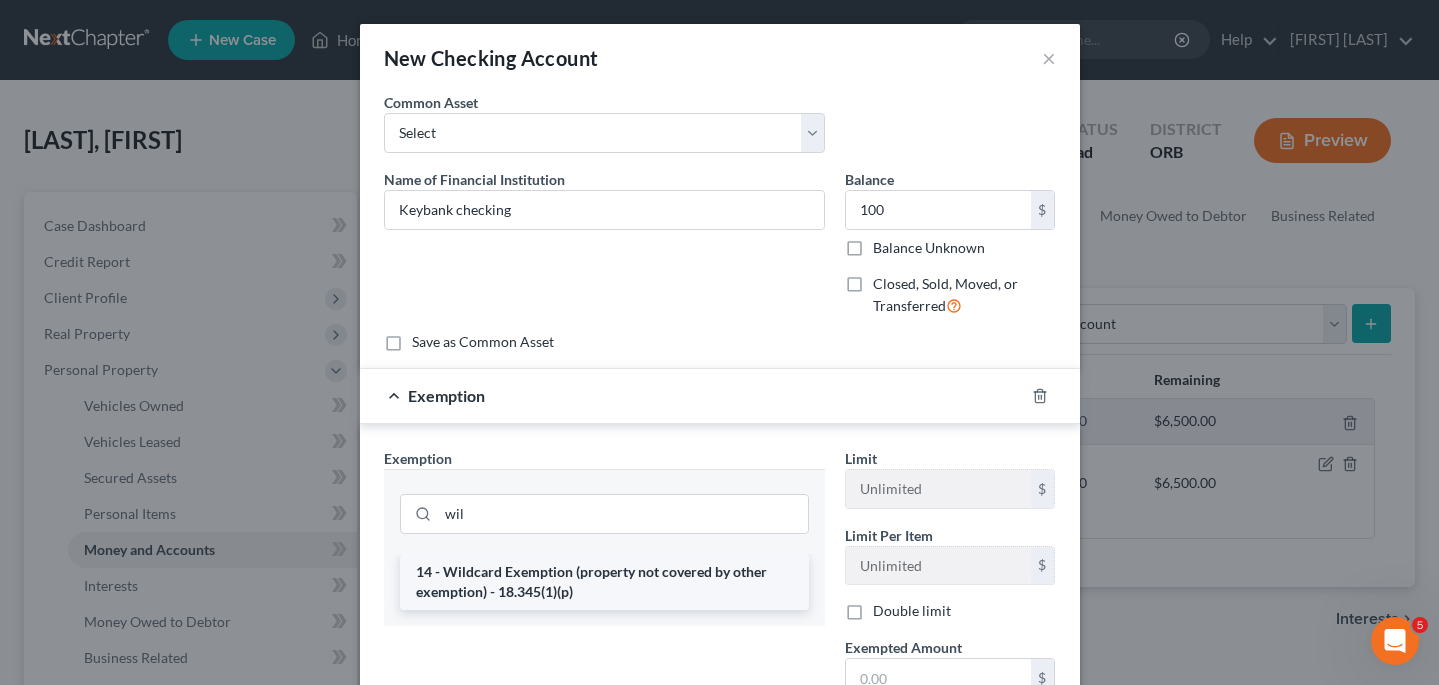 click on "14 - Wildcard Exemption (property not covered by other exemption) - 18.345(1)(p)" at bounding box center (604, 582) 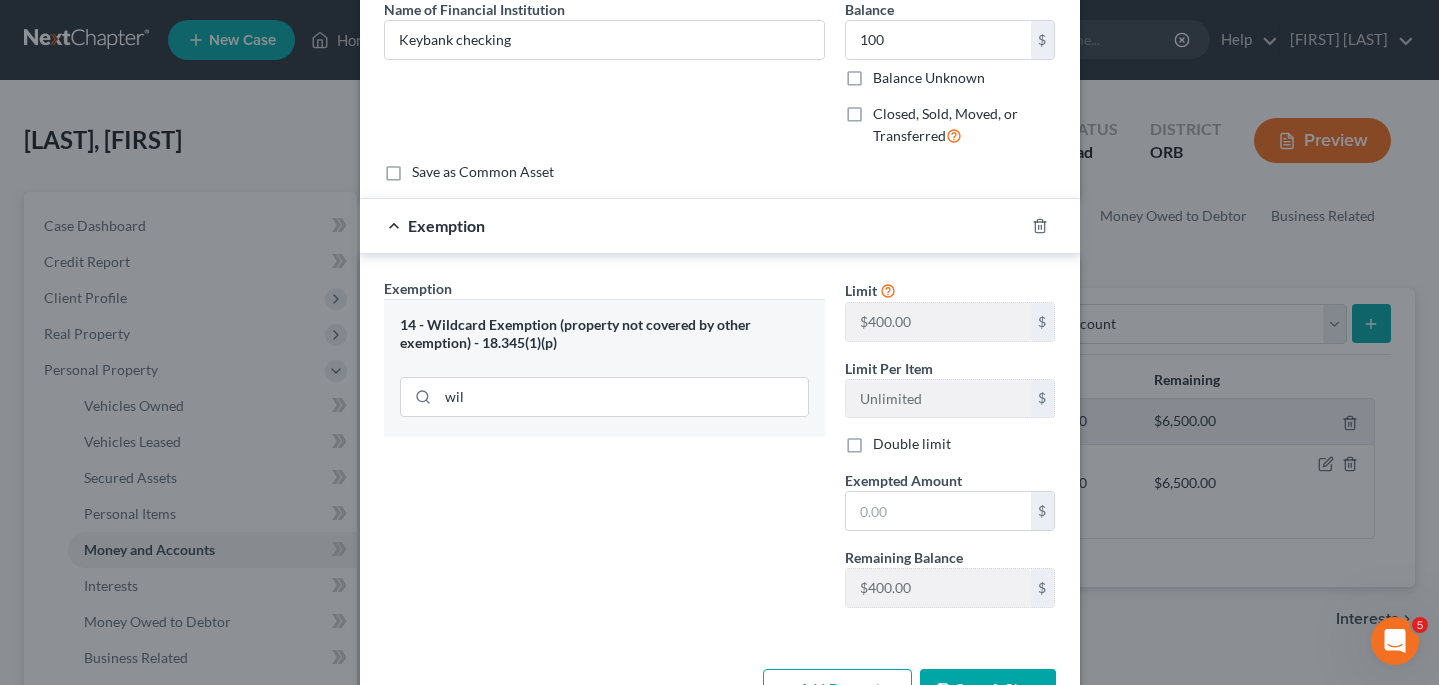scroll, scrollTop: 179, scrollLeft: 0, axis: vertical 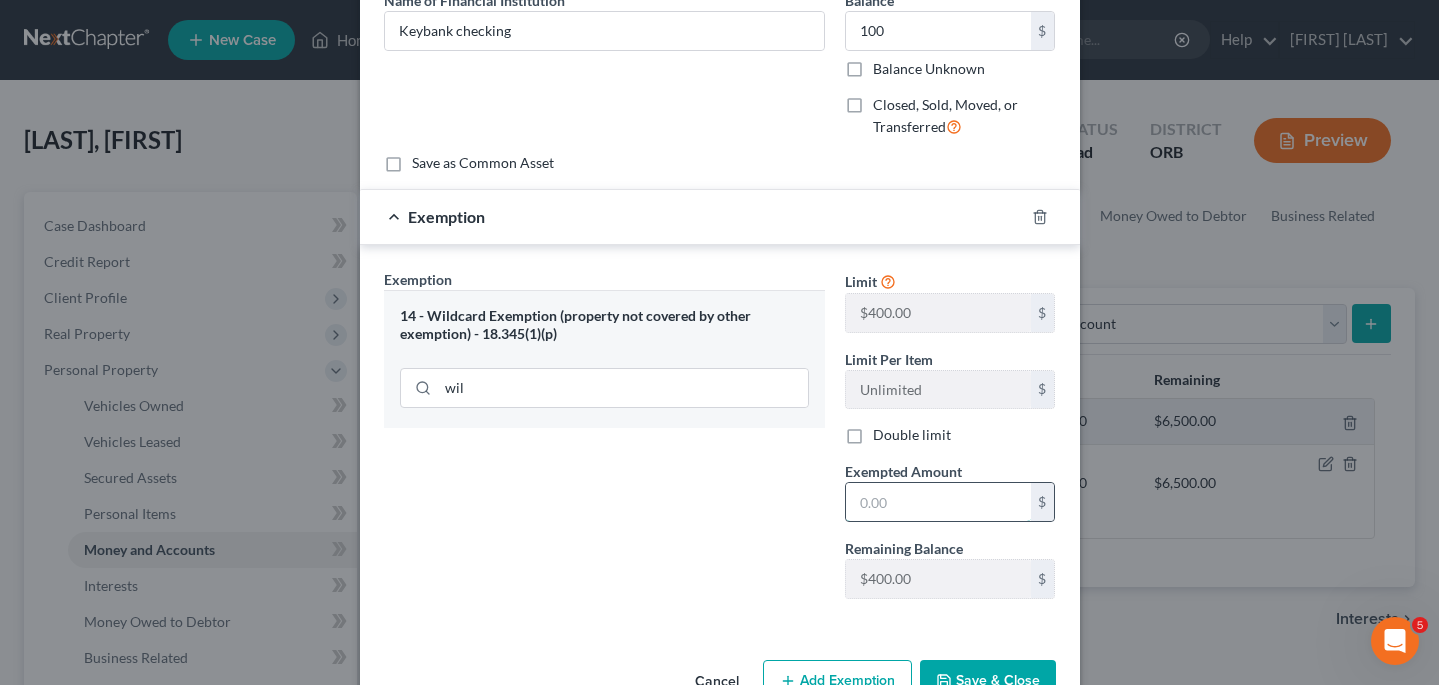 click at bounding box center (938, 502) 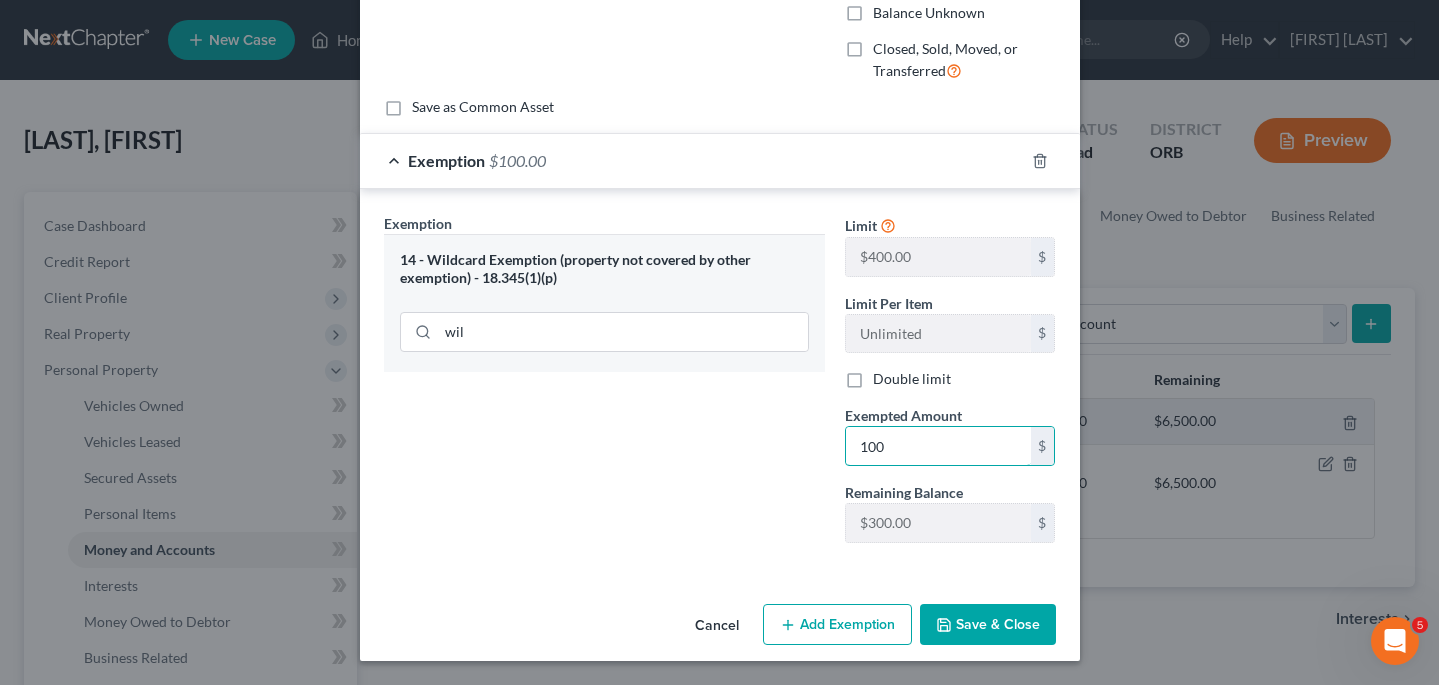 scroll, scrollTop: 234, scrollLeft: 0, axis: vertical 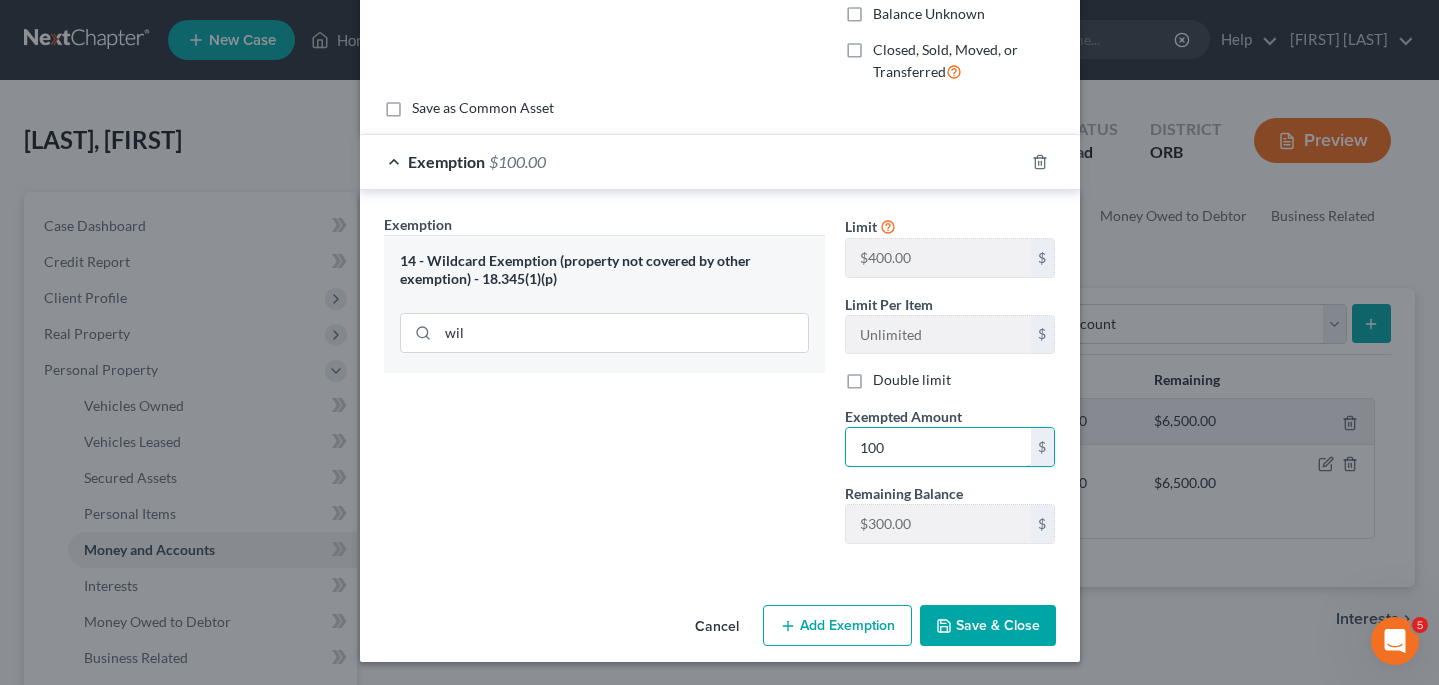 type on "100" 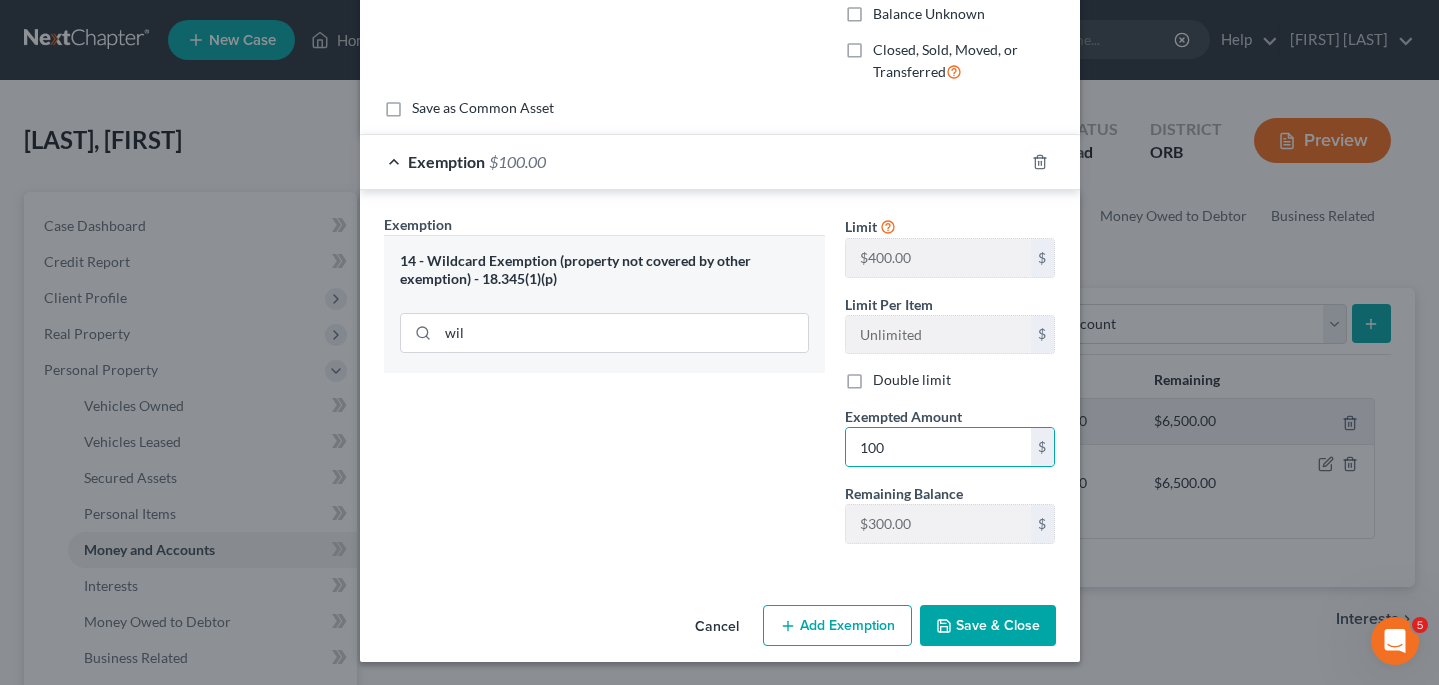 click on "Save & Close" at bounding box center [988, 626] 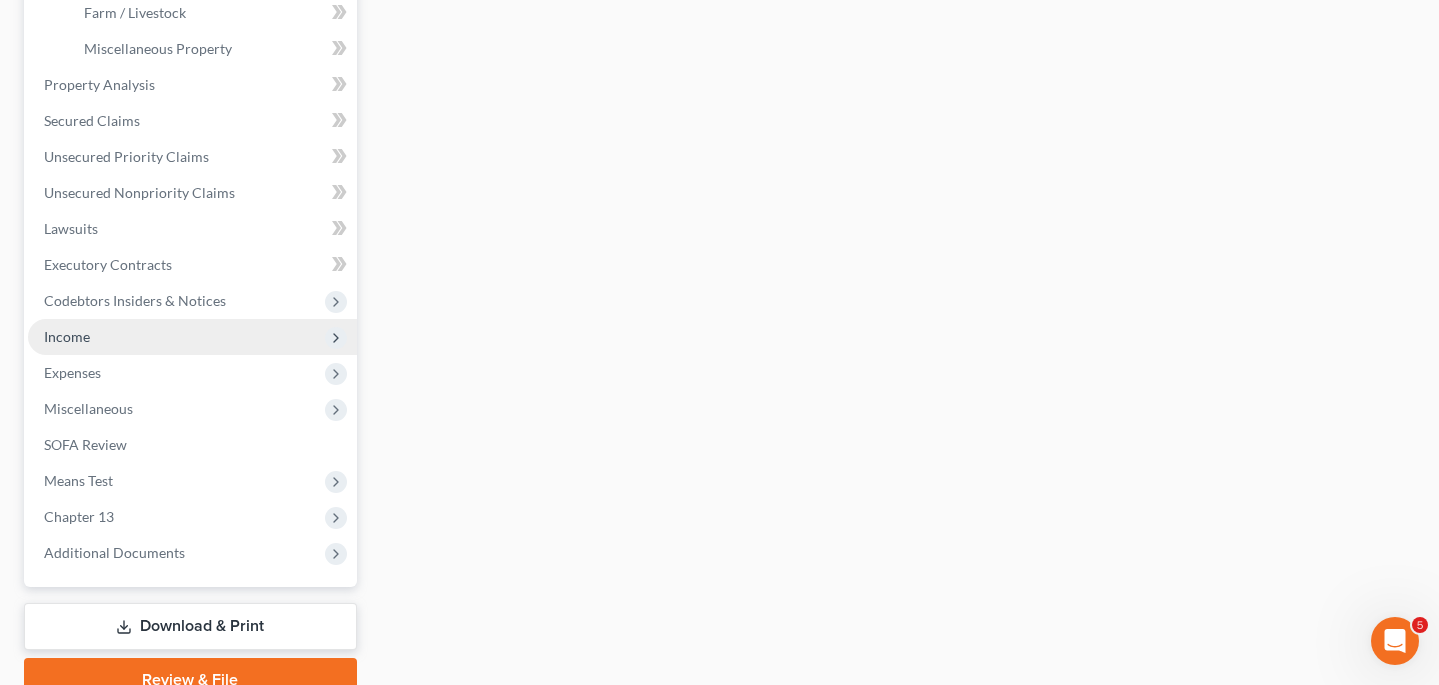 scroll, scrollTop: 682, scrollLeft: 0, axis: vertical 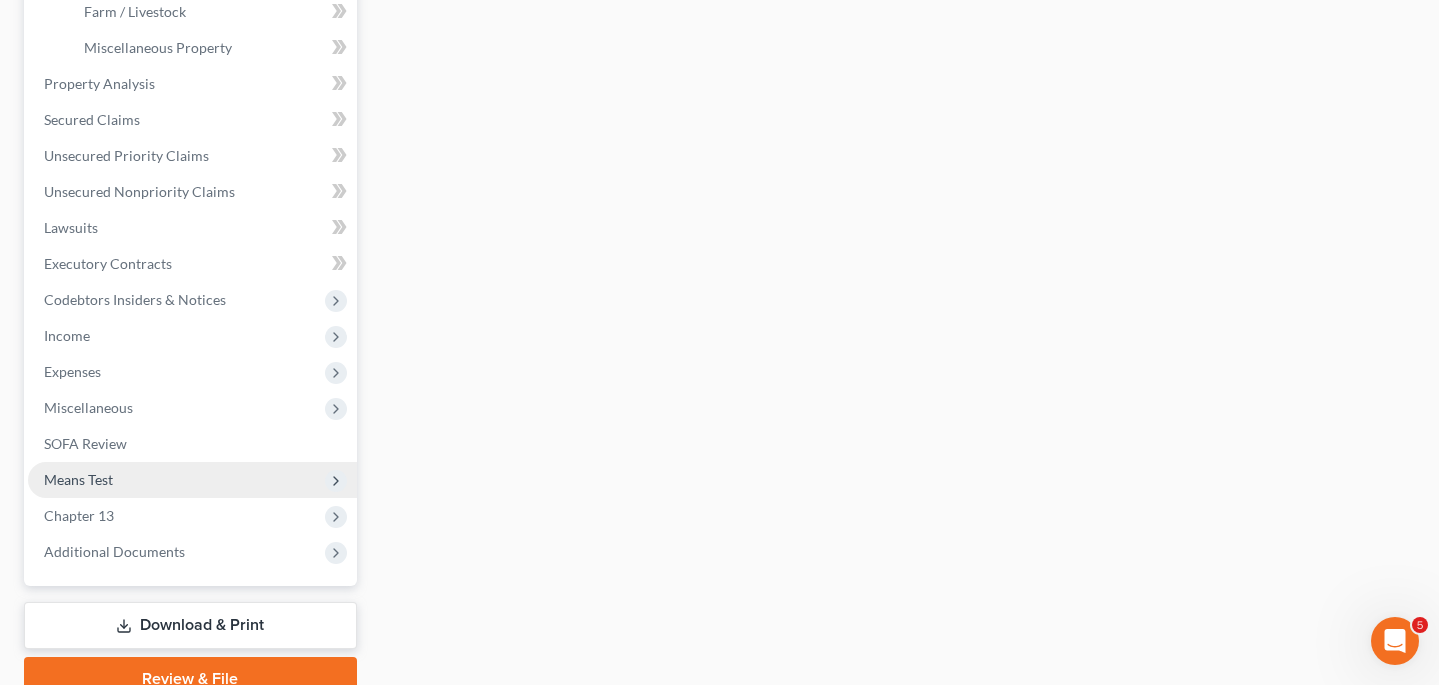 click on "Means Test" at bounding box center (78, 479) 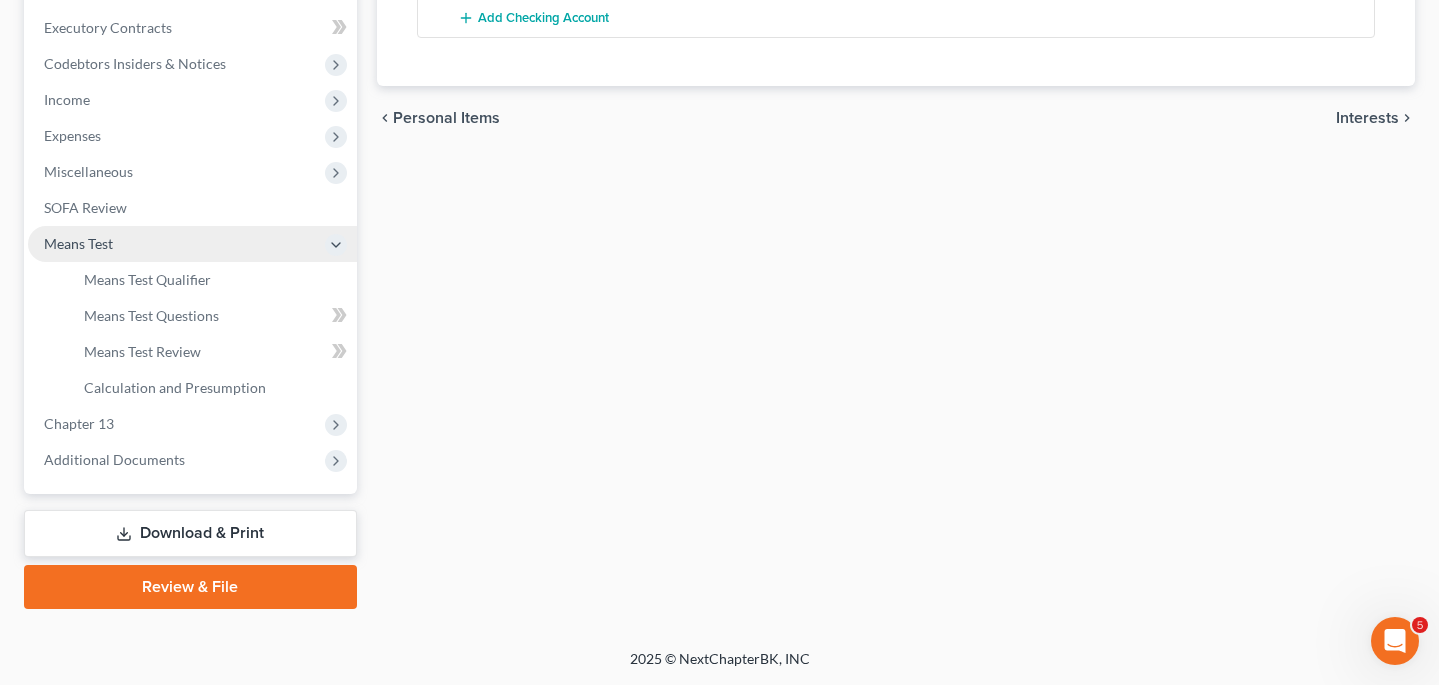 scroll, scrollTop: 558, scrollLeft: 0, axis: vertical 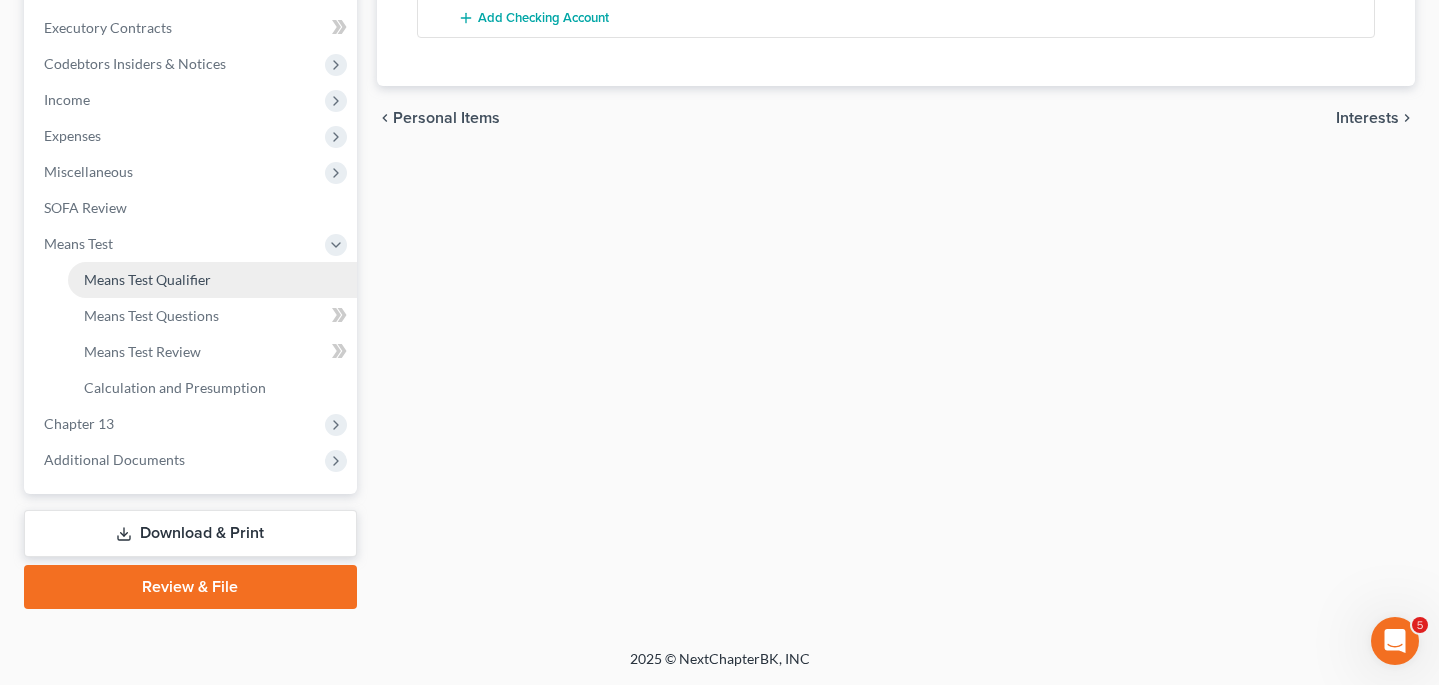 click on "Means Test Qualifier" at bounding box center [147, 279] 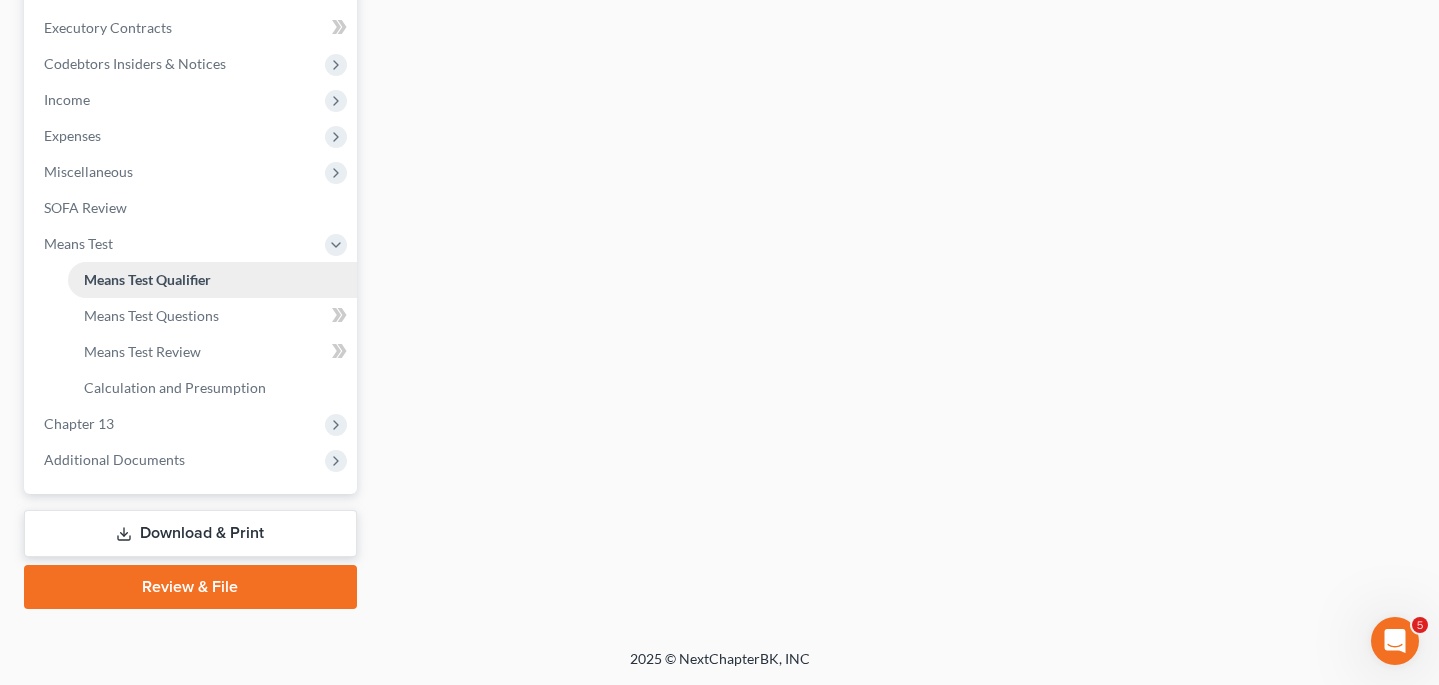 scroll, scrollTop: 0, scrollLeft: 0, axis: both 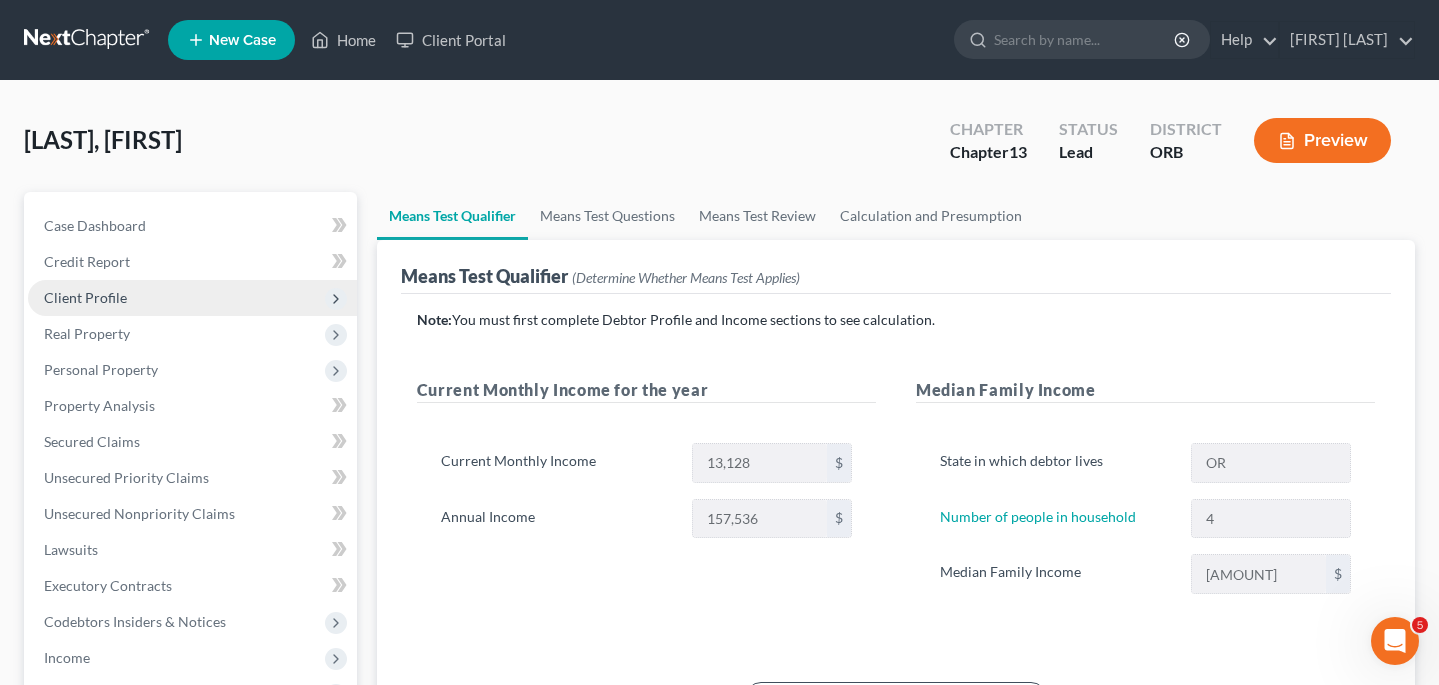 click on "Client Profile" at bounding box center [192, 298] 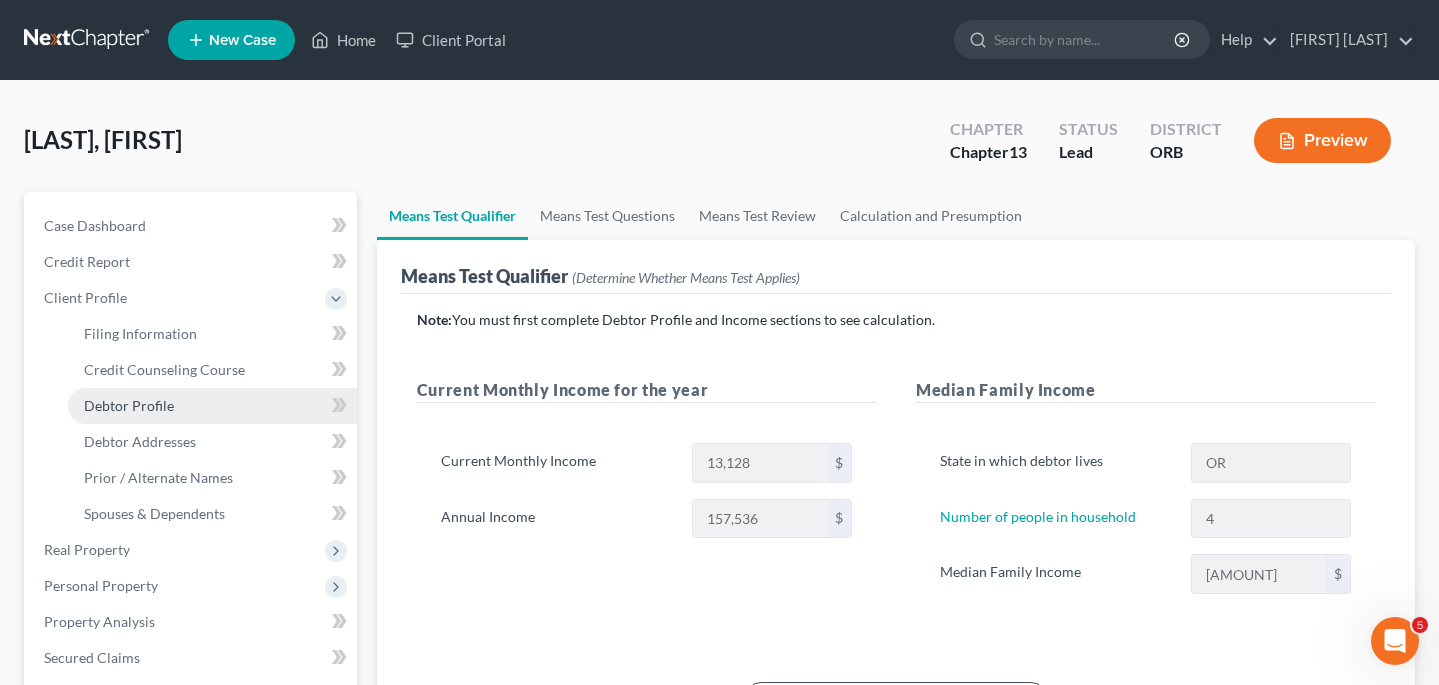click on "Debtor Profile" at bounding box center (212, 406) 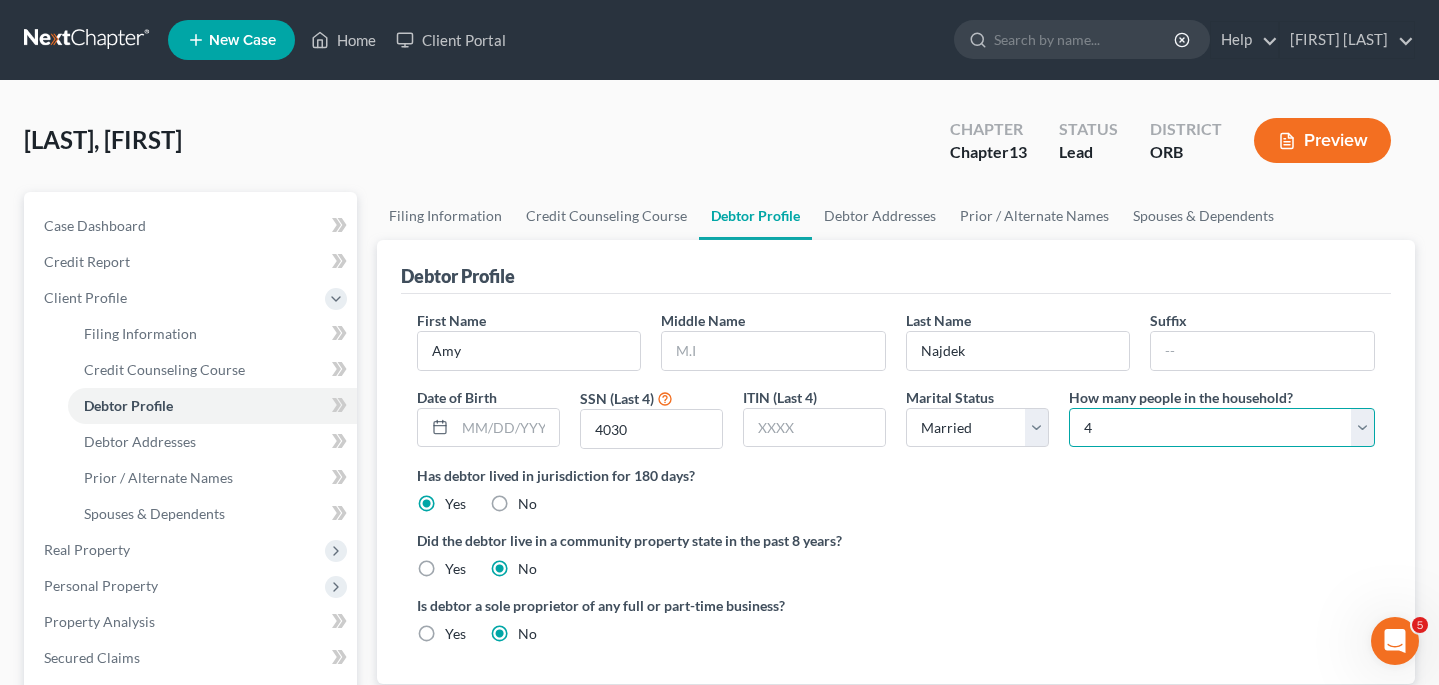 select on "1" 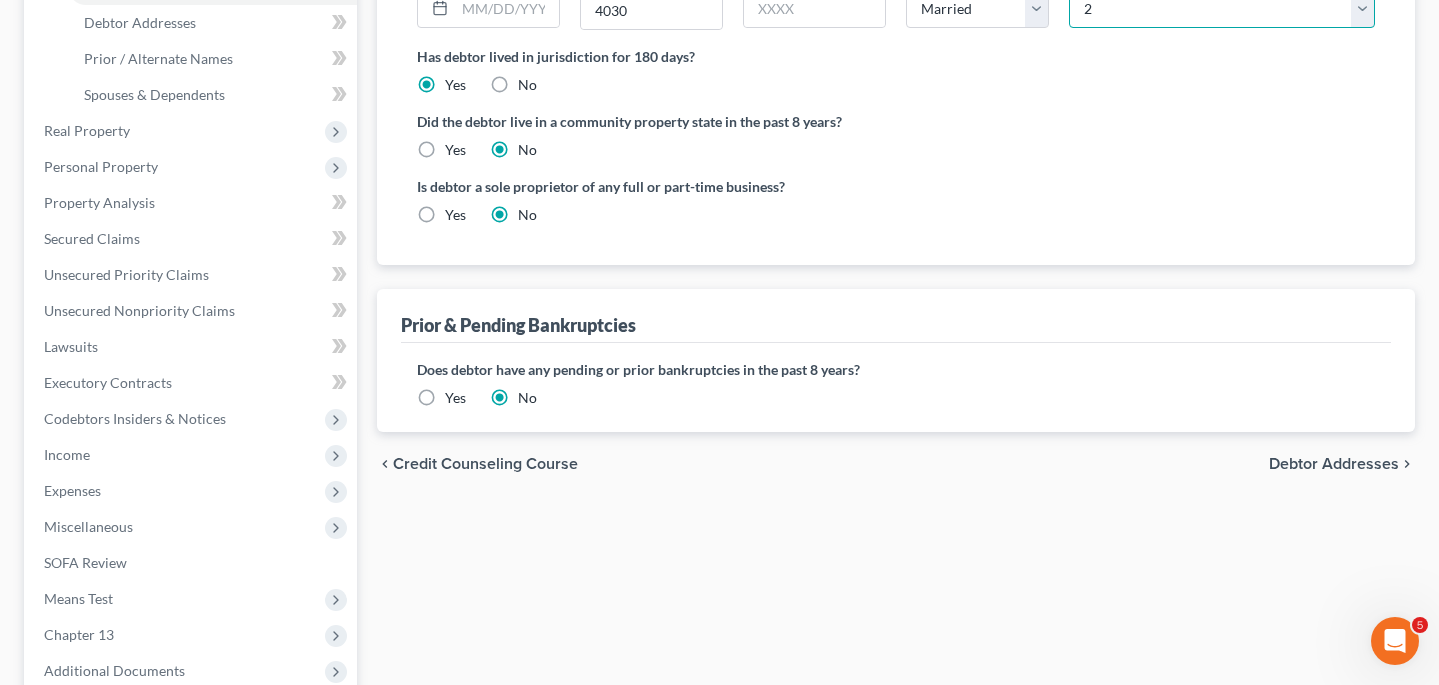 scroll, scrollTop: 438, scrollLeft: 0, axis: vertical 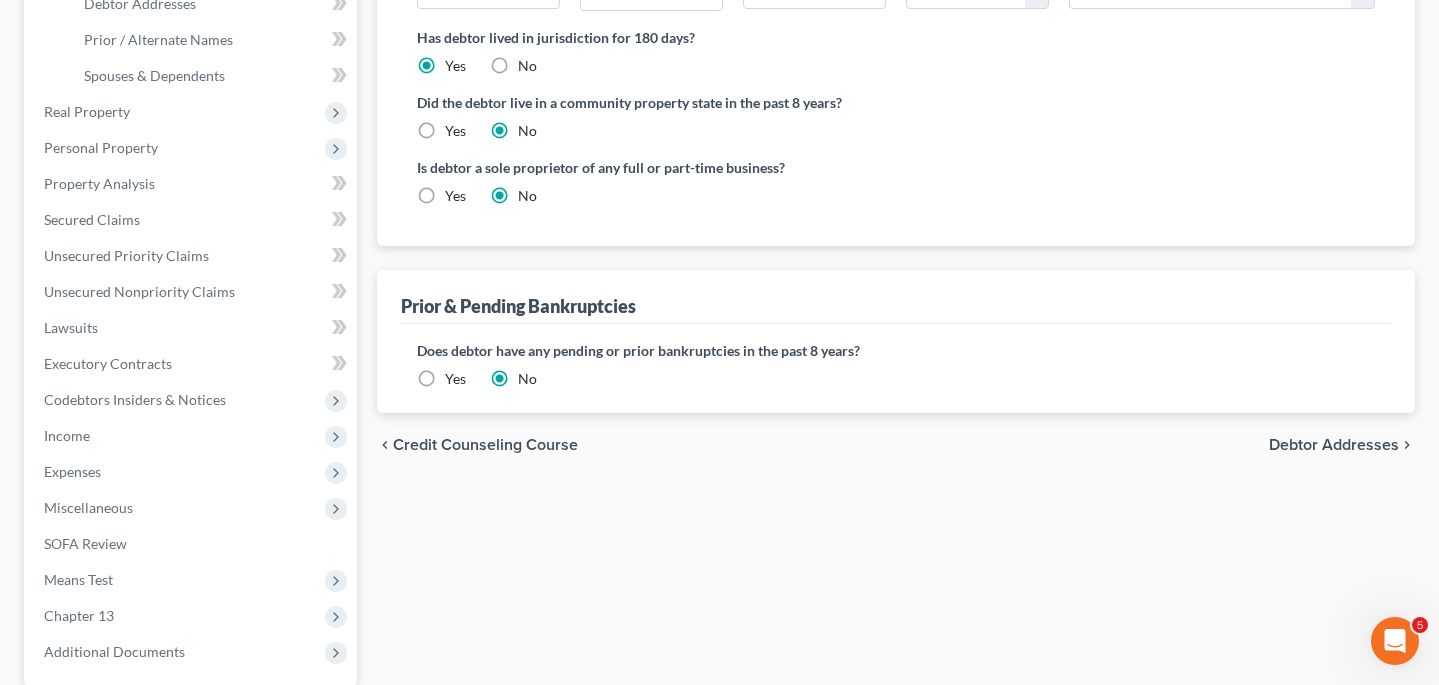 click on "Debtor Addresses" at bounding box center (1334, 445) 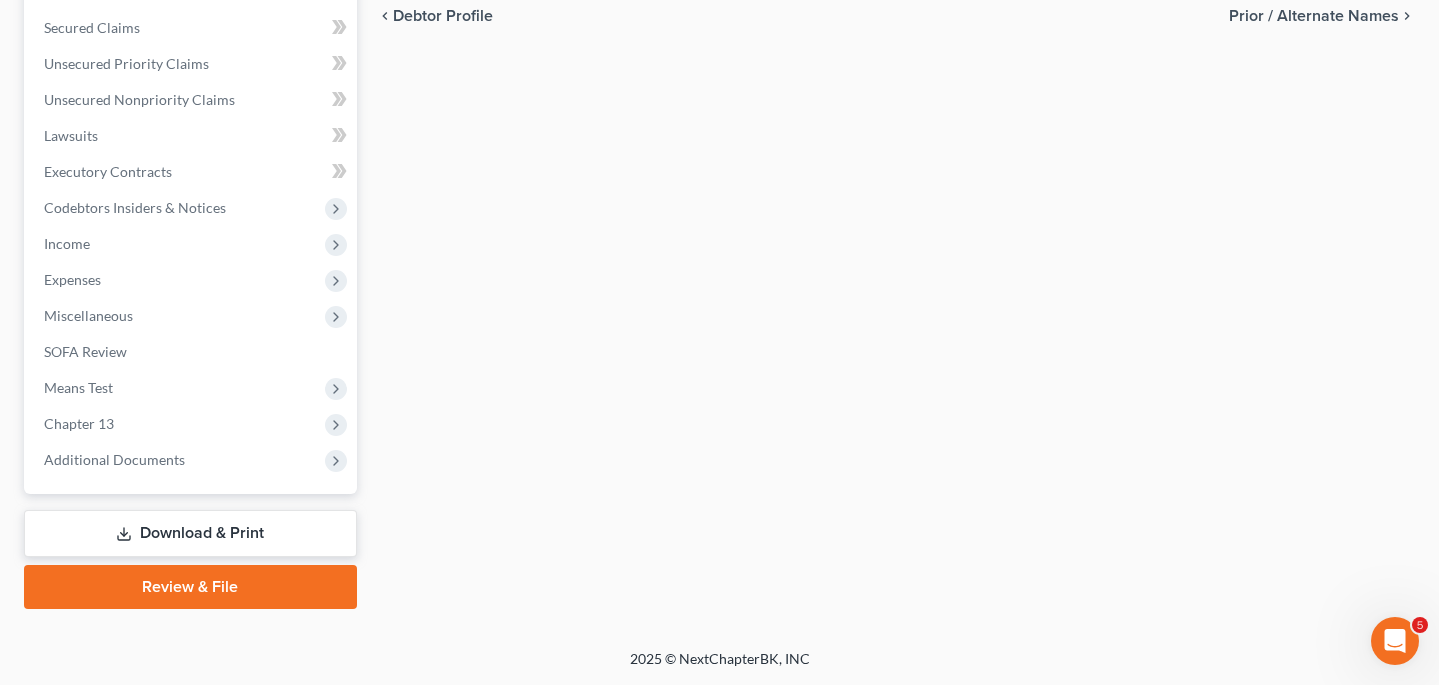 scroll, scrollTop: 630, scrollLeft: 0, axis: vertical 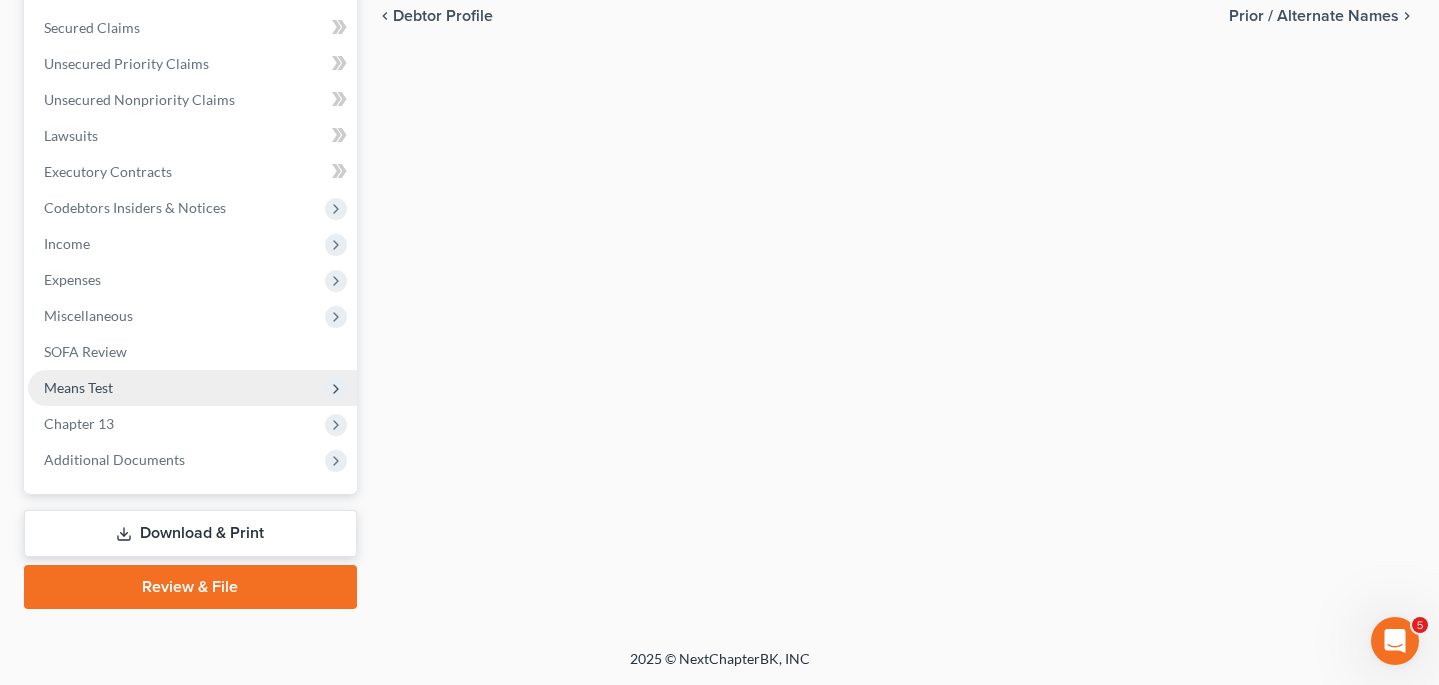 click on "Means Test" at bounding box center (192, 388) 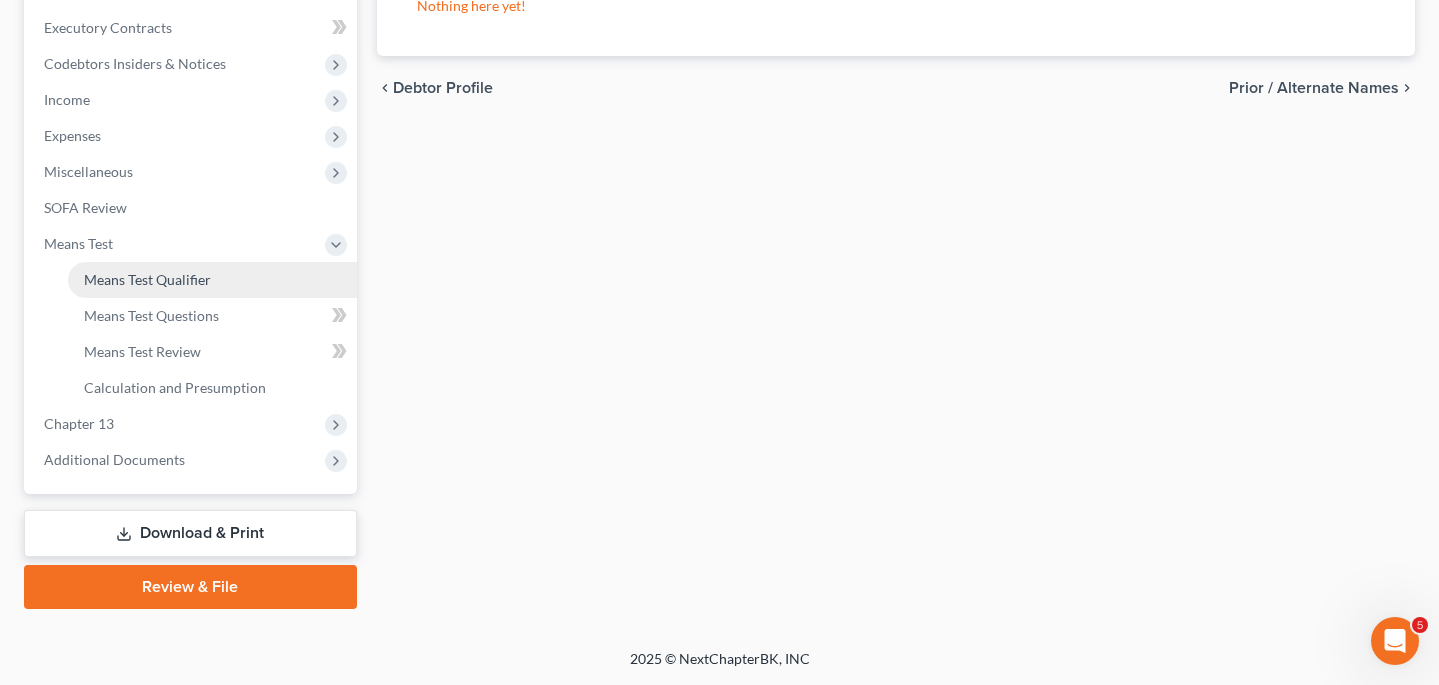 click on "Means Test Qualifier" at bounding box center [212, 280] 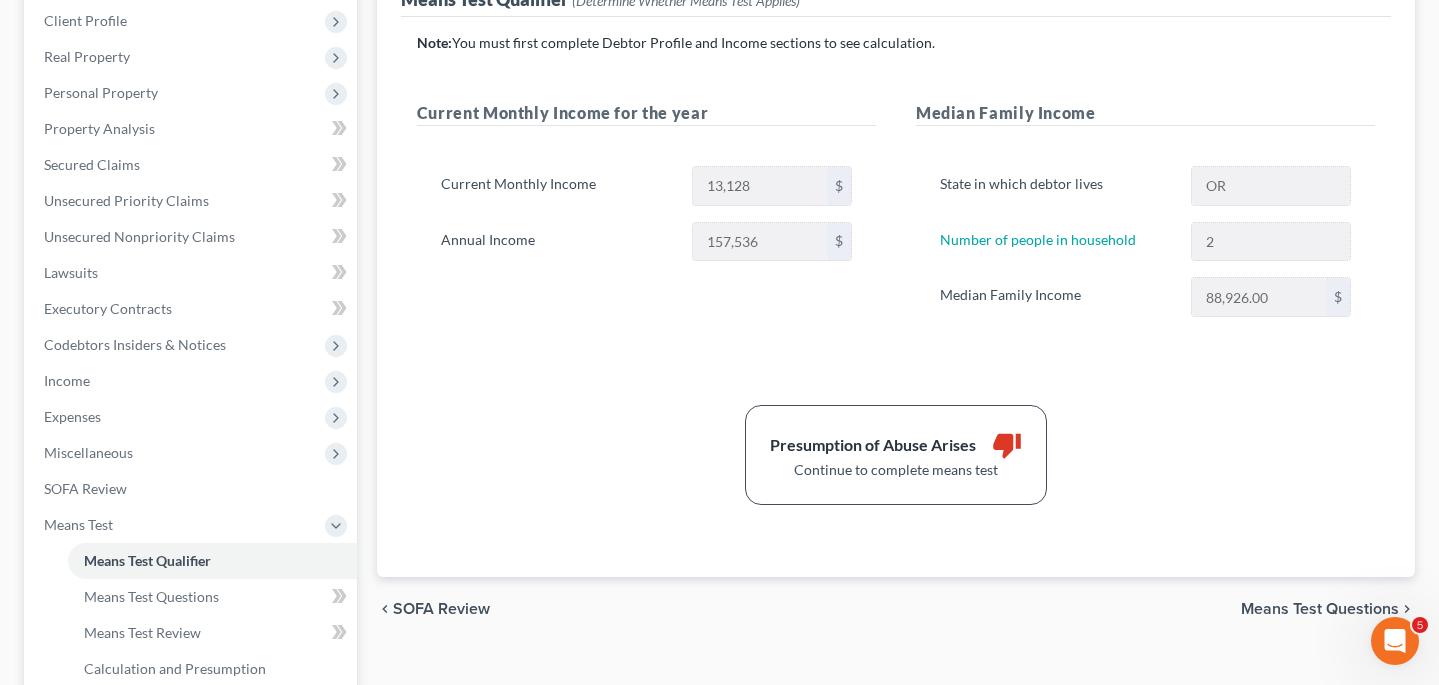 scroll, scrollTop: 279, scrollLeft: 0, axis: vertical 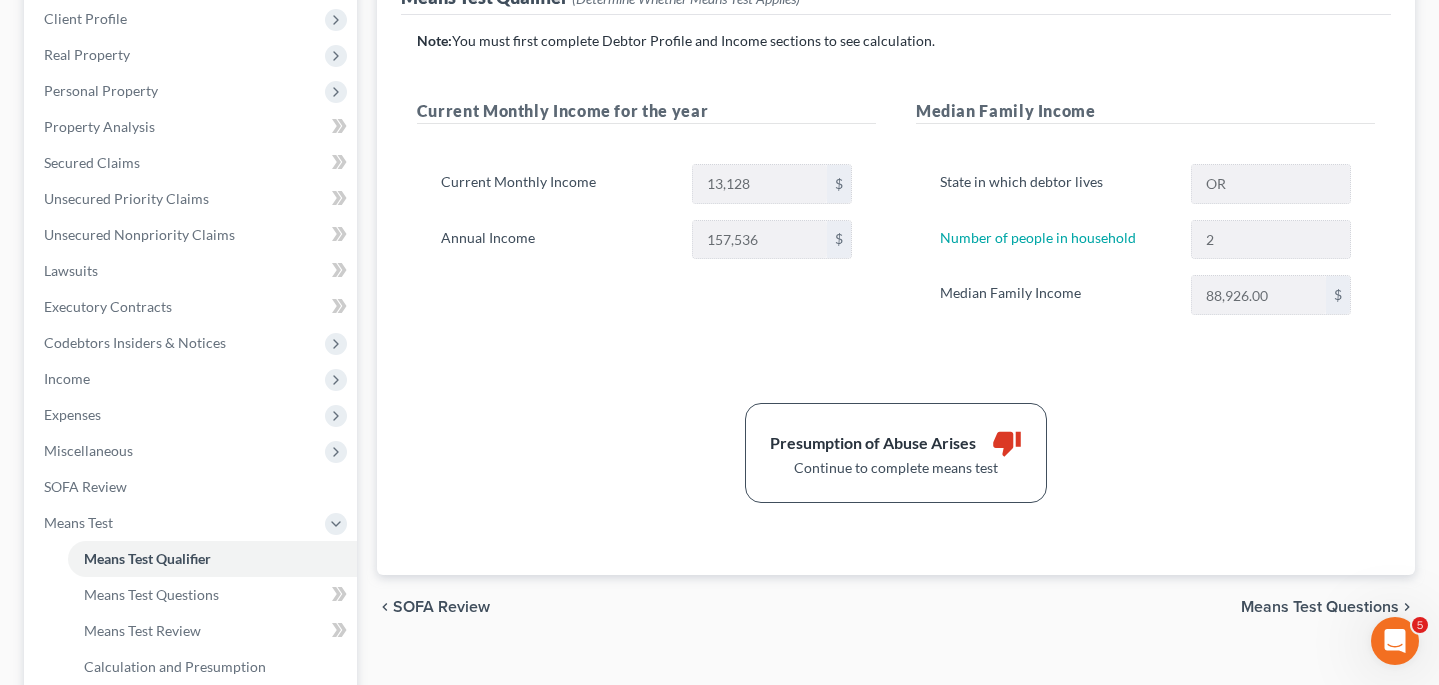 click on "Means Test Questions" at bounding box center [1320, 607] 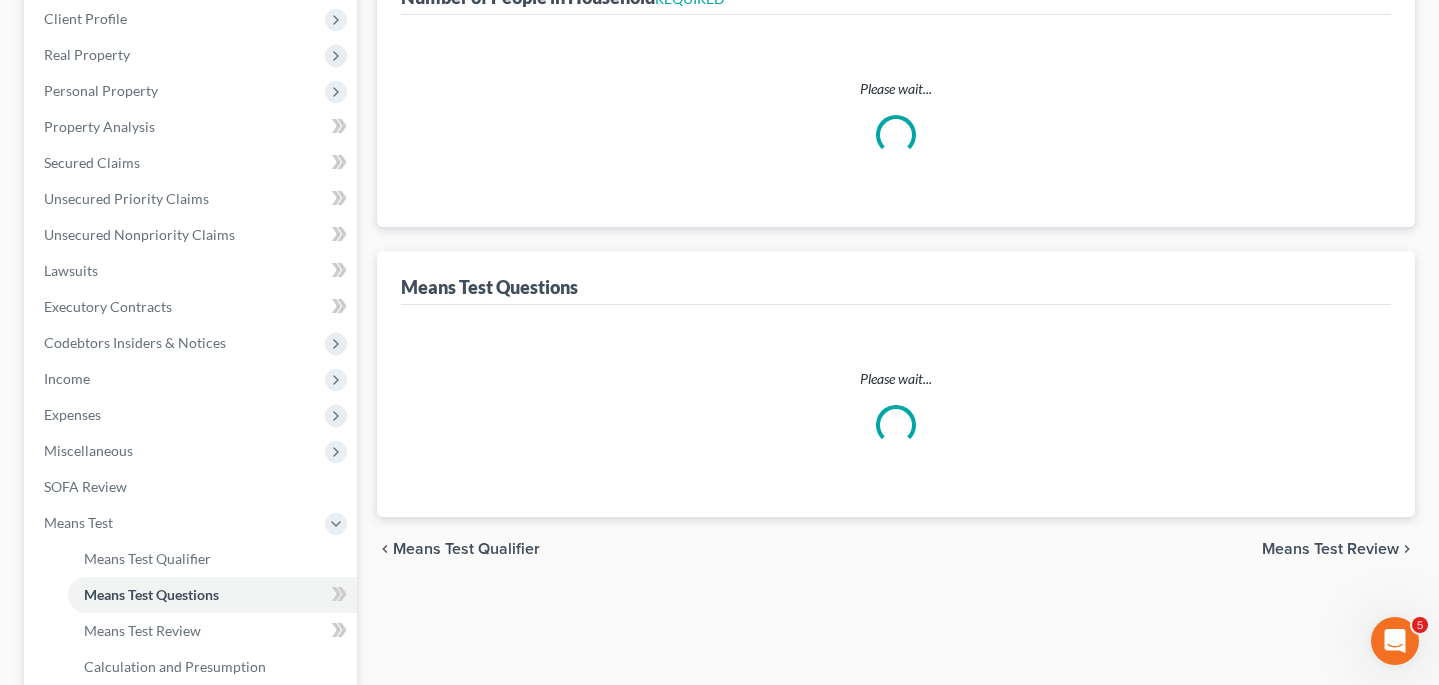 scroll, scrollTop: 43, scrollLeft: 0, axis: vertical 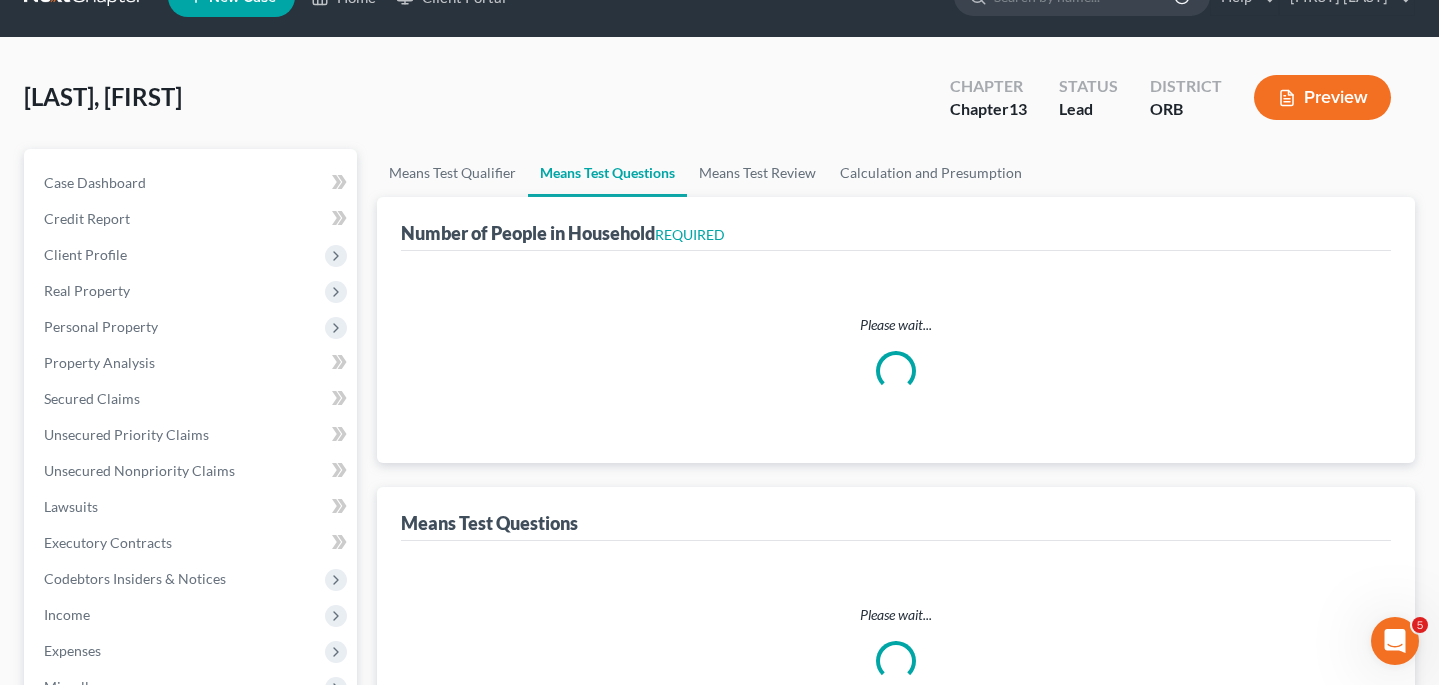 select on "1" 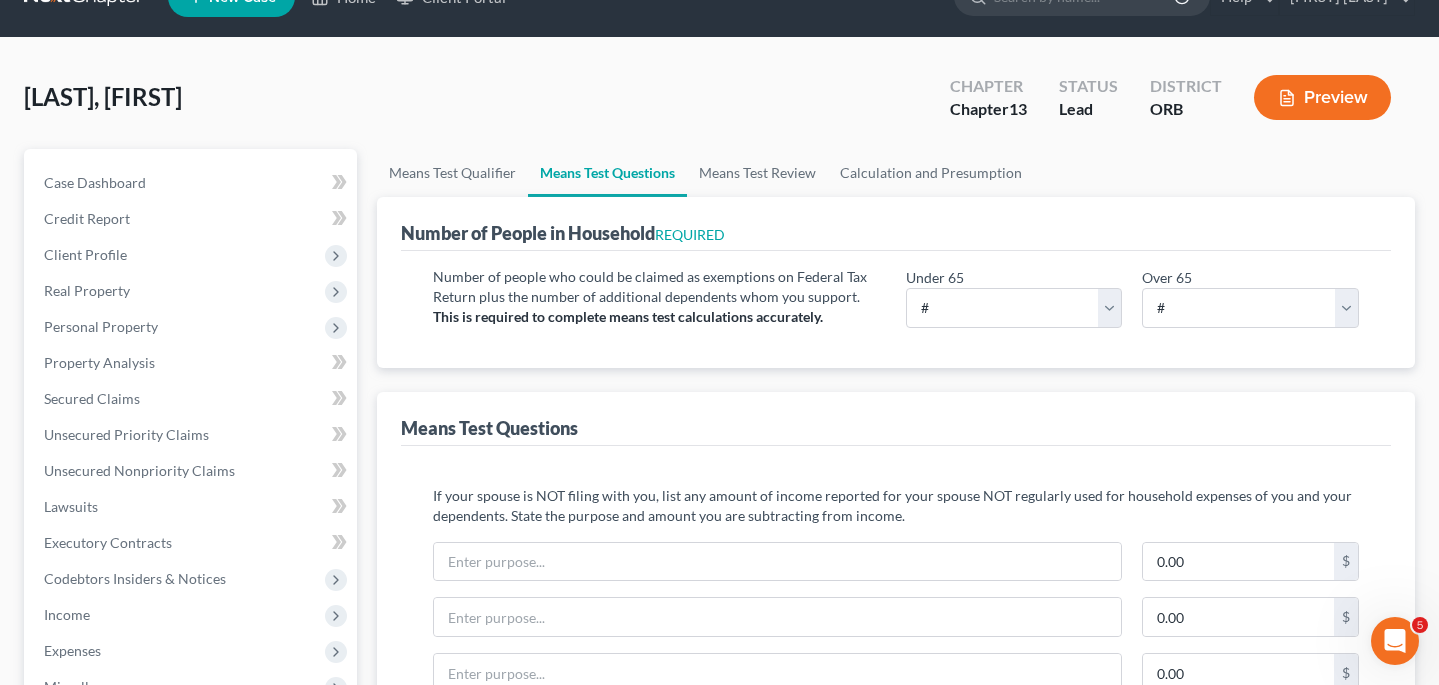 scroll, scrollTop: 0, scrollLeft: 0, axis: both 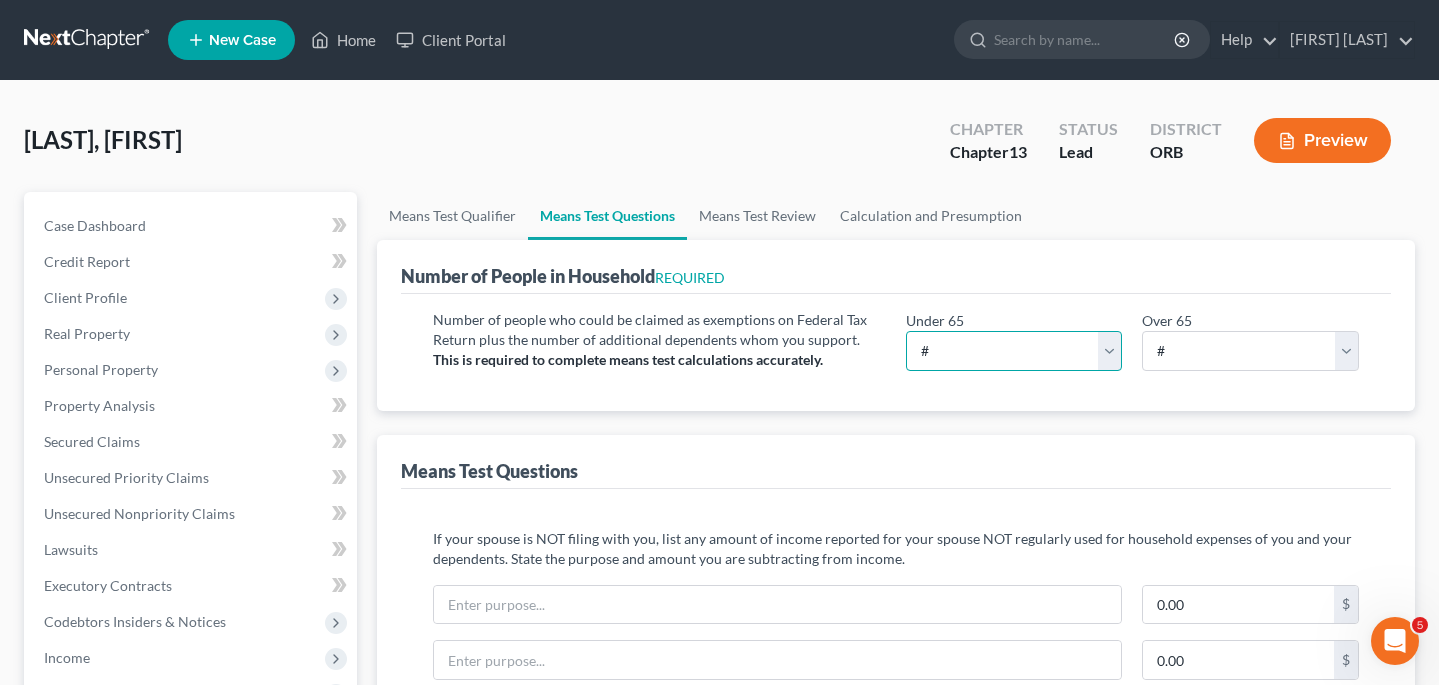 select on "2" 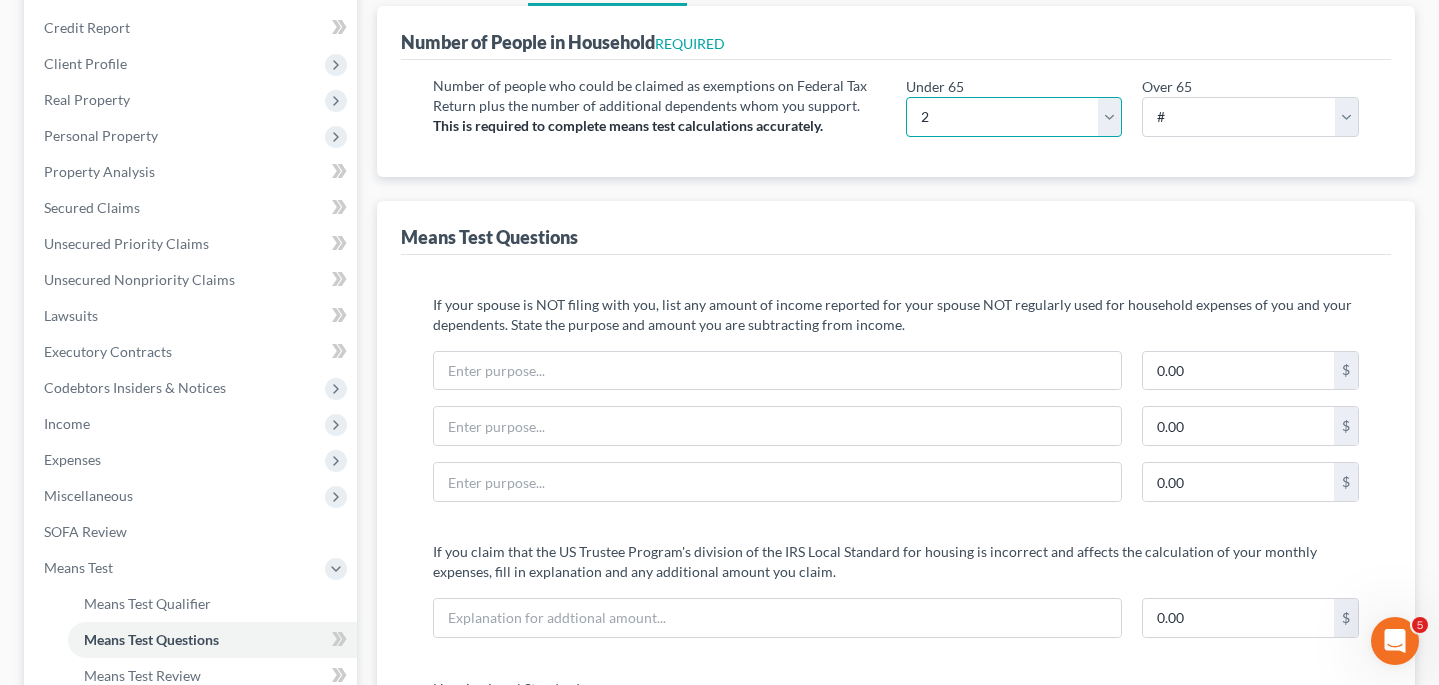 scroll, scrollTop: 236, scrollLeft: 0, axis: vertical 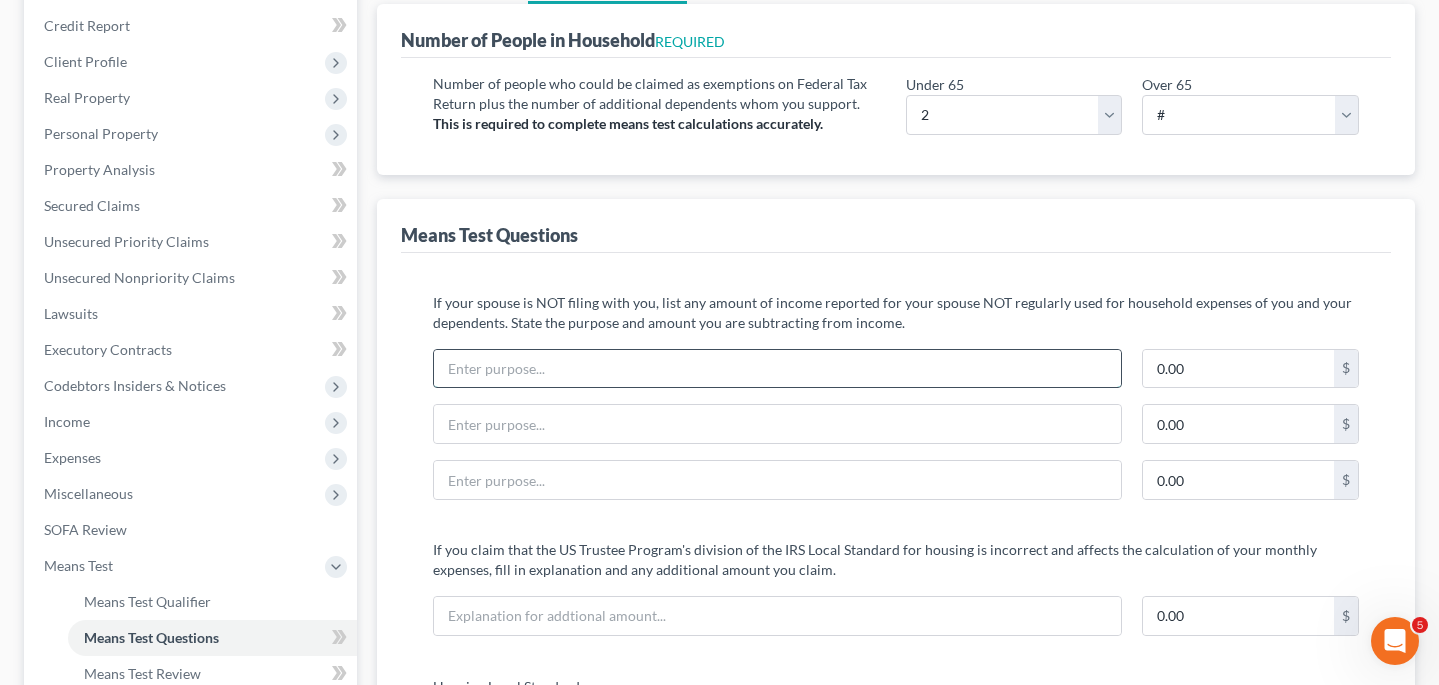 click at bounding box center (778, 369) 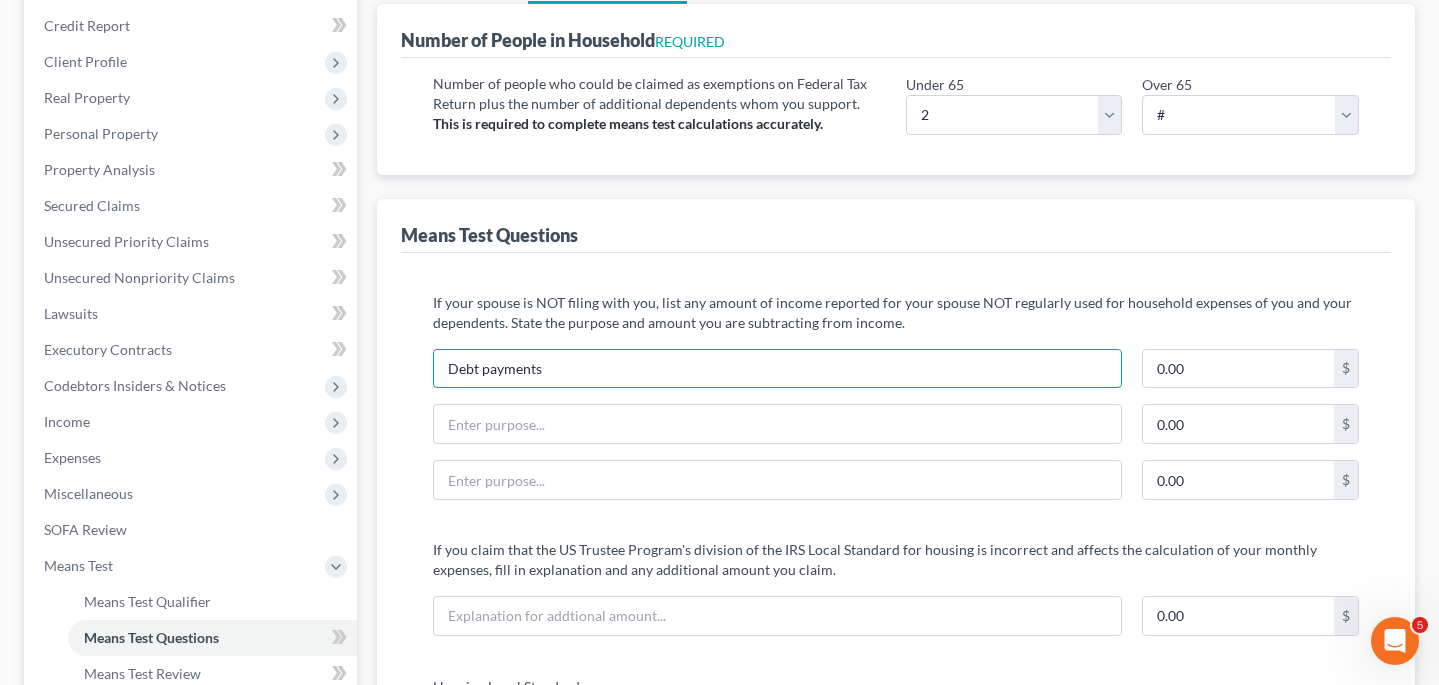 type on "Debt payments" 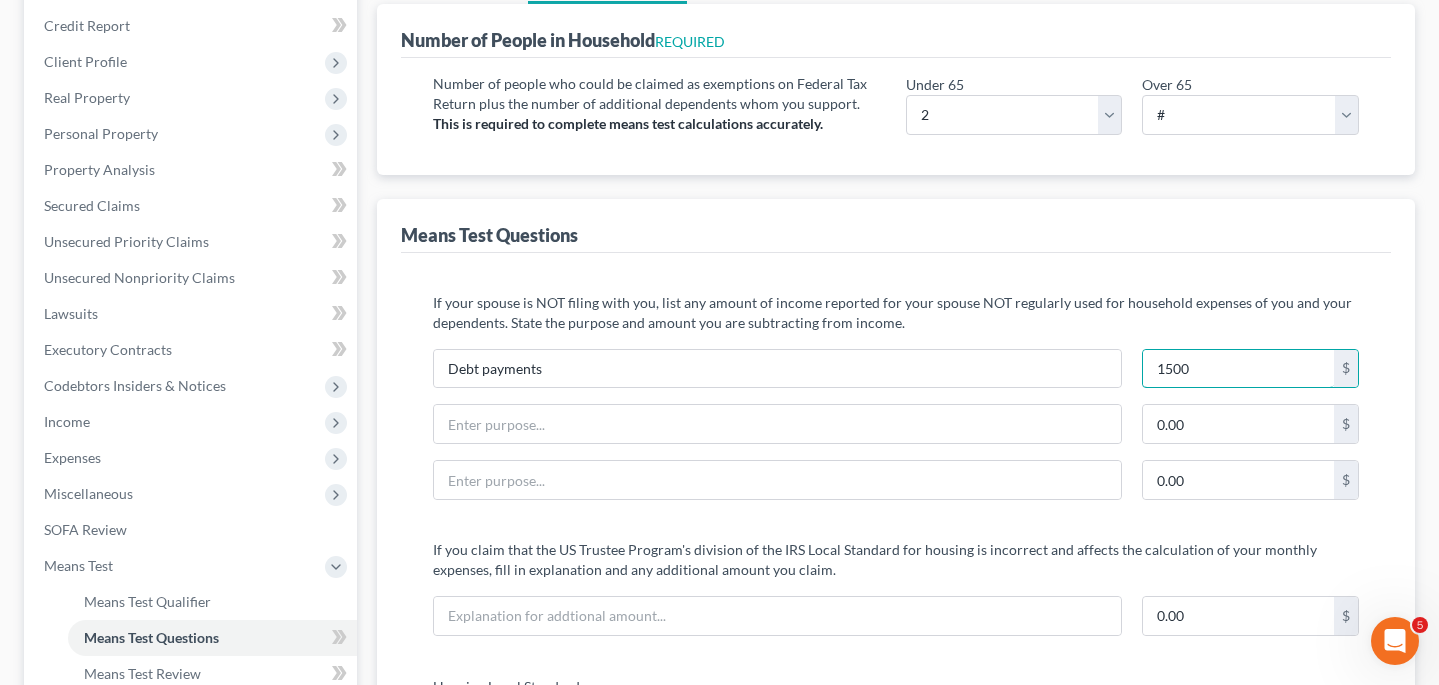 type on "1,500" 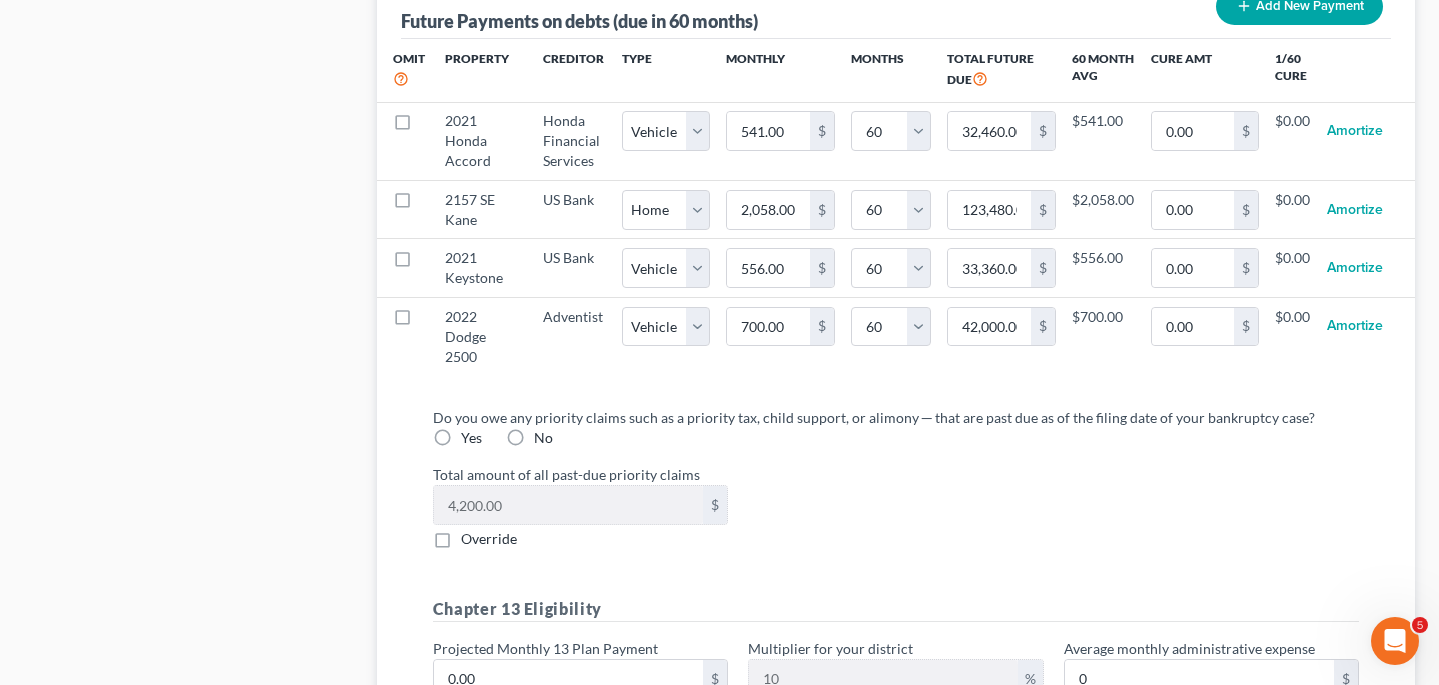 scroll, scrollTop: 2063, scrollLeft: 0, axis: vertical 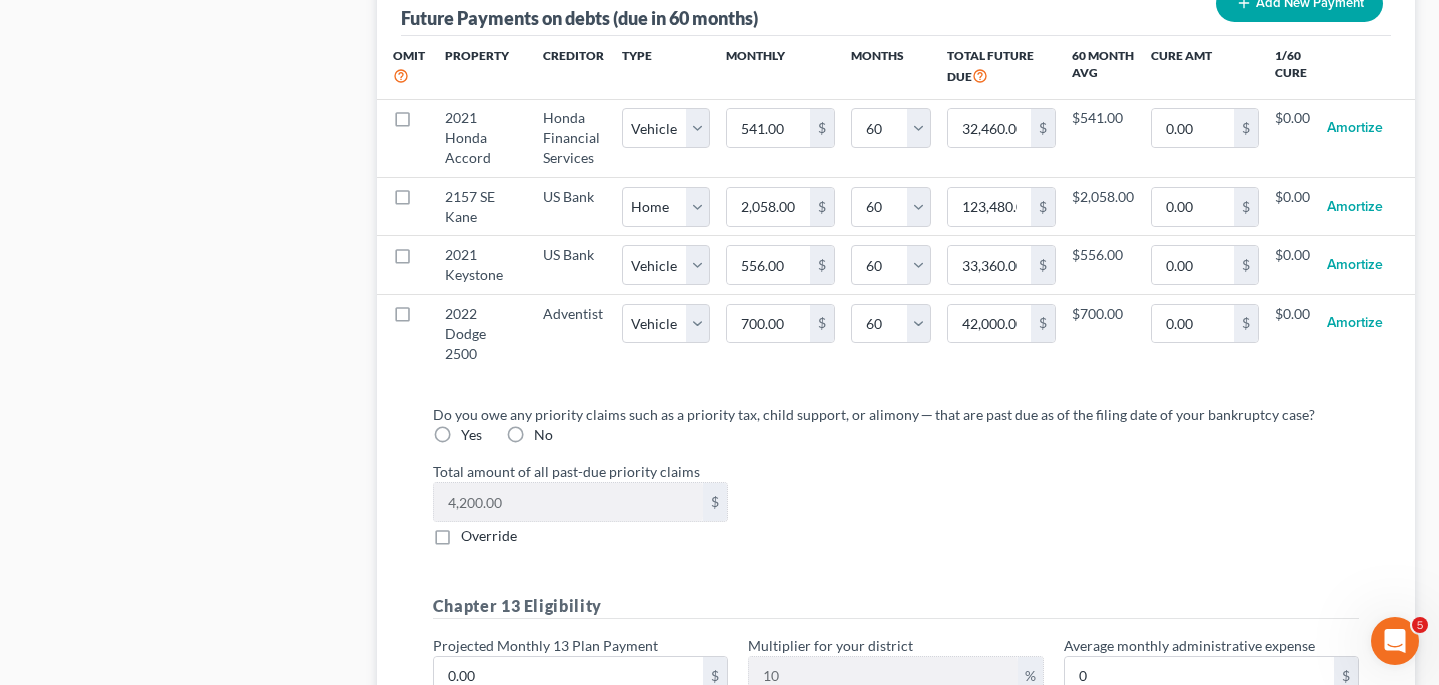 click on "Yes" at bounding box center [471, 435] 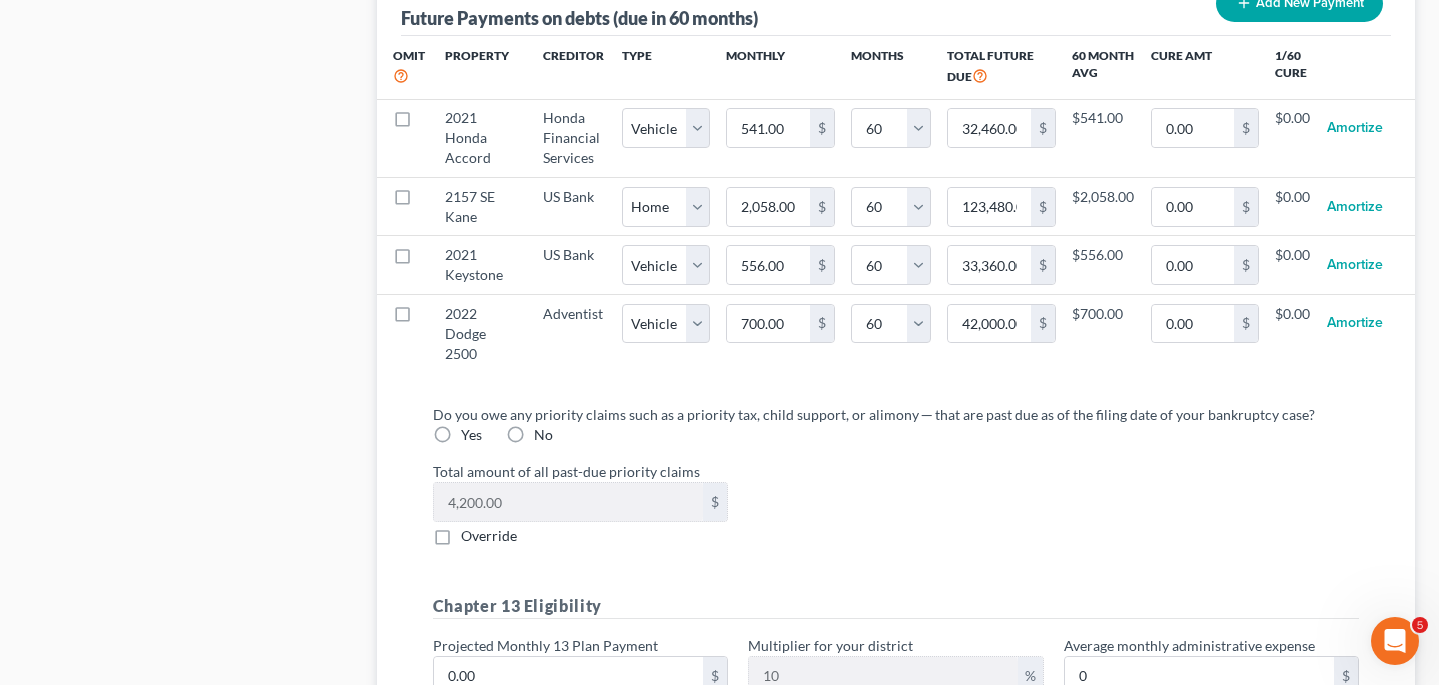 radio on "true" 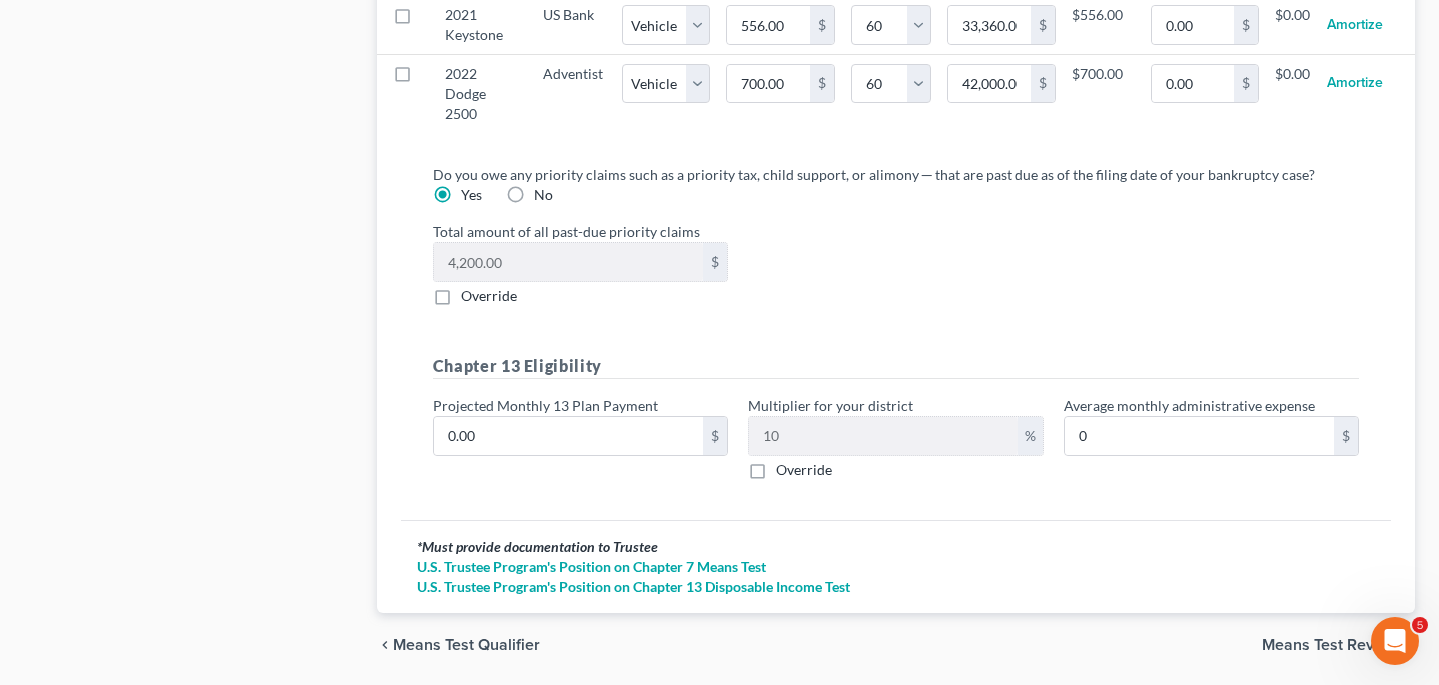 scroll, scrollTop: 2309, scrollLeft: 0, axis: vertical 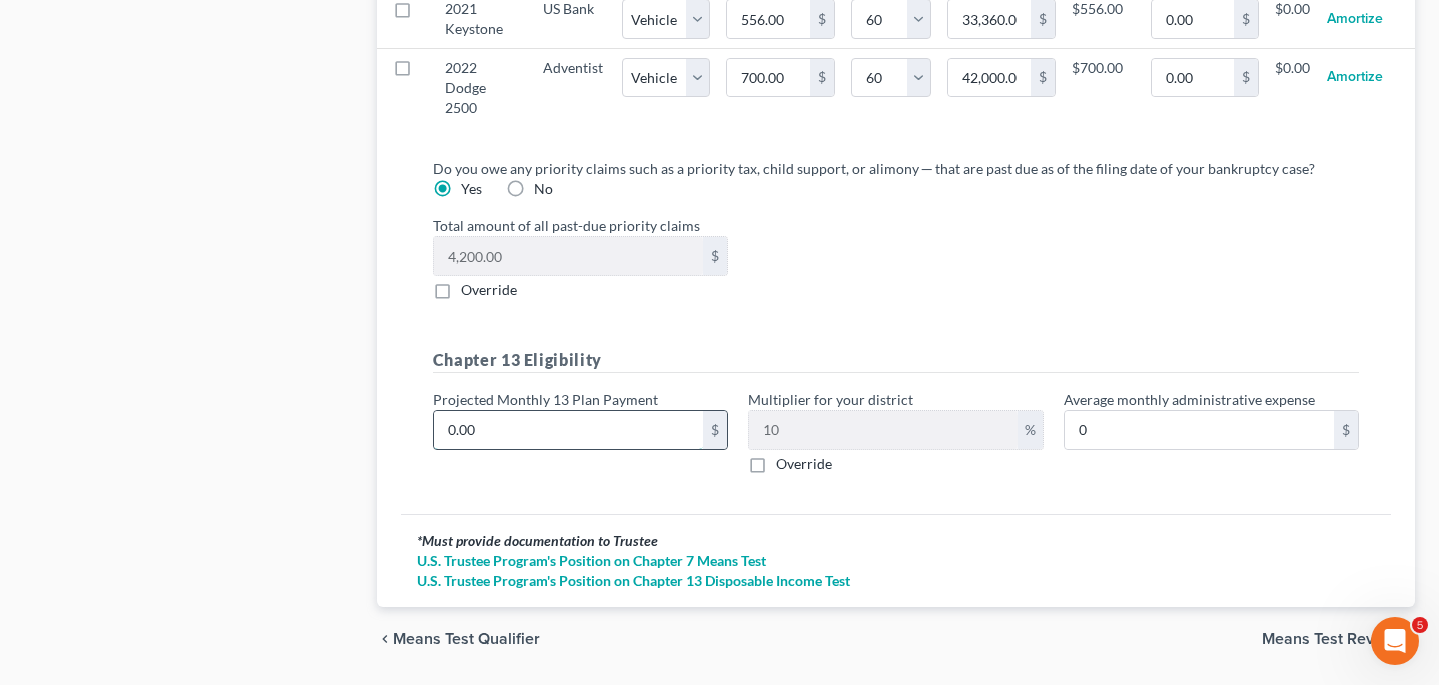 click on "0.00" at bounding box center (568, 430) 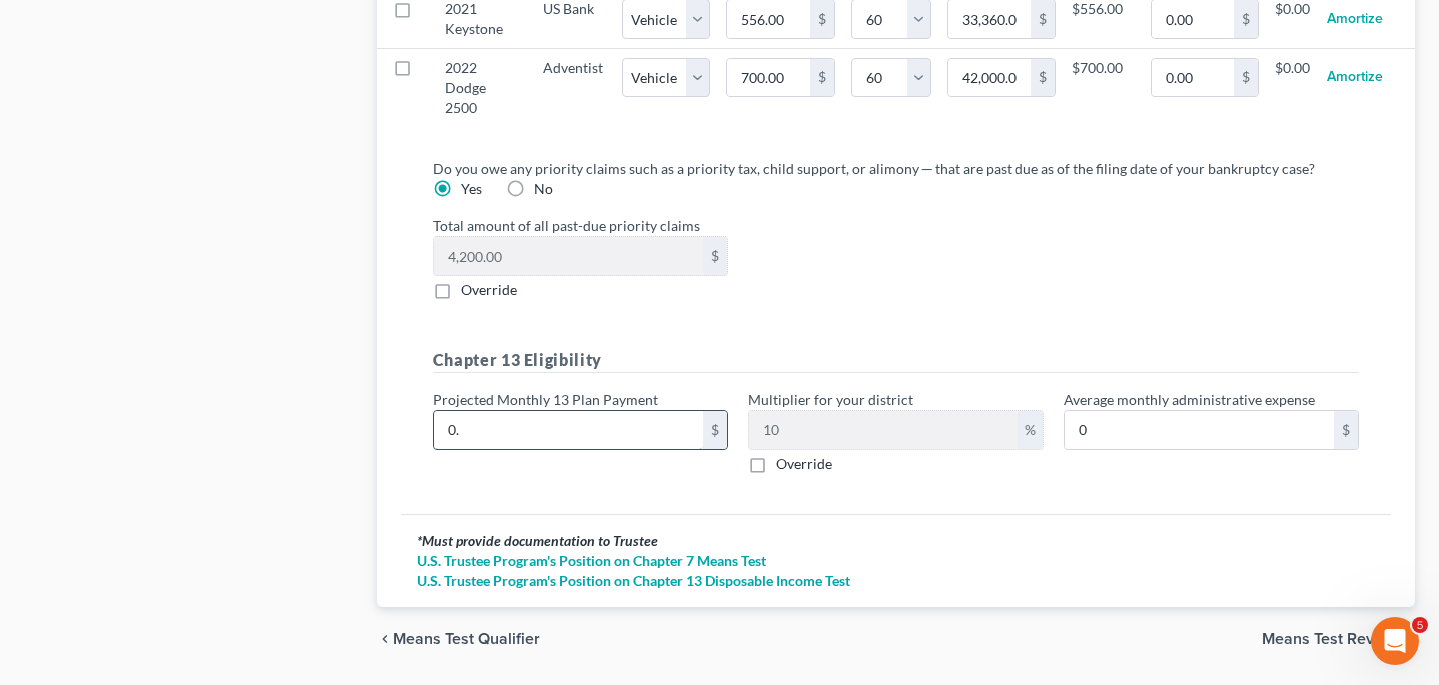 type on "0" 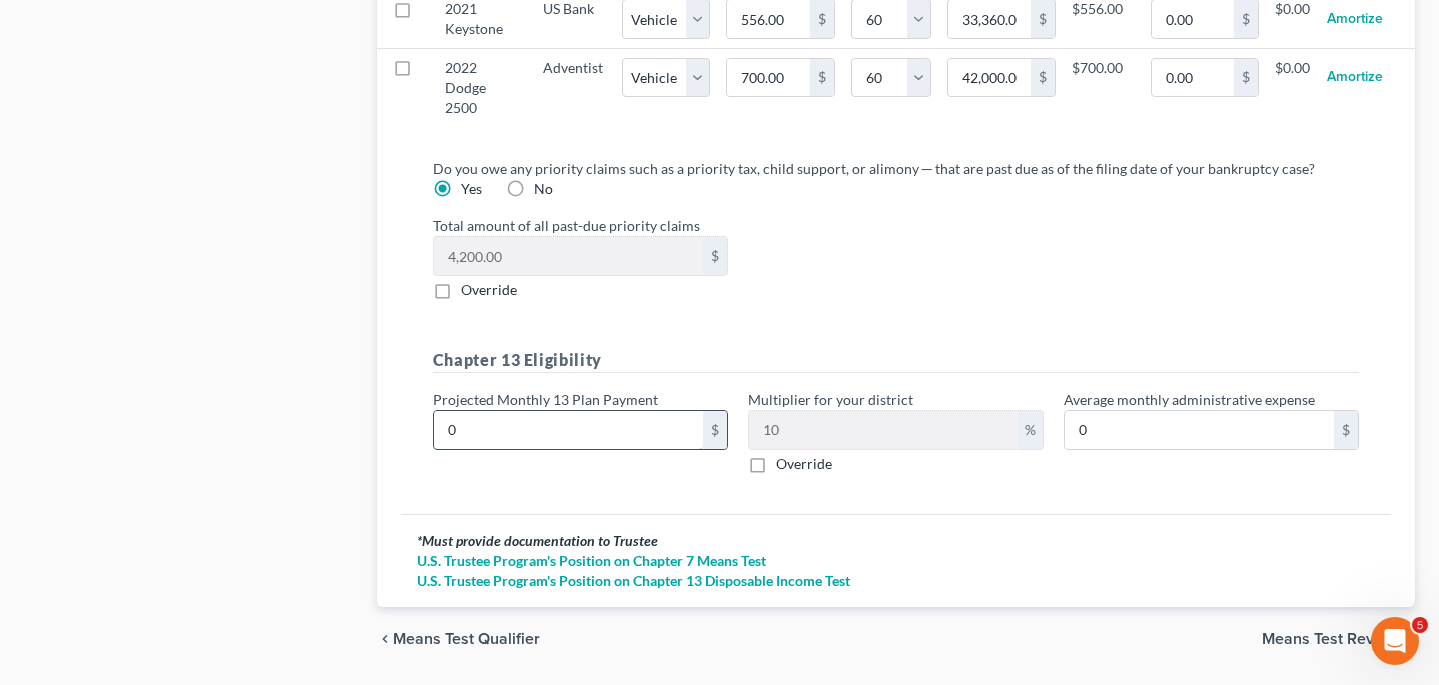 type 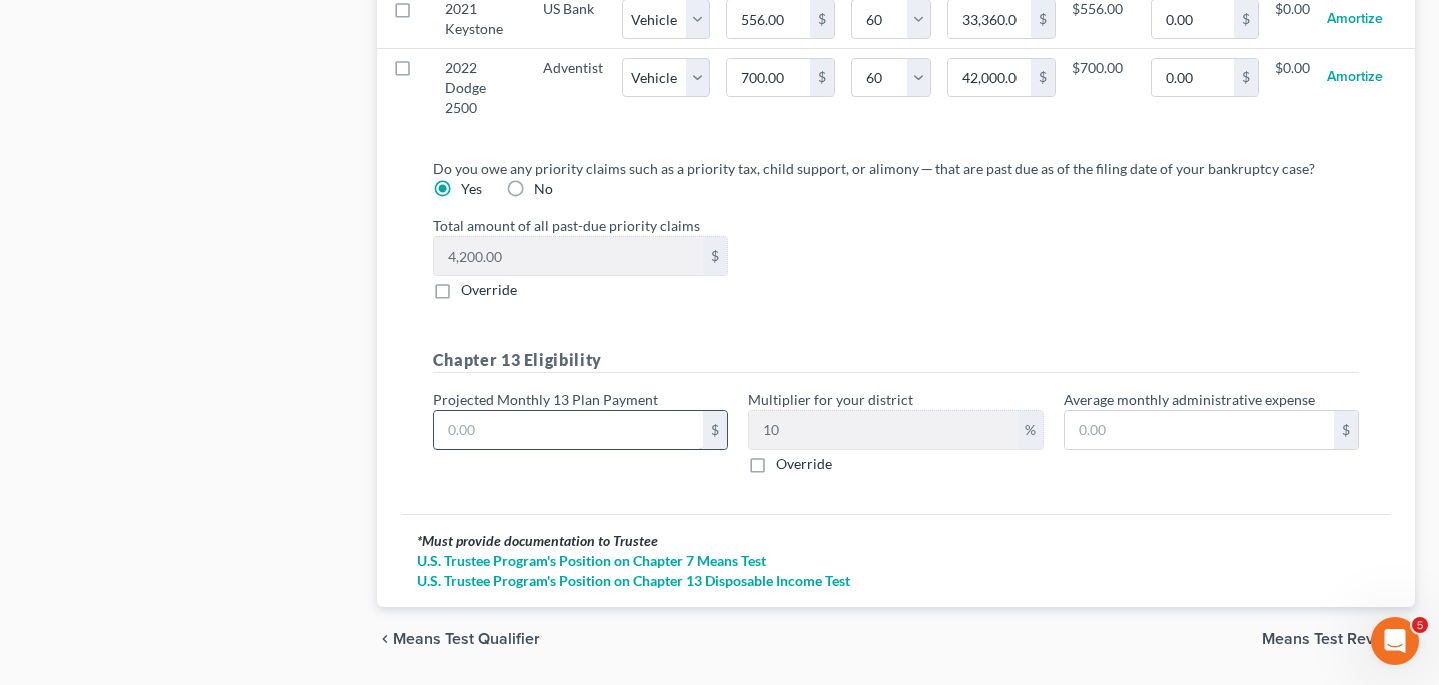 type on "5" 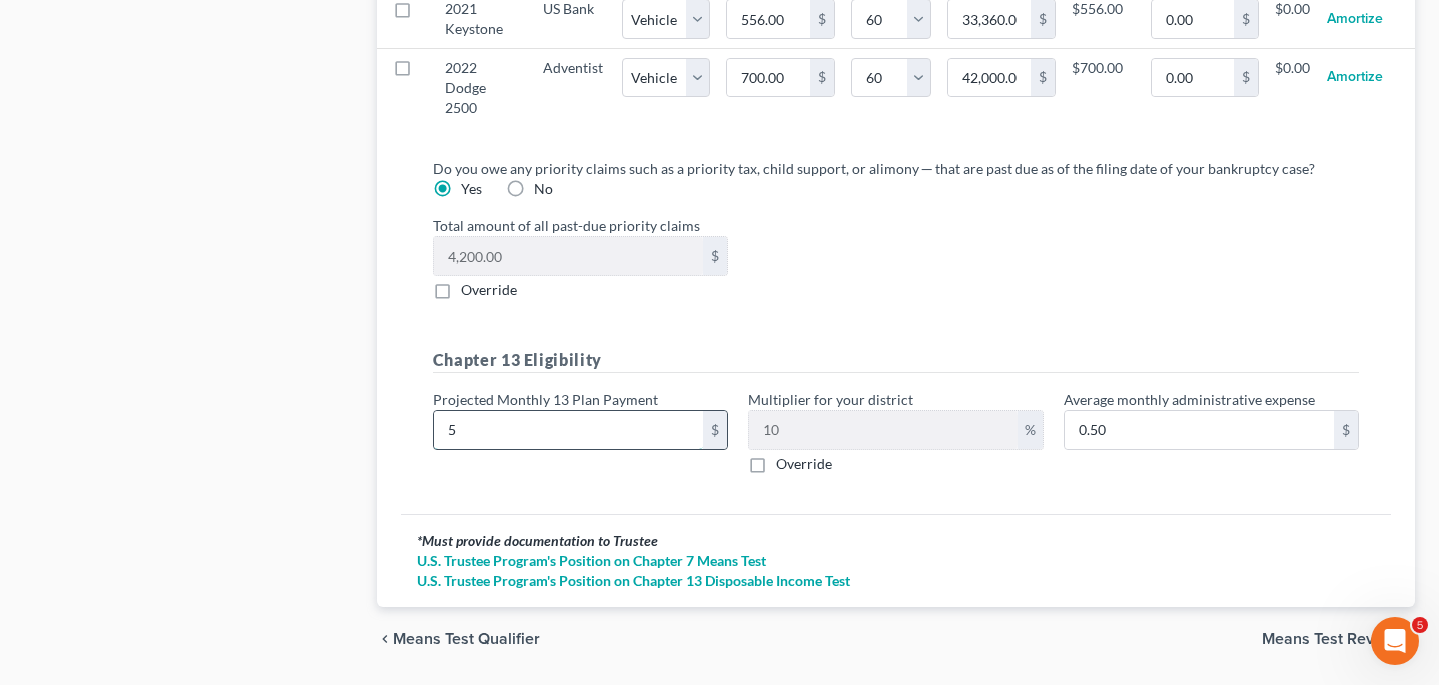 type on "50" 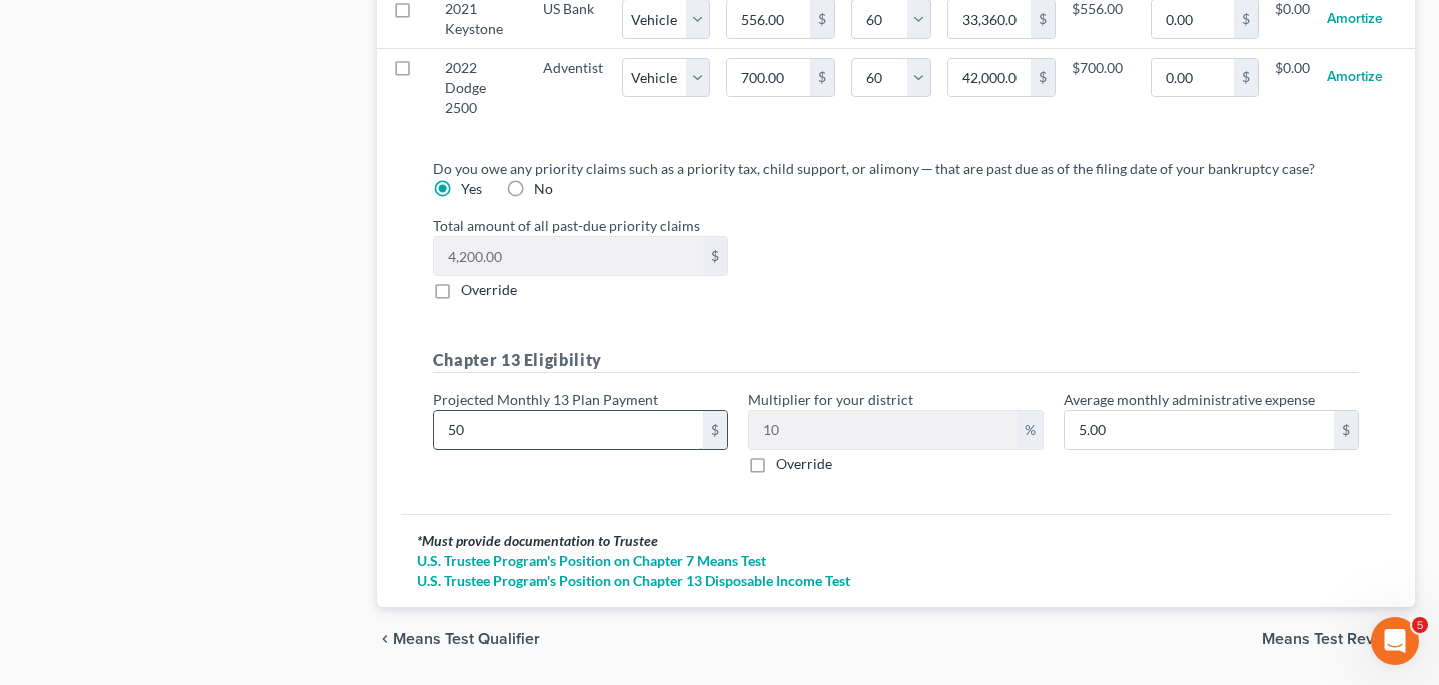 type on "500" 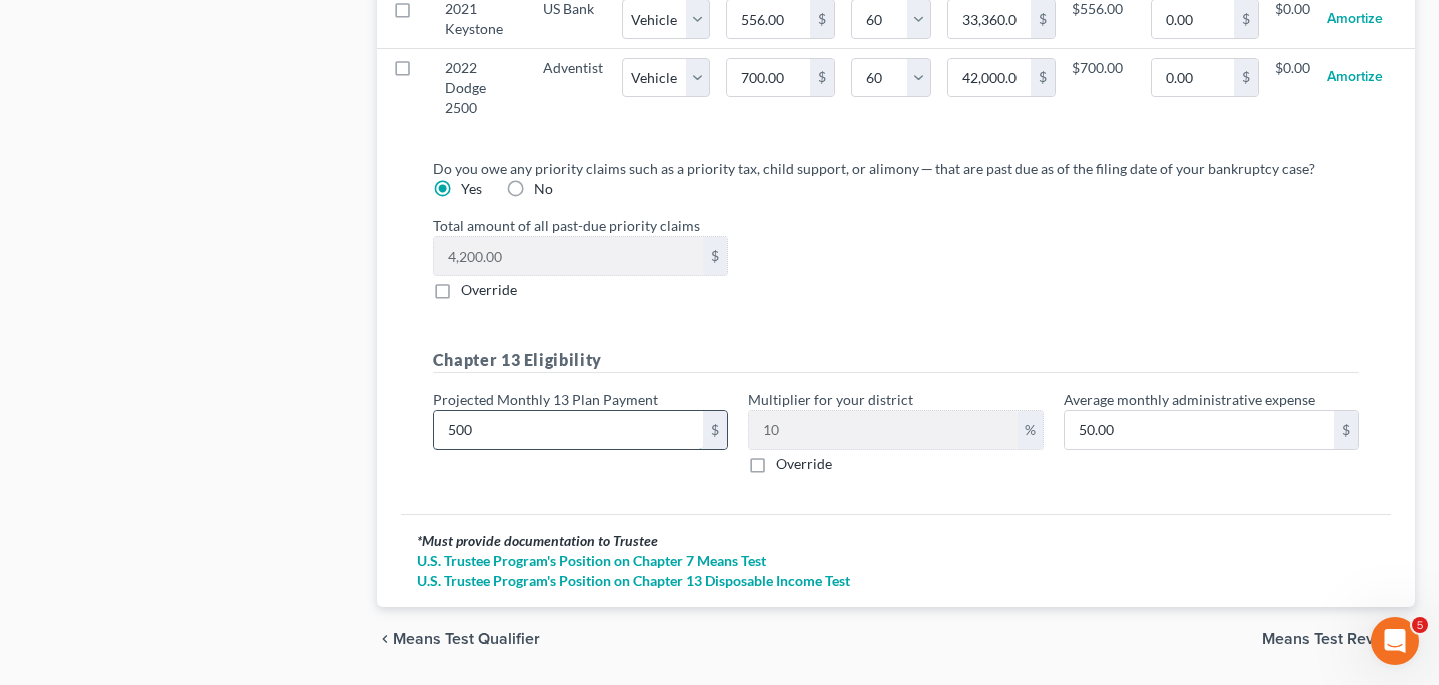 type on "500" 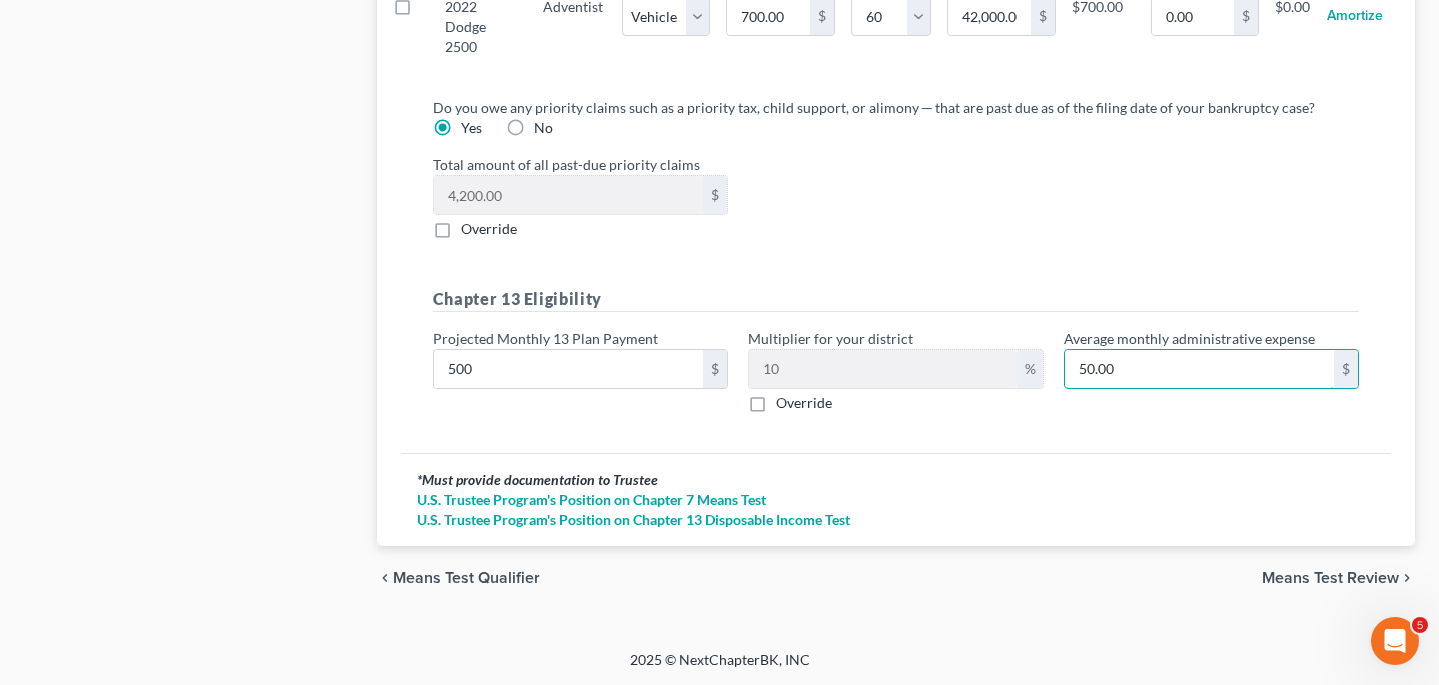 scroll, scrollTop: 2369, scrollLeft: 0, axis: vertical 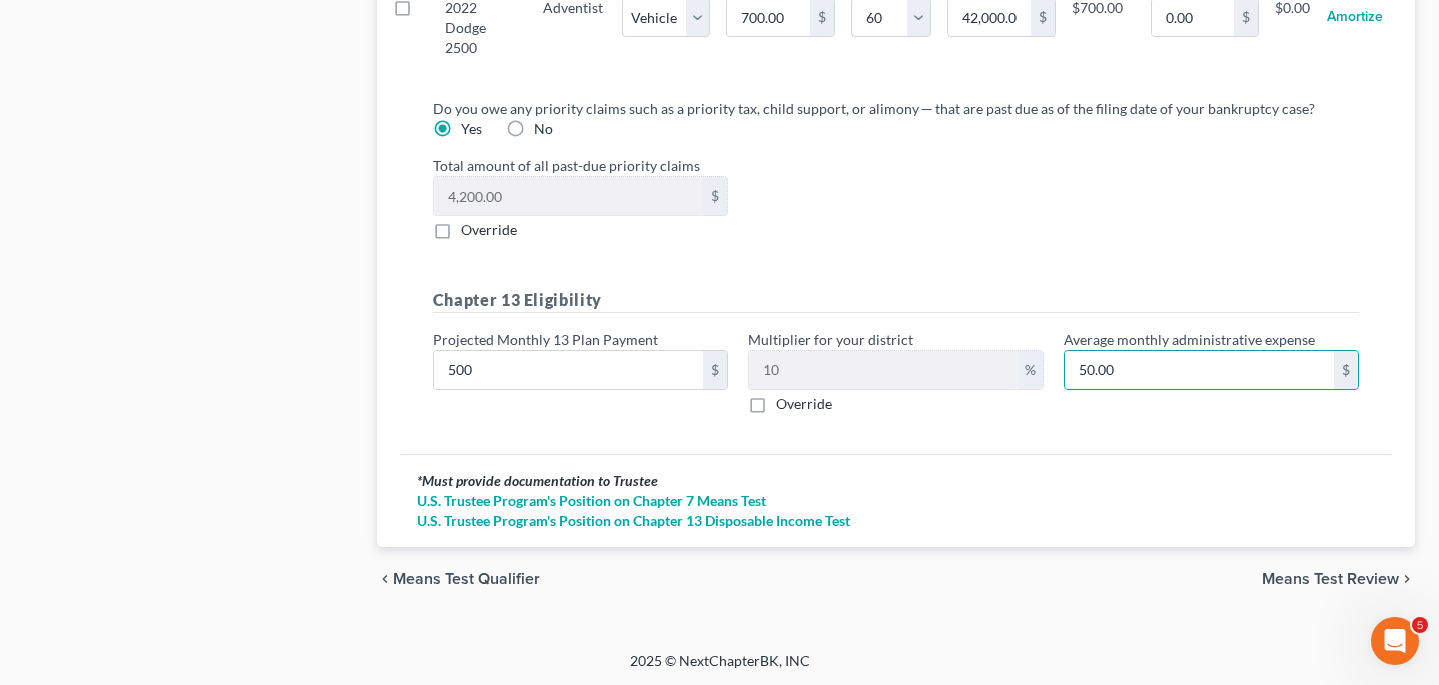 click on "Means Test Review" at bounding box center [1330, 579] 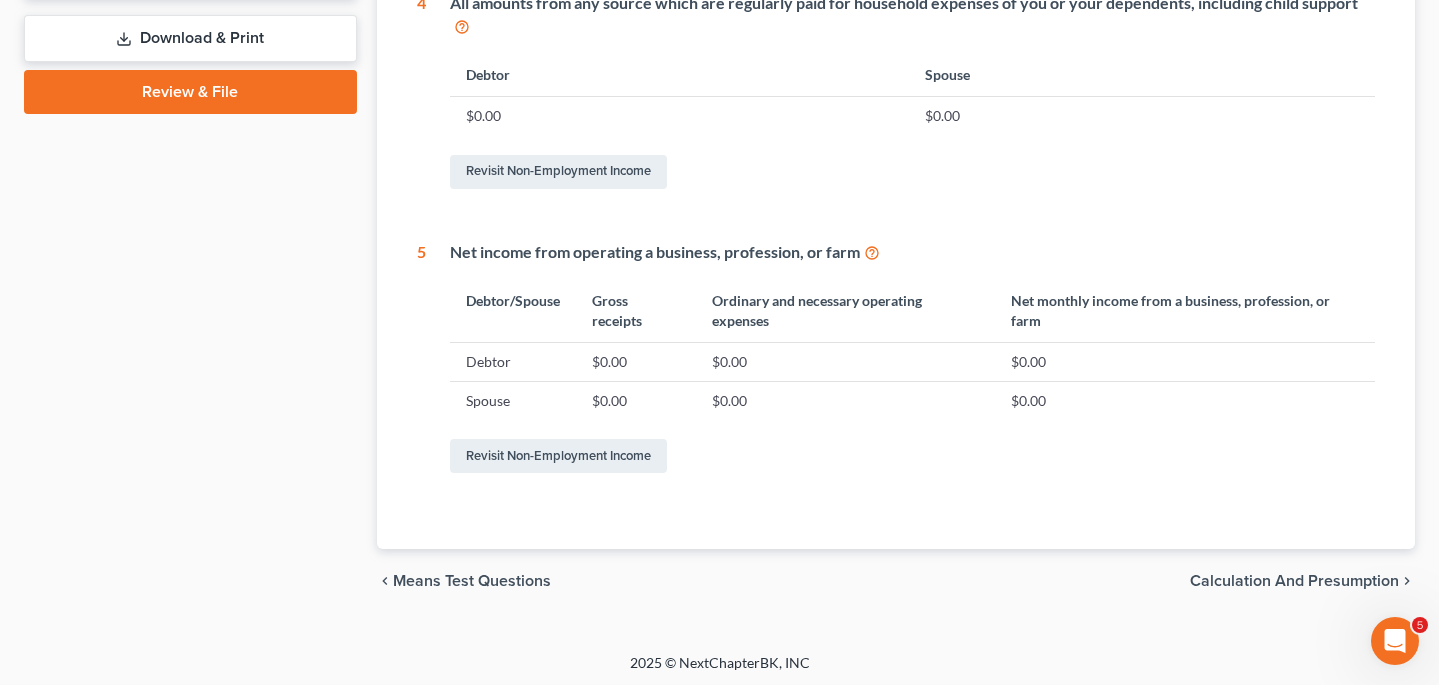 scroll, scrollTop: 1052, scrollLeft: 0, axis: vertical 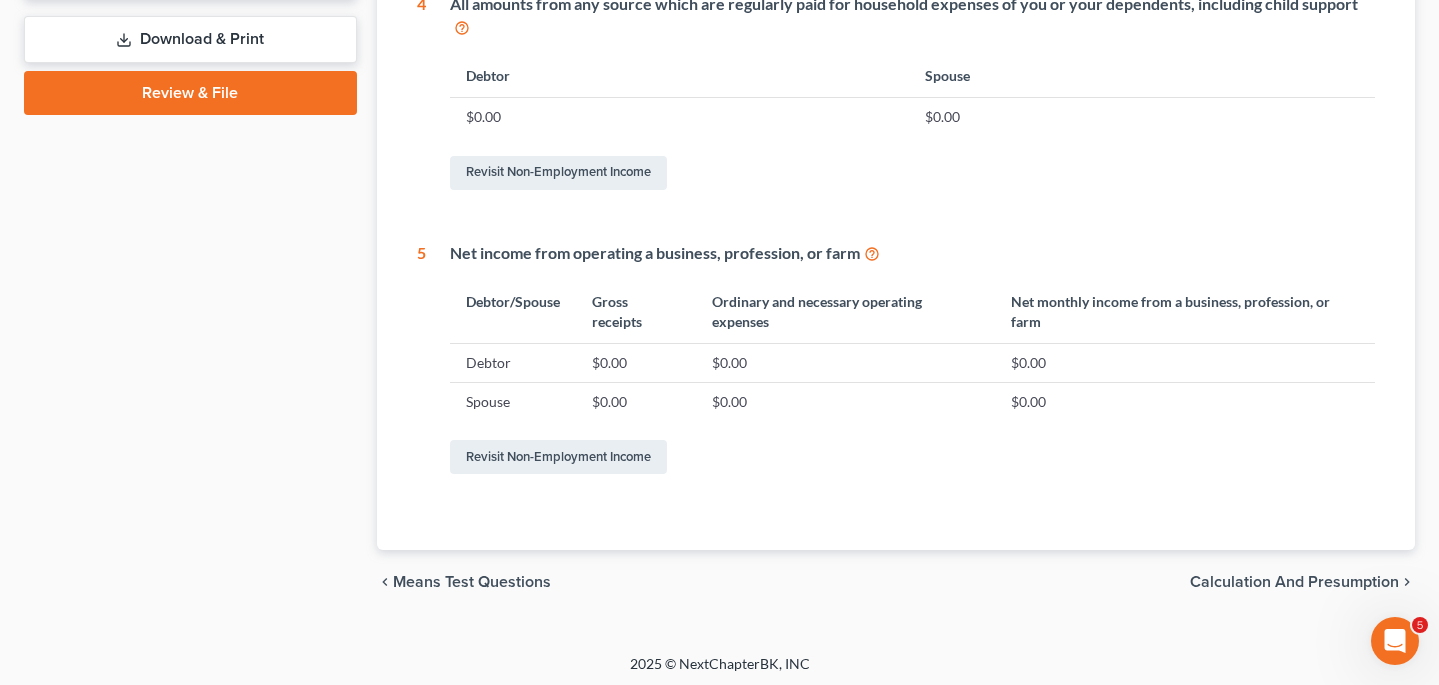 click on "Calculation and Presumption" at bounding box center [1294, 582] 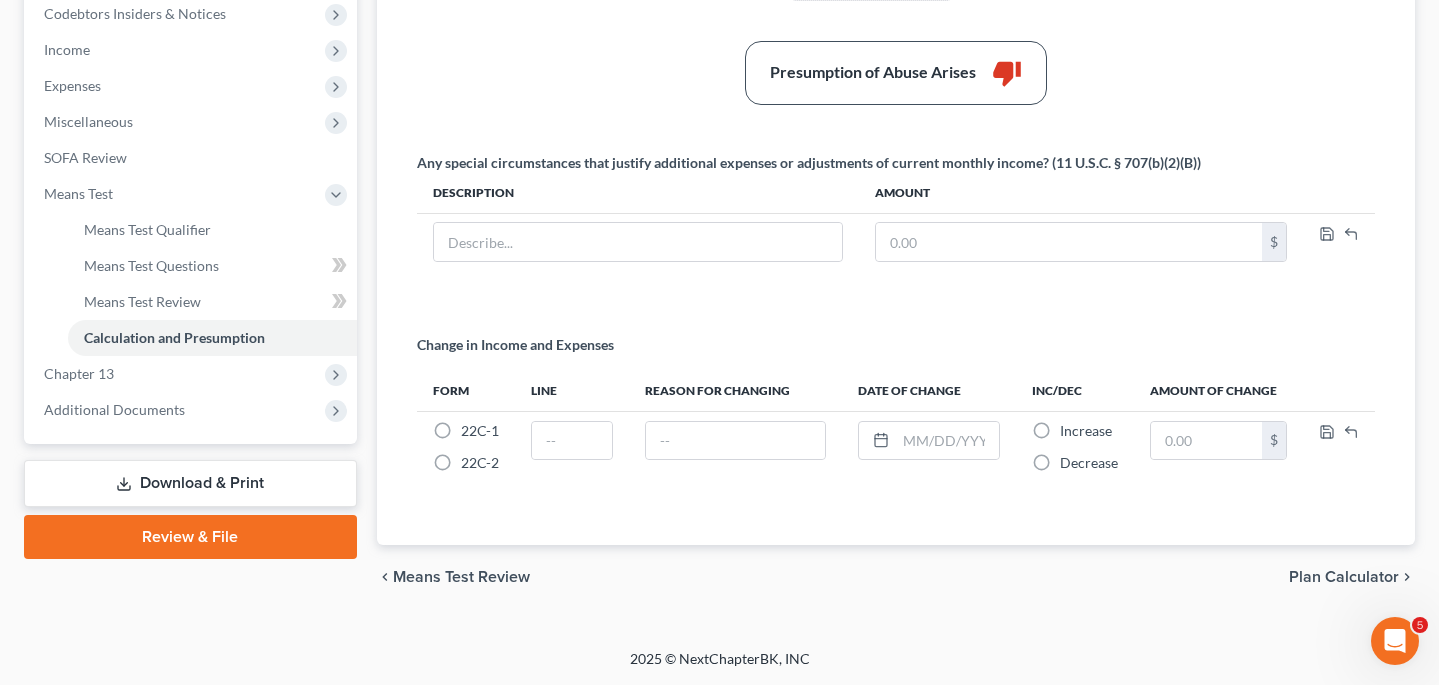 scroll, scrollTop: 608, scrollLeft: 0, axis: vertical 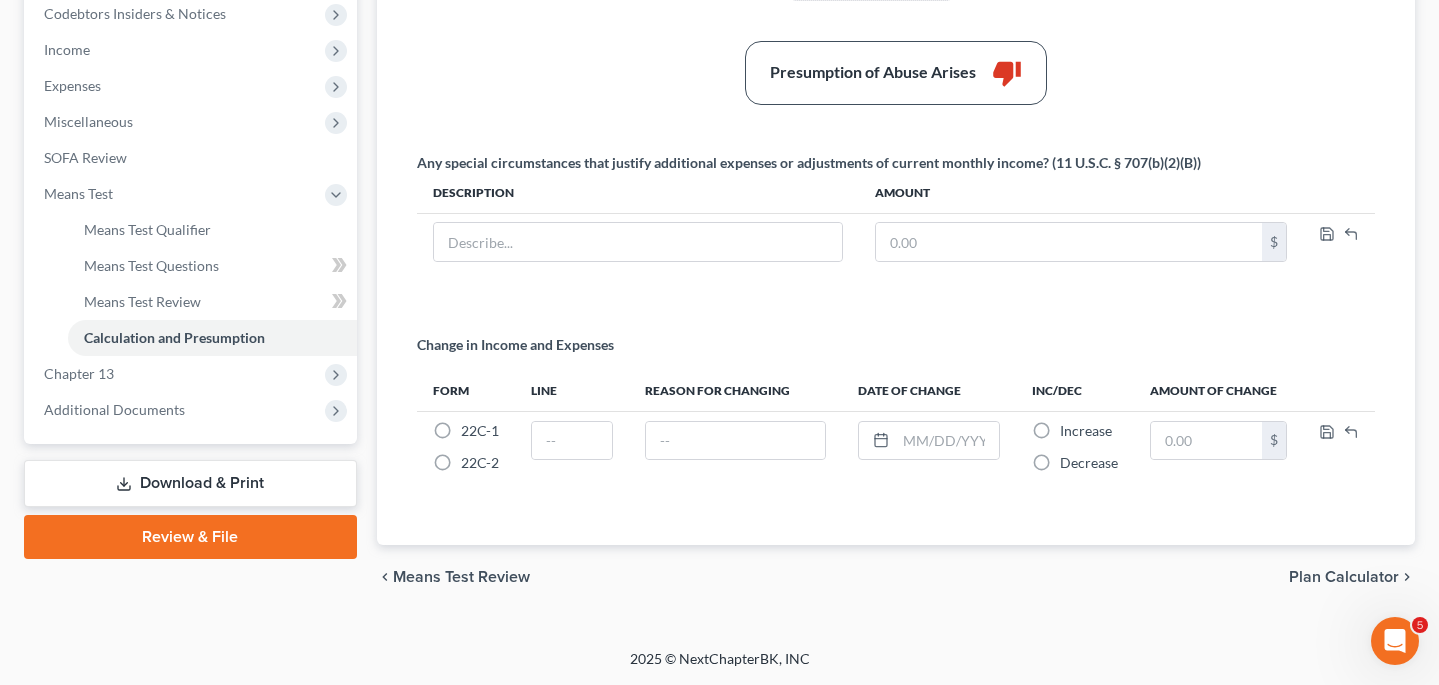 click on "Means Test Review" at bounding box center [461, 577] 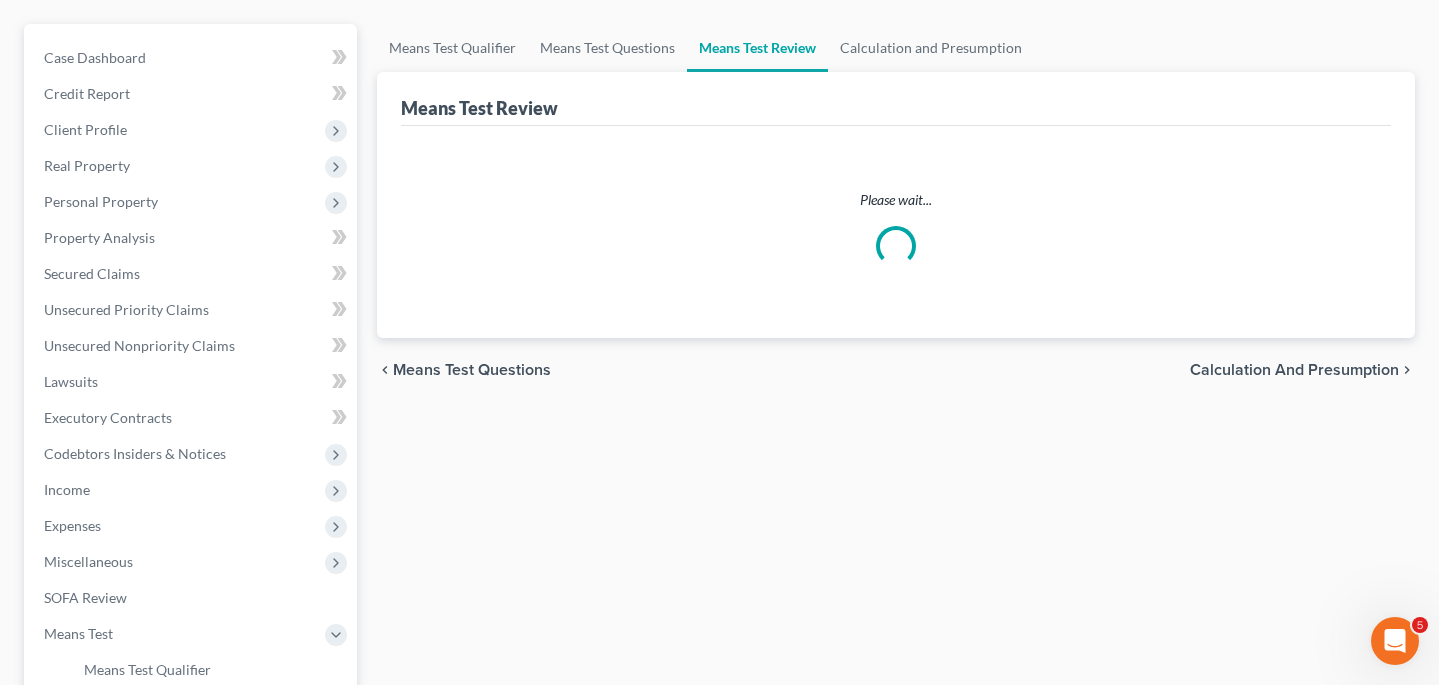 scroll, scrollTop: 0, scrollLeft: 0, axis: both 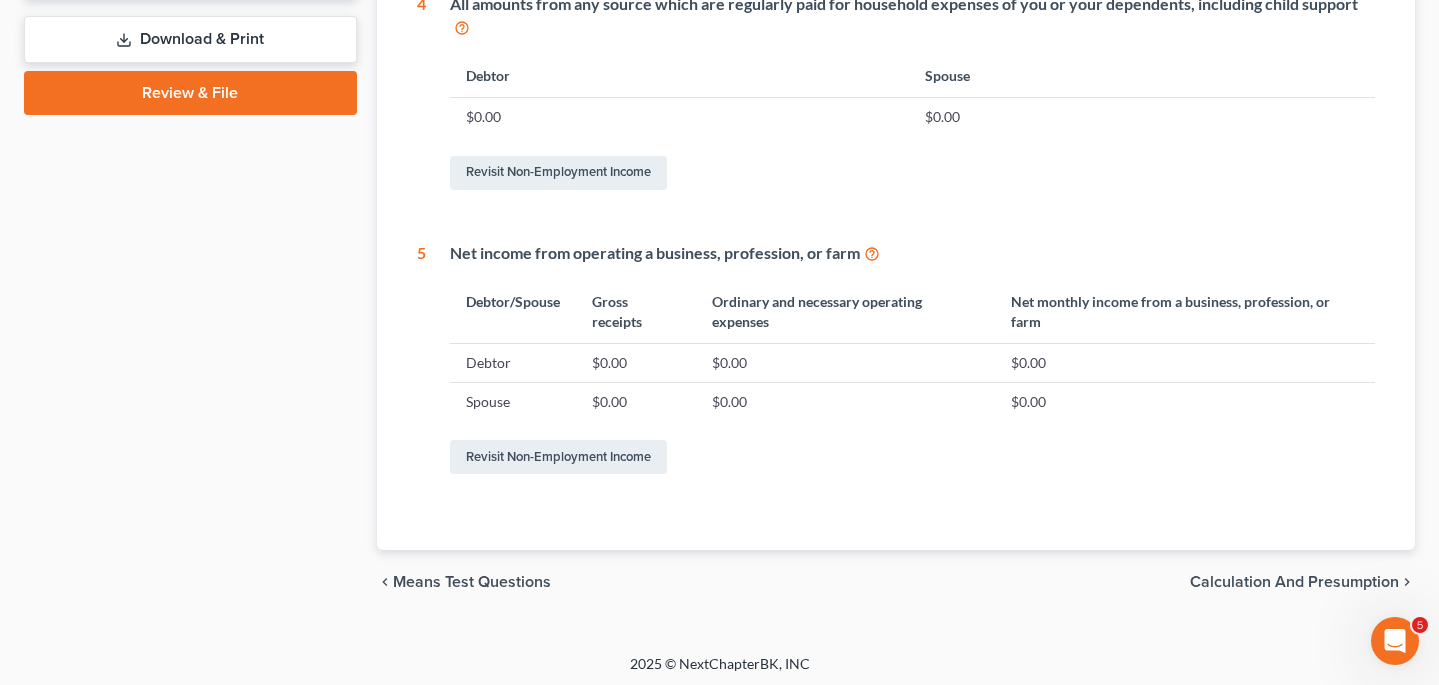 click on "Means Test Questions" at bounding box center (472, 582) 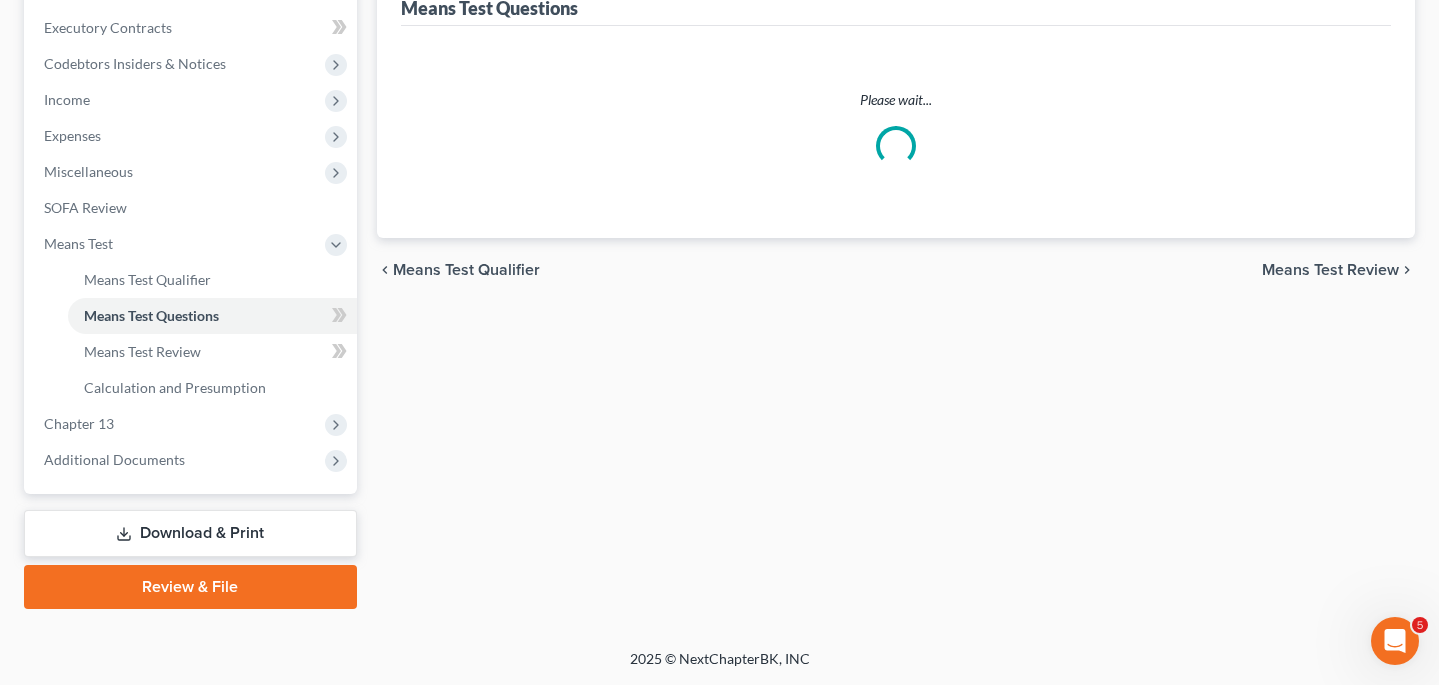 scroll, scrollTop: 141, scrollLeft: 0, axis: vertical 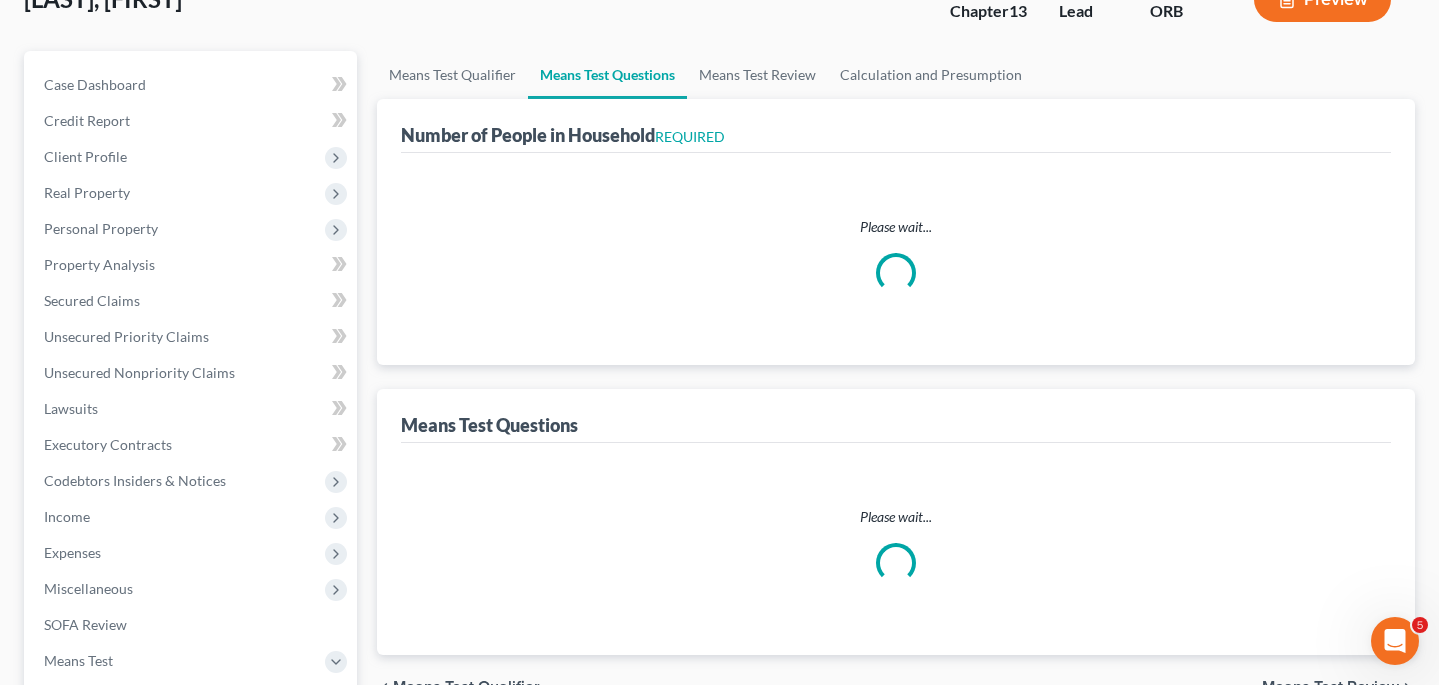select on "1" 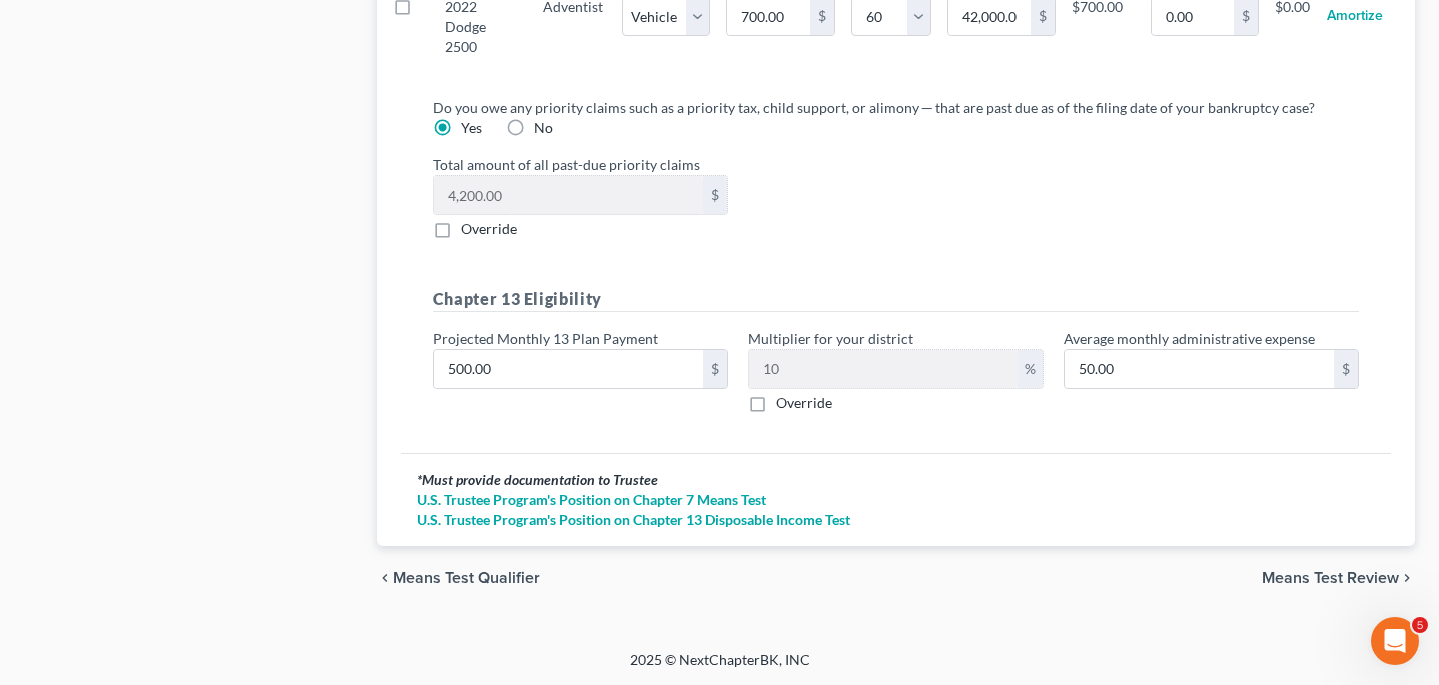 scroll, scrollTop: 2369, scrollLeft: 0, axis: vertical 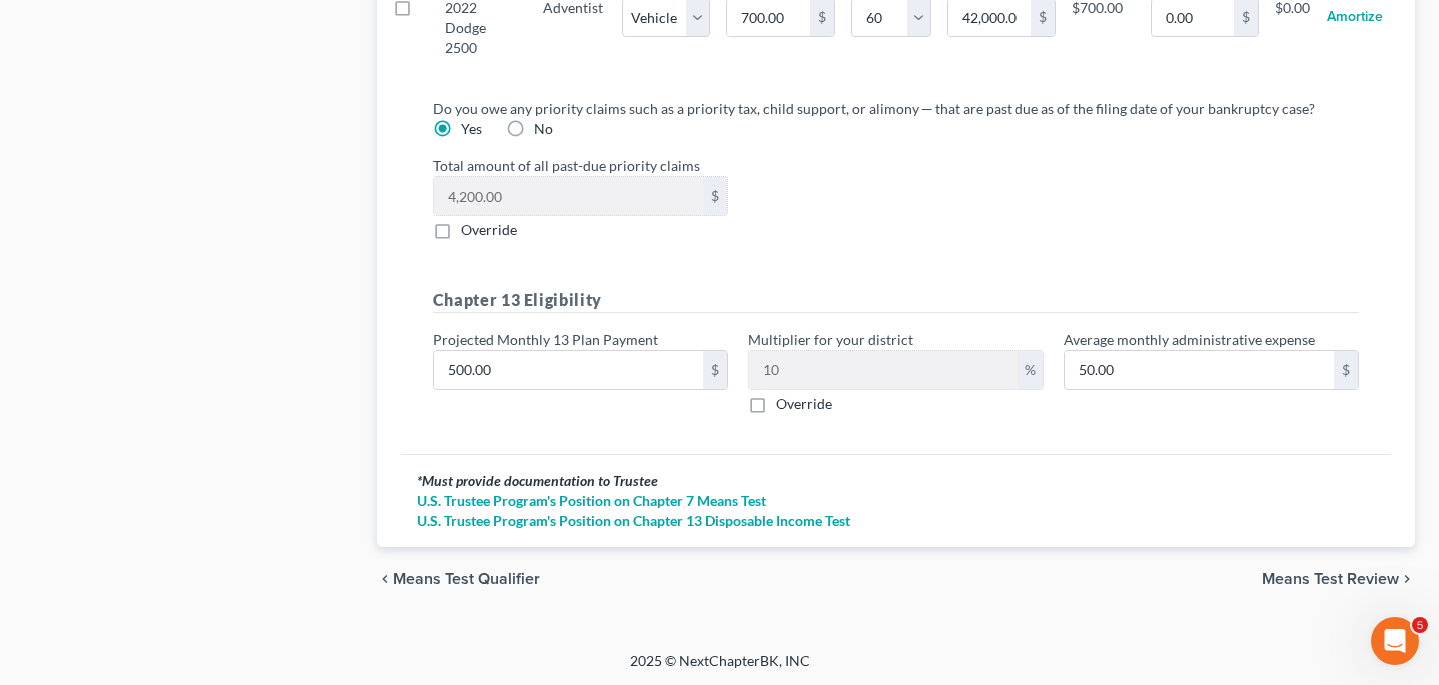click on "Means Test Review" at bounding box center (1330, 579) 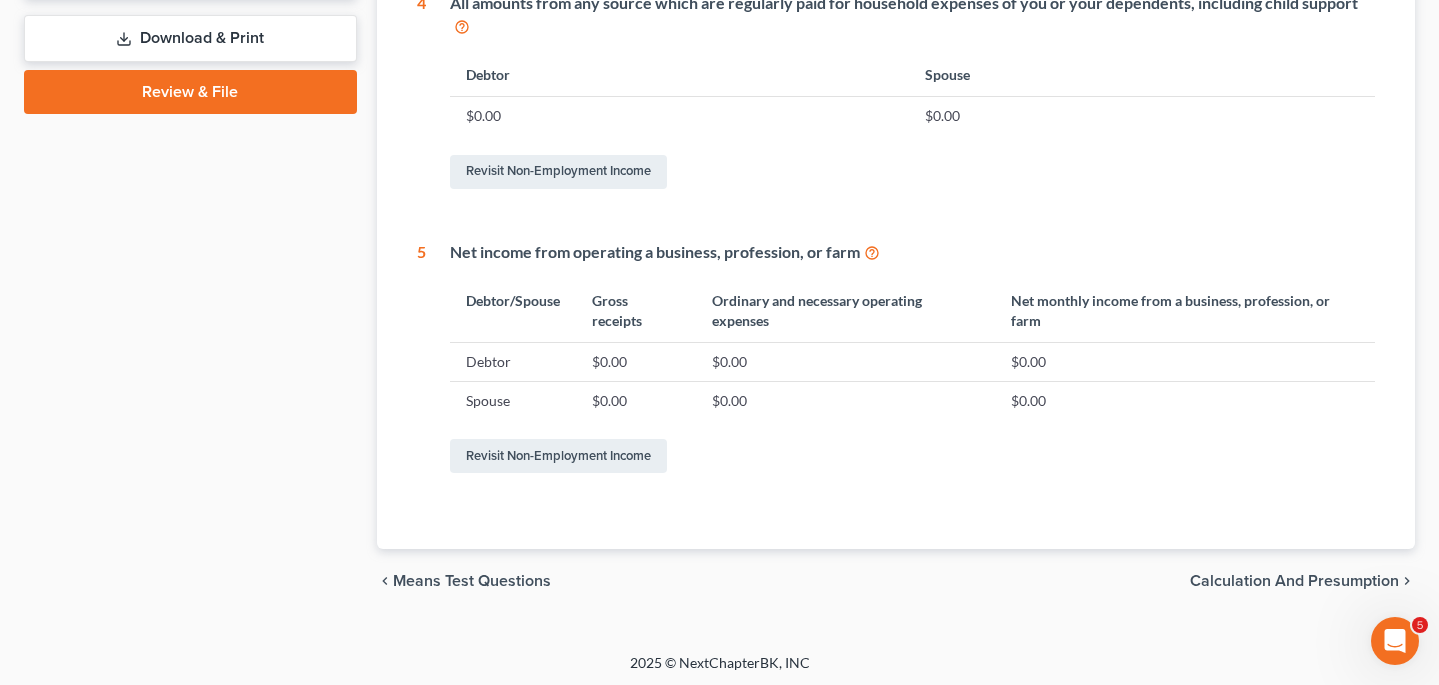 scroll, scrollTop: 1052, scrollLeft: 0, axis: vertical 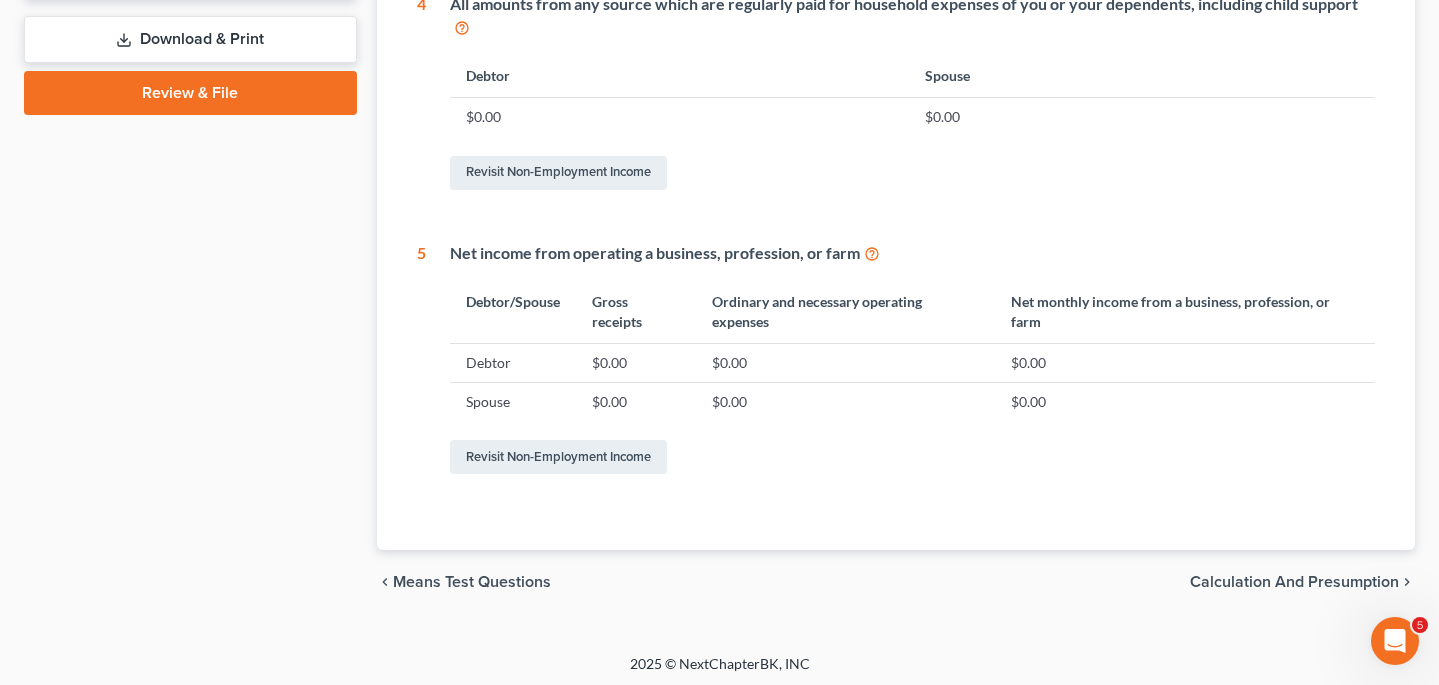 click on "Calculation and Presumption" at bounding box center [1294, 582] 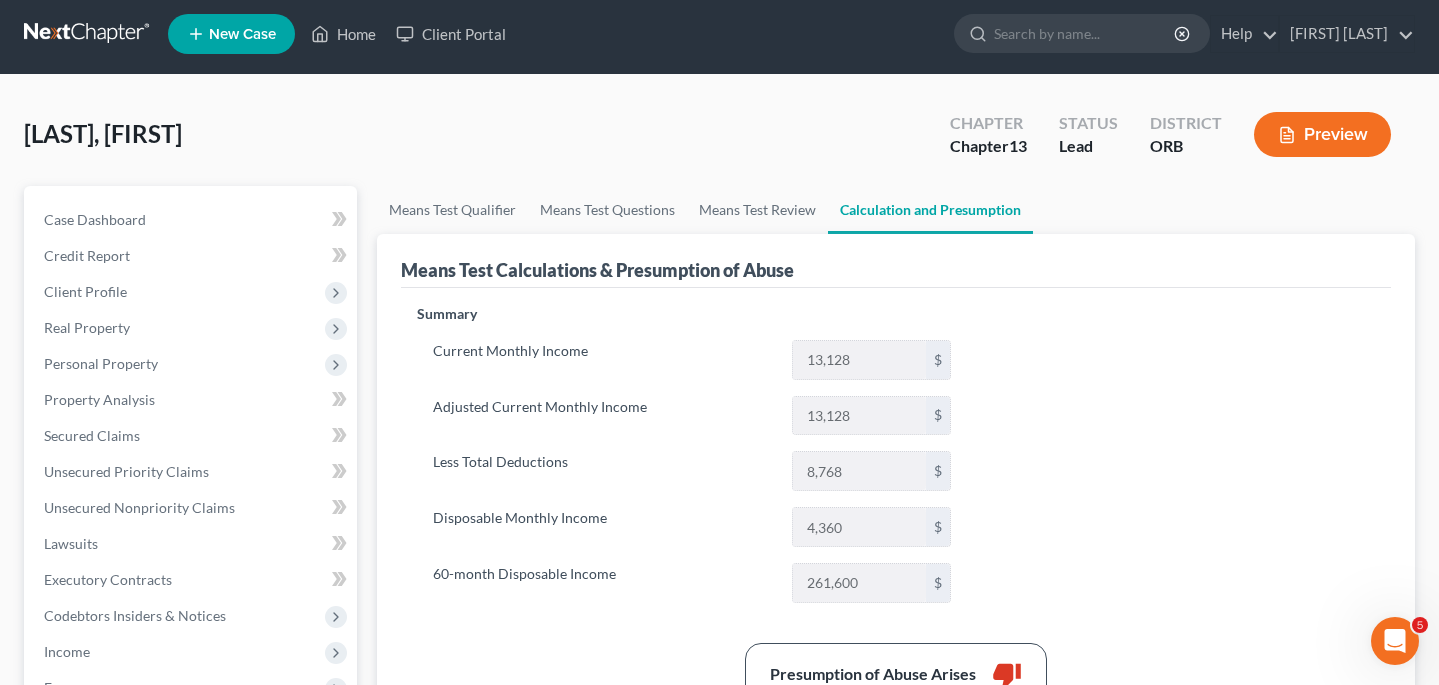 scroll, scrollTop: 0, scrollLeft: 0, axis: both 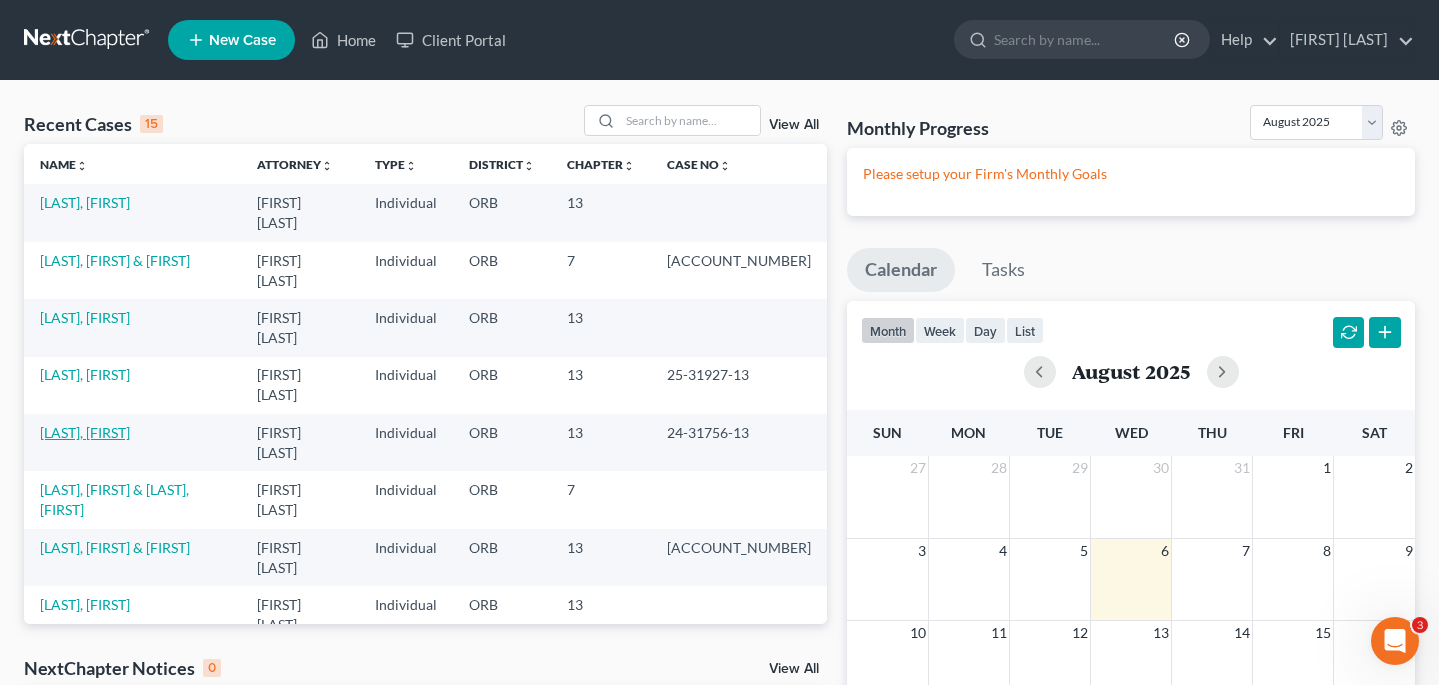 click on "[LAST], [FIRST]" at bounding box center (85, 432) 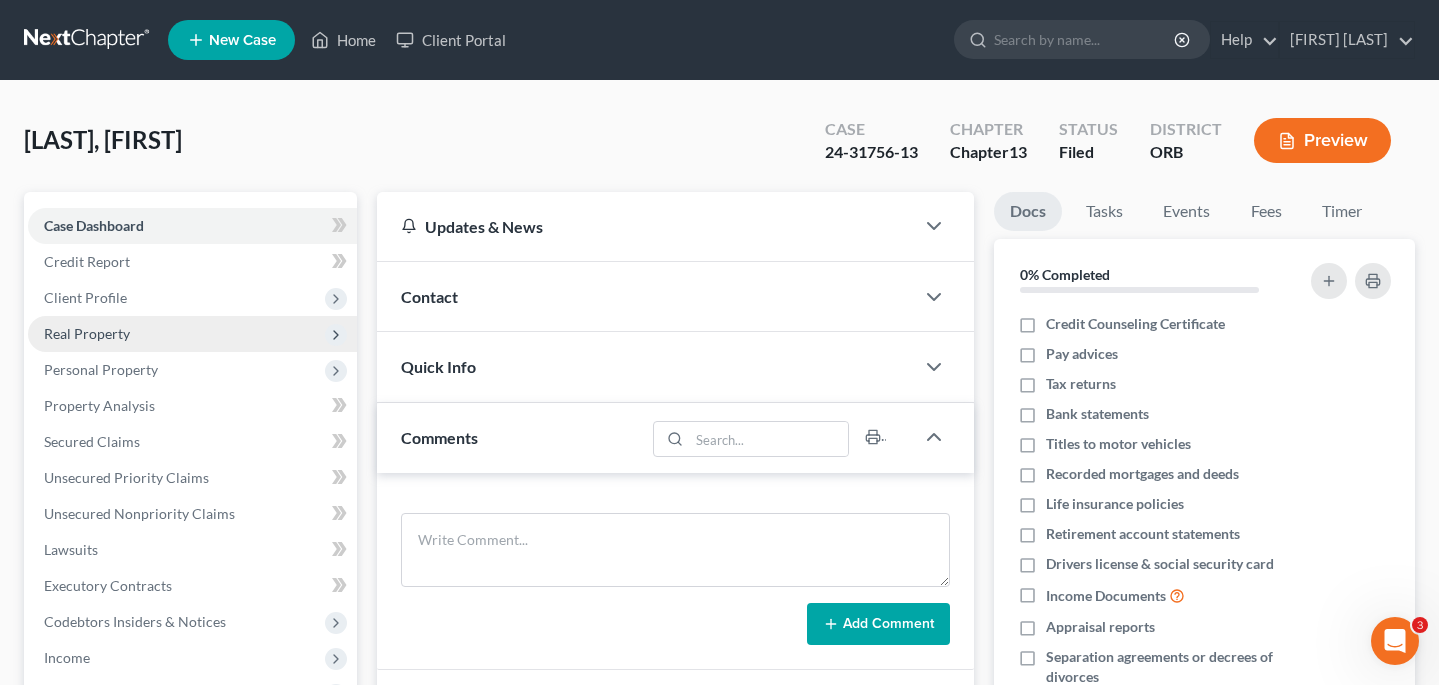 click on "Real Property" at bounding box center (192, 334) 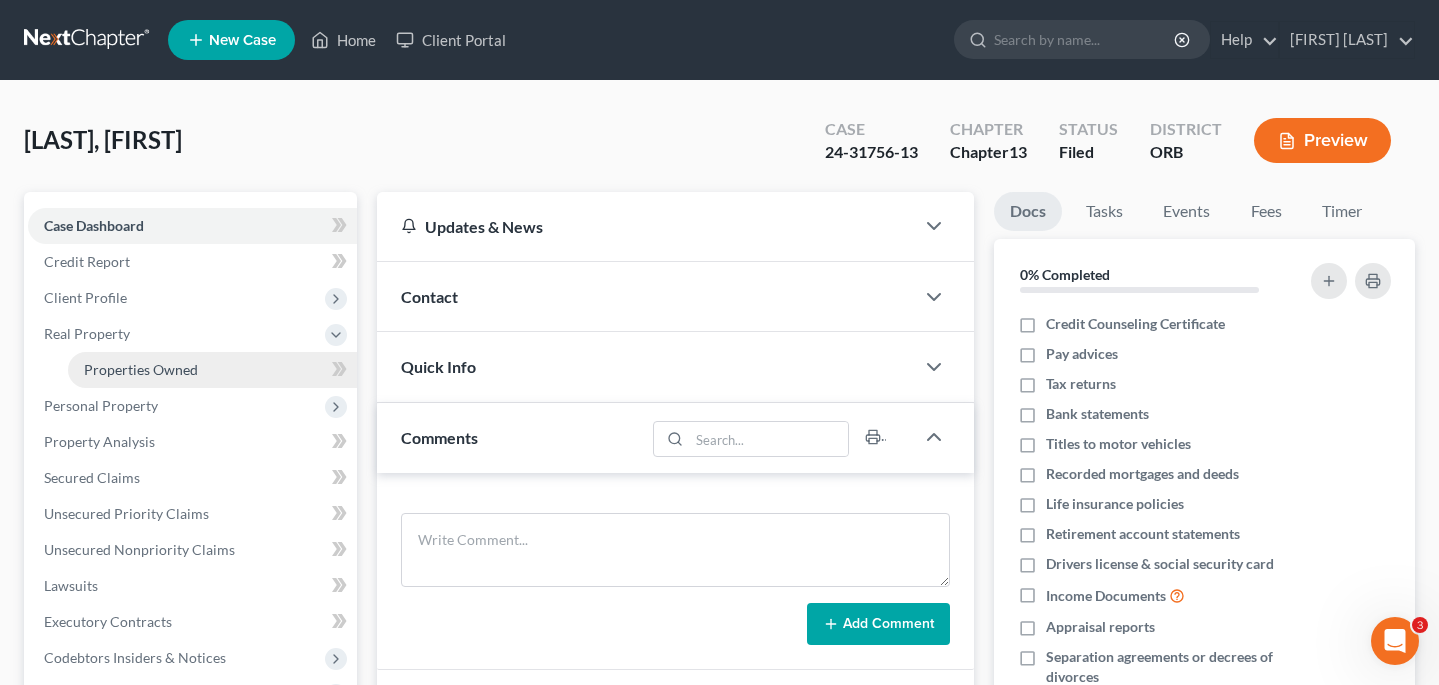 click on "Properties Owned" at bounding box center [141, 369] 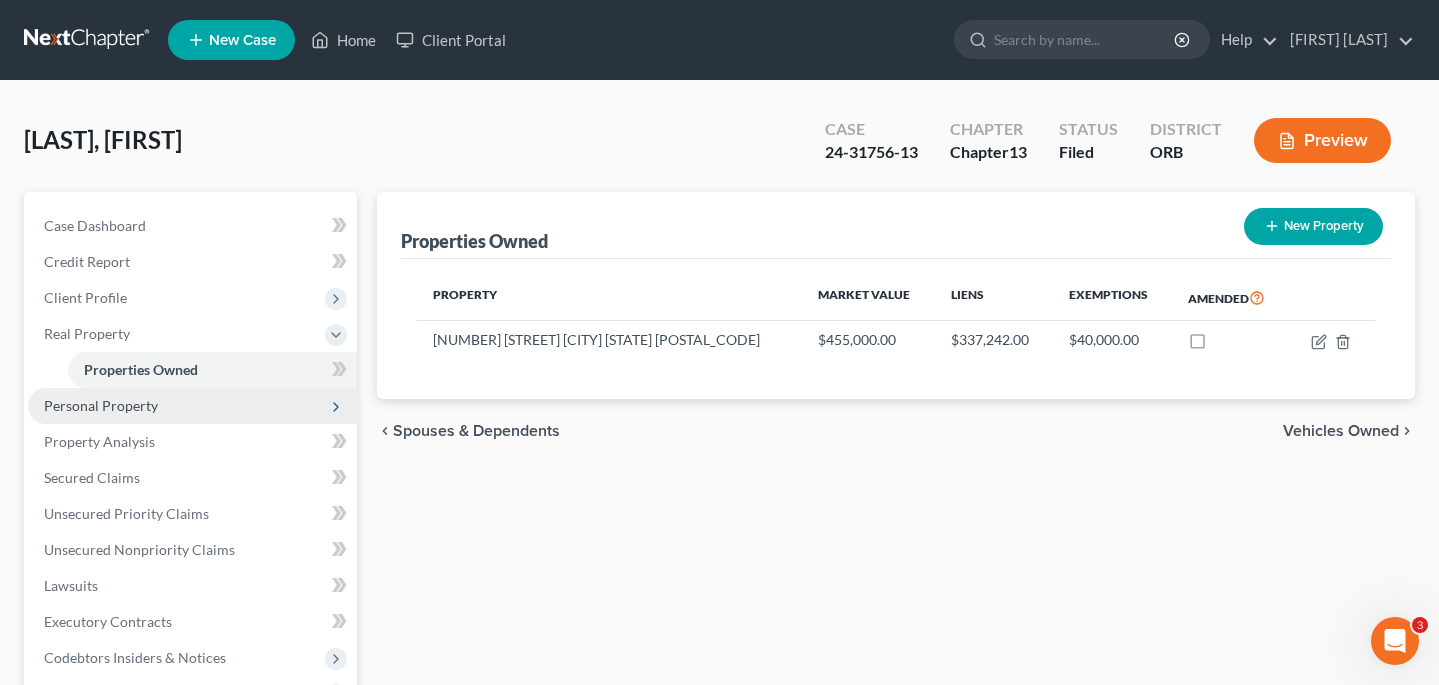 click on "Personal Property" at bounding box center (192, 406) 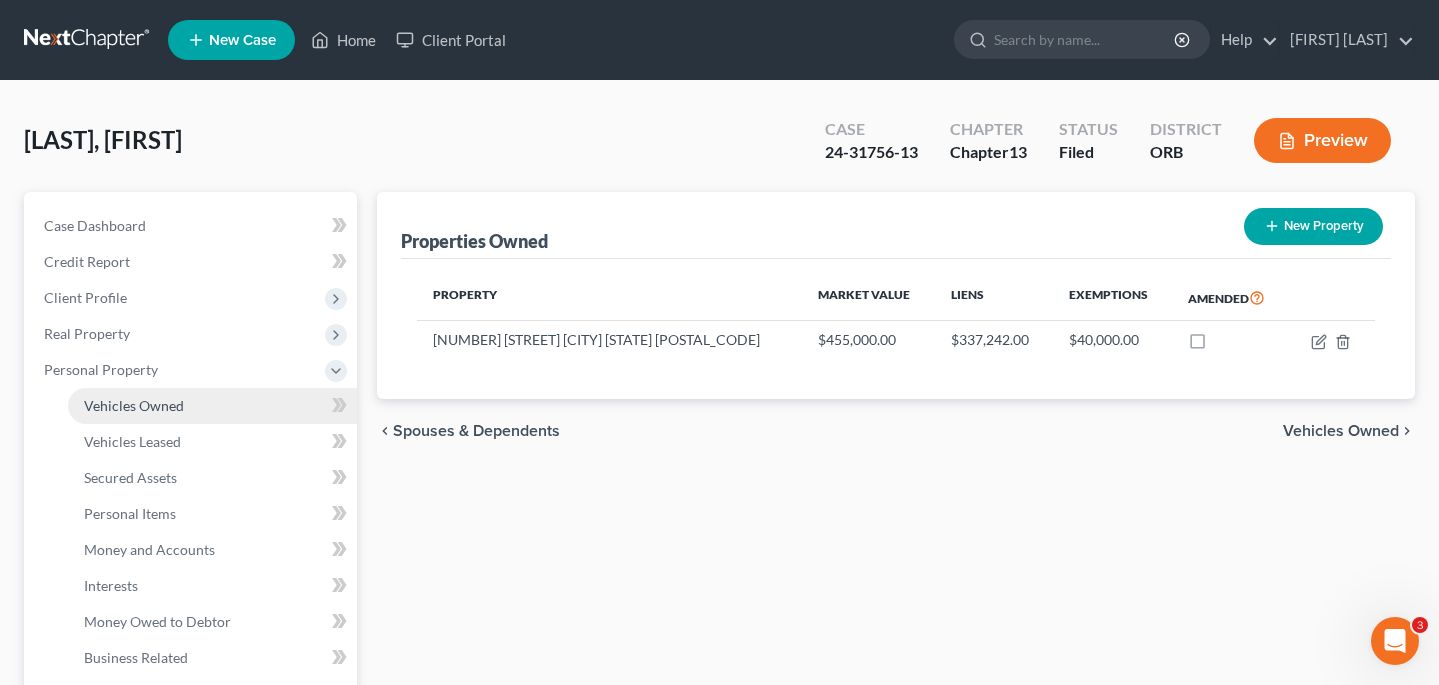 click on "Vehicles Owned" at bounding box center [134, 405] 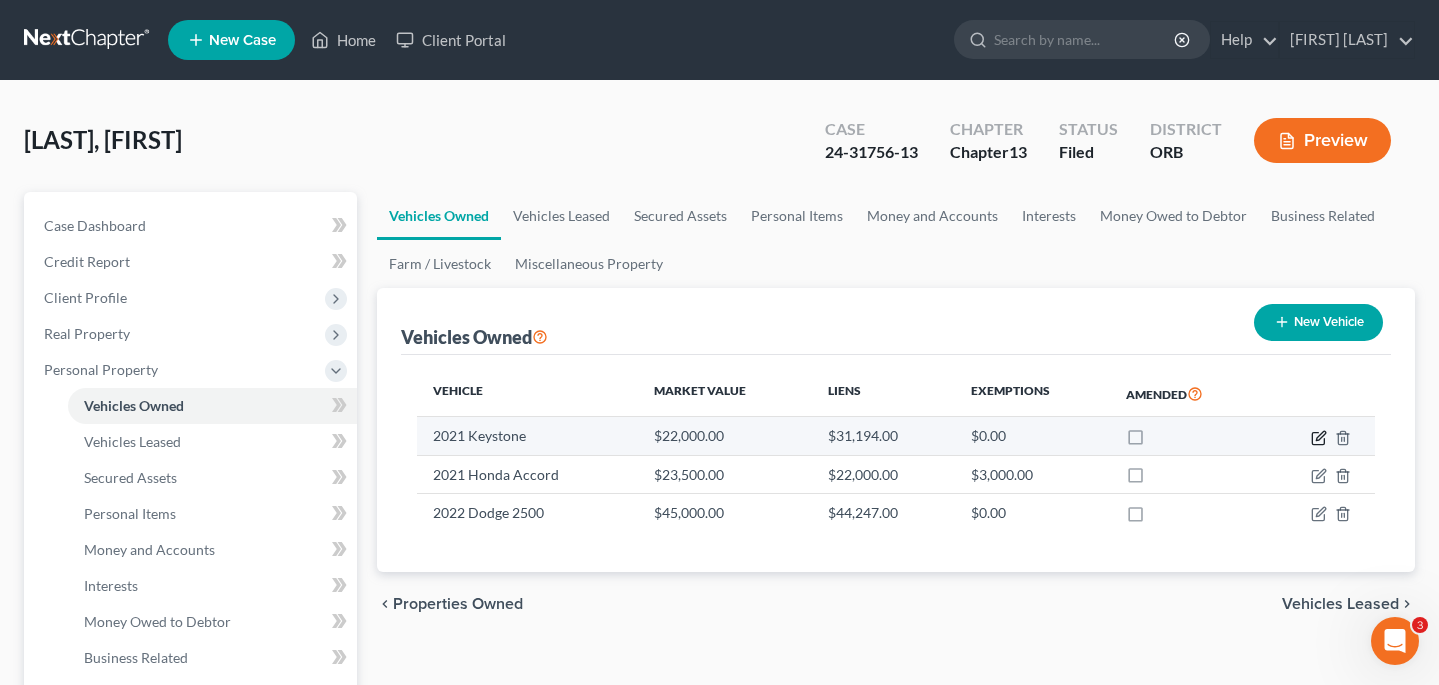 click 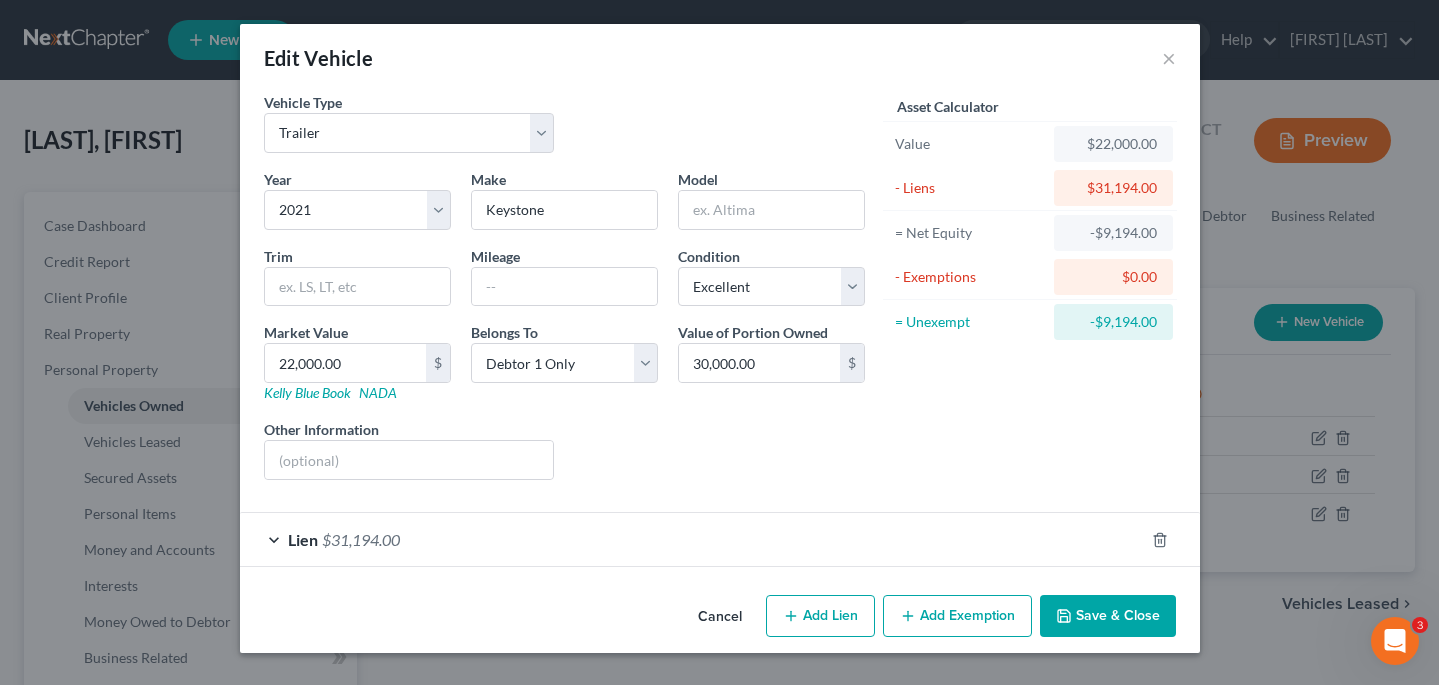 click on "Lien $31,194.00" at bounding box center (692, 539) 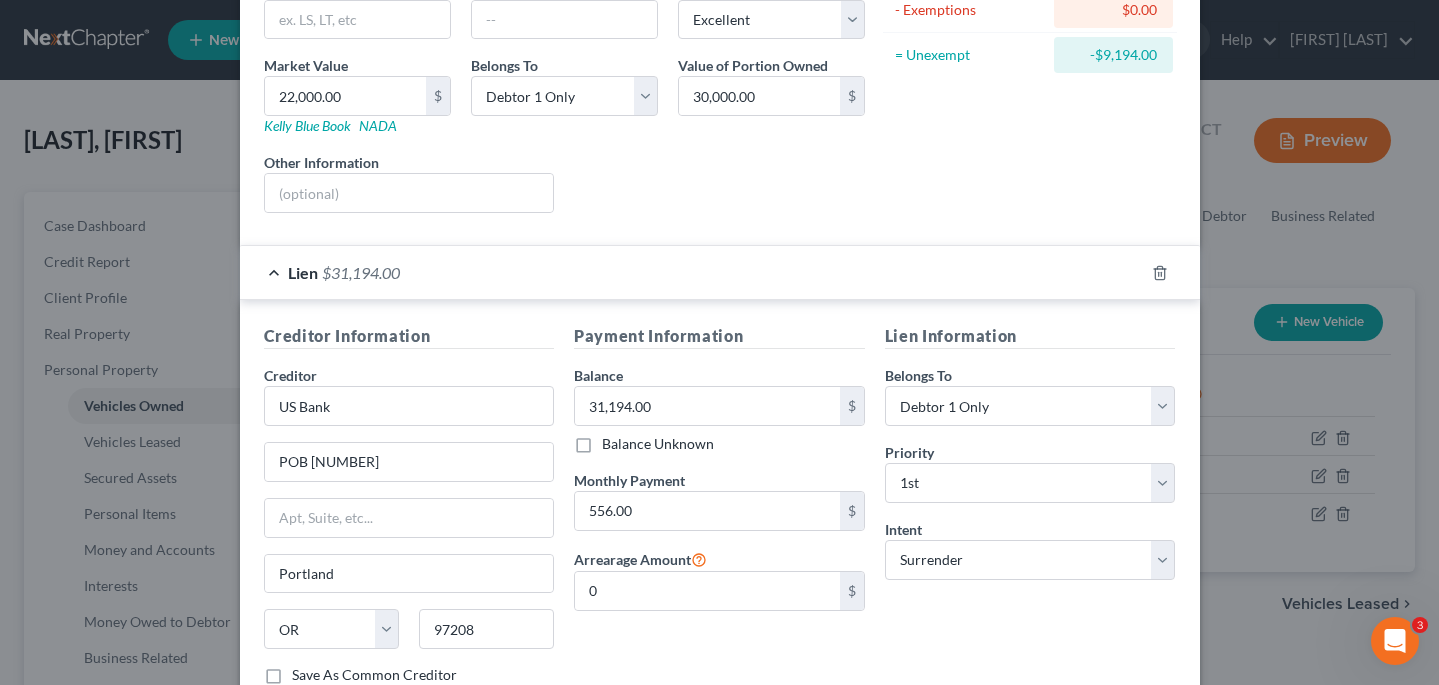 scroll, scrollTop: 273, scrollLeft: 0, axis: vertical 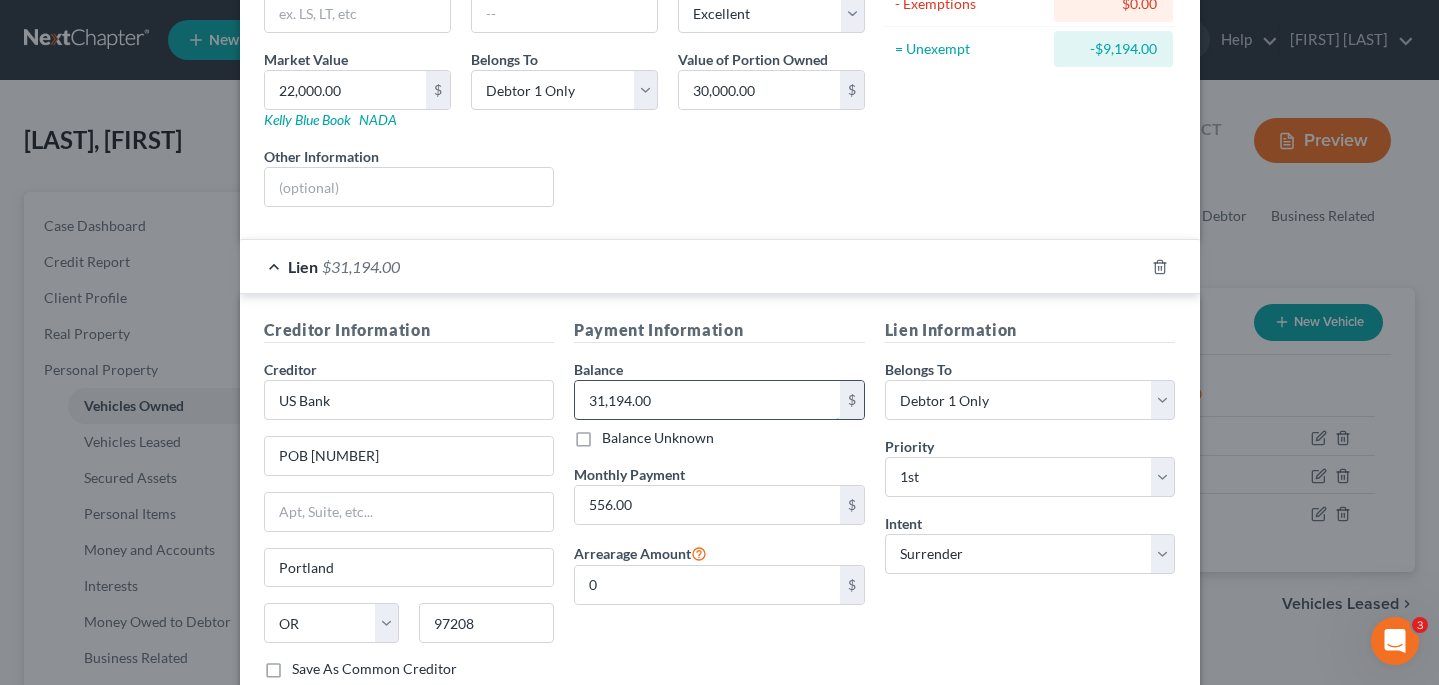 click on "31,194.00" at bounding box center [707, 400] 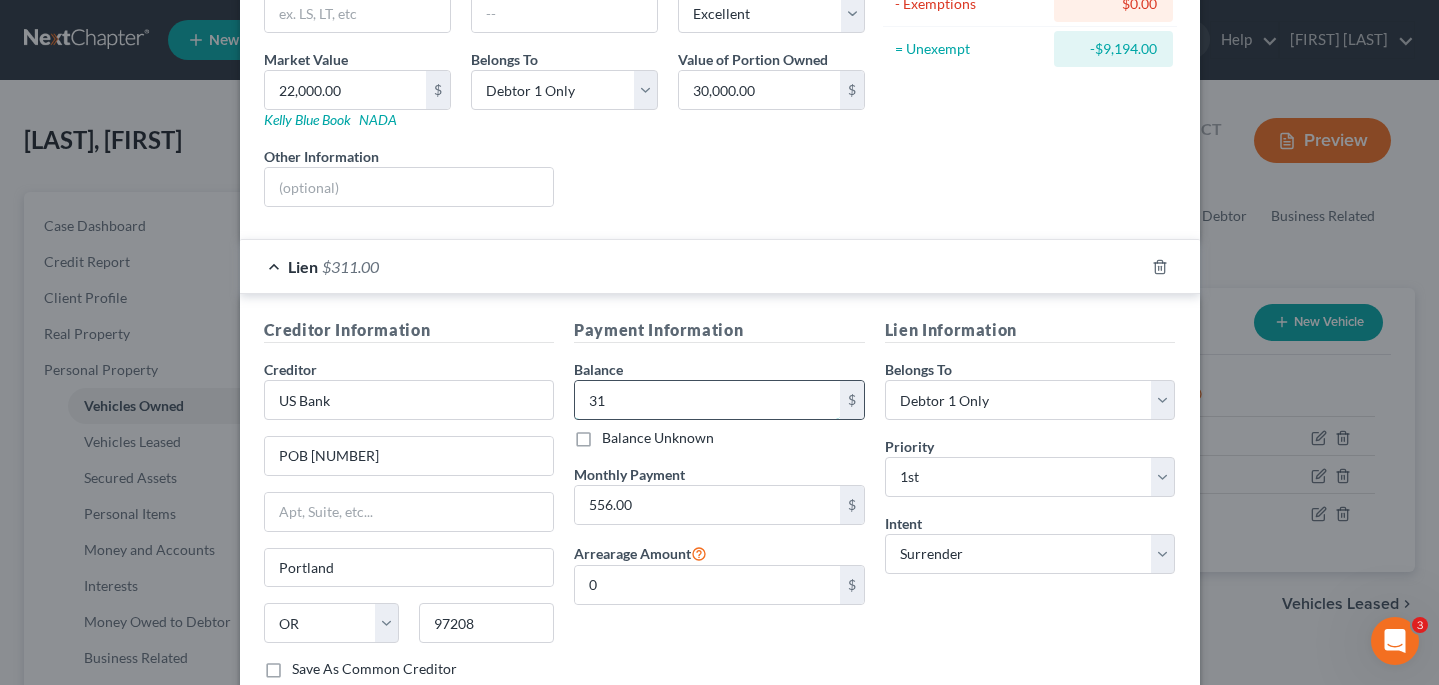 type on "3" 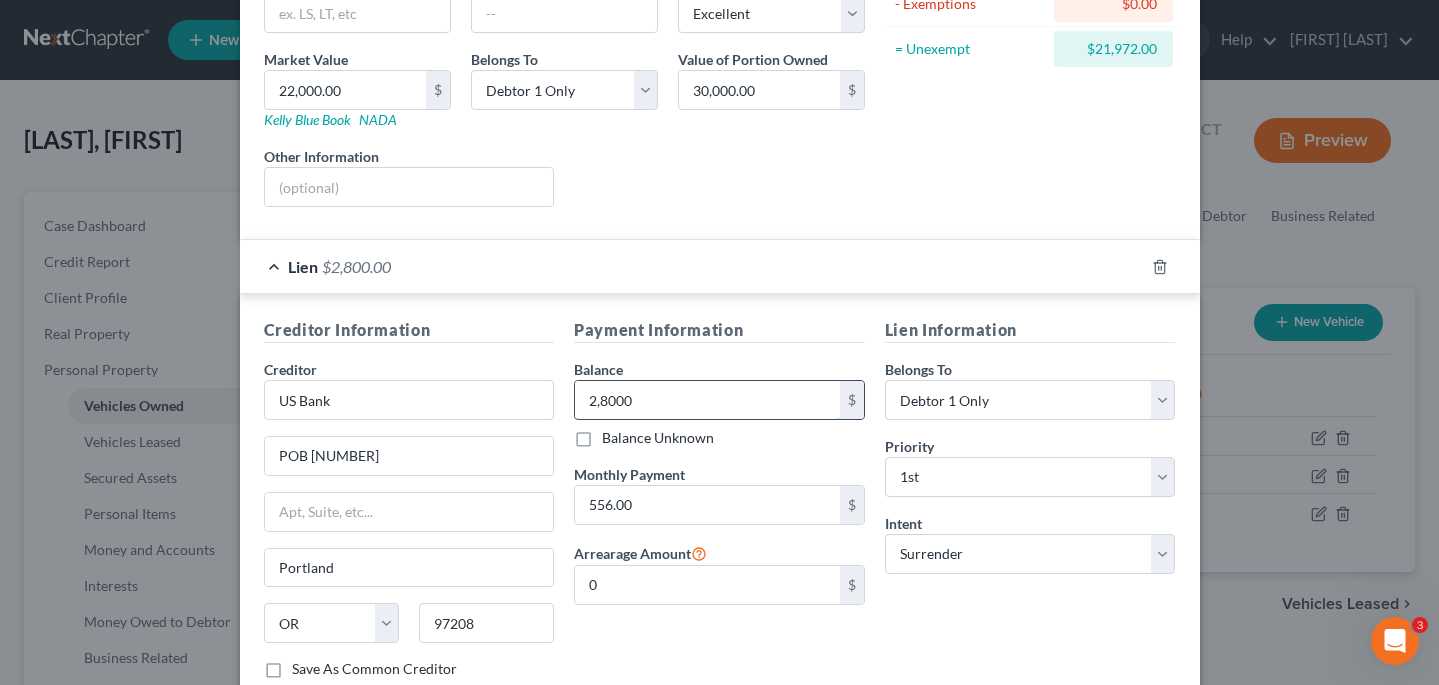 type on "28,000" 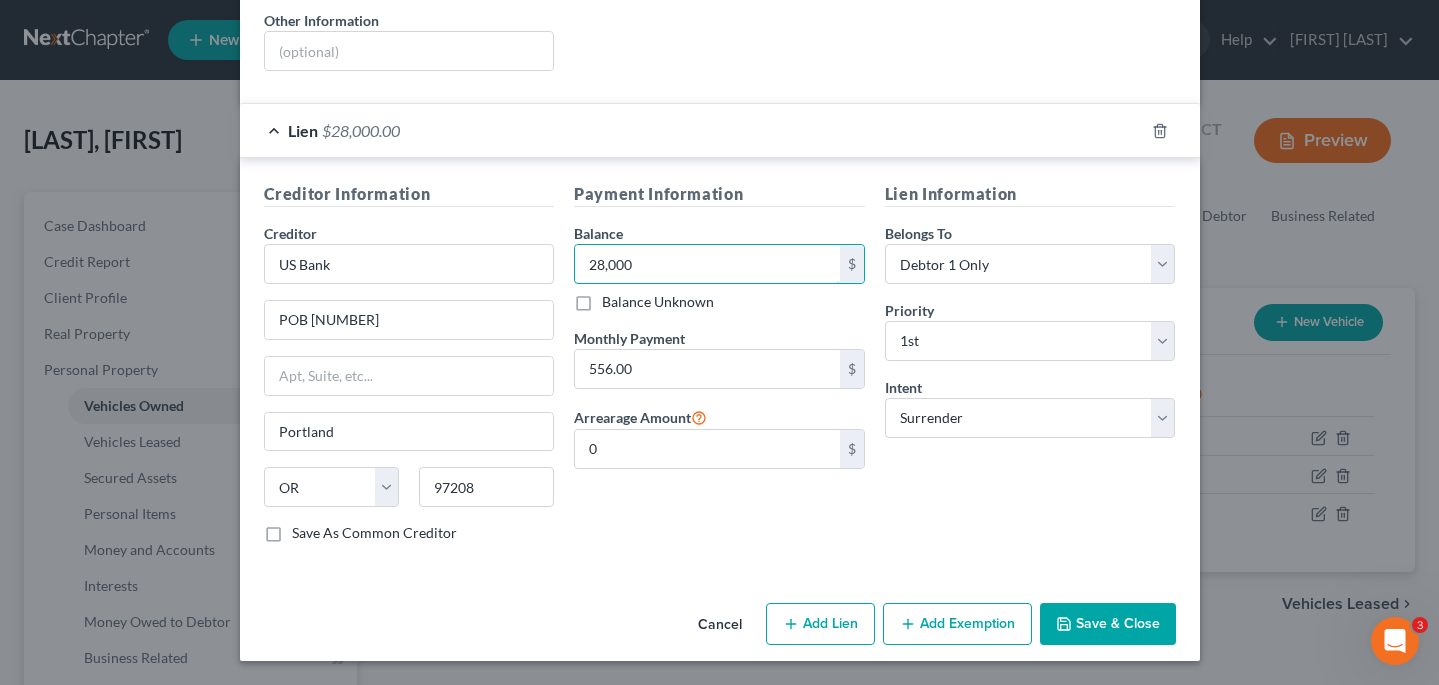 scroll, scrollTop: 408, scrollLeft: 0, axis: vertical 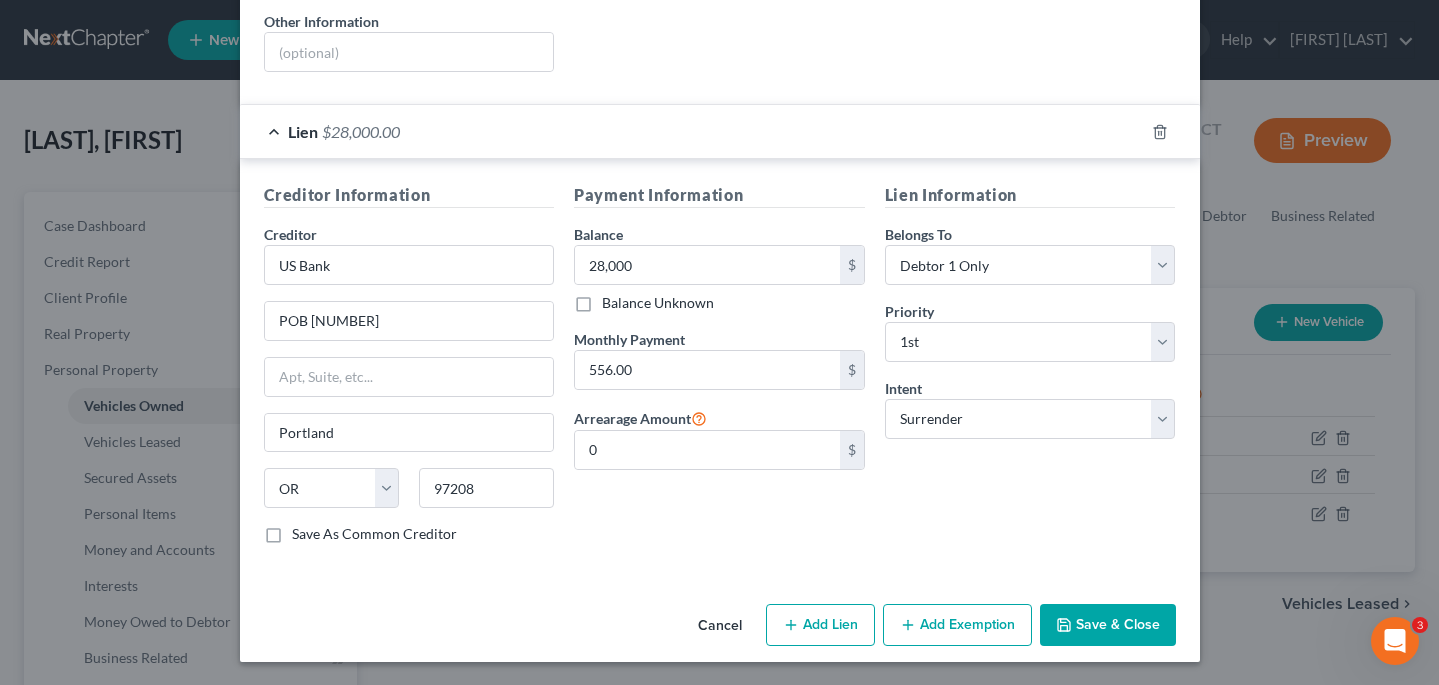 click on "Cancel" at bounding box center (720, 626) 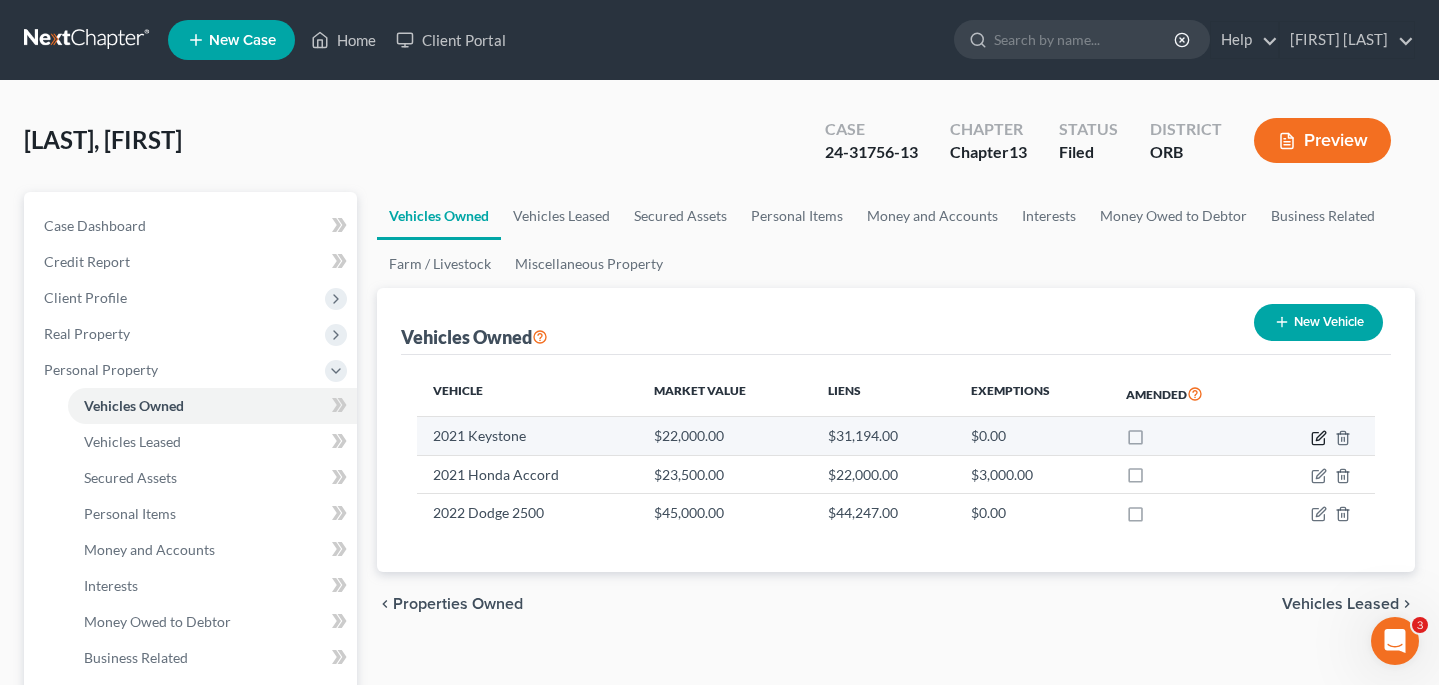 click 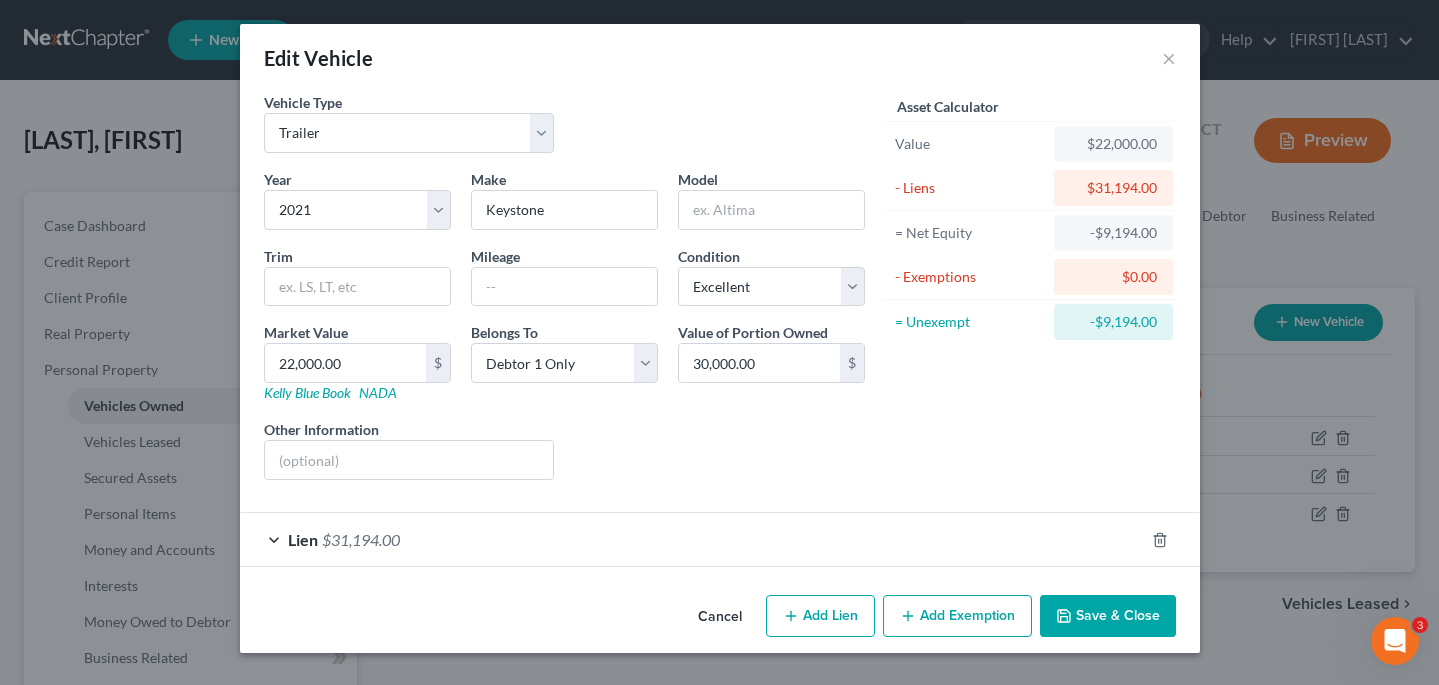 click on "Lien $31,194.00" at bounding box center (692, 539) 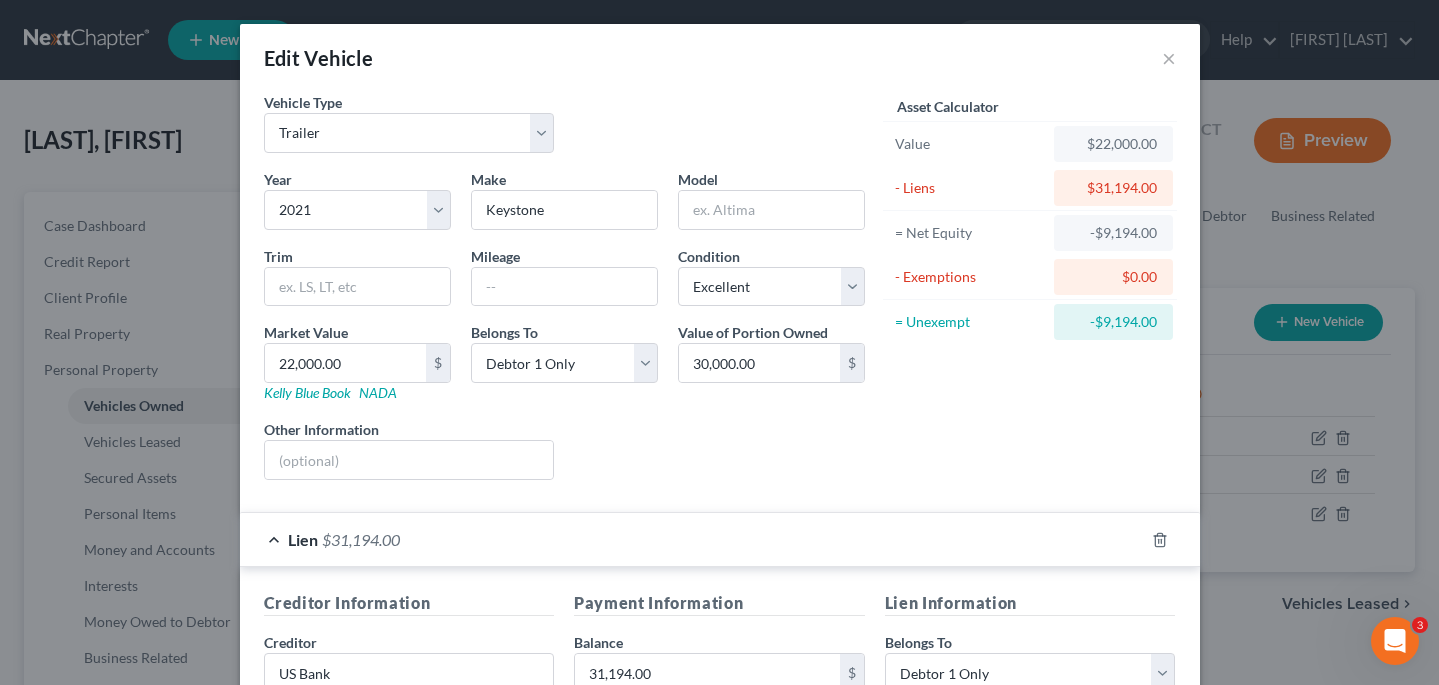 scroll, scrollTop: 38, scrollLeft: 0, axis: vertical 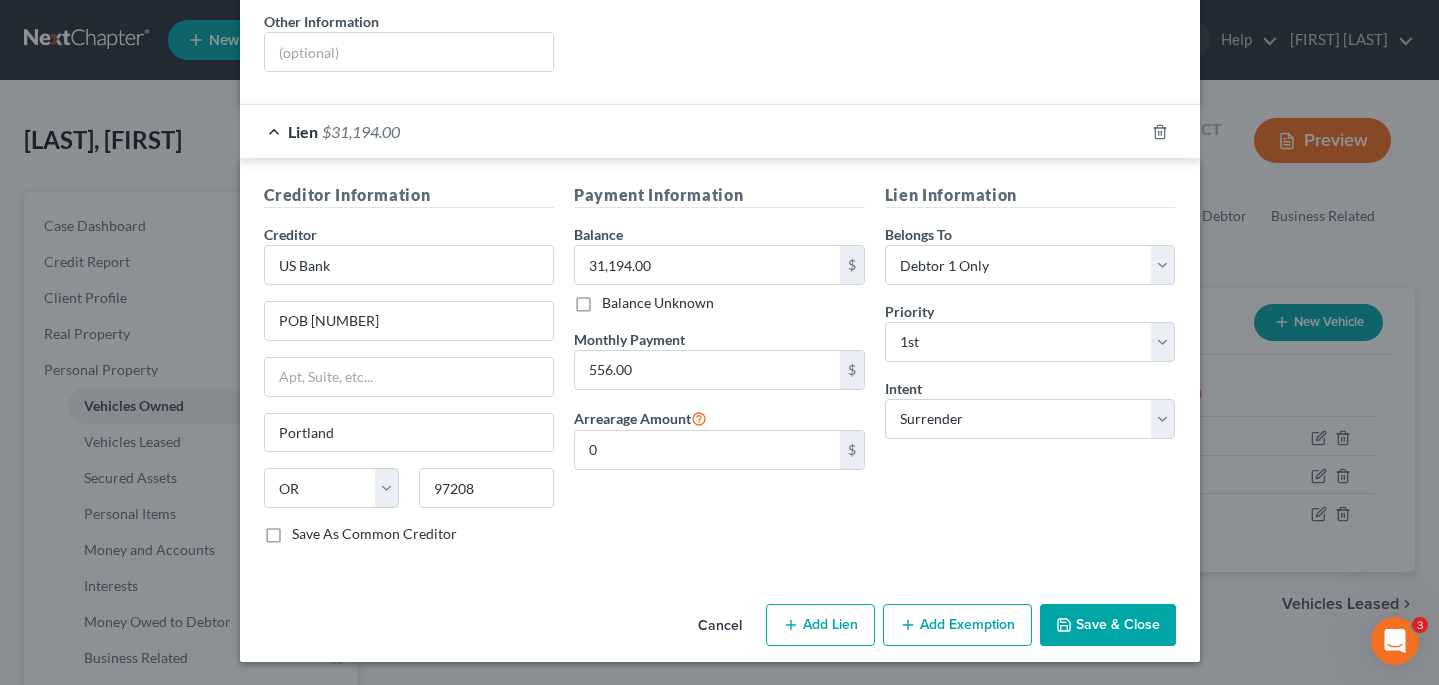 click on "Save & Close" at bounding box center (1108, 625) 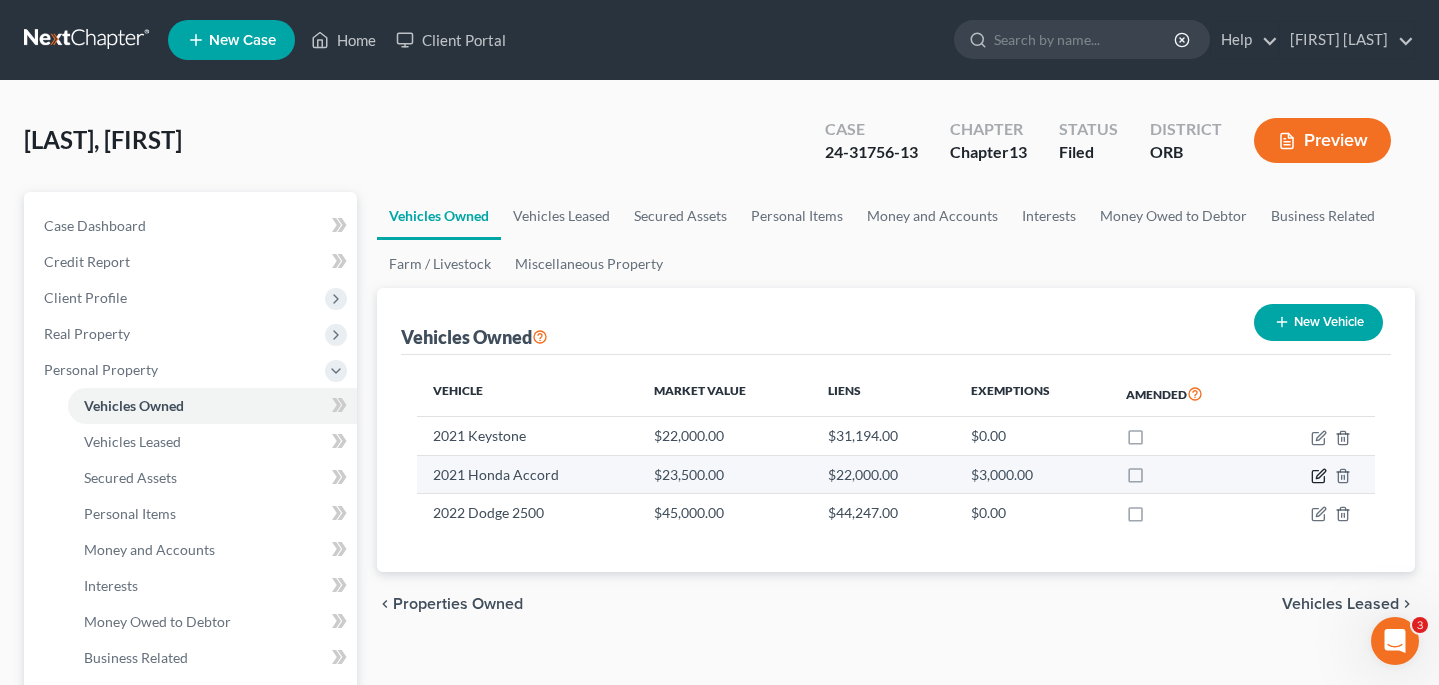 click 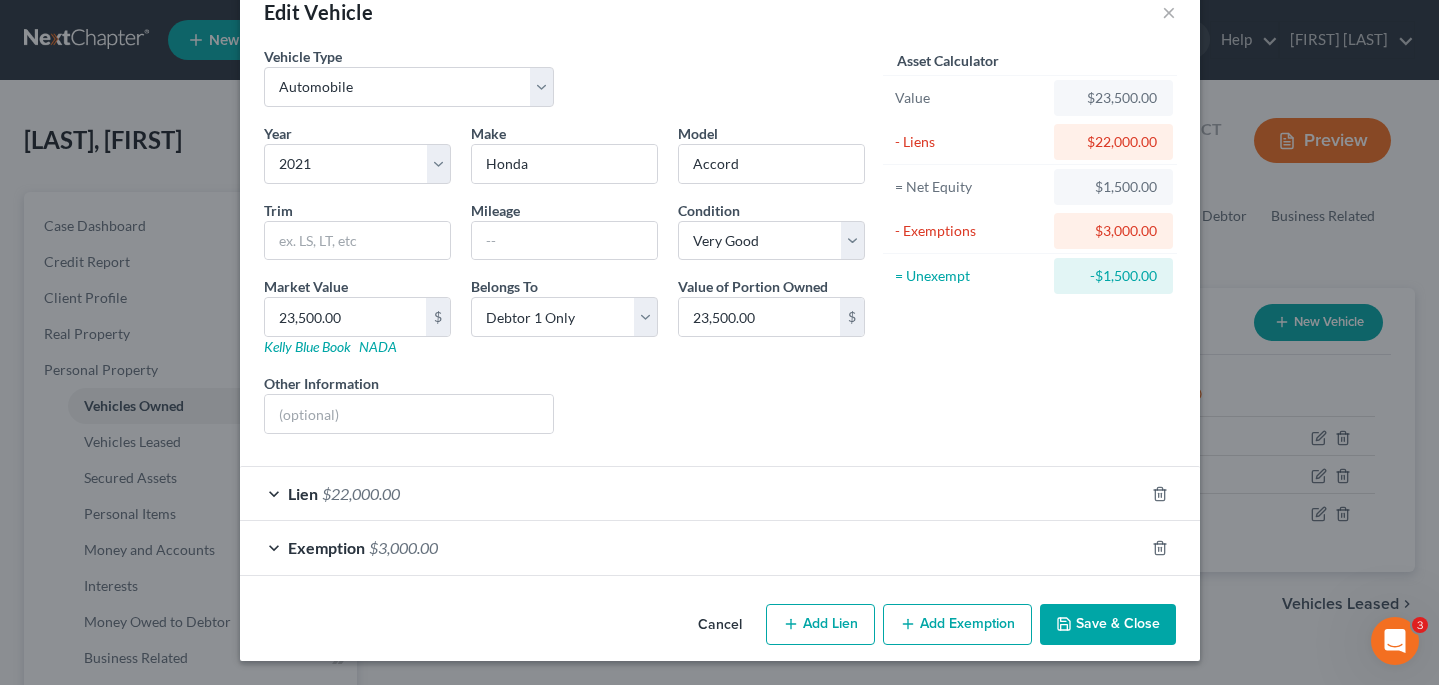 scroll, scrollTop: 46, scrollLeft: 0, axis: vertical 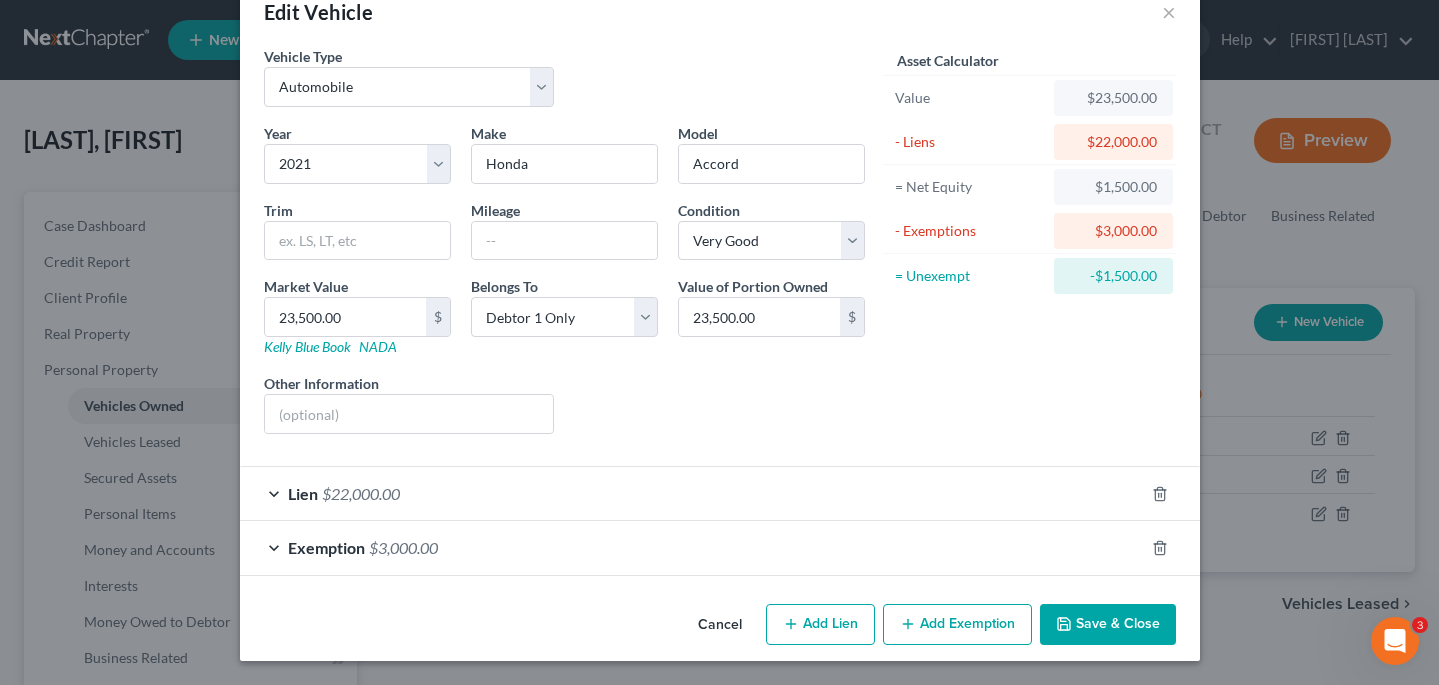 click on "Save & Close" at bounding box center (1108, 625) 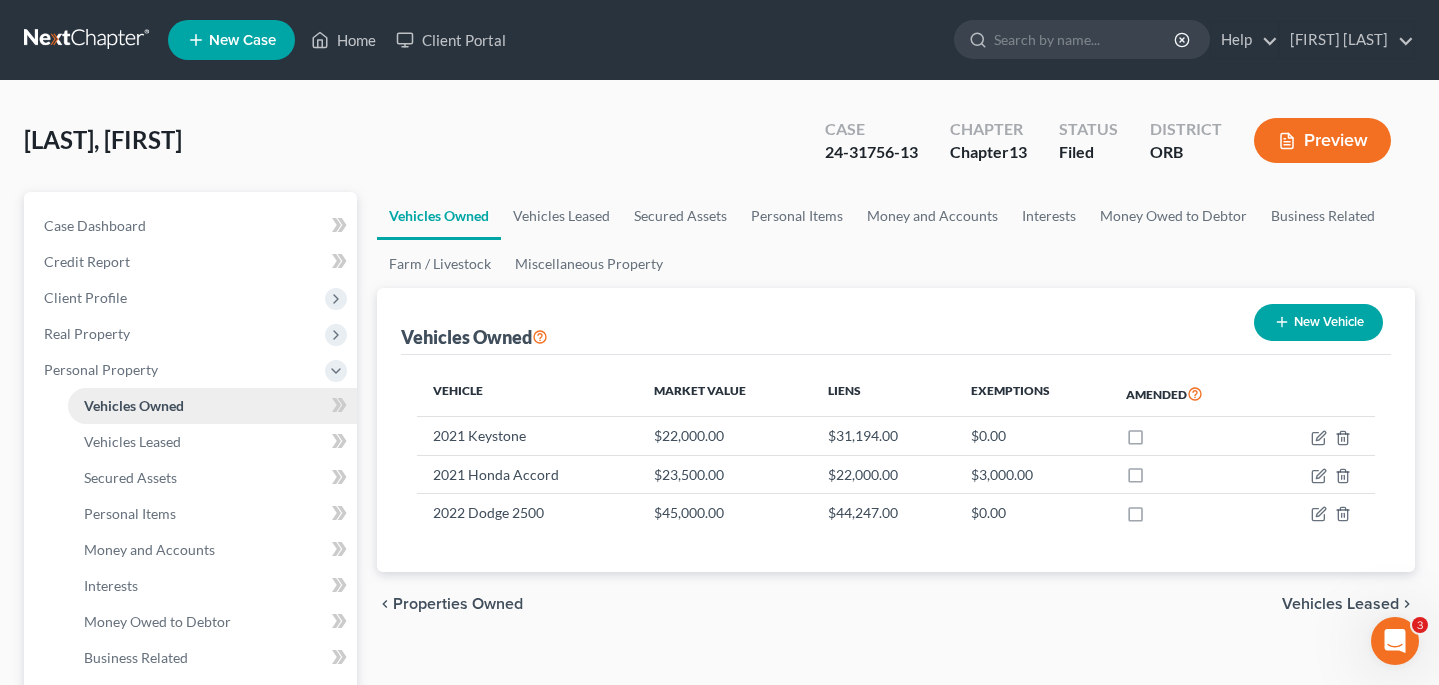 click on "Vehicles Owned" at bounding box center [134, 405] 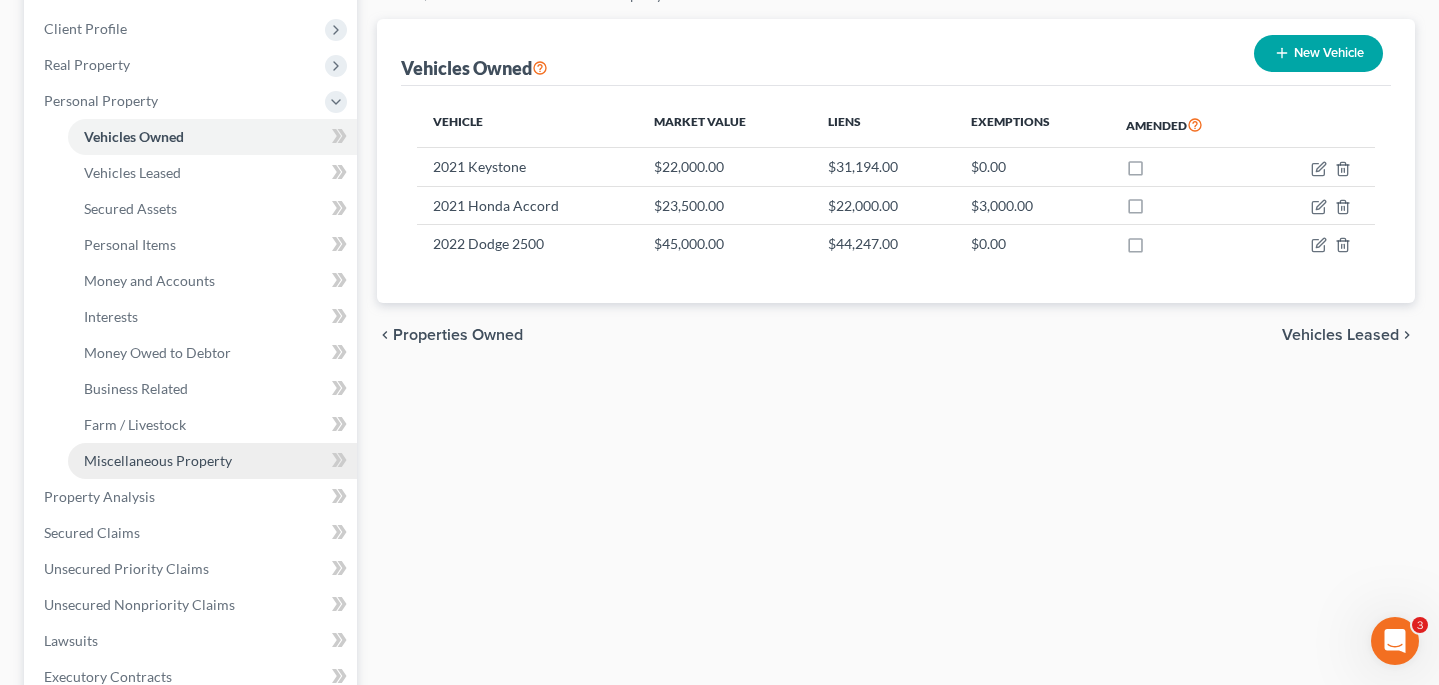 scroll, scrollTop: 270, scrollLeft: 0, axis: vertical 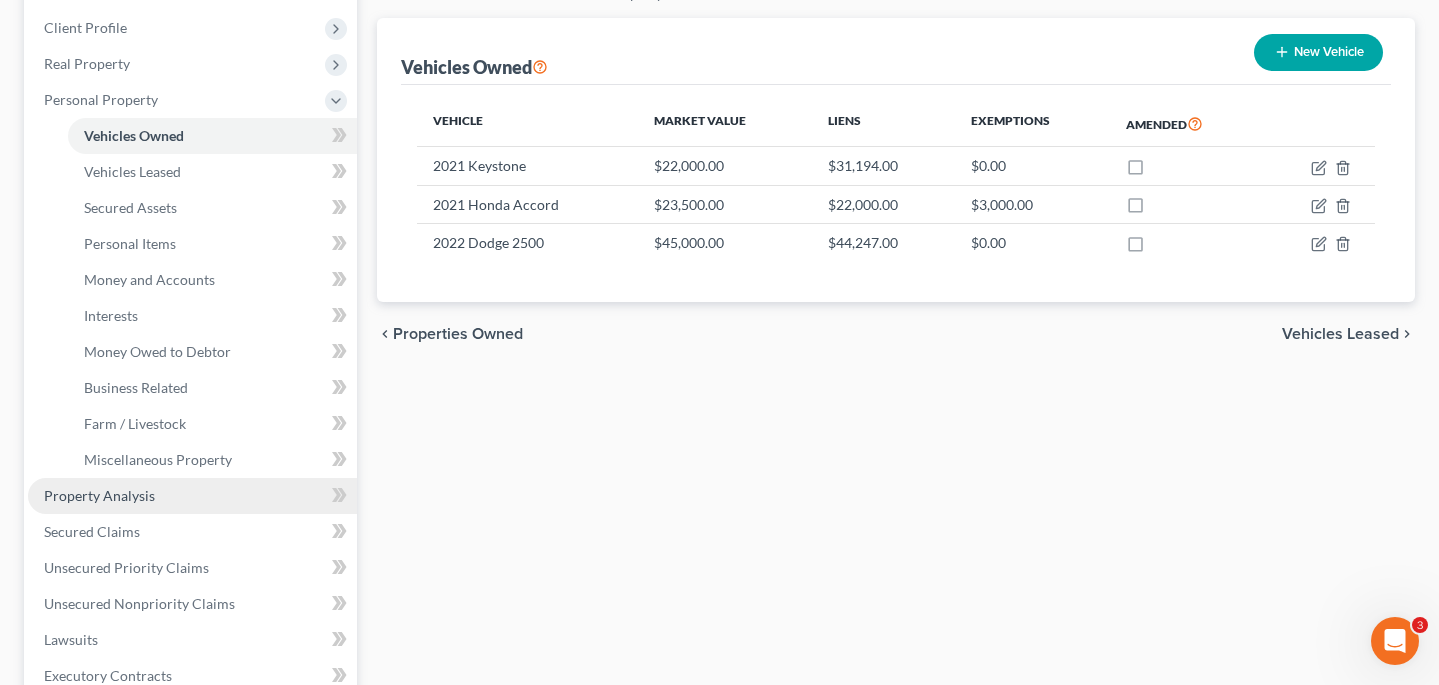 click on "Property Analysis" at bounding box center [99, 495] 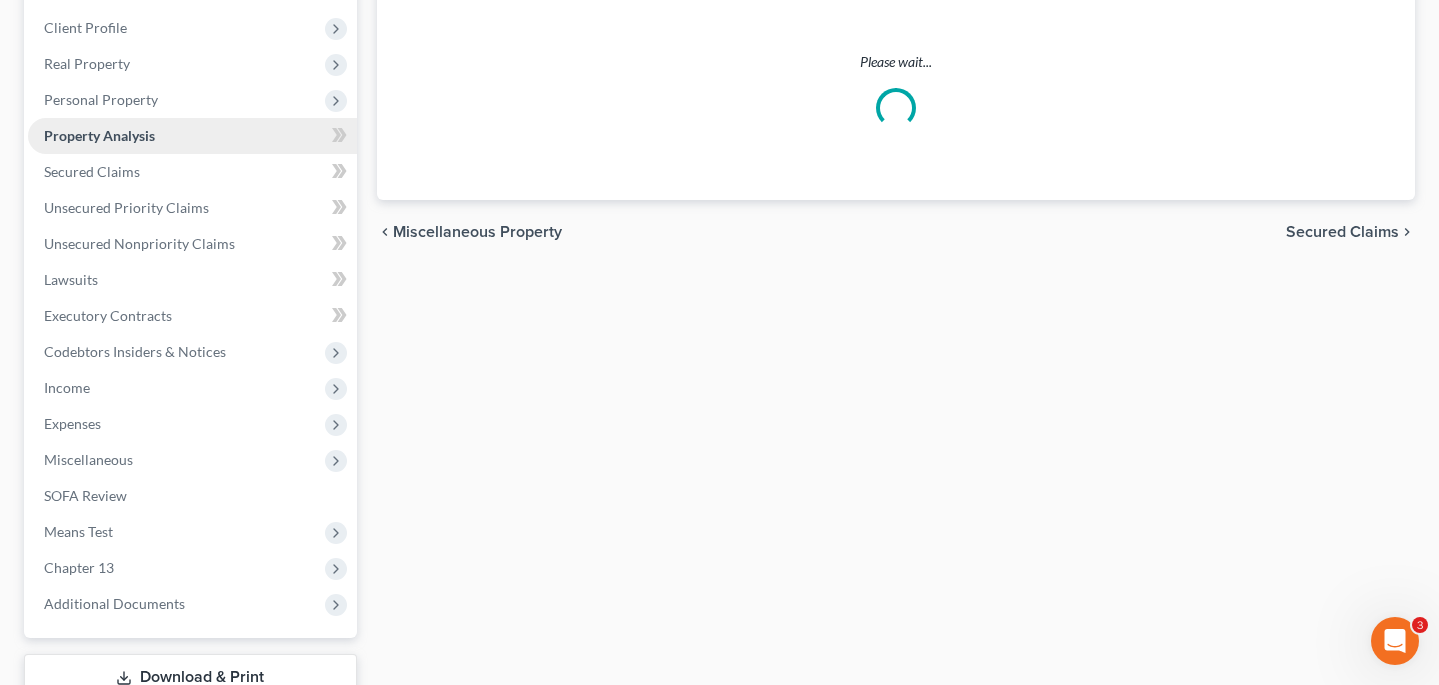 scroll, scrollTop: 0, scrollLeft: 0, axis: both 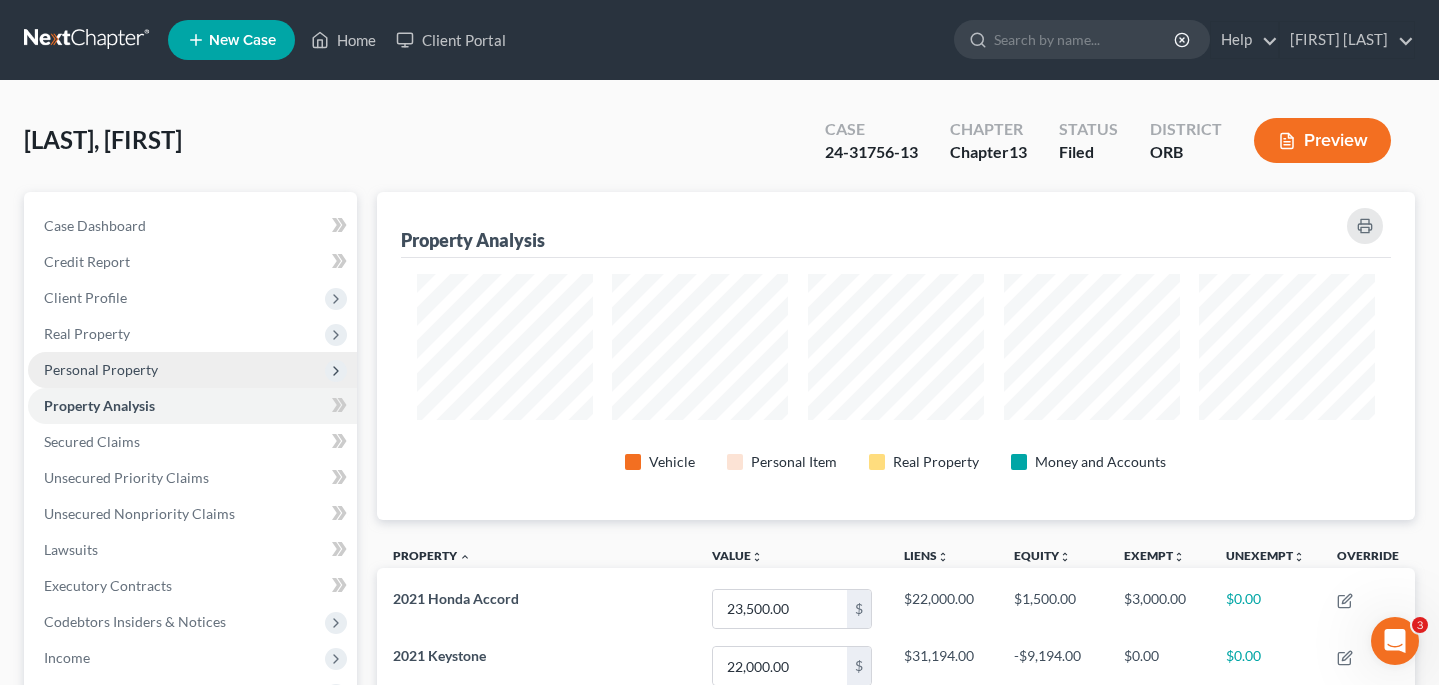 click on "Personal Property" at bounding box center [101, 369] 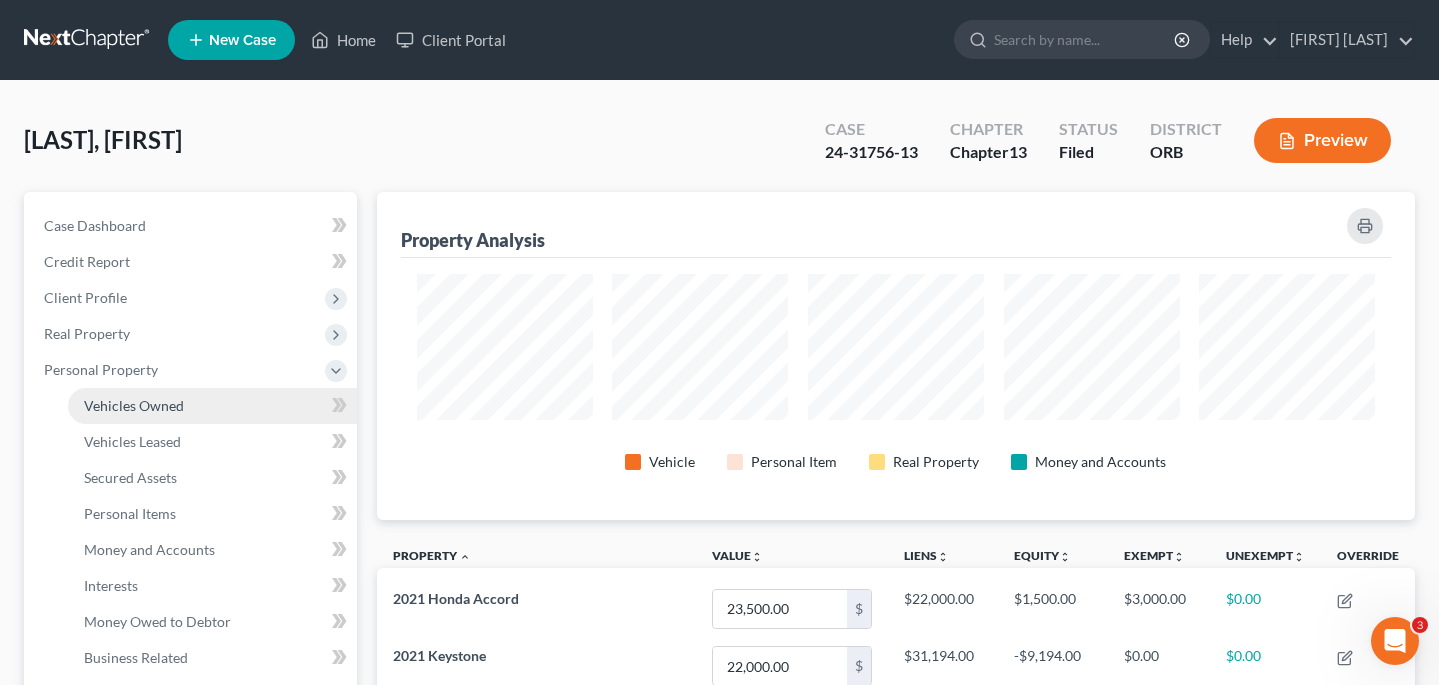 click on "Vehicles Owned" at bounding box center (134, 405) 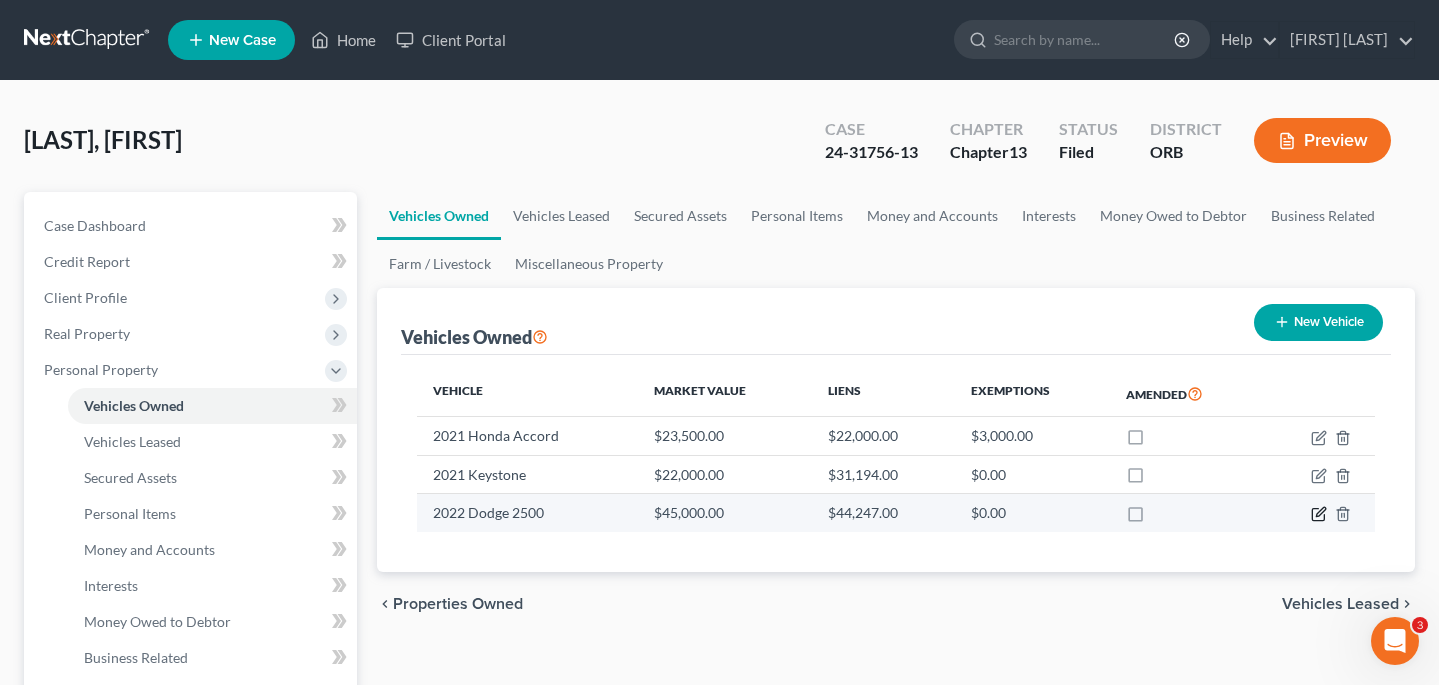 click 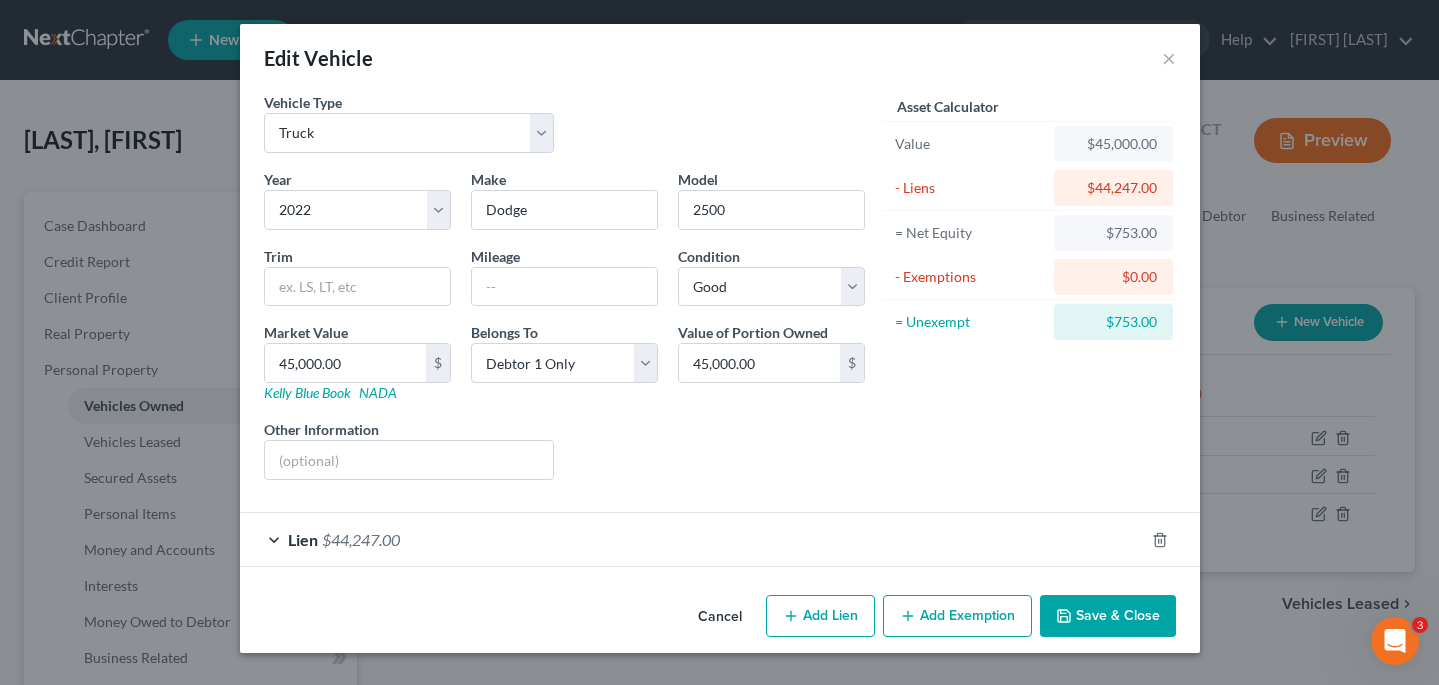 click on "Save & Close" at bounding box center [1108, 616] 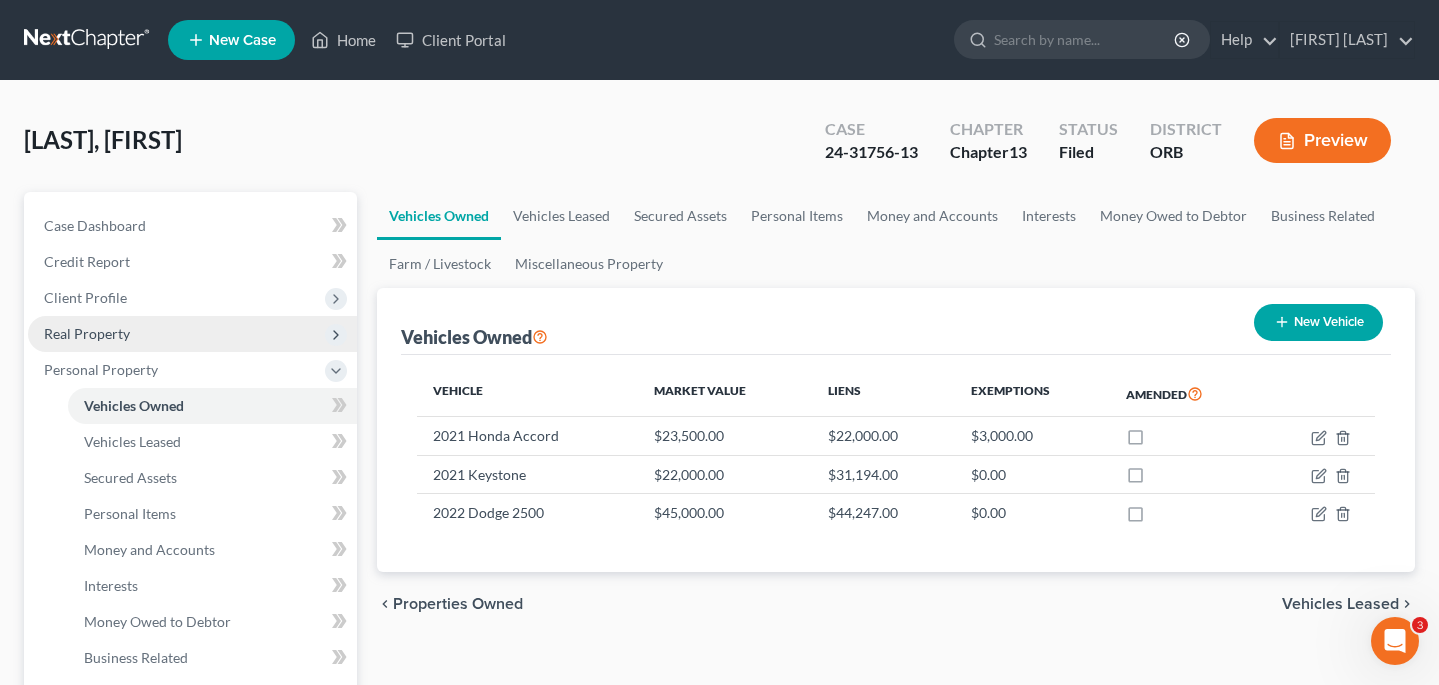 click on "Real Property" at bounding box center (192, 334) 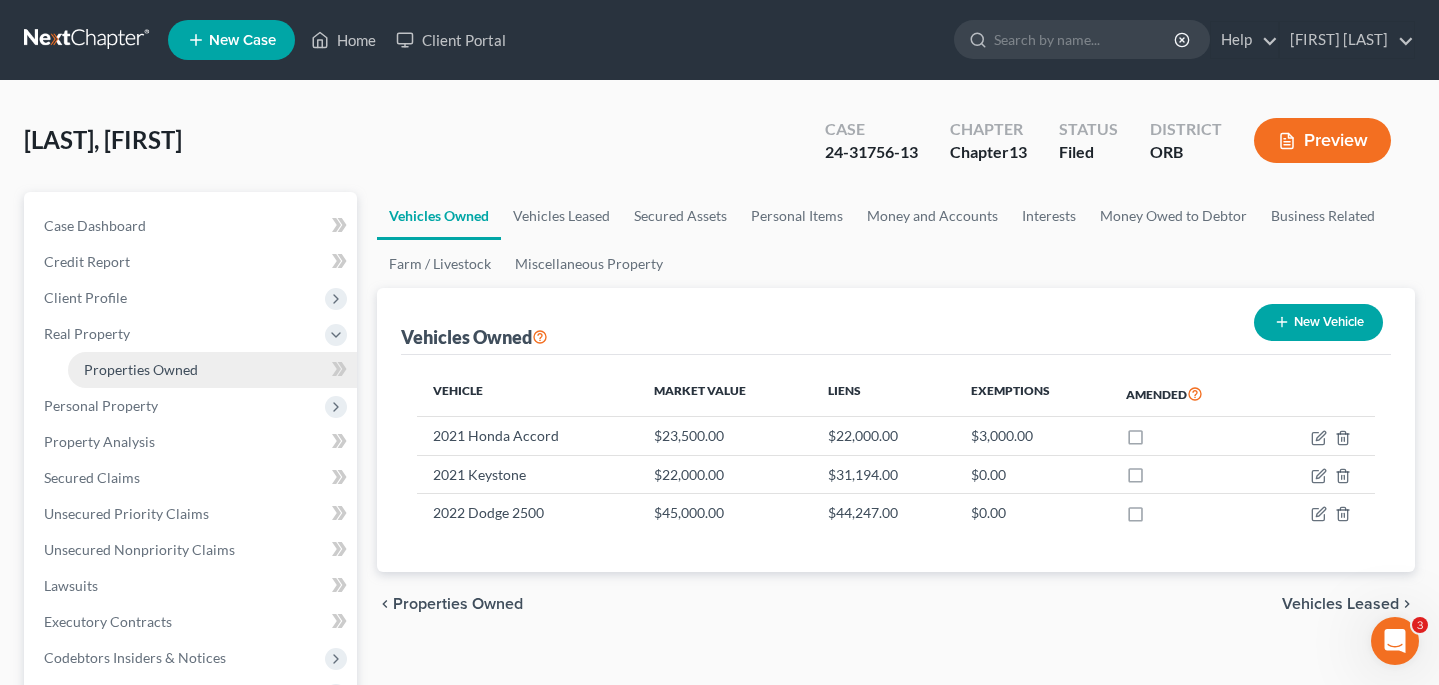 click on "Properties Owned" at bounding box center (141, 369) 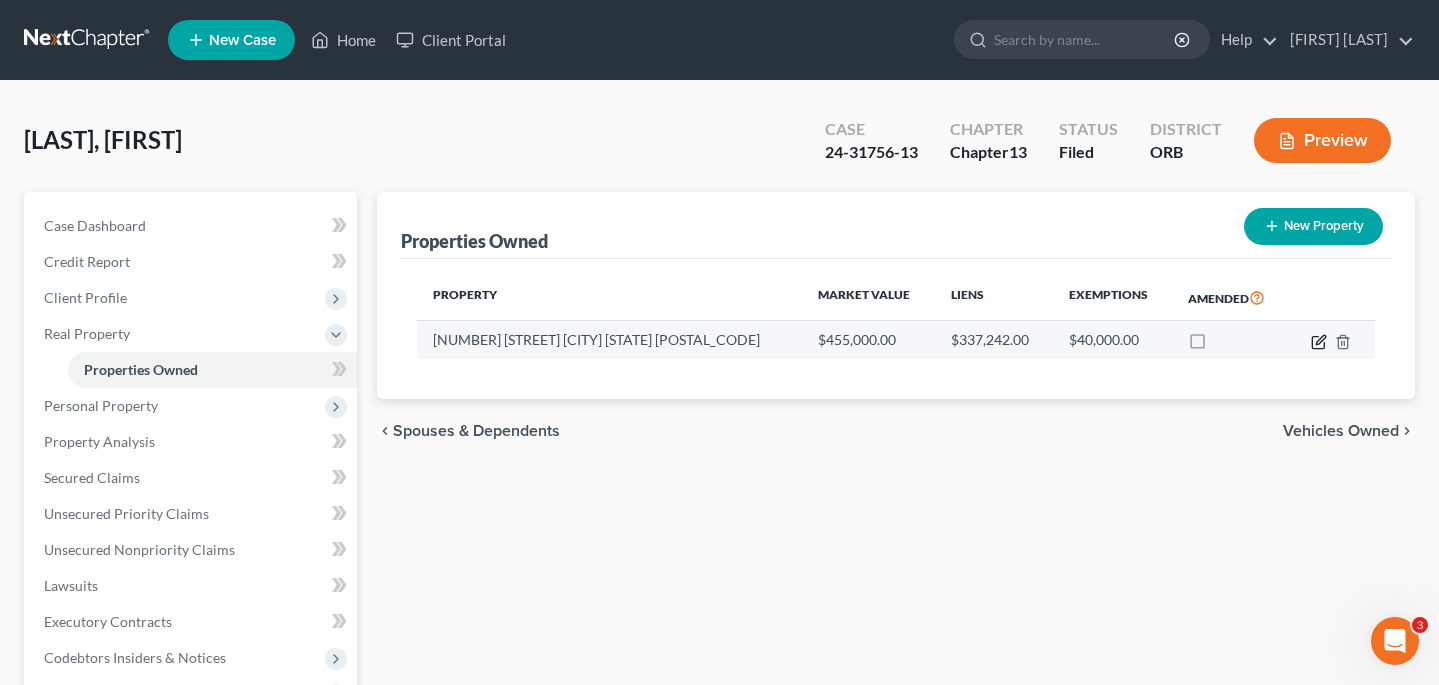 click 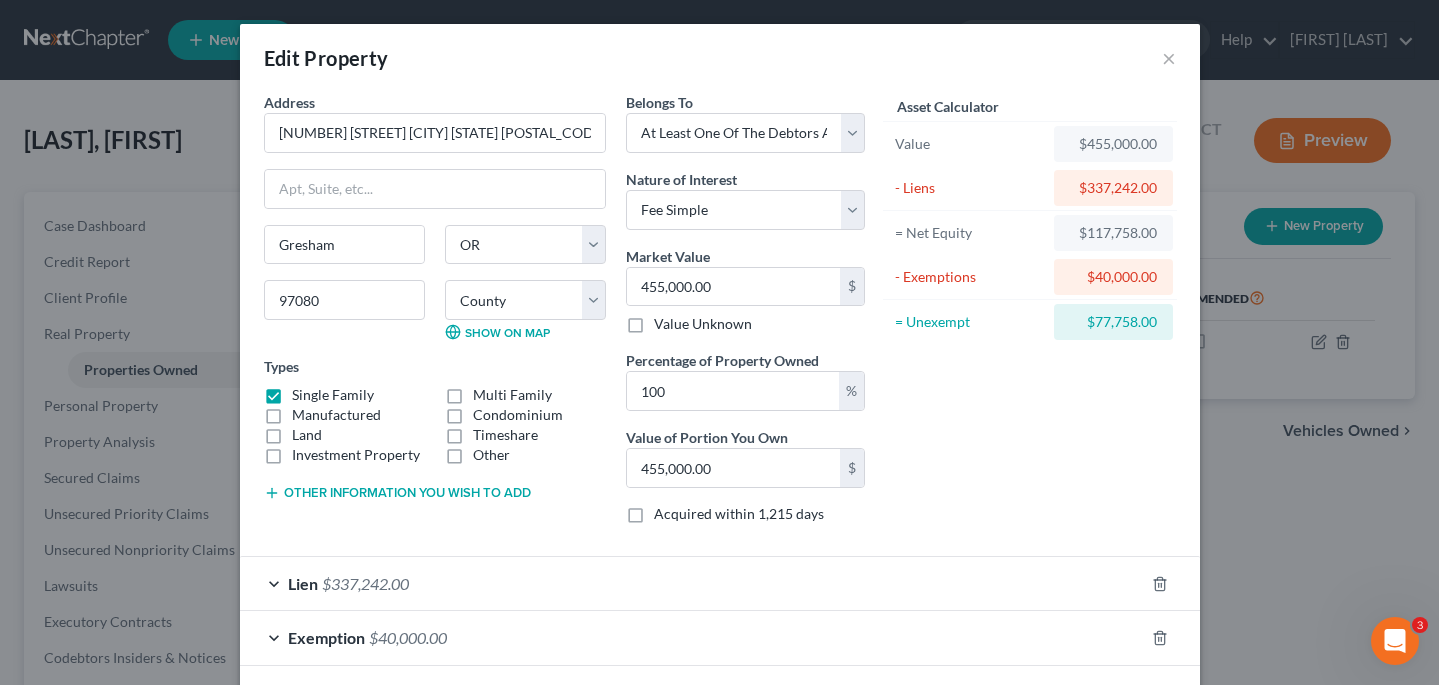 click on "Lien $337,242.00" at bounding box center (692, 583) 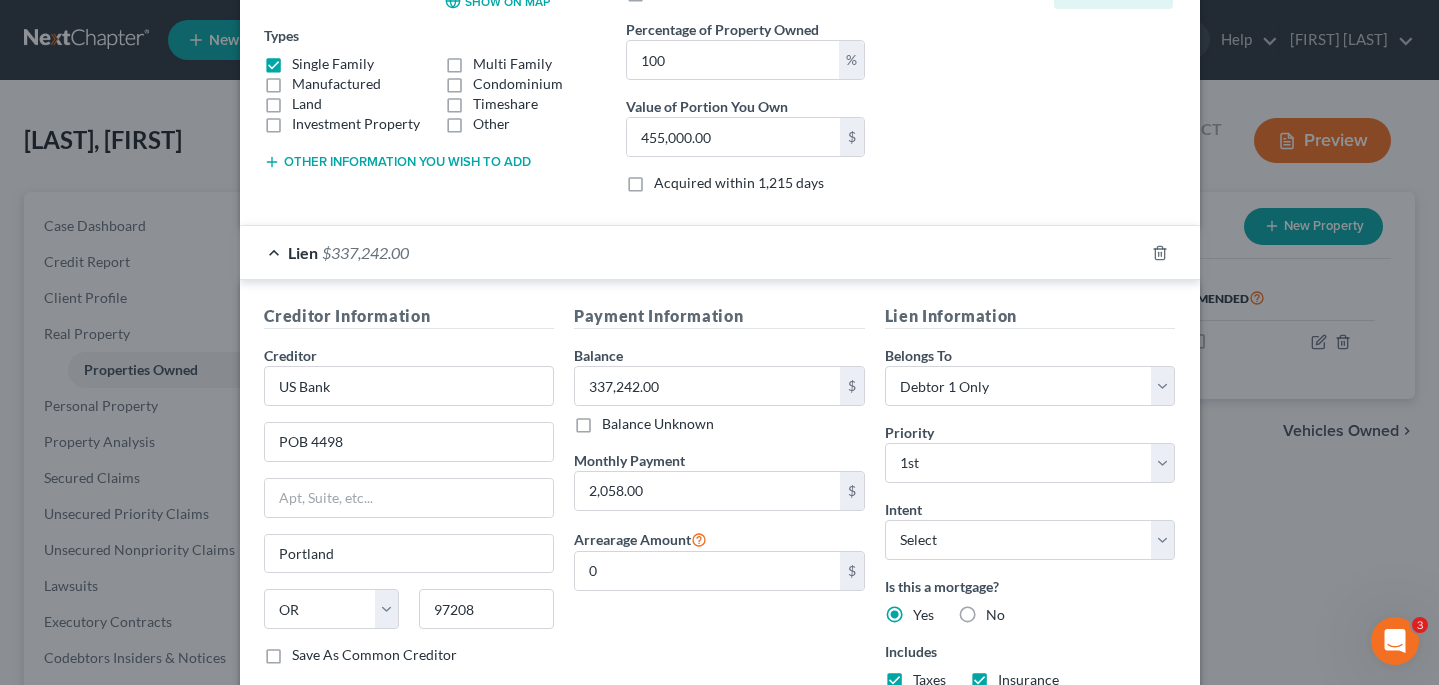 scroll, scrollTop: 342, scrollLeft: 0, axis: vertical 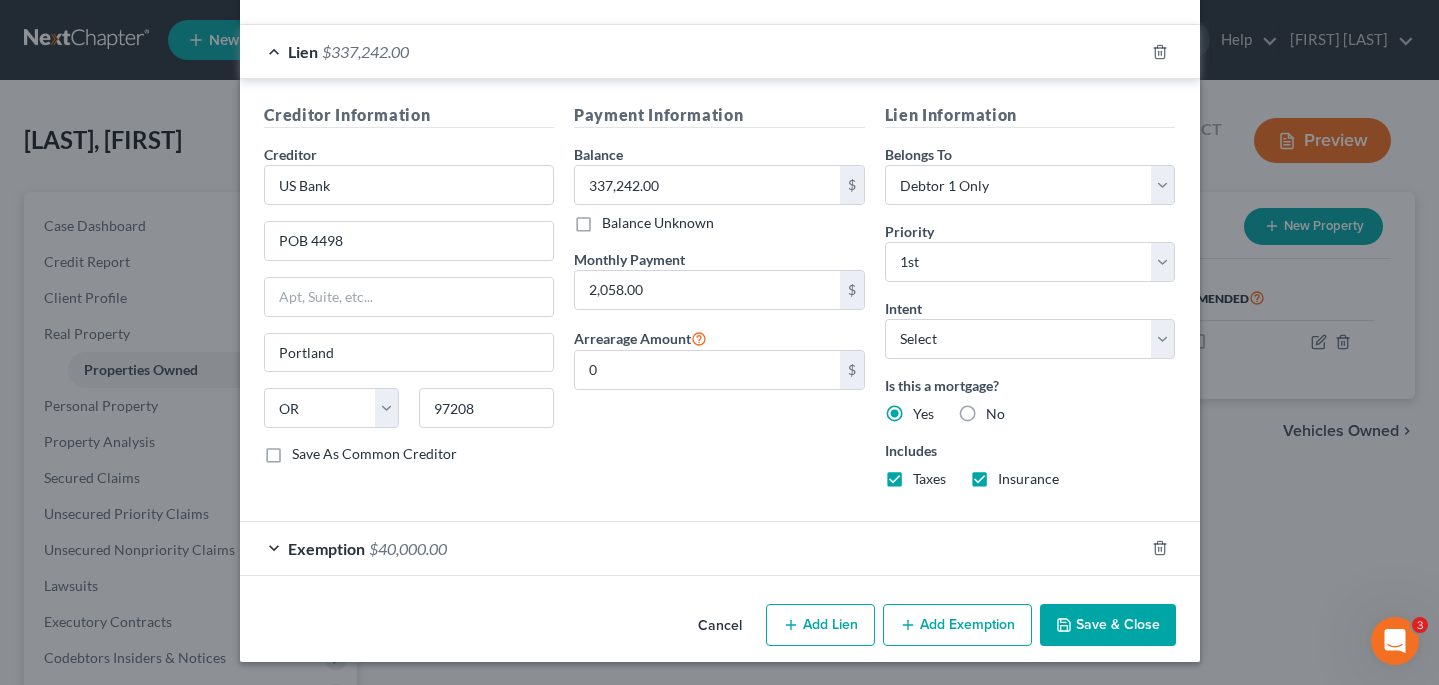 click on "Save & Close" at bounding box center [1108, 625] 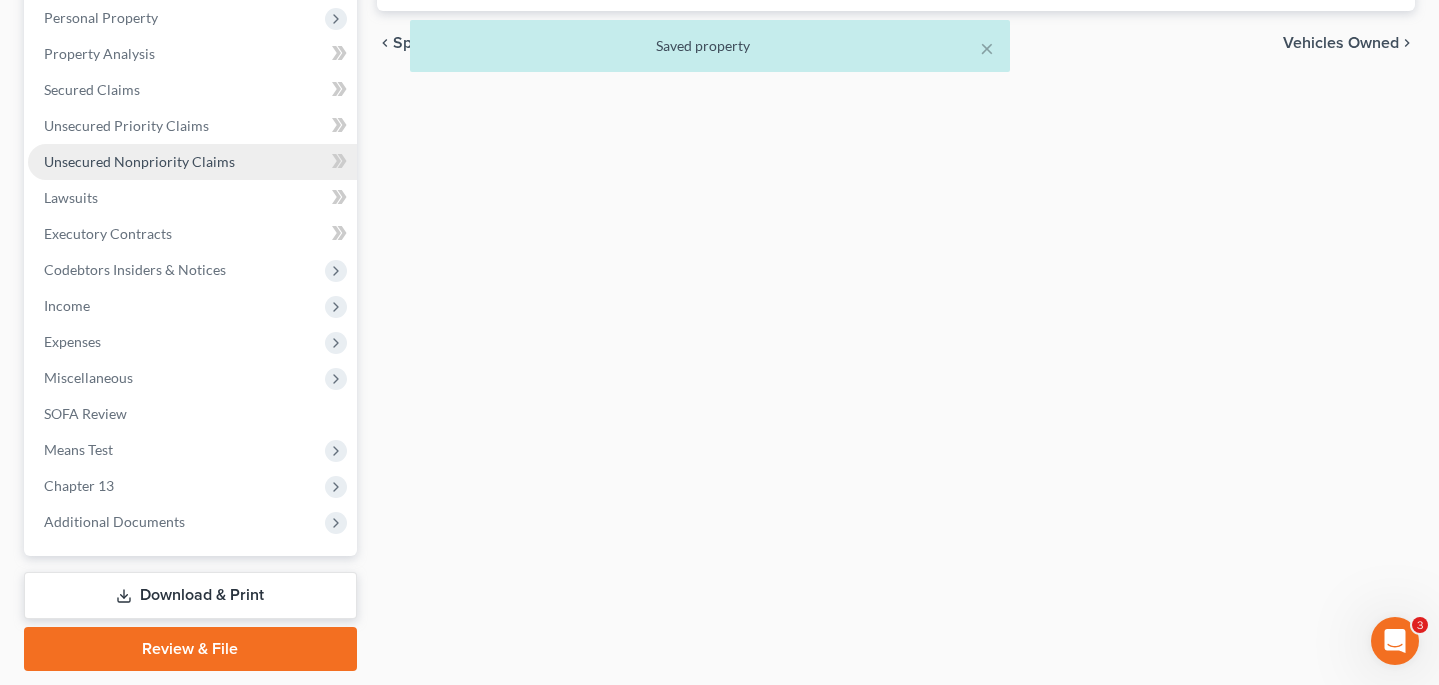 scroll, scrollTop: 391, scrollLeft: 0, axis: vertical 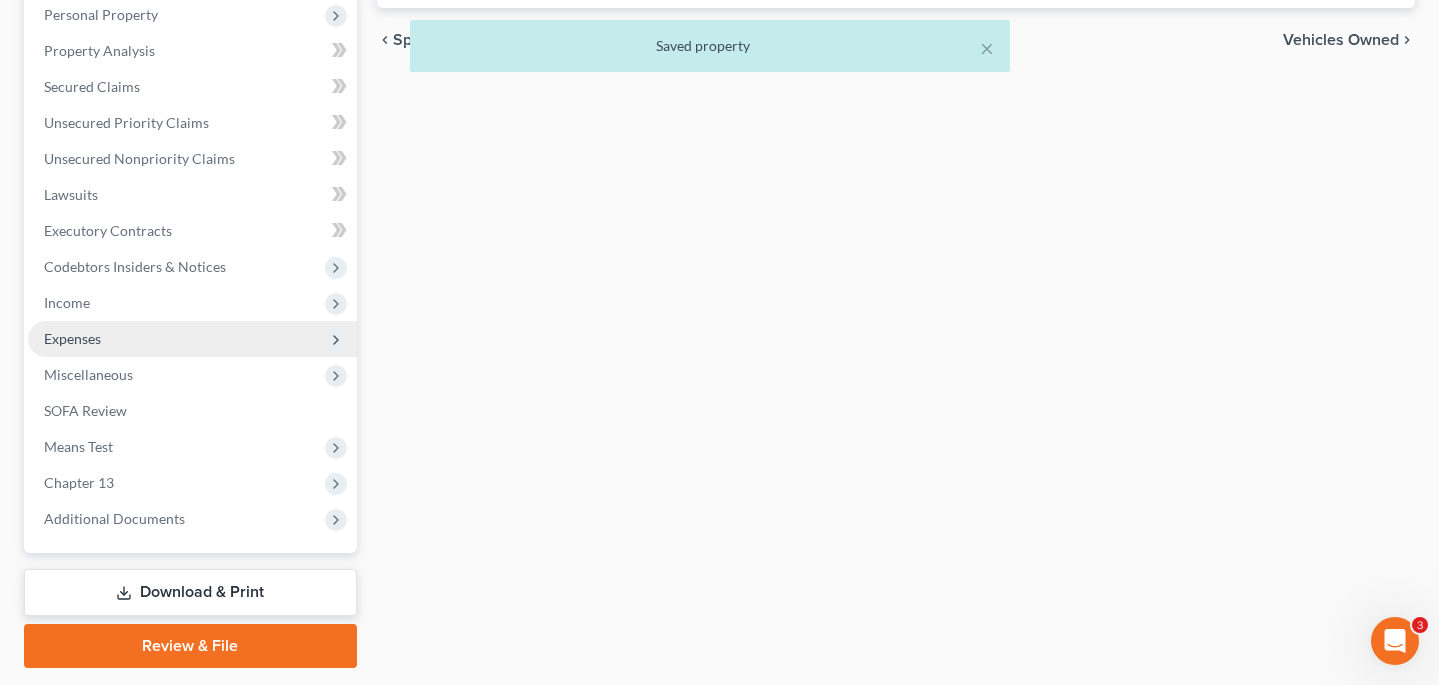 click on "Expenses" at bounding box center (192, 339) 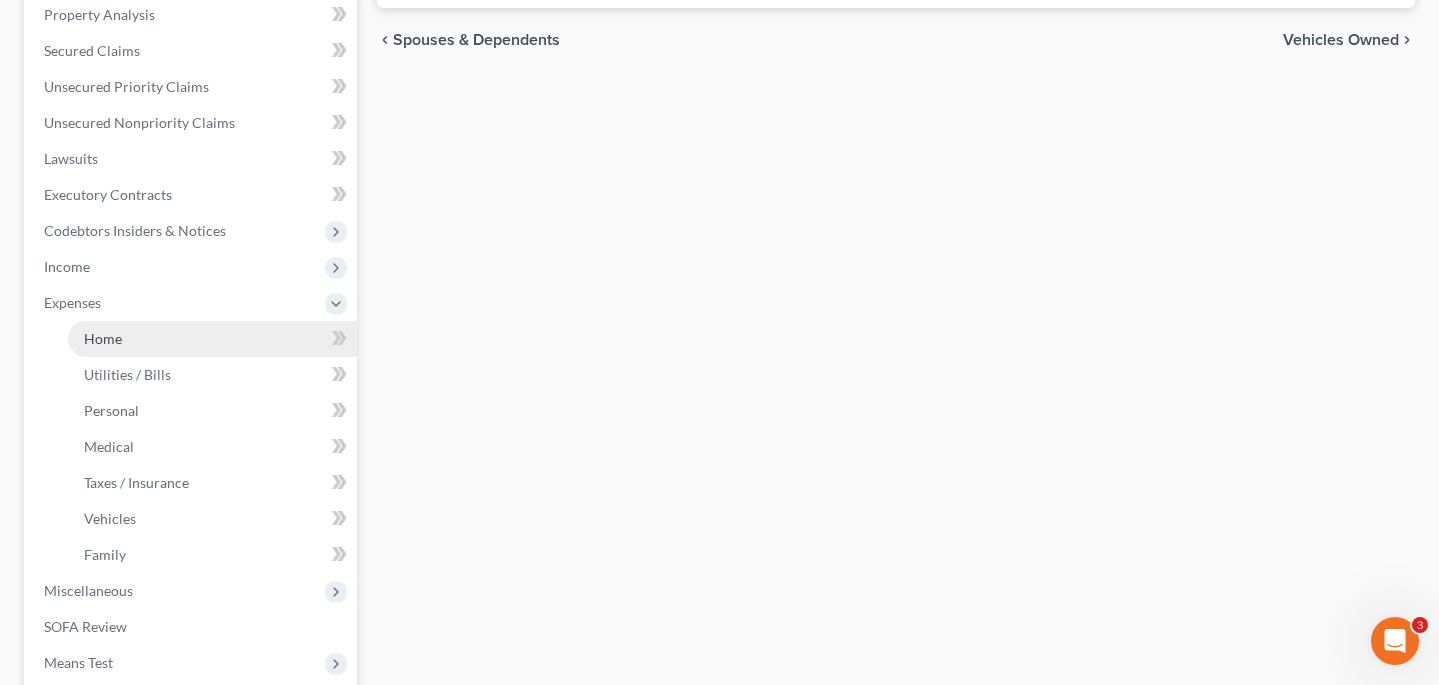 click on "Home" at bounding box center (103, 338) 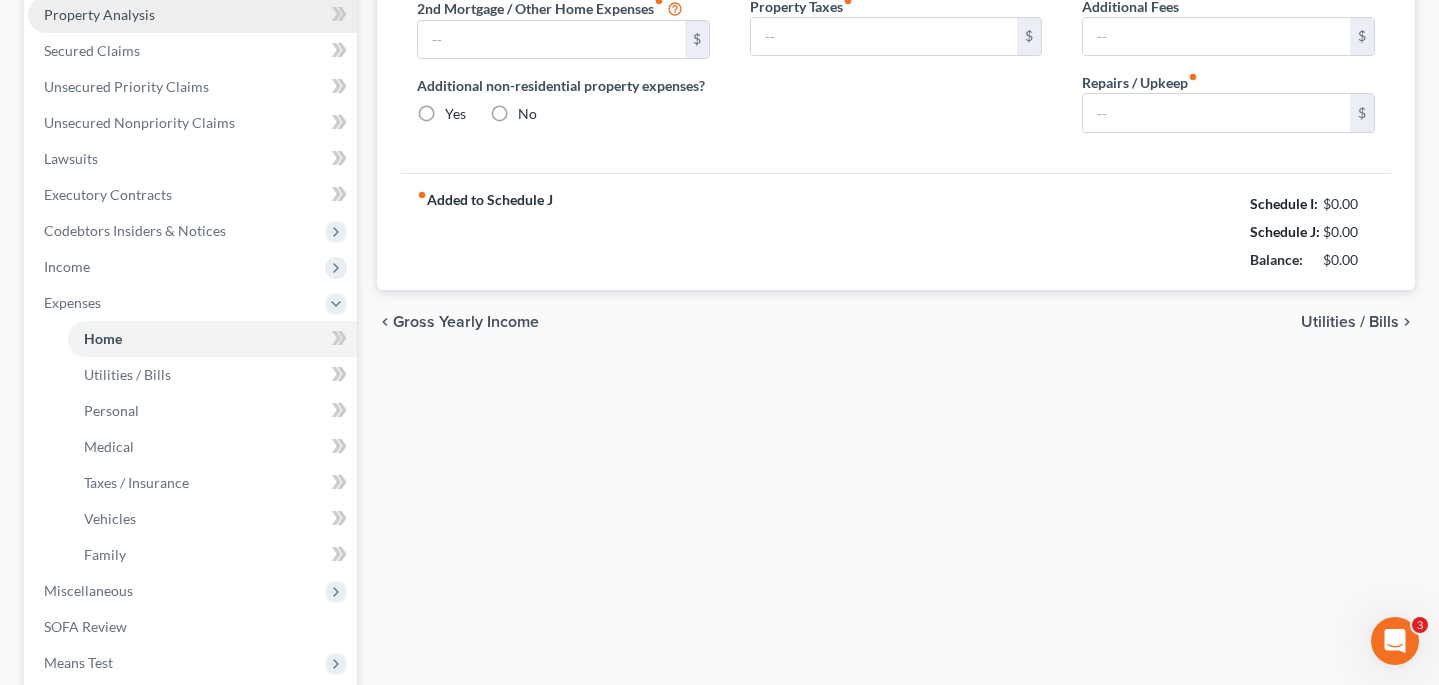 type on "2,057.00" 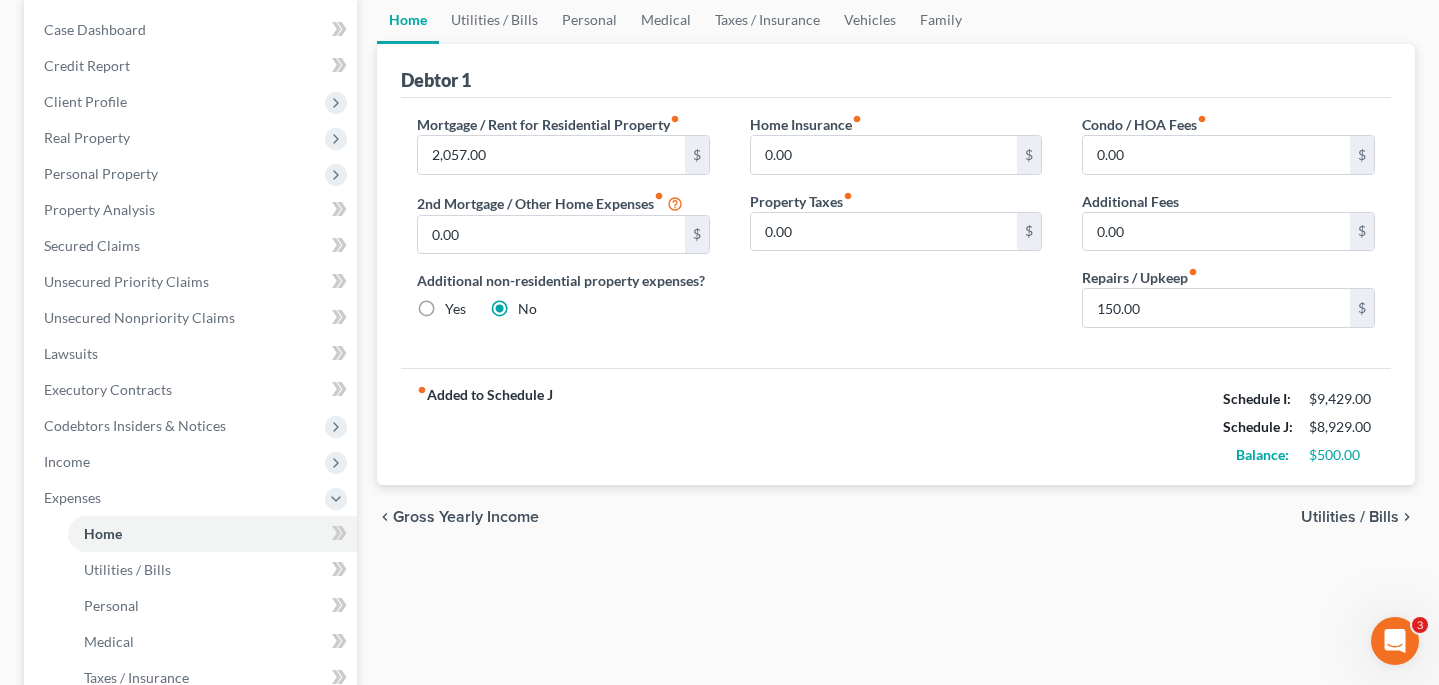 scroll, scrollTop: 243, scrollLeft: 0, axis: vertical 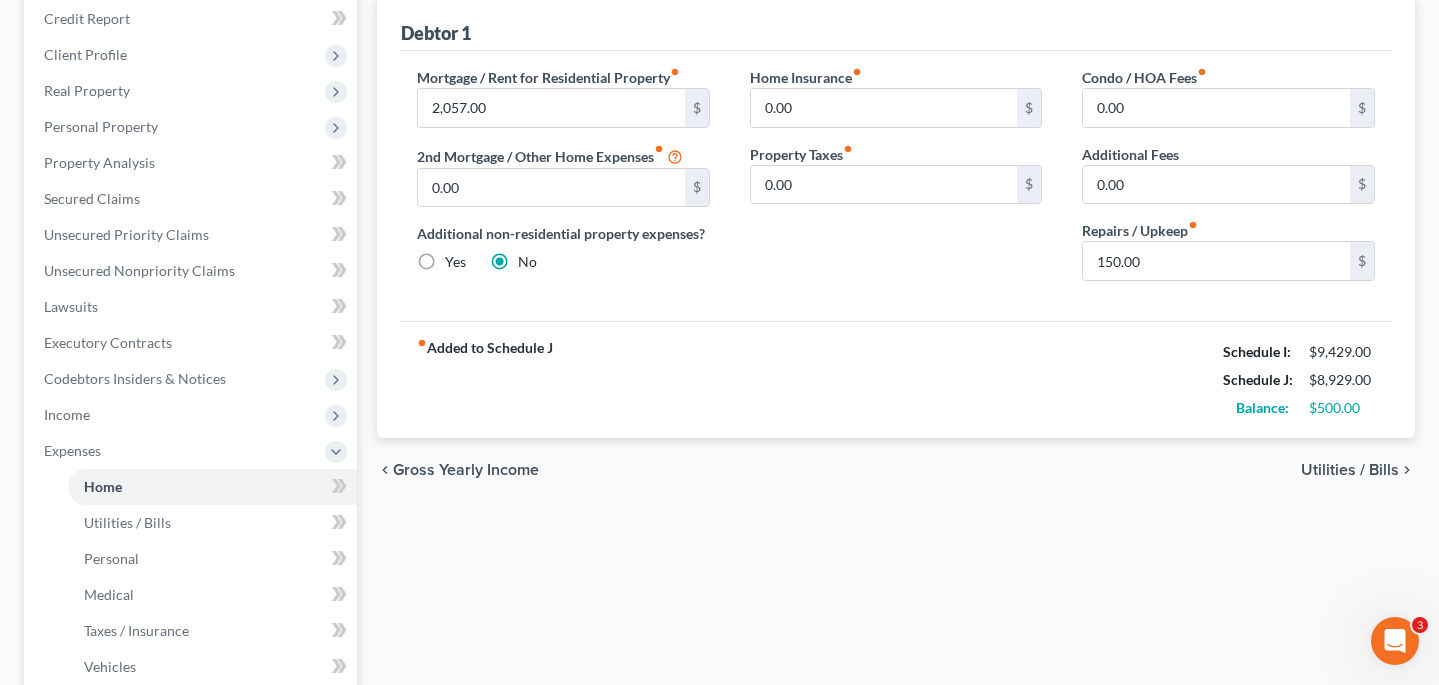 click on "Utilities / Bills" at bounding box center (1350, 470) 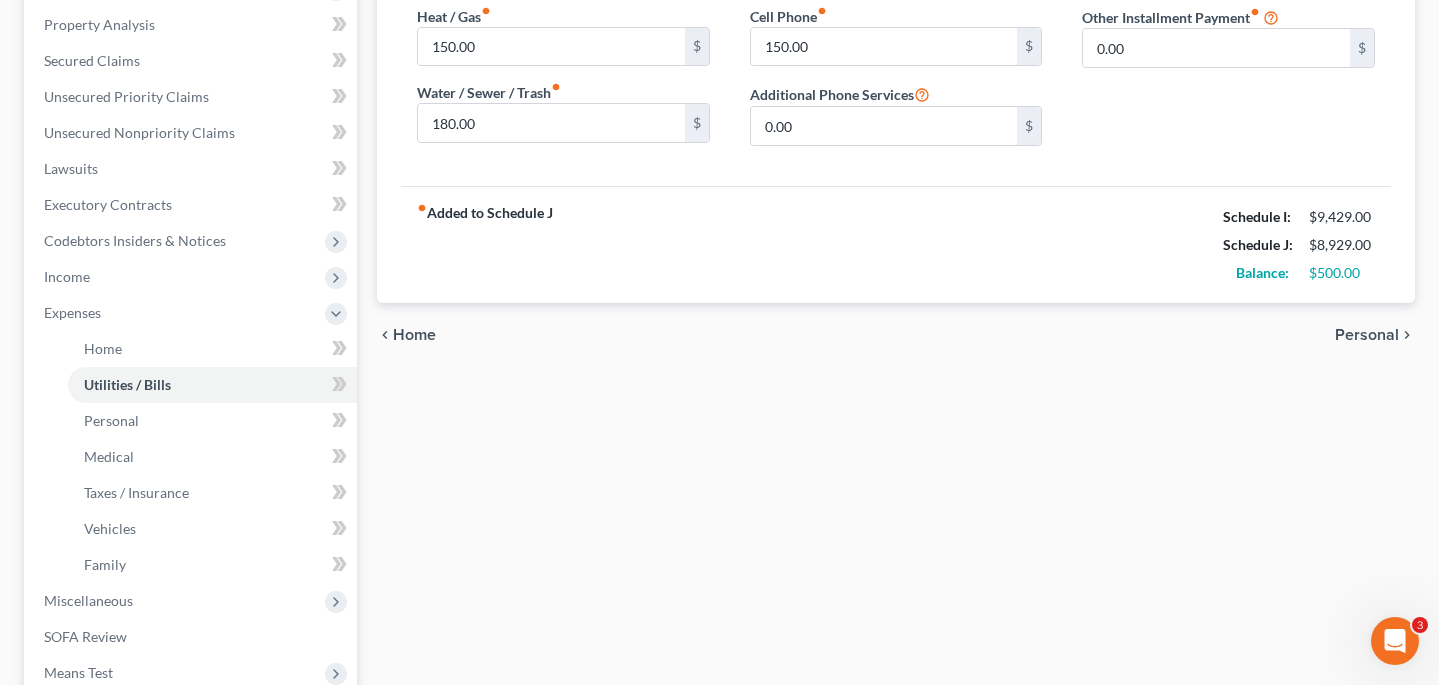scroll, scrollTop: 389, scrollLeft: 0, axis: vertical 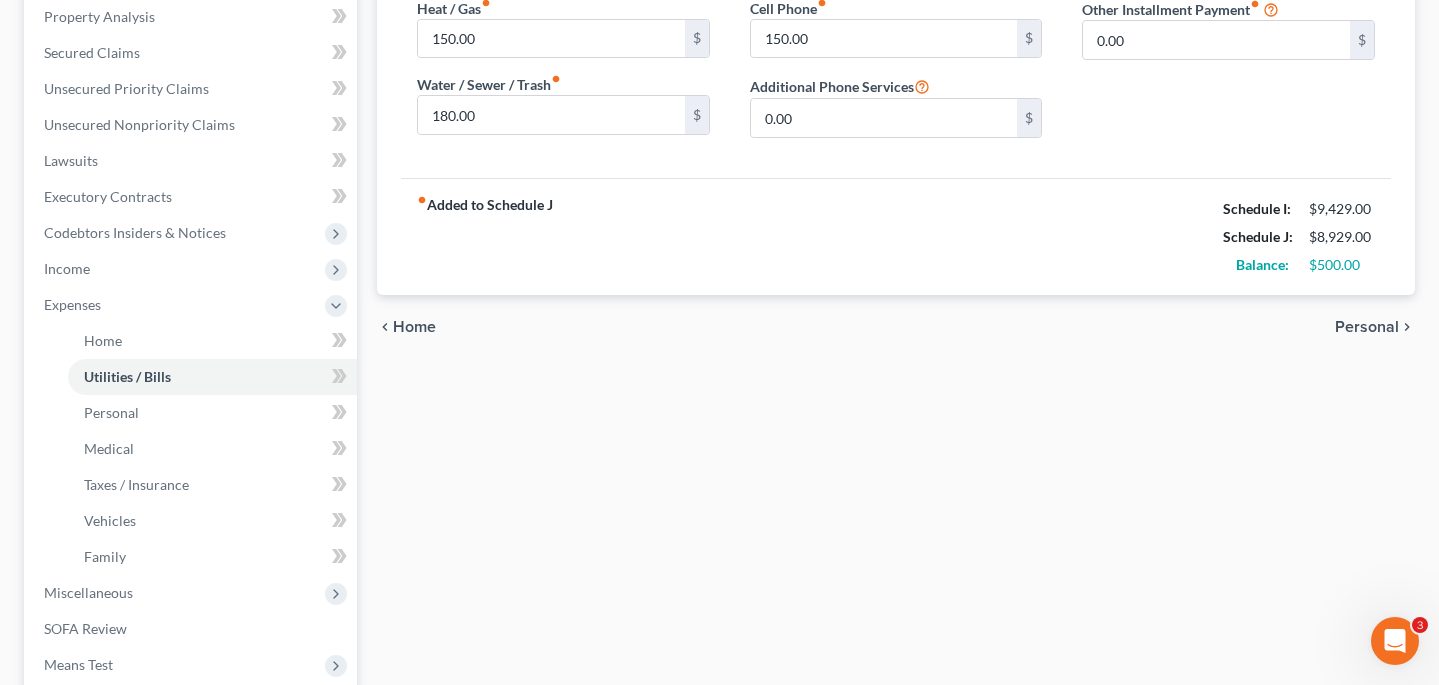 click on "Personal" at bounding box center [1367, 327] 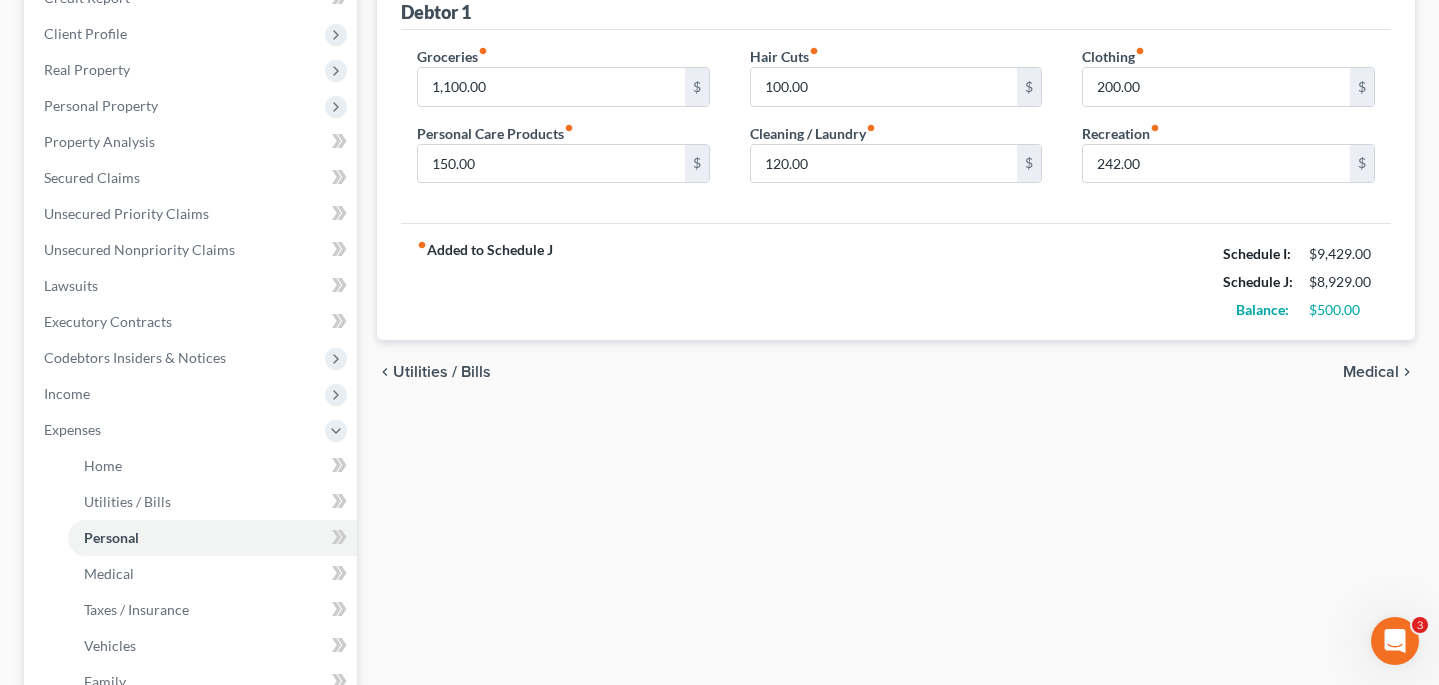 scroll, scrollTop: 286, scrollLeft: 0, axis: vertical 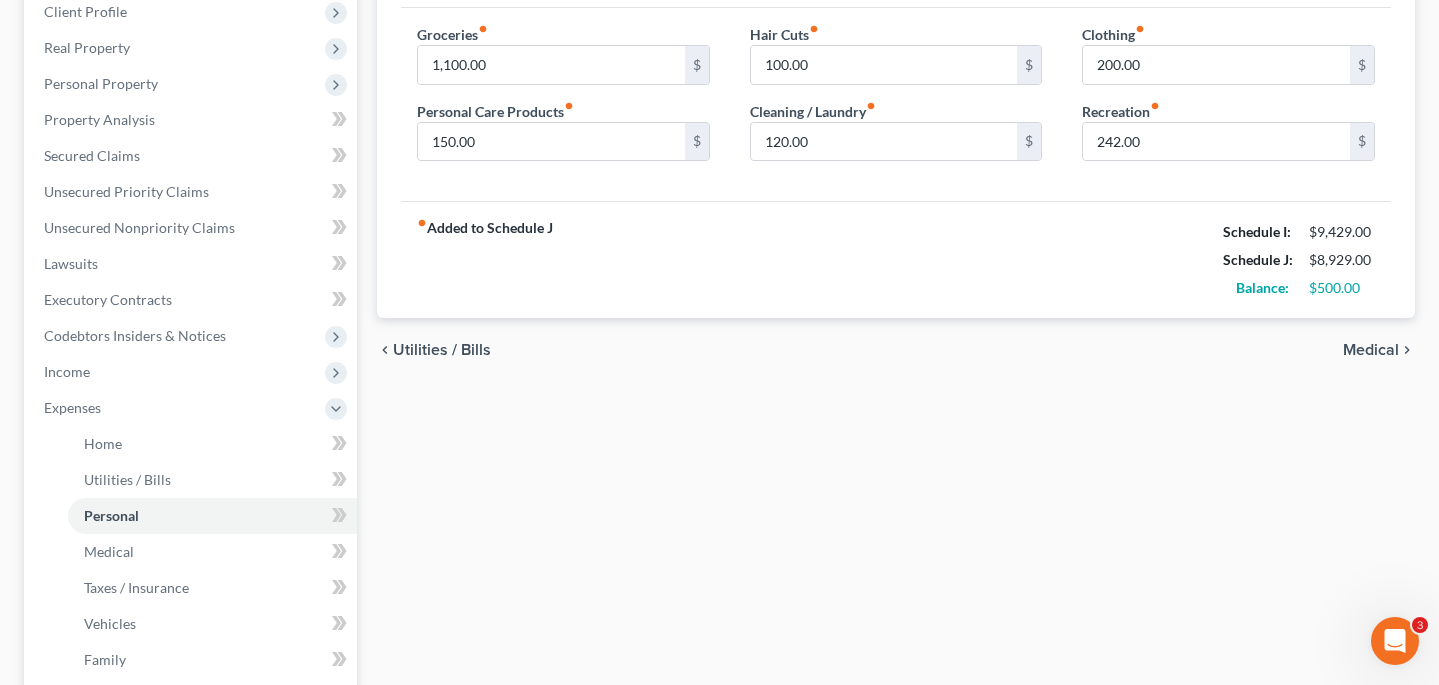 click on "Medical" at bounding box center (1371, 350) 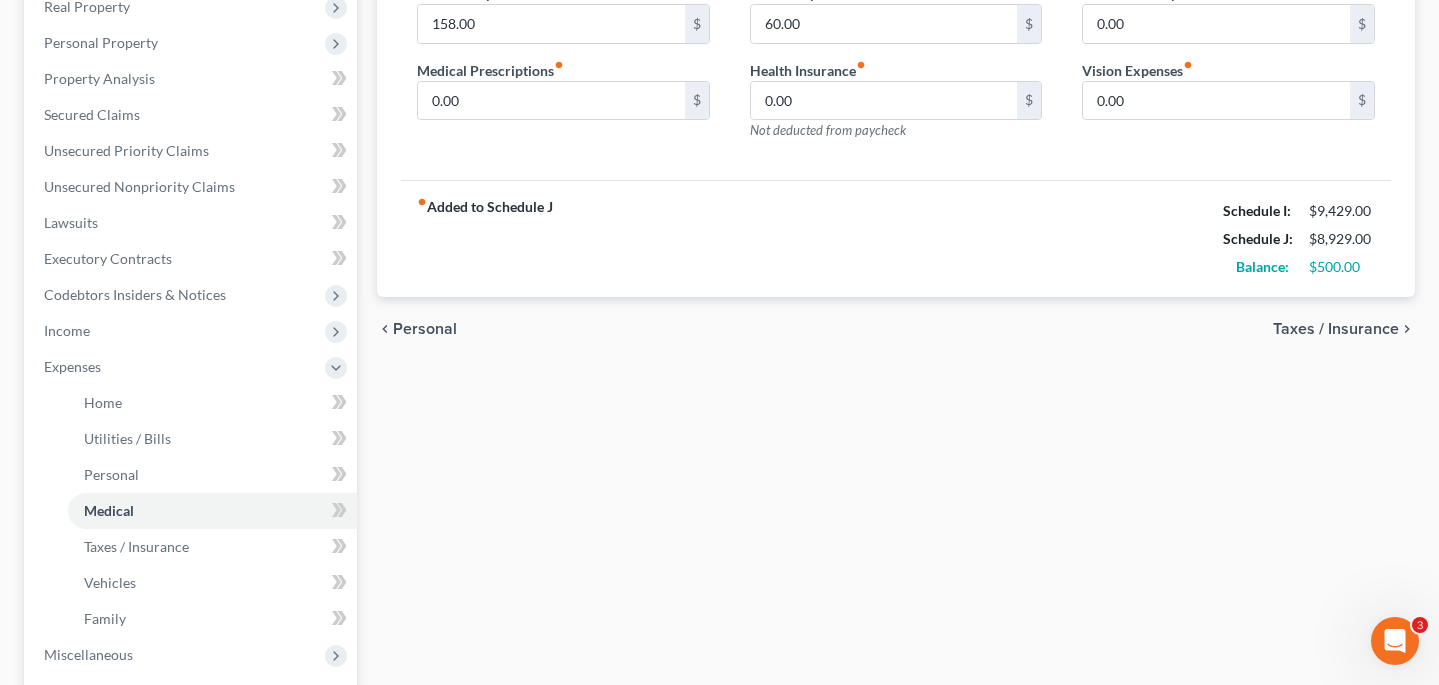 scroll, scrollTop: 363, scrollLeft: 0, axis: vertical 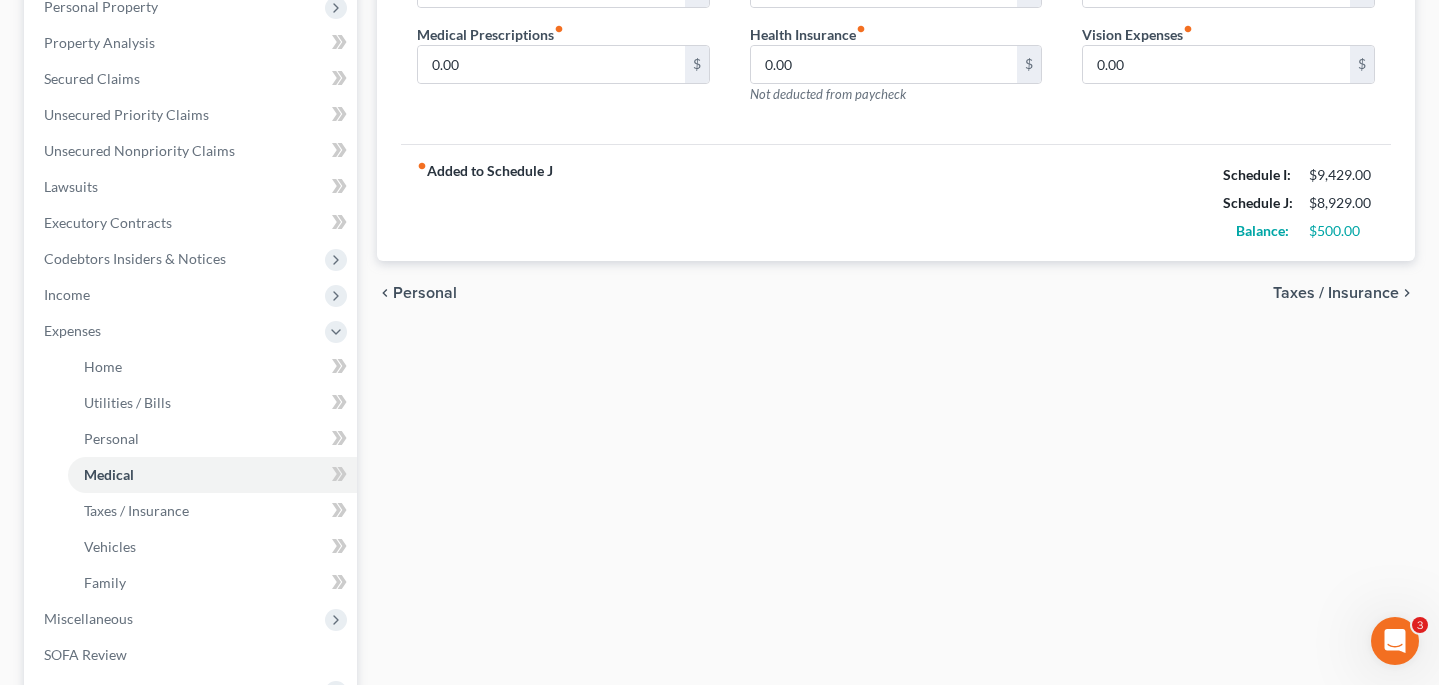 click on "Taxes / Insurance" at bounding box center [1336, 293] 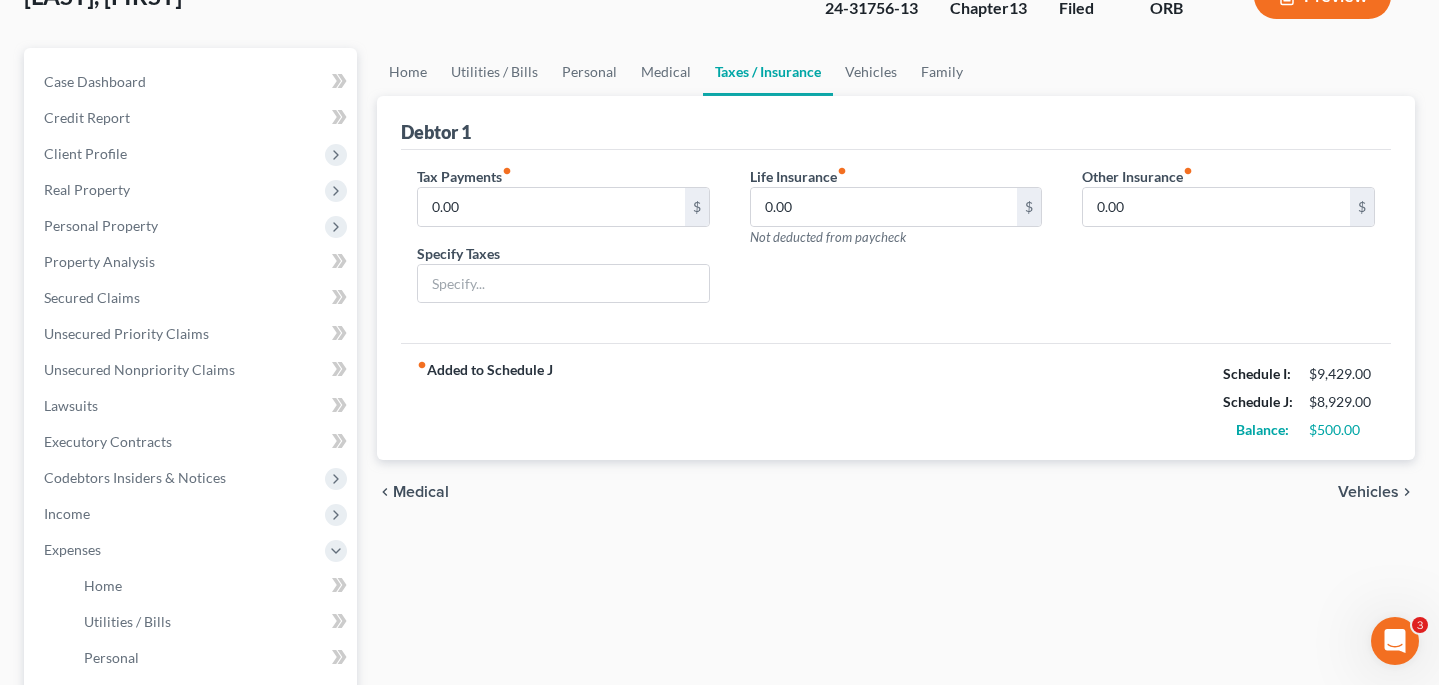 scroll, scrollTop: 146, scrollLeft: 0, axis: vertical 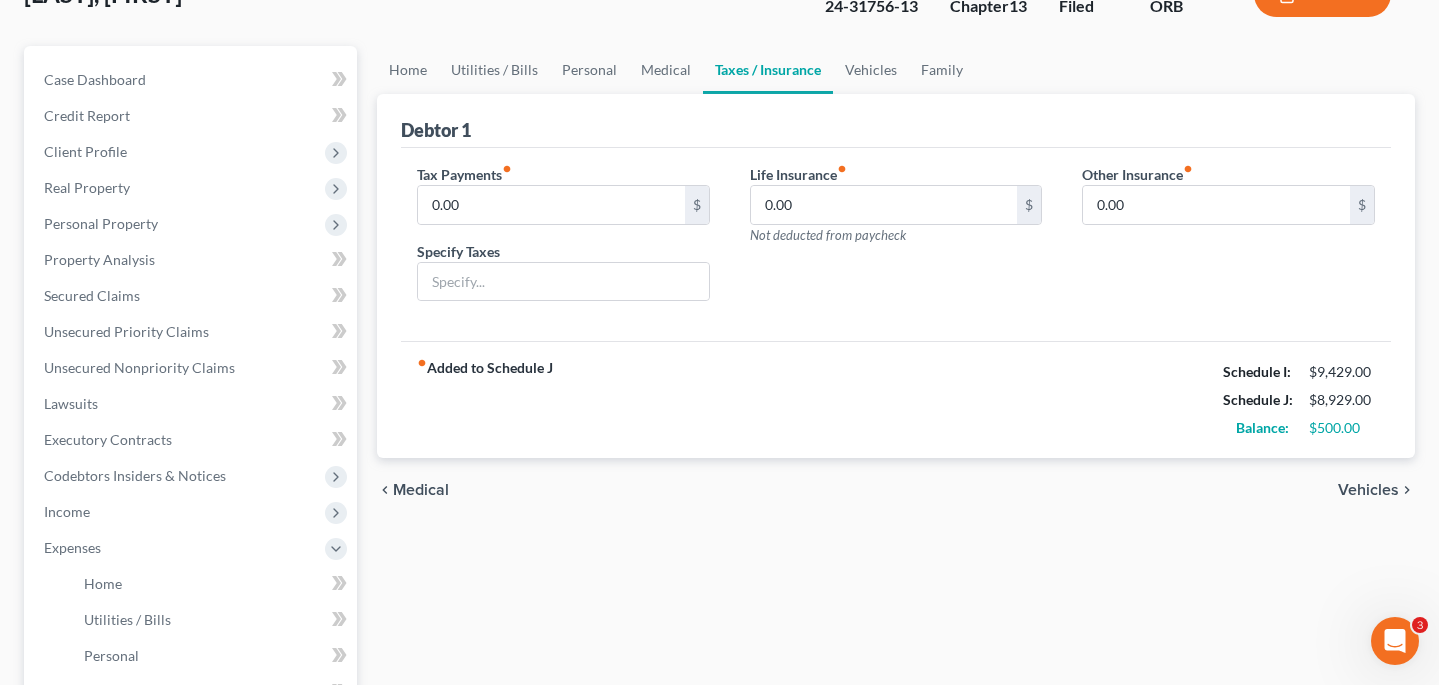 click on "Vehicles" at bounding box center [1368, 490] 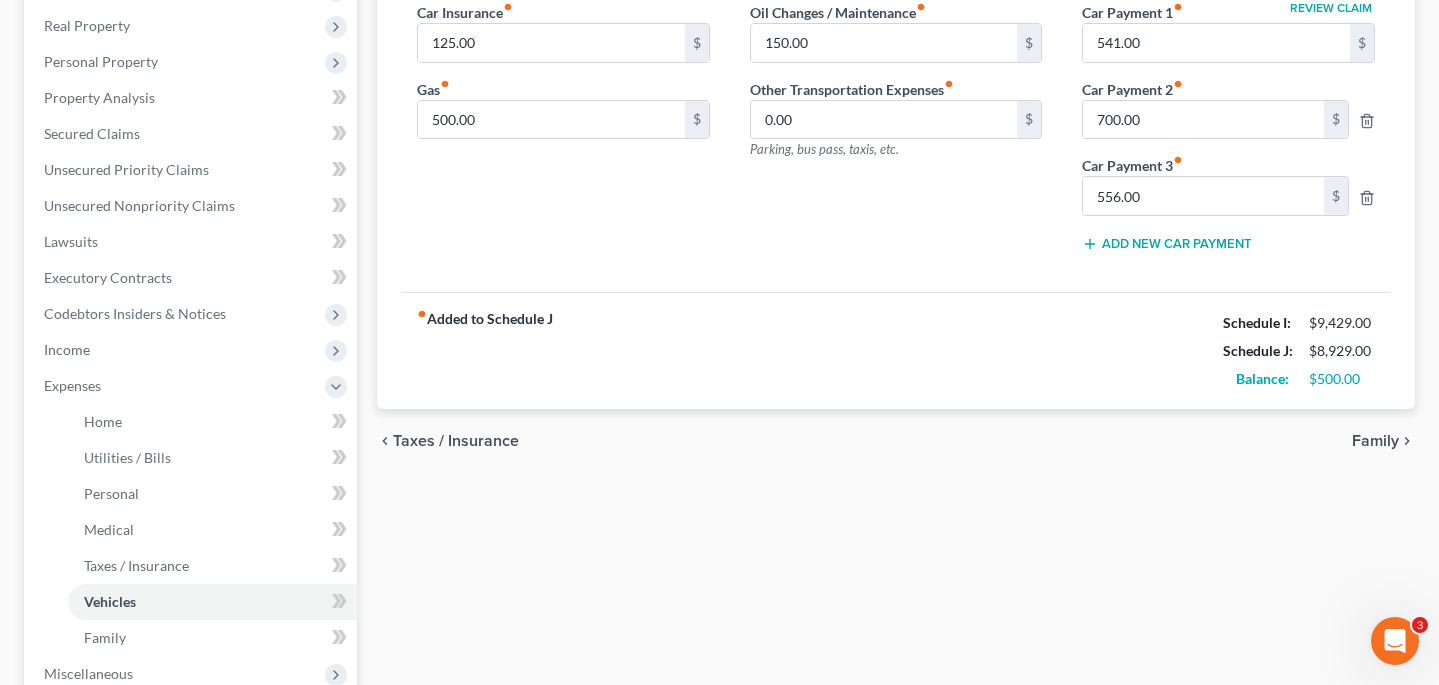 scroll, scrollTop: 323, scrollLeft: 0, axis: vertical 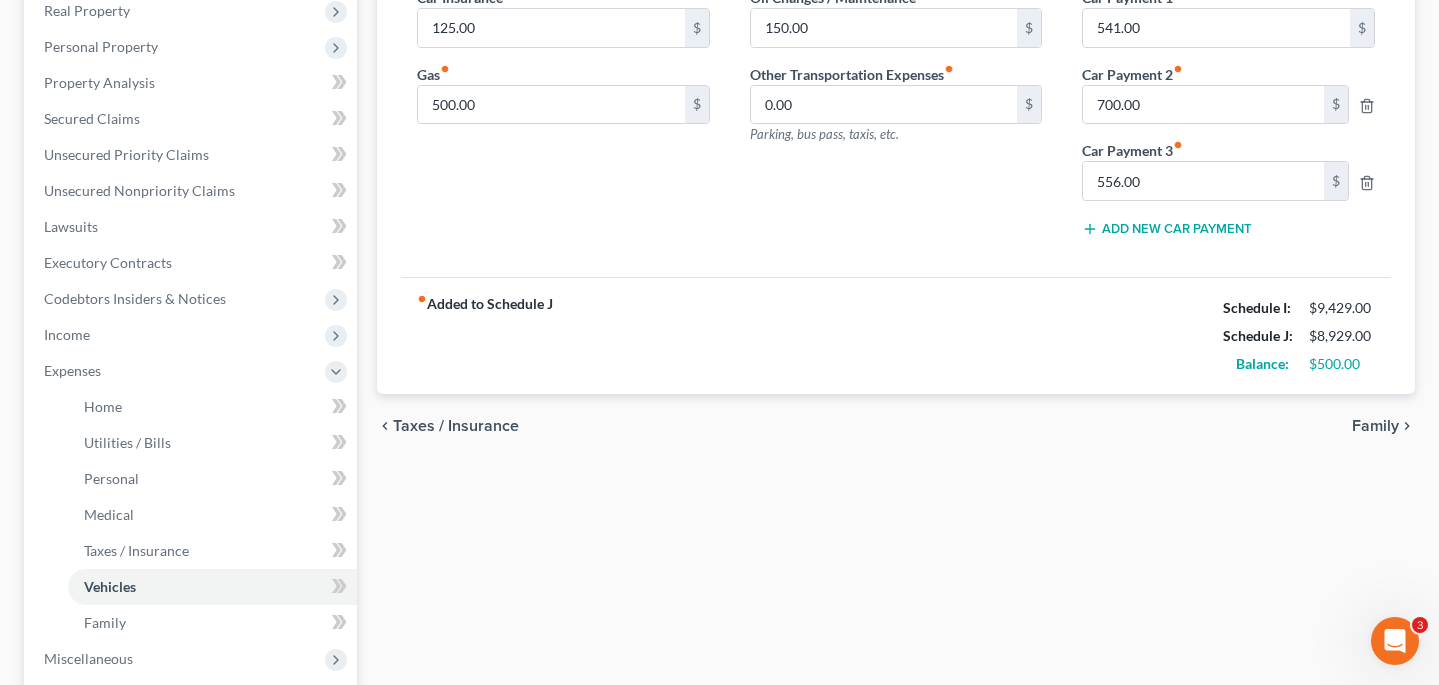 click on "Family" at bounding box center (1375, 426) 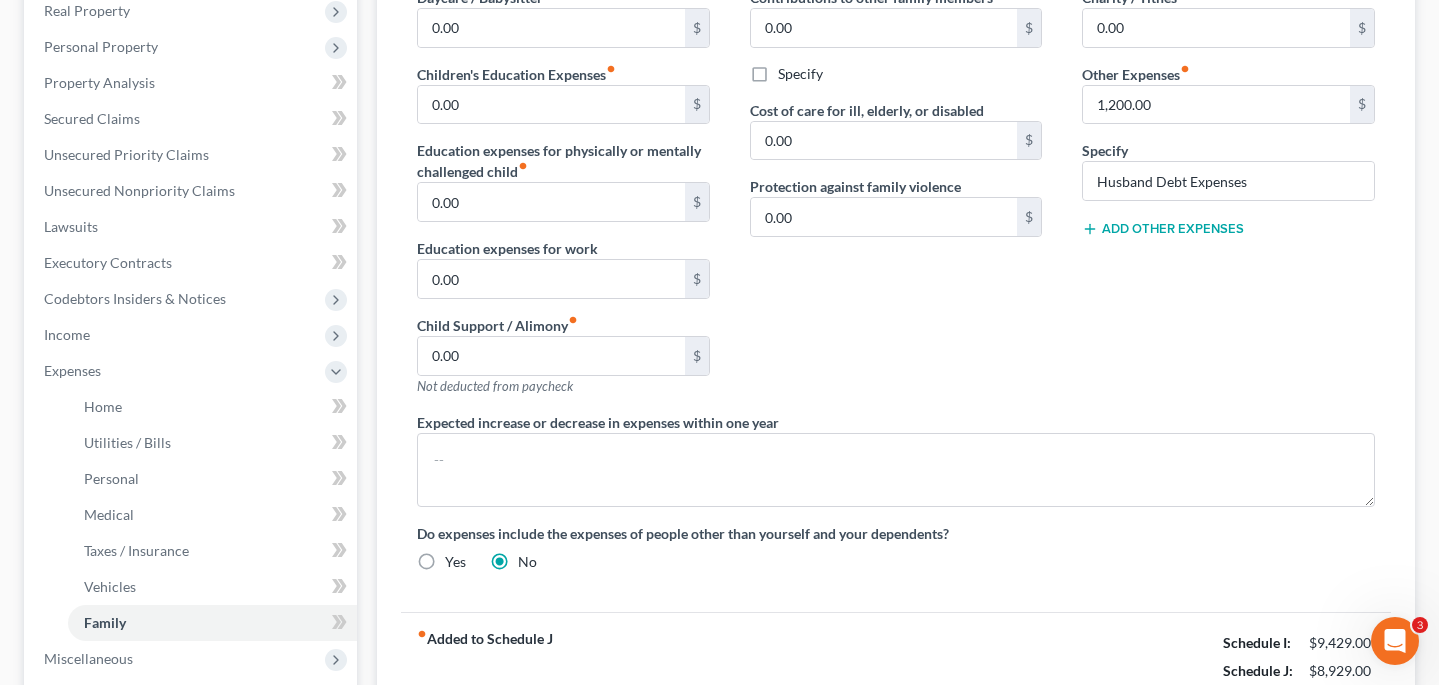 scroll, scrollTop: 0, scrollLeft: 0, axis: both 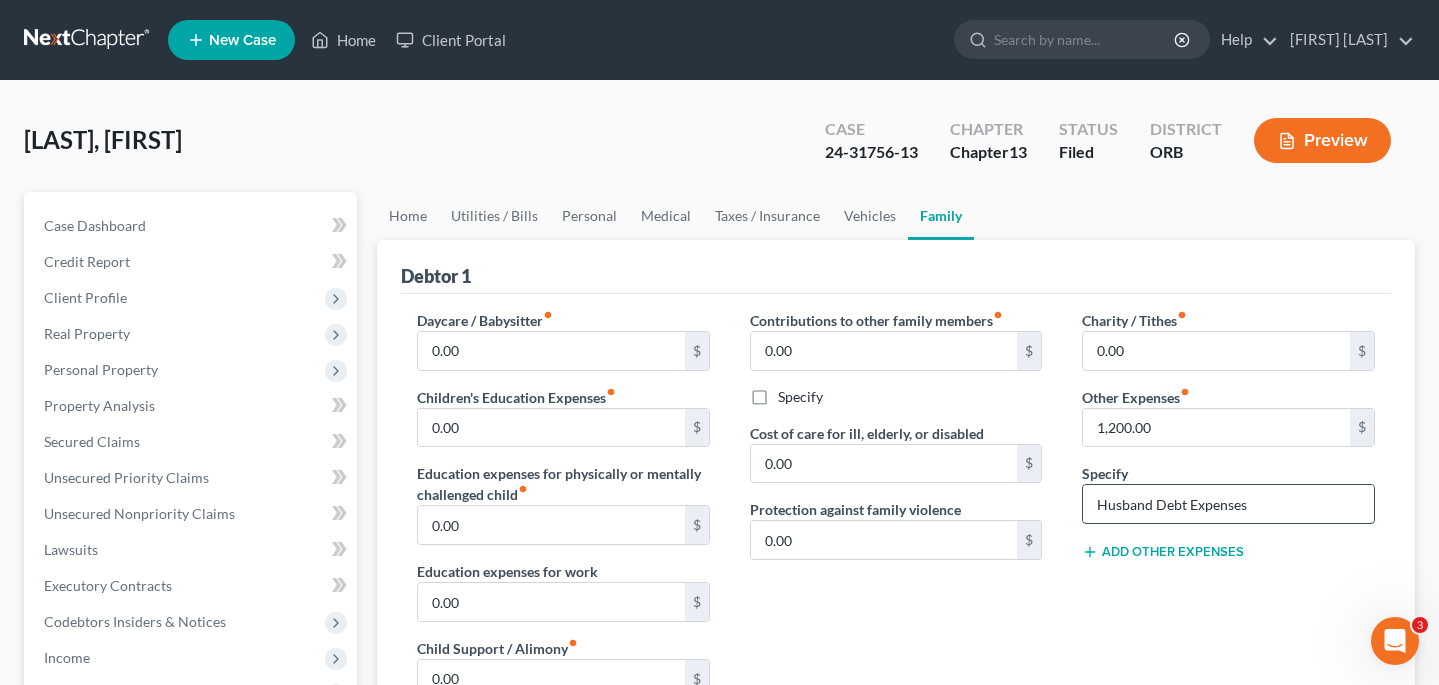 click on "Husband Debt Expenses" at bounding box center (1228, 504) 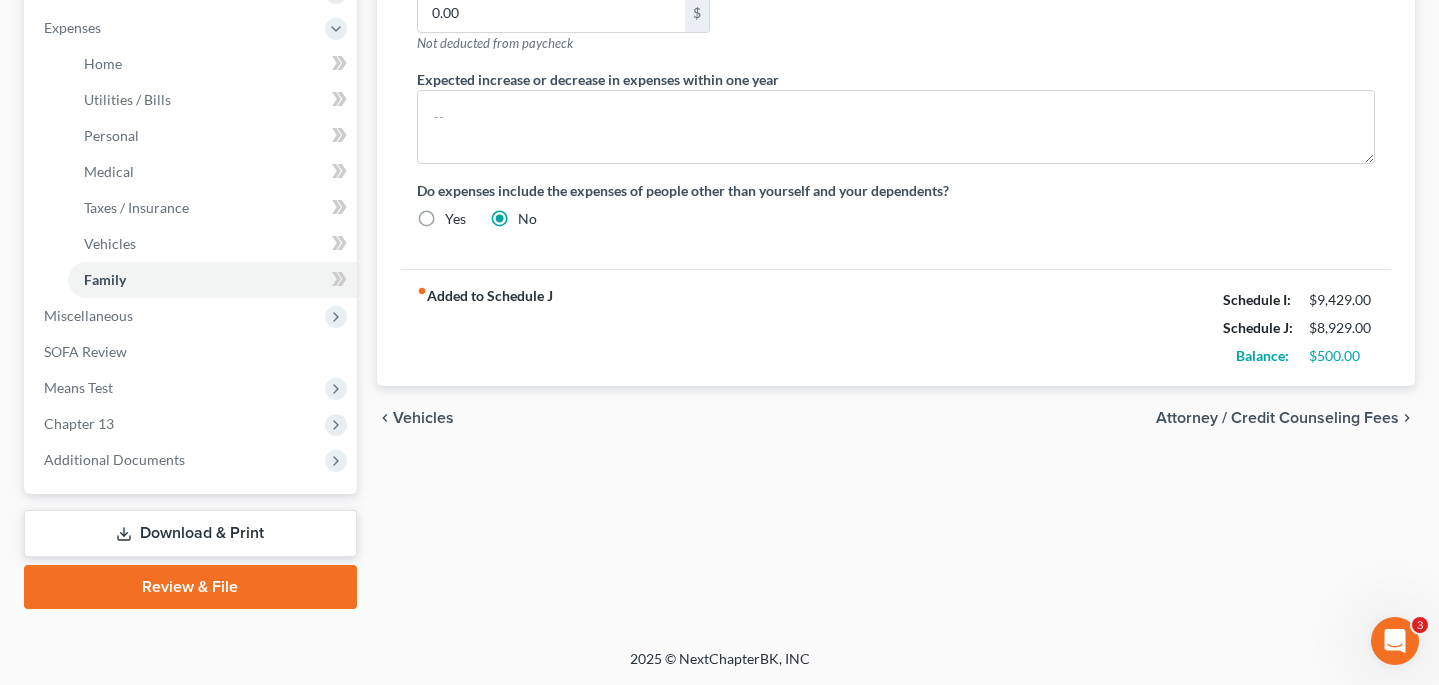 scroll, scrollTop: 666, scrollLeft: 0, axis: vertical 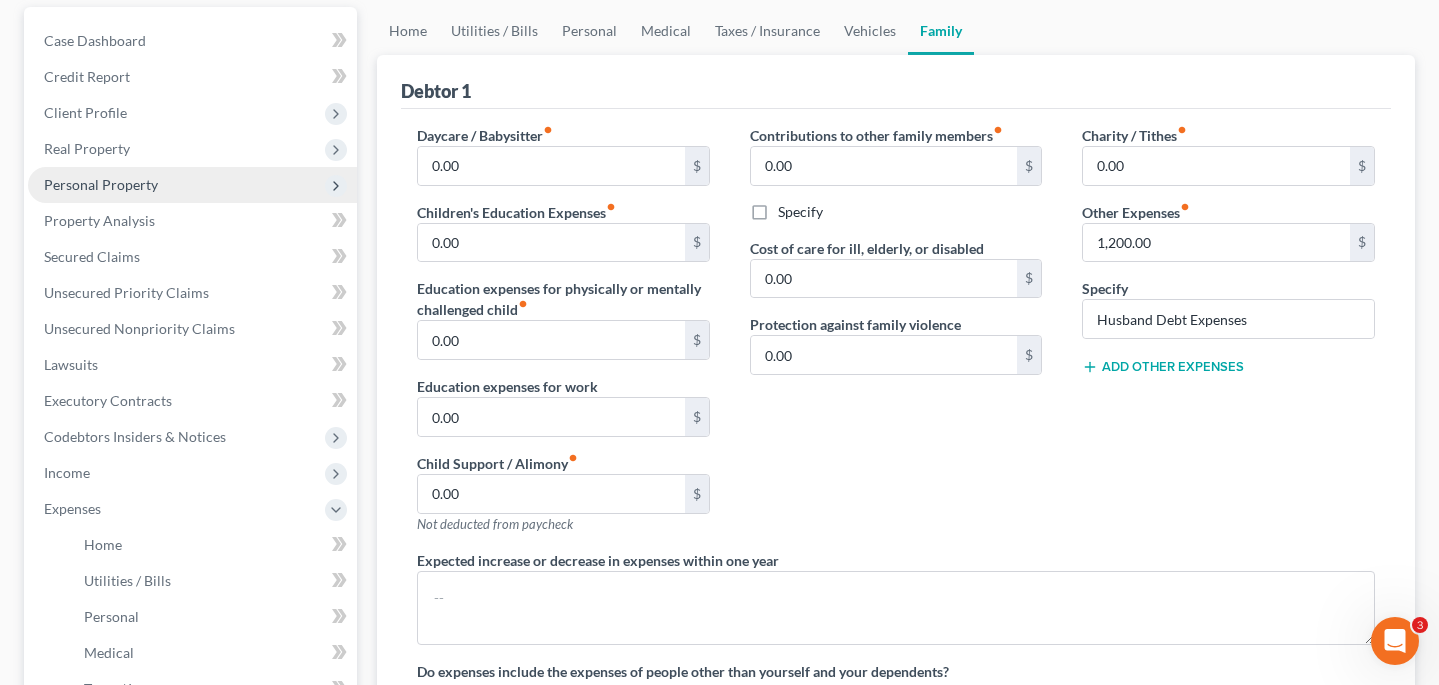 click on "Personal Property" at bounding box center (101, 184) 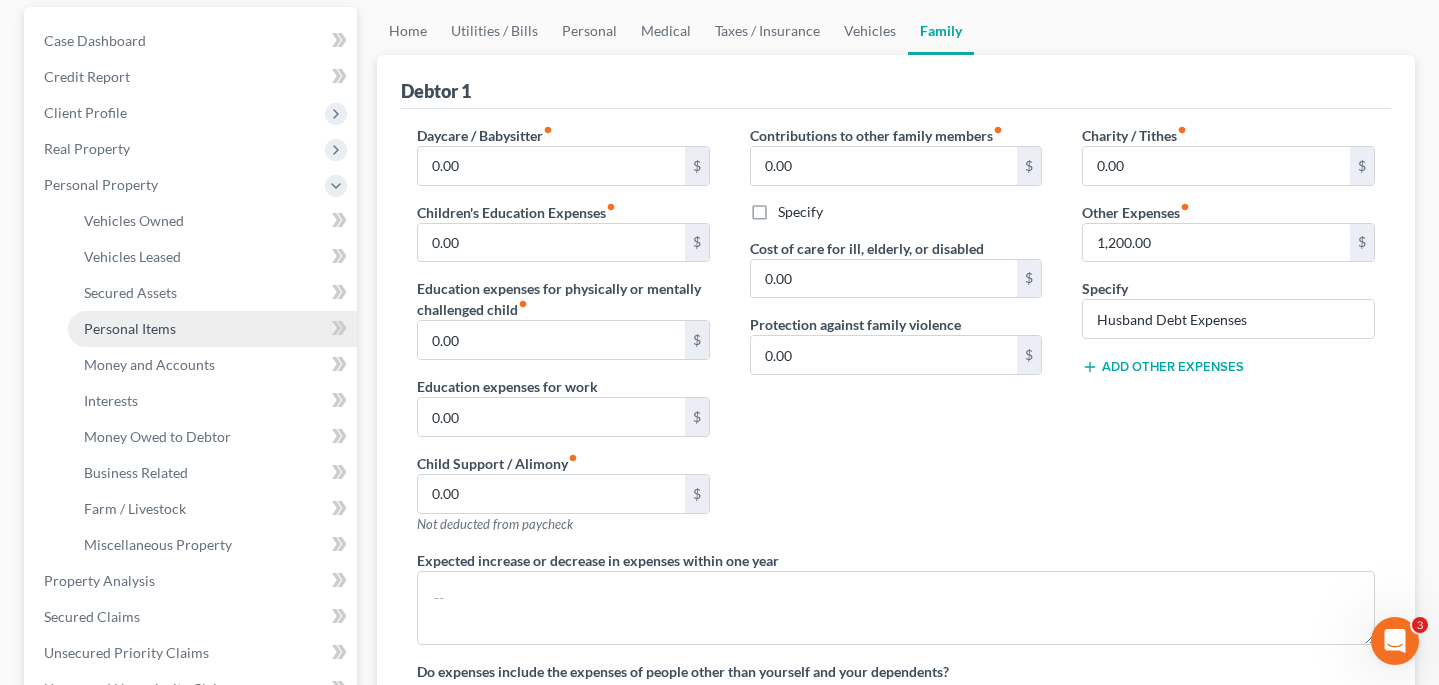 click on "Personal Items" at bounding box center [130, 328] 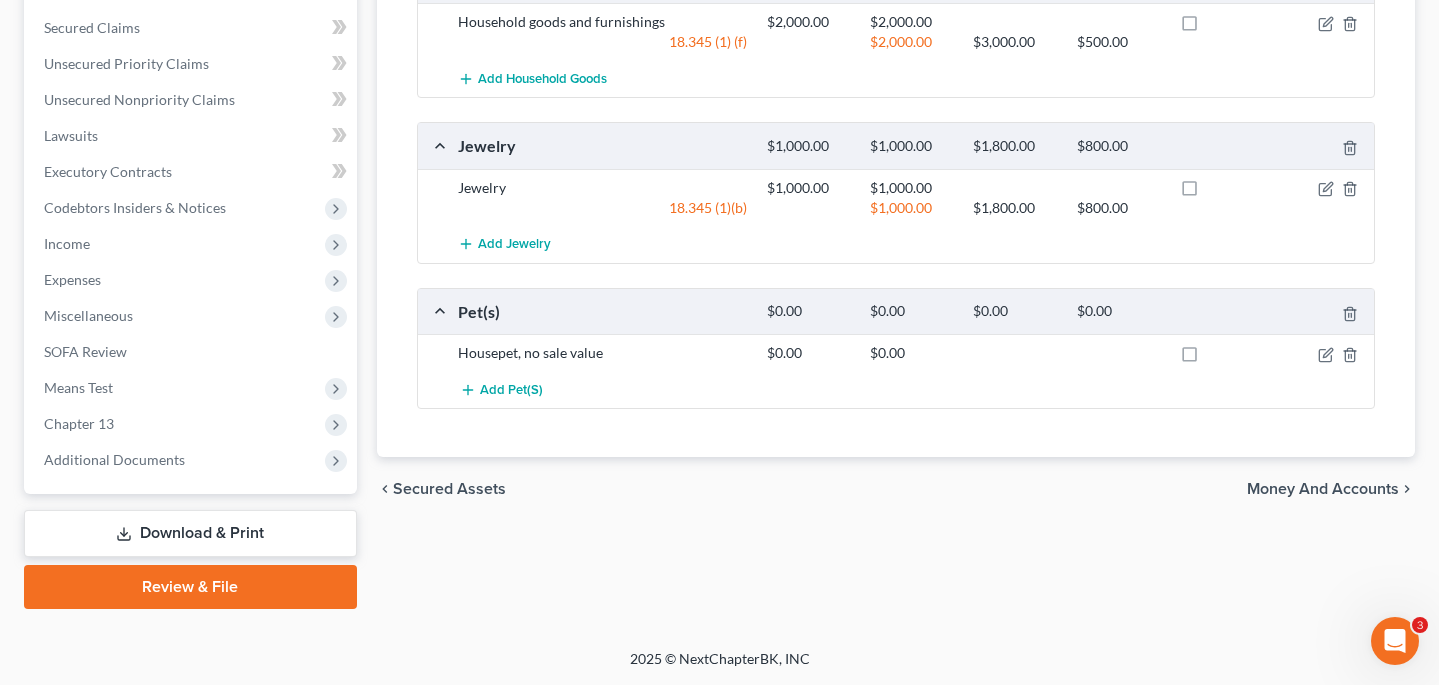 scroll, scrollTop: 774, scrollLeft: 0, axis: vertical 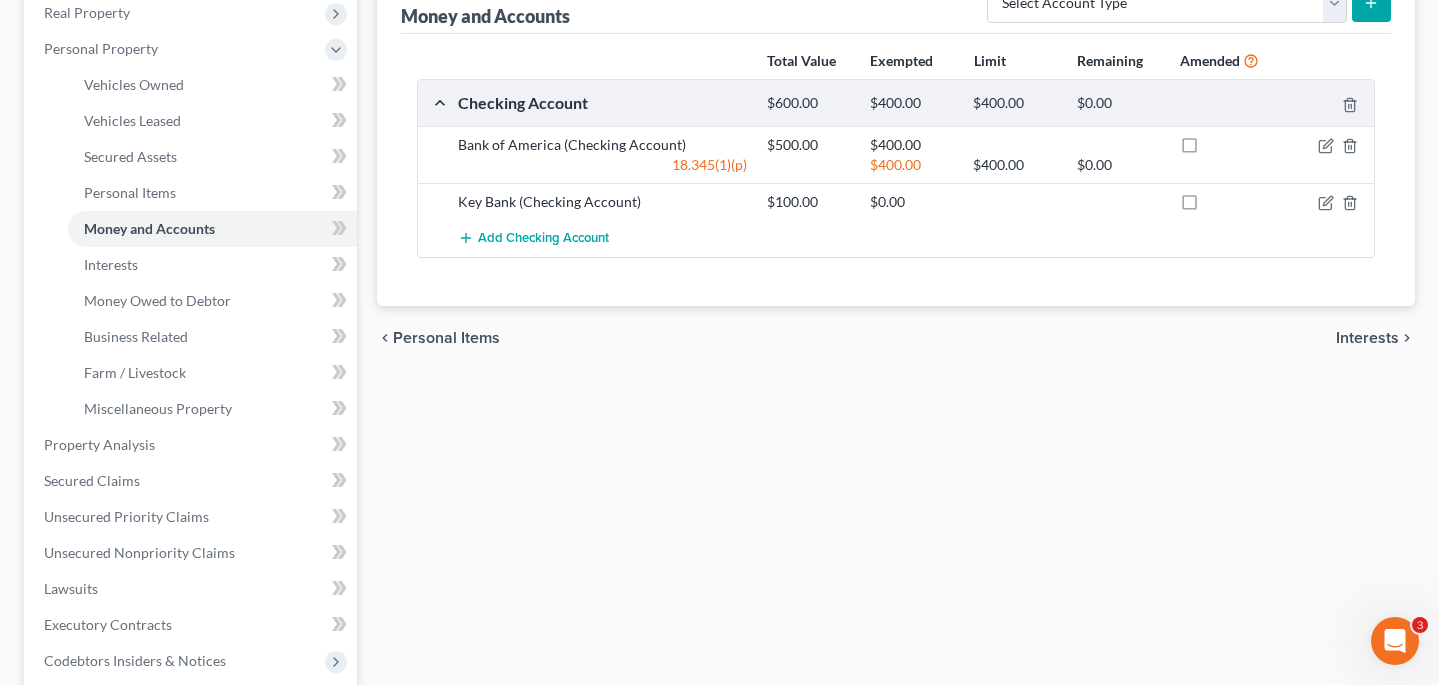 click on "Interests" at bounding box center [1367, 338] 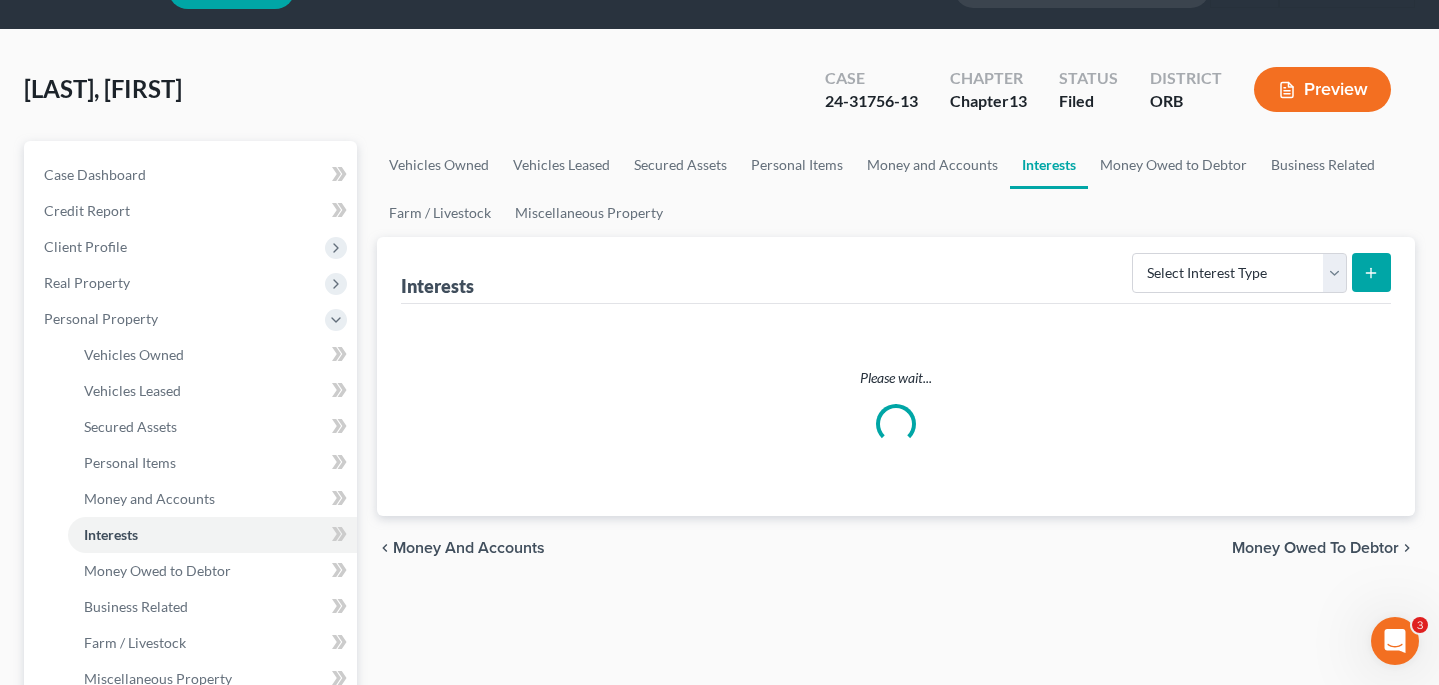 scroll, scrollTop: 0, scrollLeft: 0, axis: both 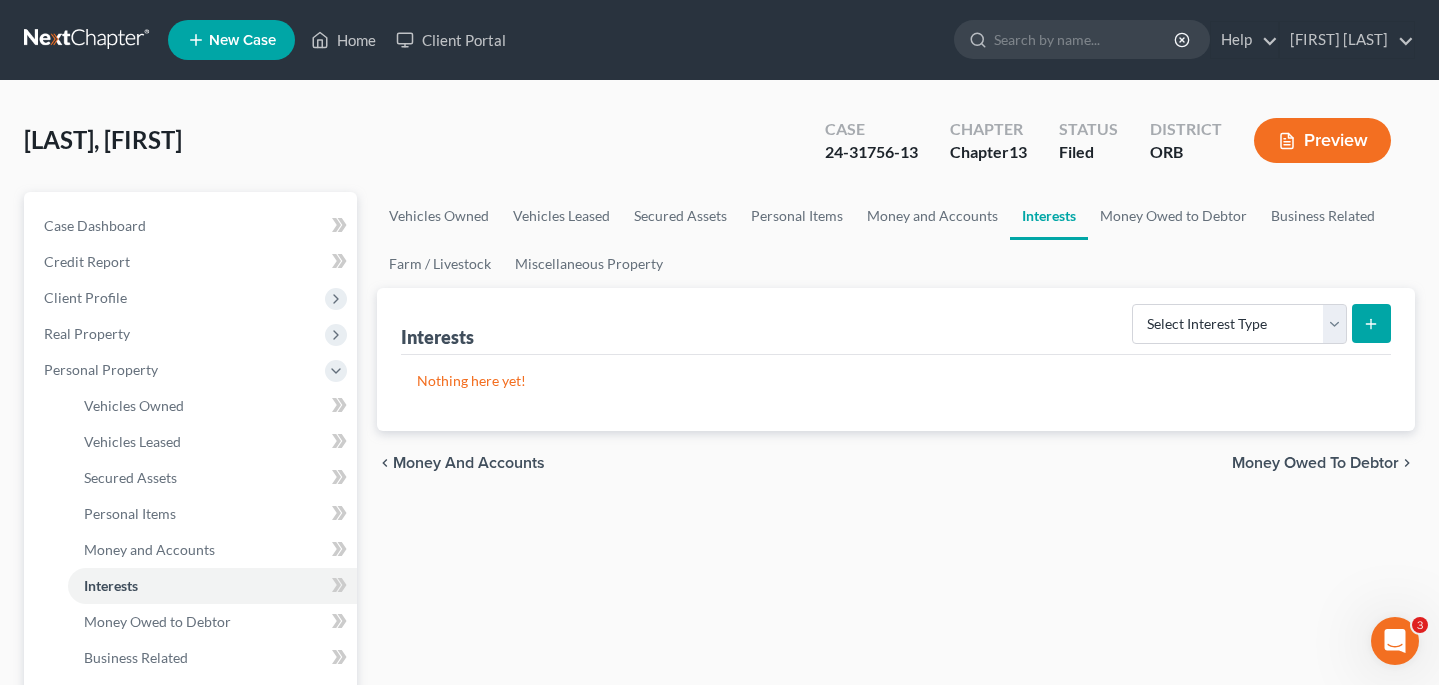 click on "Money Owed to Debtor" at bounding box center [1315, 463] 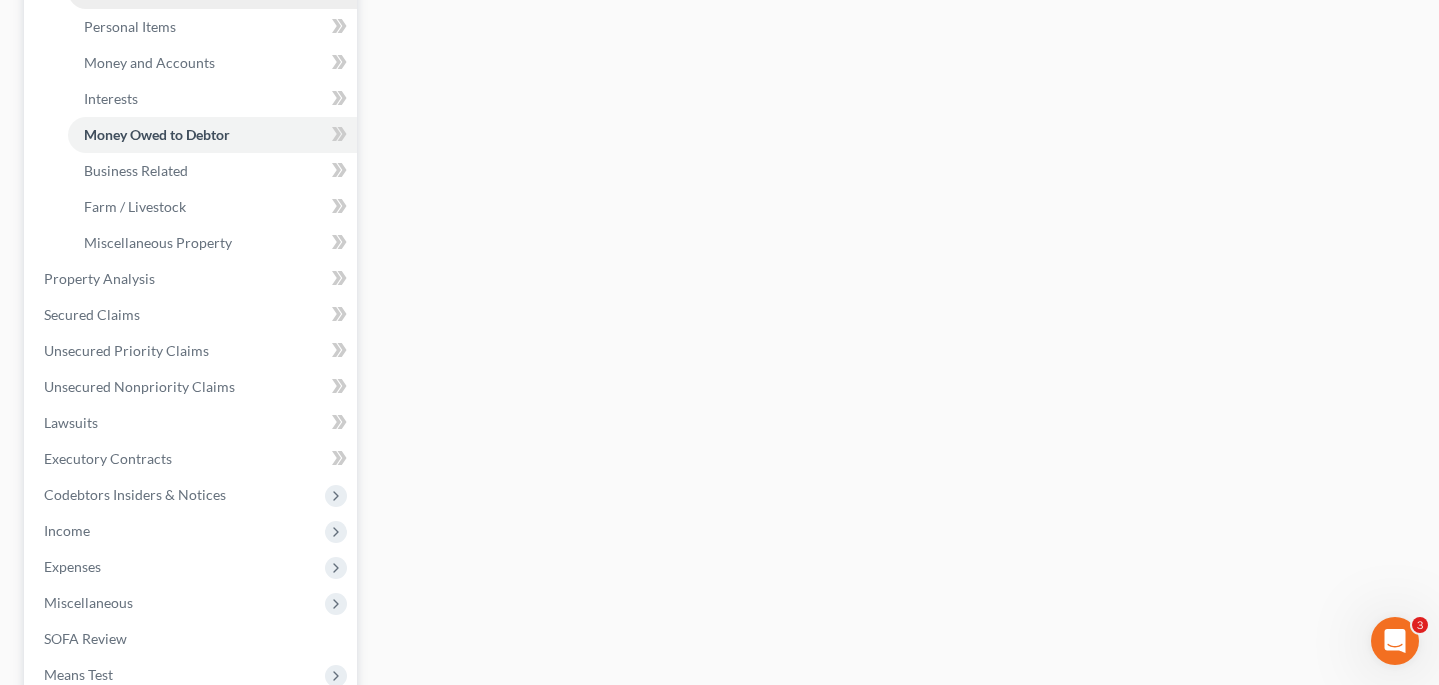 scroll, scrollTop: 488, scrollLeft: 0, axis: vertical 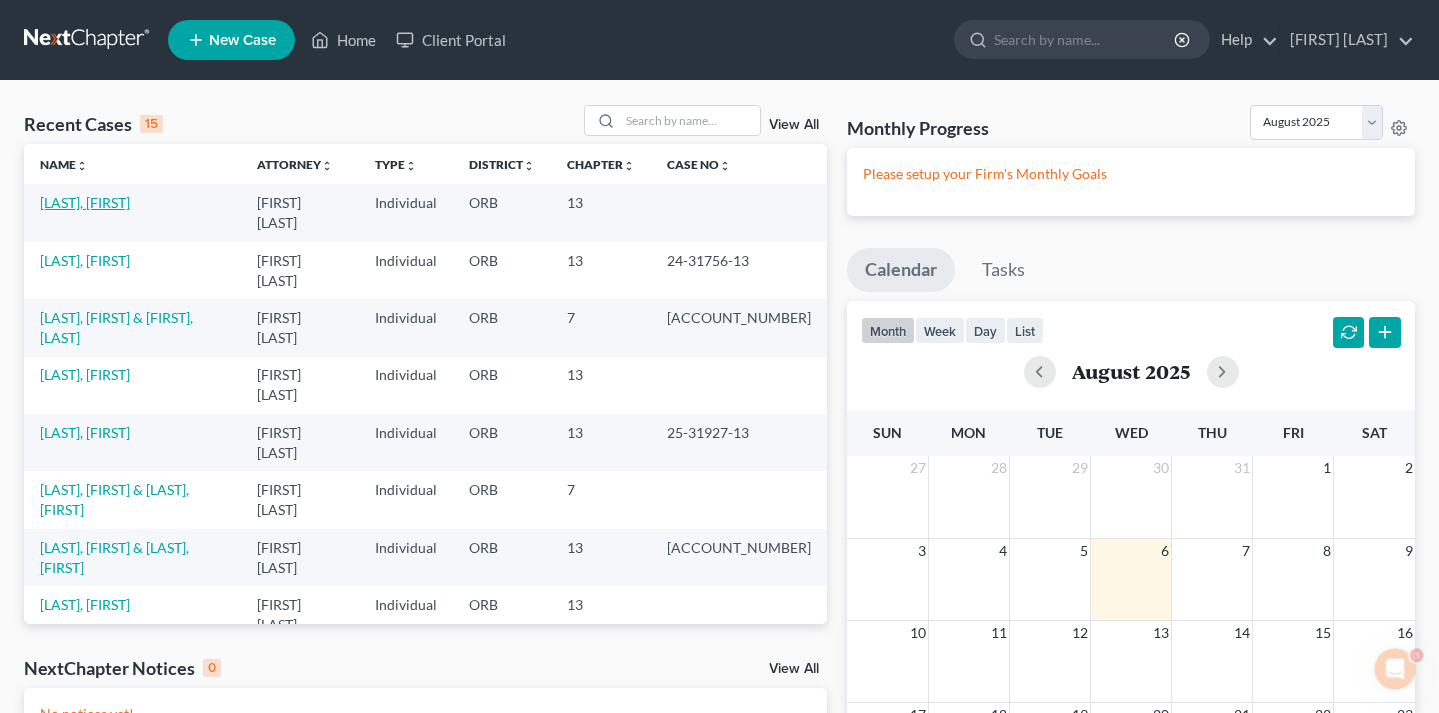 click on "[LAST], [FIRST]" at bounding box center [85, 202] 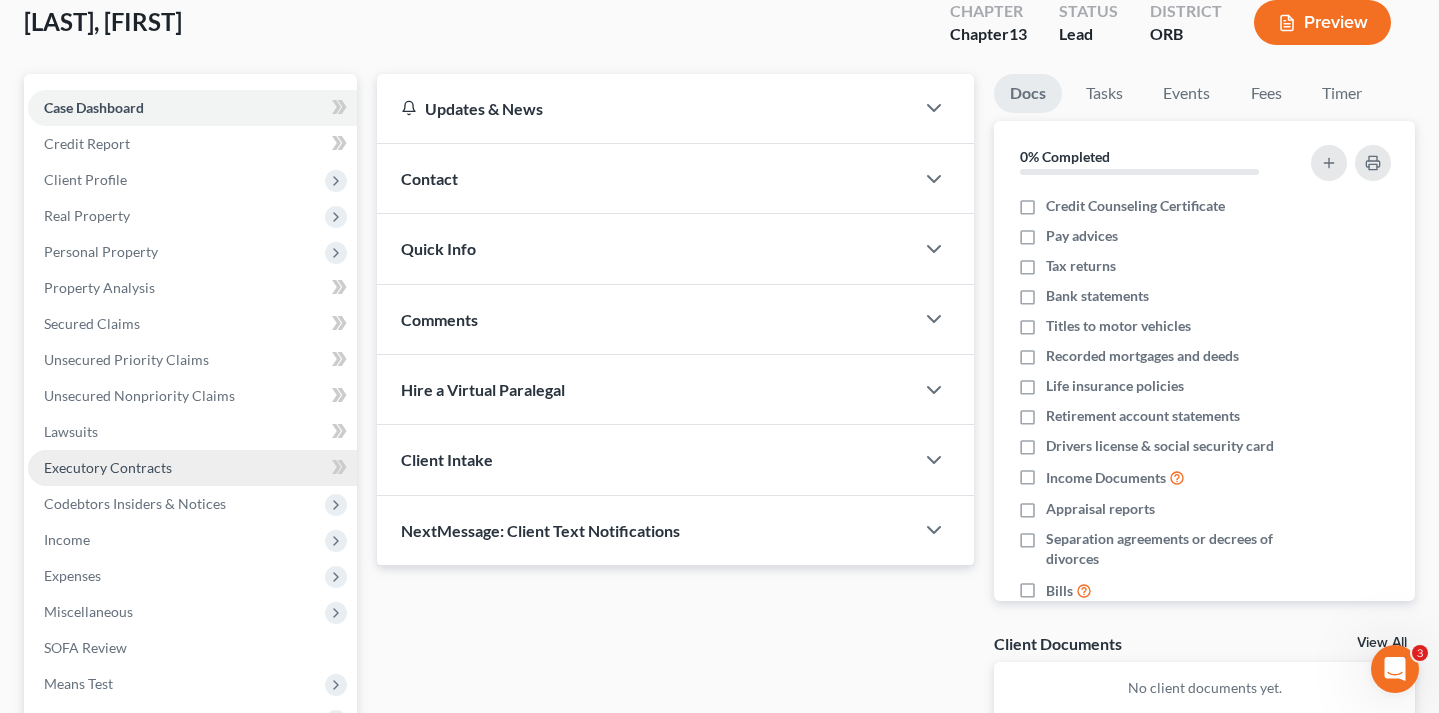 scroll, scrollTop: 117, scrollLeft: 0, axis: vertical 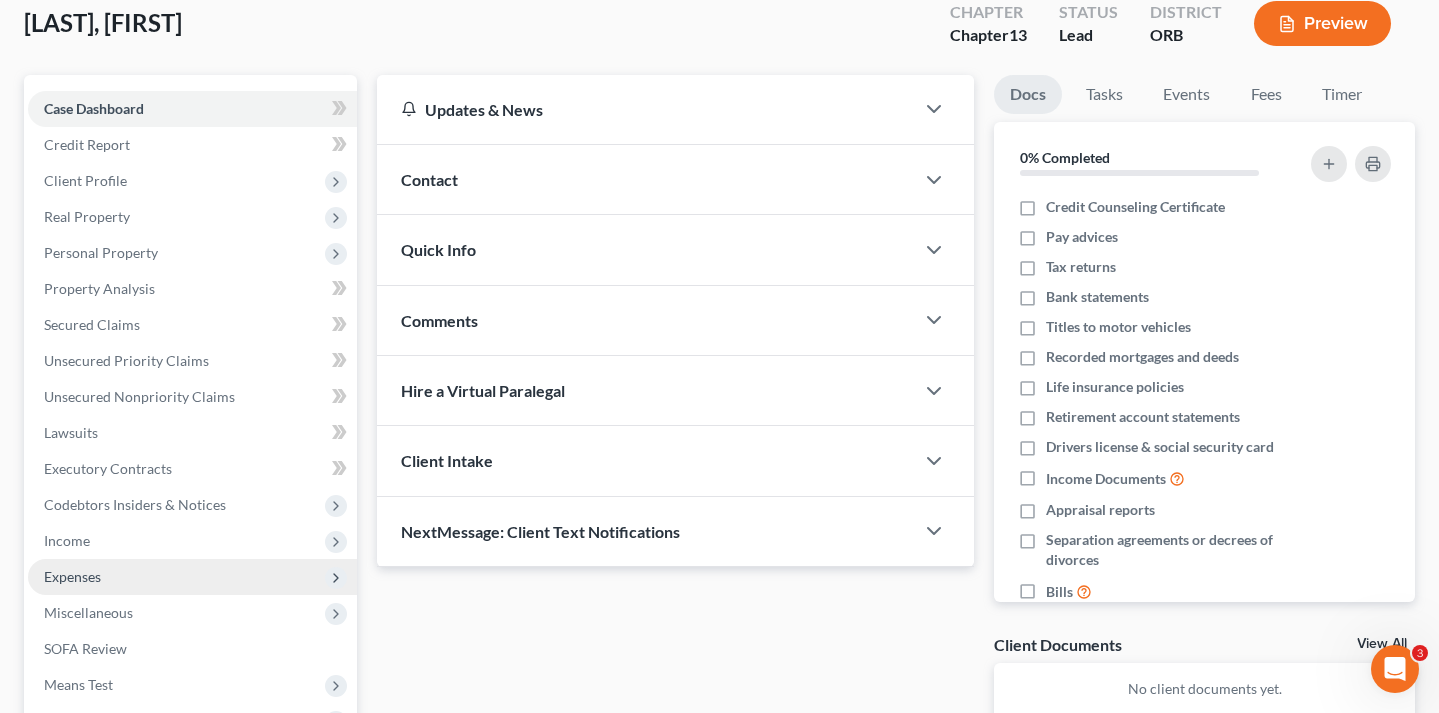click on "Expenses" at bounding box center [72, 576] 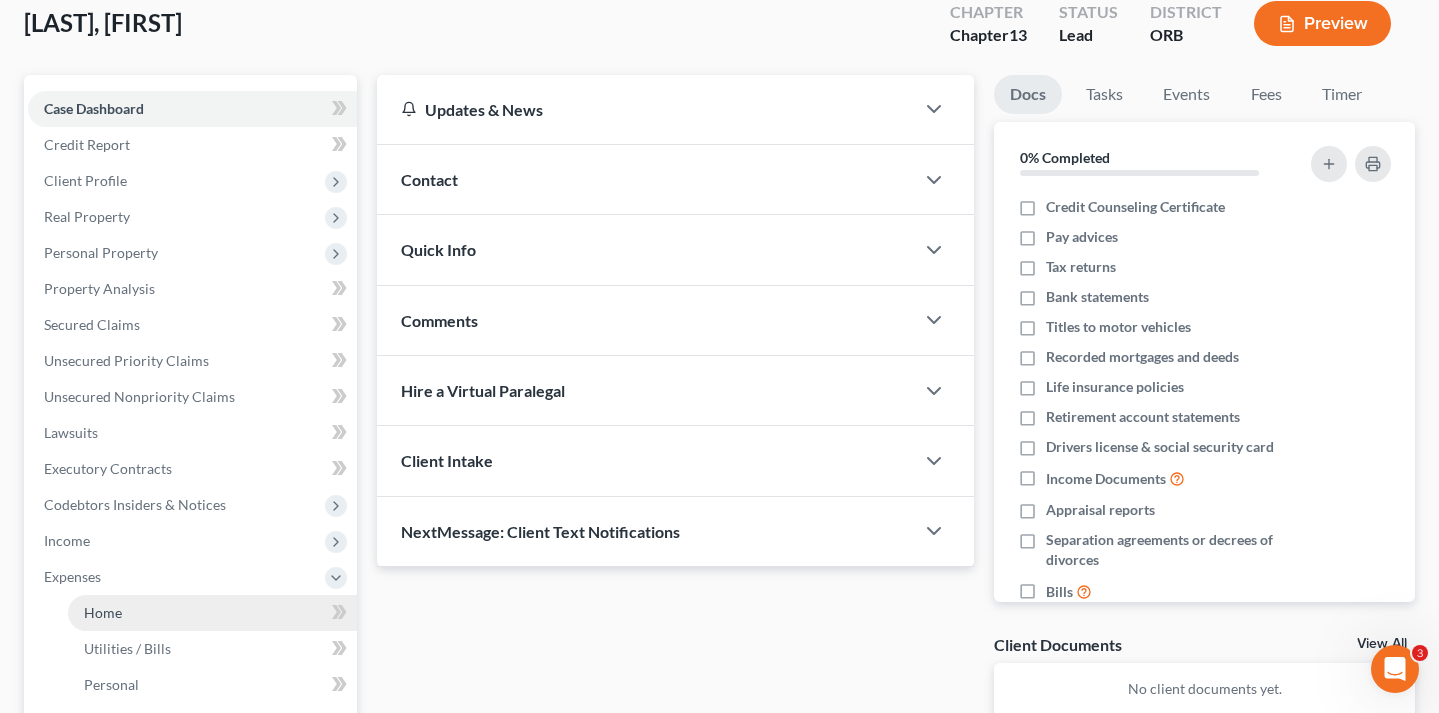 click on "Home" at bounding box center [103, 612] 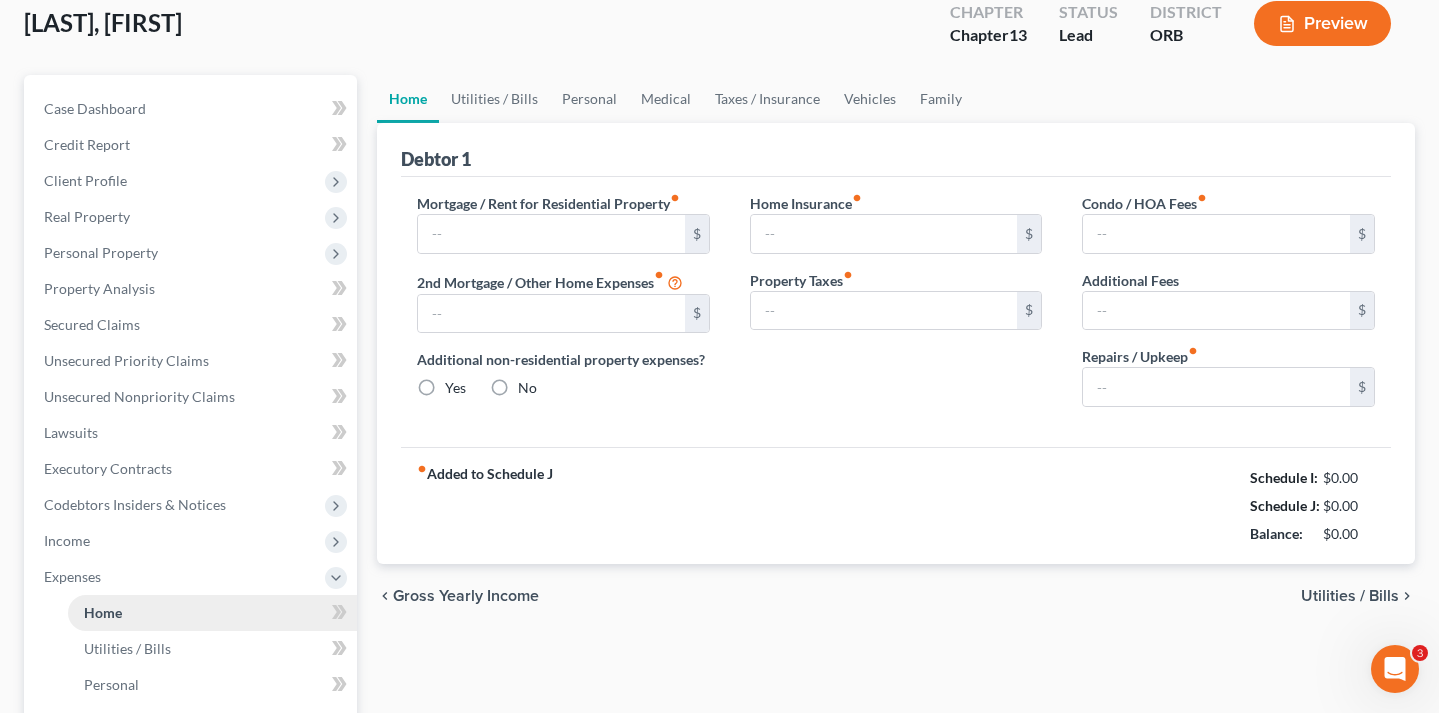 scroll, scrollTop: 0, scrollLeft: 0, axis: both 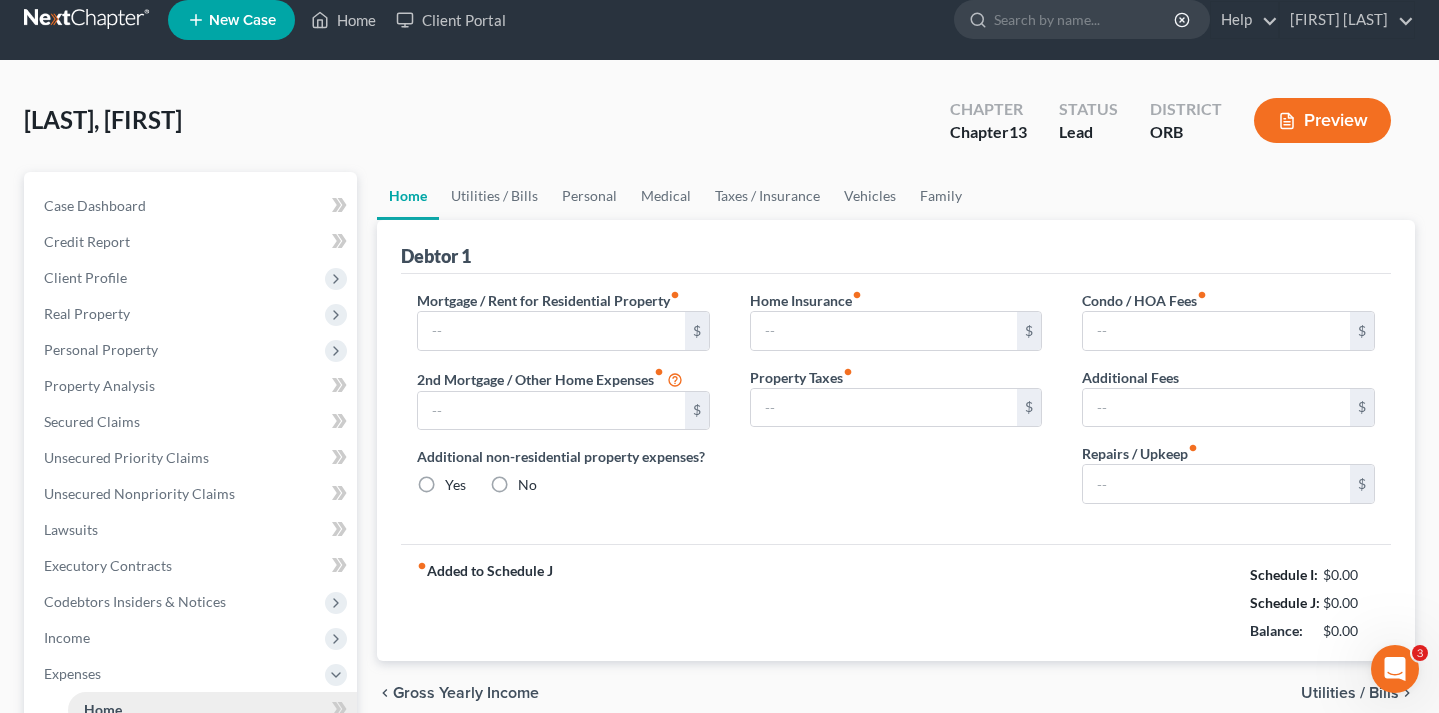 type on "2,058.00" 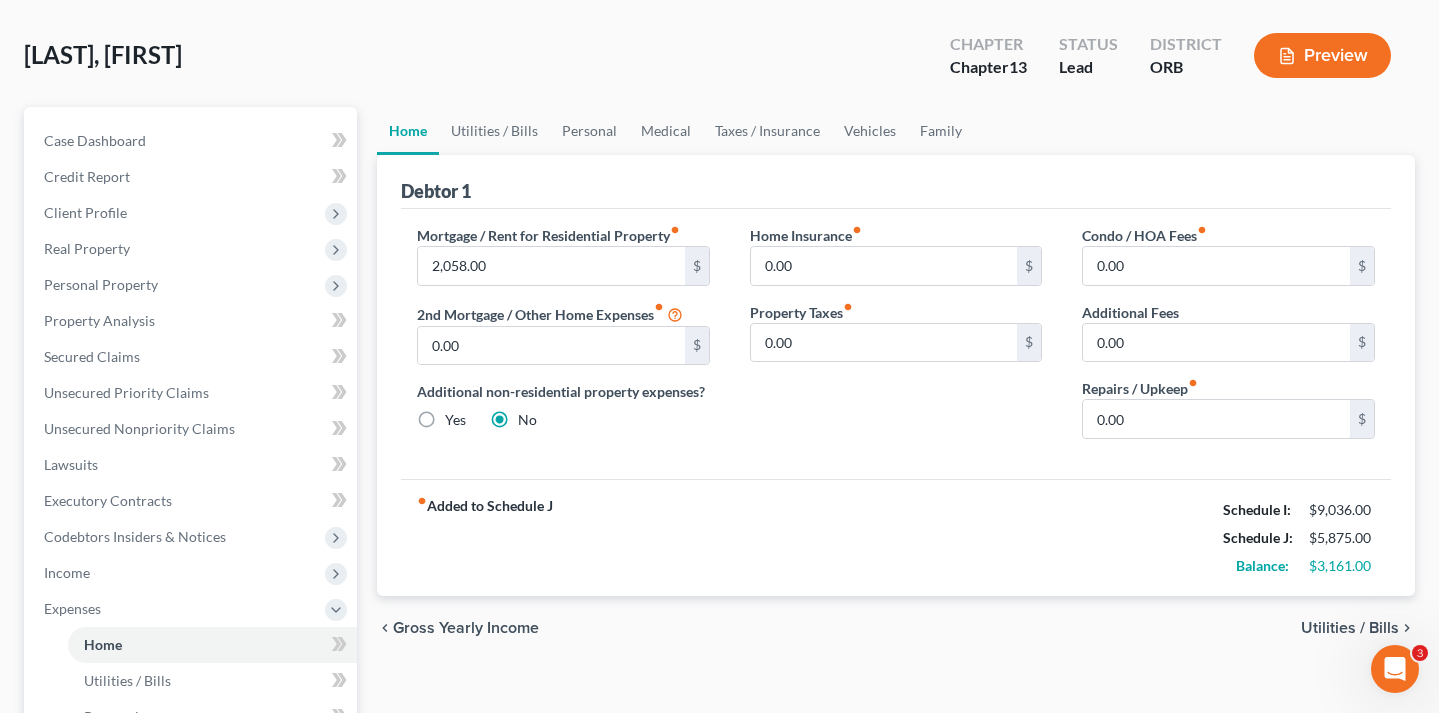 scroll, scrollTop: 88, scrollLeft: 0, axis: vertical 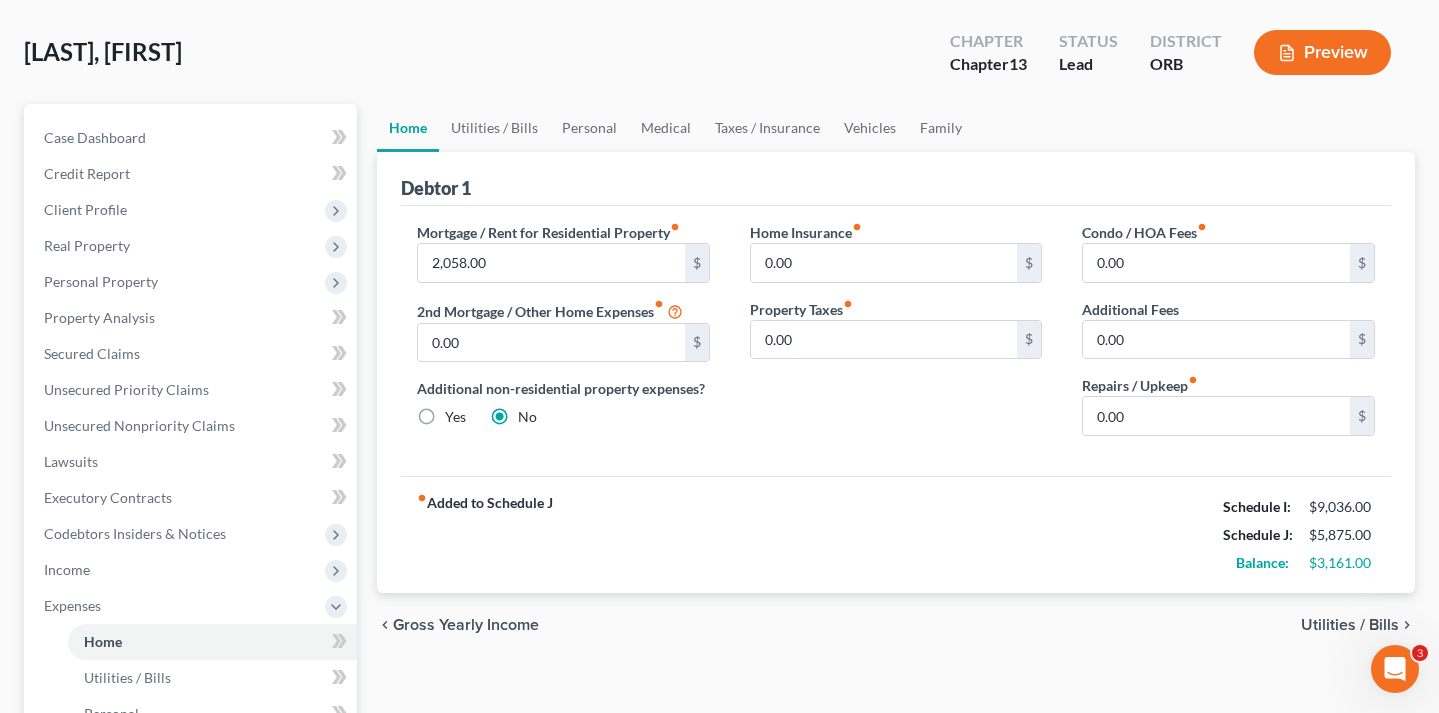 click on "chevron_left
Gross Yearly Income
Utilities / Bills
chevron_right" at bounding box center [896, 625] 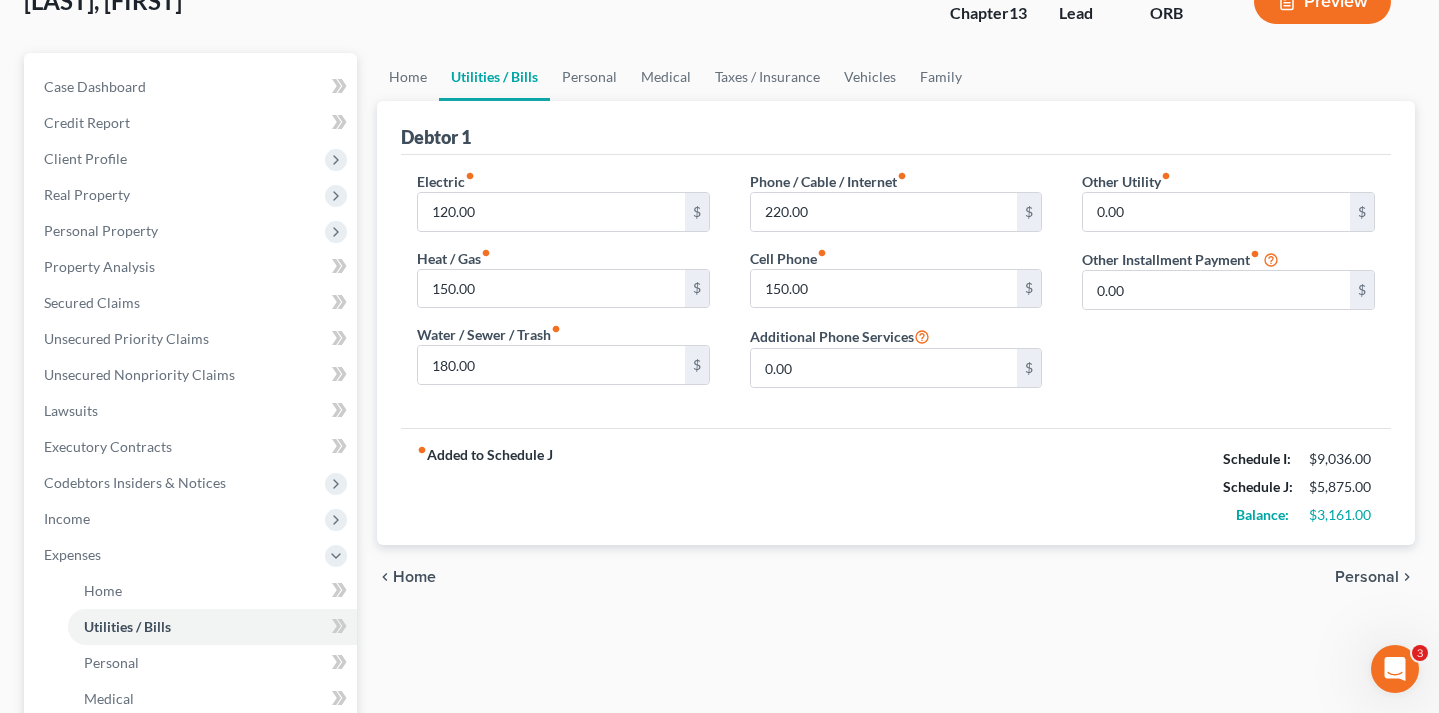 scroll, scrollTop: 139, scrollLeft: 0, axis: vertical 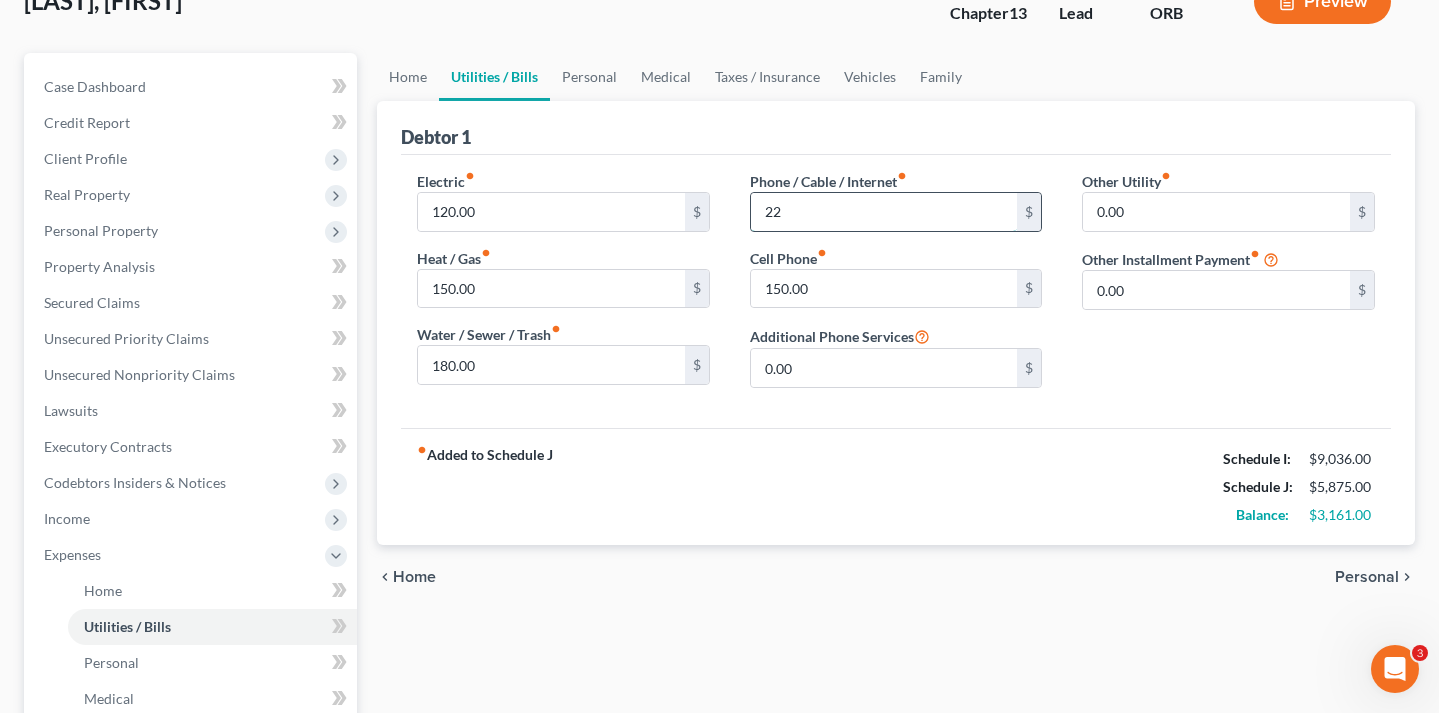 type on "2" 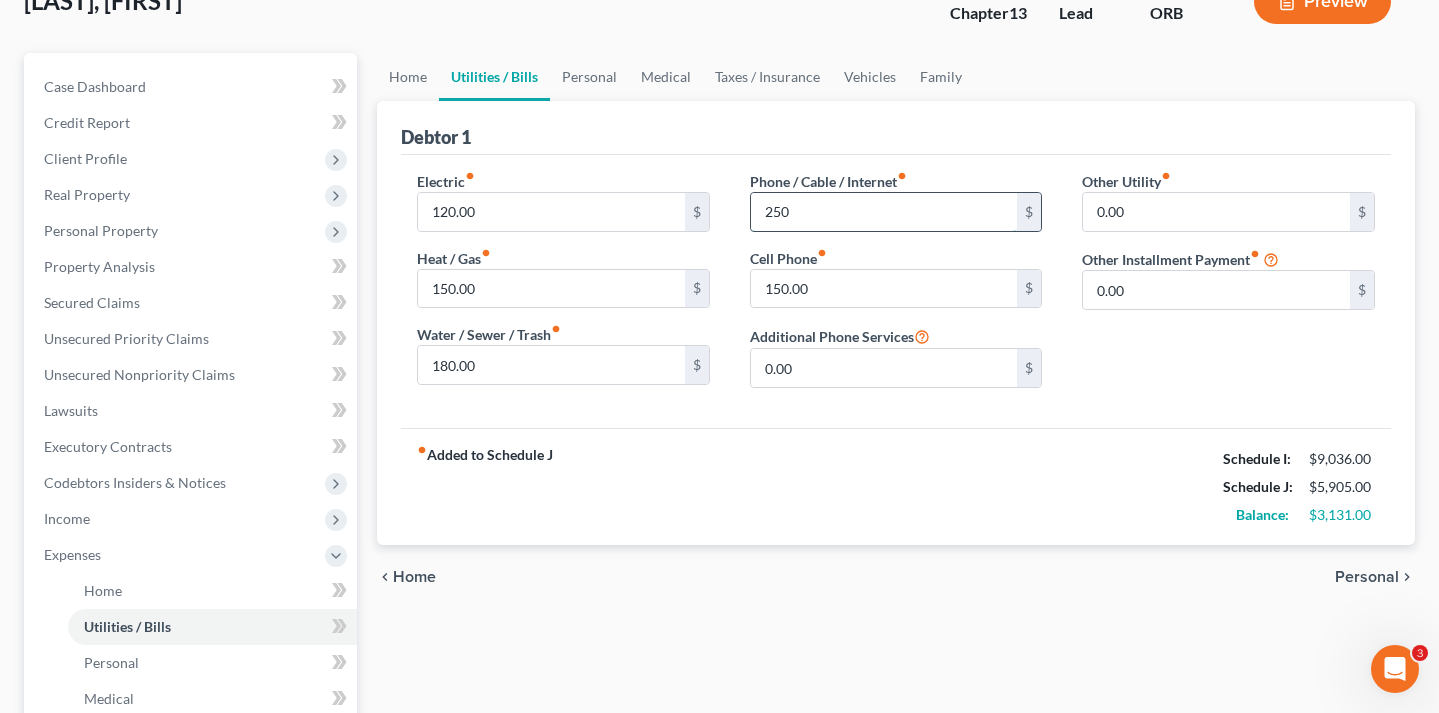 type on "250" 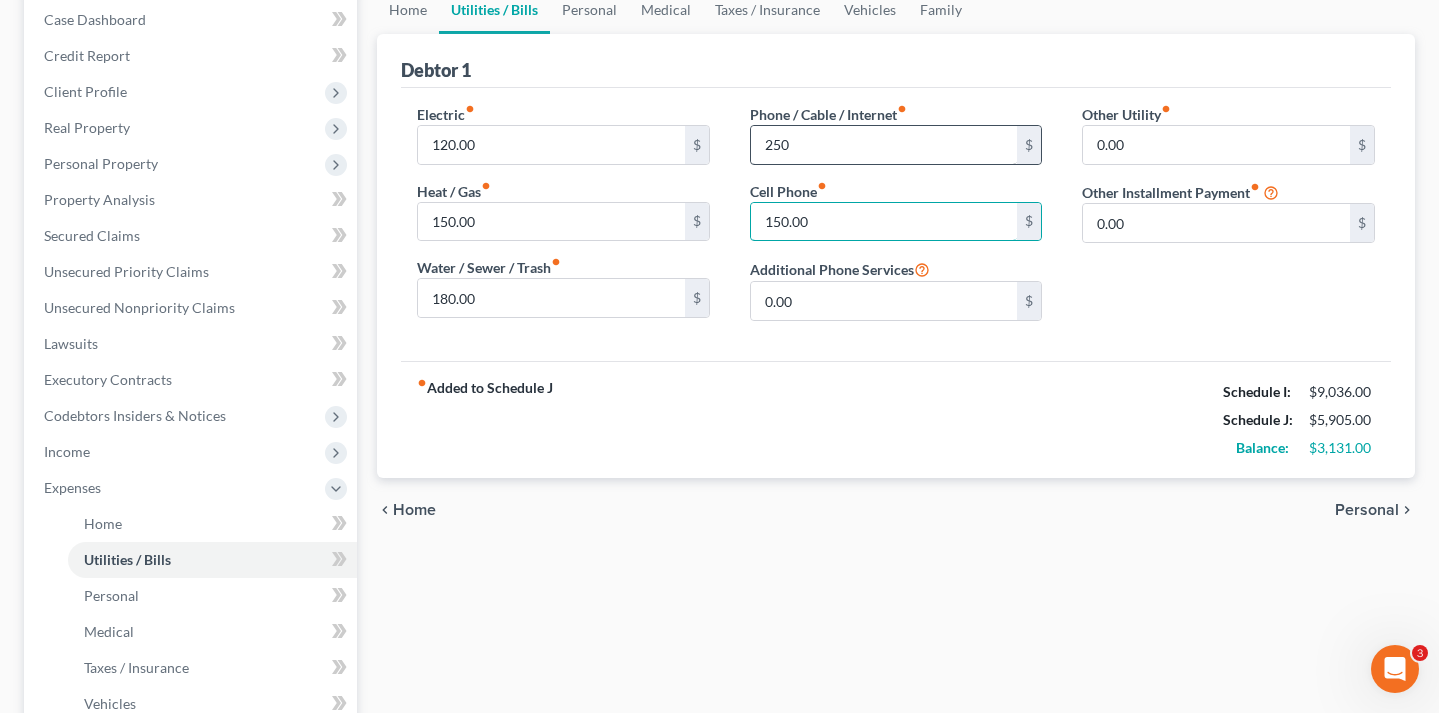 scroll, scrollTop: 205, scrollLeft: 0, axis: vertical 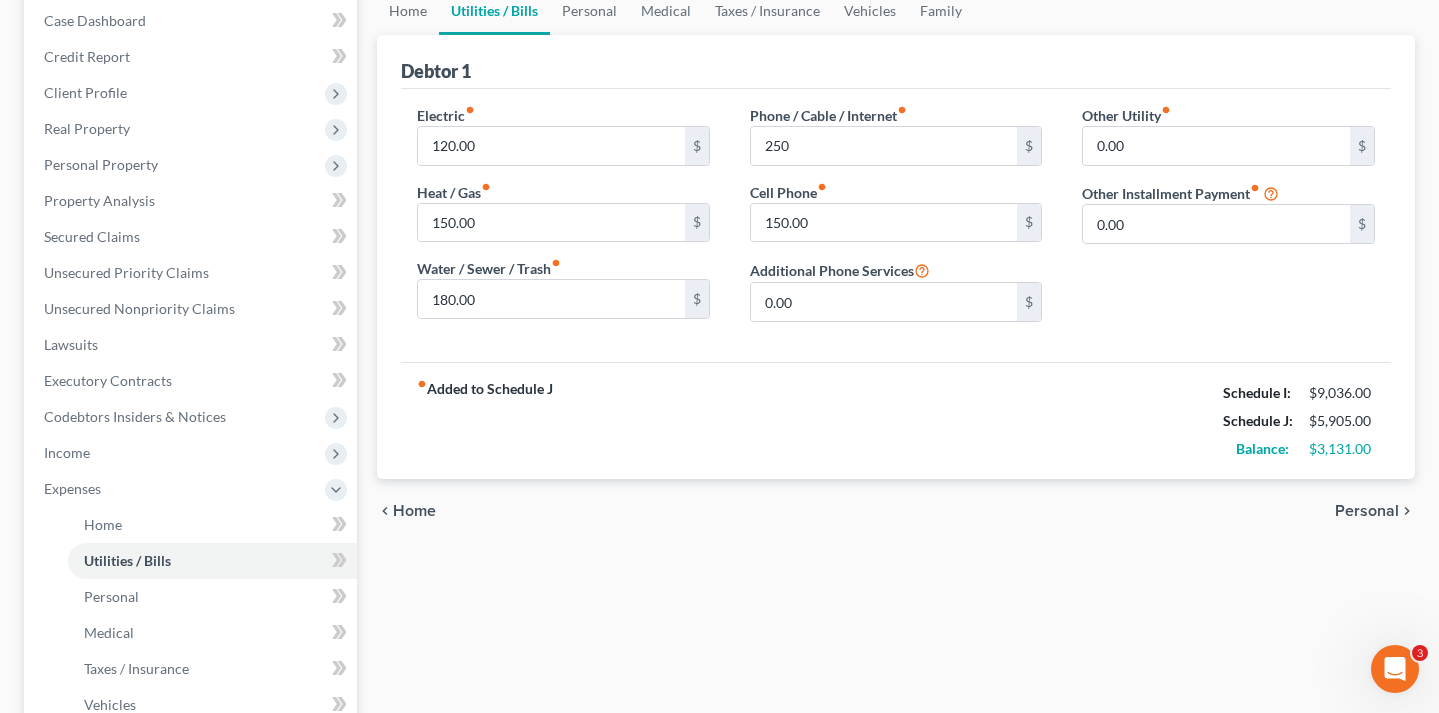 click on "Personal" at bounding box center [1367, 511] 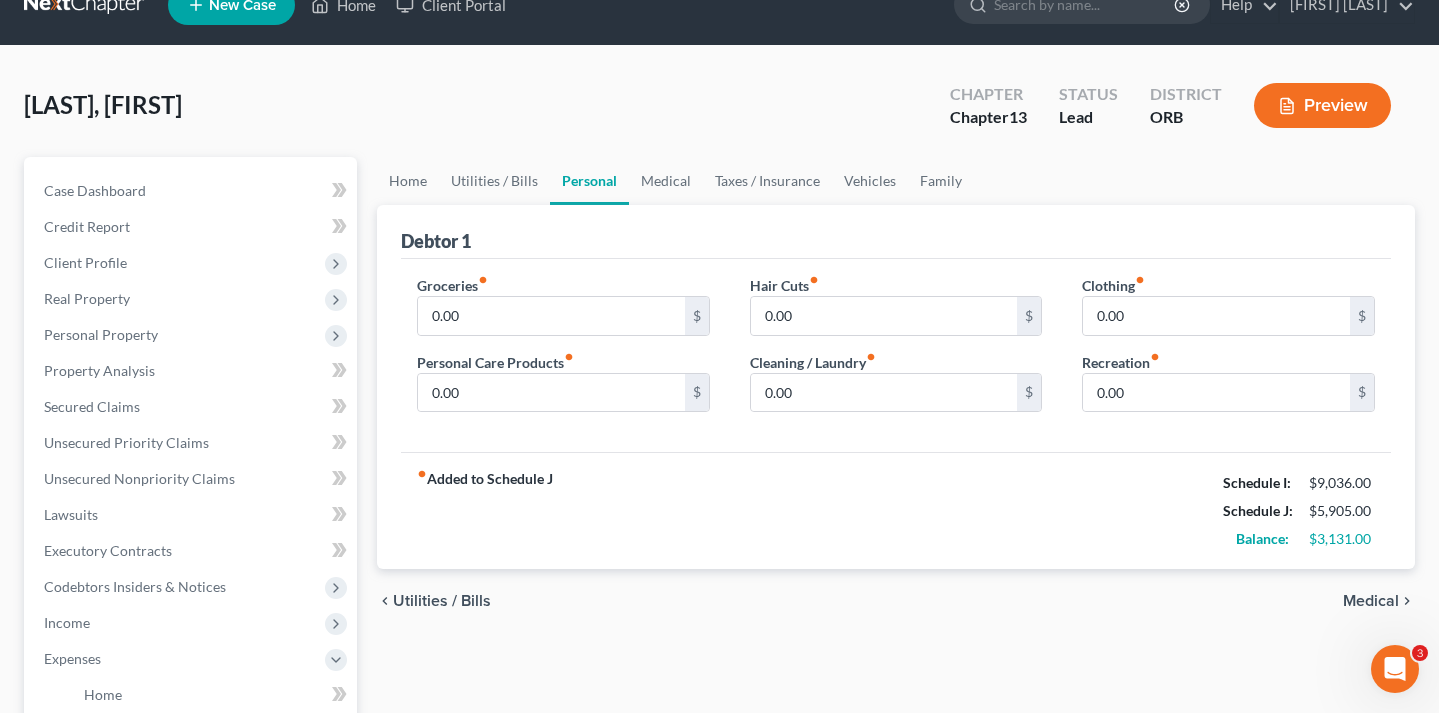 scroll, scrollTop: 0, scrollLeft: 0, axis: both 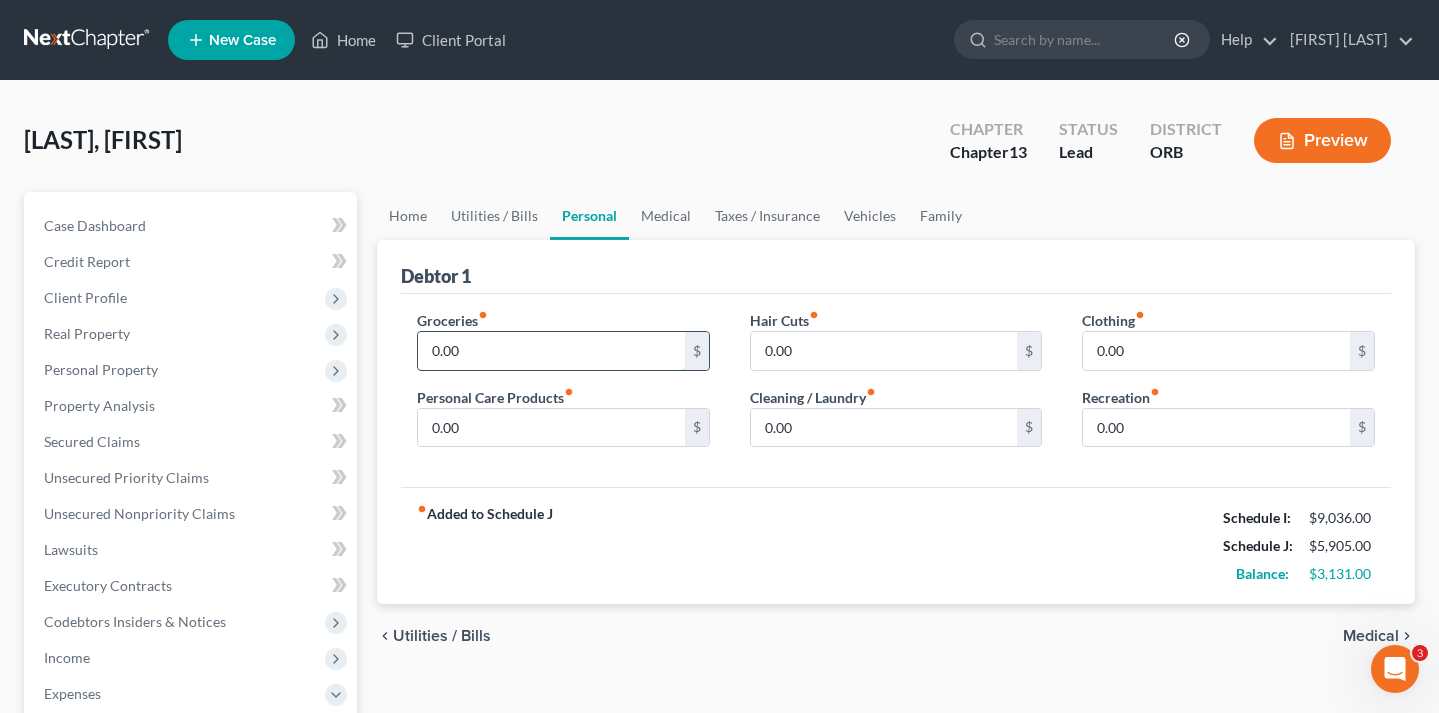 click on "0.00" at bounding box center (551, 351) 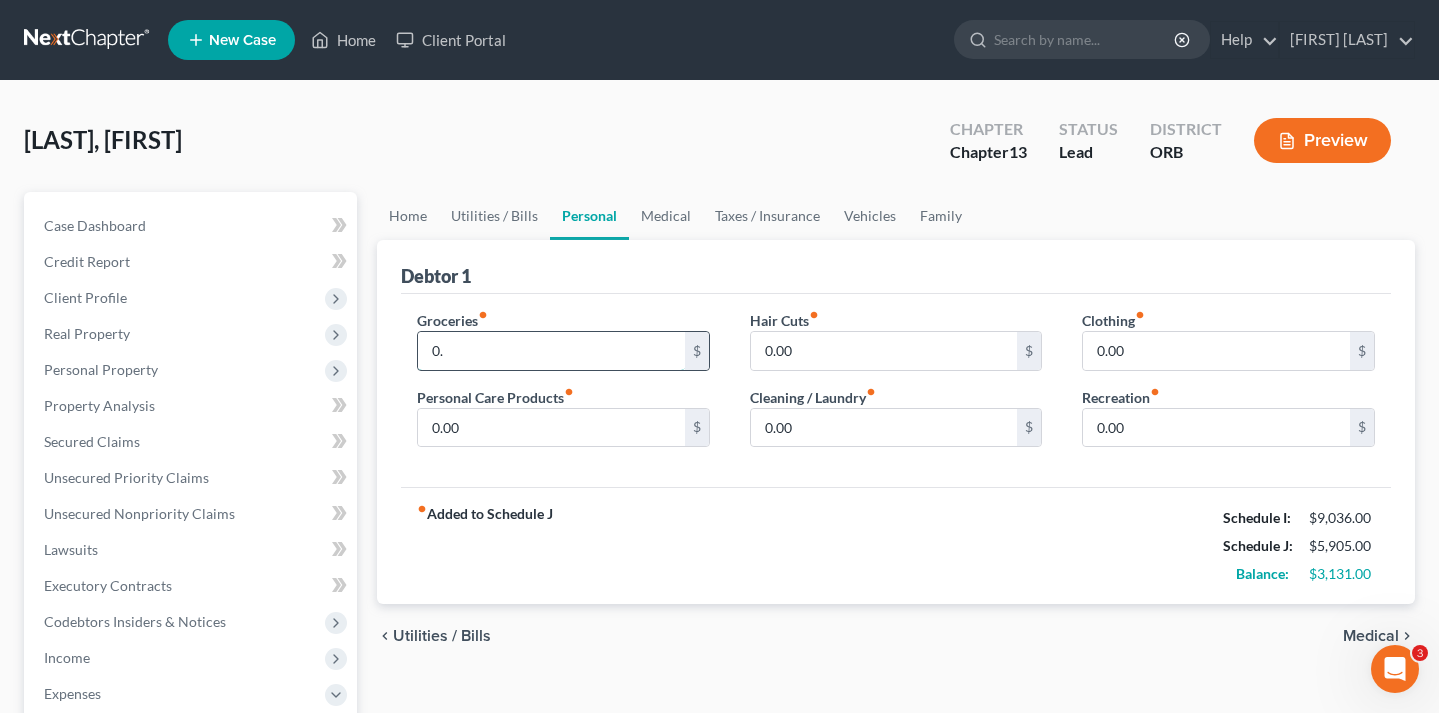 type on "0" 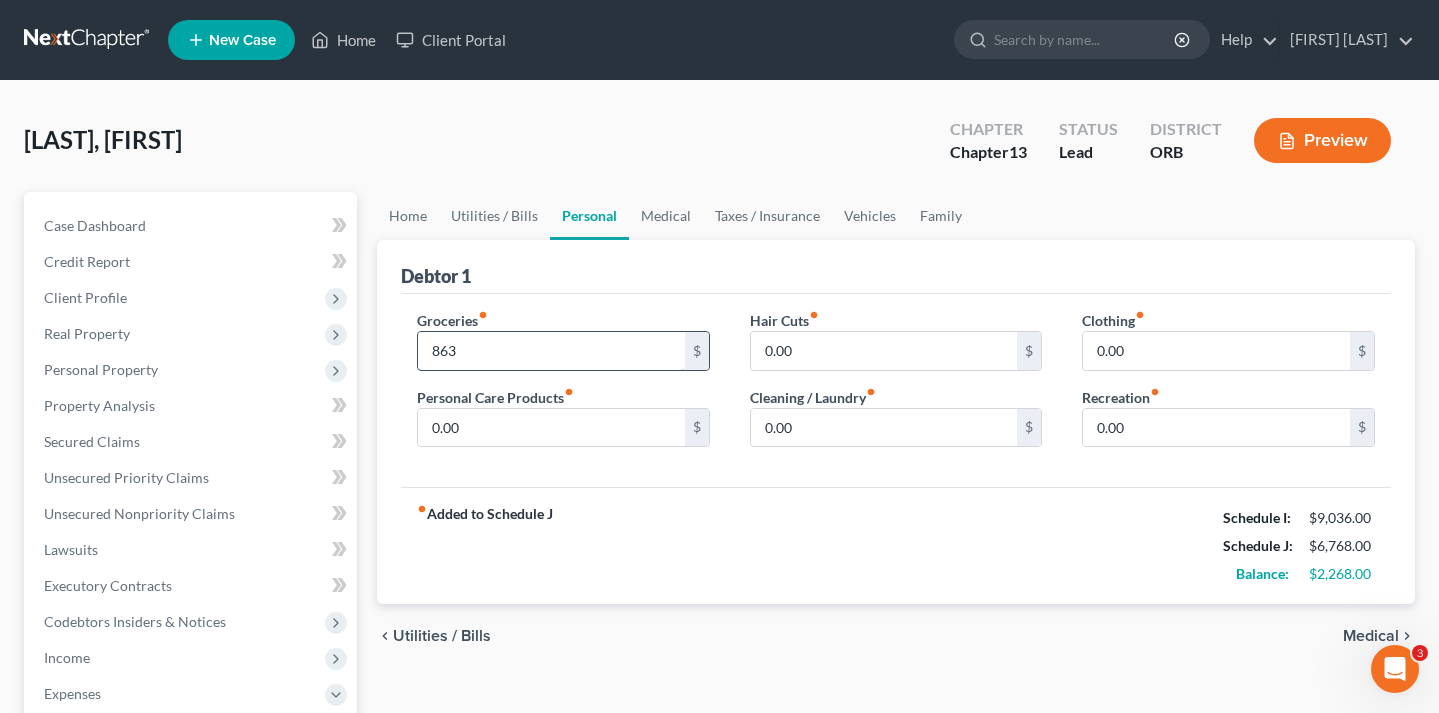 type on "863" 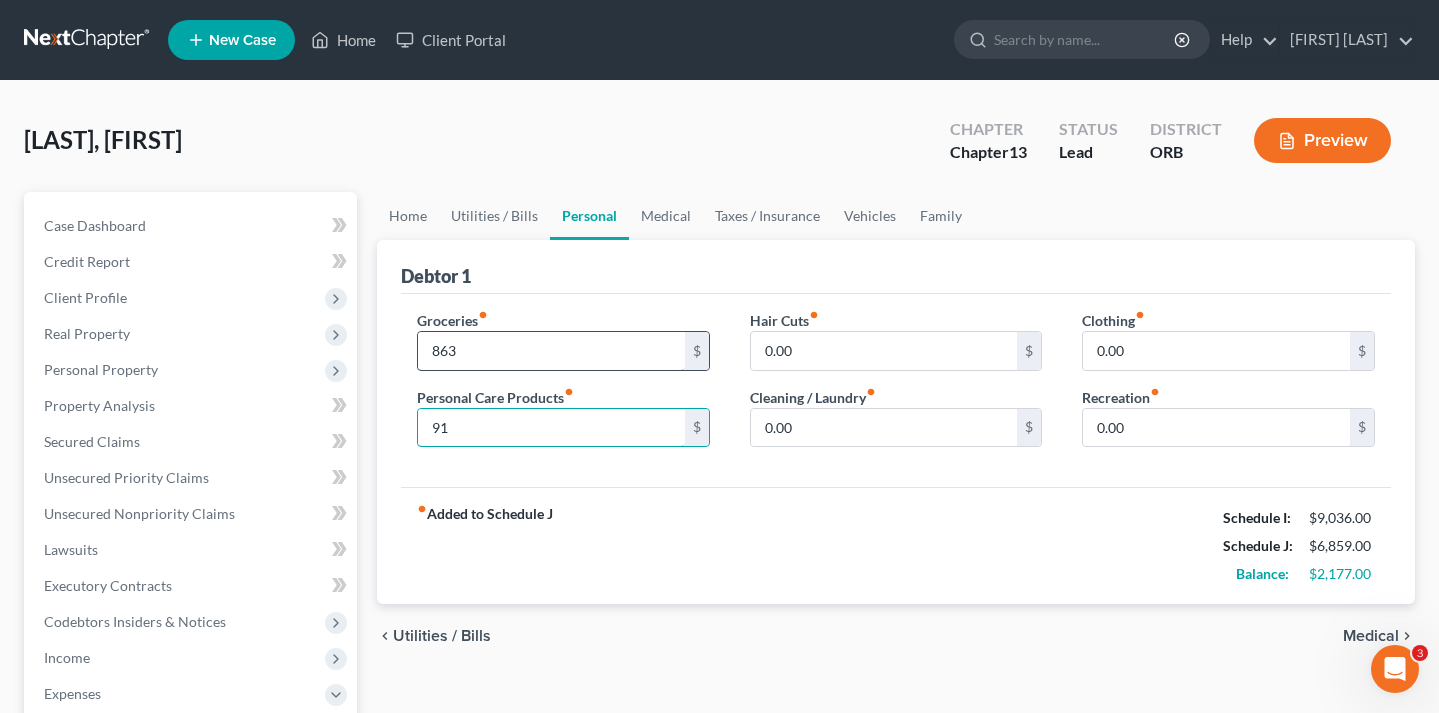 type on "91" 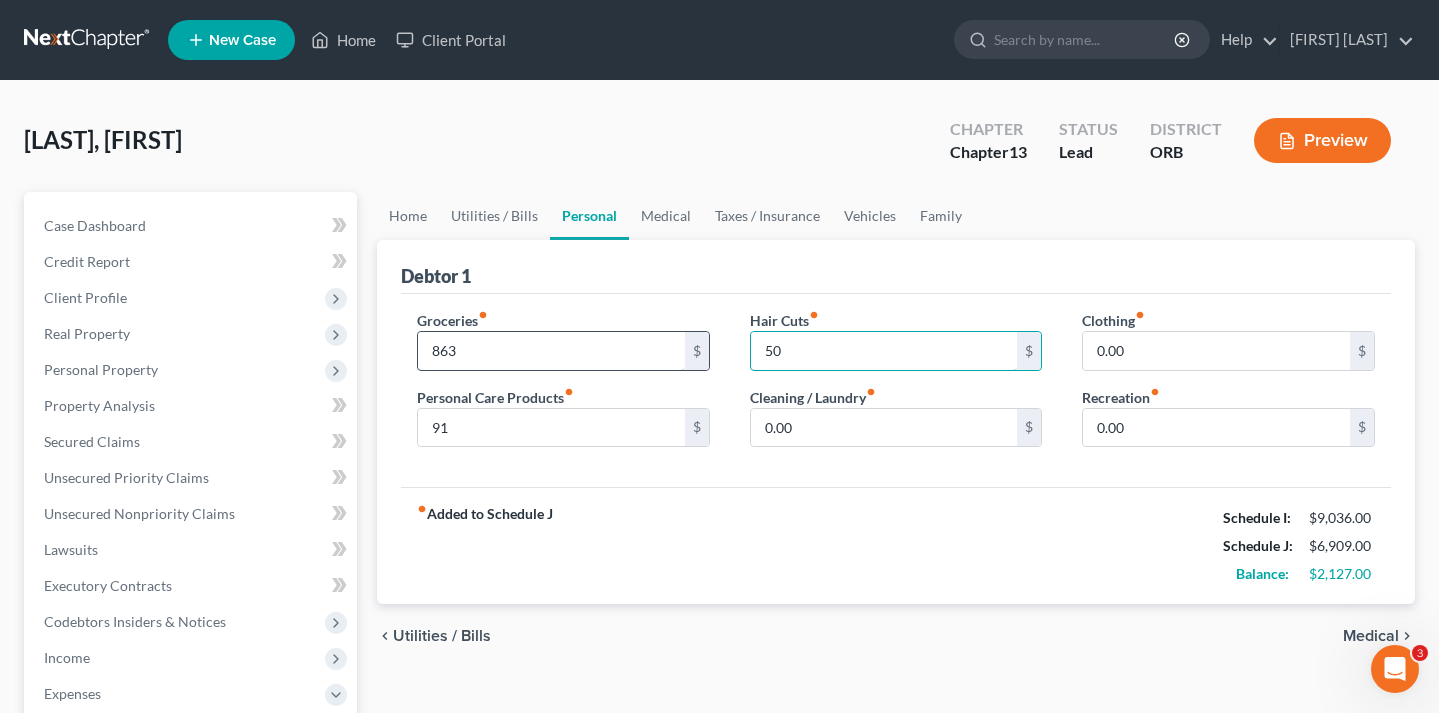 type on "50" 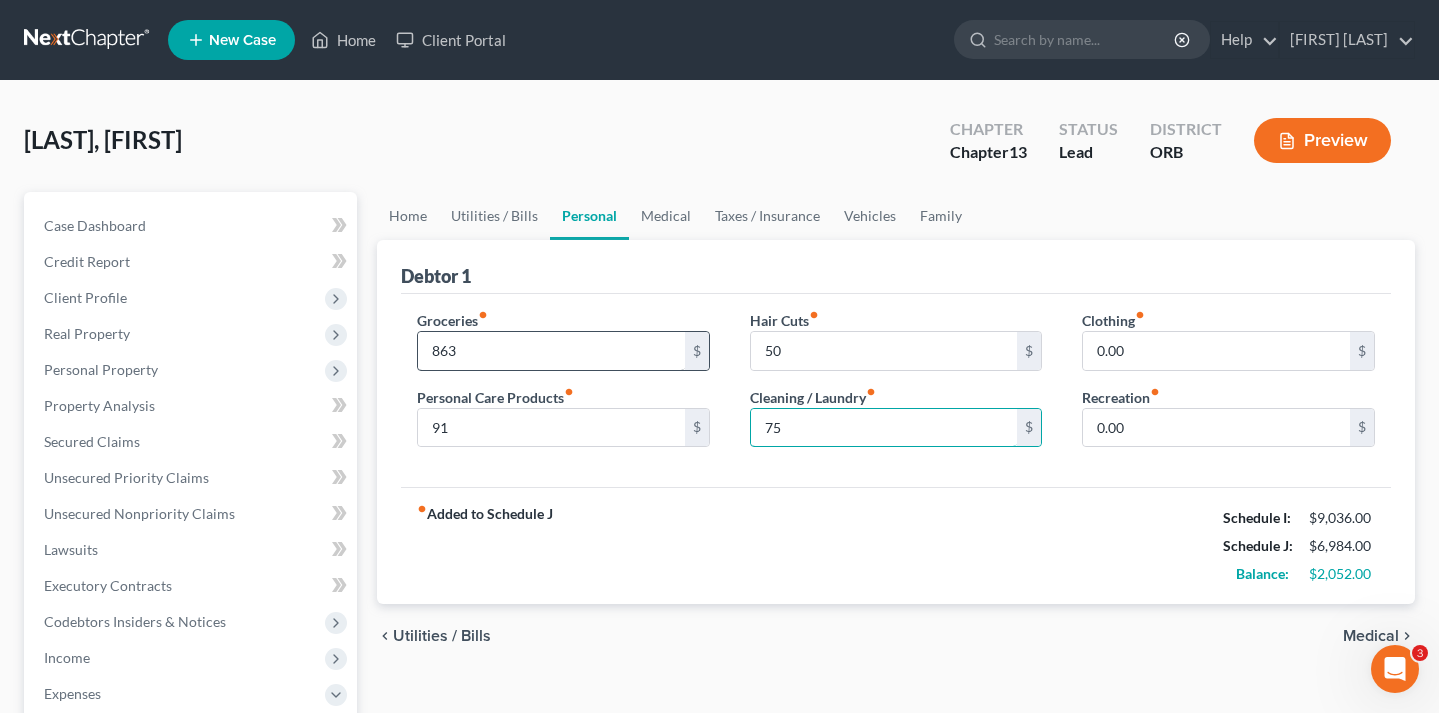 type on "75" 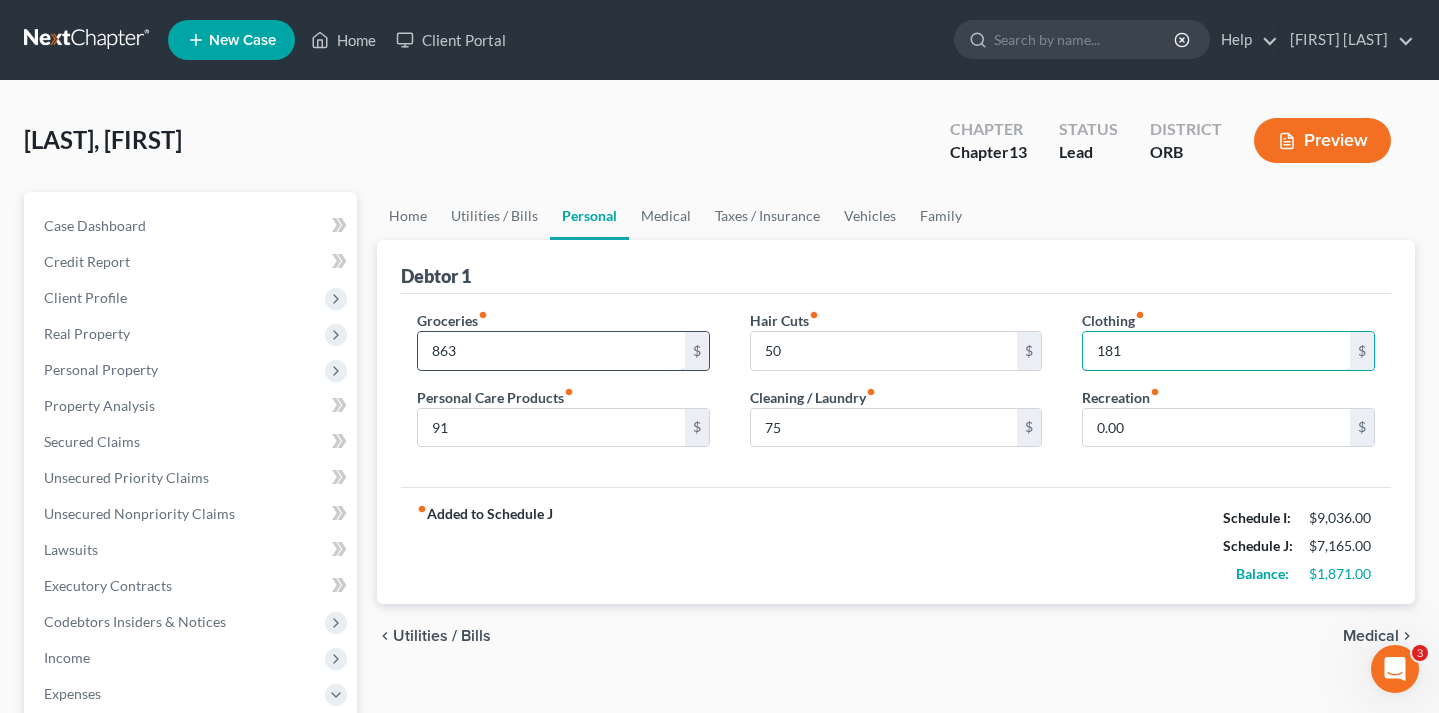 type on "181" 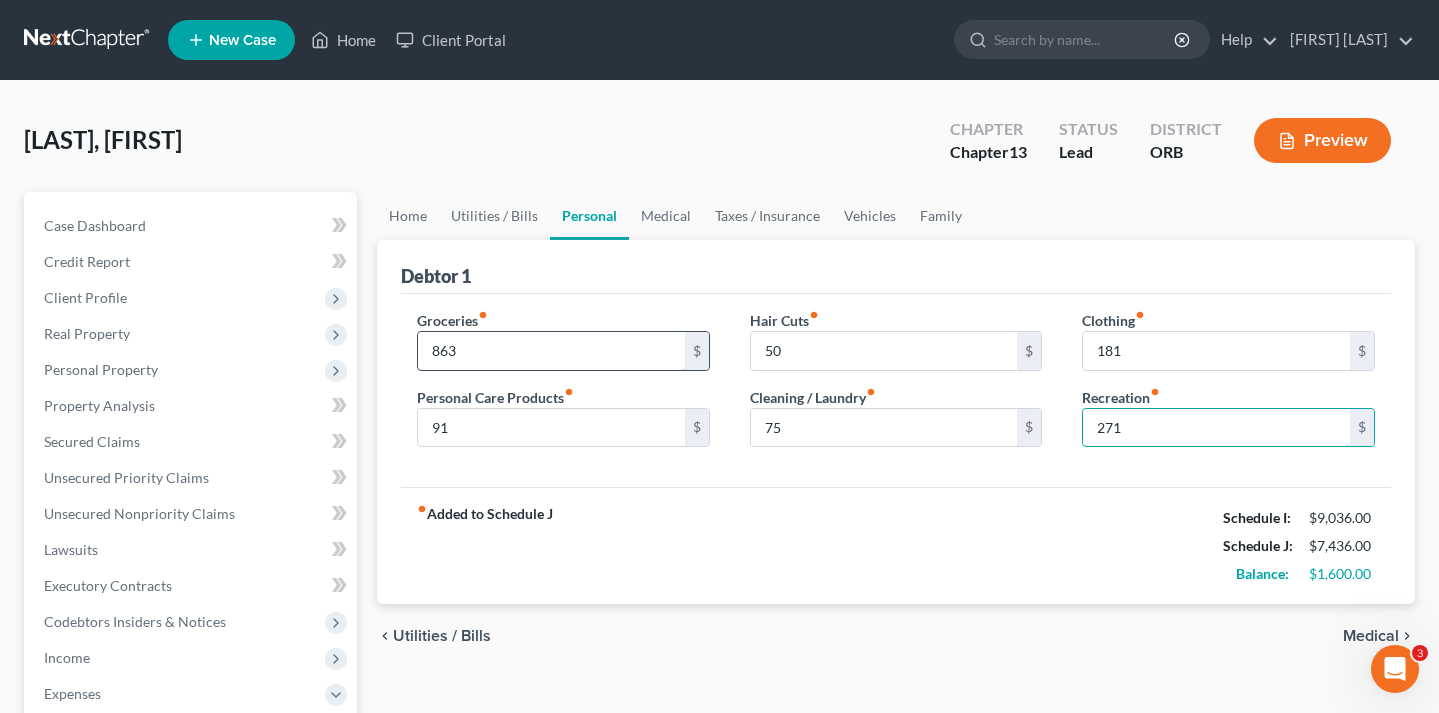 type on "271" 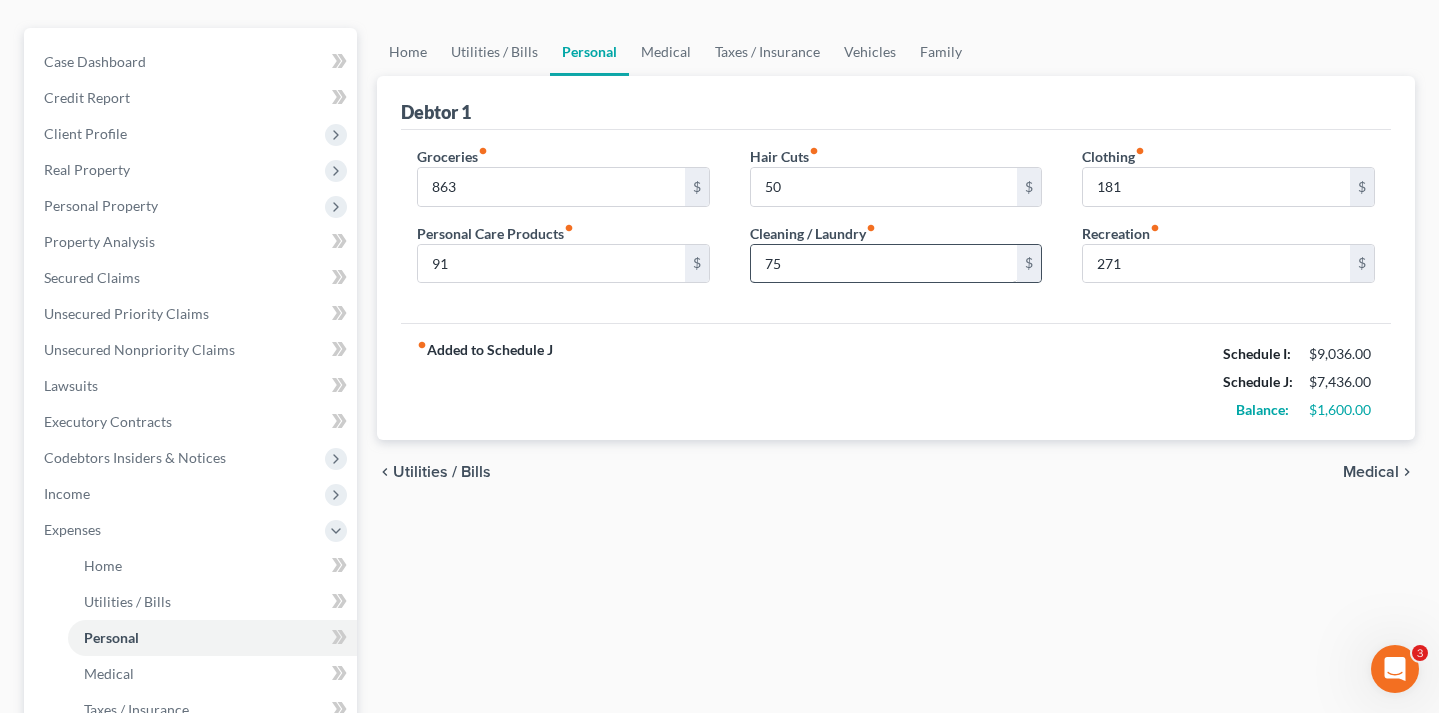 scroll, scrollTop: 175, scrollLeft: 0, axis: vertical 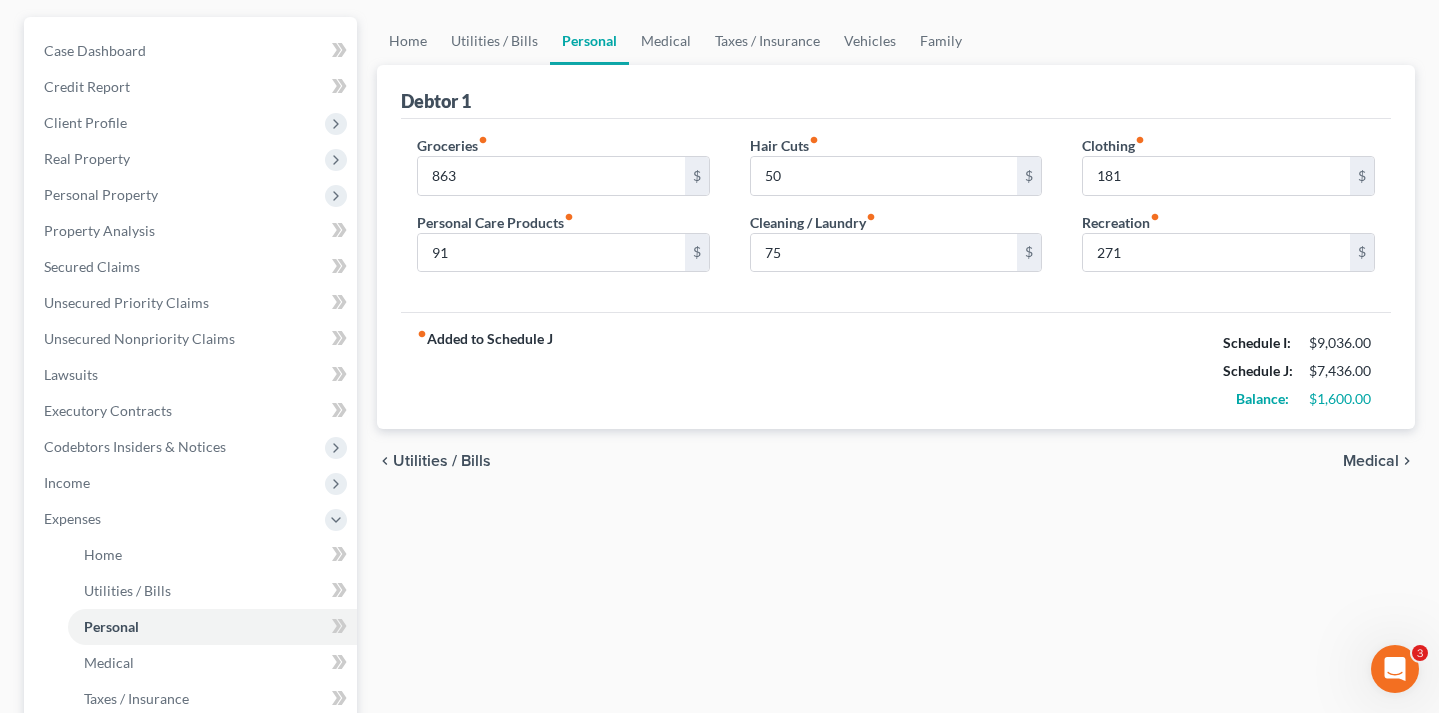 click on "Medical" at bounding box center (1371, 461) 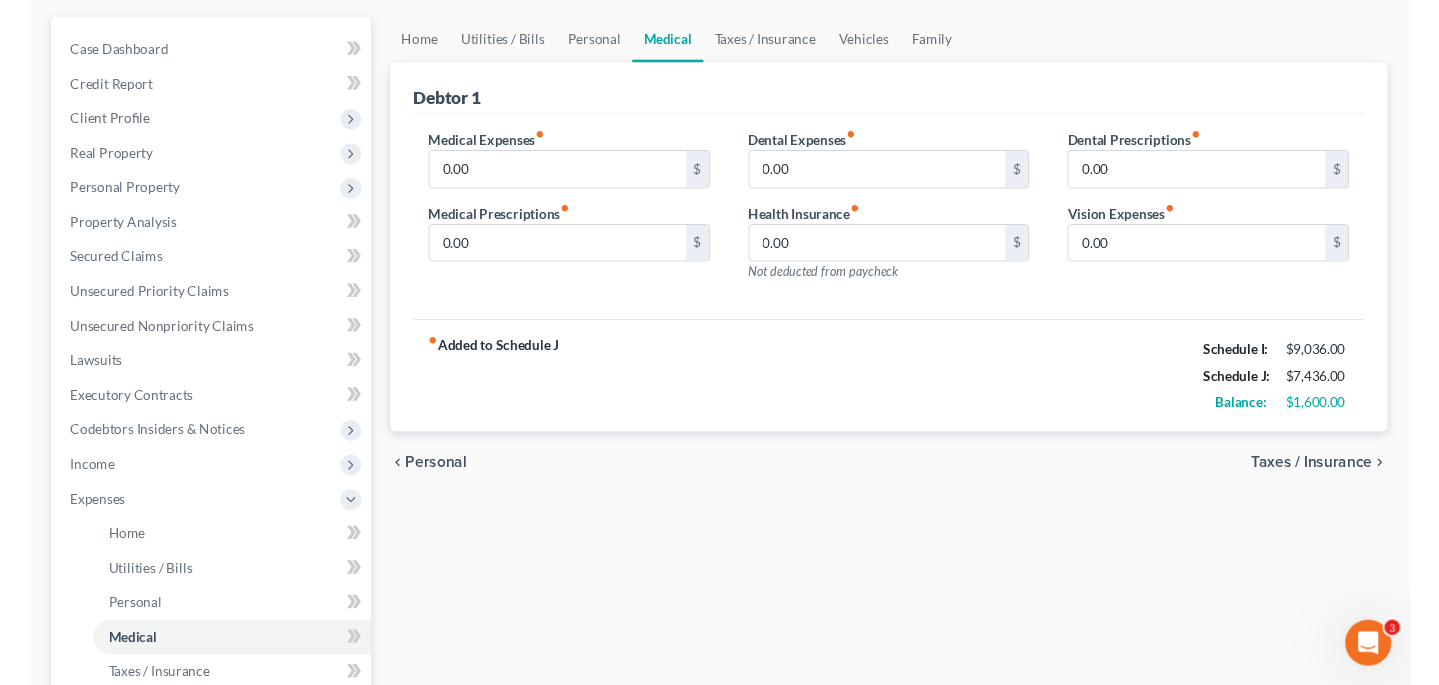 scroll, scrollTop: 0, scrollLeft: 0, axis: both 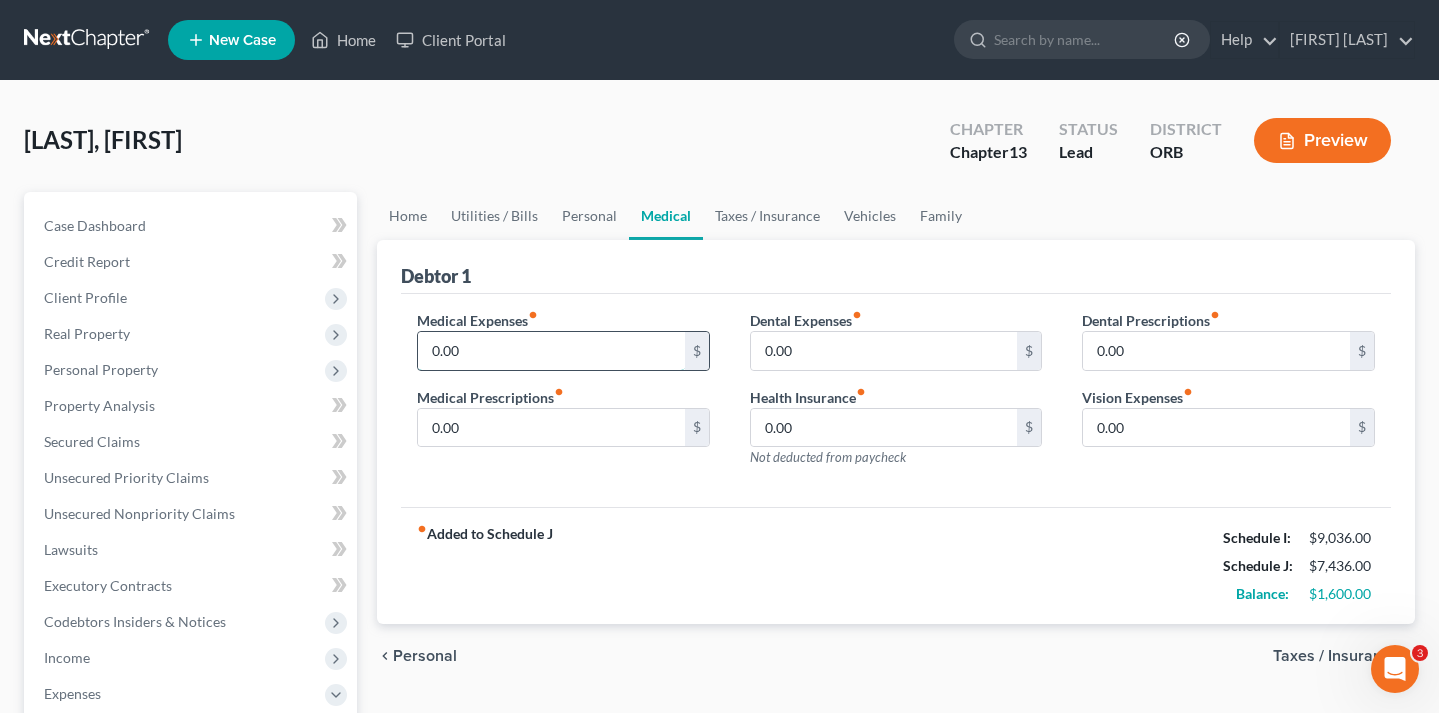 click on "0.00" at bounding box center (551, 351) 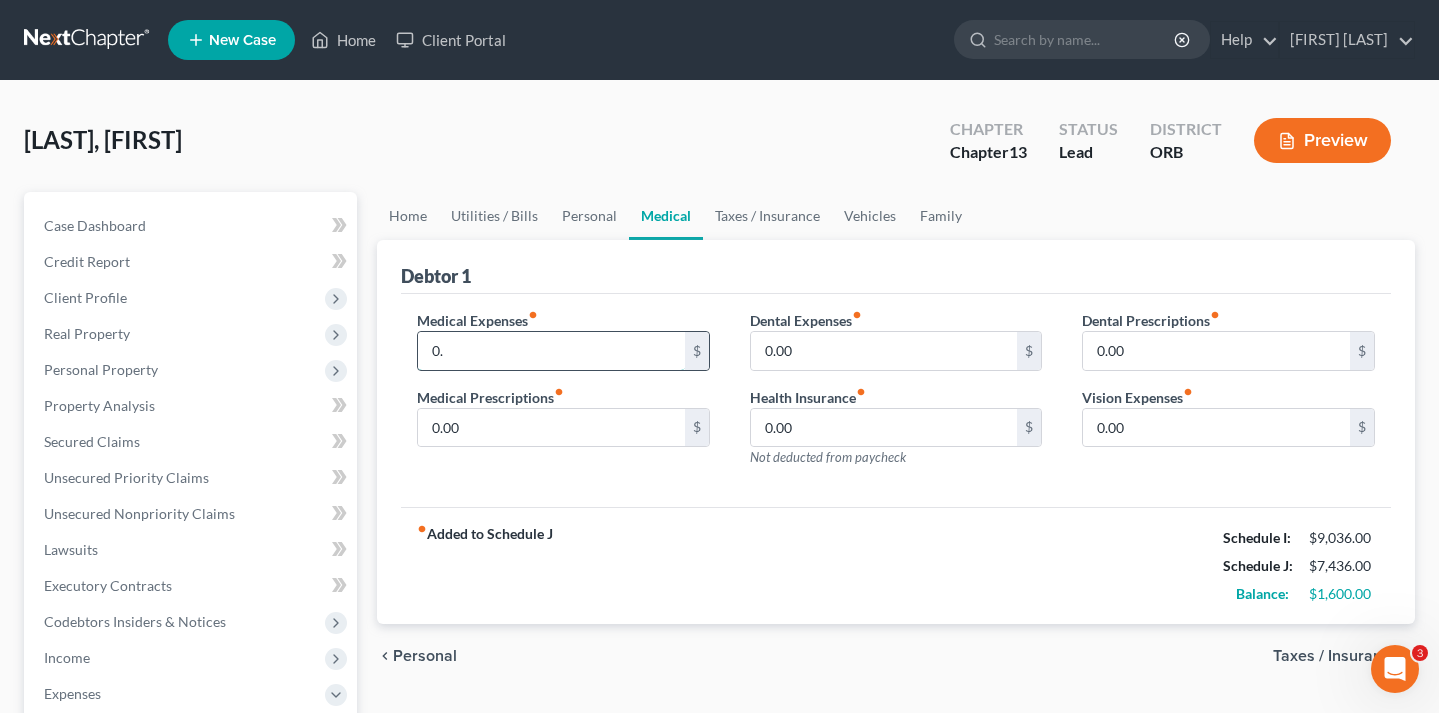 type on "0" 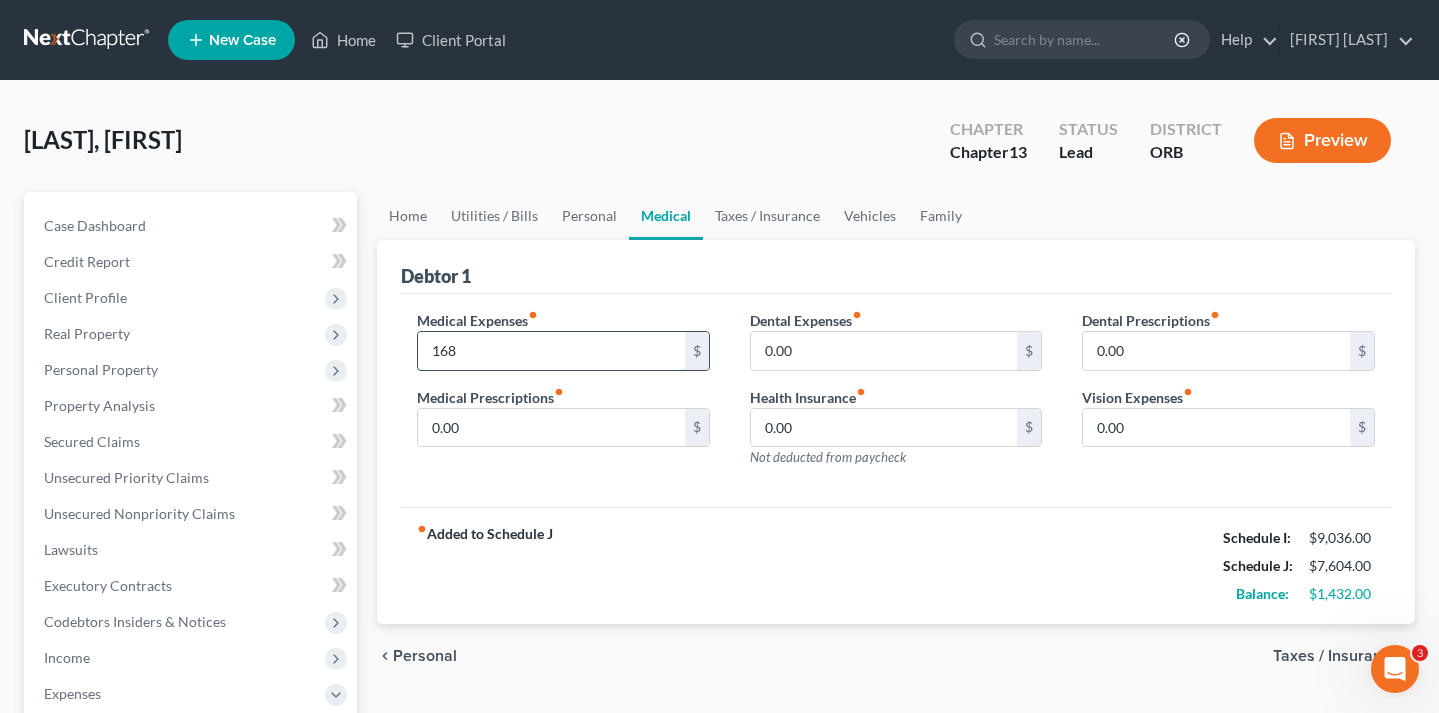 type on "168" 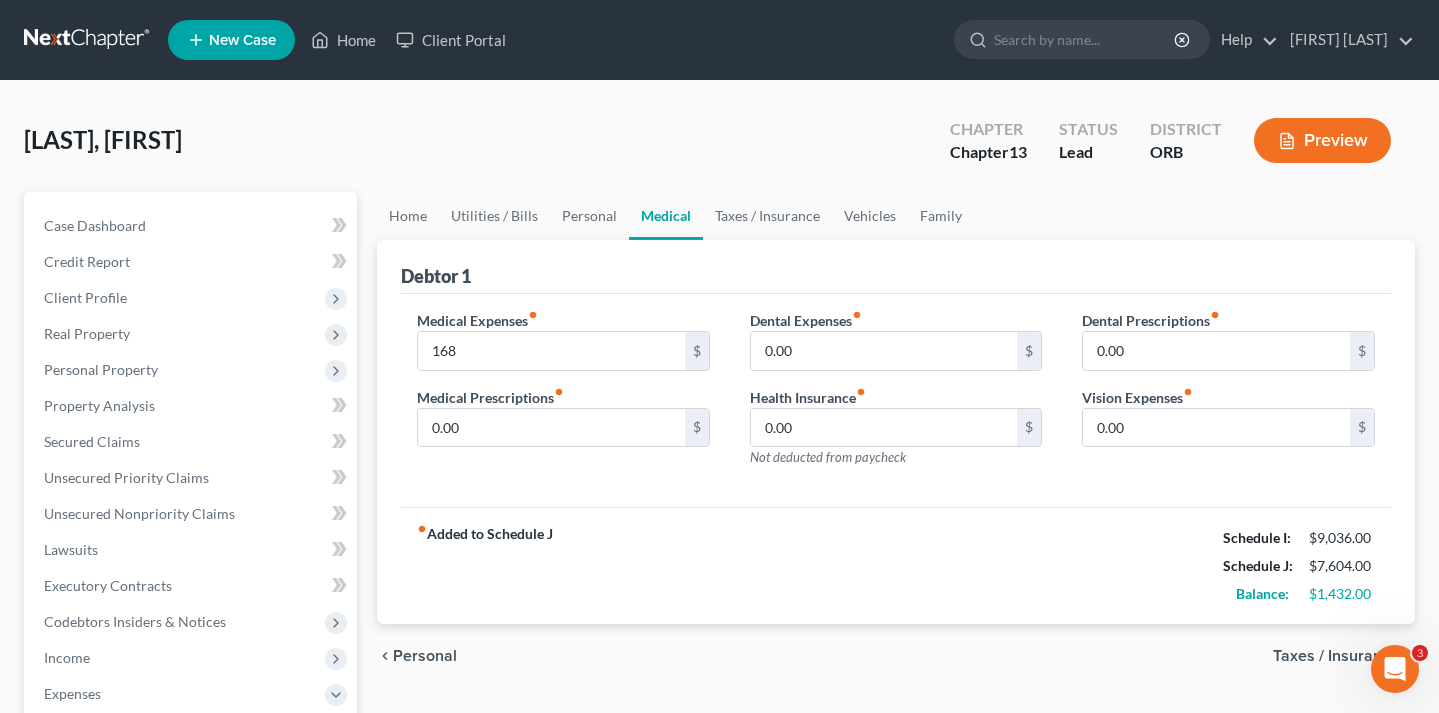 click on "Taxes / Insurance" at bounding box center (1336, 656) 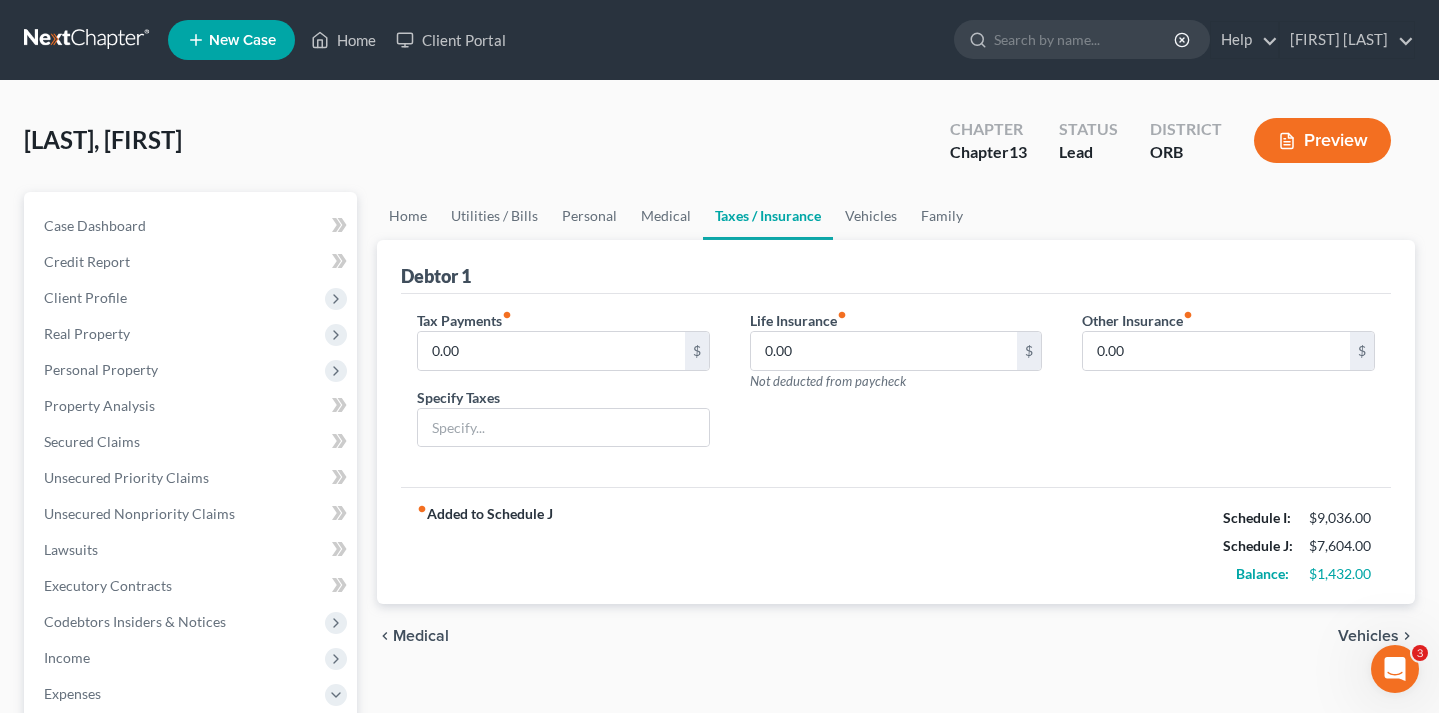click on "Vehicles" at bounding box center [1368, 636] 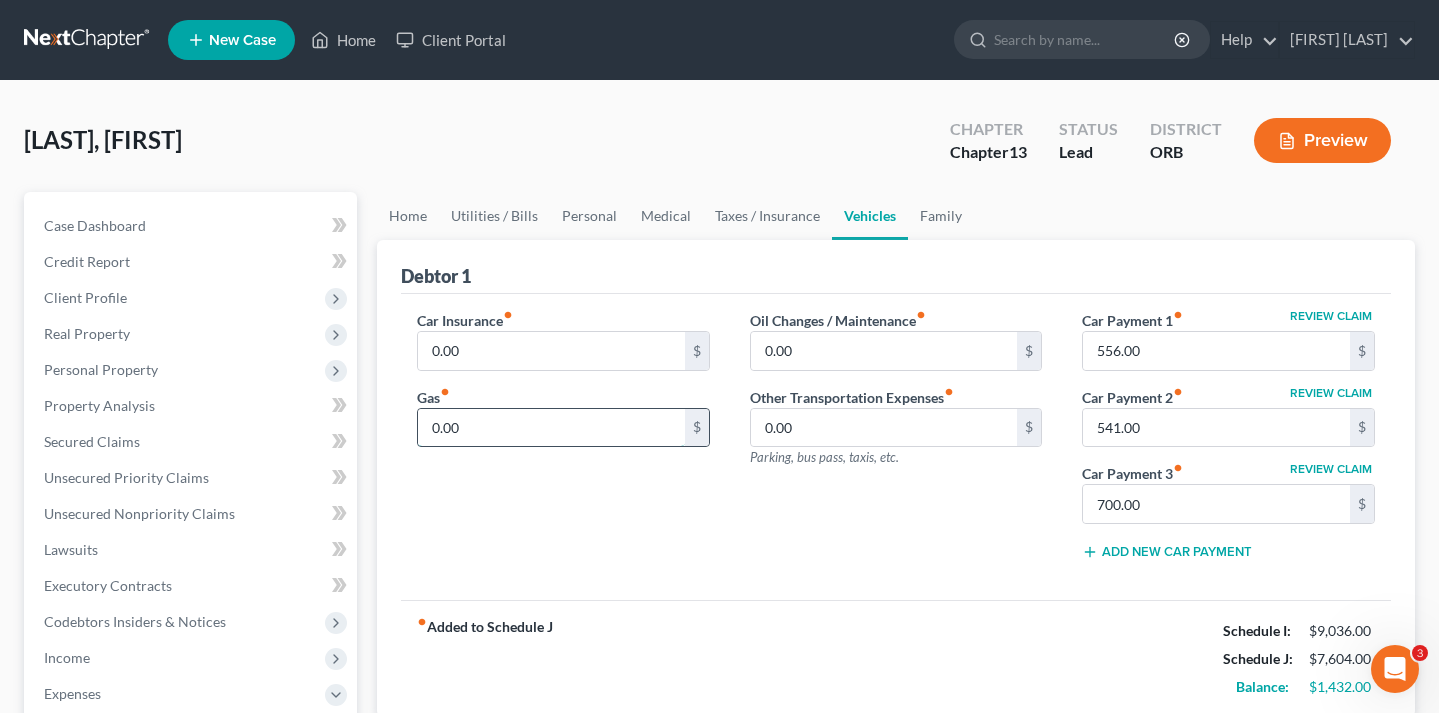 click on "0.00" at bounding box center (551, 428) 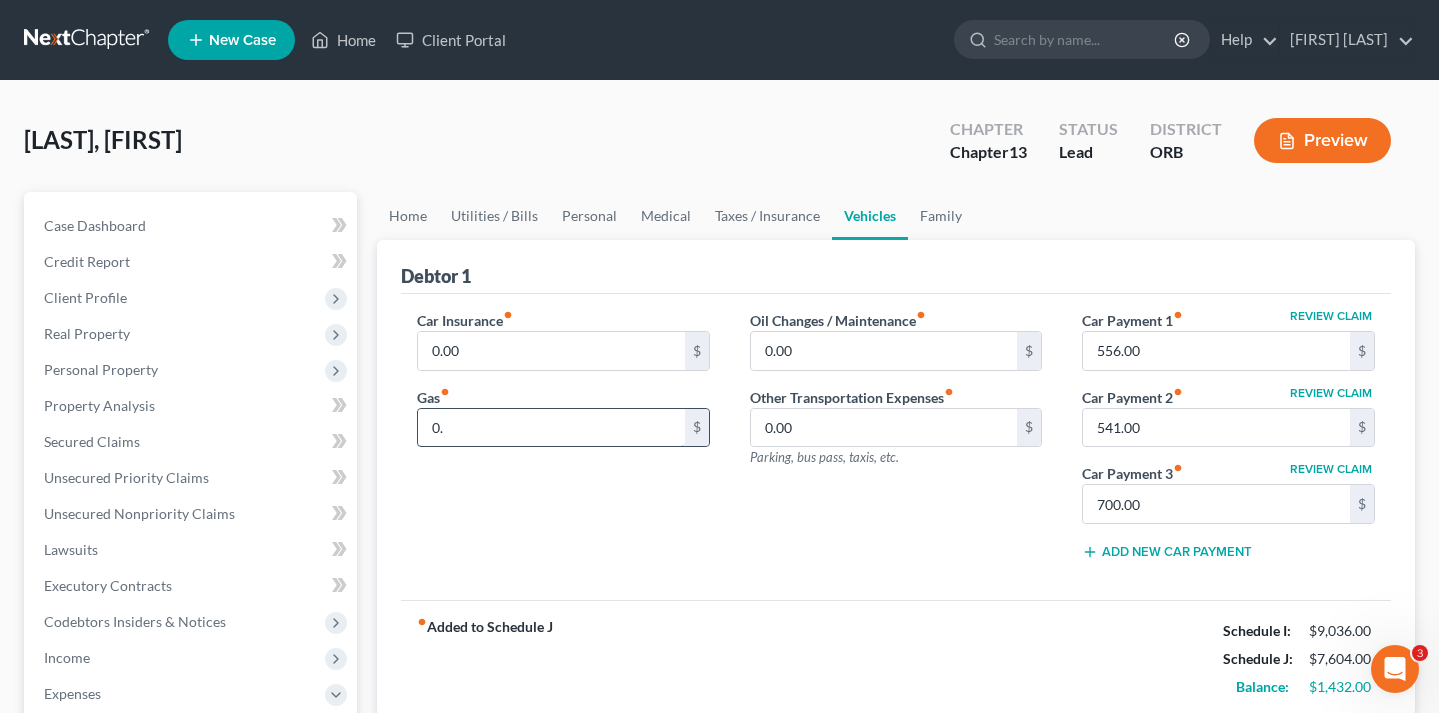 type on "0" 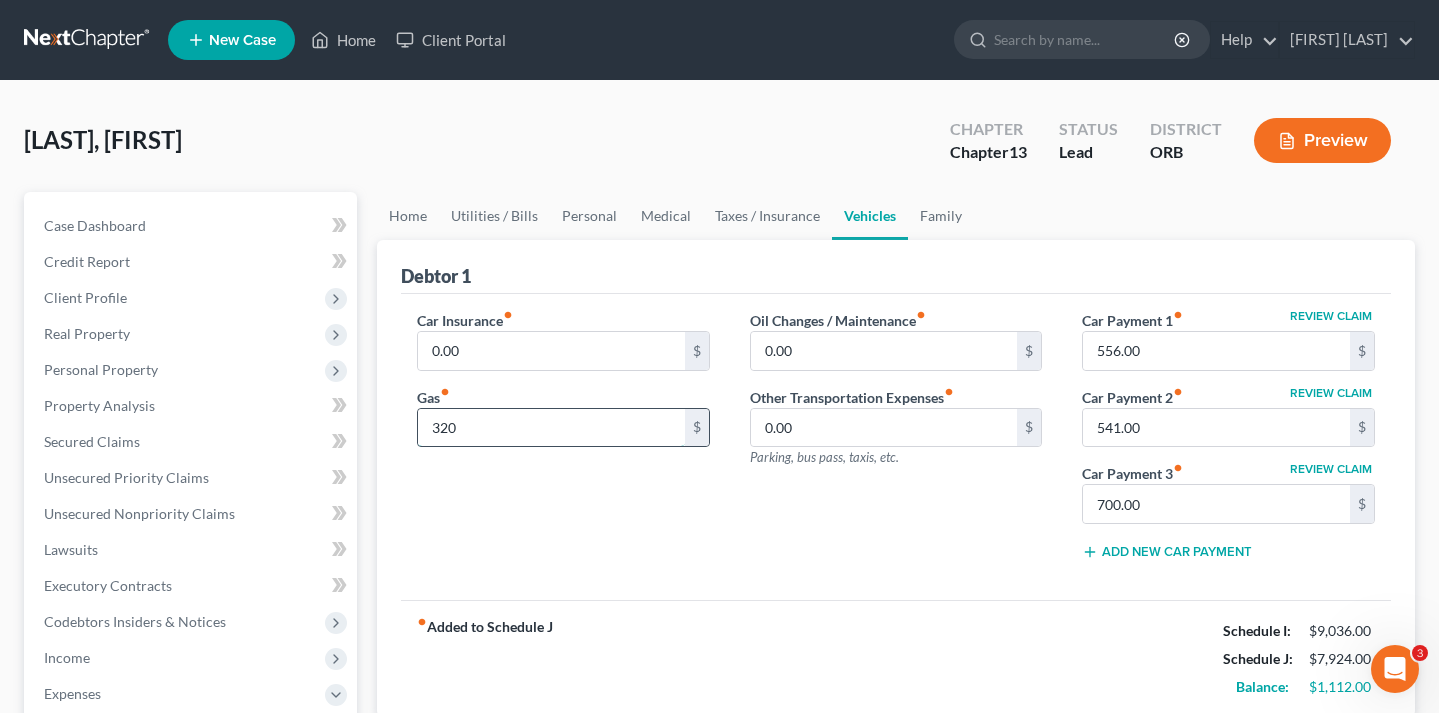 type on "320" 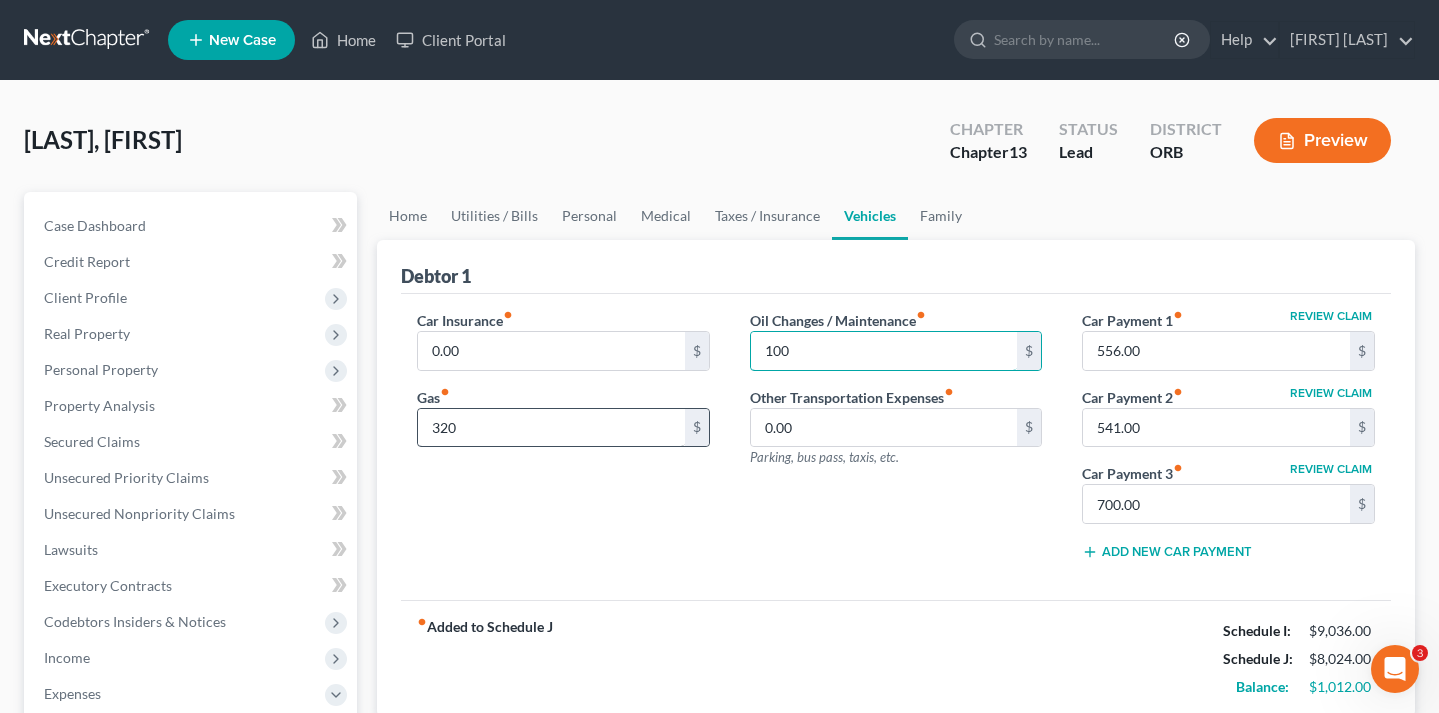 type on "100" 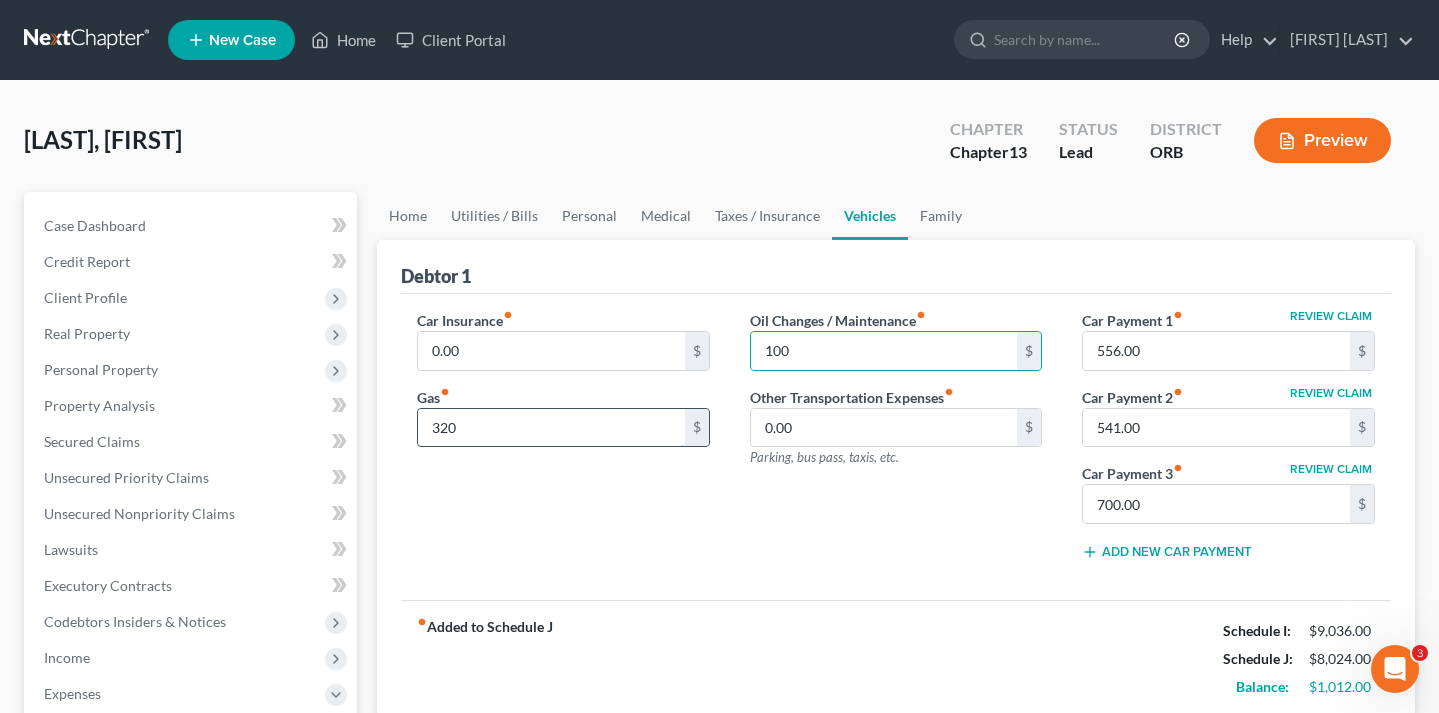 click on "320" at bounding box center [551, 428] 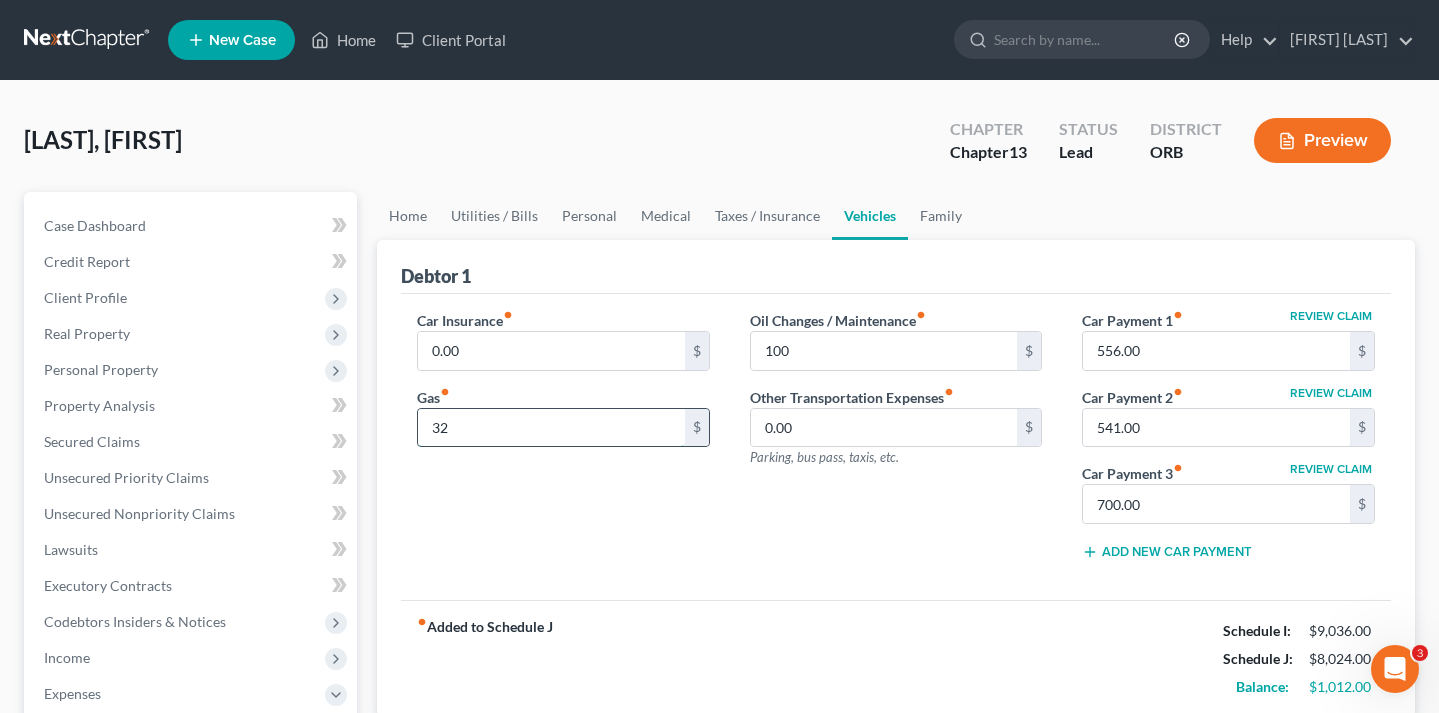 type on "3" 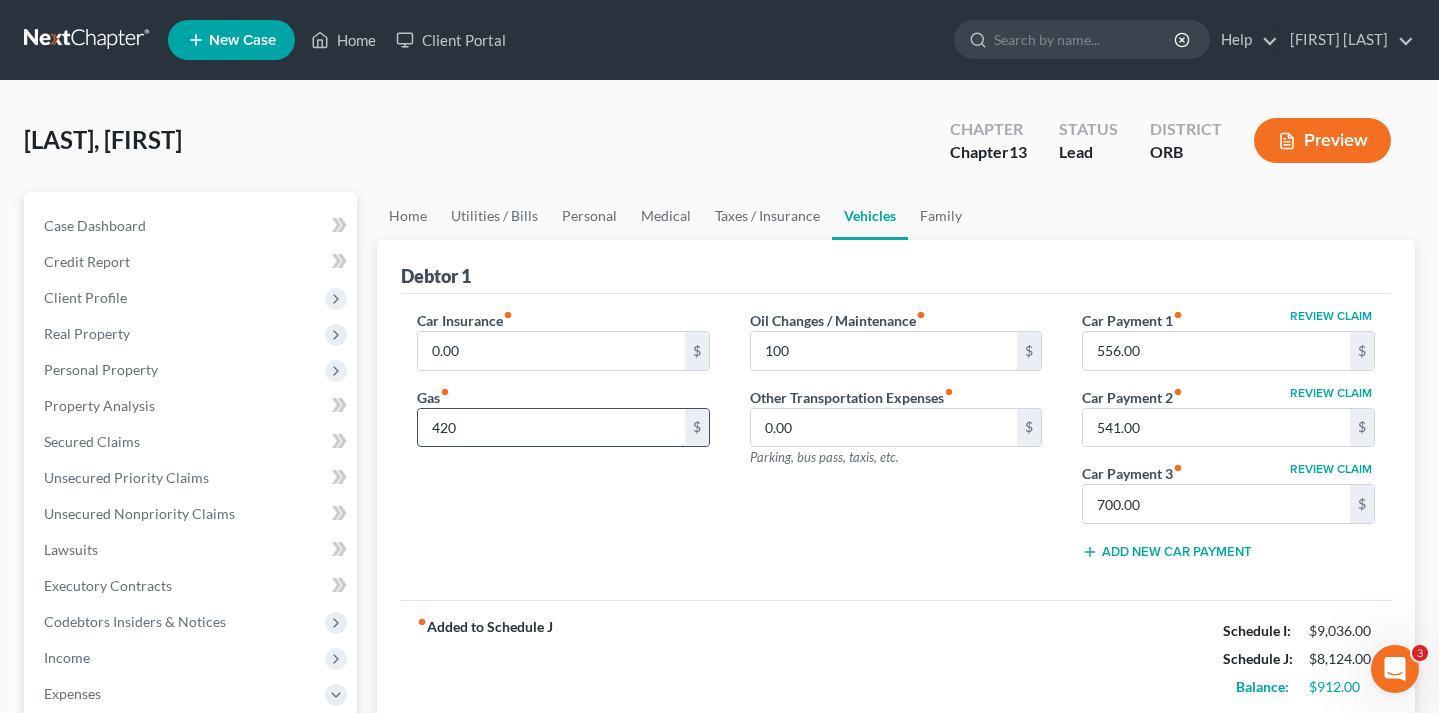 type on "420" 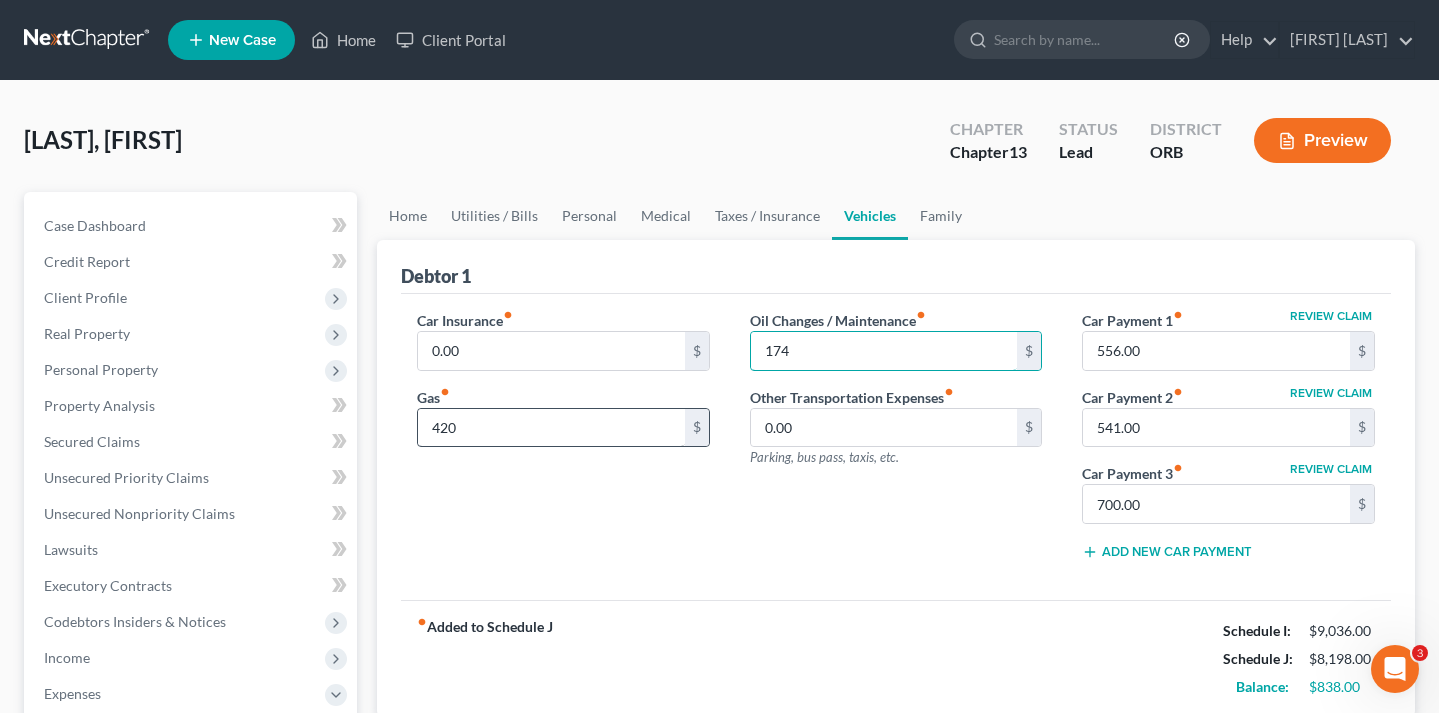 type on "174" 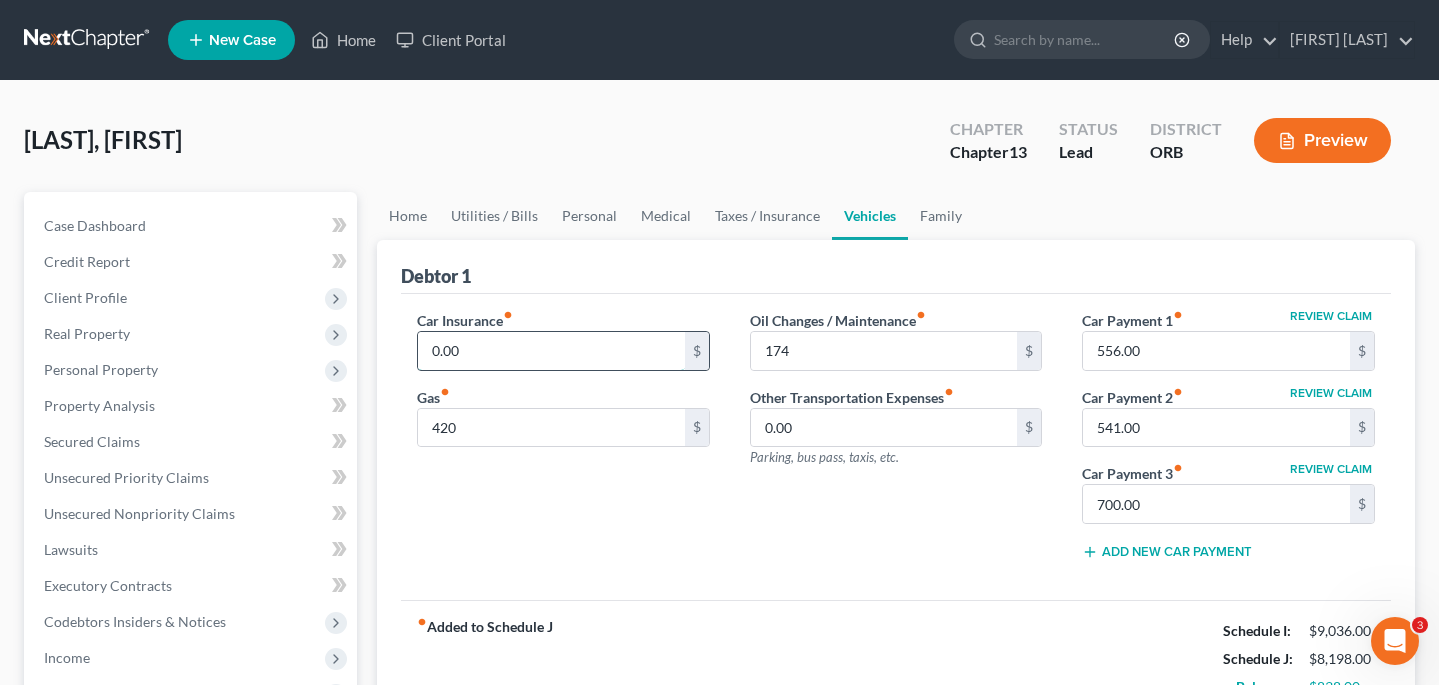 click on "0.00" at bounding box center [551, 351] 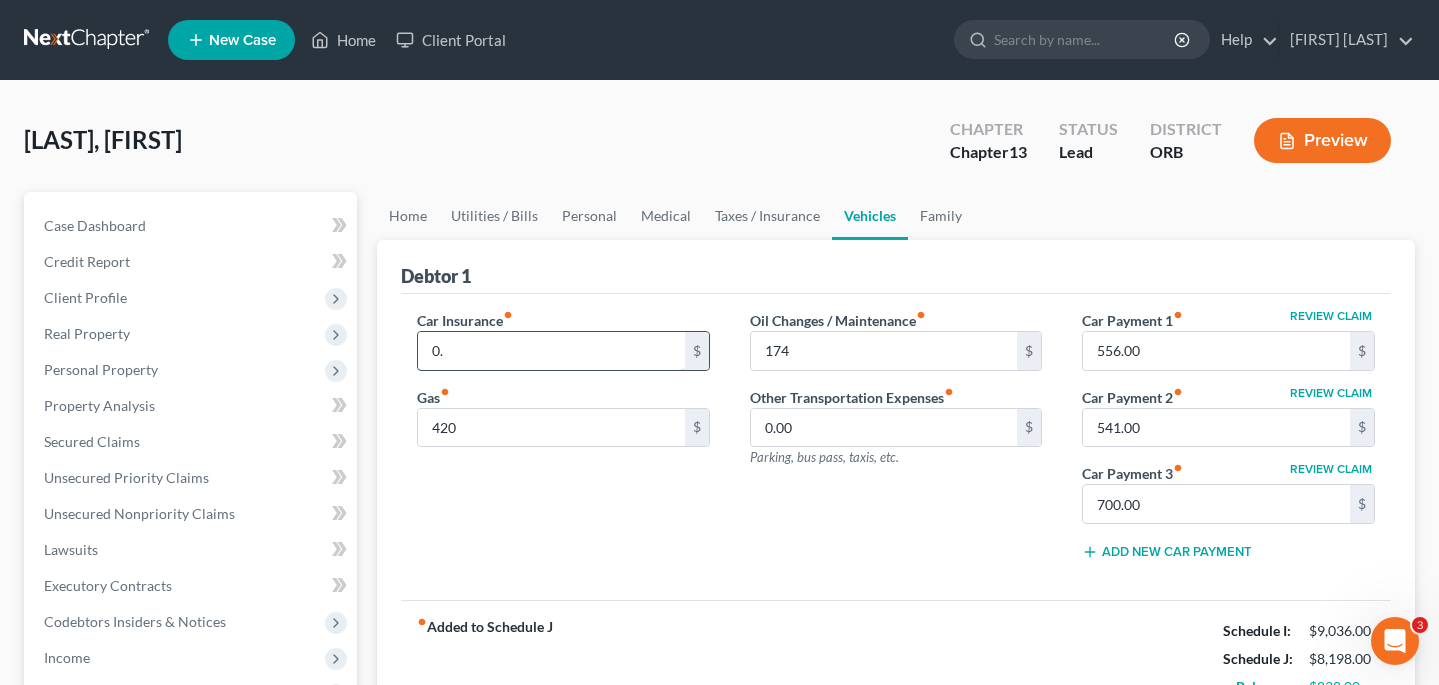 type on "0" 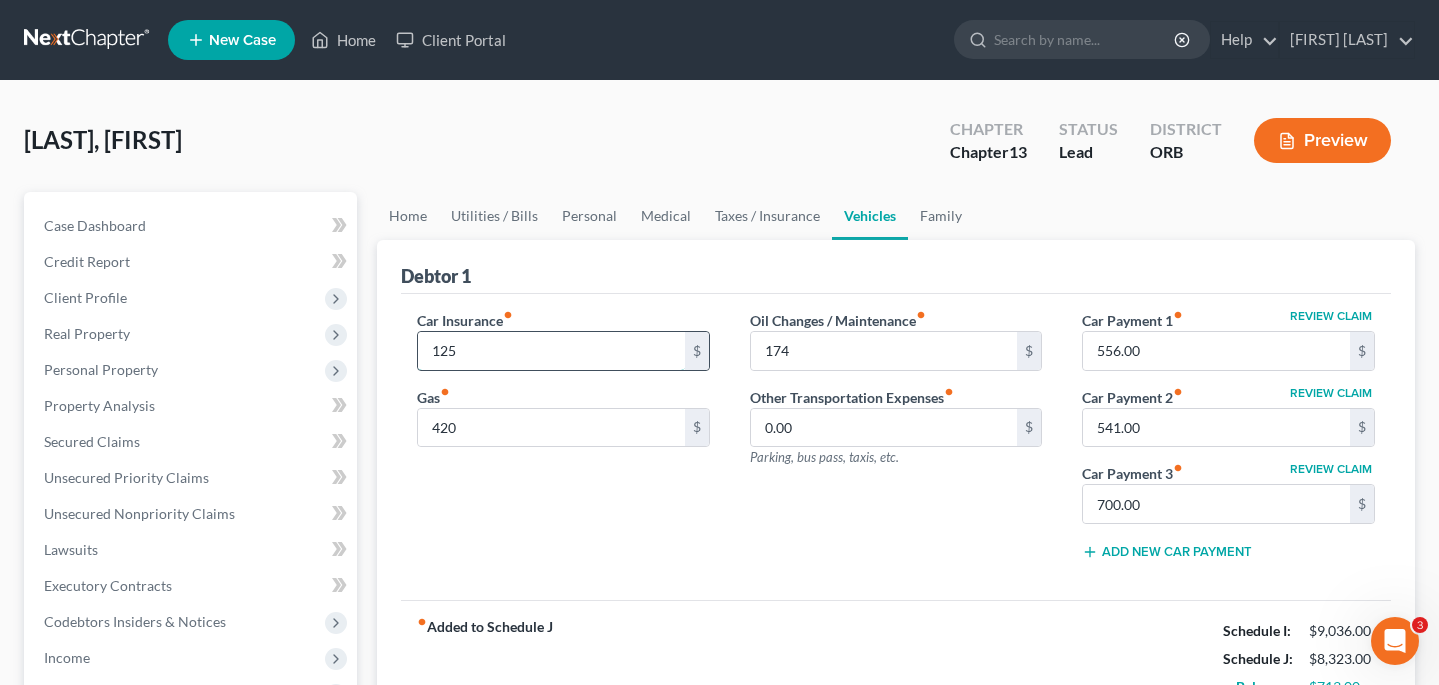 type on "125" 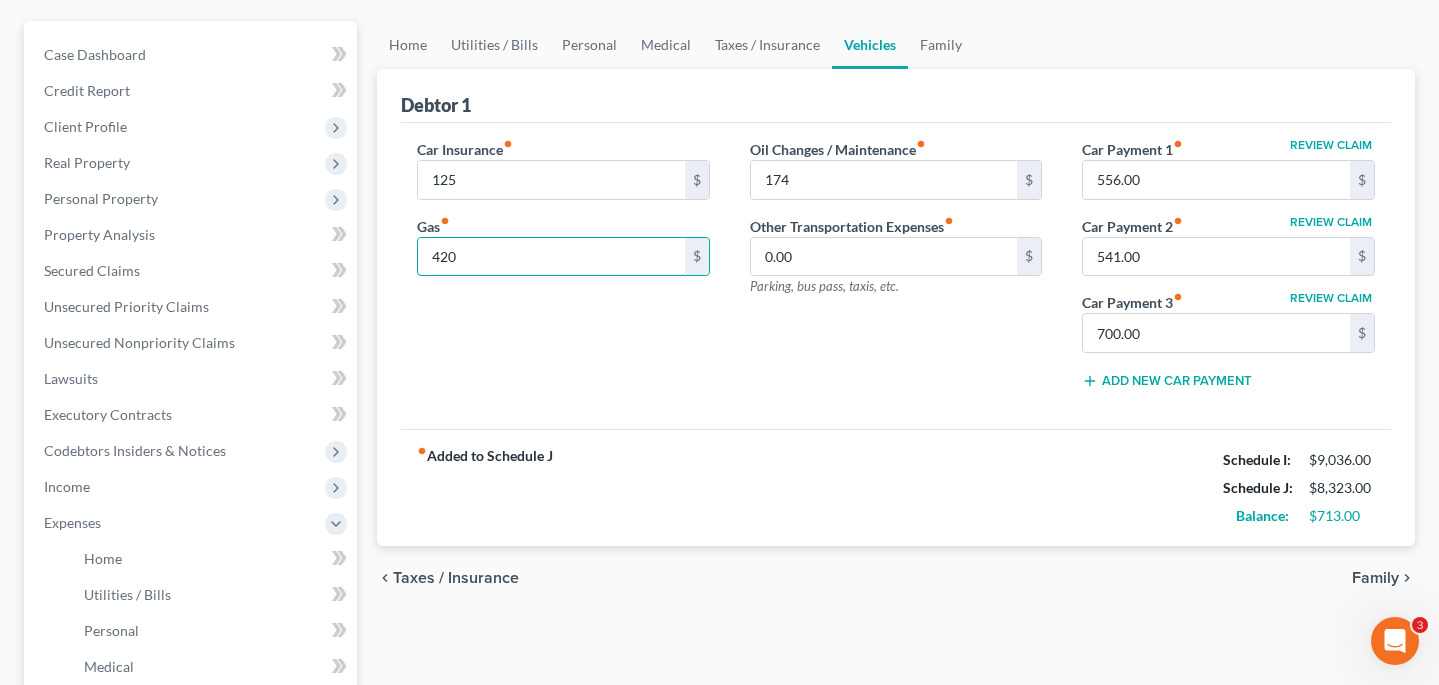 scroll, scrollTop: 227, scrollLeft: 0, axis: vertical 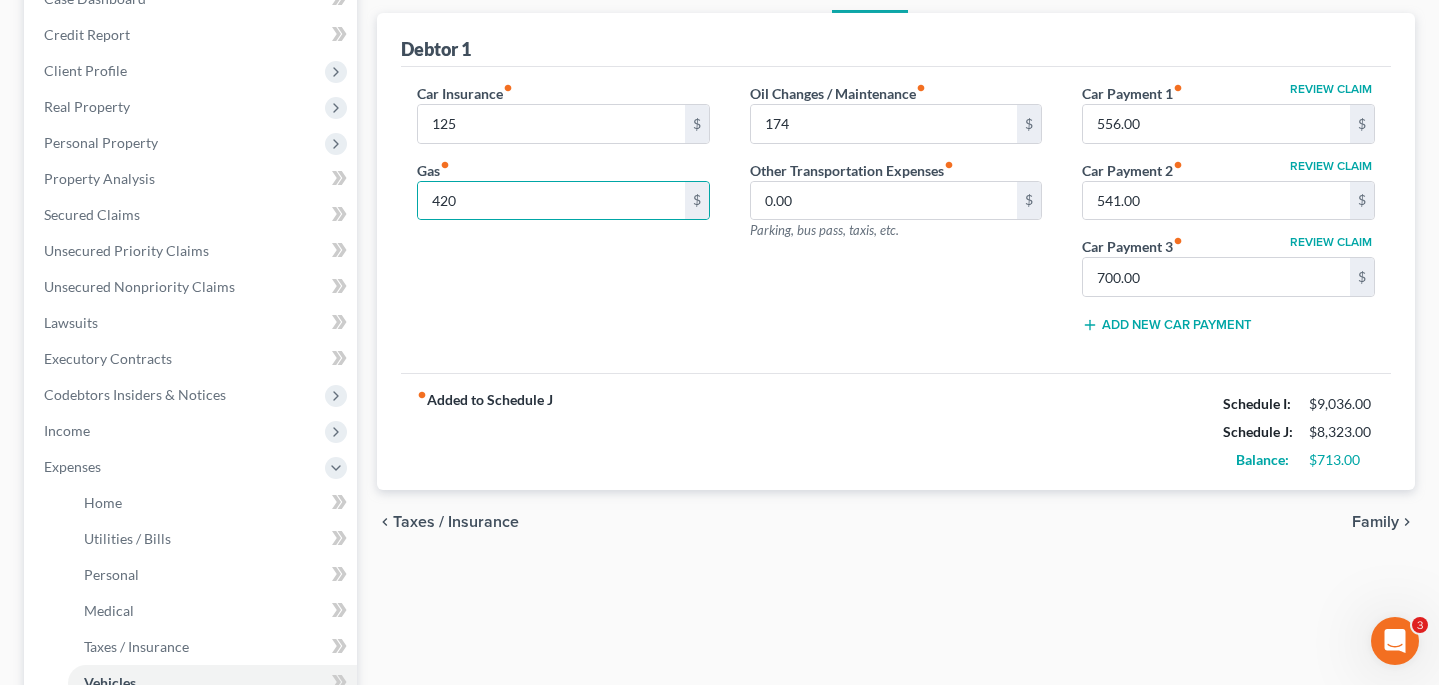 click on "Family" at bounding box center (1375, 522) 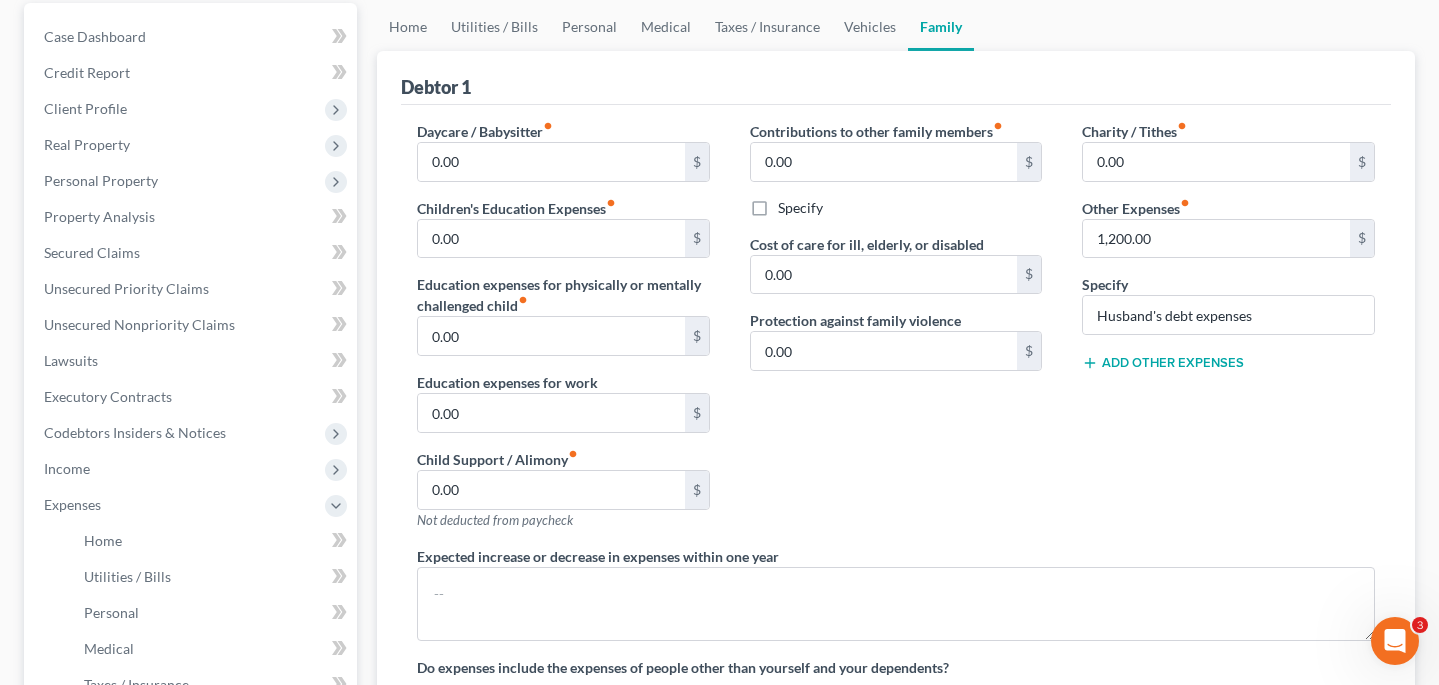 scroll, scrollTop: 179, scrollLeft: 0, axis: vertical 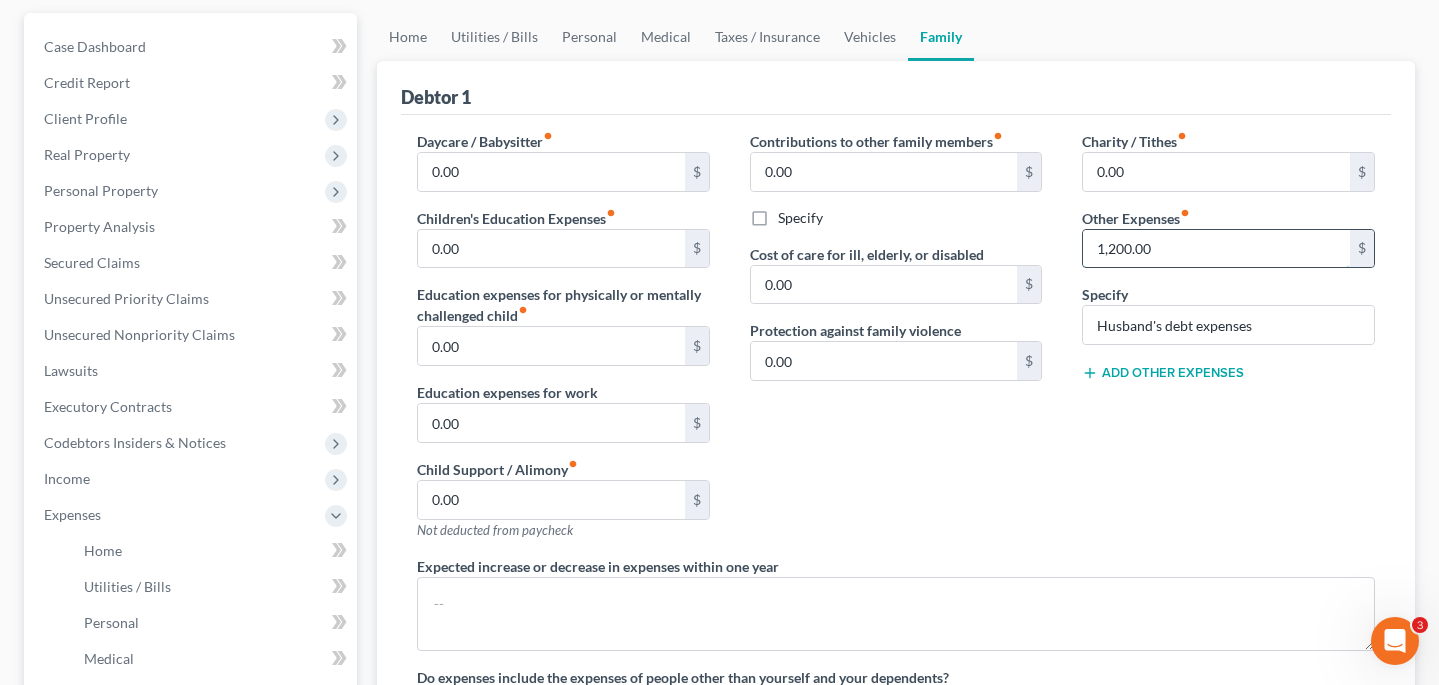 click on "1,200.00" at bounding box center (1216, 249) 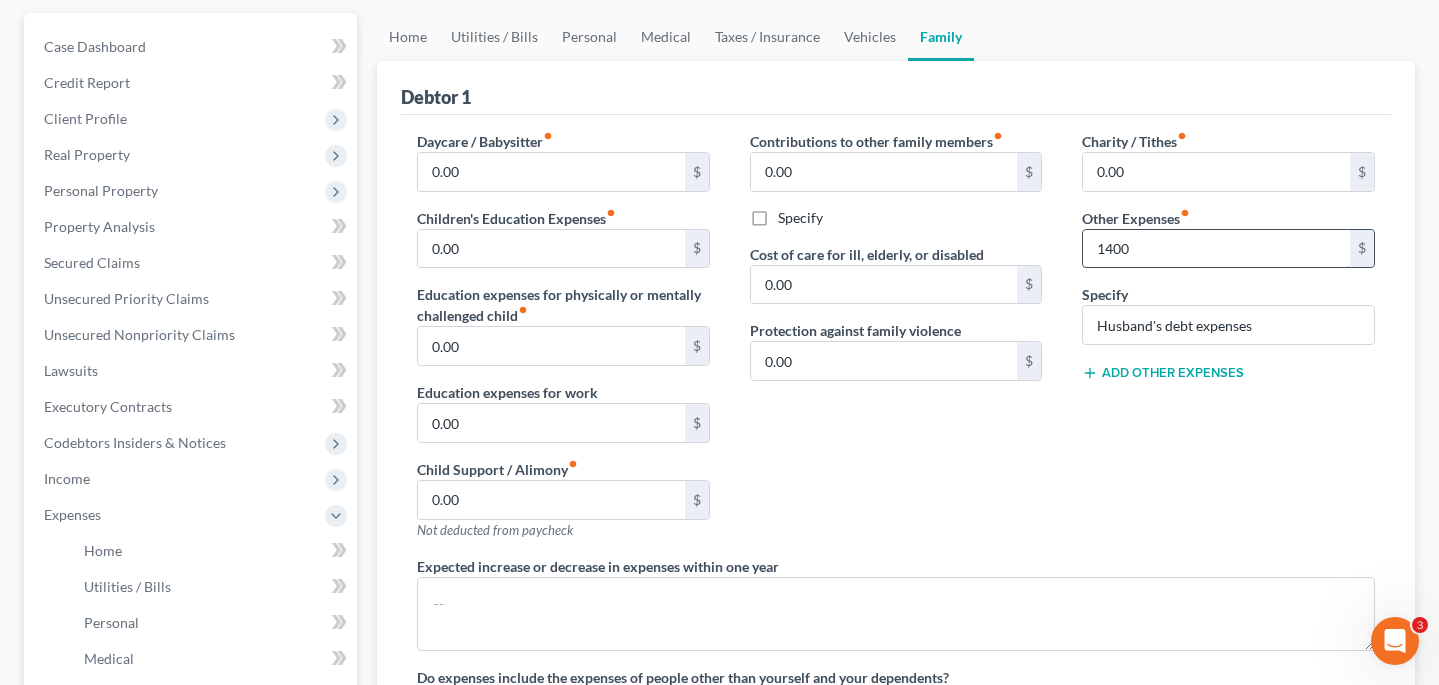 type on "1,400" 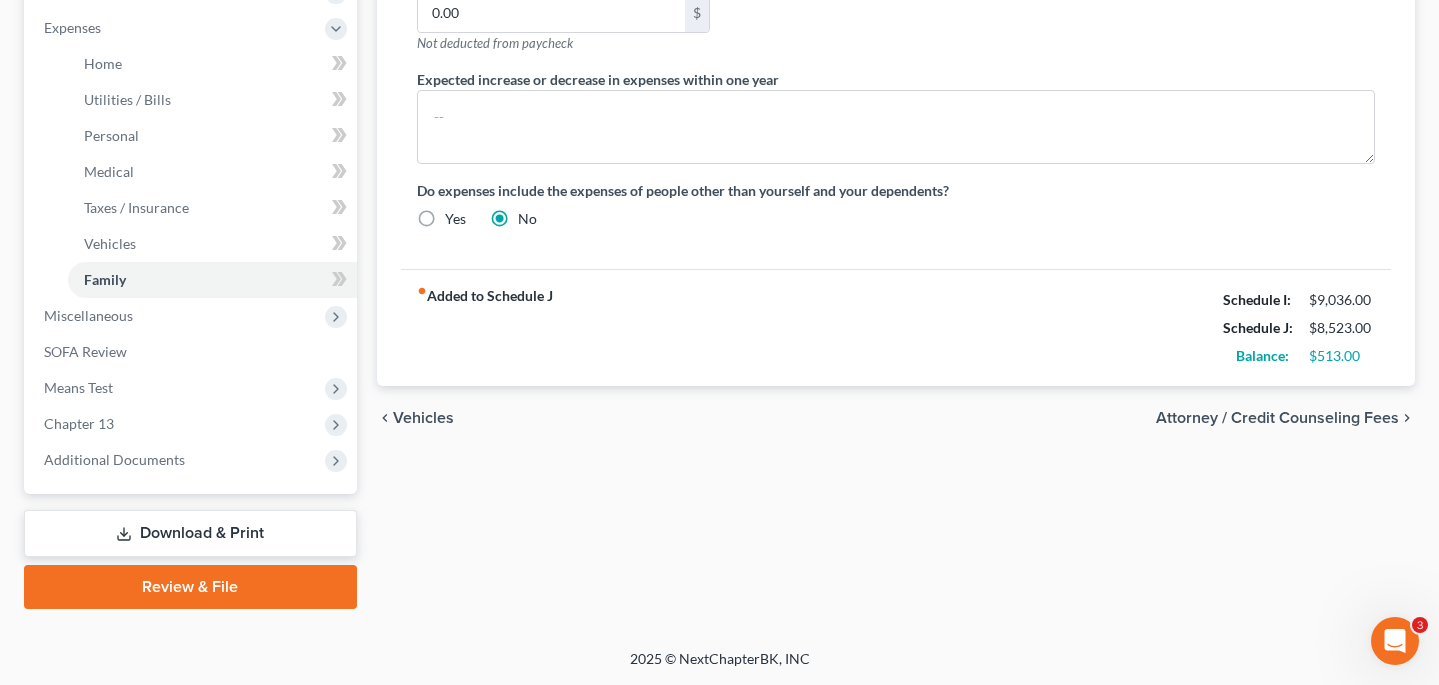 scroll, scrollTop: 666, scrollLeft: 0, axis: vertical 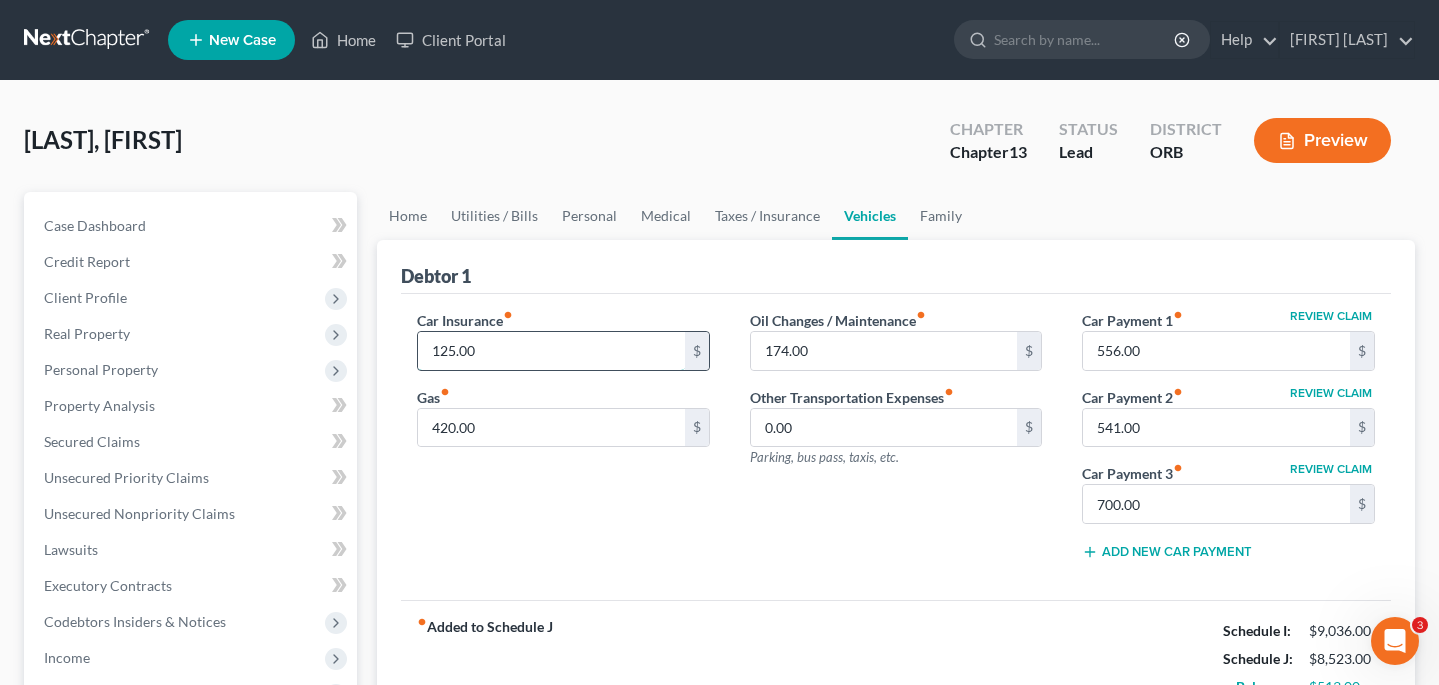 click on "125.00" at bounding box center [551, 351] 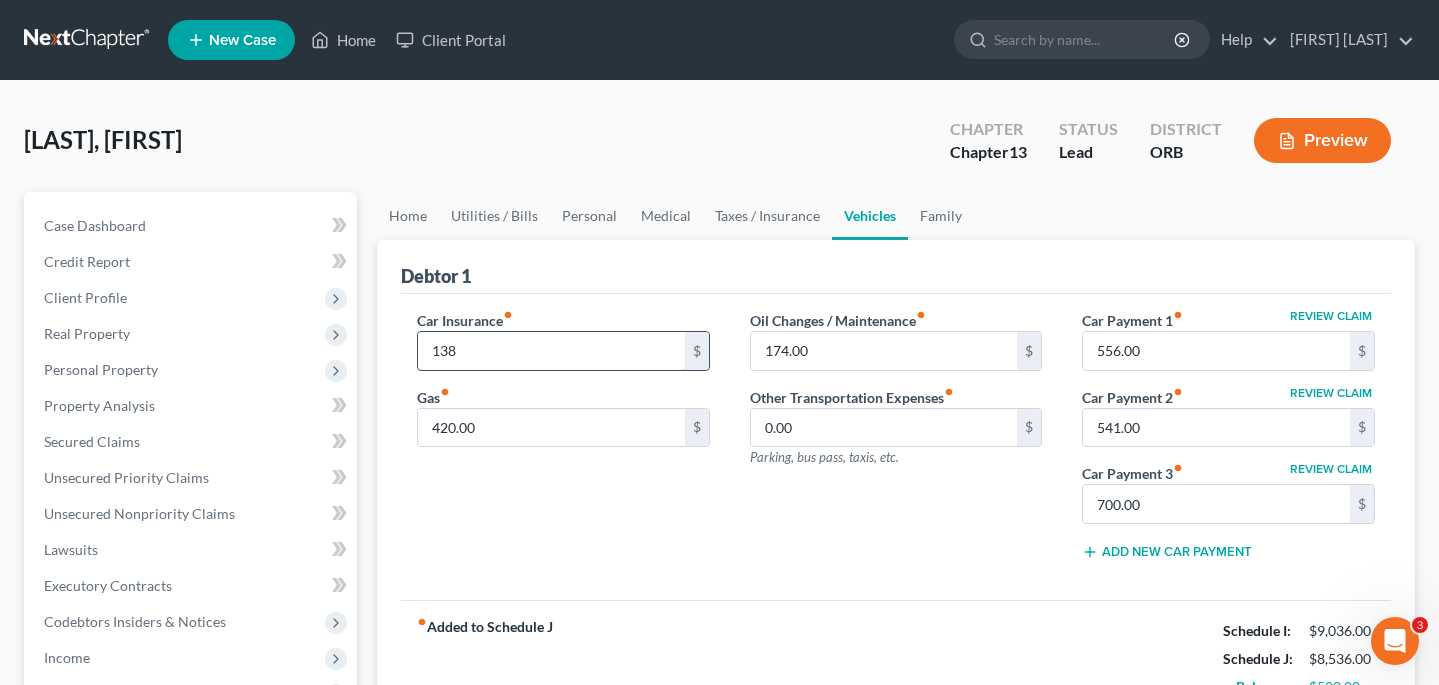 type on "138" 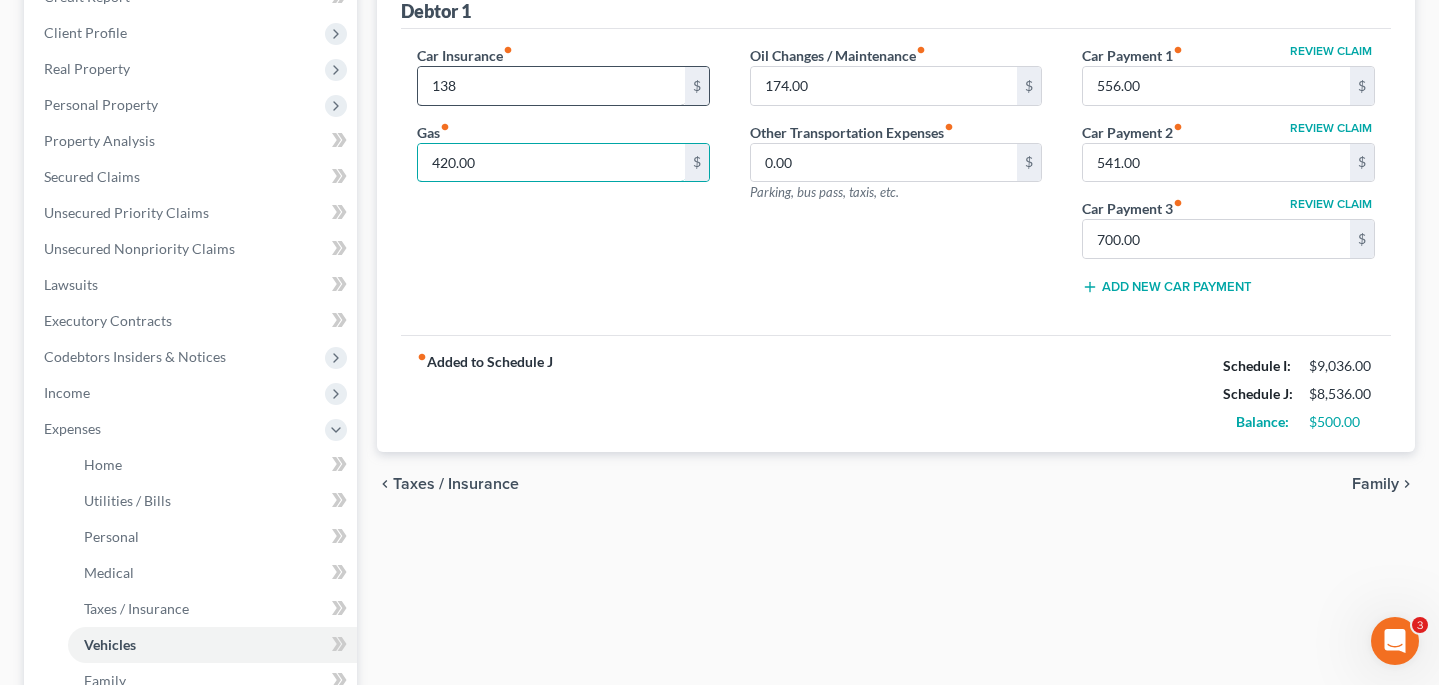 scroll, scrollTop: 266, scrollLeft: 0, axis: vertical 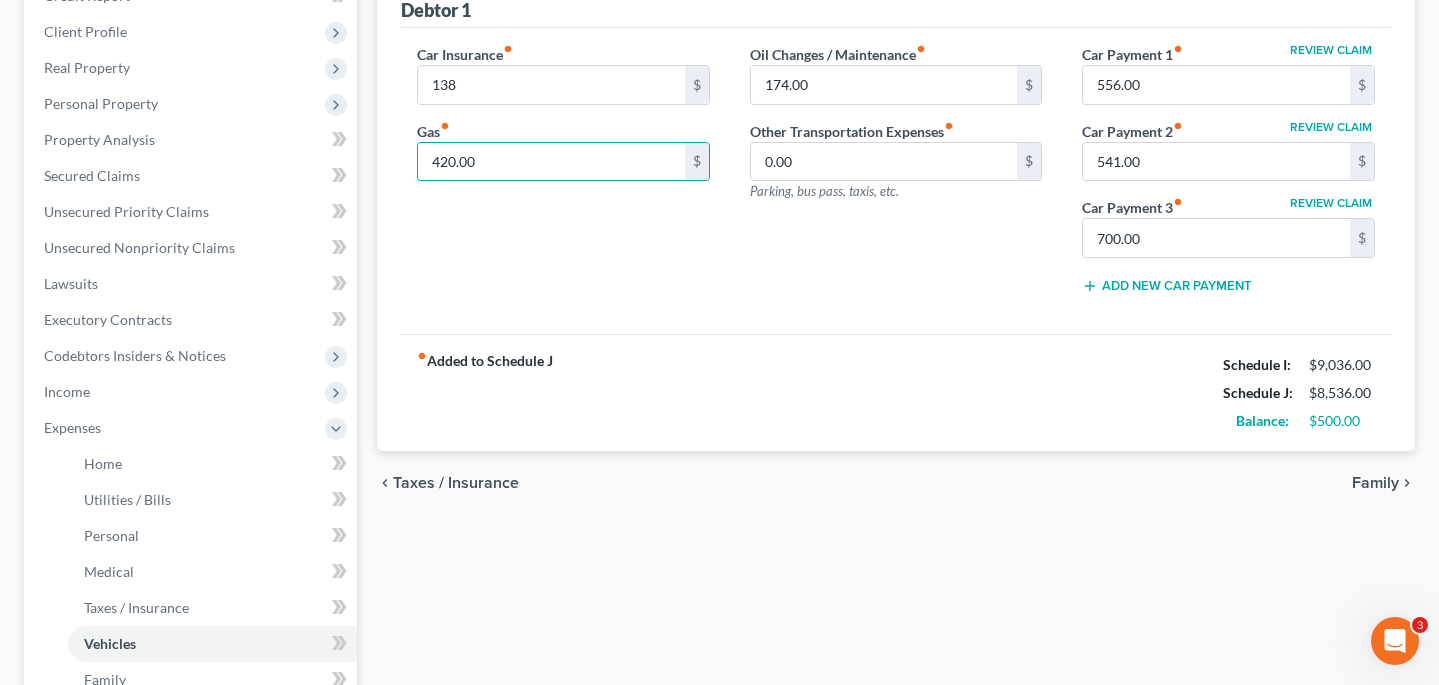 click on "chevron_left
Taxes / Insurance
Family
chevron_right" at bounding box center (896, 483) 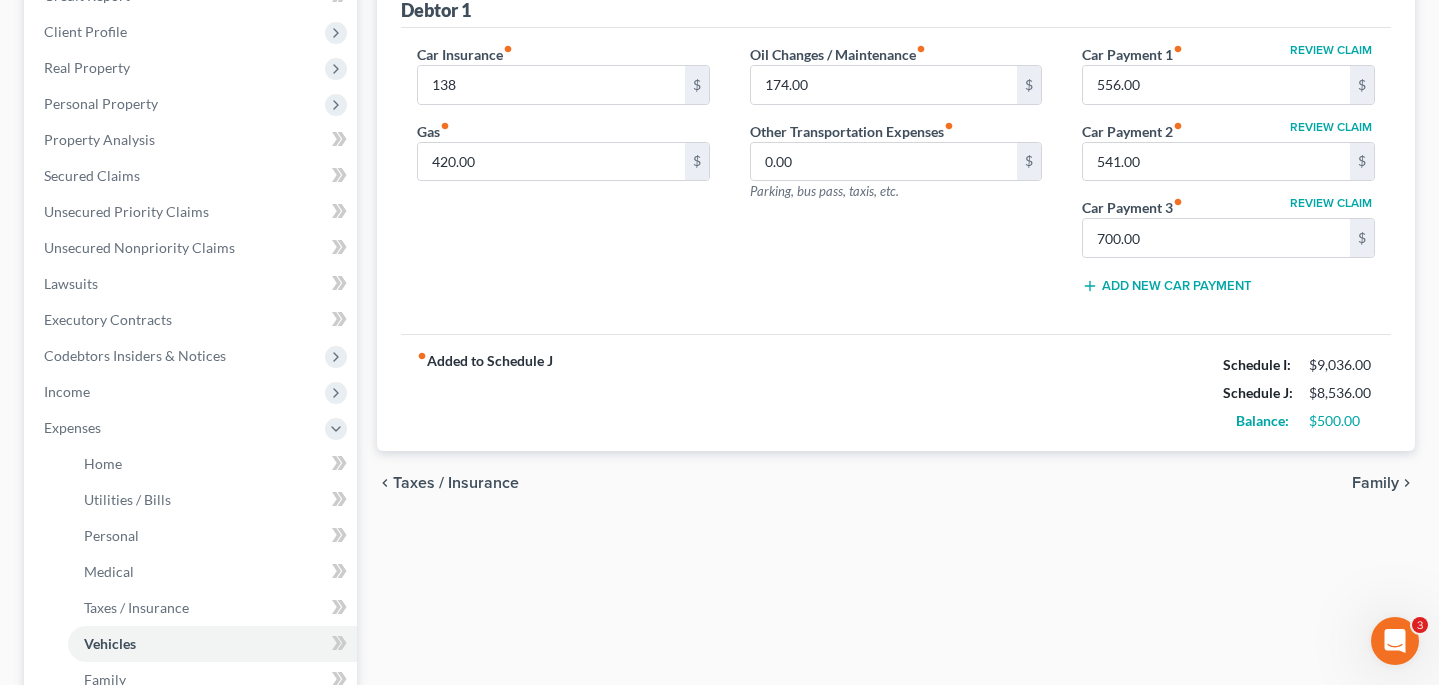 click on "Family" at bounding box center (1375, 483) 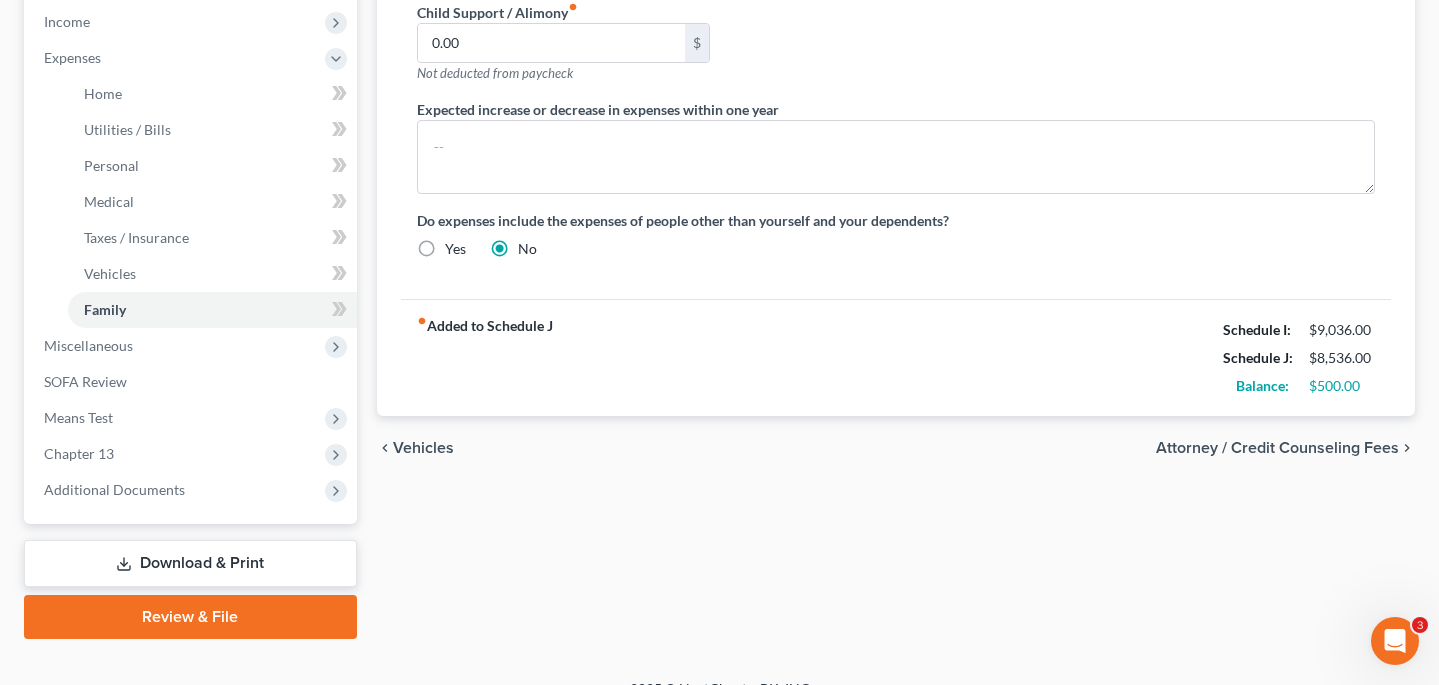 scroll, scrollTop: 637, scrollLeft: 0, axis: vertical 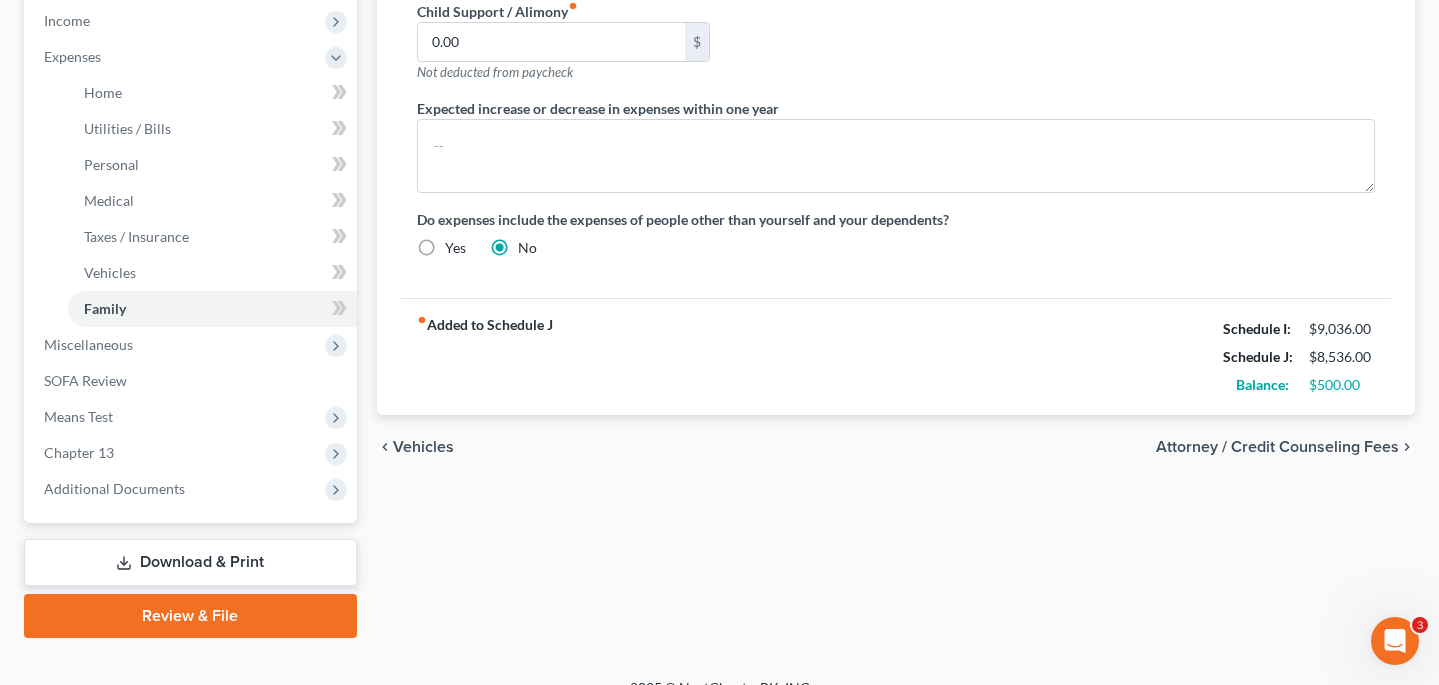 click on "Attorney / Credit Counseling Fees" at bounding box center (1277, 447) 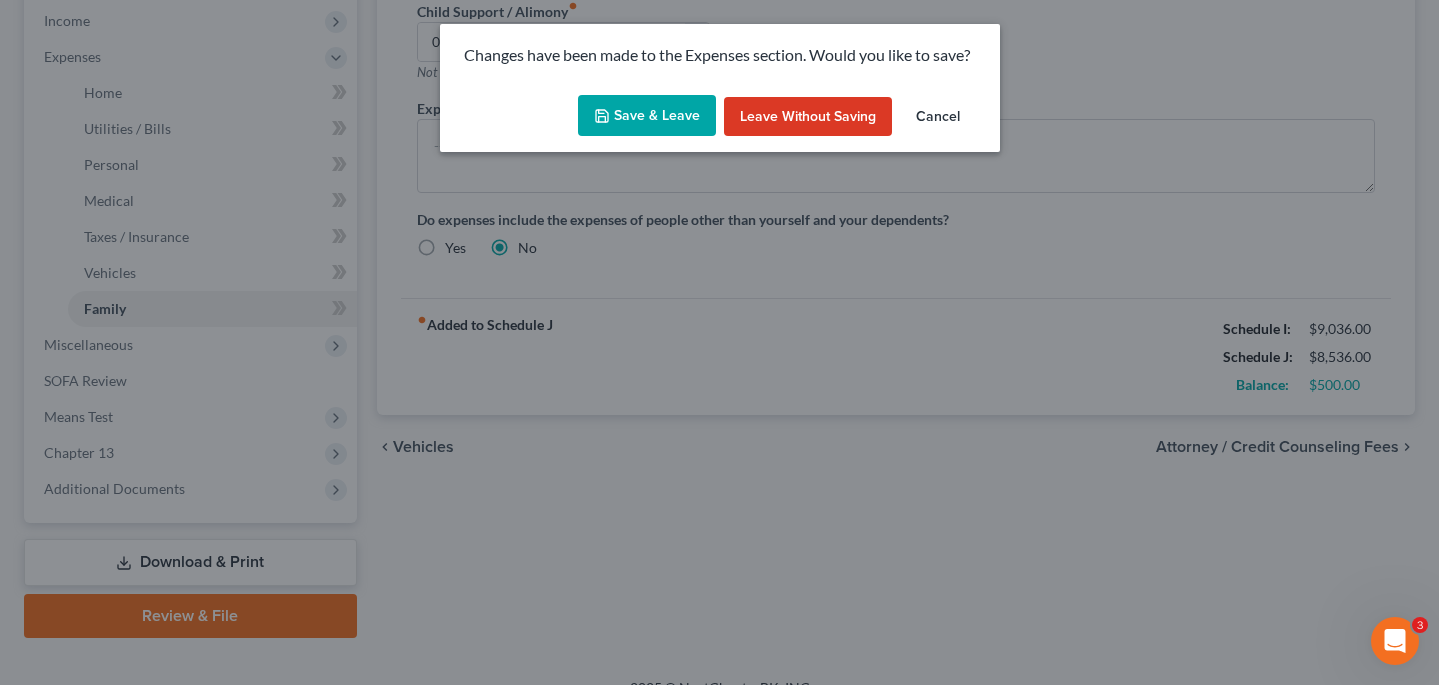 click on "Save & Leave" at bounding box center [647, 116] 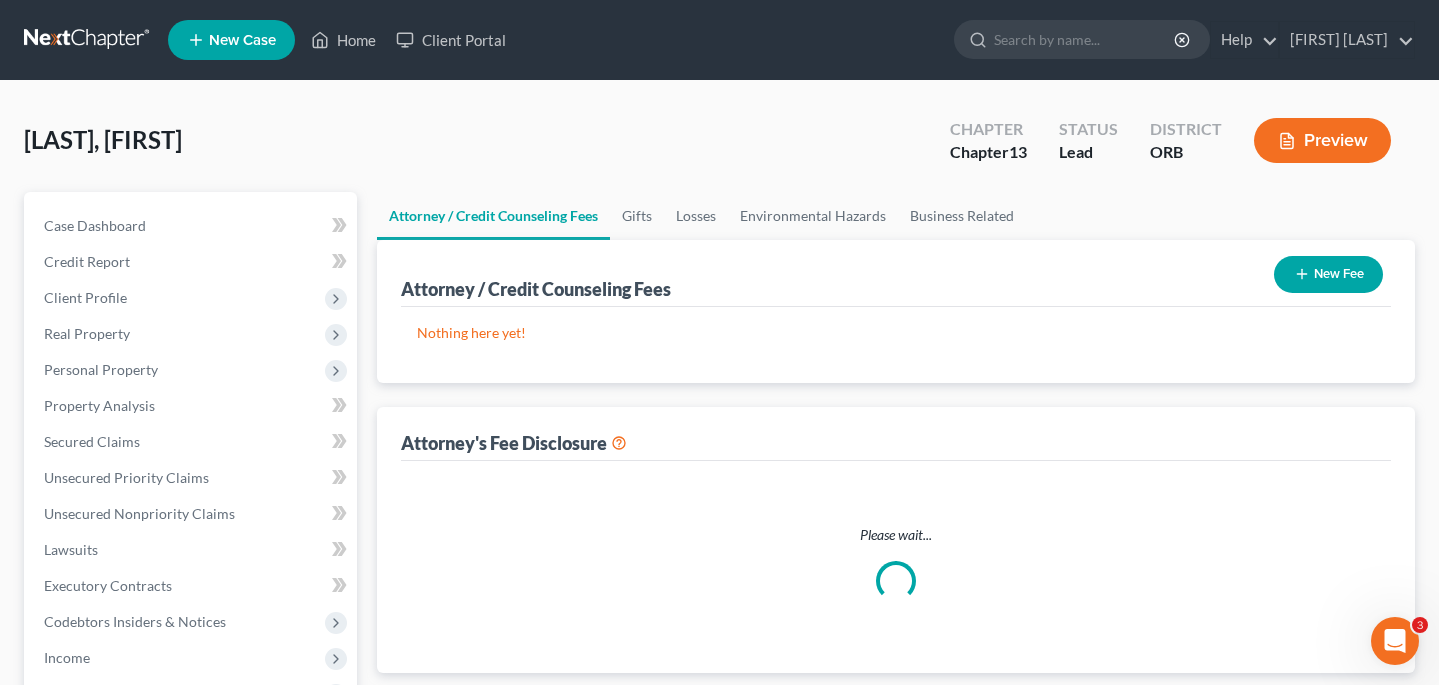 select on "0" 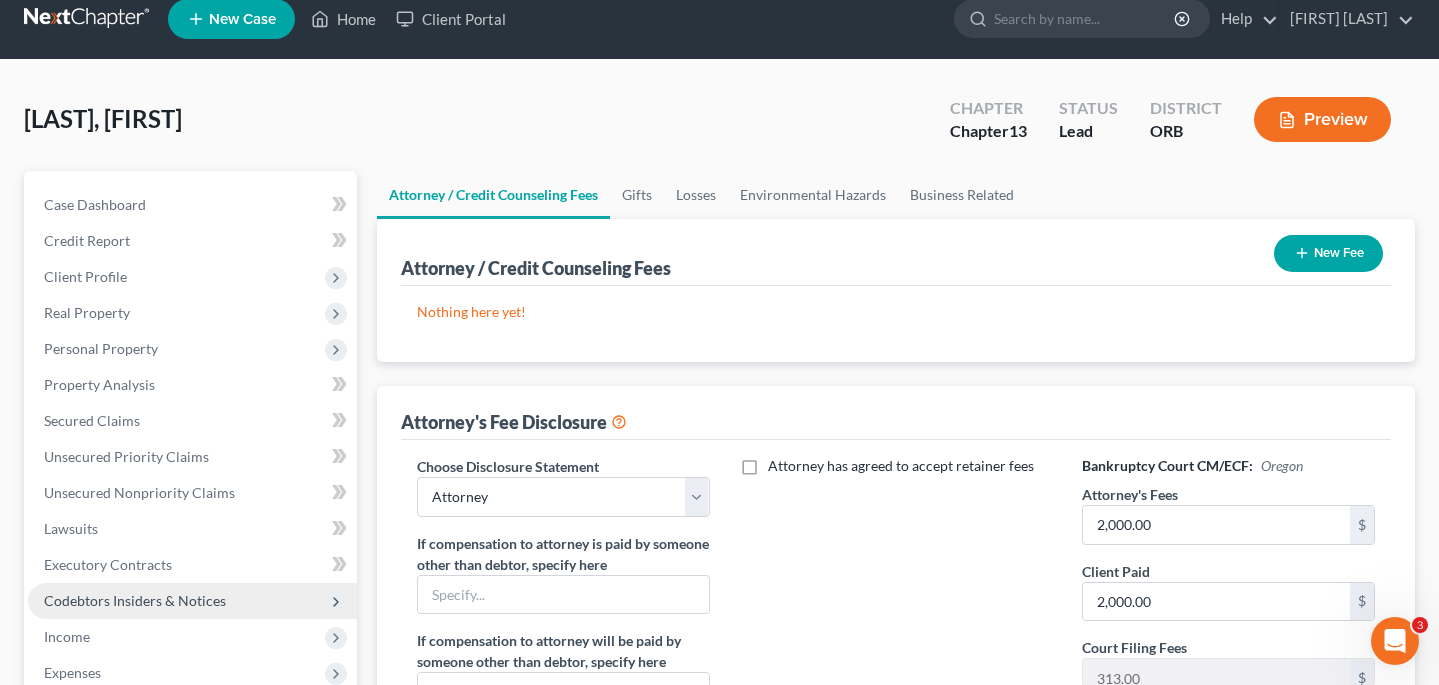 scroll, scrollTop: 19, scrollLeft: 0, axis: vertical 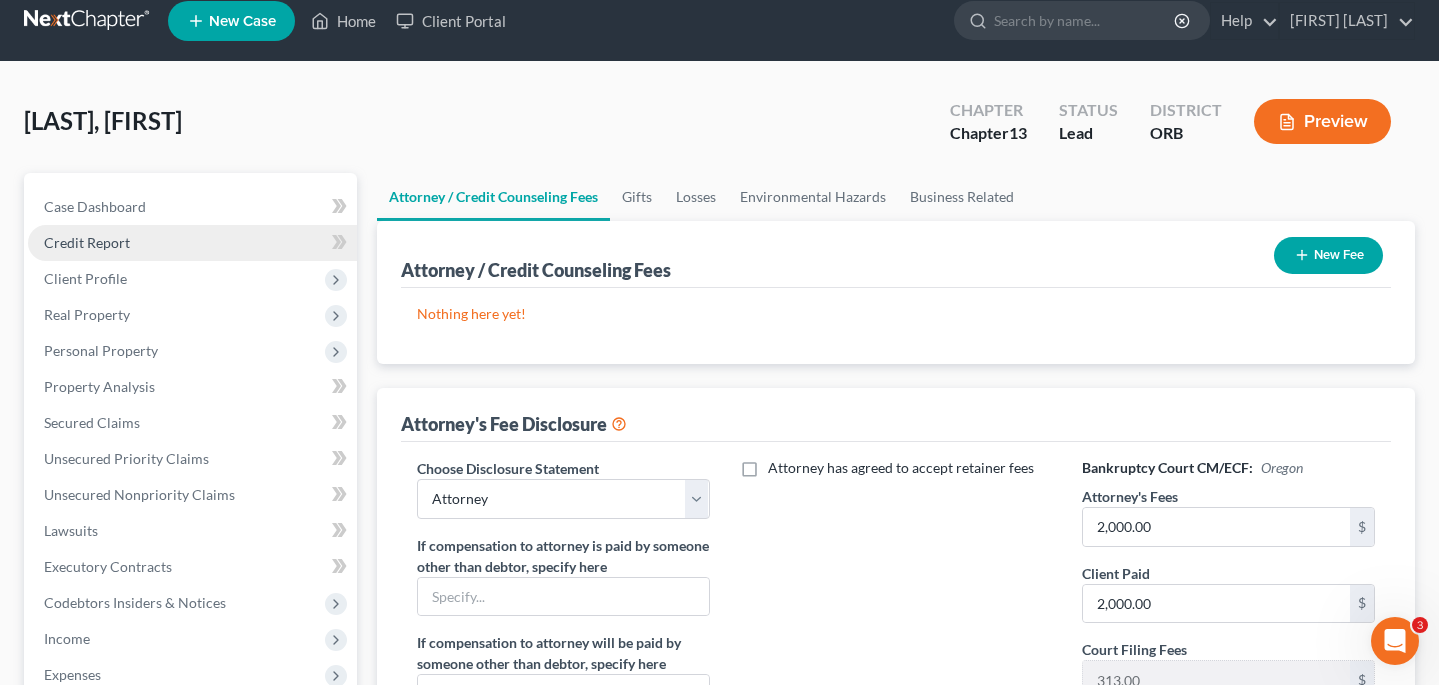 click on "Credit Report" at bounding box center (87, 242) 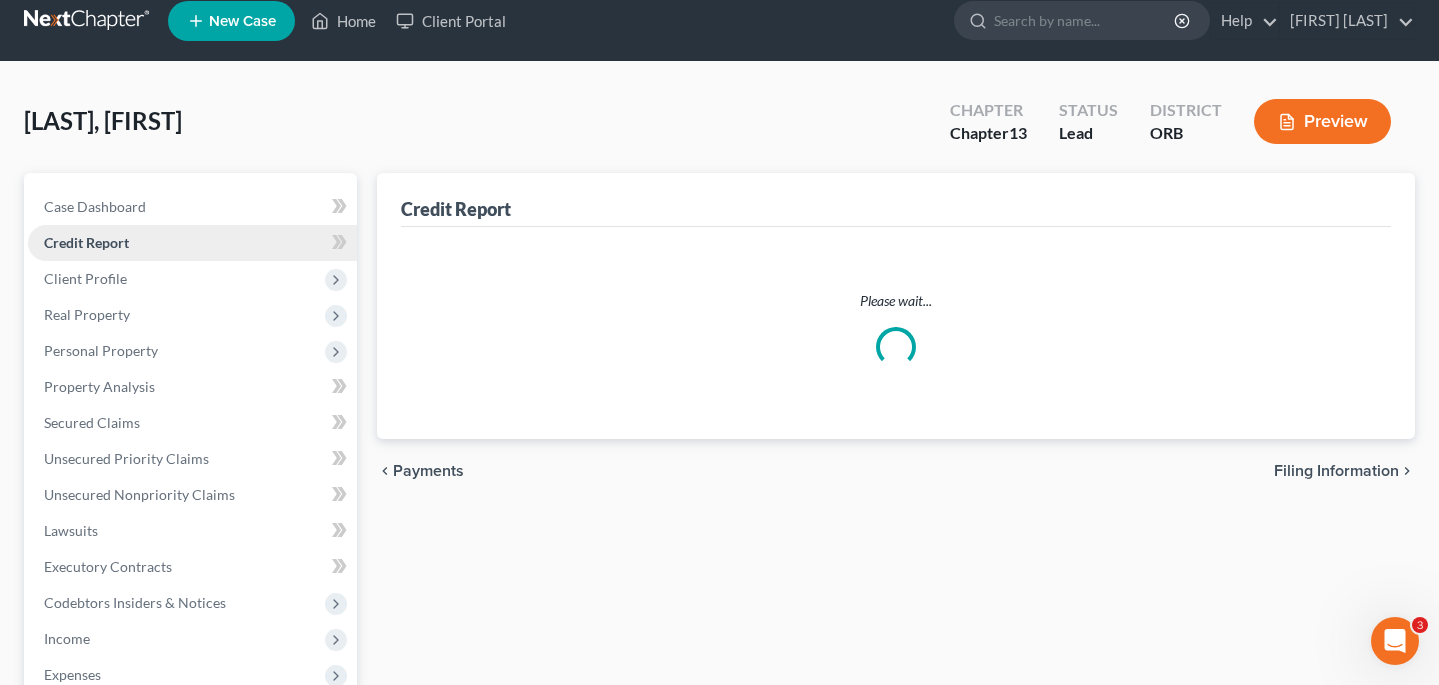 scroll, scrollTop: 0, scrollLeft: 0, axis: both 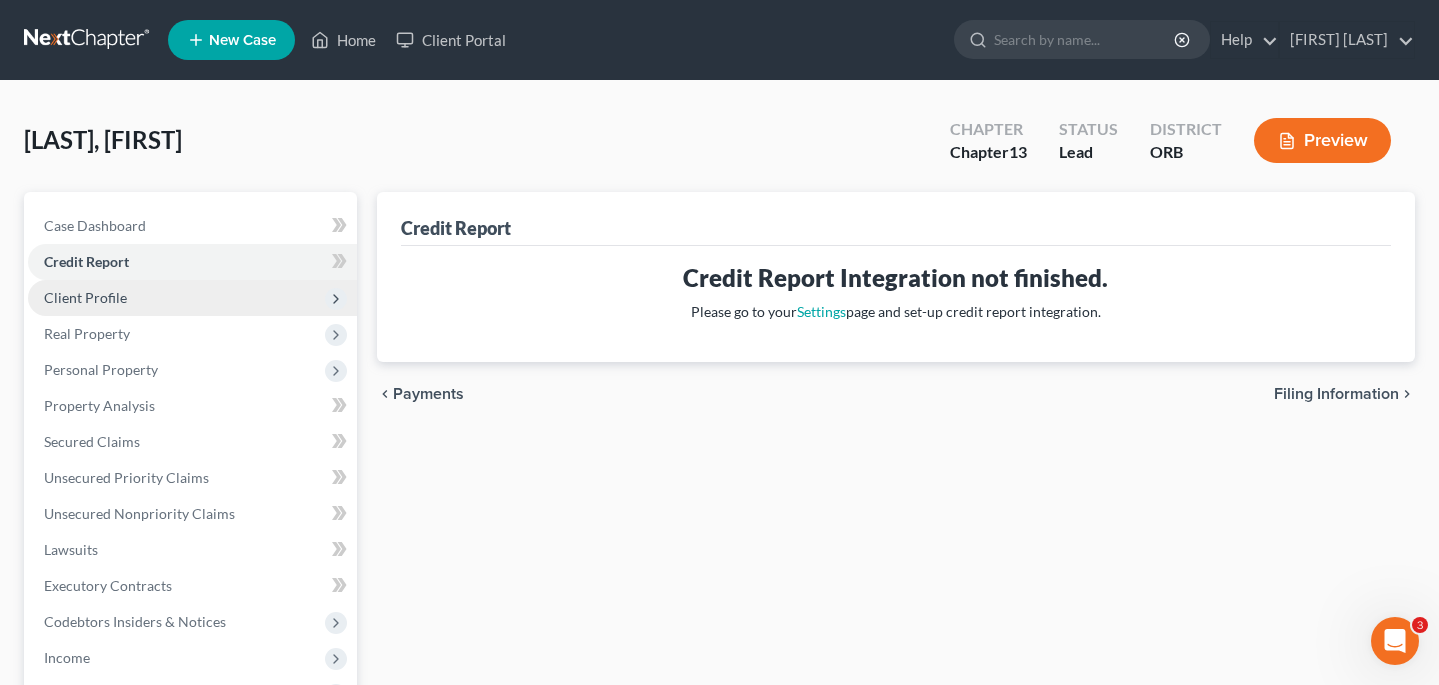 click on "Client Profile" at bounding box center (85, 297) 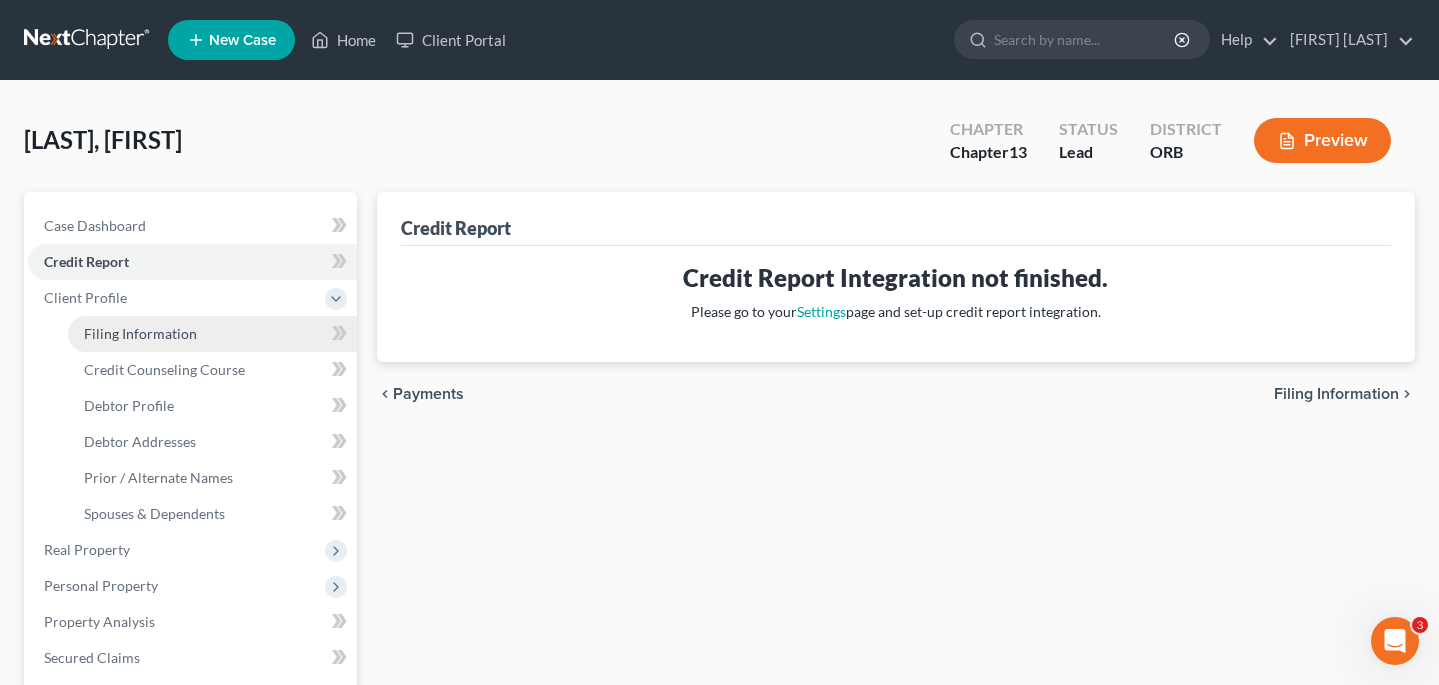 click on "Filing Information" at bounding box center [212, 334] 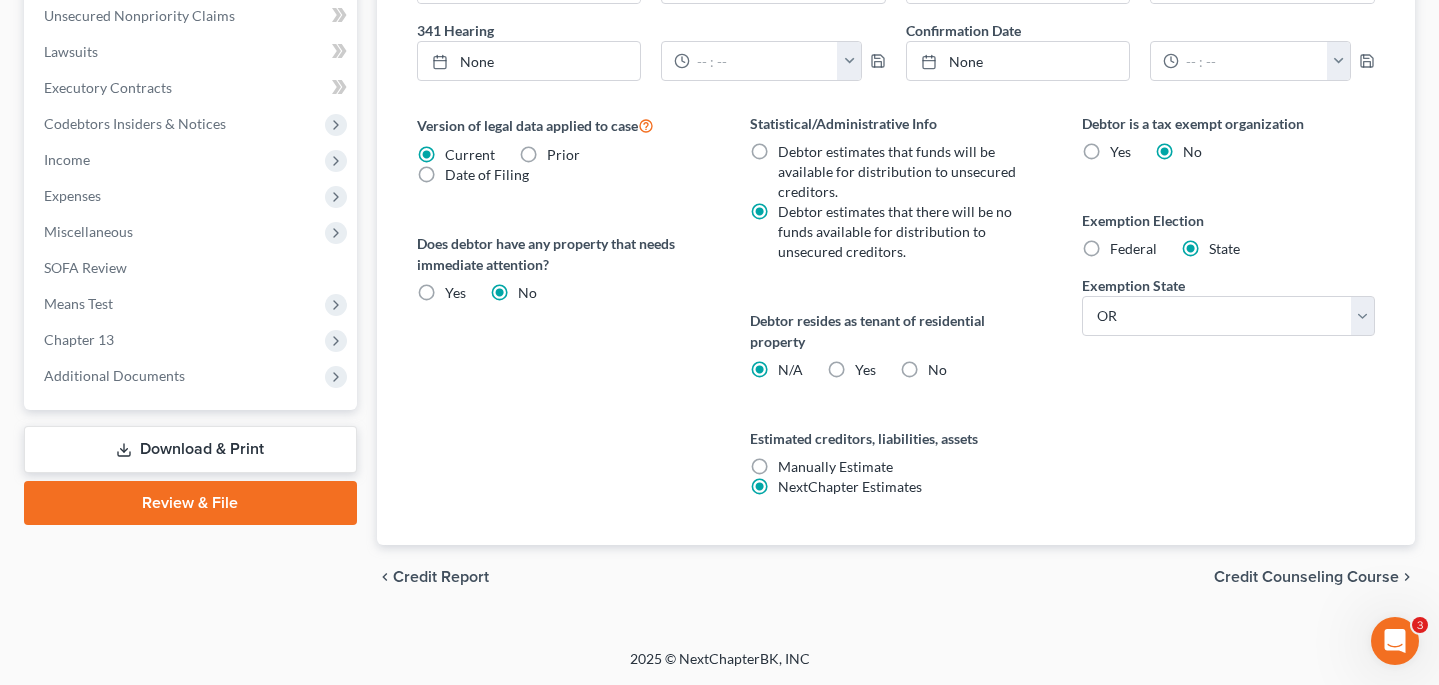 scroll, scrollTop: 714, scrollLeft: 0, axis: vertical 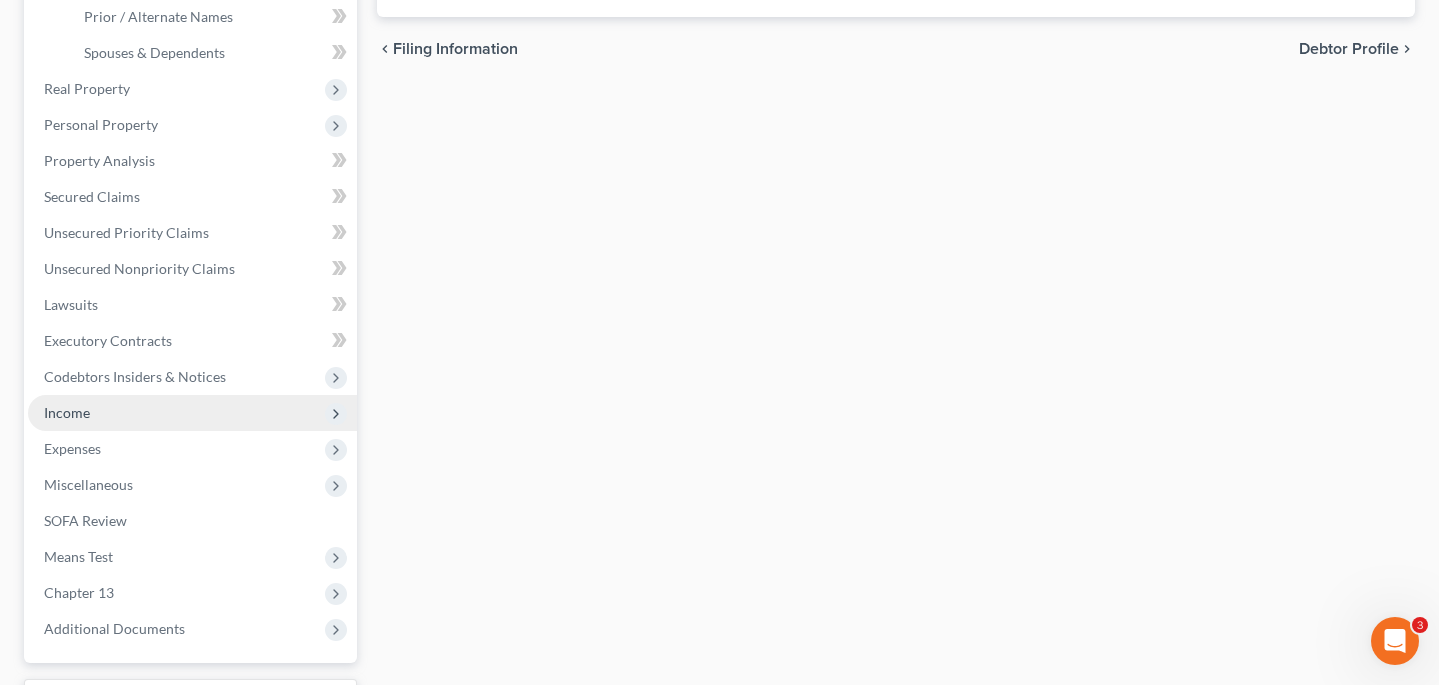 click on "Income" at bounding box center (67, 412) 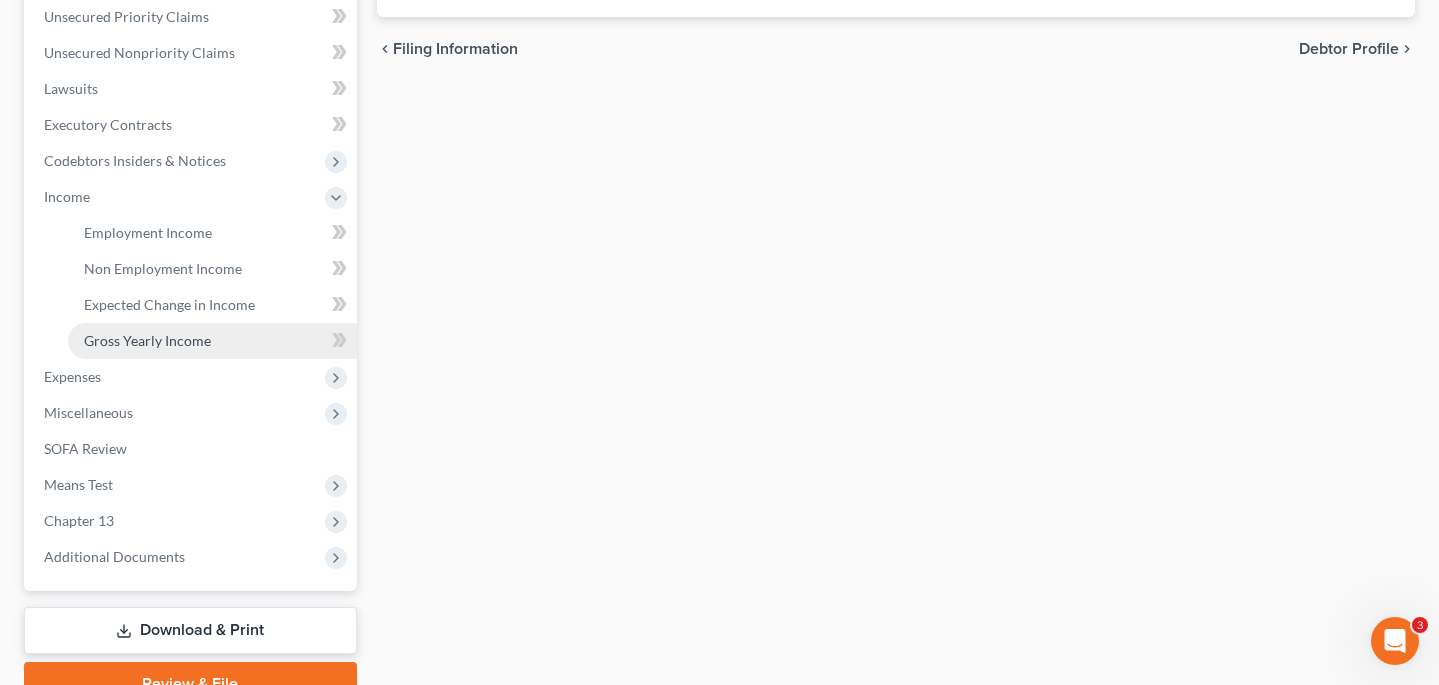 click on "Gross Yearly Income" at bounding box center (147, 340) 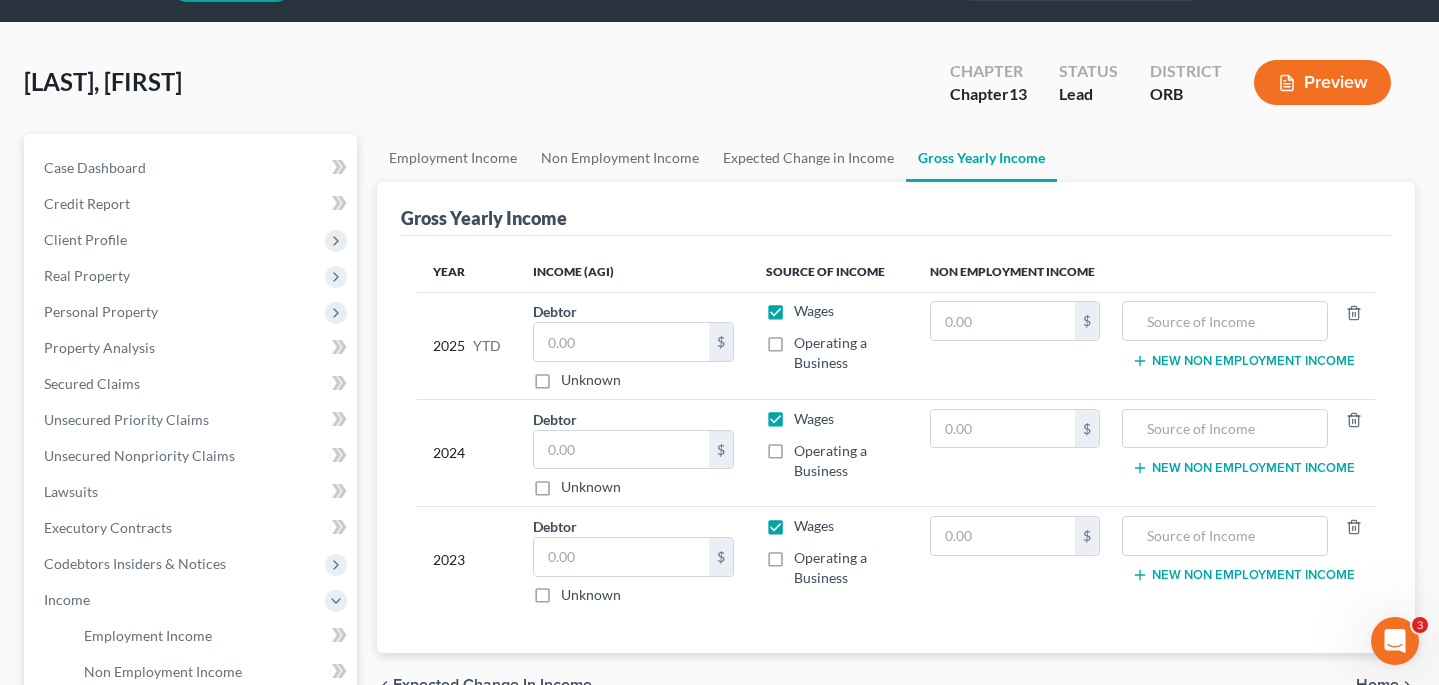 scroll, scrollTop: 60, scrollLeft: 0, axis: vertical 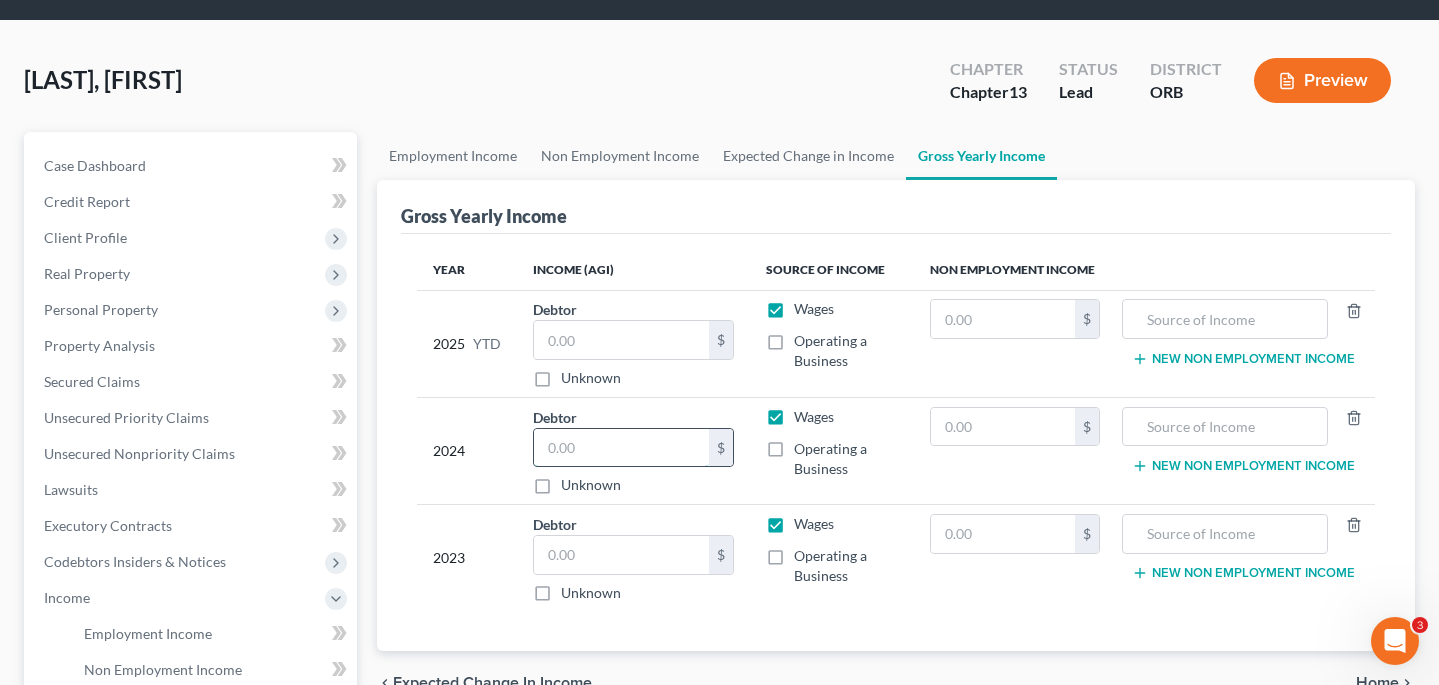 click at bounding box center [621, 448] 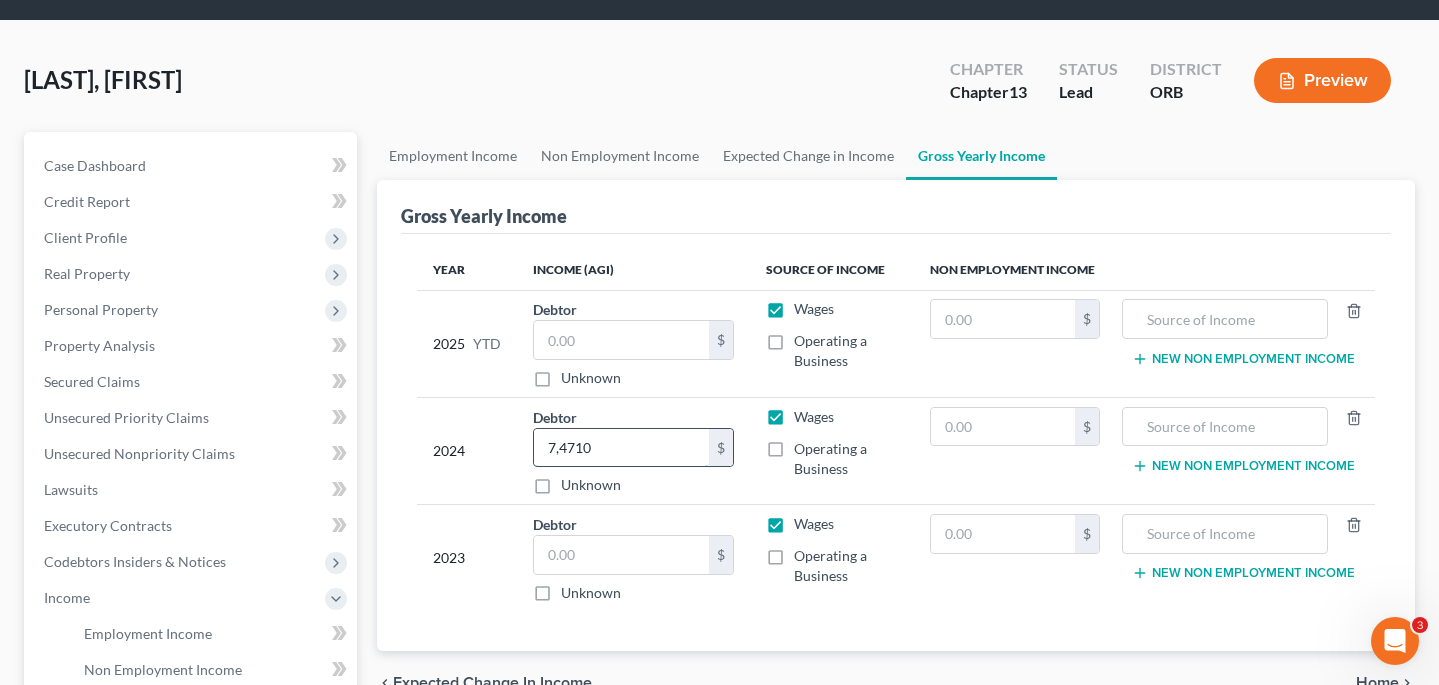 type on "74,710" 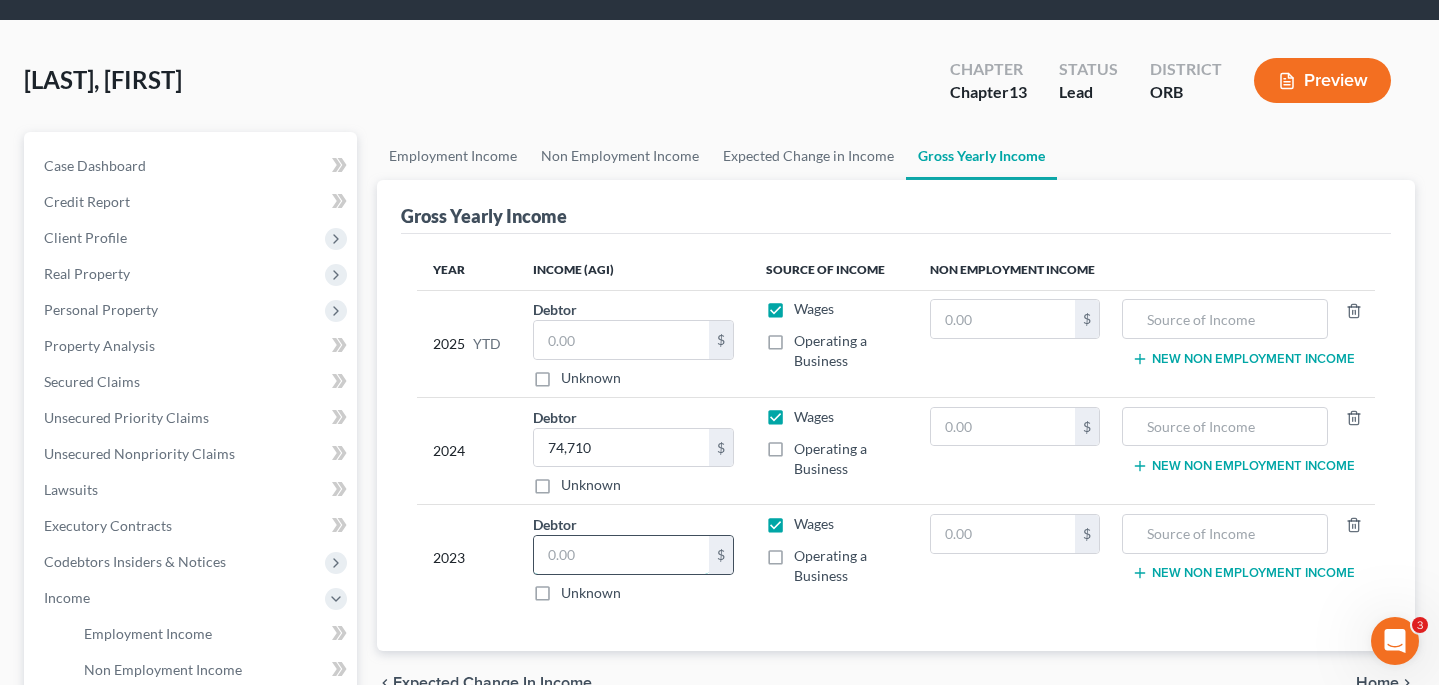 click at bounding box center (621, 555) 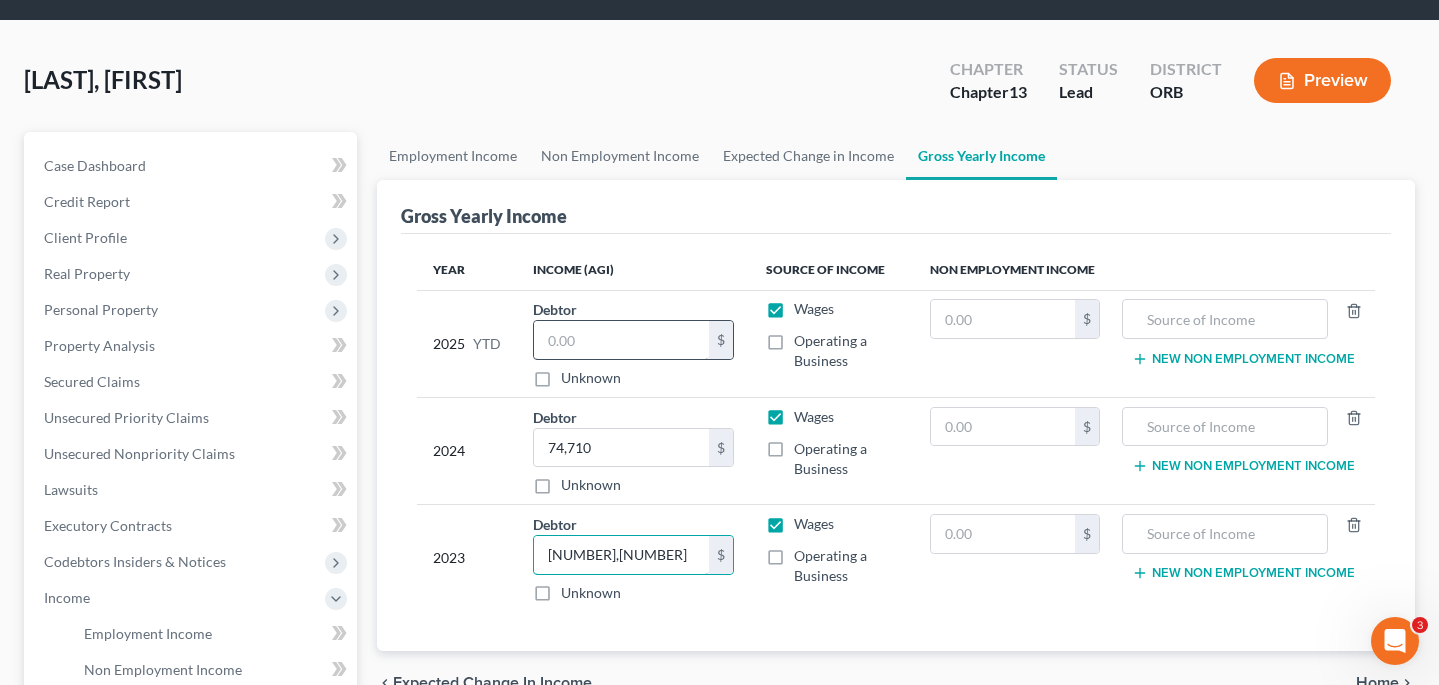 type on "81,911" 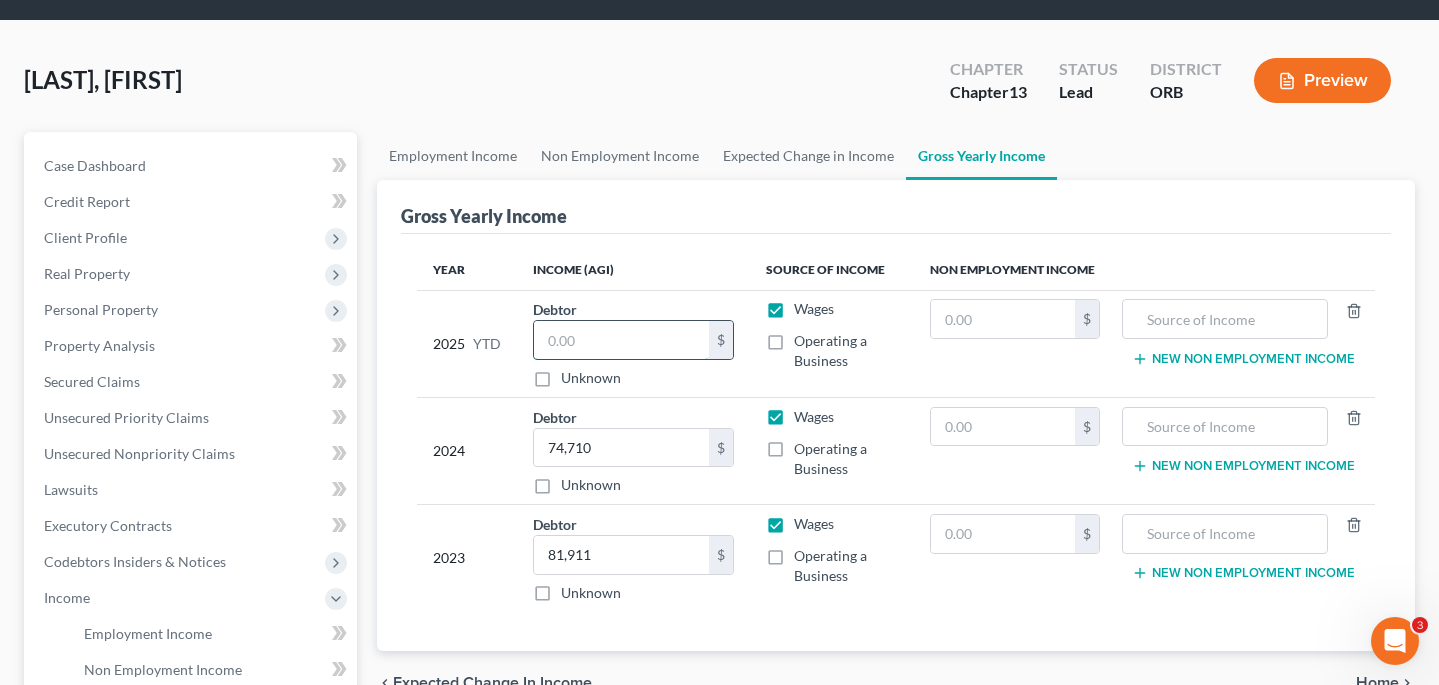 click at bounding box center [621, 340] 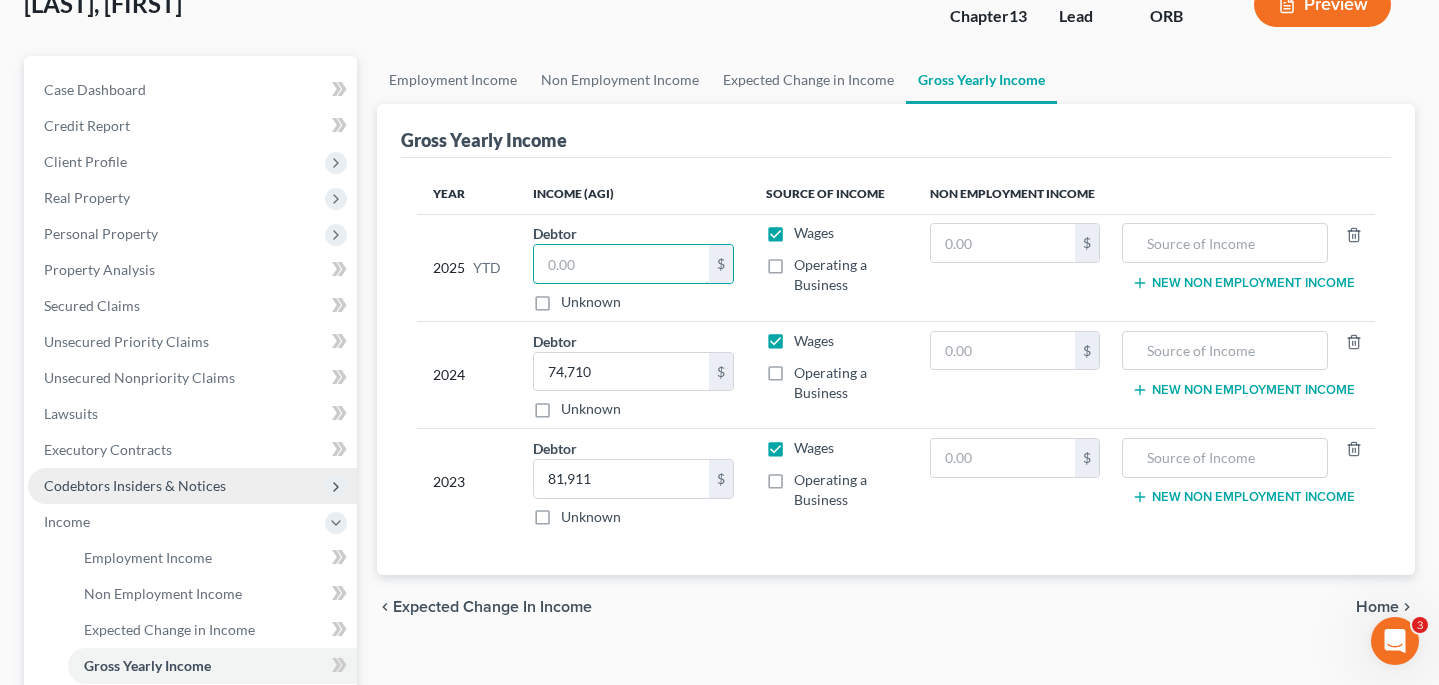 scroll, scrollTop: 136, scrollLeft: 0, axis: vertical 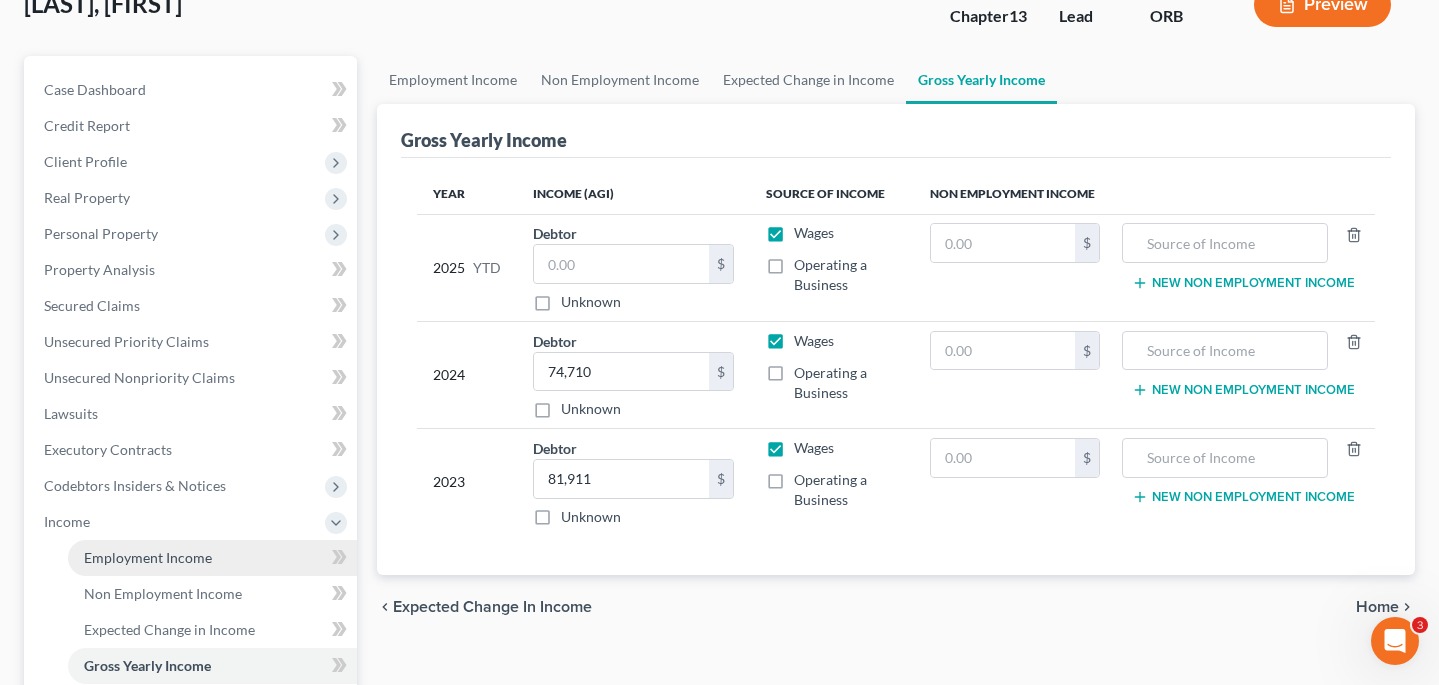 click on "Employment Income" at bounding box center [148, 557] 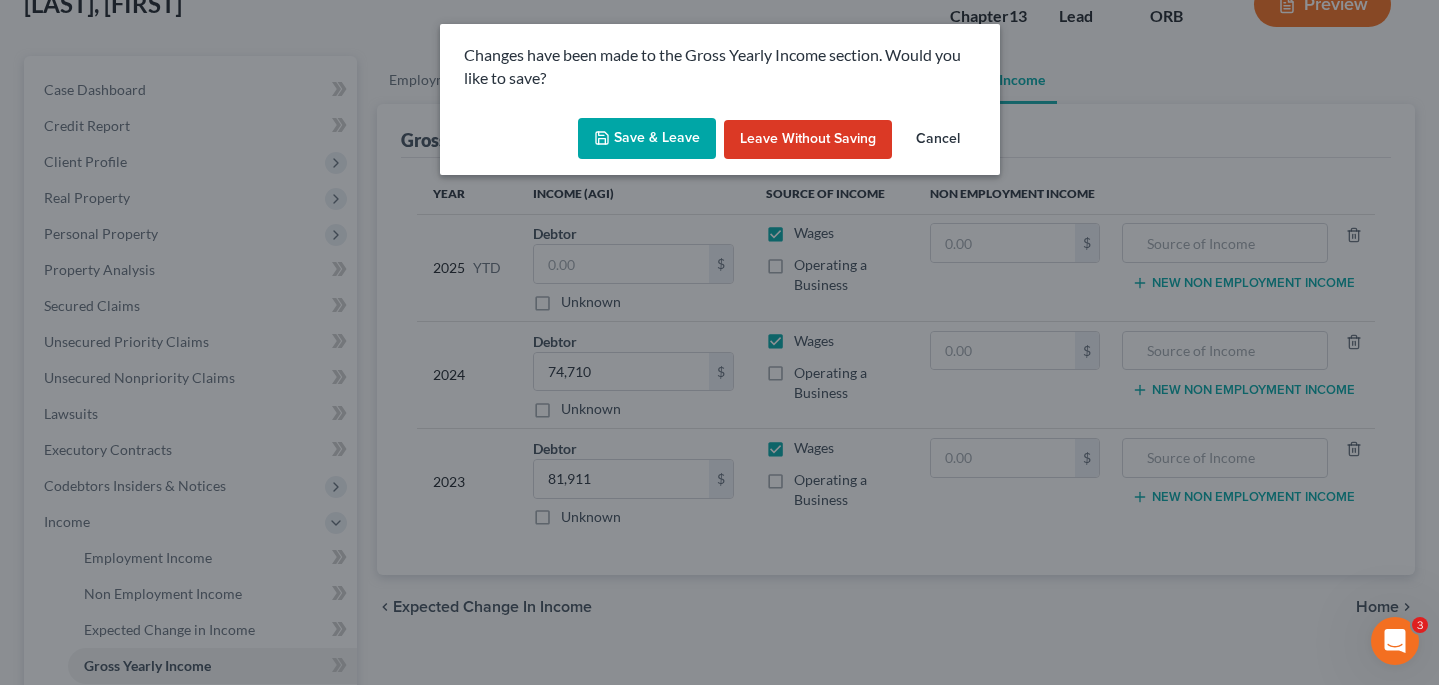 click on "Save & Leave" at bounding box center [647, 139] 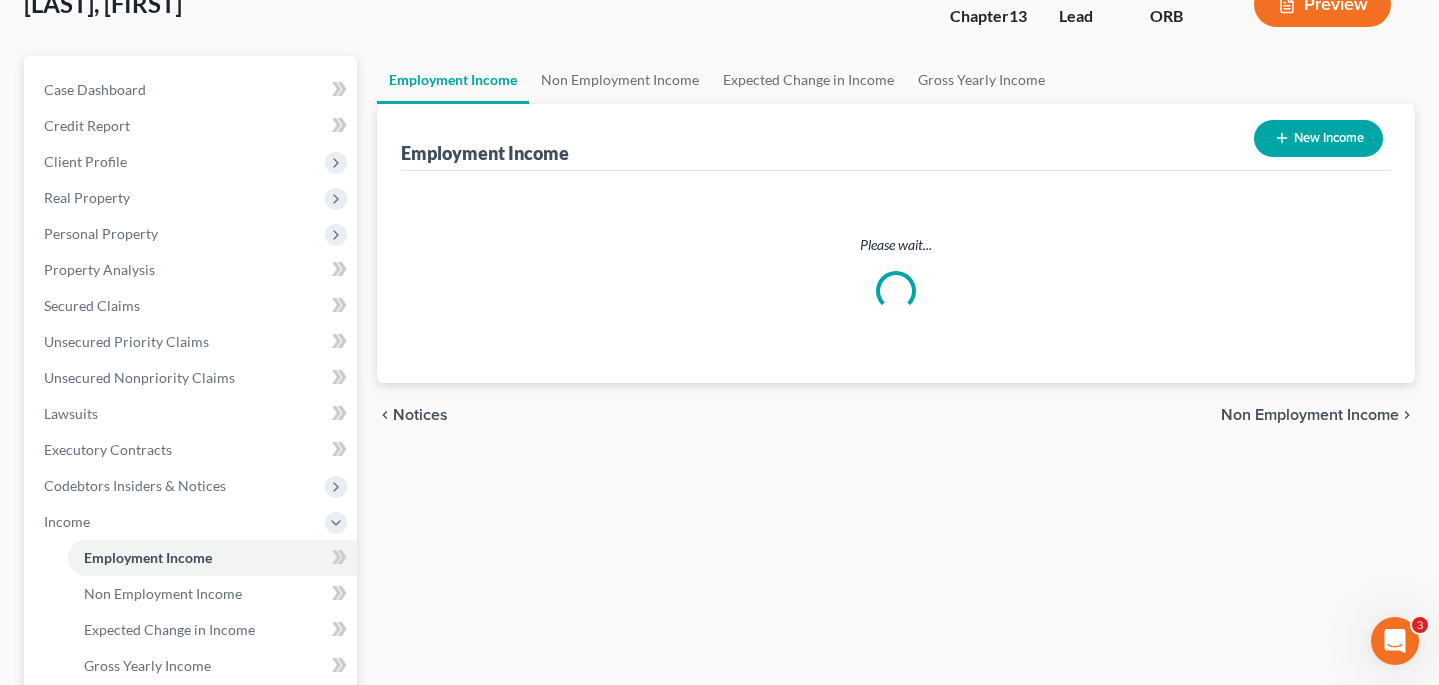 scroll, scrollTop: 0, scrollLeft: 0, axis: both 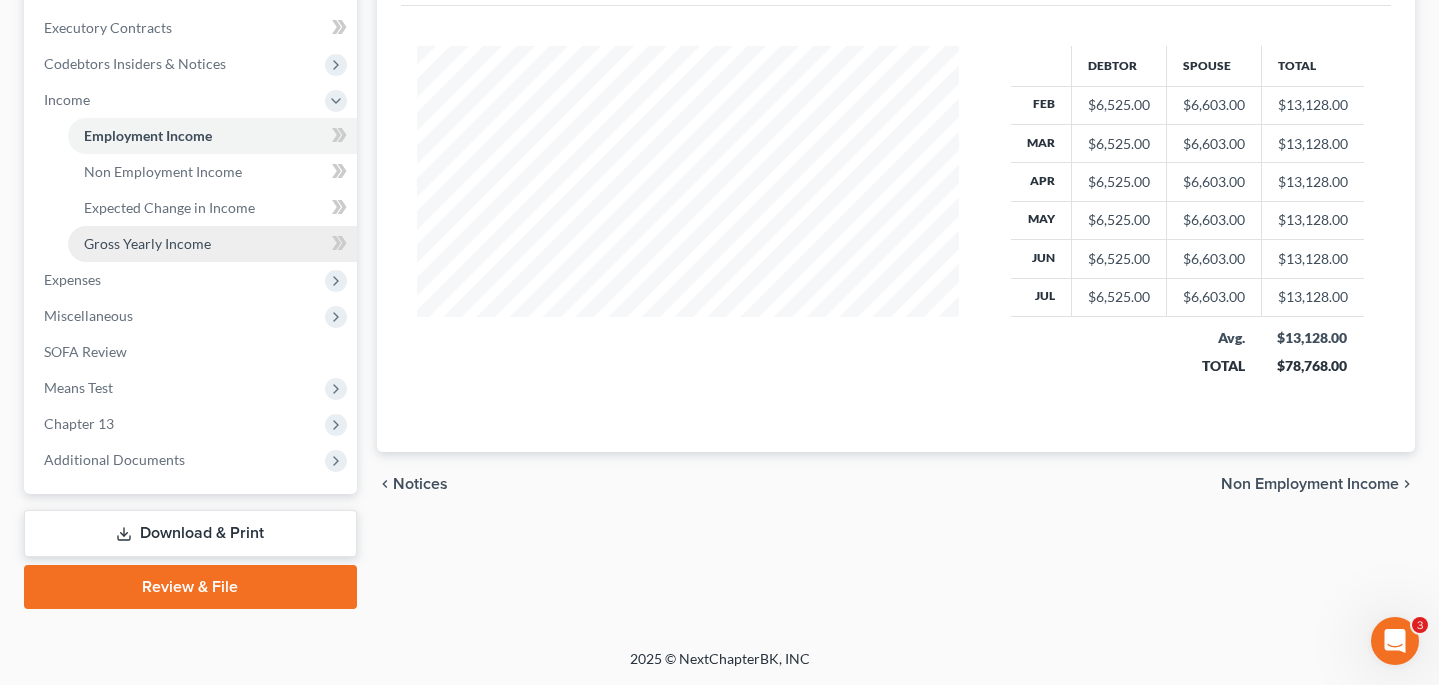 click on "Gross Yearly Income" at bounding box center (147, 243) 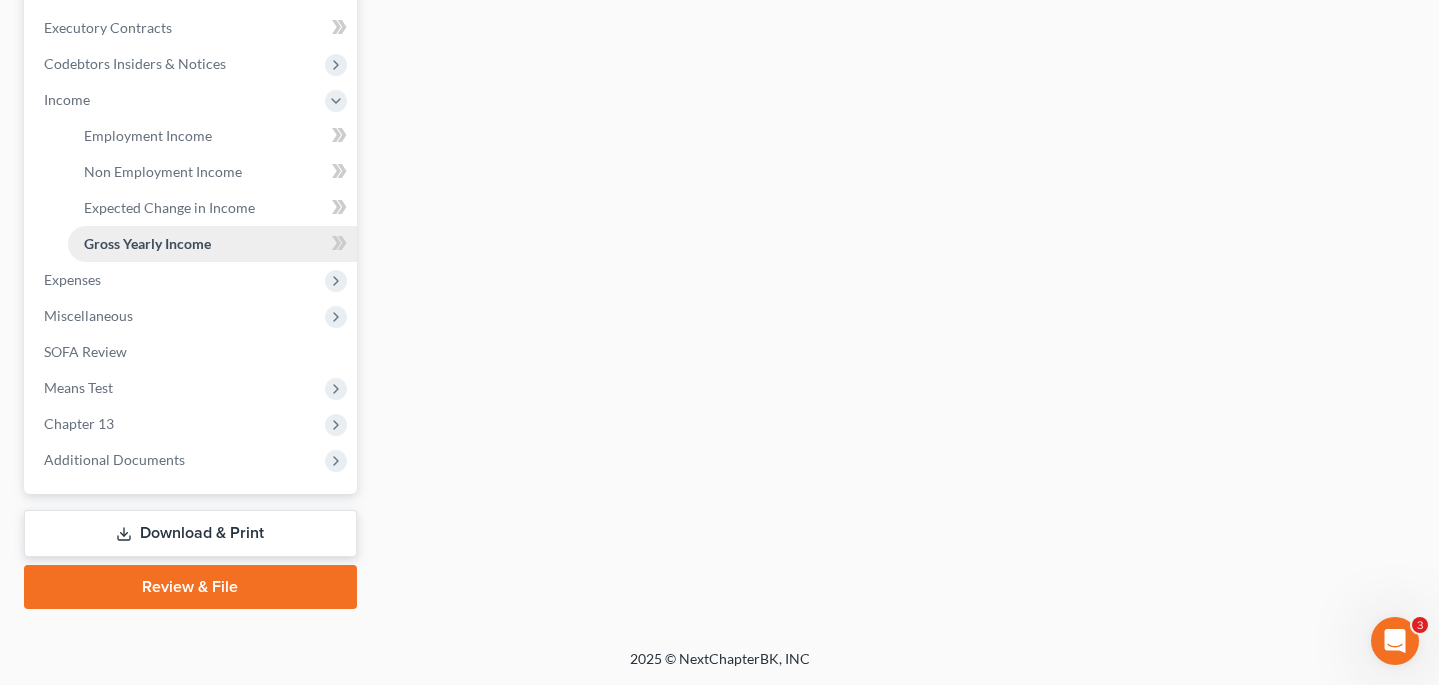 scroll, scrollTop: 0, scrollLeft: 0, axis: both 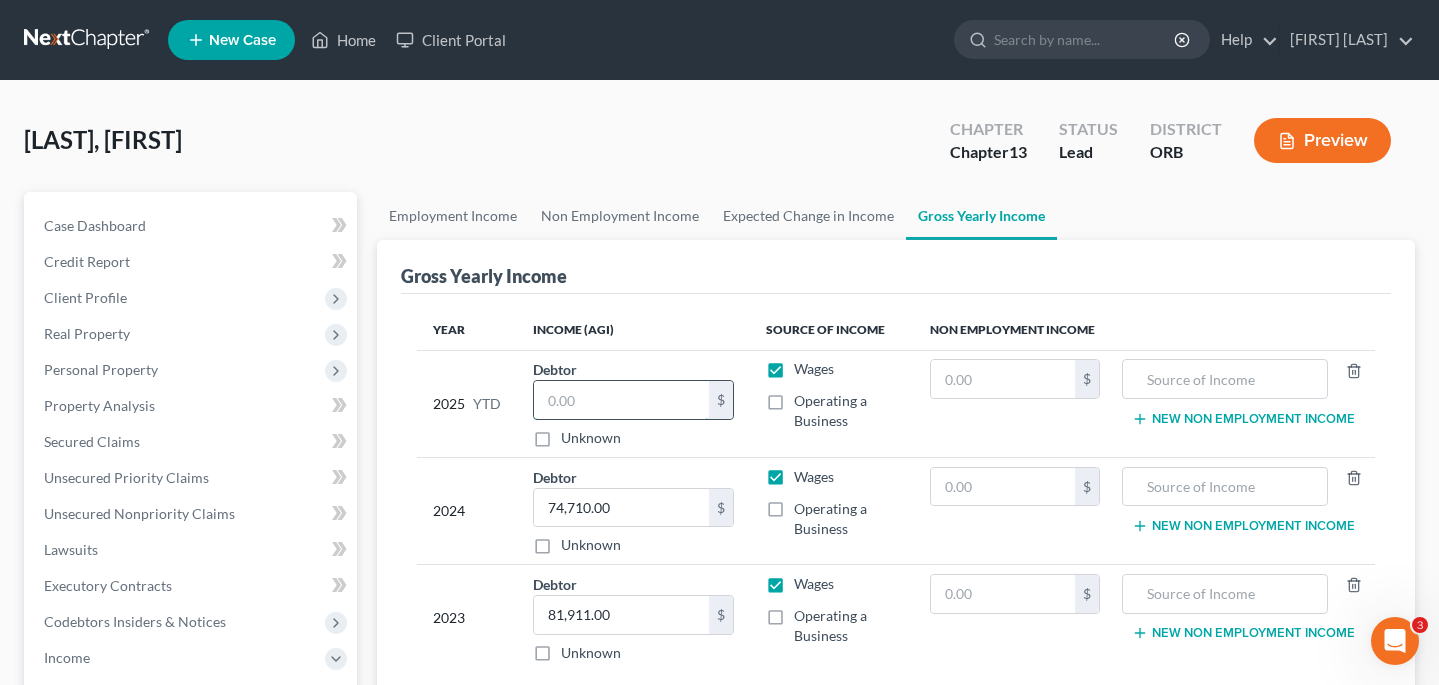 click at bounding box center [621, 400] 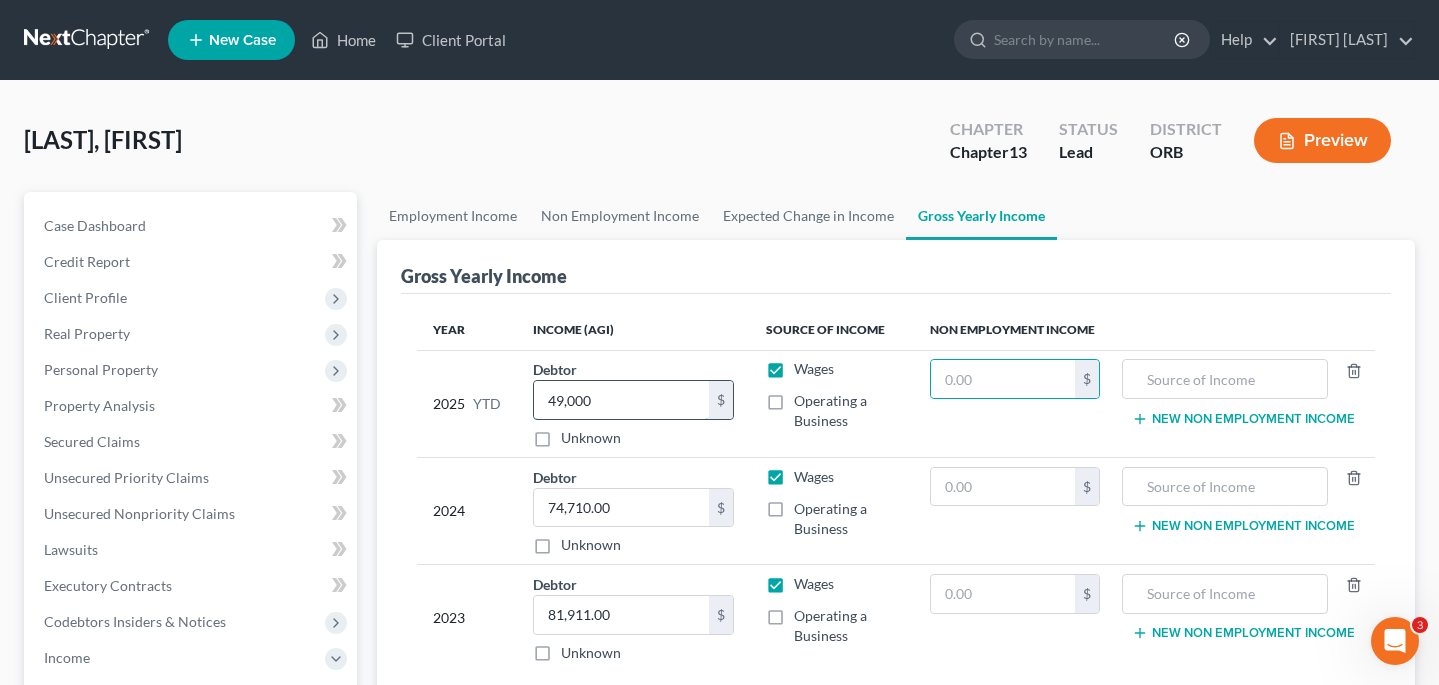 click on "49,000" at bounding box center (621, 400) 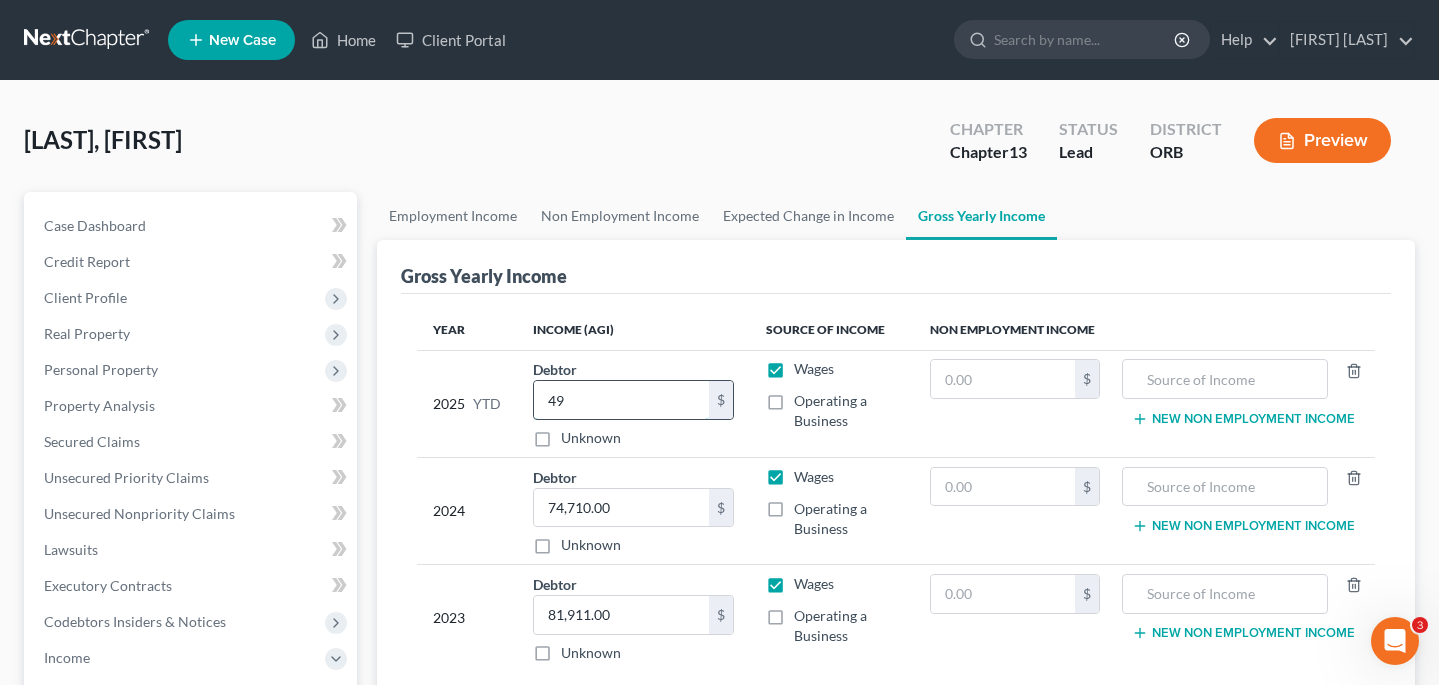 type on "4" 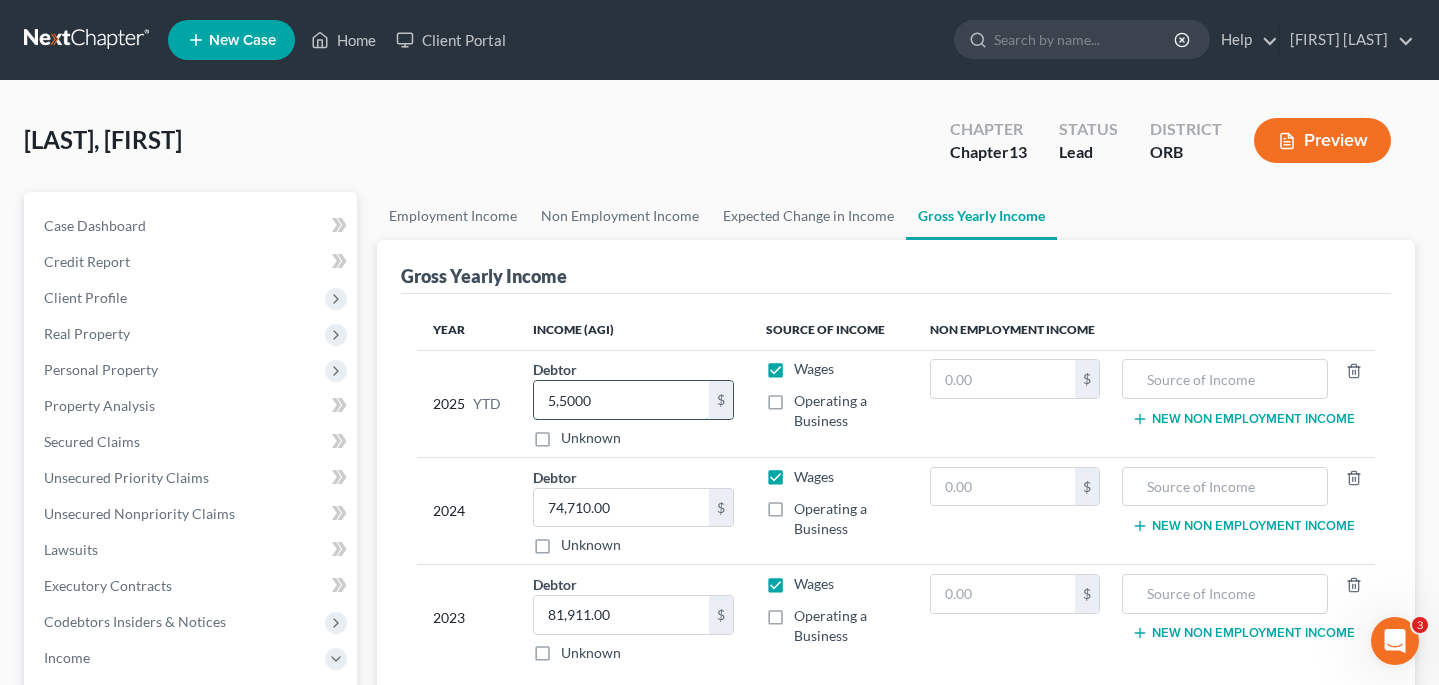 type on "55,000" 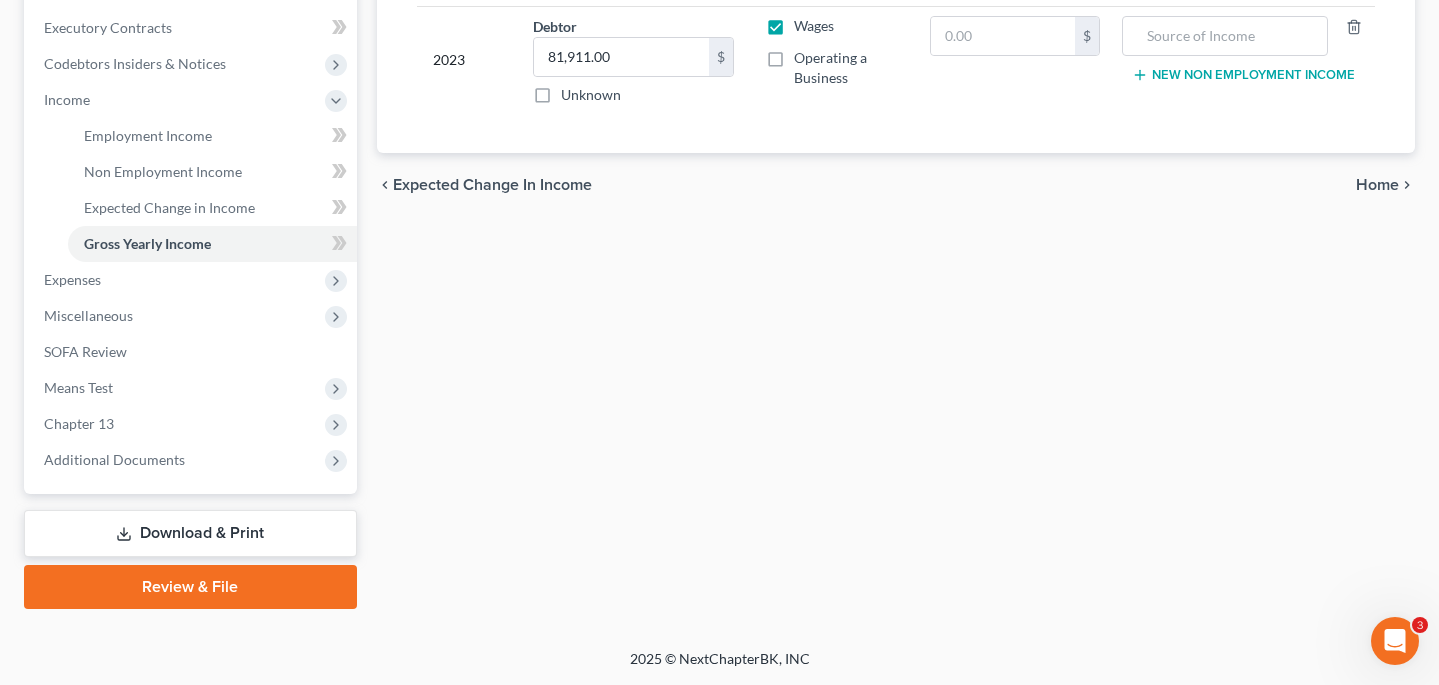 scroll, scrollTop: 558, scrollLeft: 0, axis: vertical 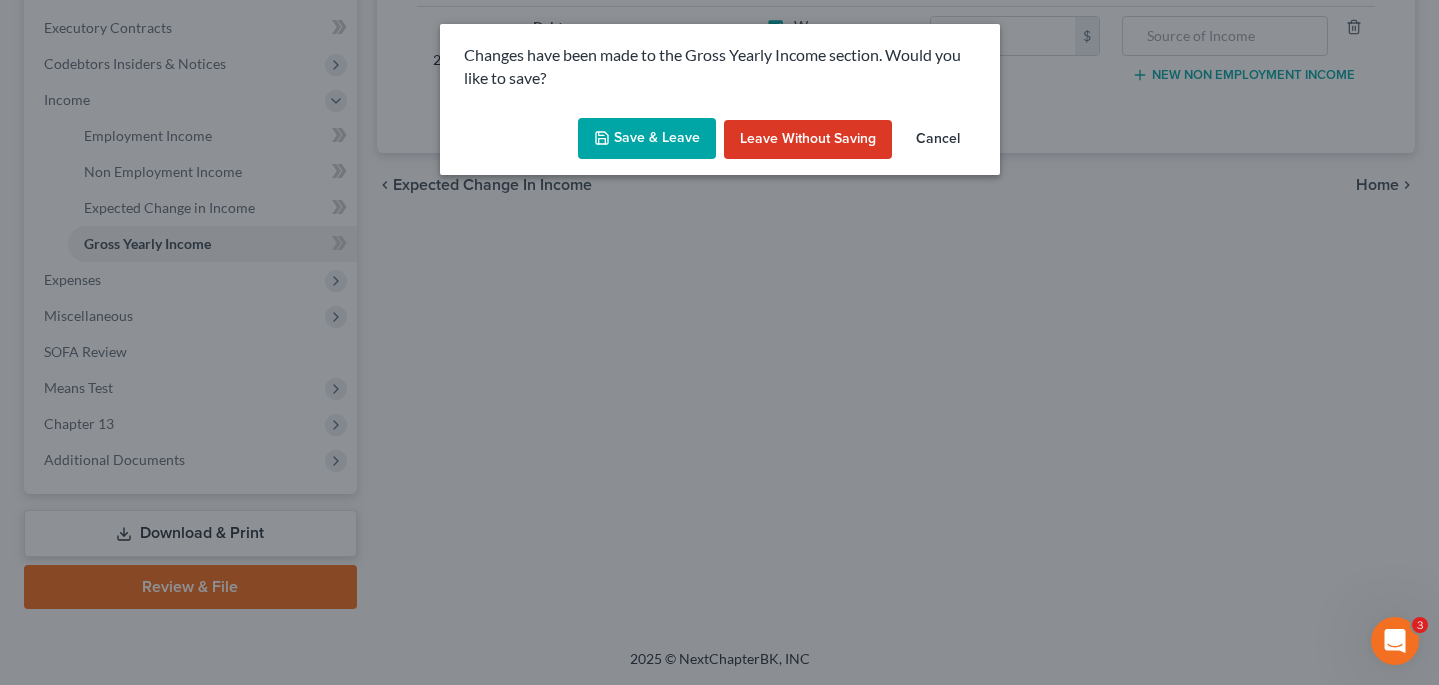click on "Save & Leave" at bounding box center (647, 139) 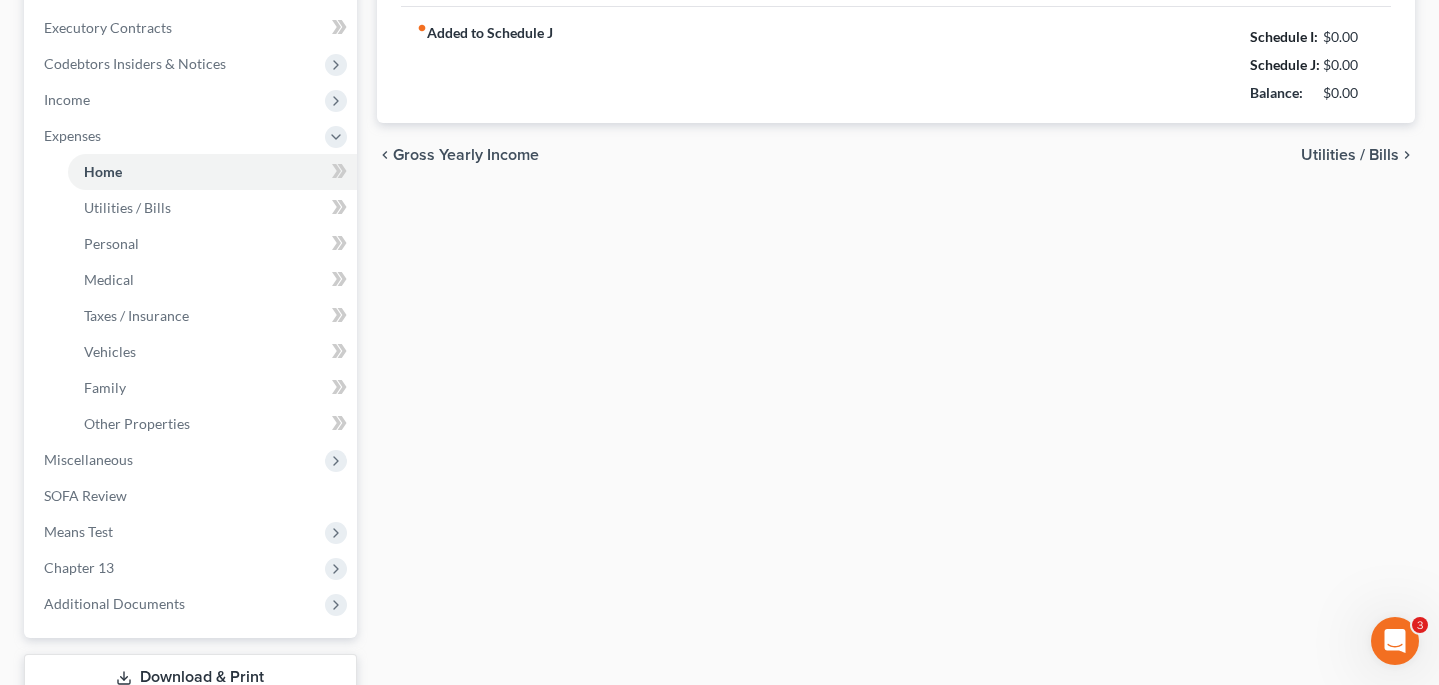 scroll, scrollTop: 0, scrollLeft: 0, axis: both 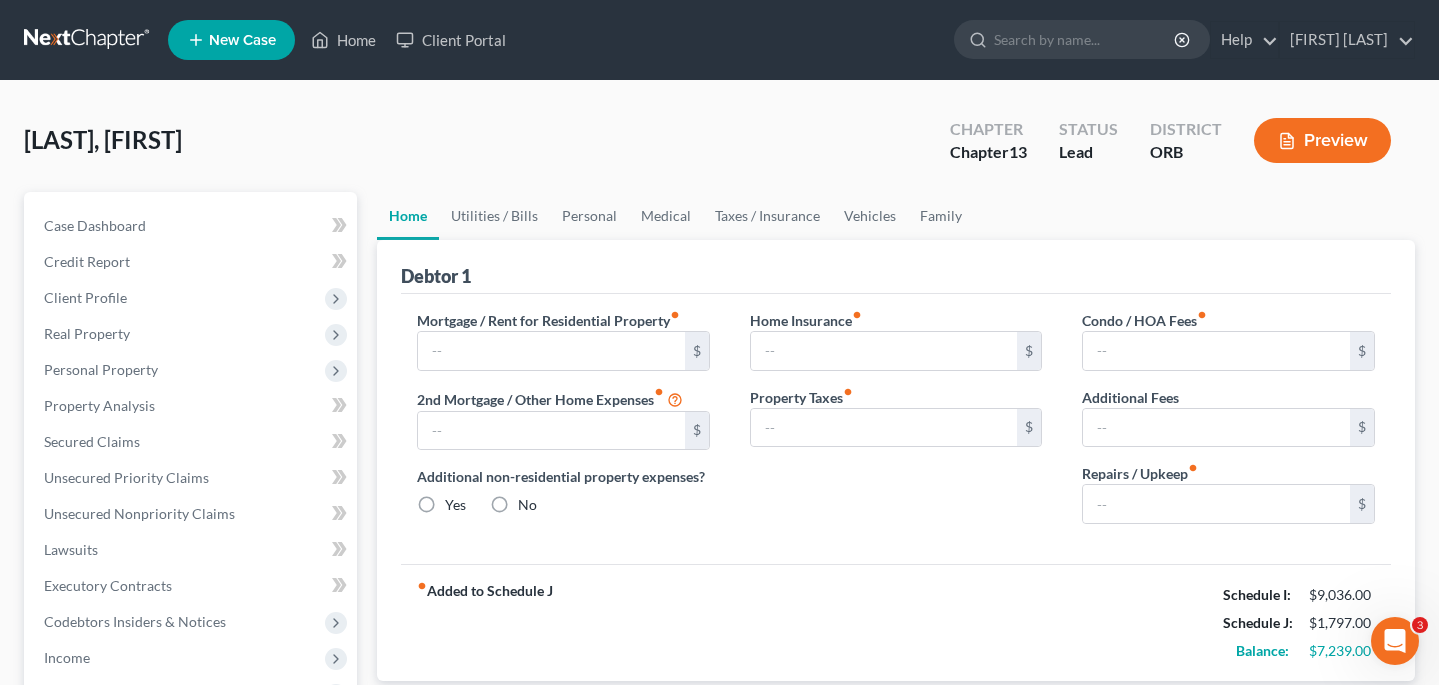 type on "2,058.00" 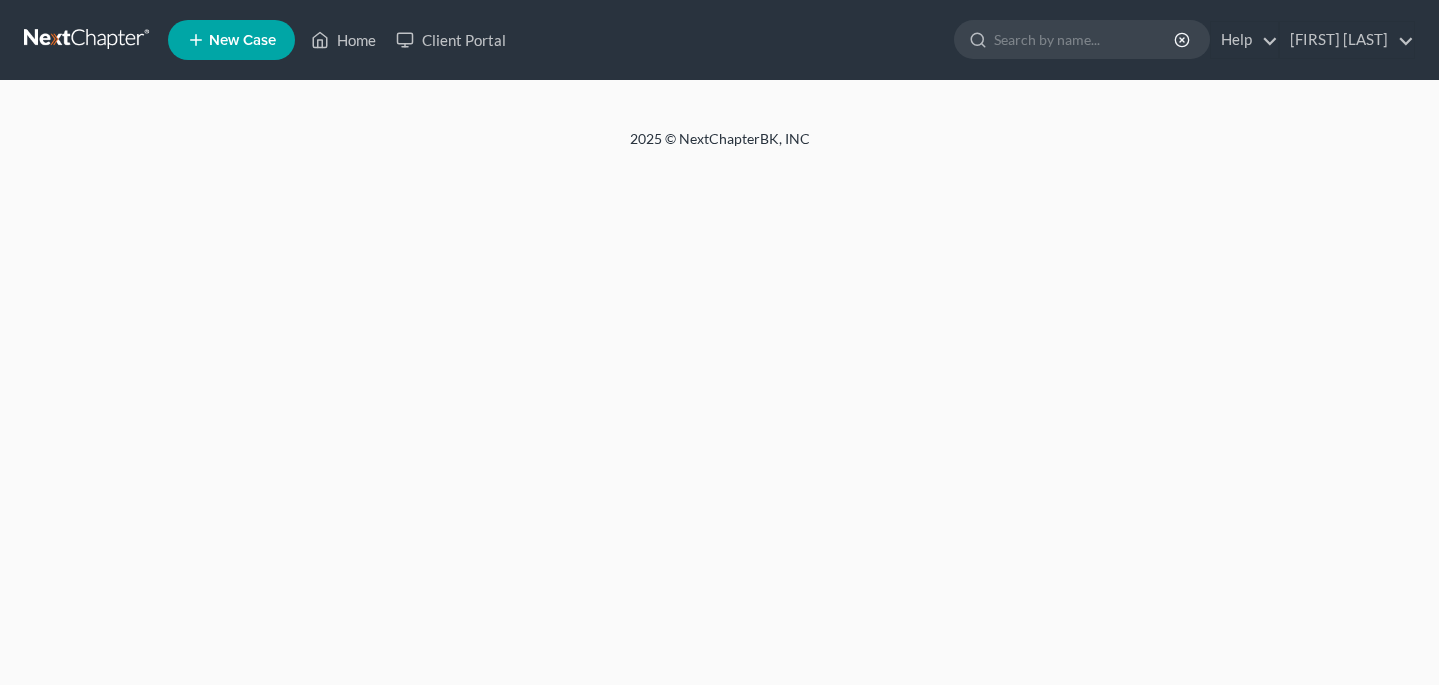 scroll, scrollTop: 0, scrollLeft: 0, axis: both 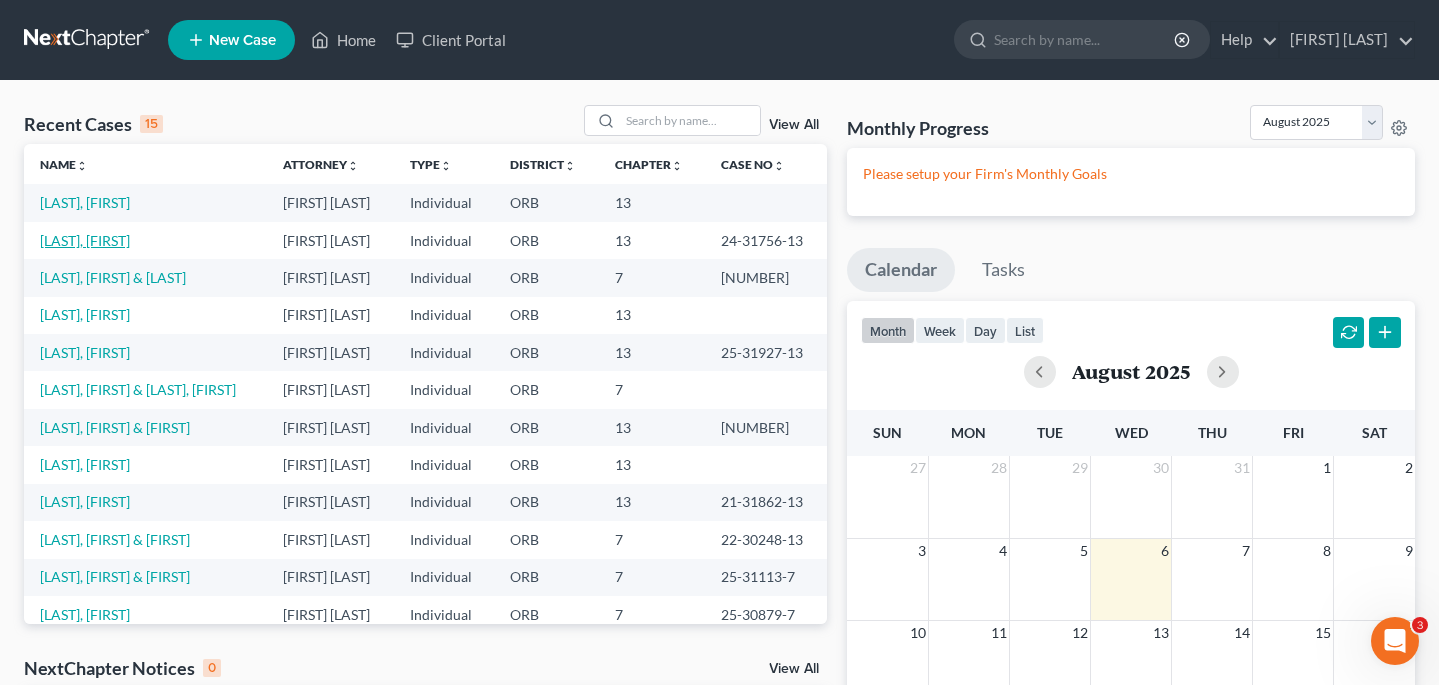 click on "[LAST], [FIRST]" at bounding box center (85, 240) 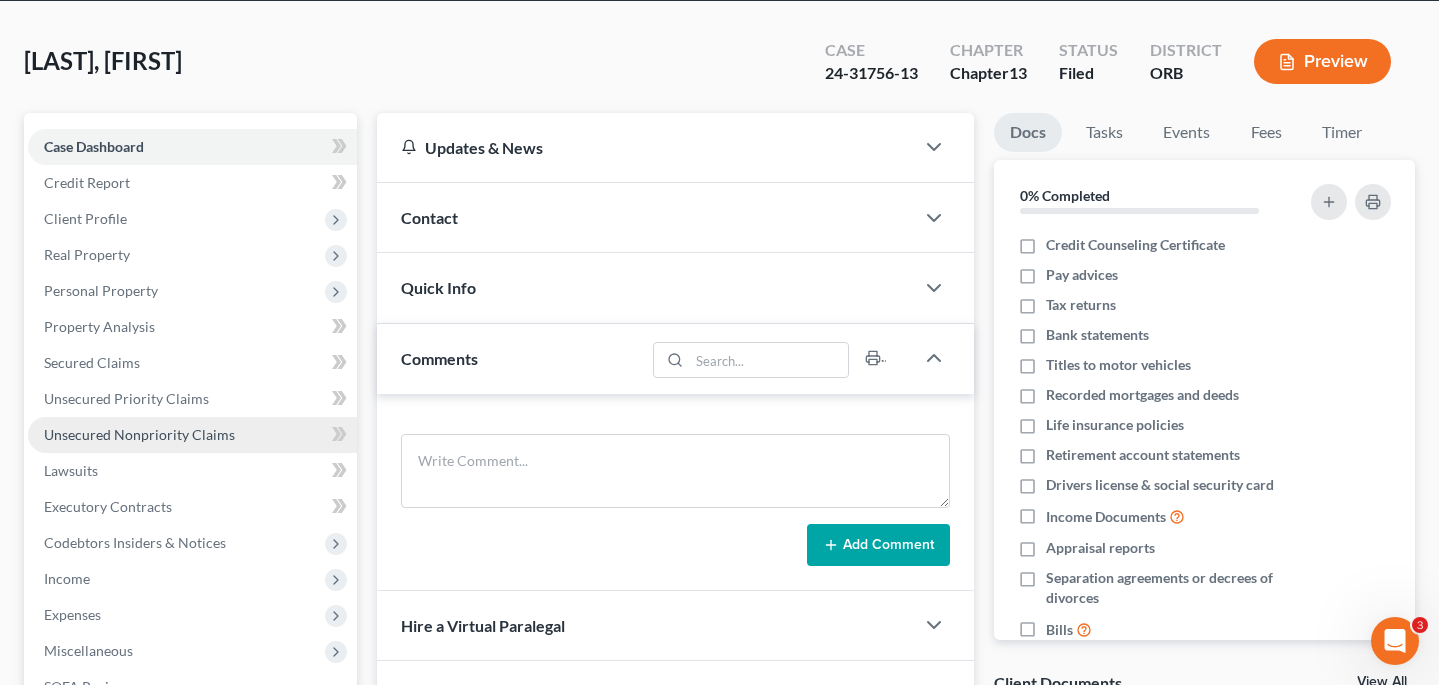 scroll, scrollTop: 87, scrollLeft: 0, axis: vertical 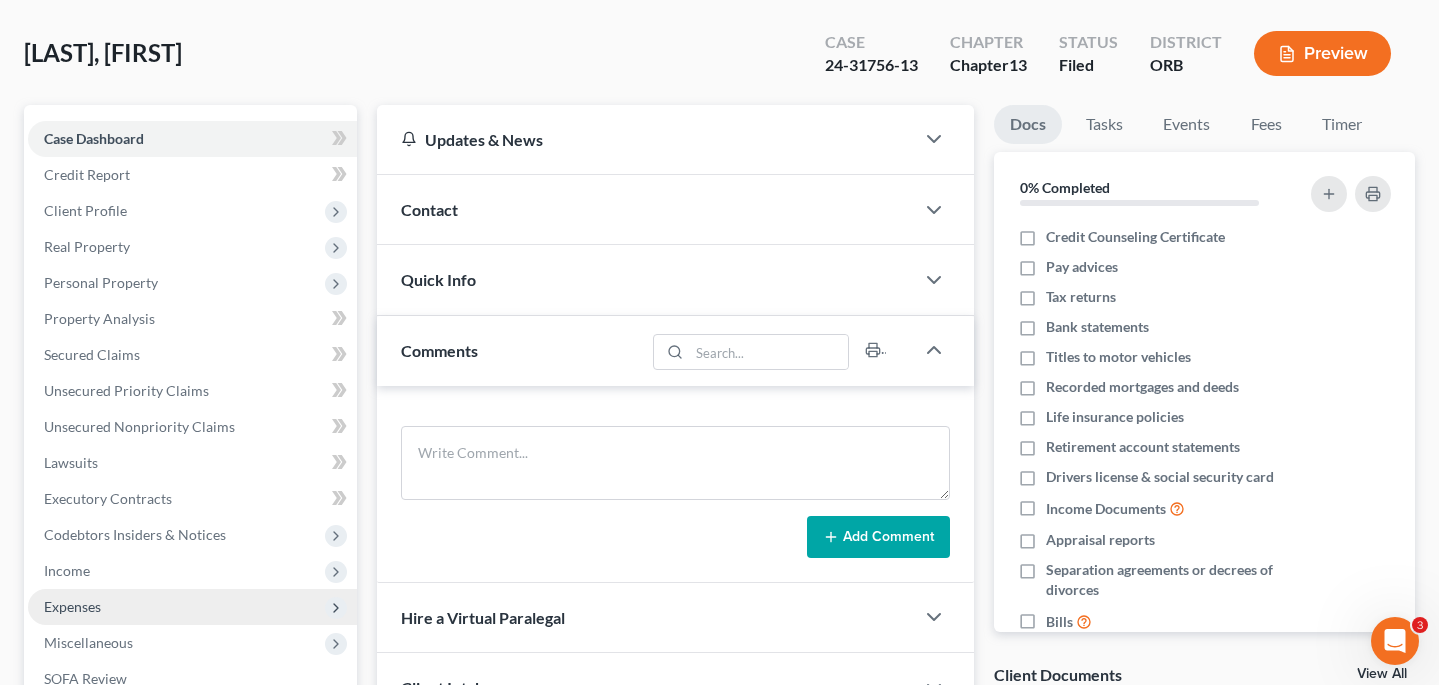 click on "Expenses" at bounding box center [72, 606] 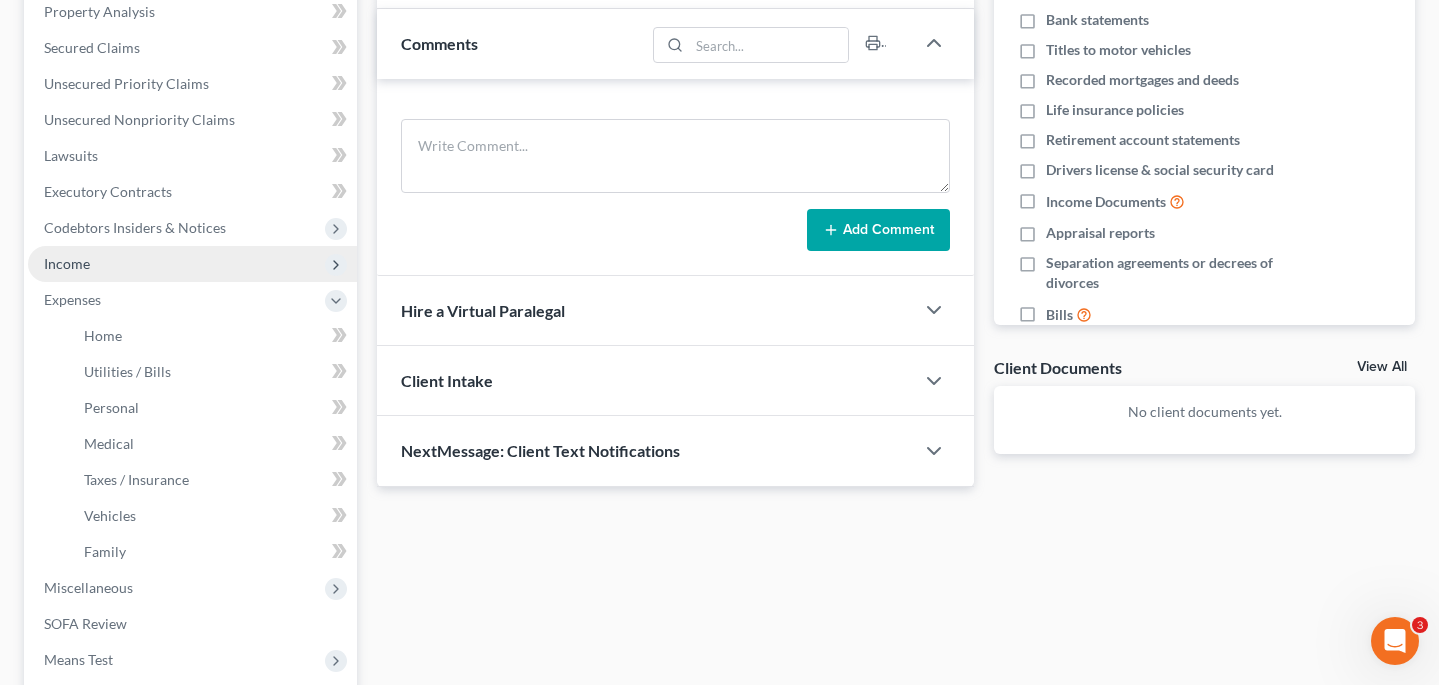 scroll, scrollTop: 403, scrollLeft: 0, axis: vertical 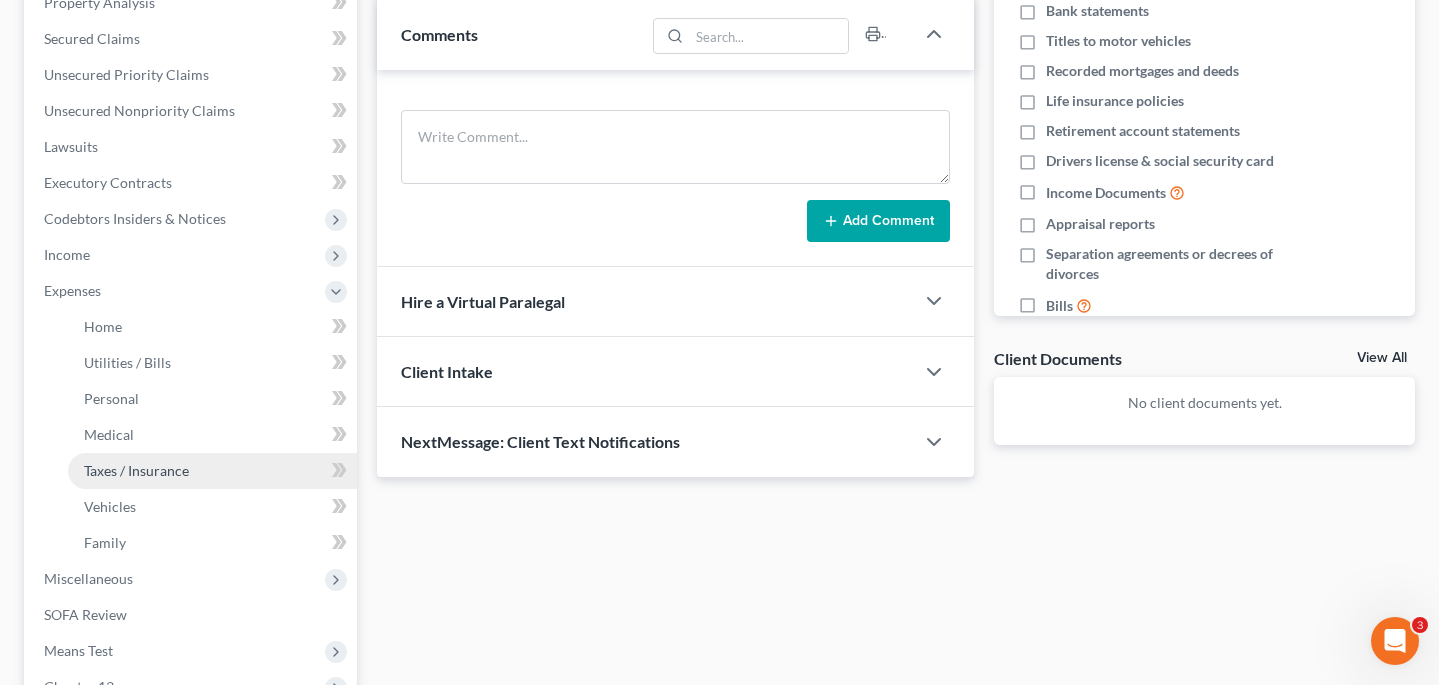 click on "Taxes / Insurance" at bounding box center [136, 470] 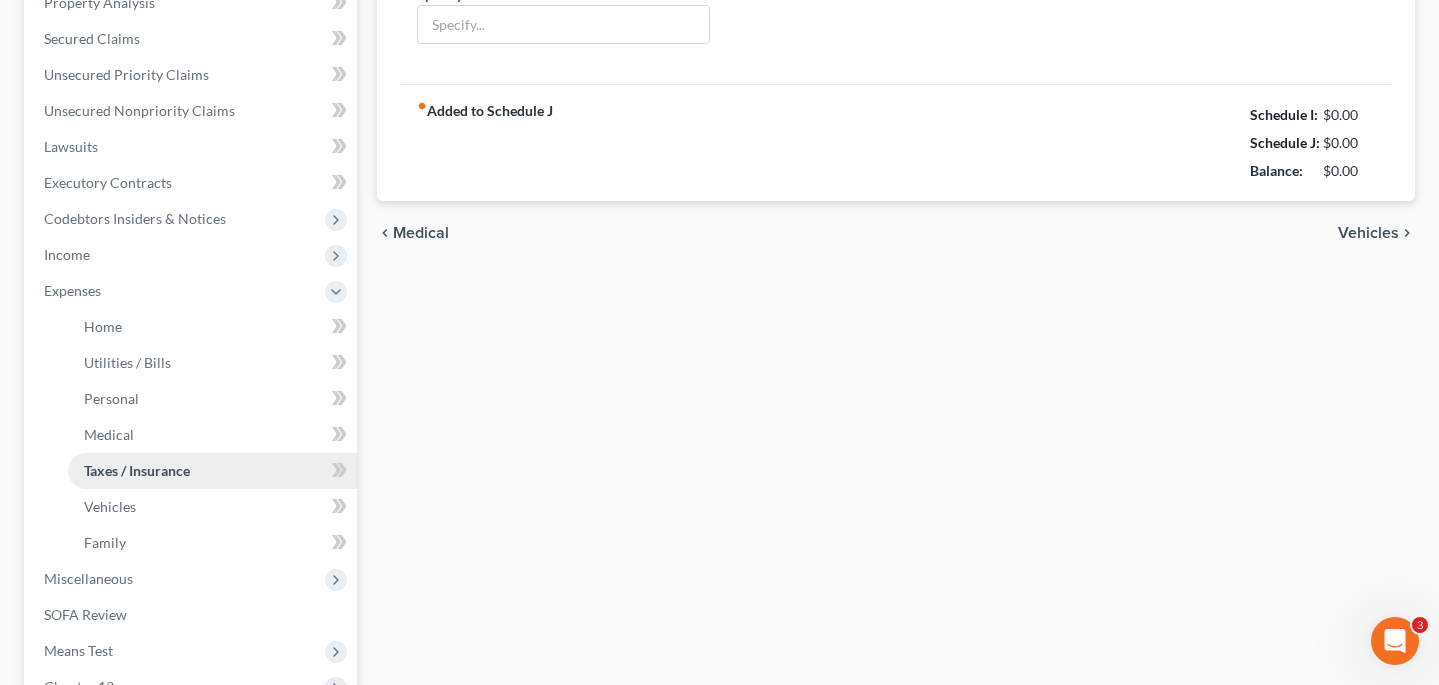type on "0.00" 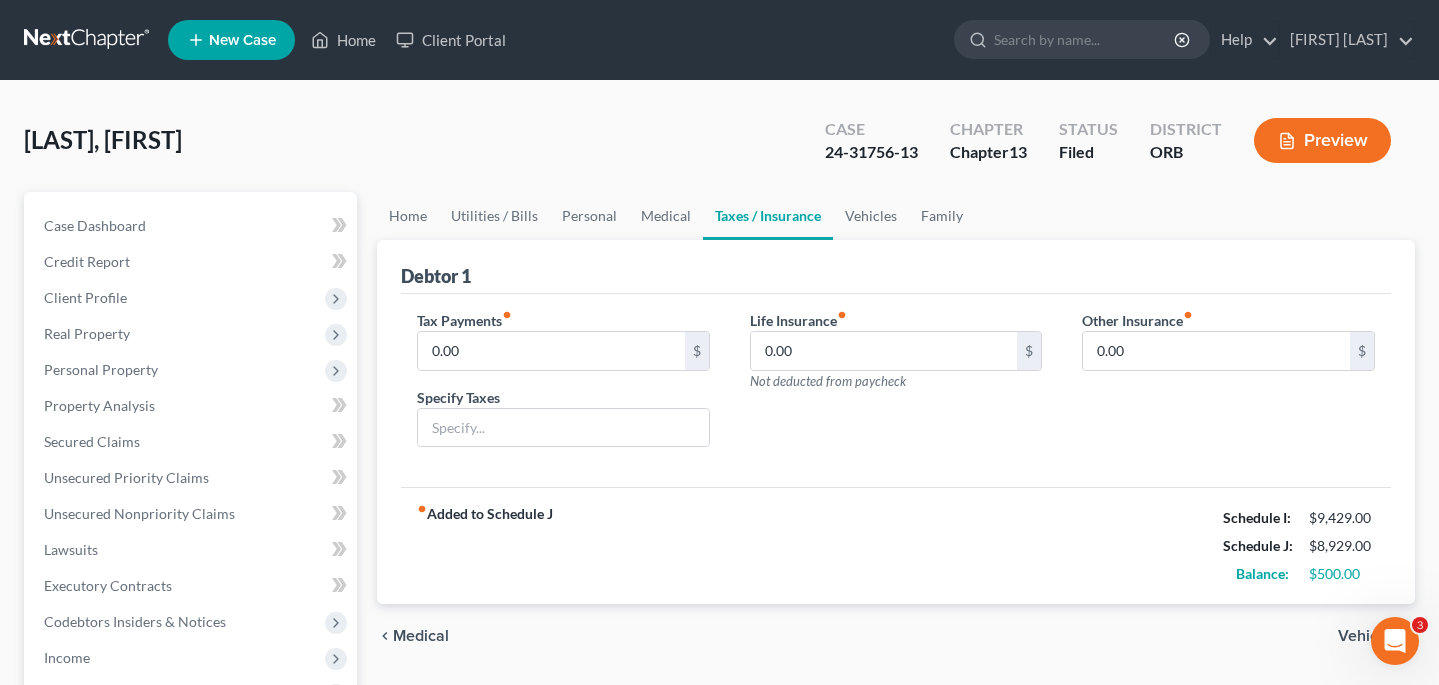 click on "chevron_left
Medical
Vehicles
chevron_right" at bounding box center (896, 636) 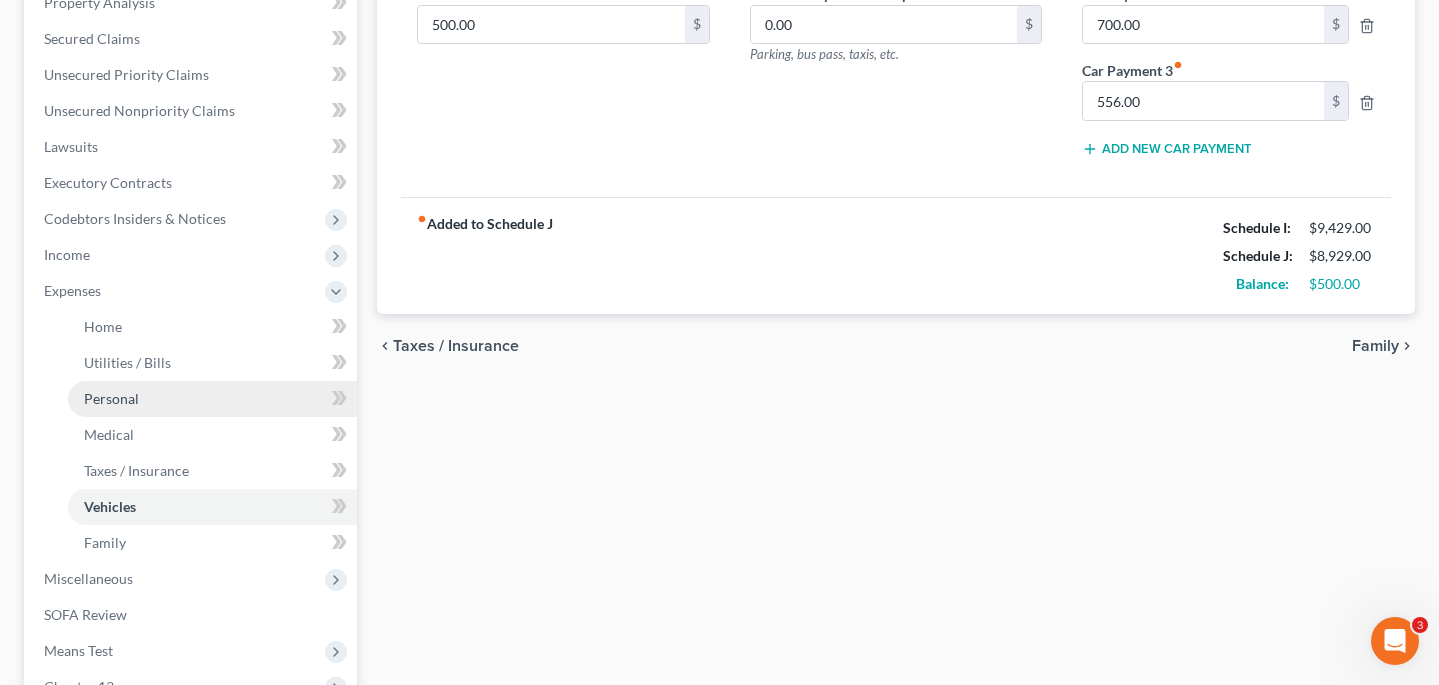 scroll, scrollTop: 405, scrollLeft: 0, axis: vertical 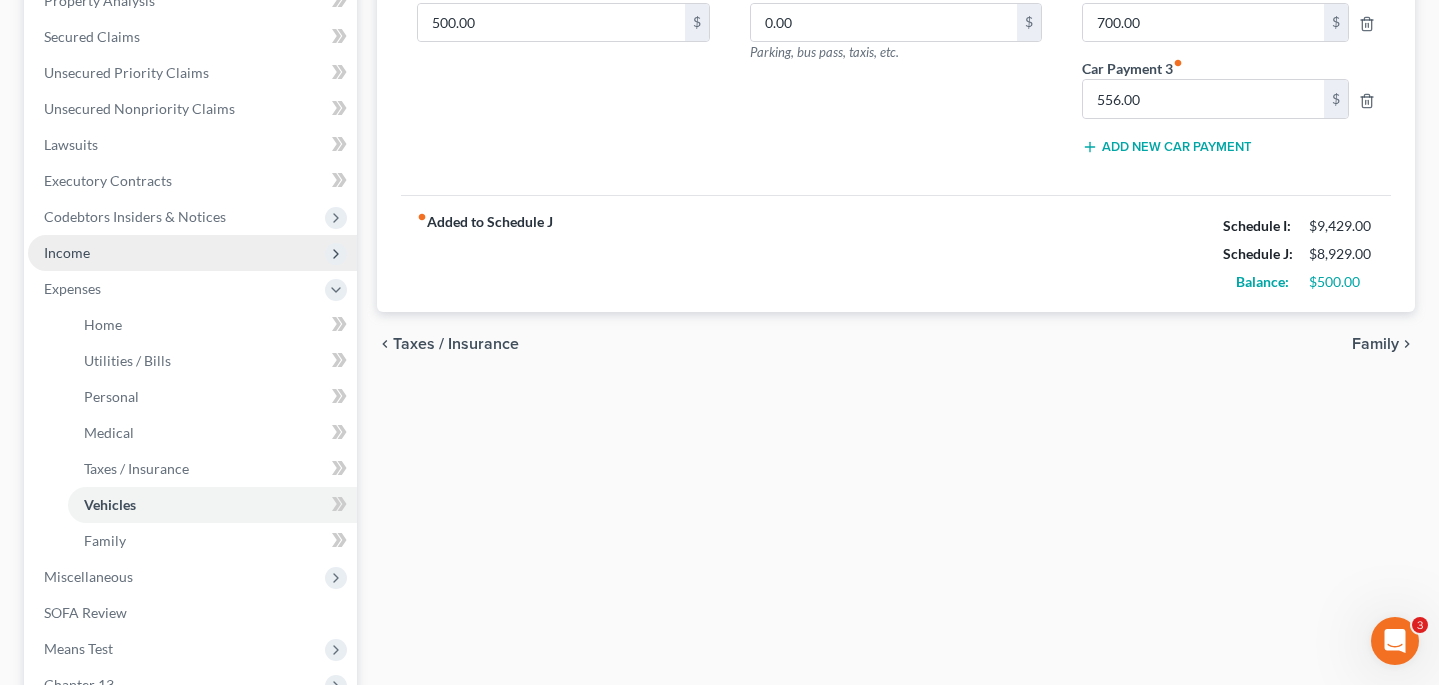 click on "Income" at bounding box center [67, 252] 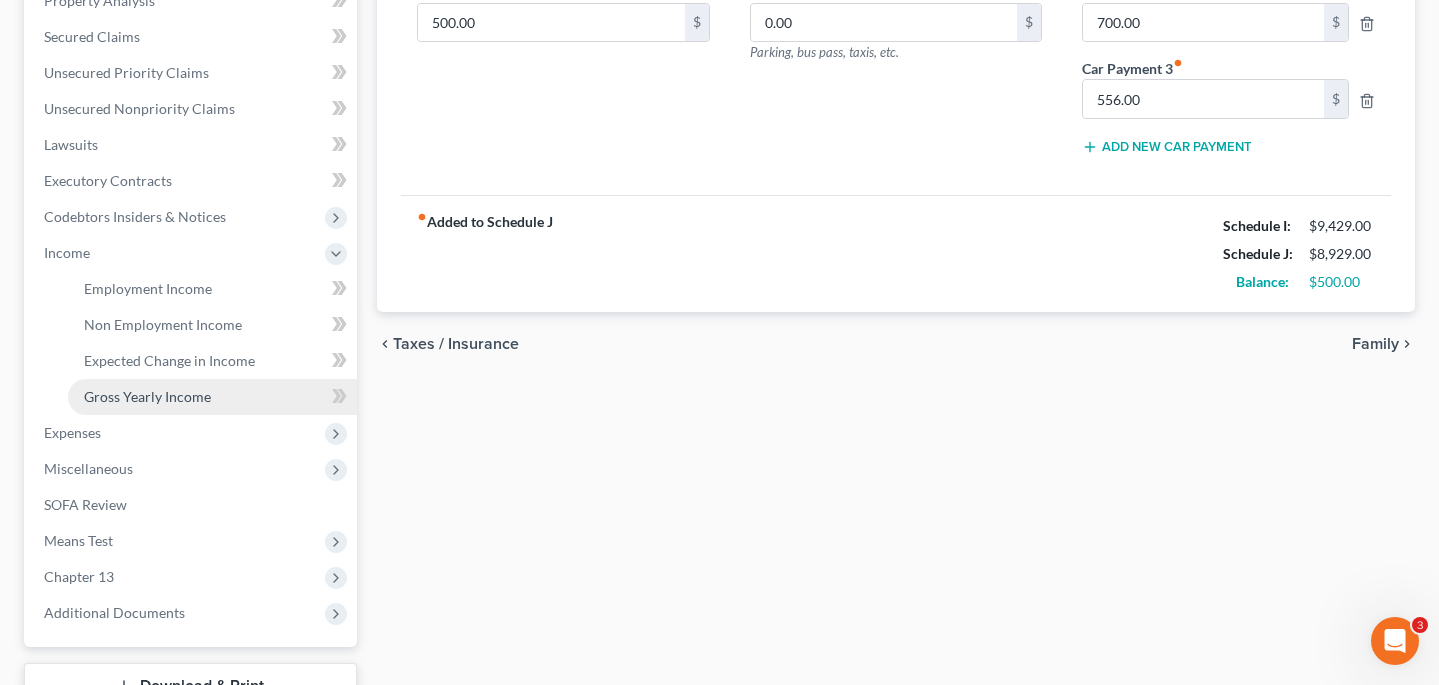 click on "Gross Yearly Income" at bounding box center (147, 396) 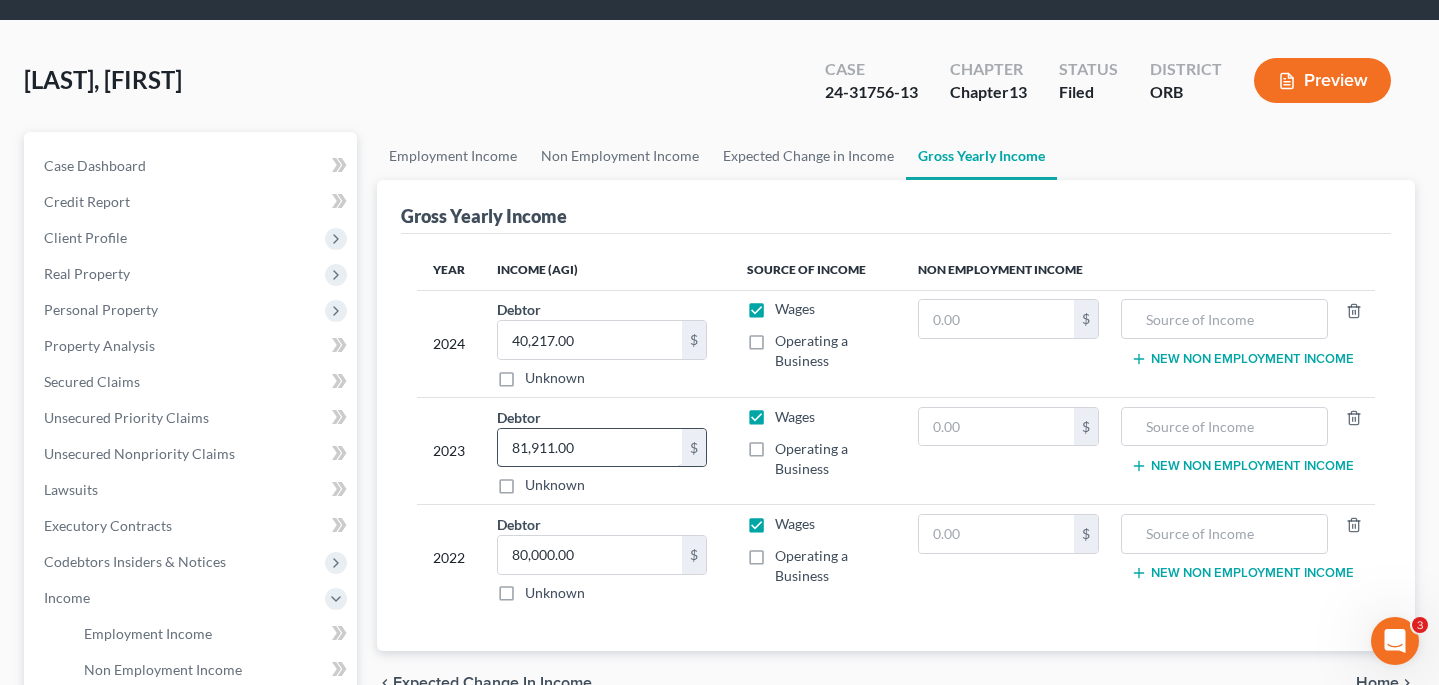 scroll, scrollTop: 57, scrollLeft: 0, axis: vertical 